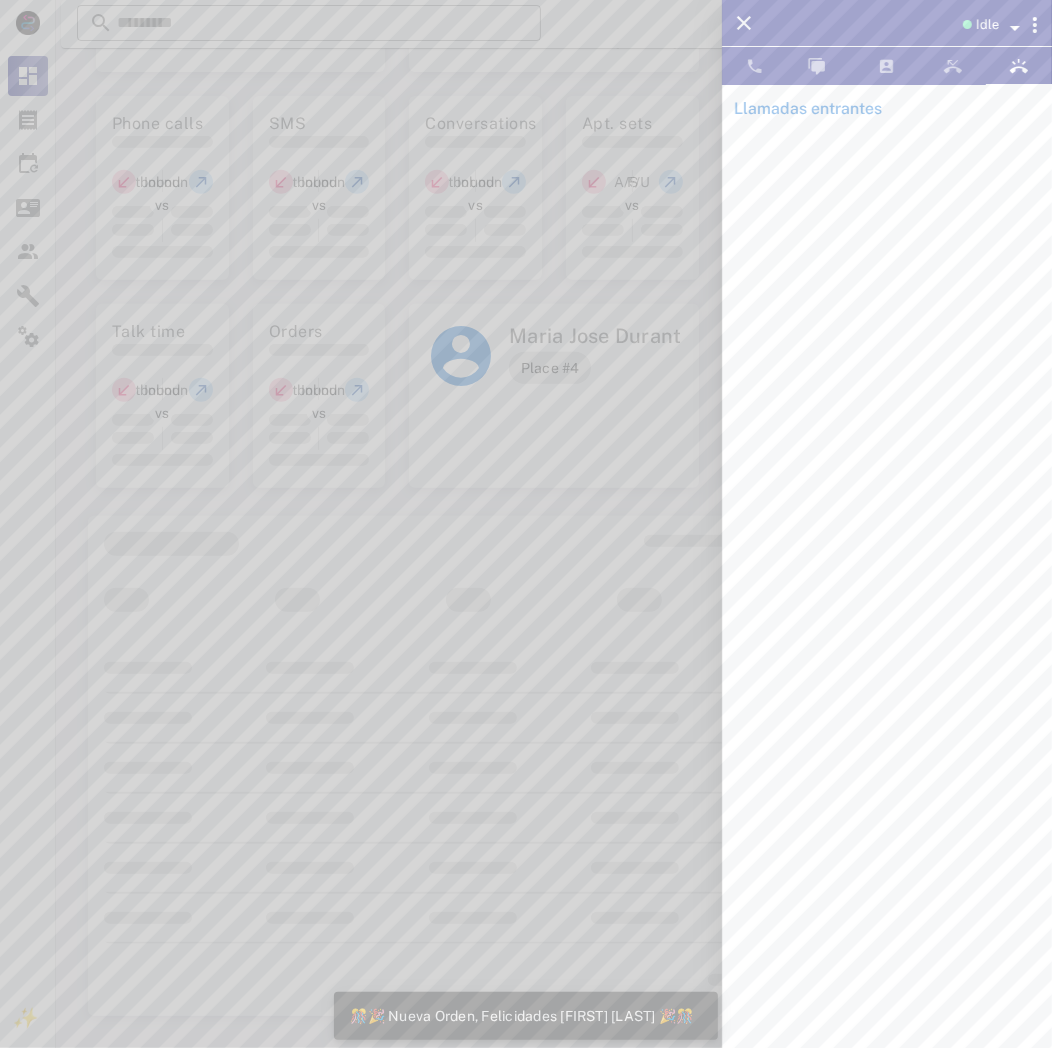 scroll, scrollTop: 468, scrollLeft: 0, axis: vertical 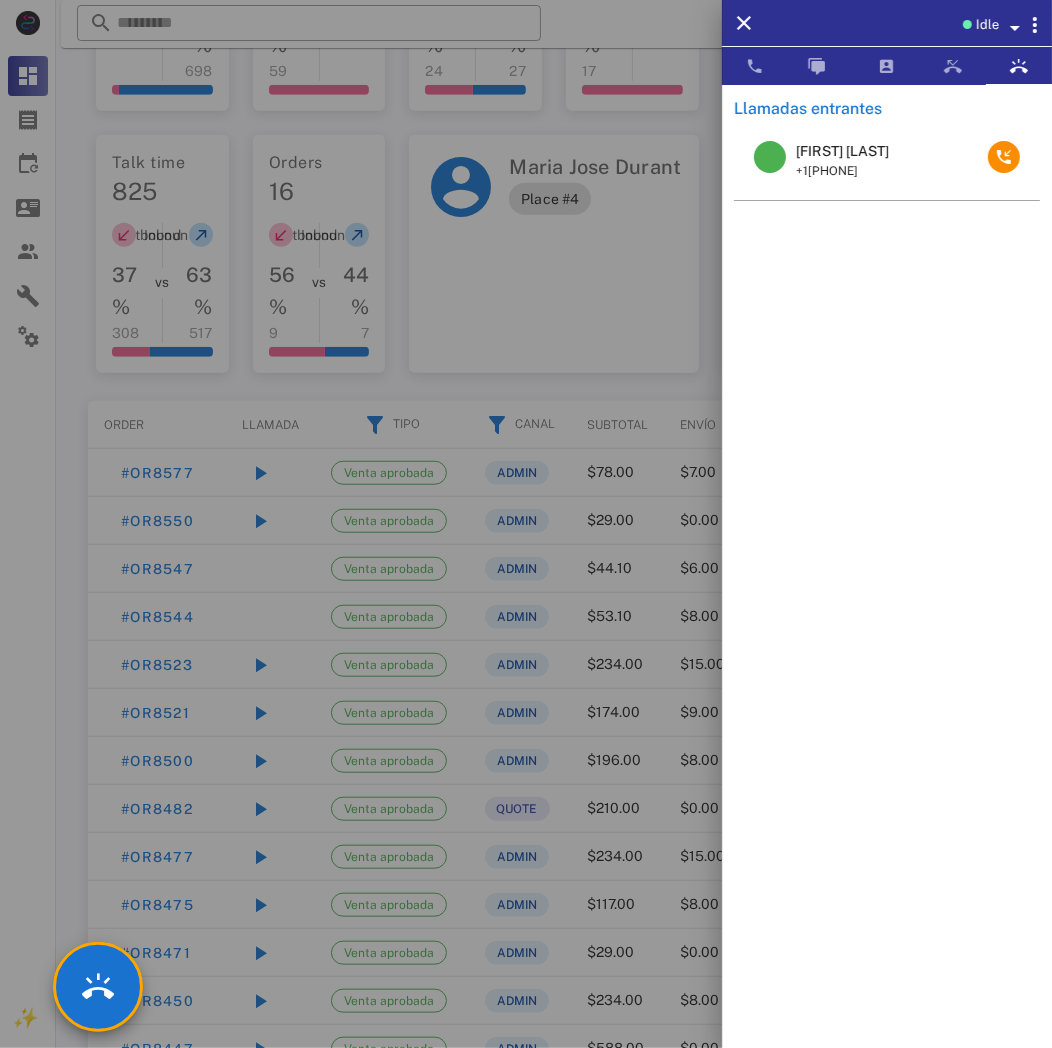 click on "Idle" at bounding box center (987, 25) 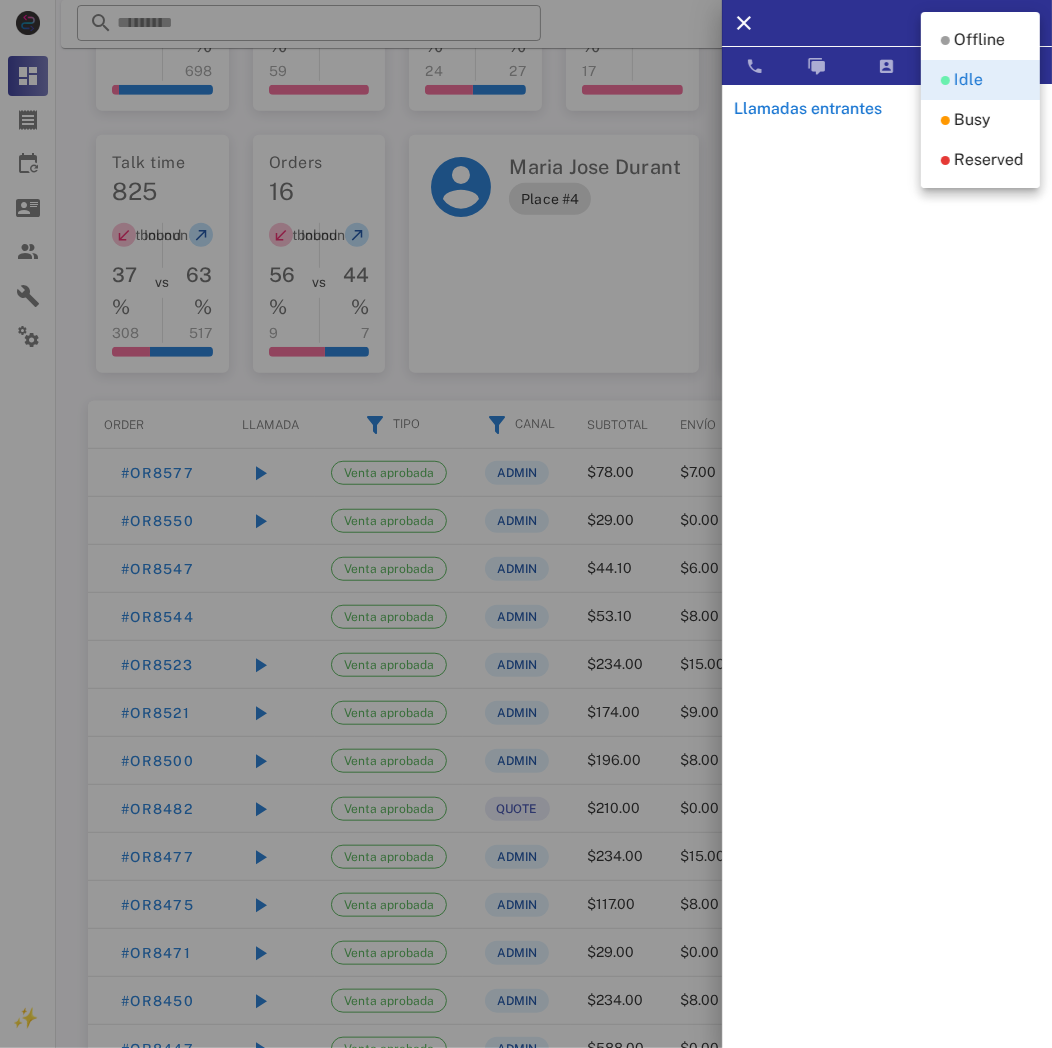 drag, startPoint x: 910, startPoint y: 366, endPoint x: 788, endPoint y: 170, distance: 230.86794 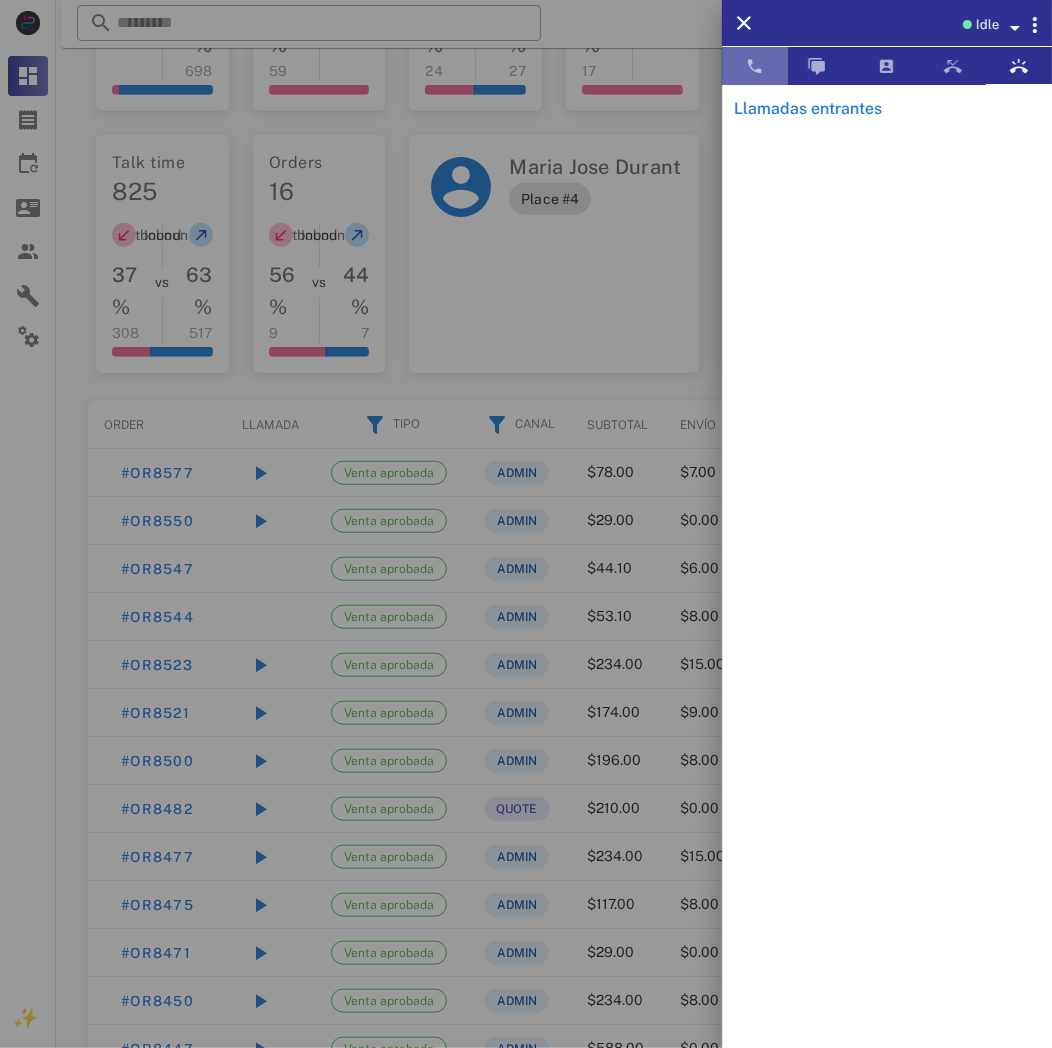 click at bounding box center (755, 66) 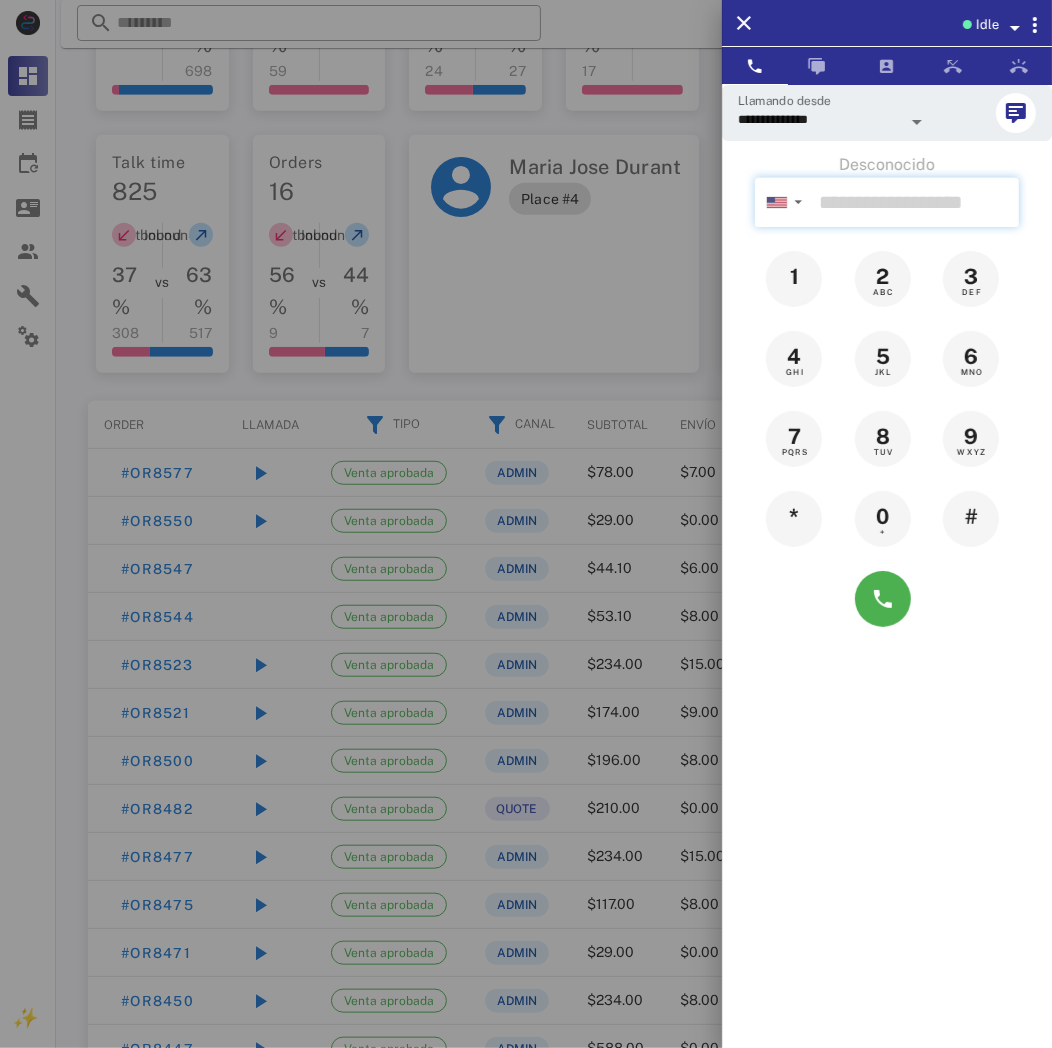 click at bounding box center [915, 202] 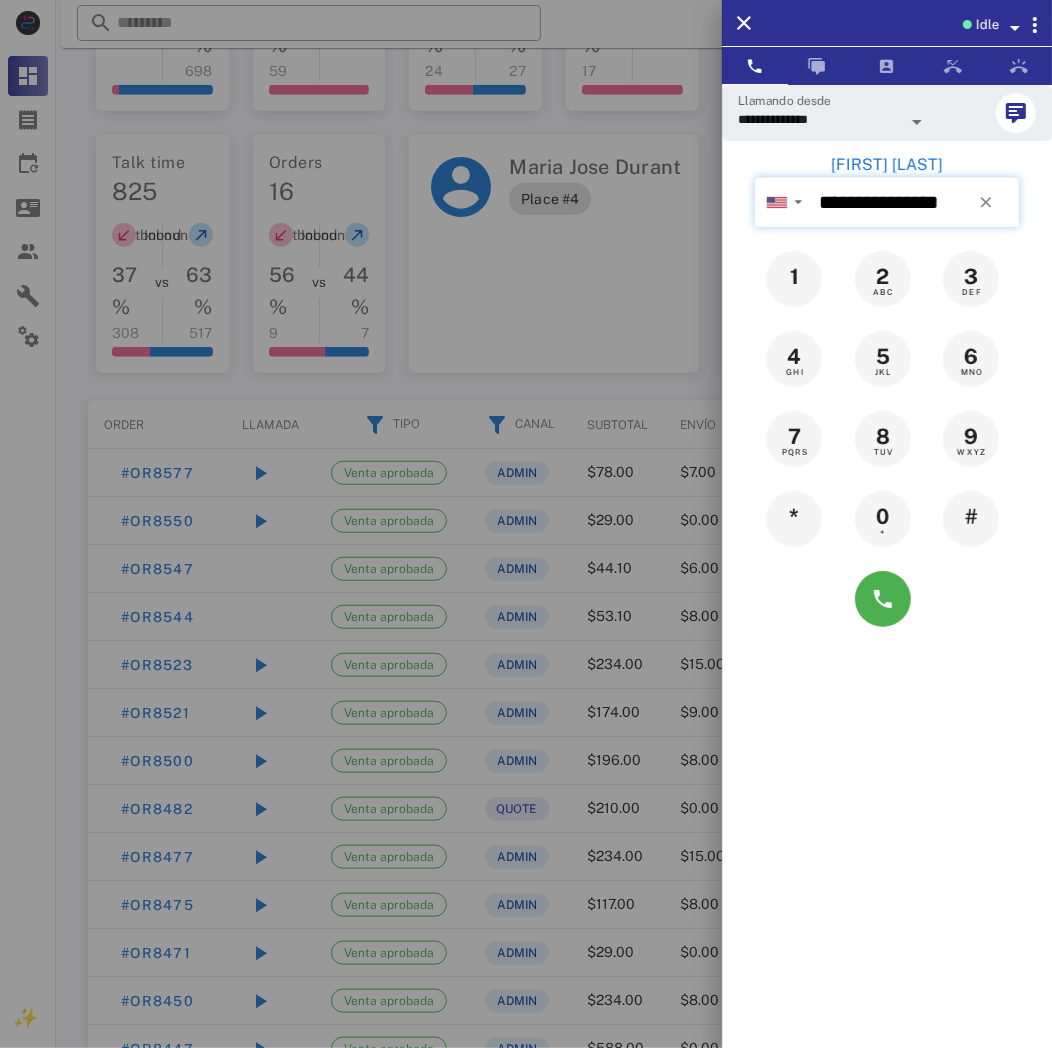 type on "**********" 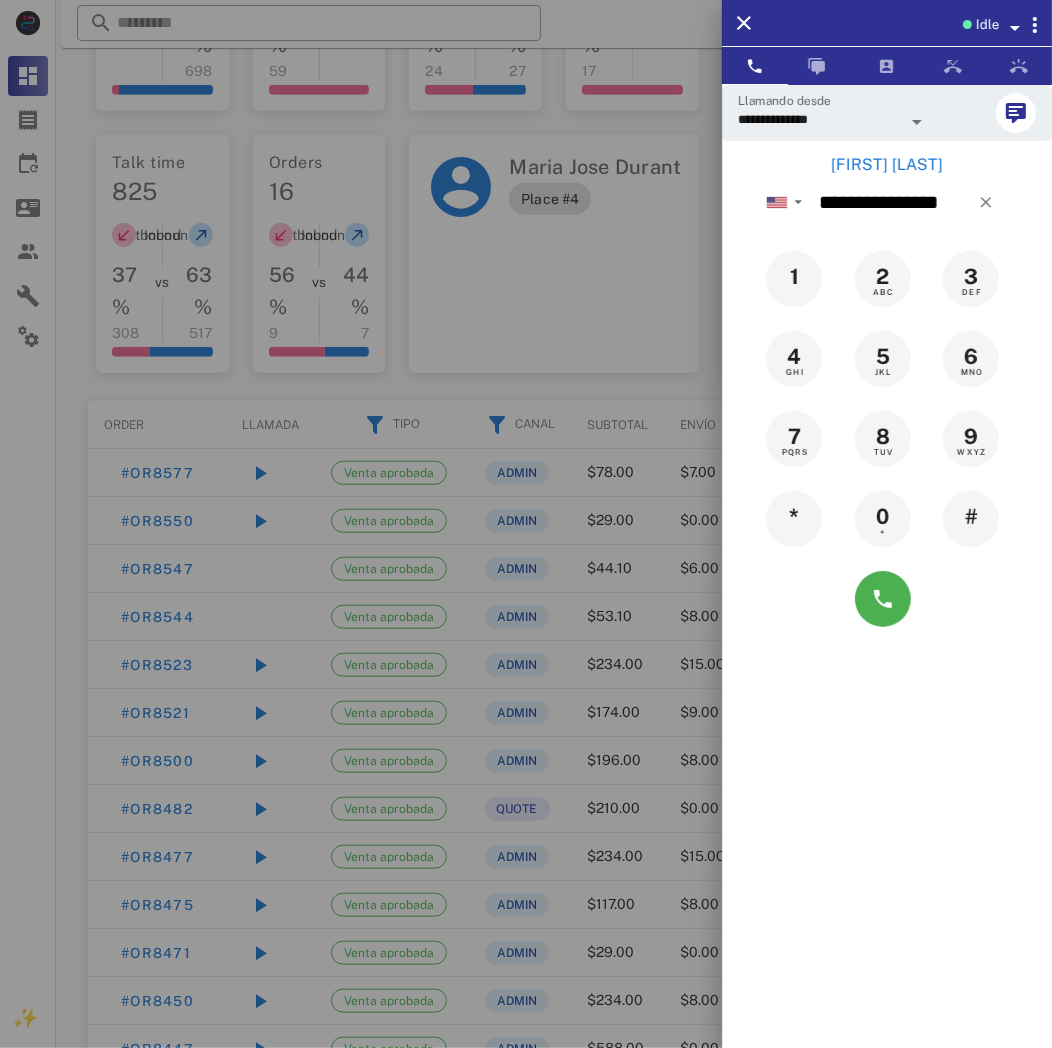 click on "[FIRST] [LAST]" at bounding box center (887, 165) 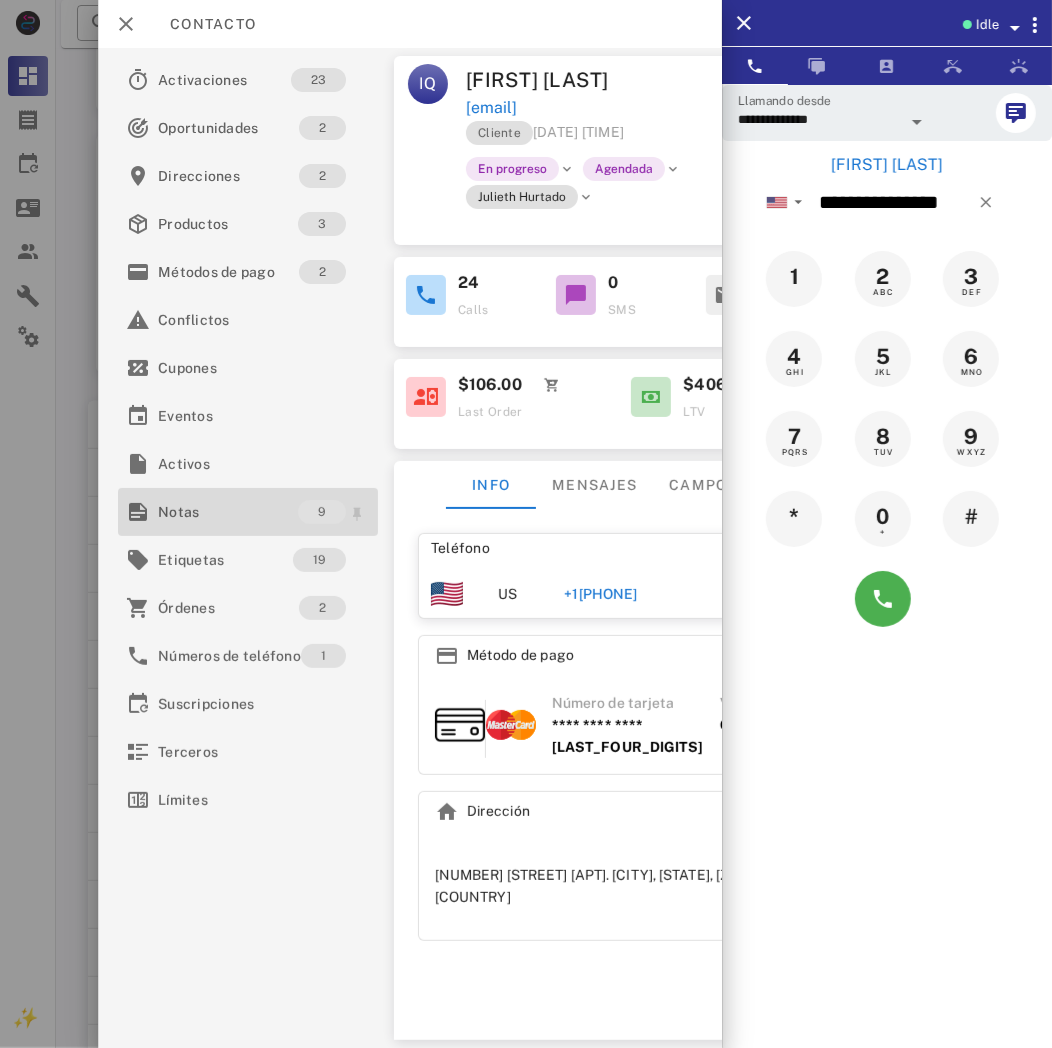 click on "Notas" at bounding box center [228, 512] 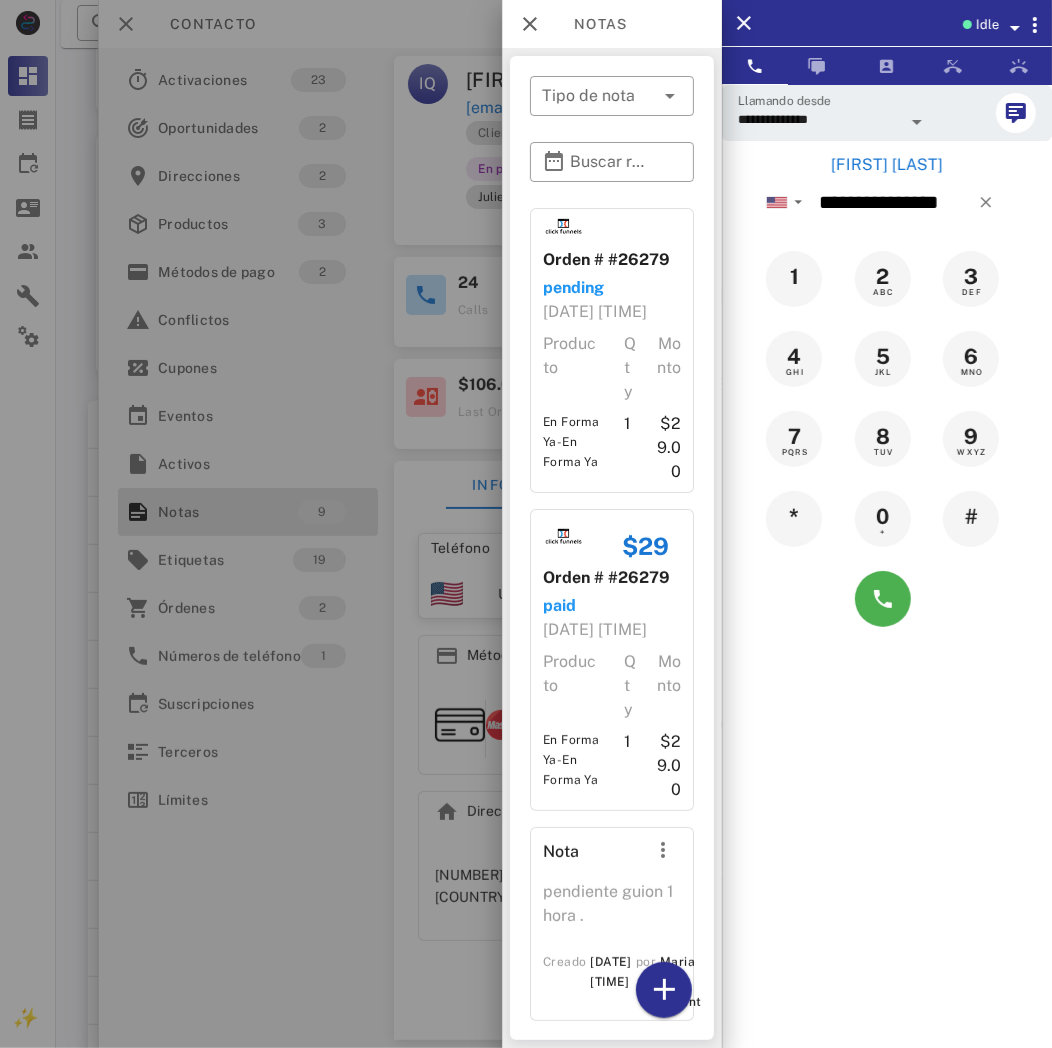 click at bounding box center [526, 524] 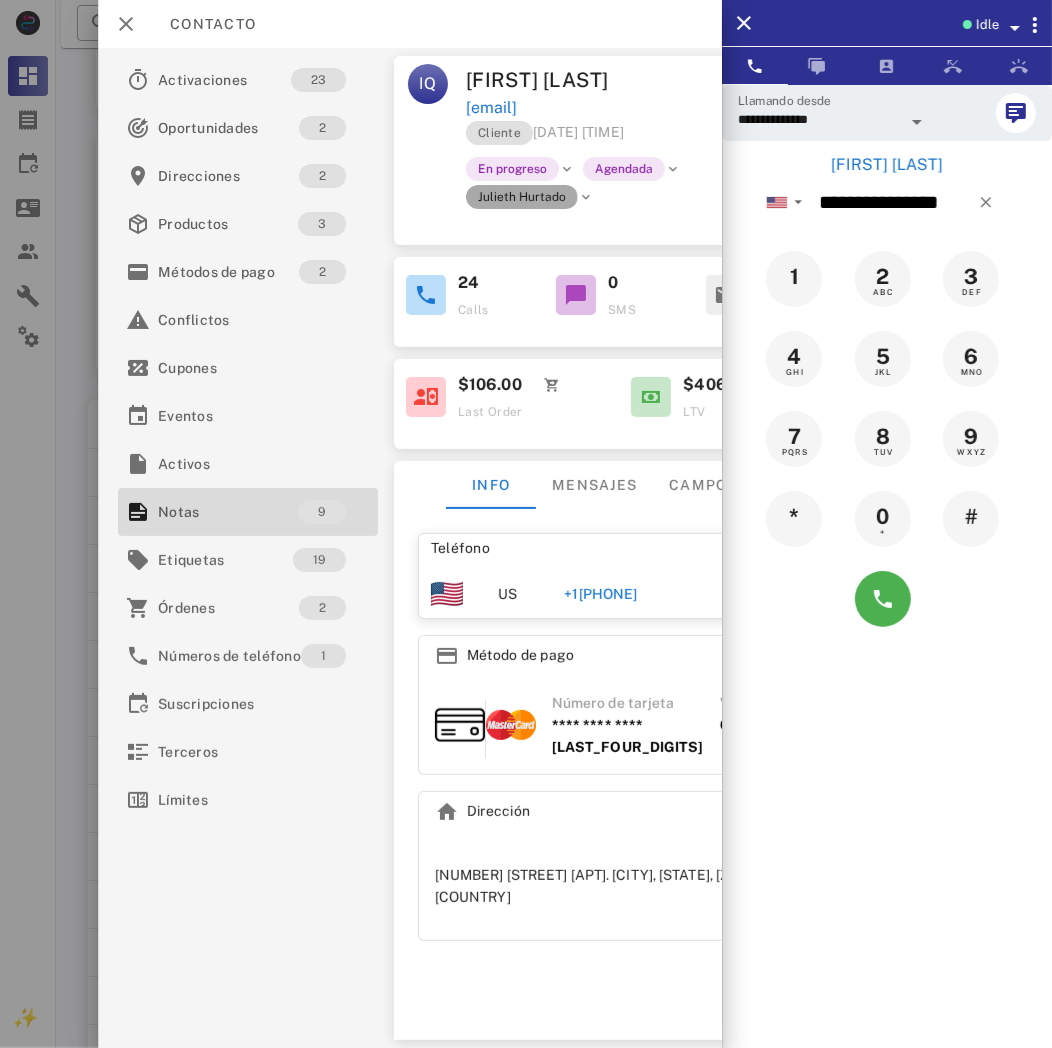 click on "Julieth Hurtado" at bounding box center (522, 197) 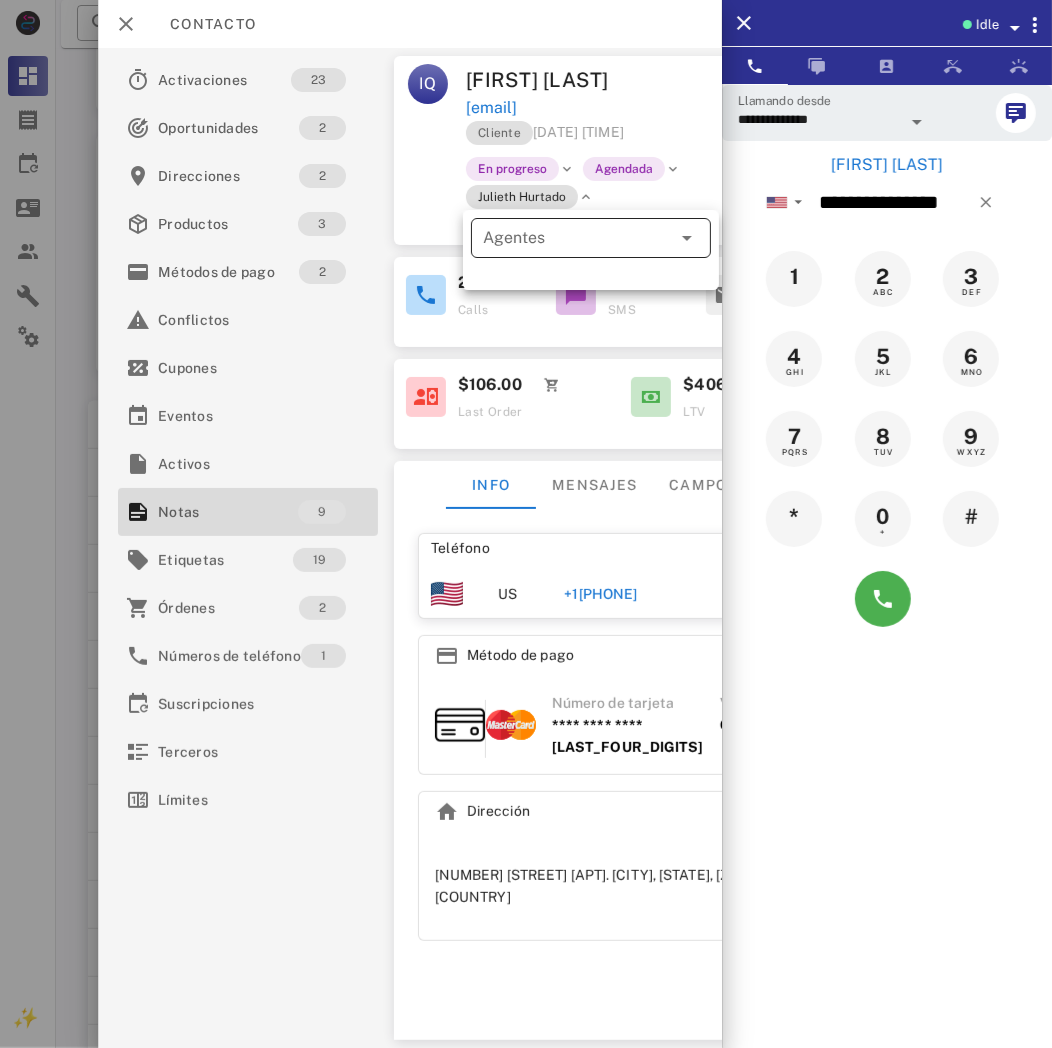 click on "Agentes" at bounding box center [563, 238] 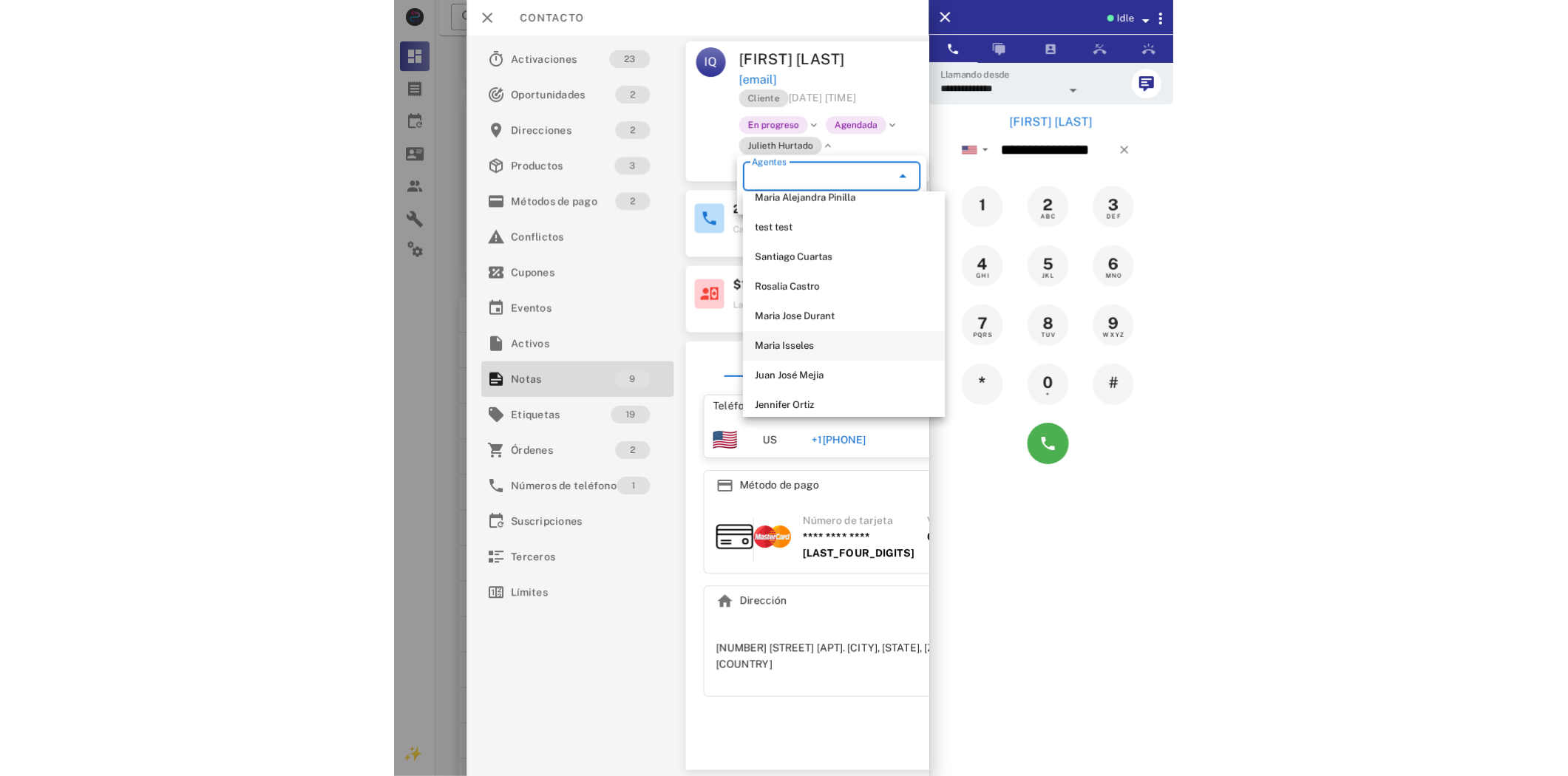 scroll, scrollTop: 686, scrollLeft: 0, axis: vertical 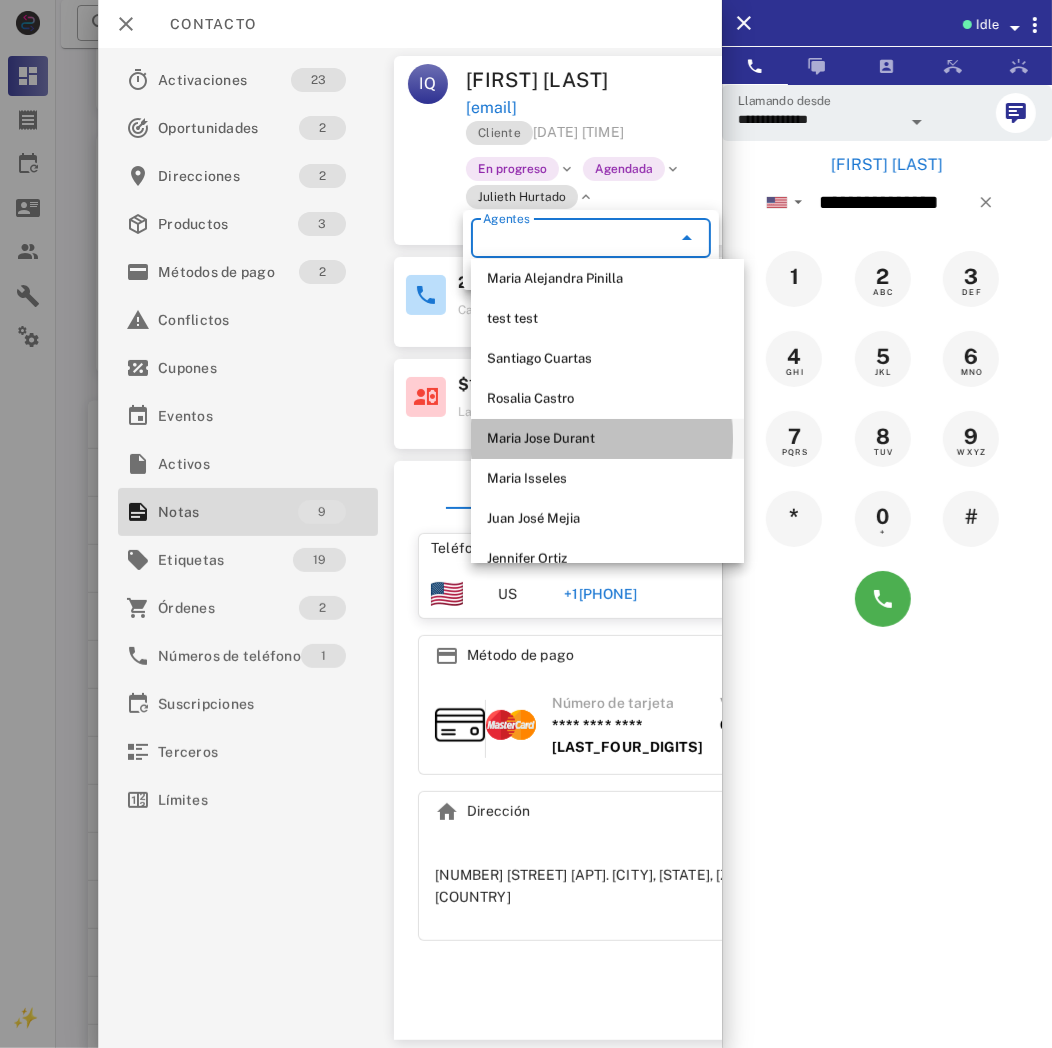 click on "Maria Jose Durant" at bounding box center (607, 439) 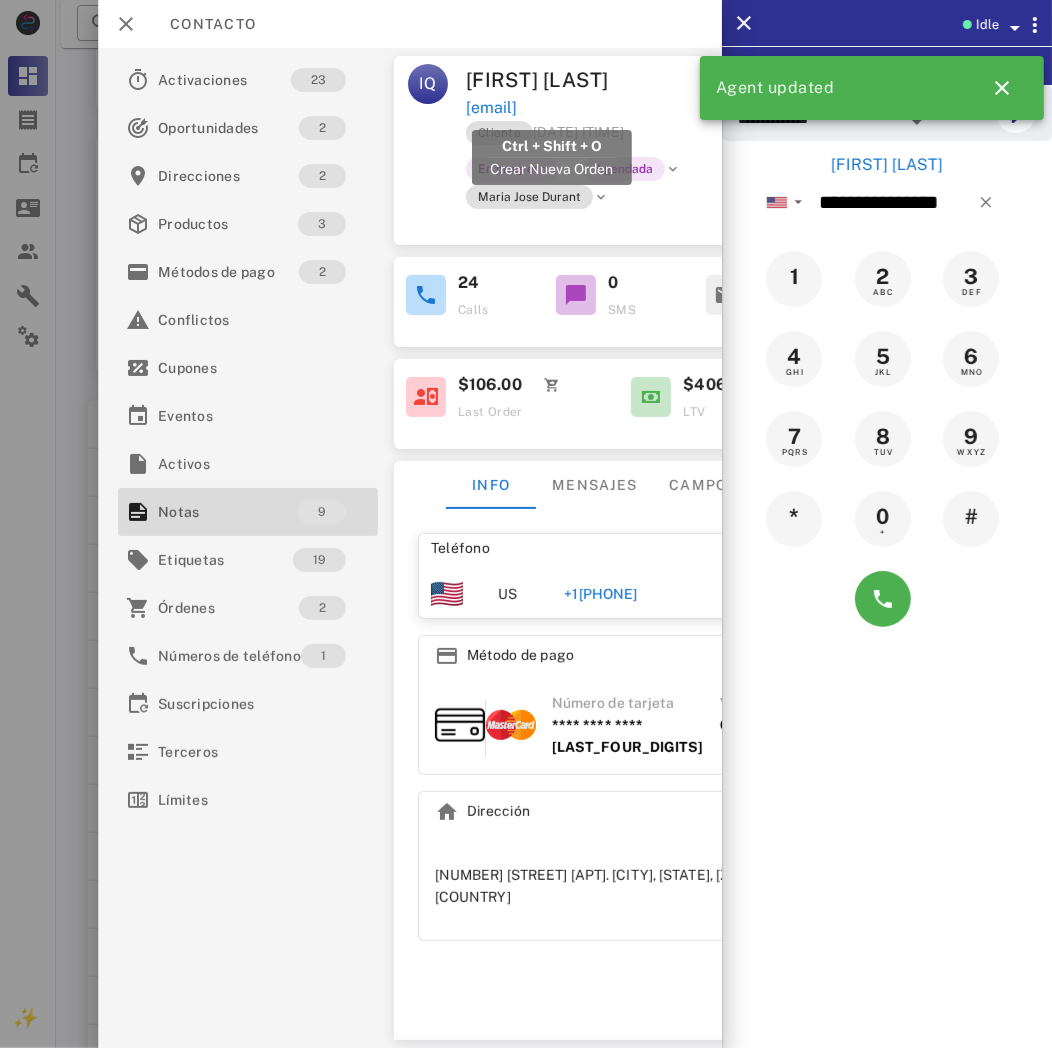 click on "[EMAIL]" at bounding box center [491, 108] 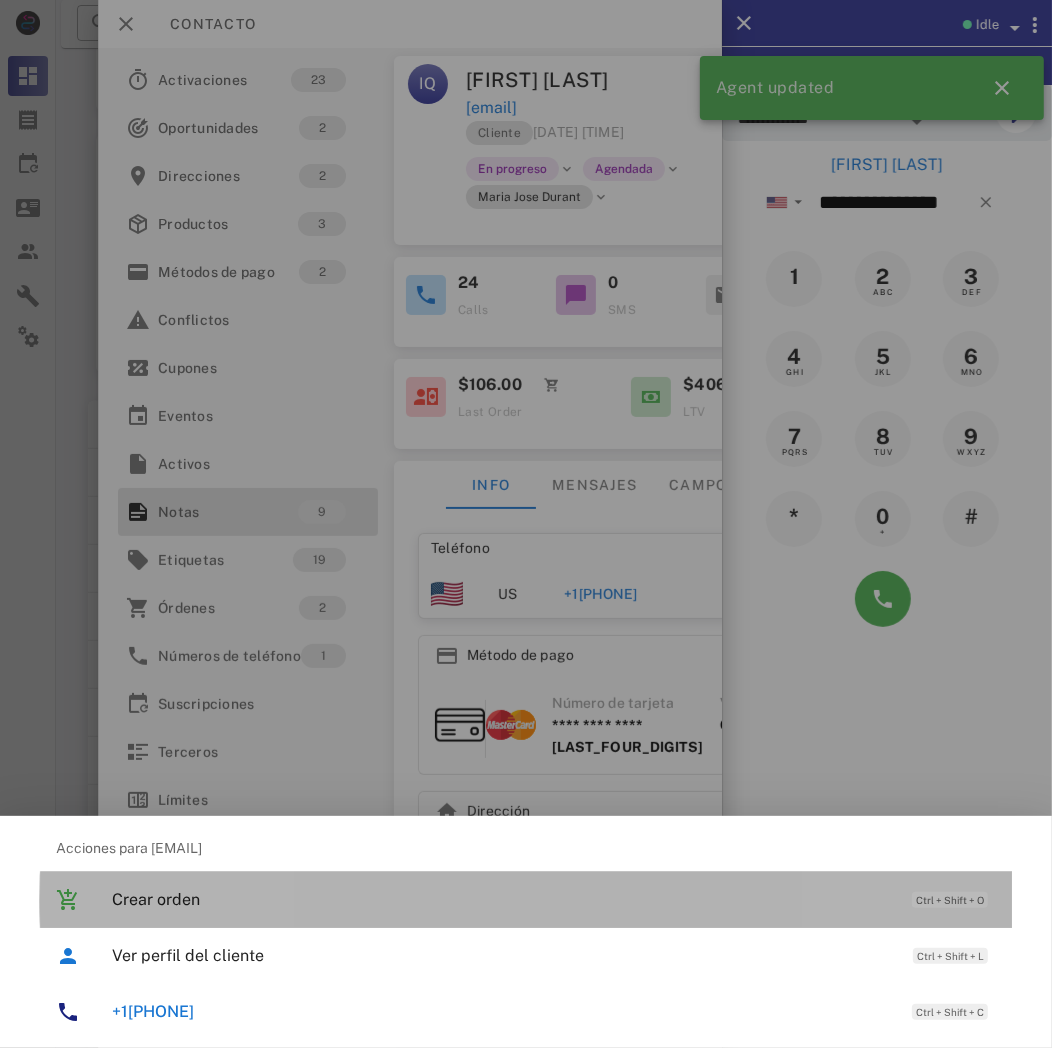 click on "Crear orden" at bounding box center (502, 899) 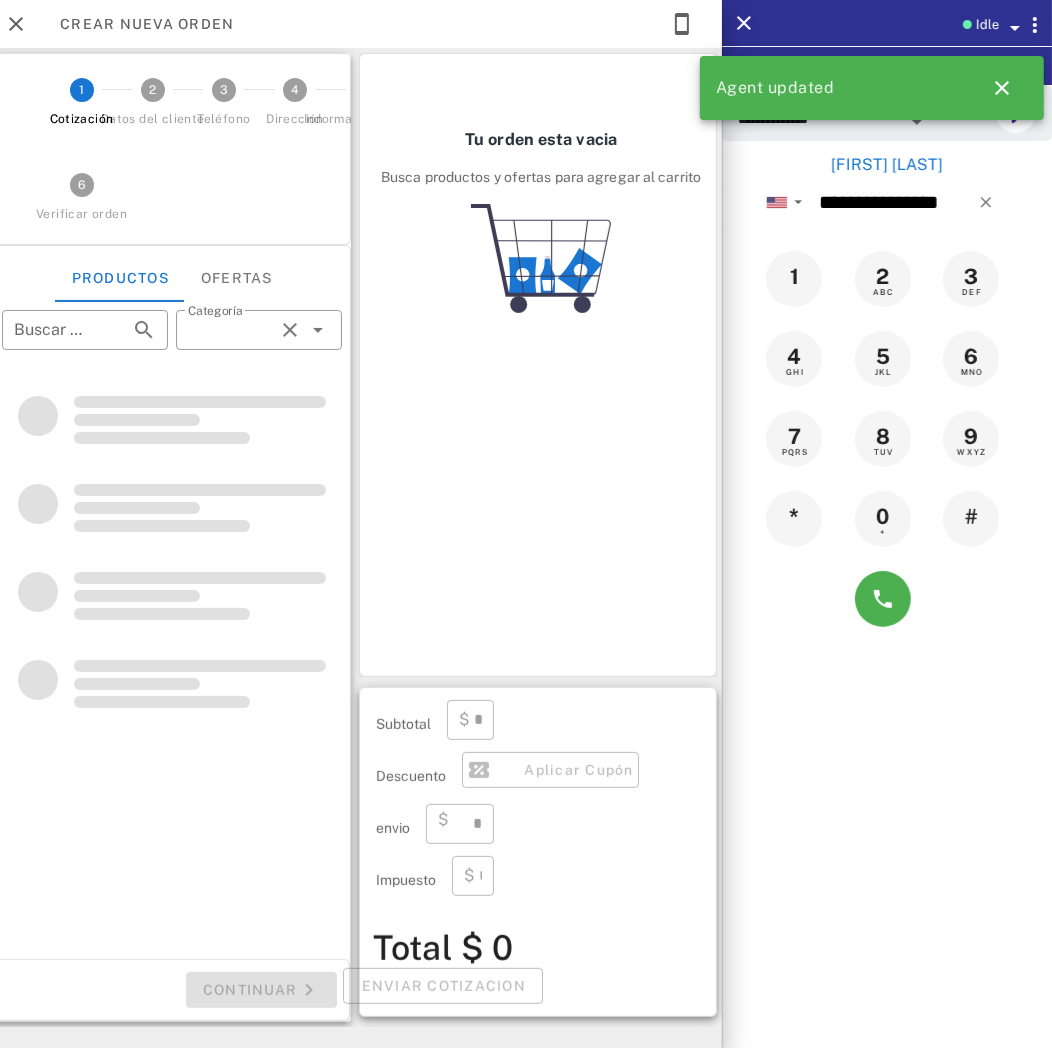 type on "**********" 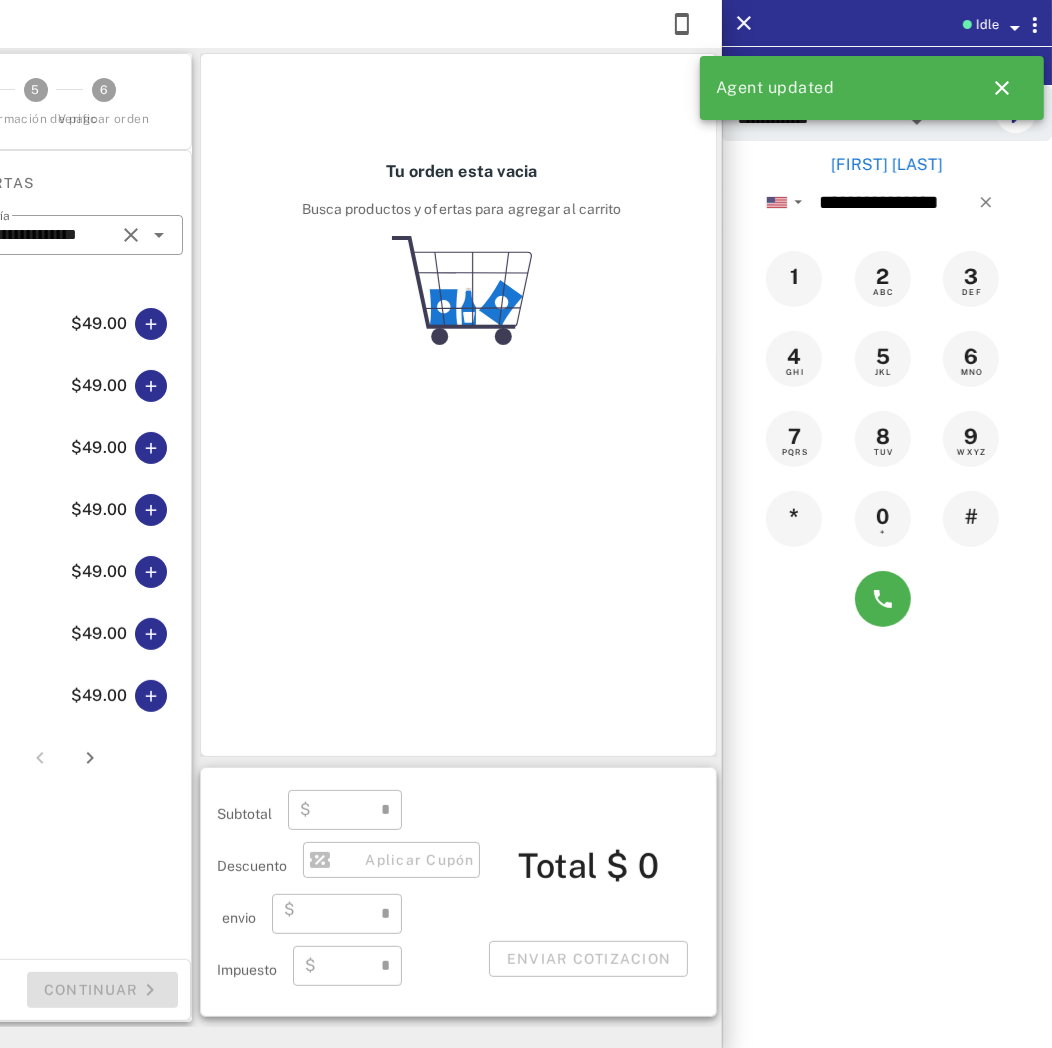 type on "****" 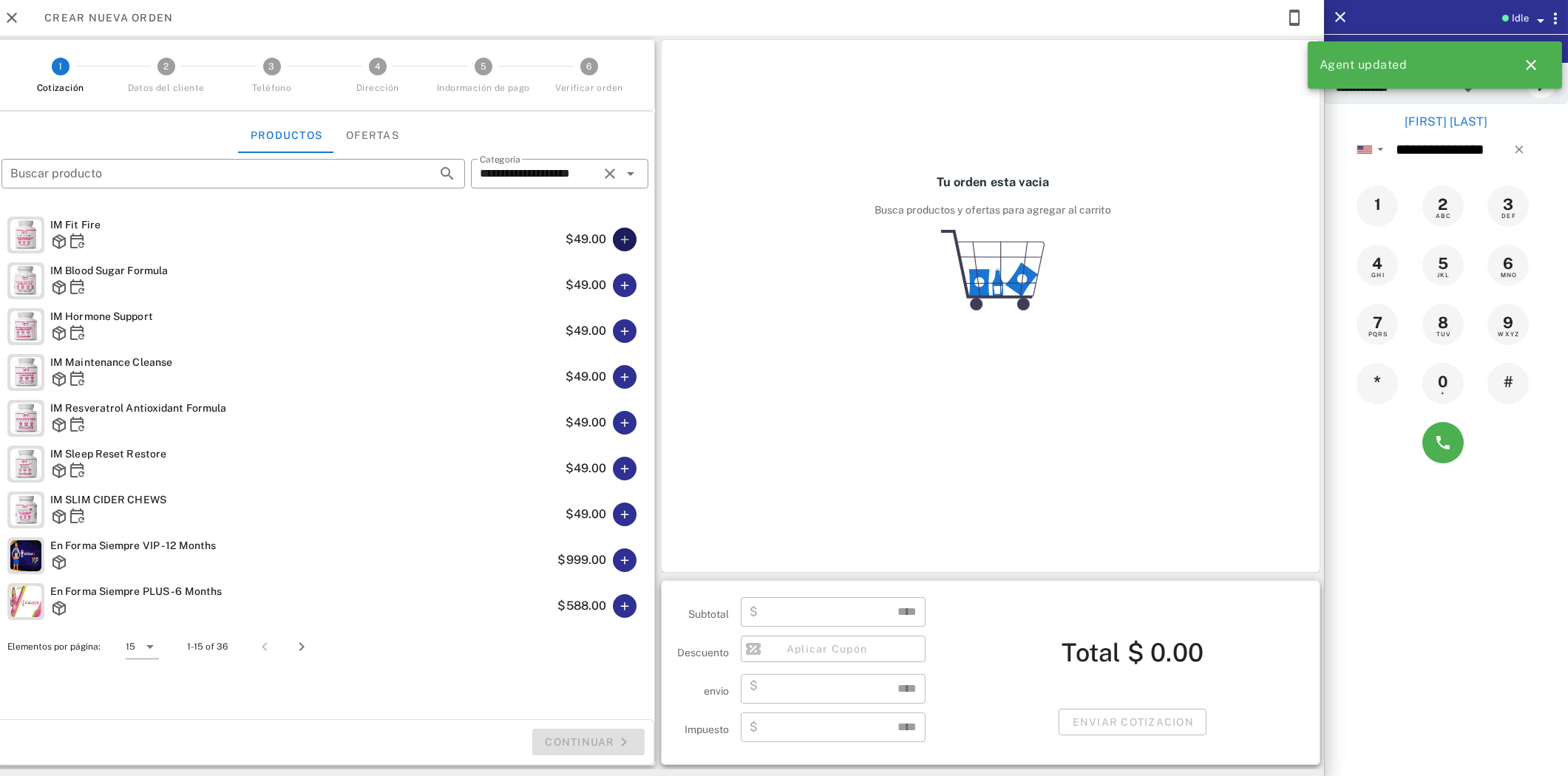 click at bounding box center (625, 239) 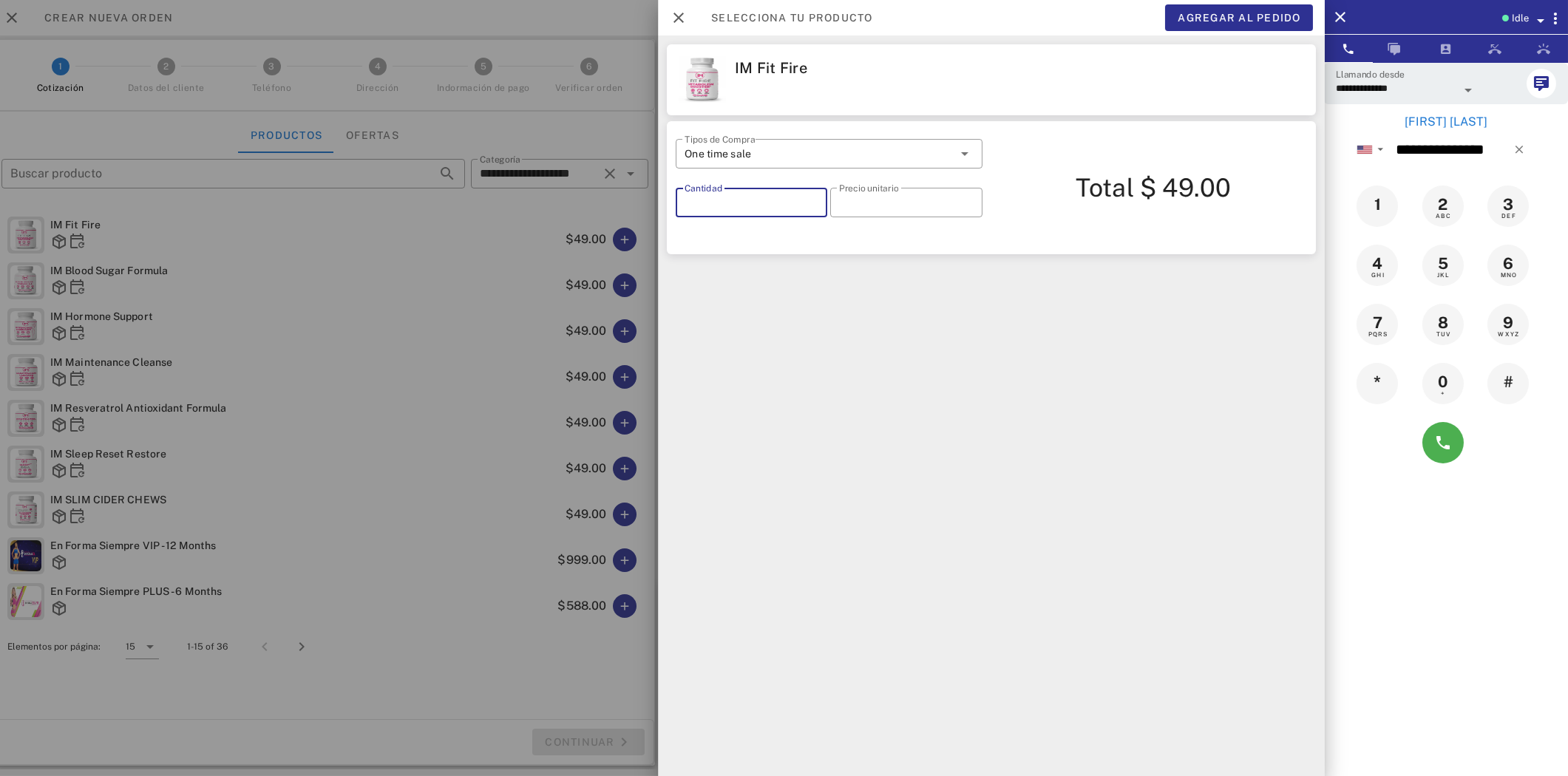 click on "*" at bounding box center (751, 202) 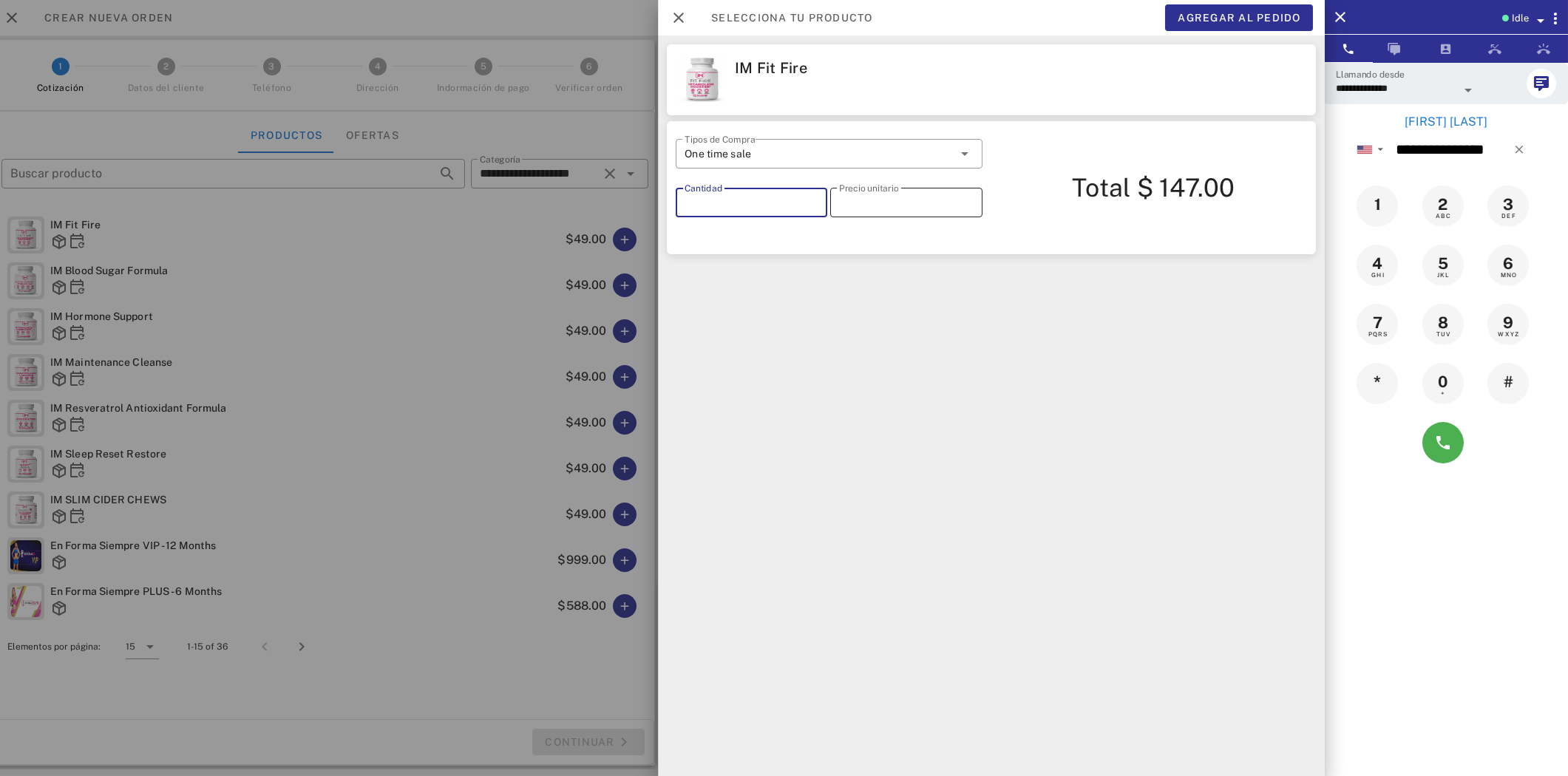 type on "*" 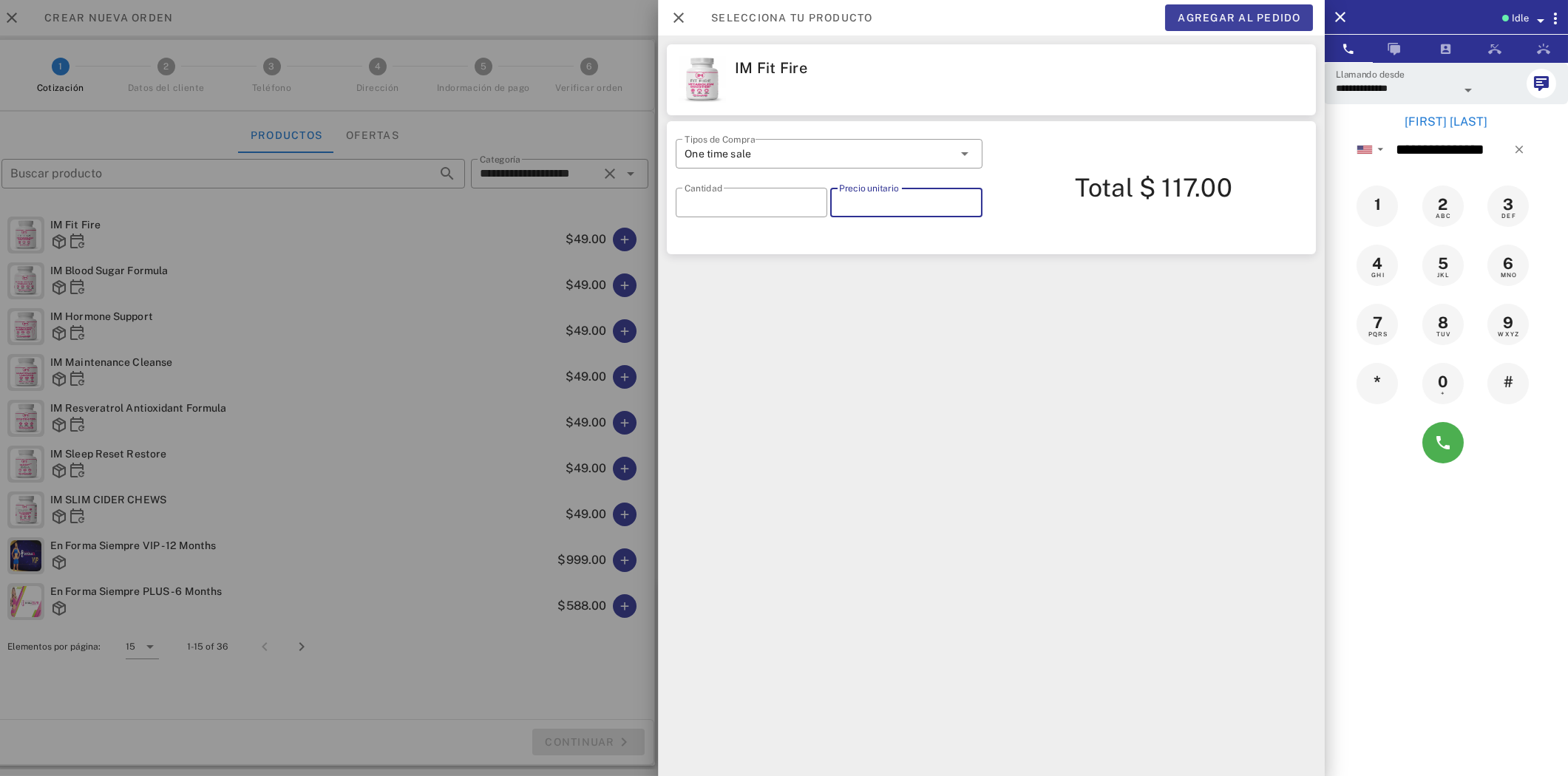 type on "*****" 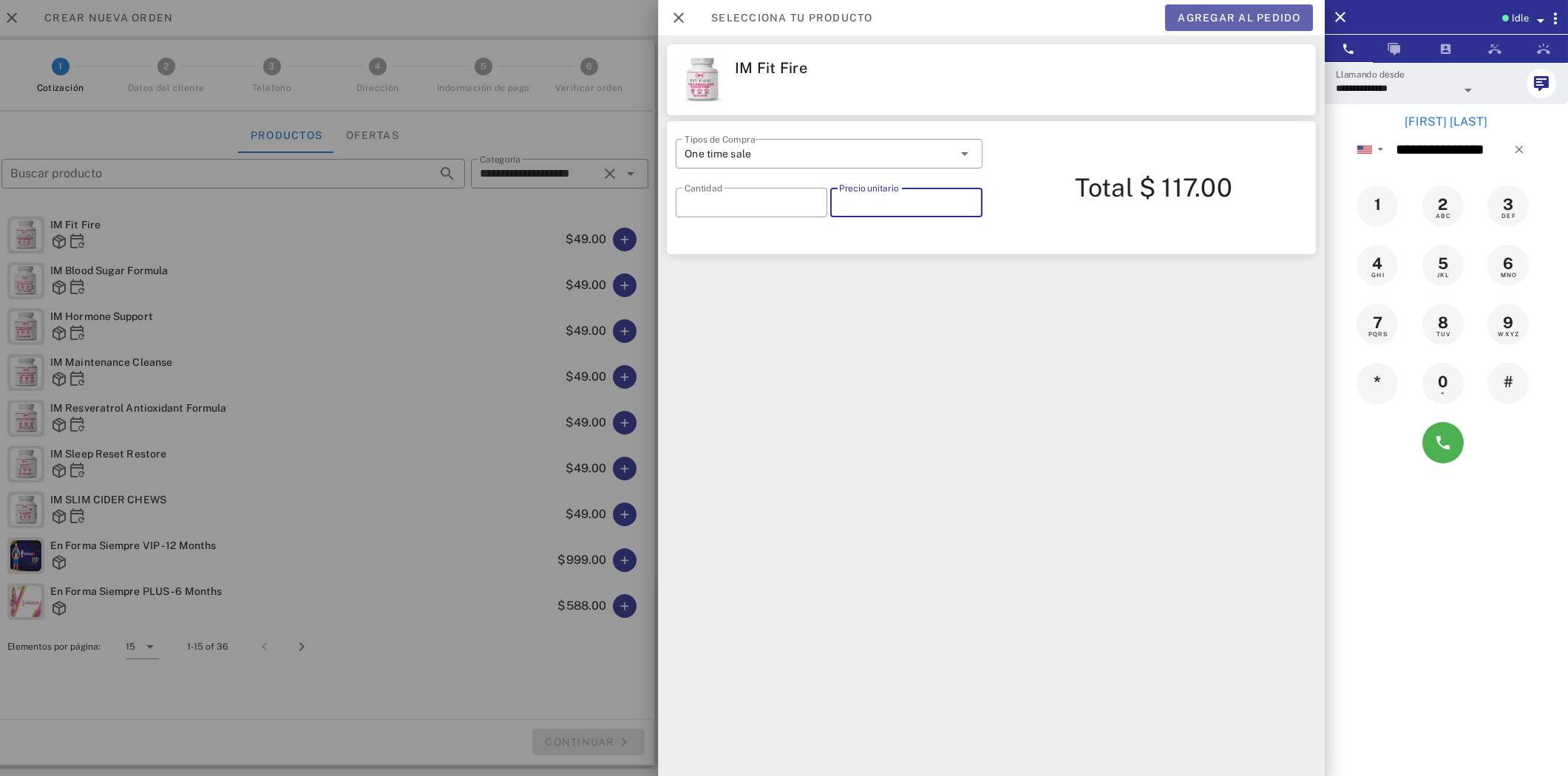 click on "Agregar al pedido" at bounding box center (1239, 18) 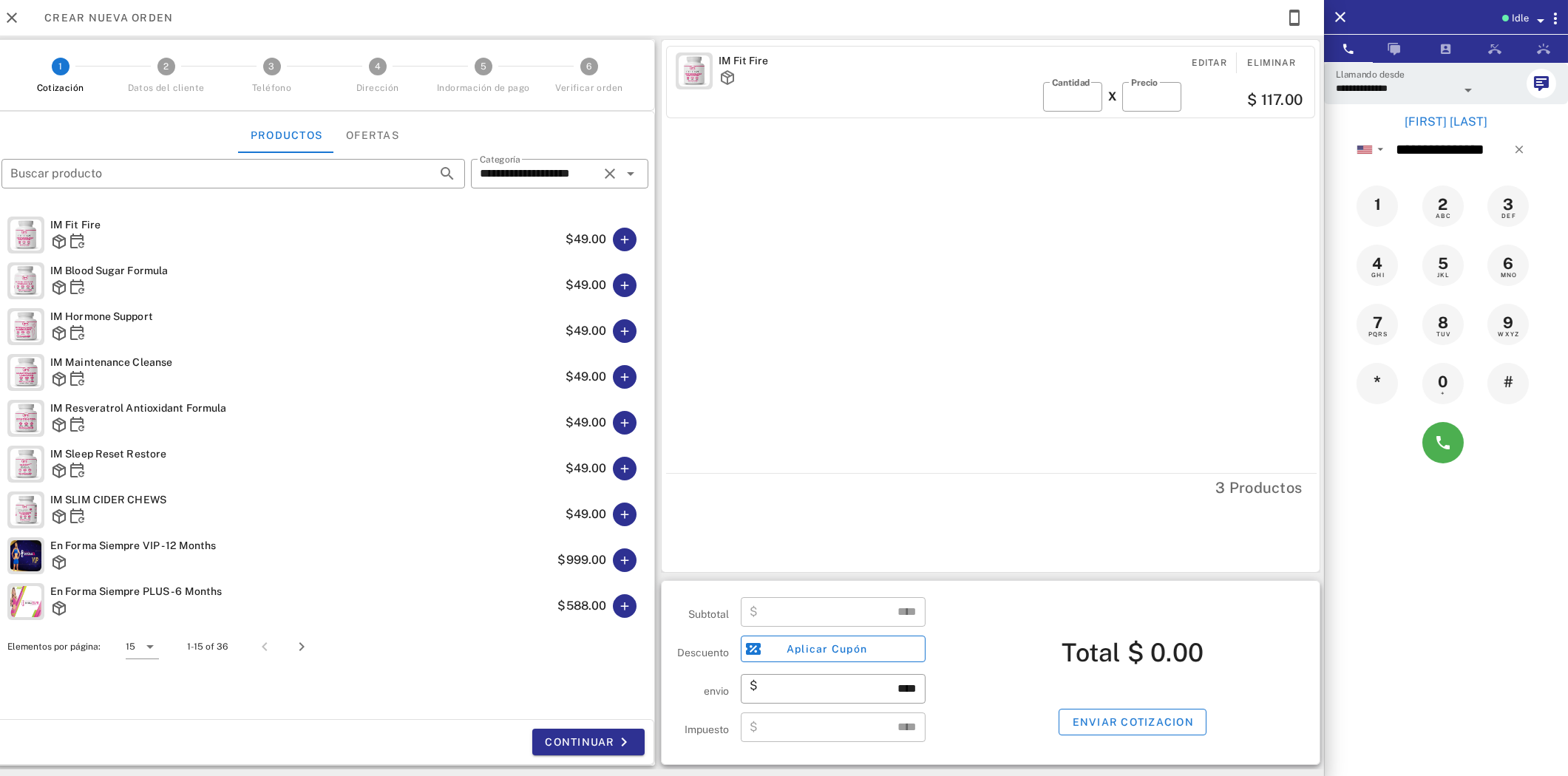 type on "******" 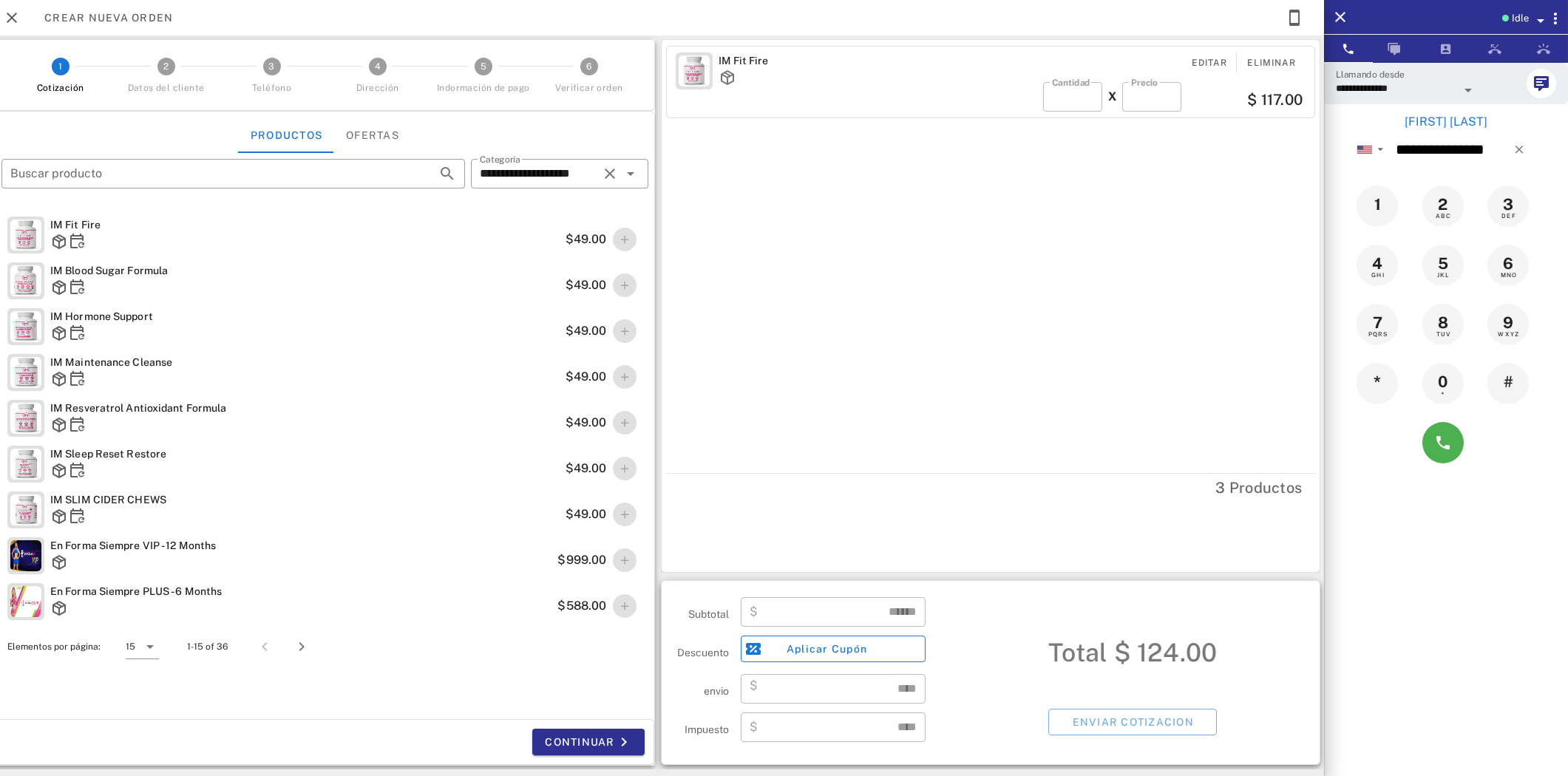 type on "*****" 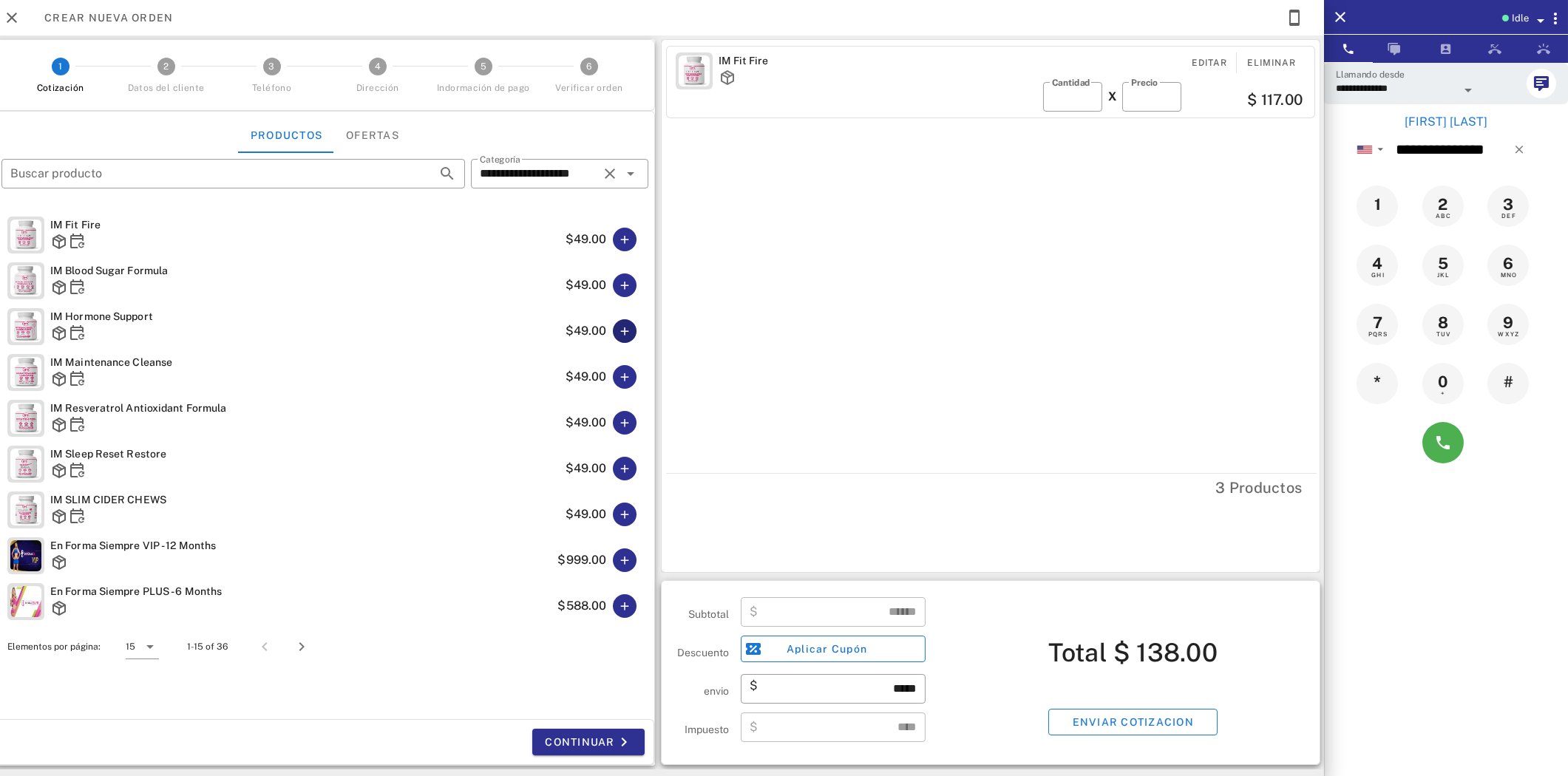 click at bounding box center [625, 331] 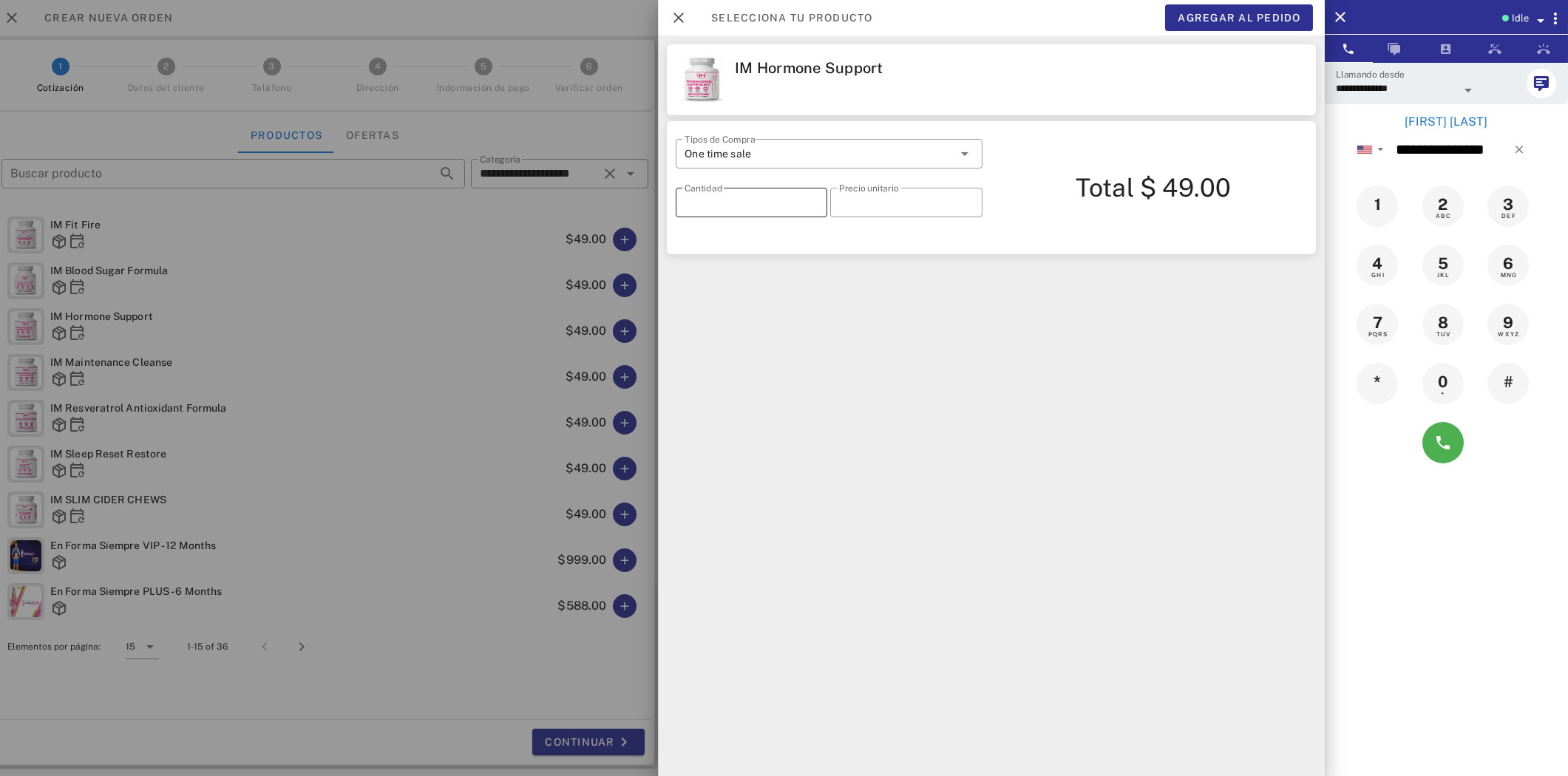 click on "*" at bounding box center [751, 202] 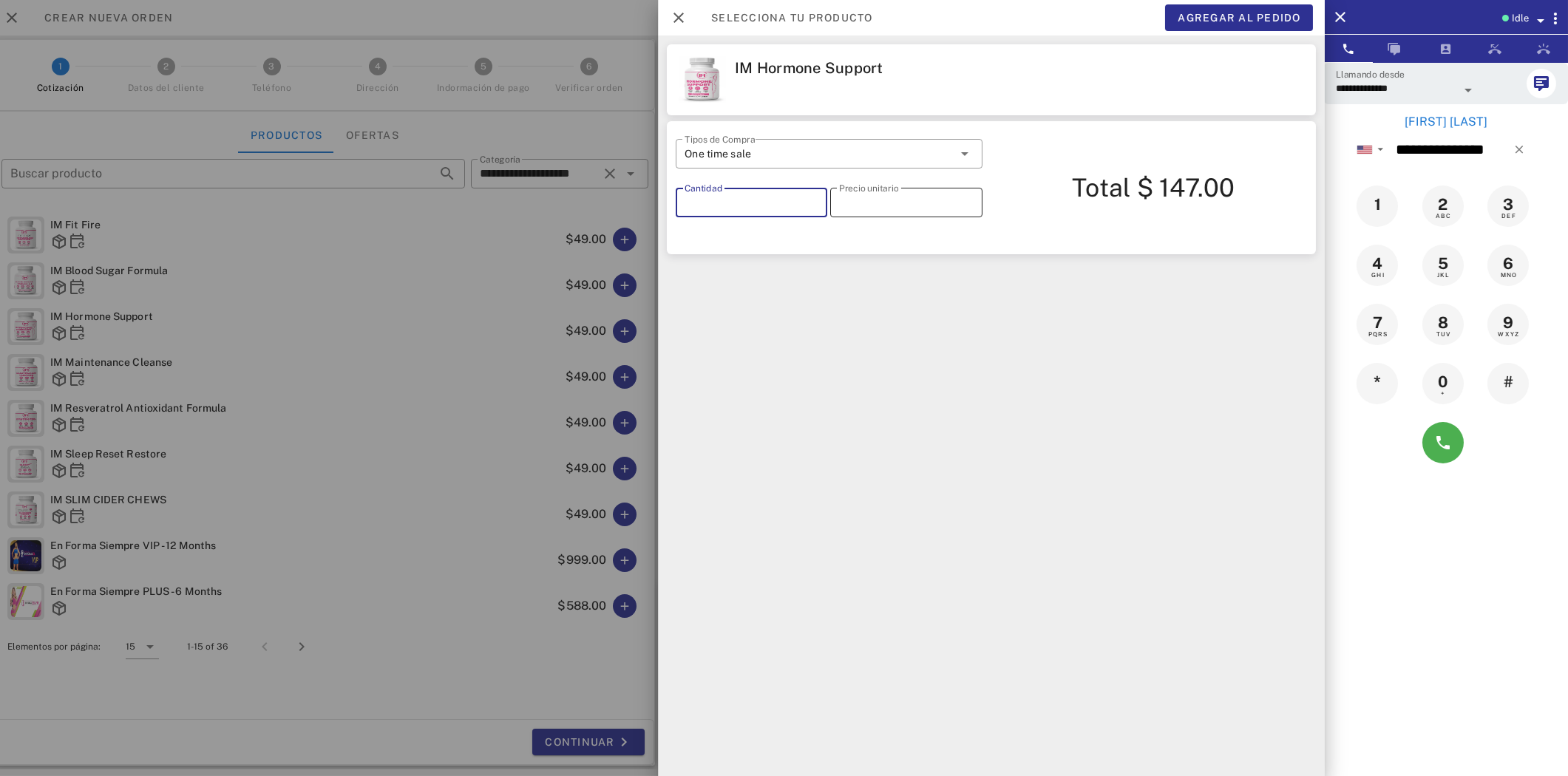 type on "*" 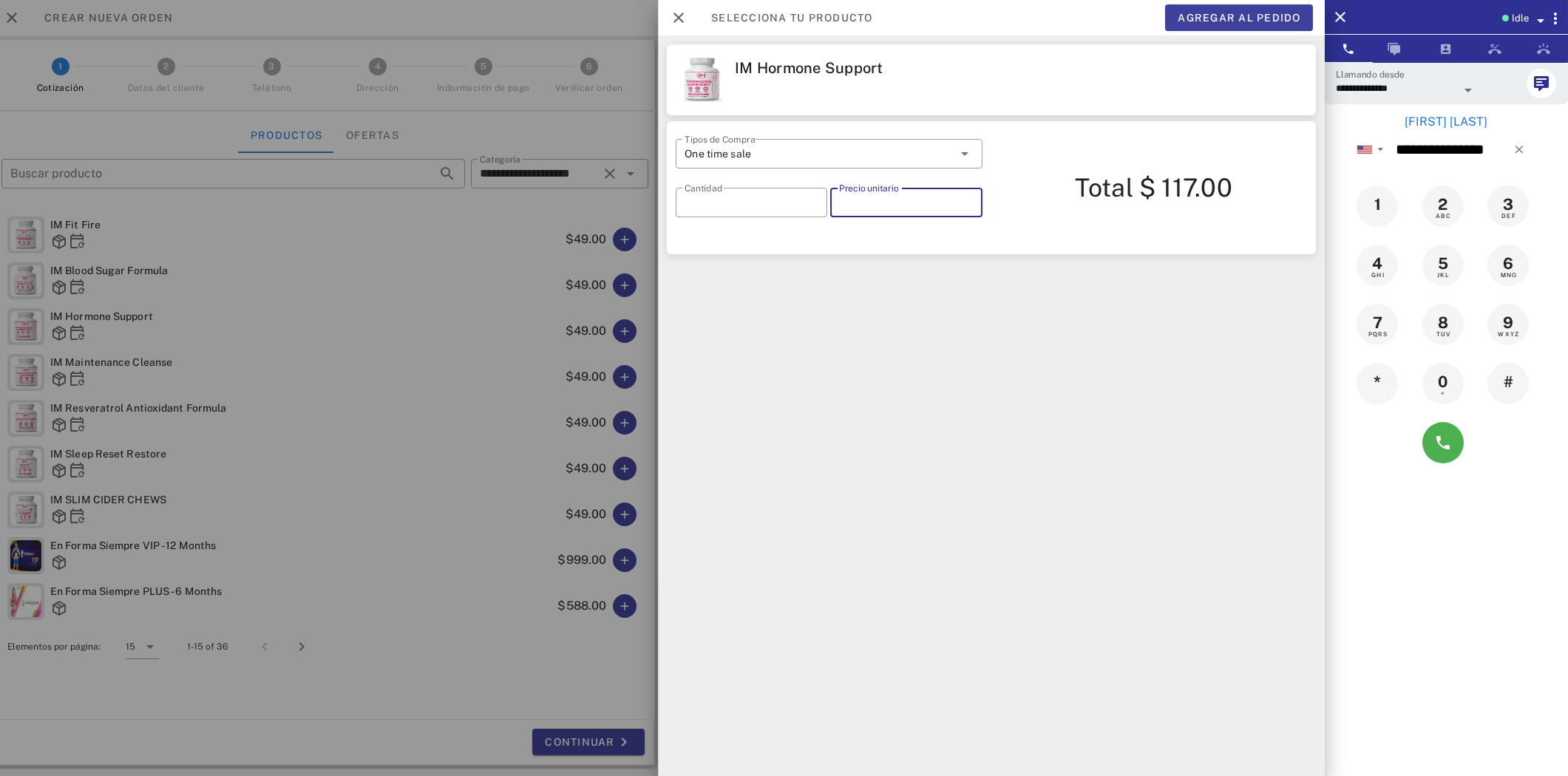 type on "*****" 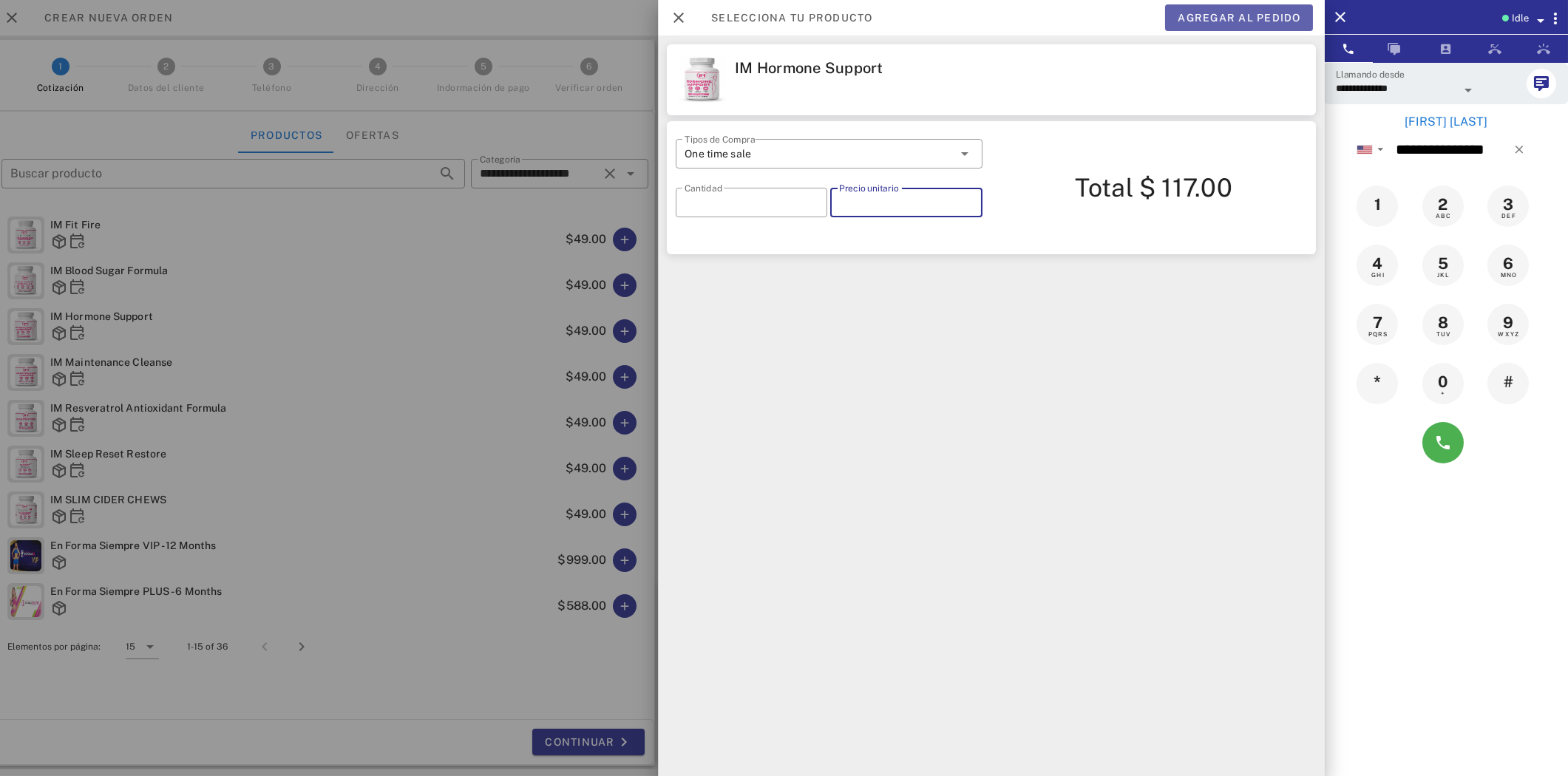 click on "Agregar al pedido" at bounding box center [1239, 18] 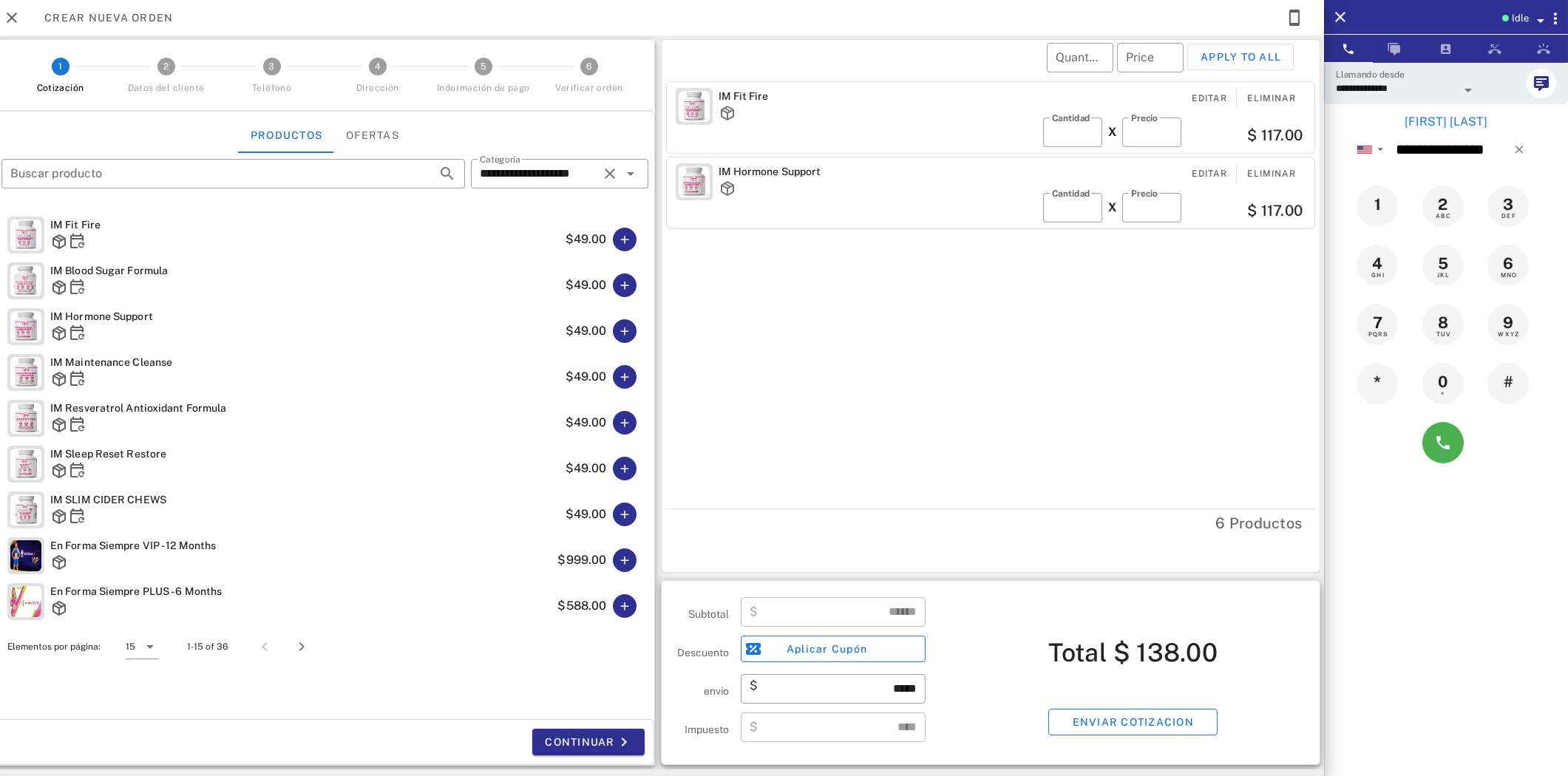 type on "******" 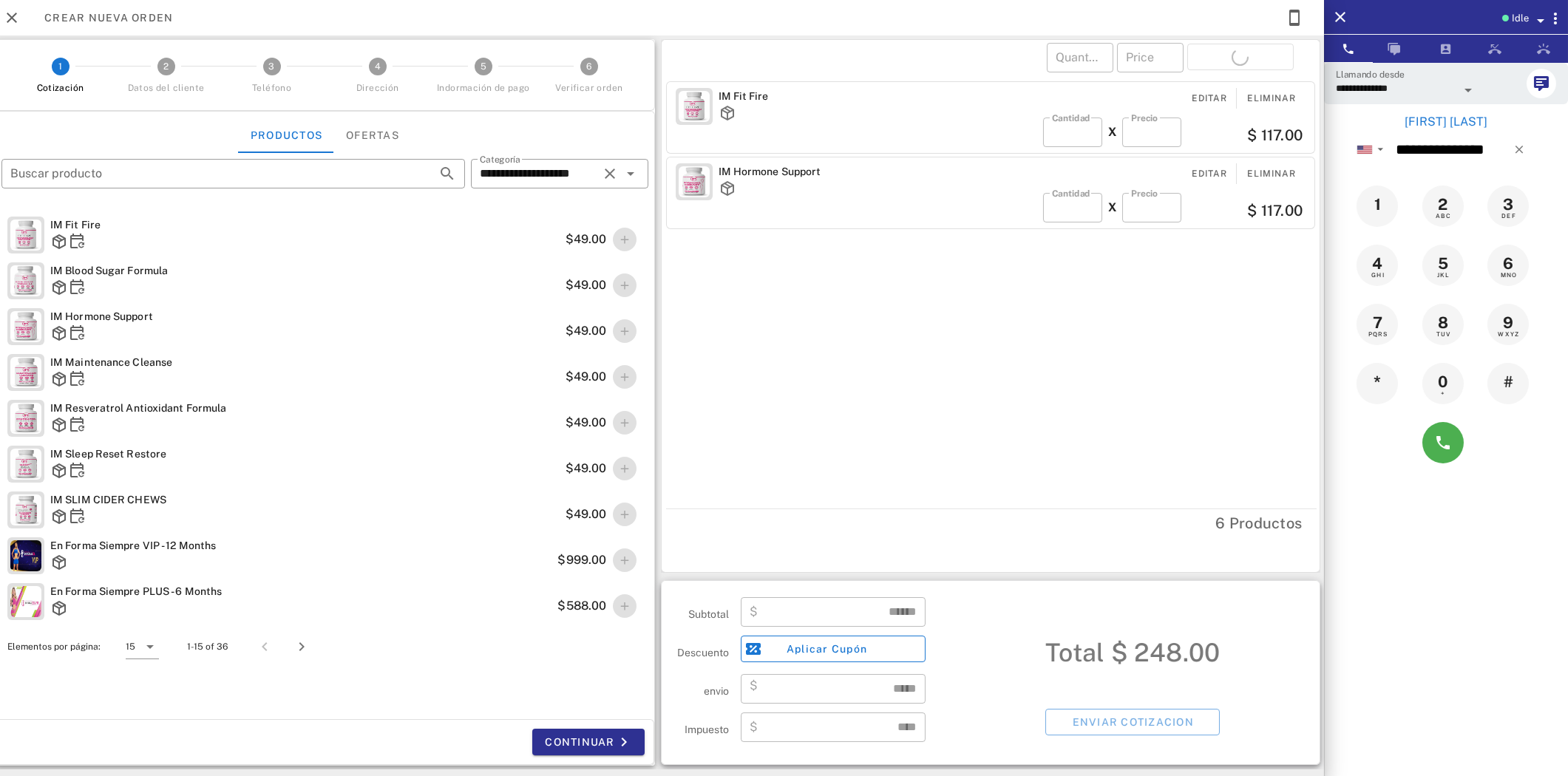 type on "*****" 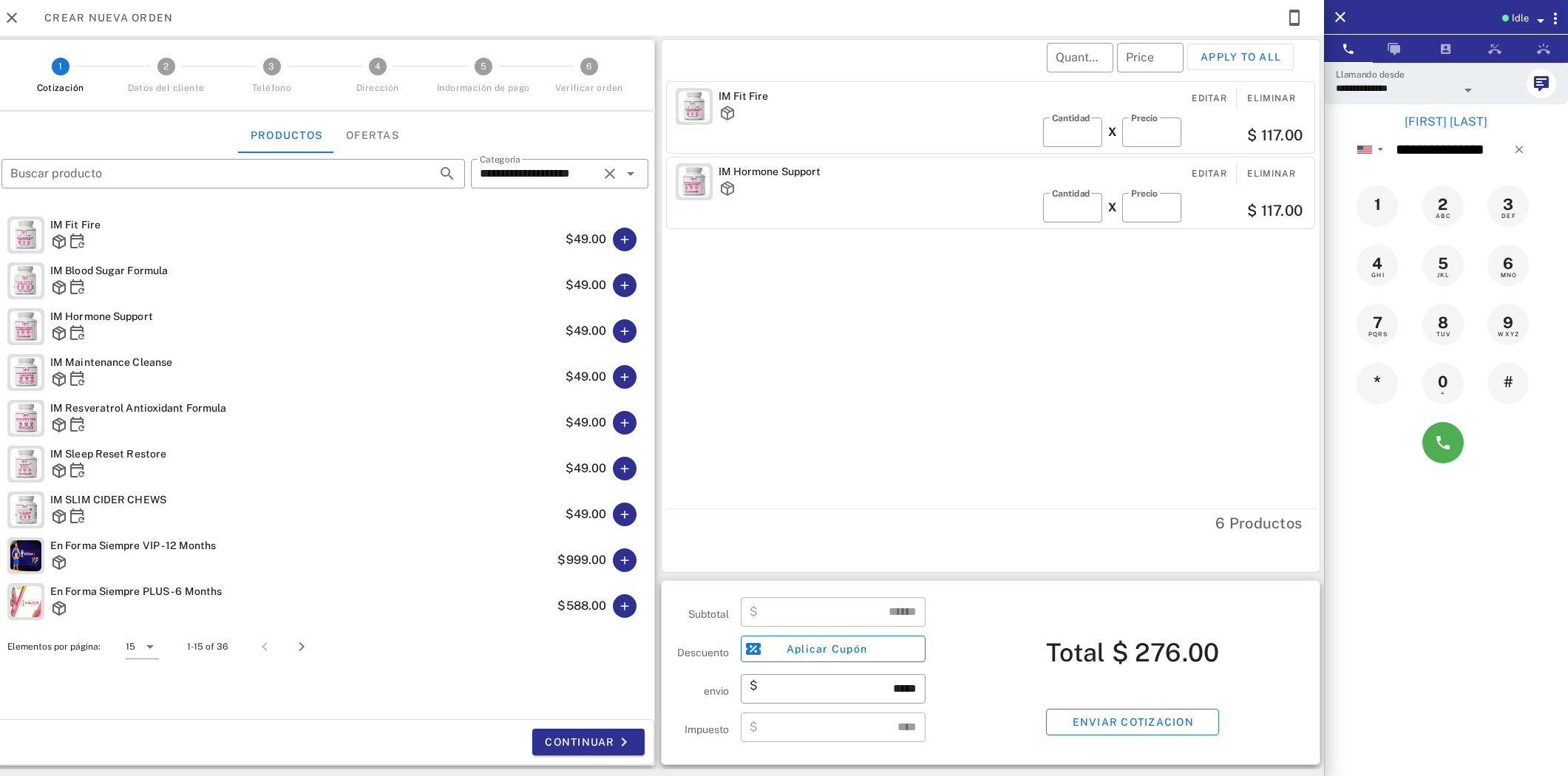 drag, startPoint x: 767, startPoint y: 296, endPoint x: 754, endPoint y: 324, distance: 30.870698 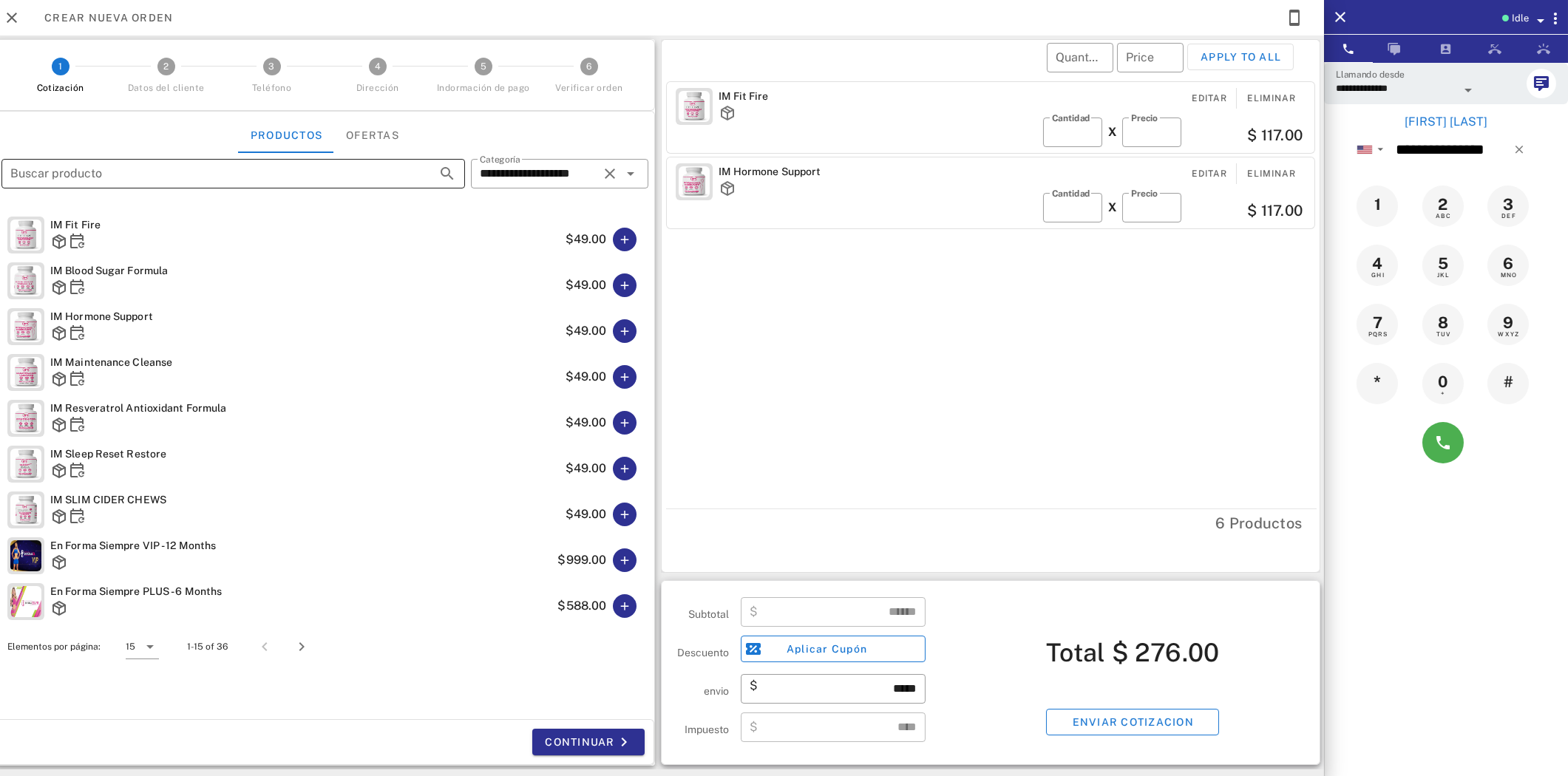click on "Buscar producto" at bounding box center [212, 174] 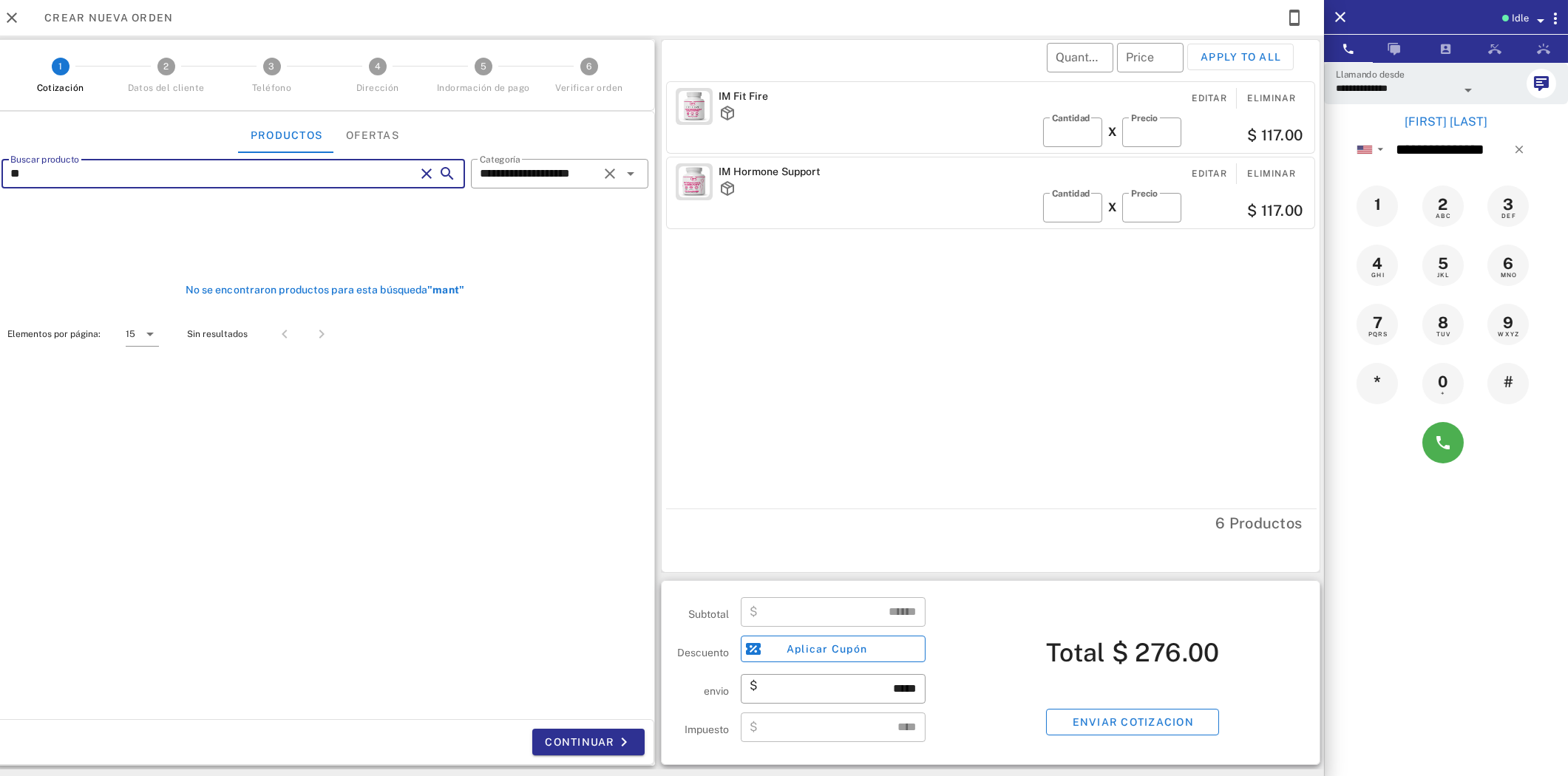type on "*" 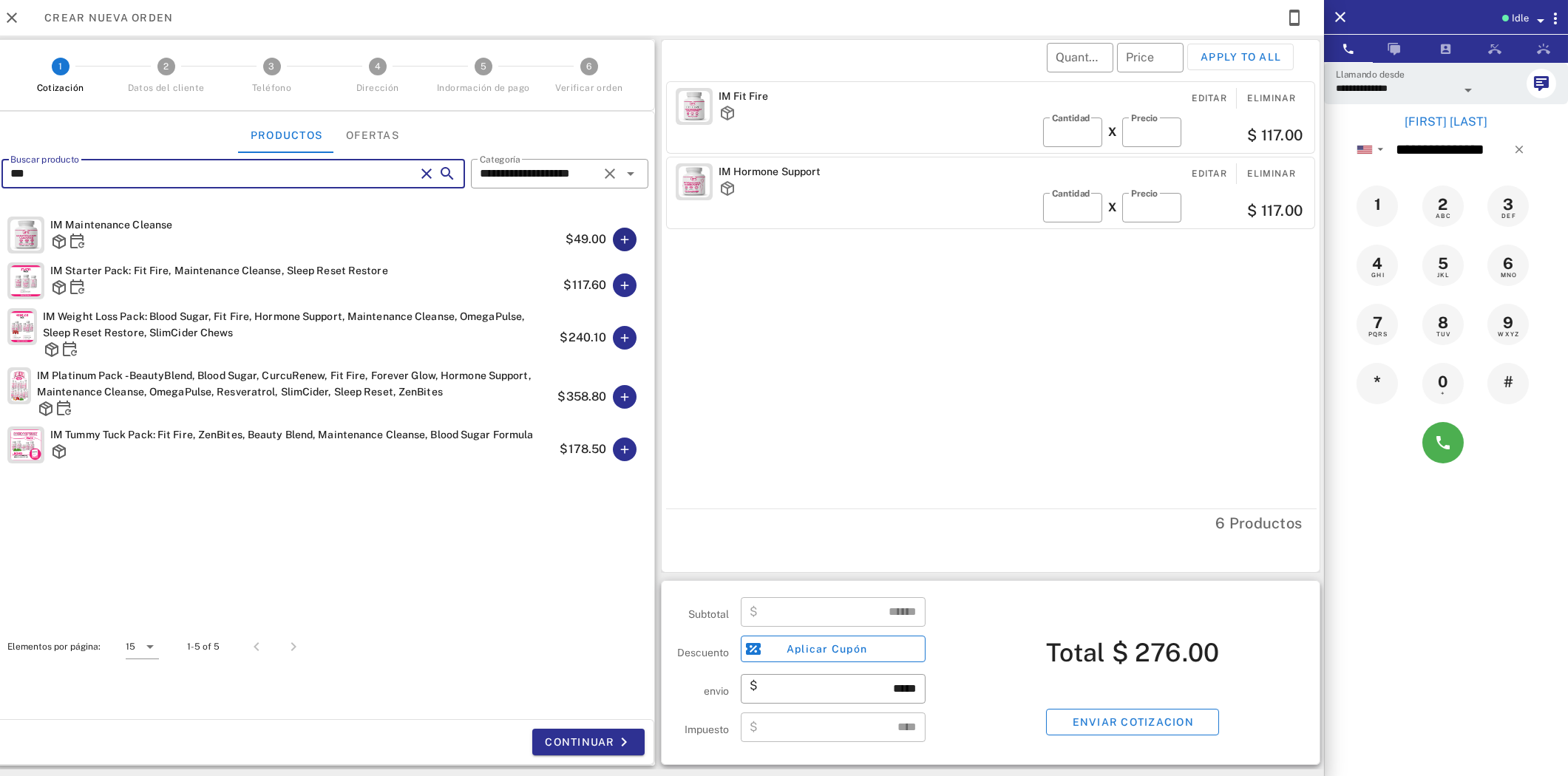 type on "***" 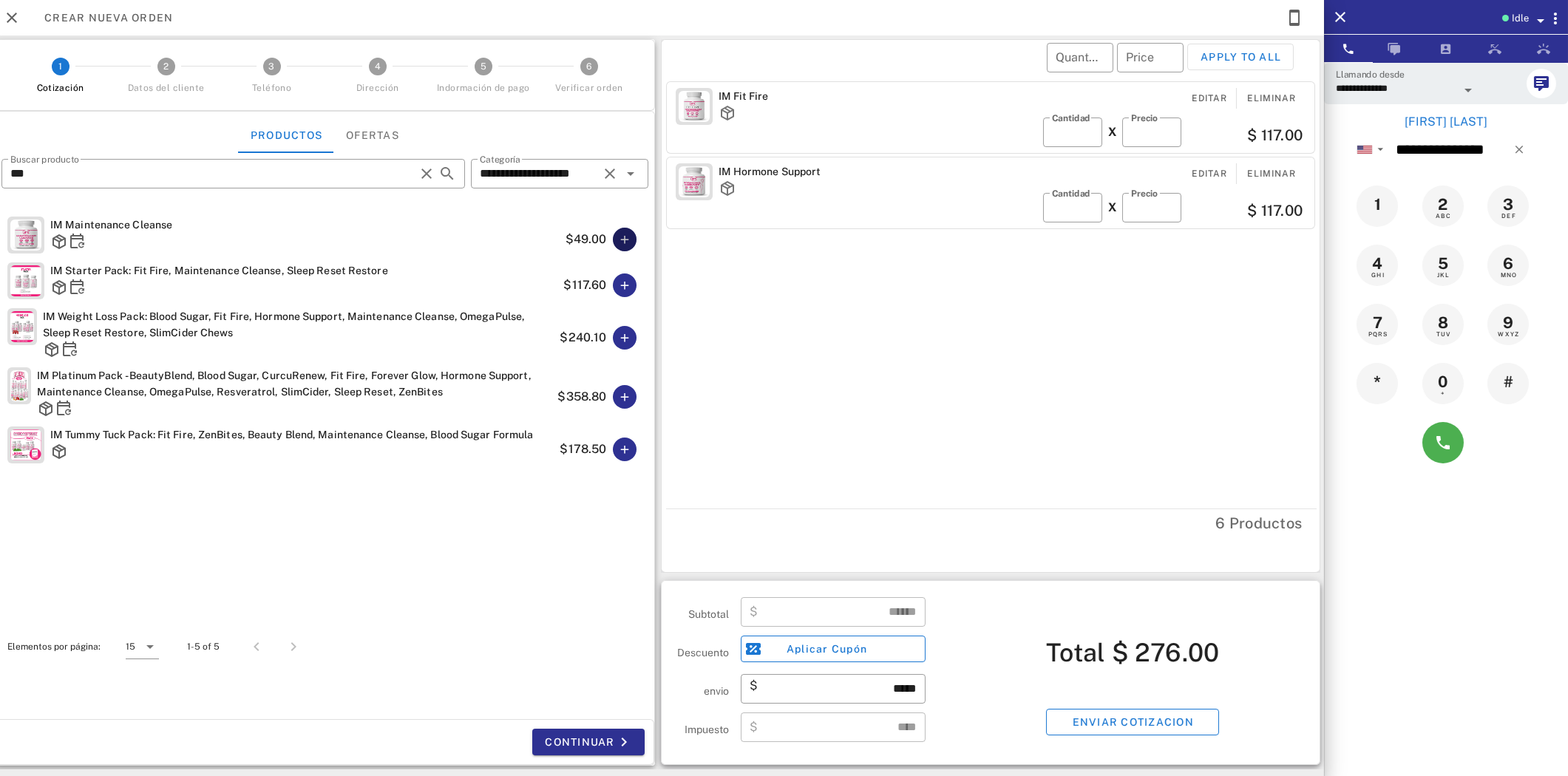 click at bounding box center [625, 239] 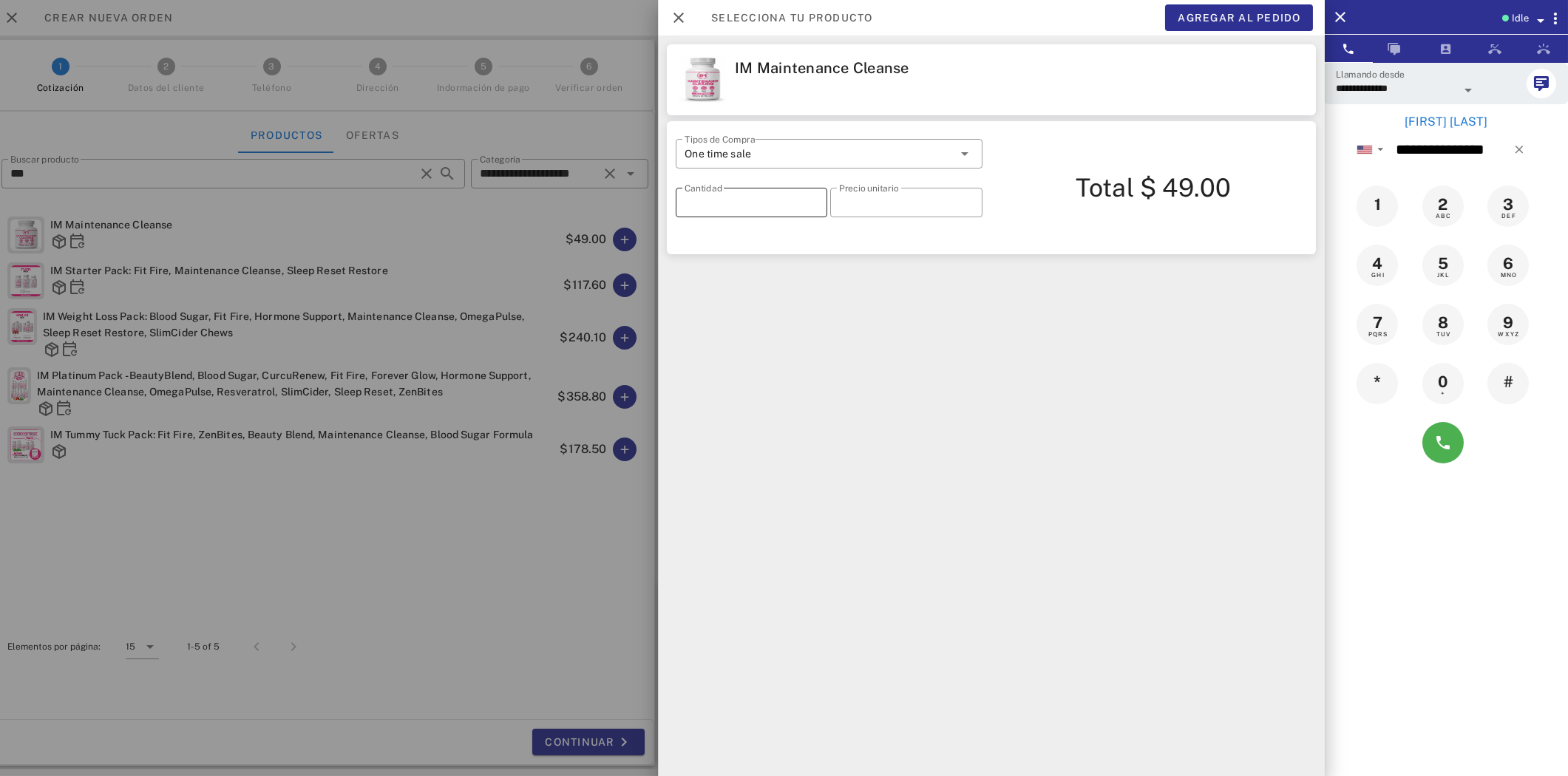 click on "*" at bounding box center [751, 202] 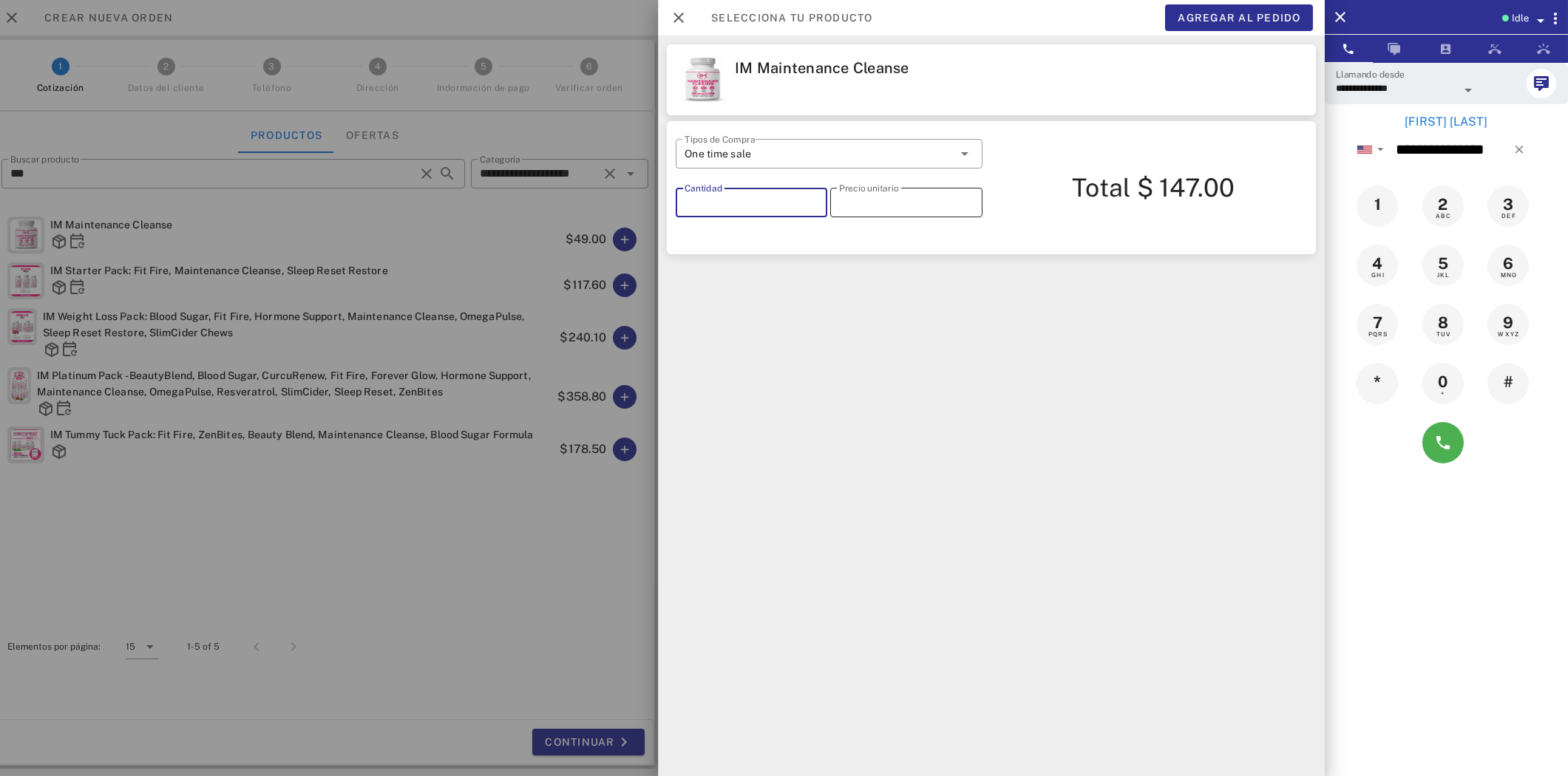 type on "*" 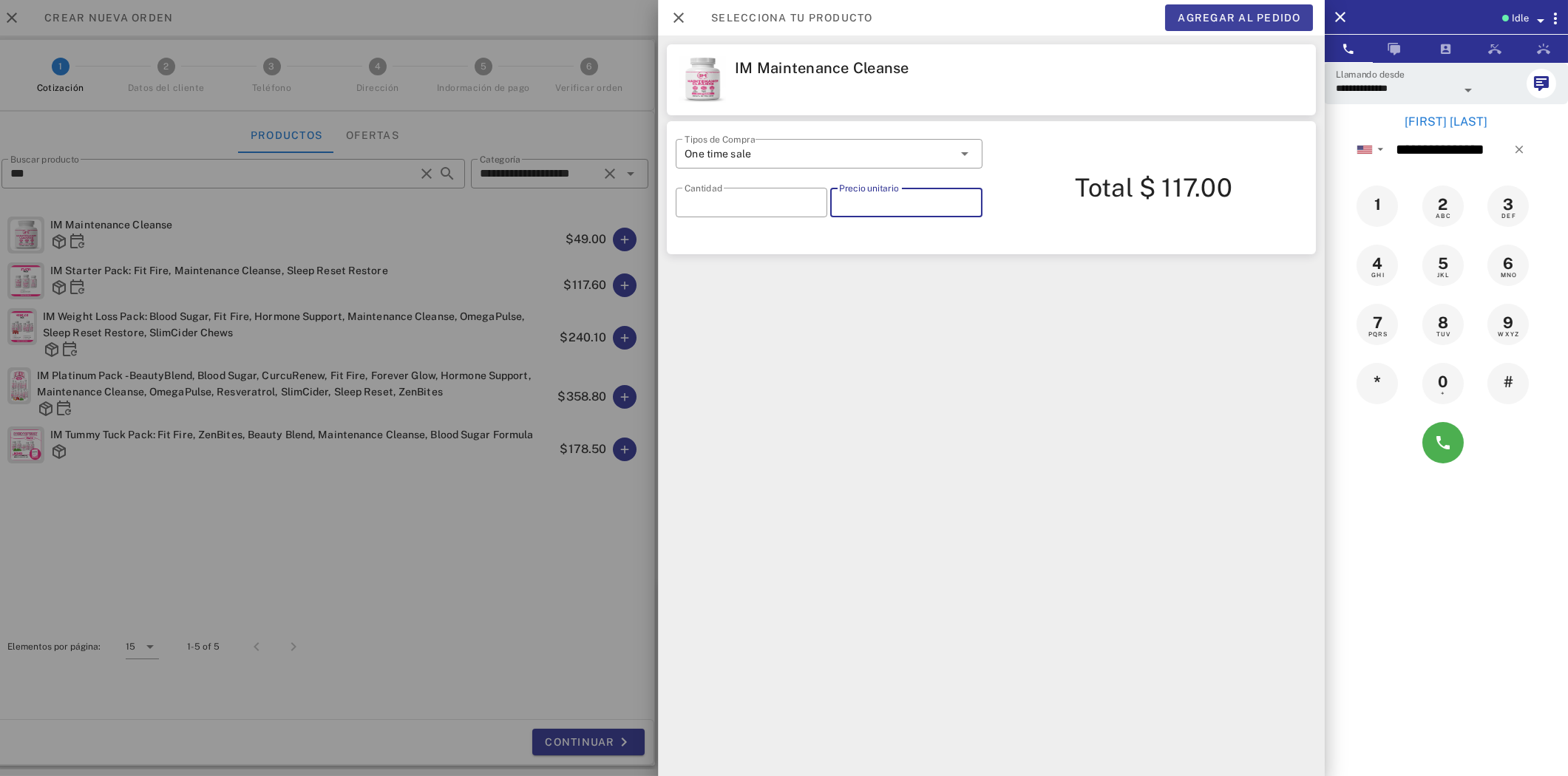 type on "*****" 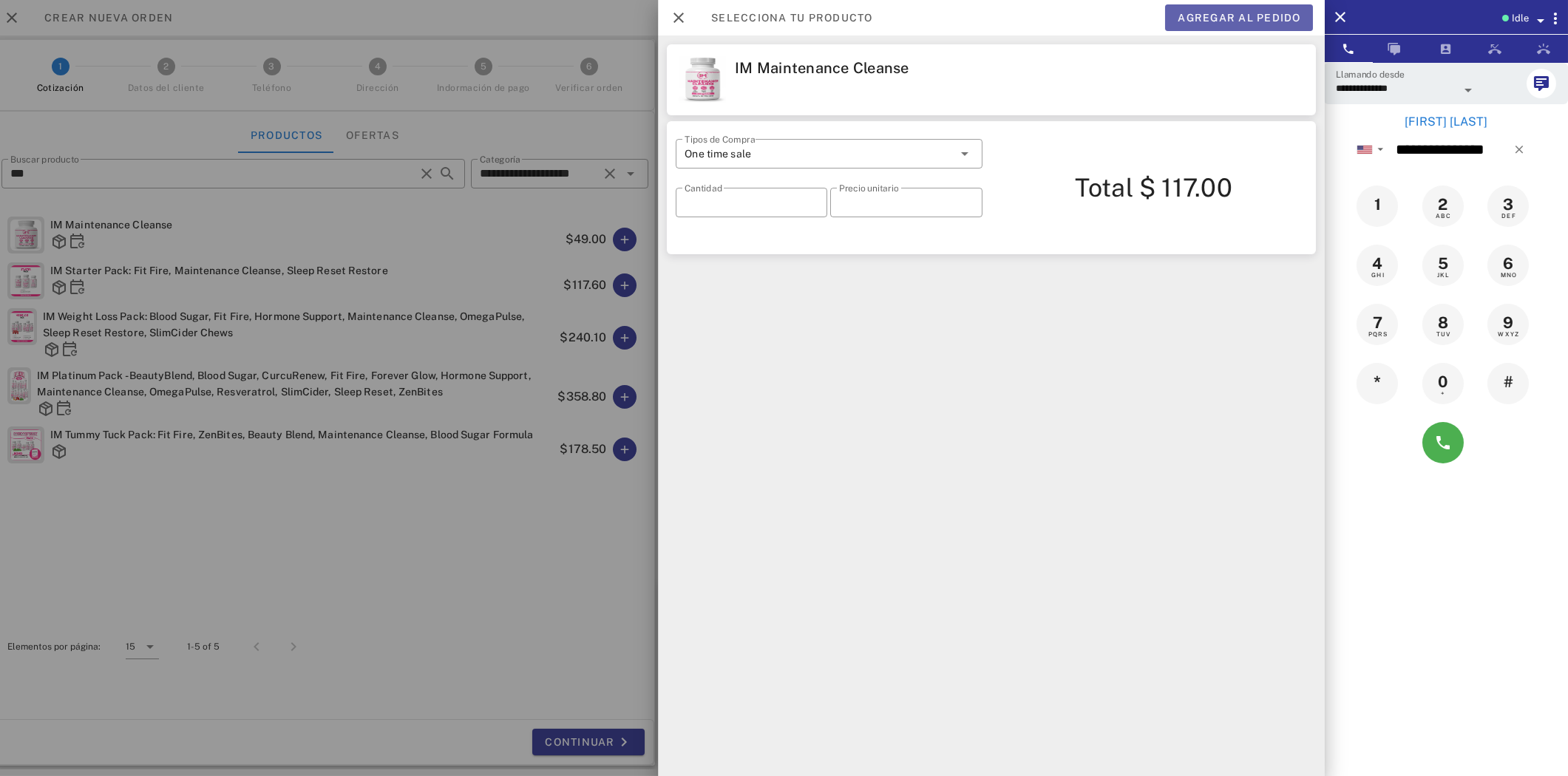 click on "Agregar al pedido" at bounding box center [1239, 18] 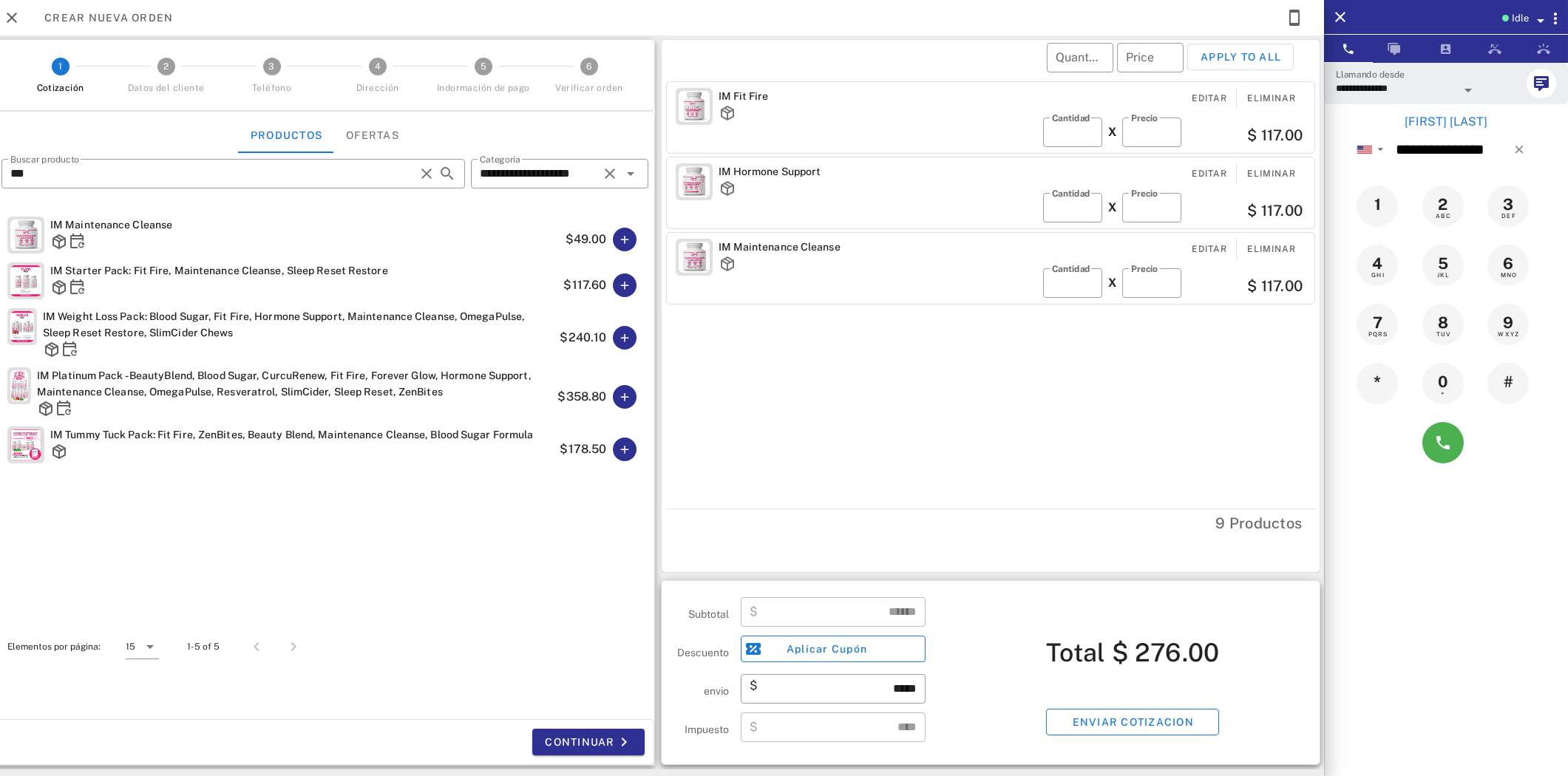 type on "******" 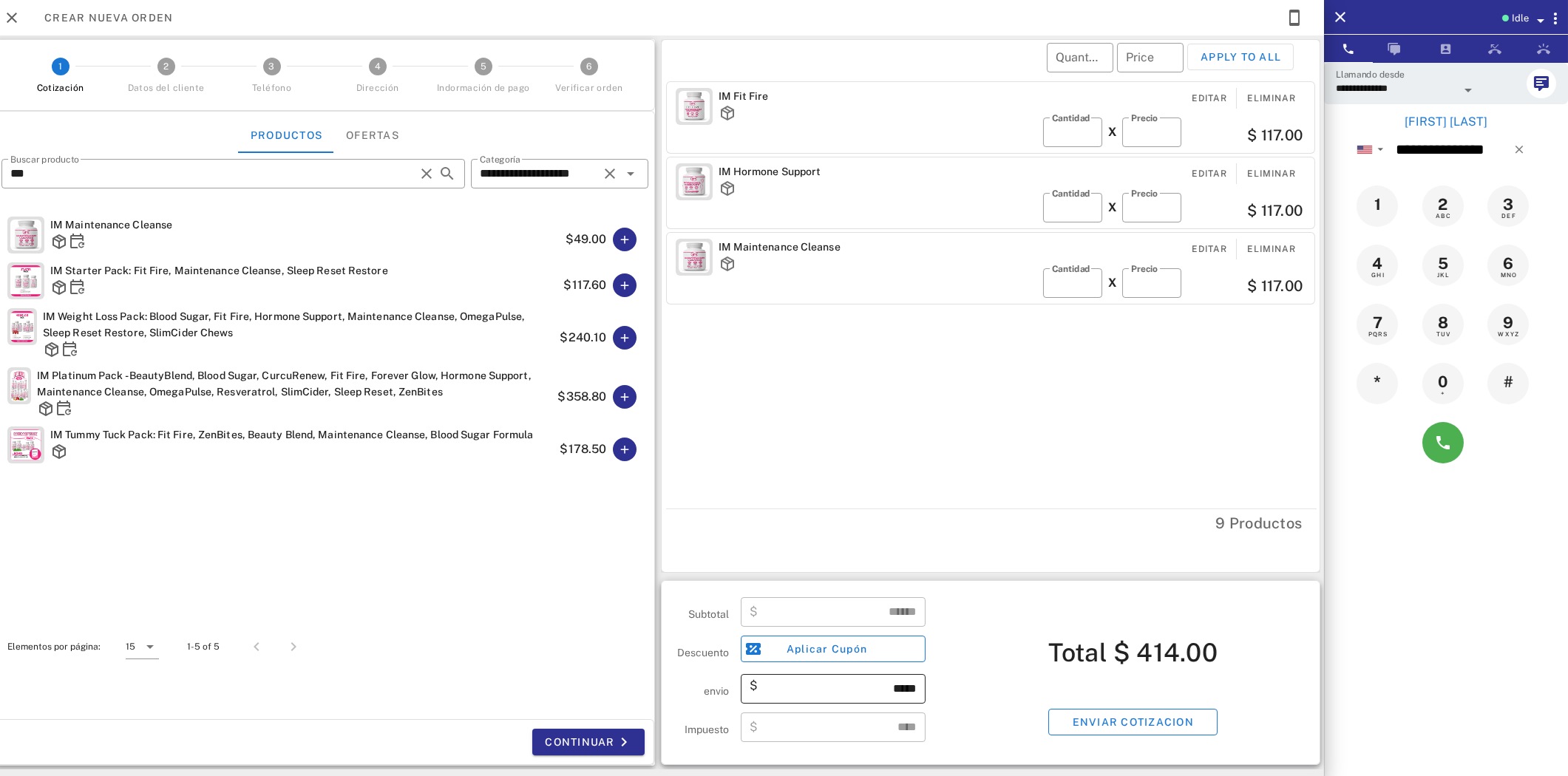 click on "*****" at bounding box center [838, 689] 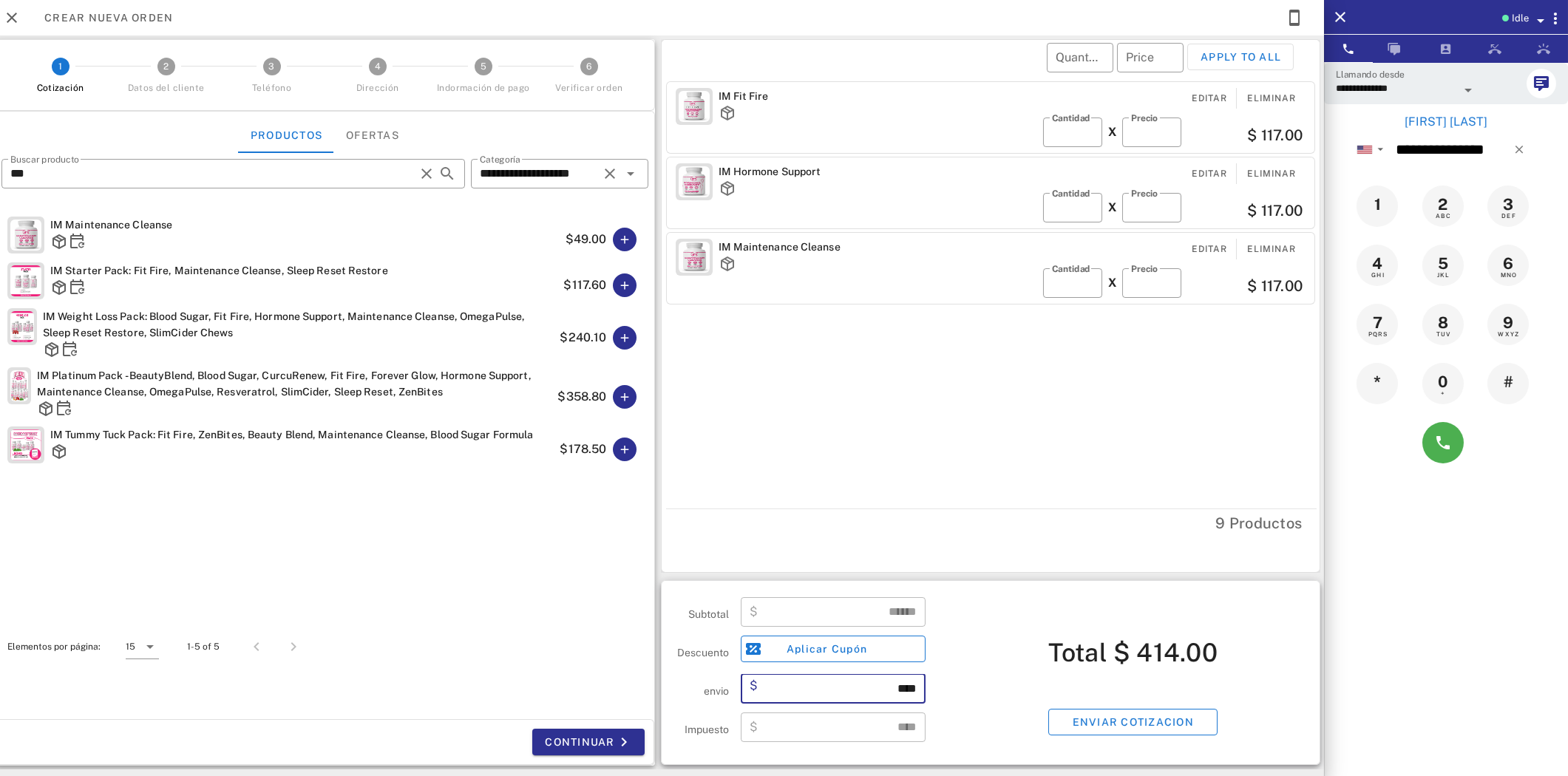 click on "IM Fit Fire  Editar   Eliminar  ​ Cantidad * X ​ Precio *****  $ 117.00  IM Hormone Support  Editar   Eliminar  ​ Cantidad * X ​ Precio *****  $ 117.00  IM Maintenance Cleanse  Editar   Eliminar  ​ Cantidad * X ​ Precio *****  $ 117.00" at bounding box center [993, 292] 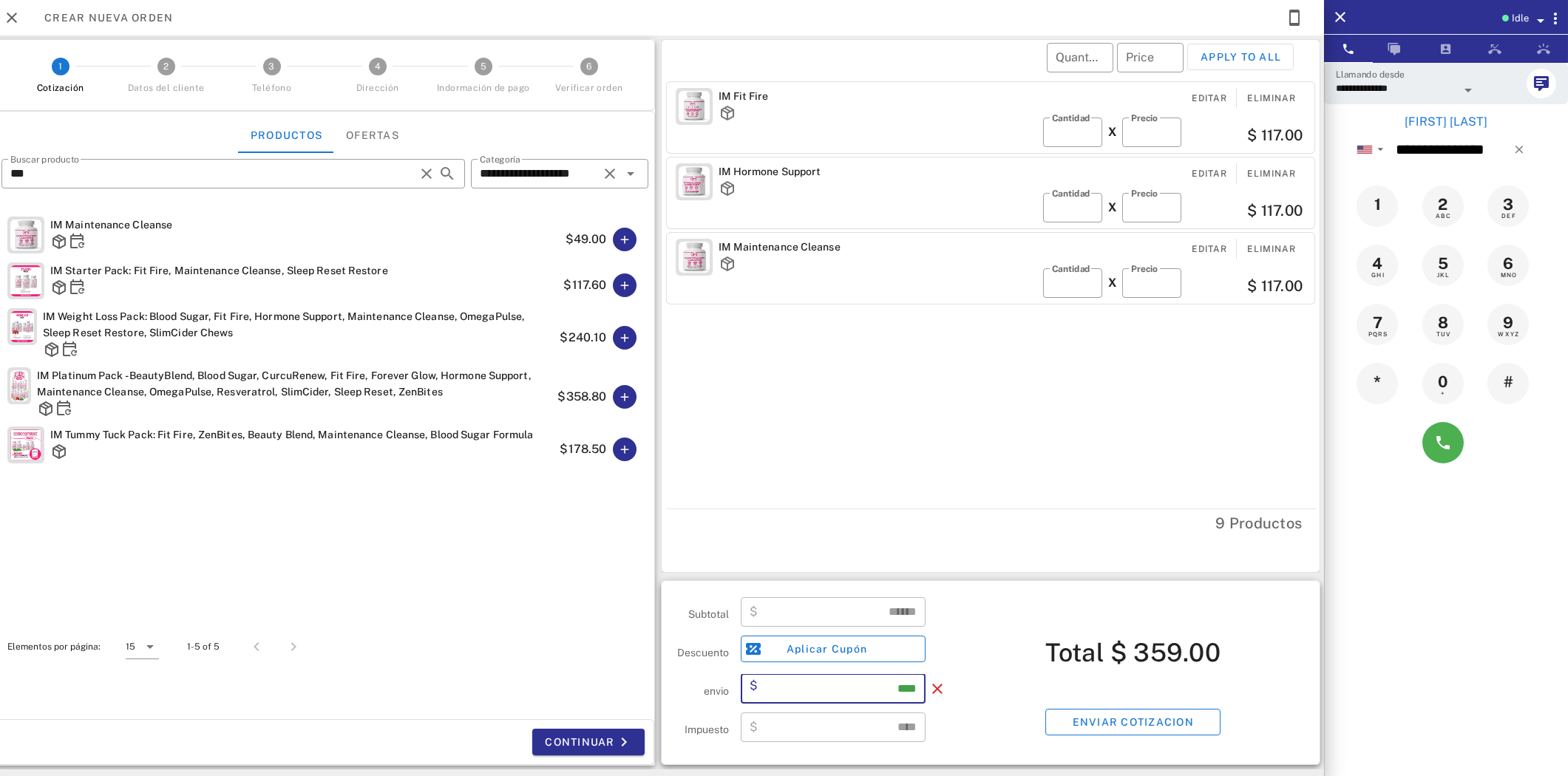 click on "****" at bounding box center [838, 689] 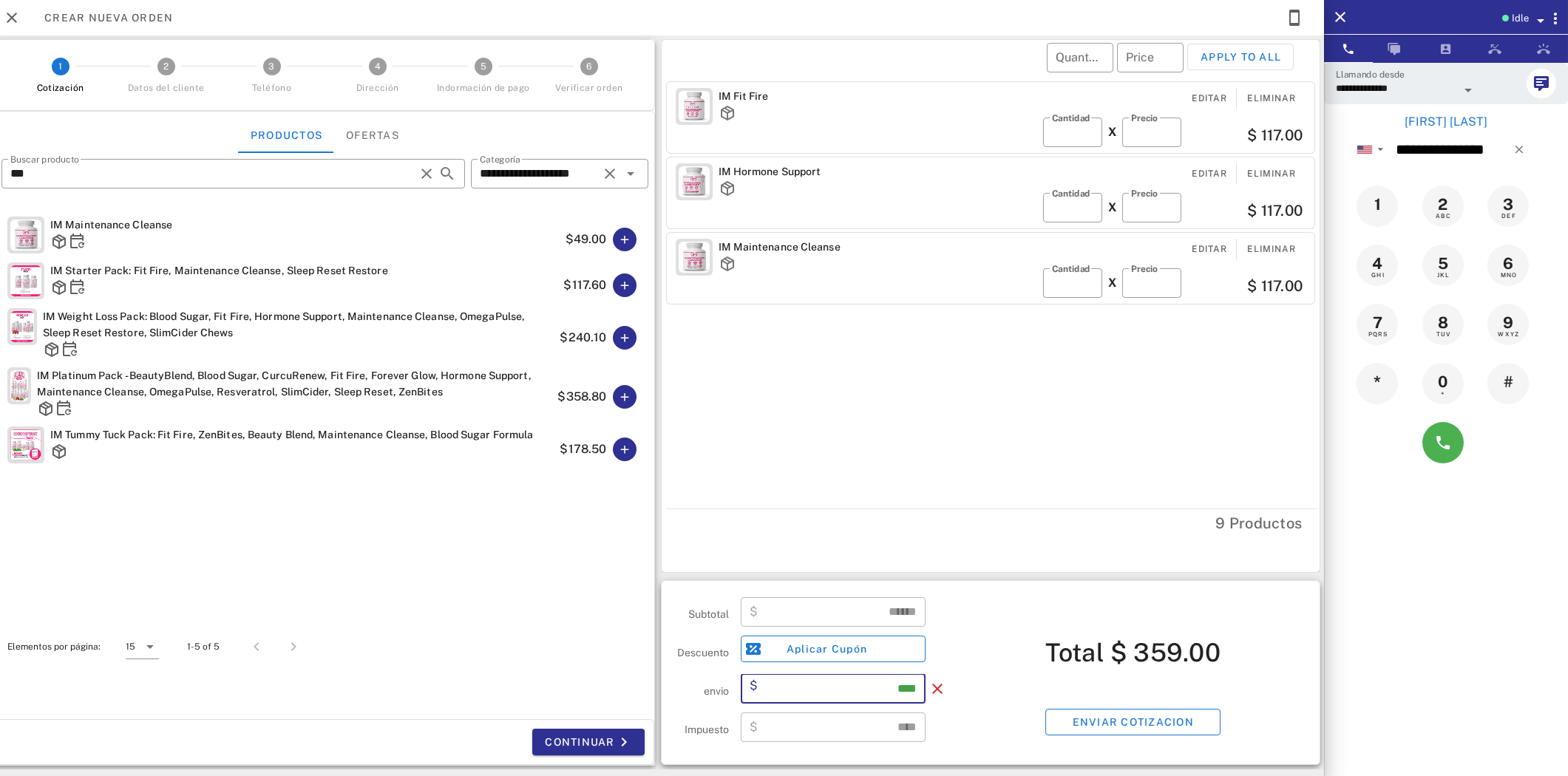 type on "****" 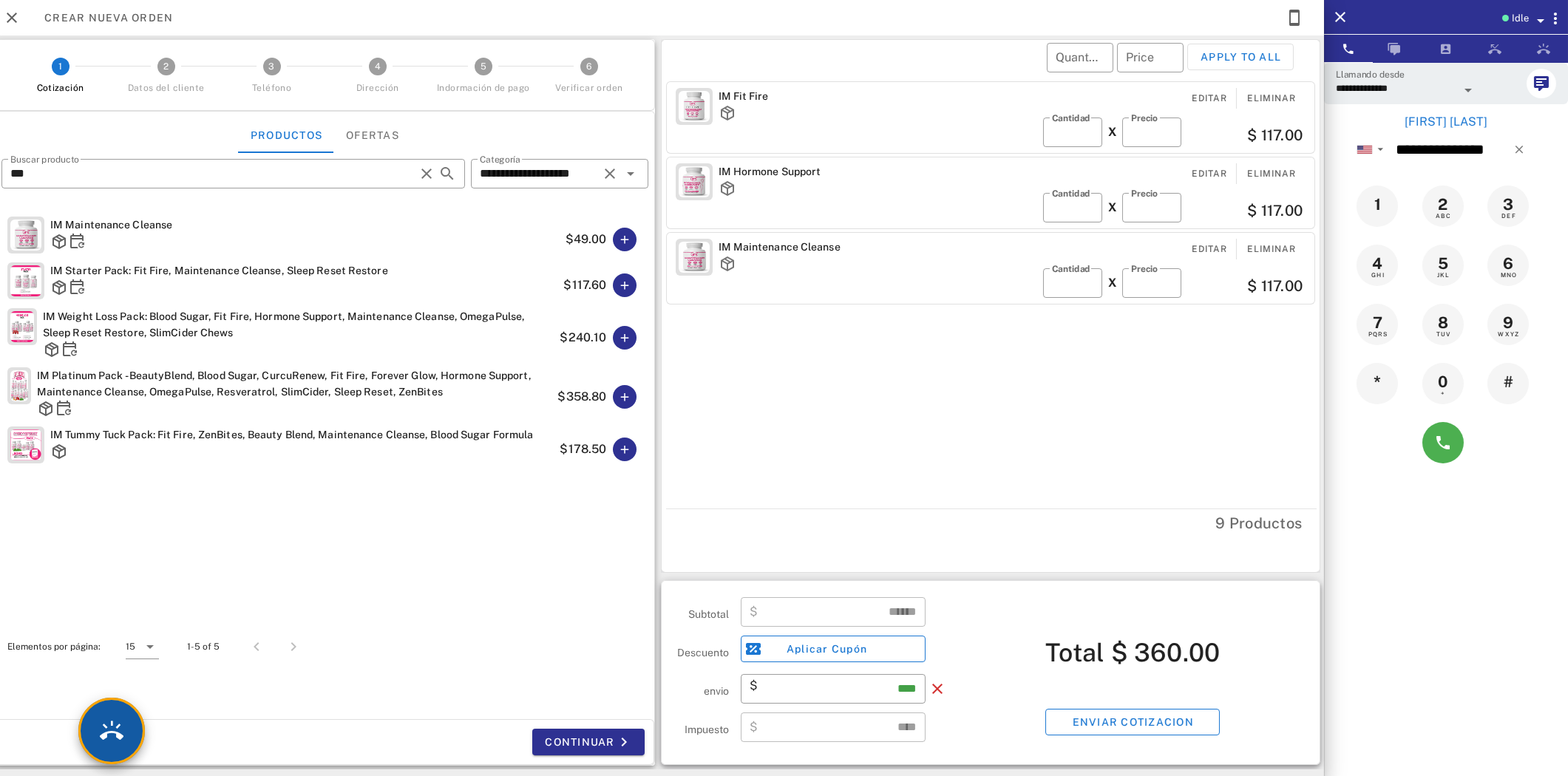 click at bounding box center [112, 731] 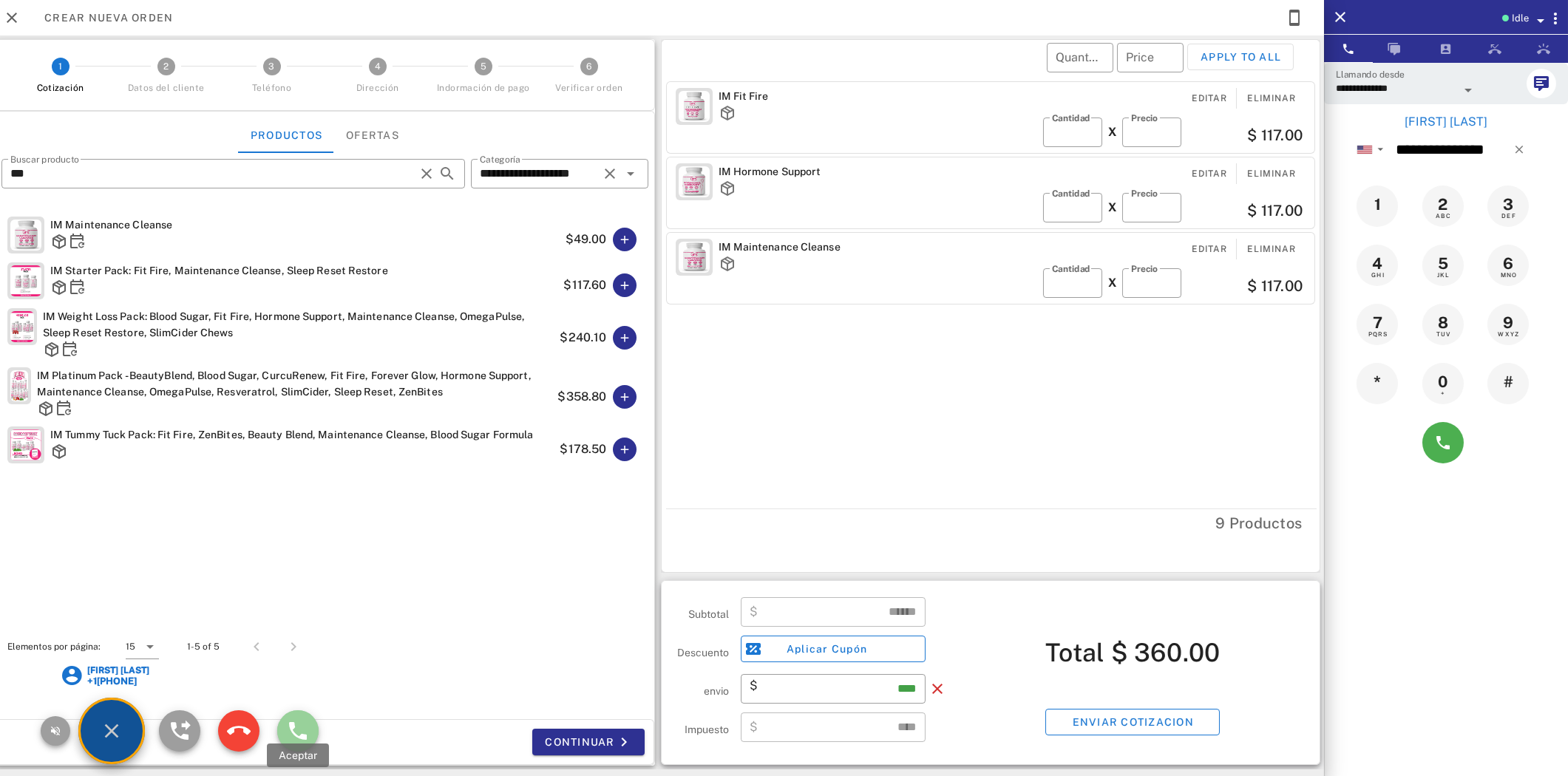 click at bounding box center (298, 731) 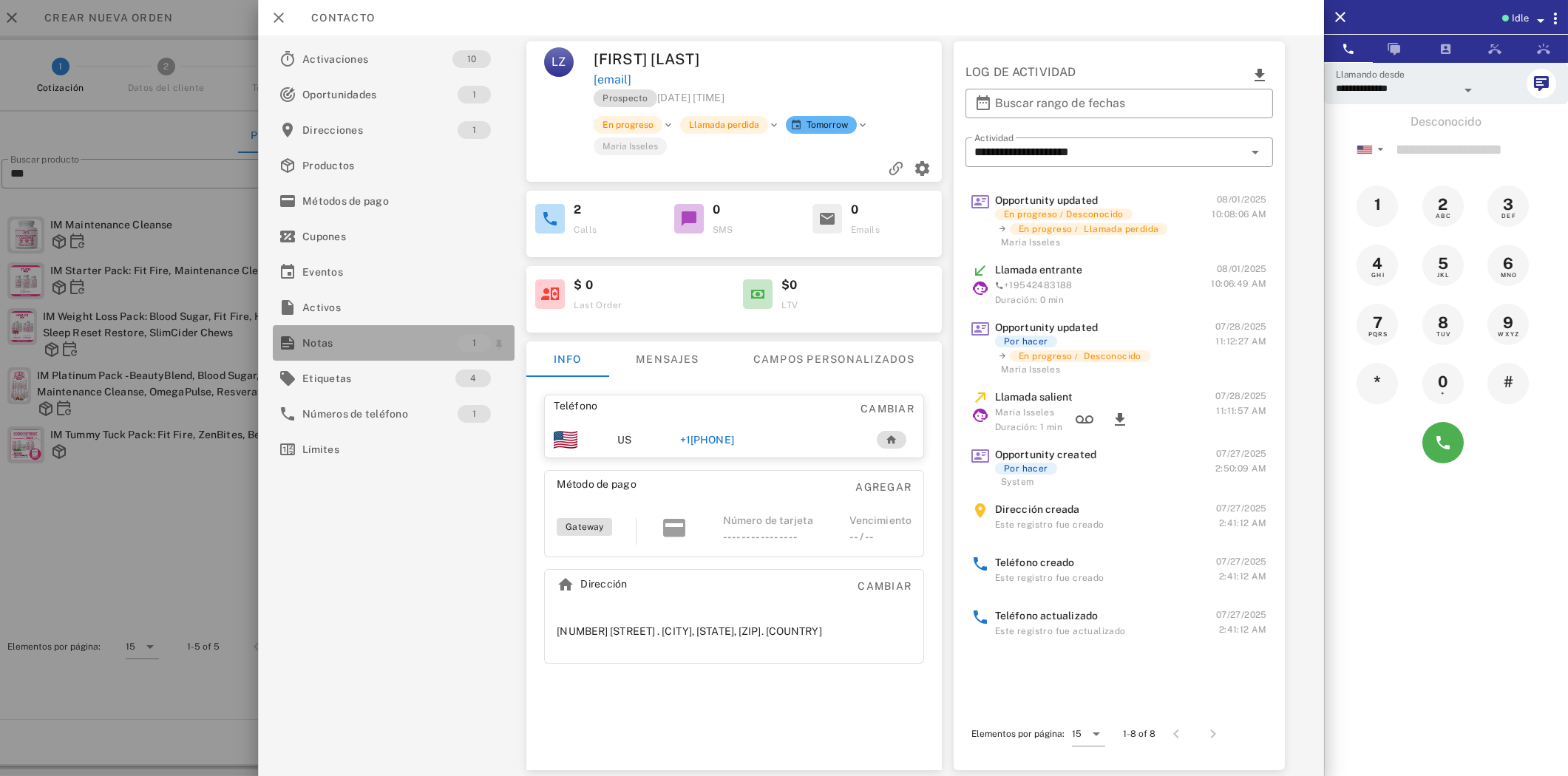 click on "Notas" at bounding box center [380, 343] 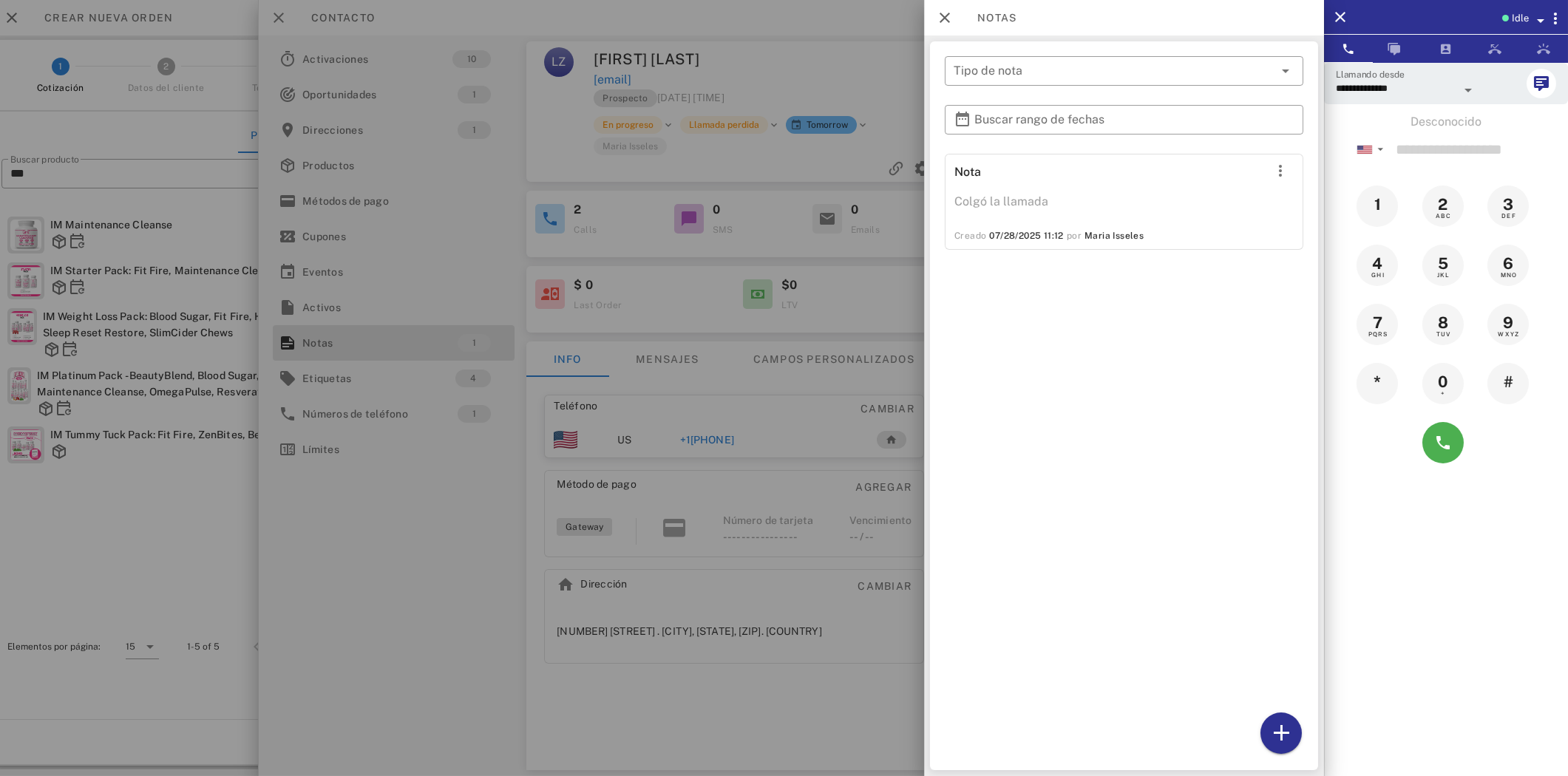 click at bounding box center [784, 388] 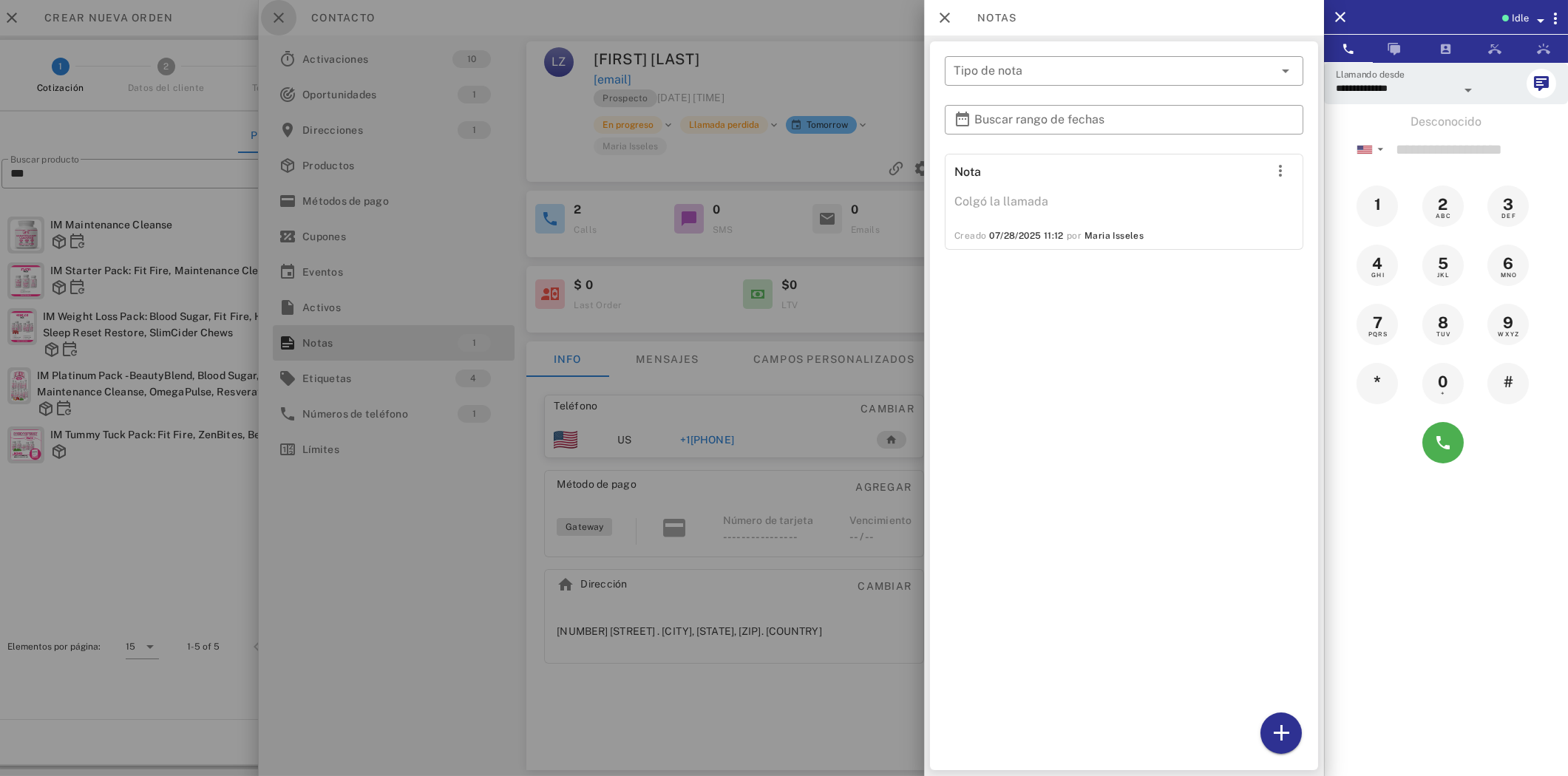 click at bounding box center (279, 18) 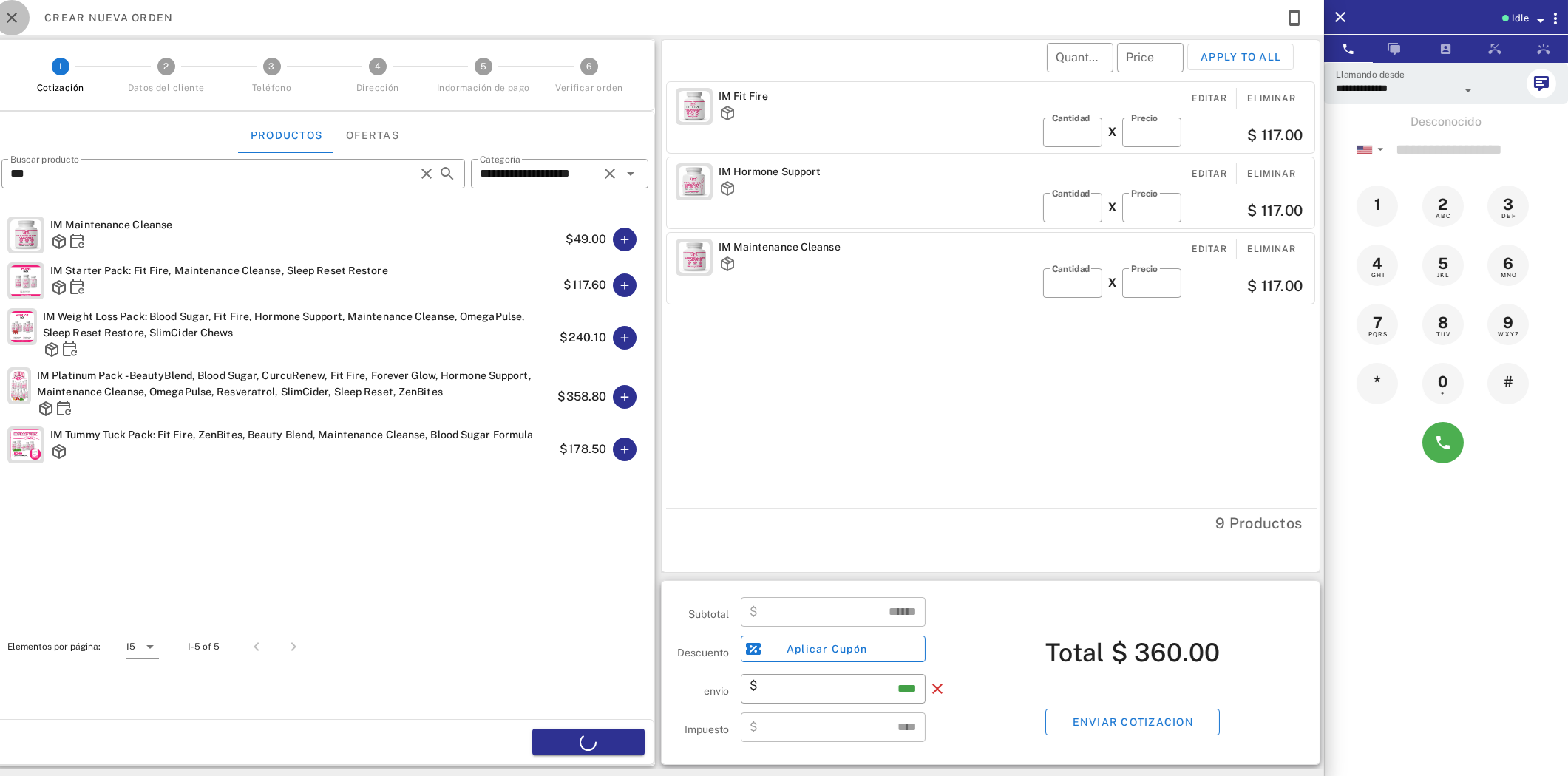 click at bounding box center (12, 18) 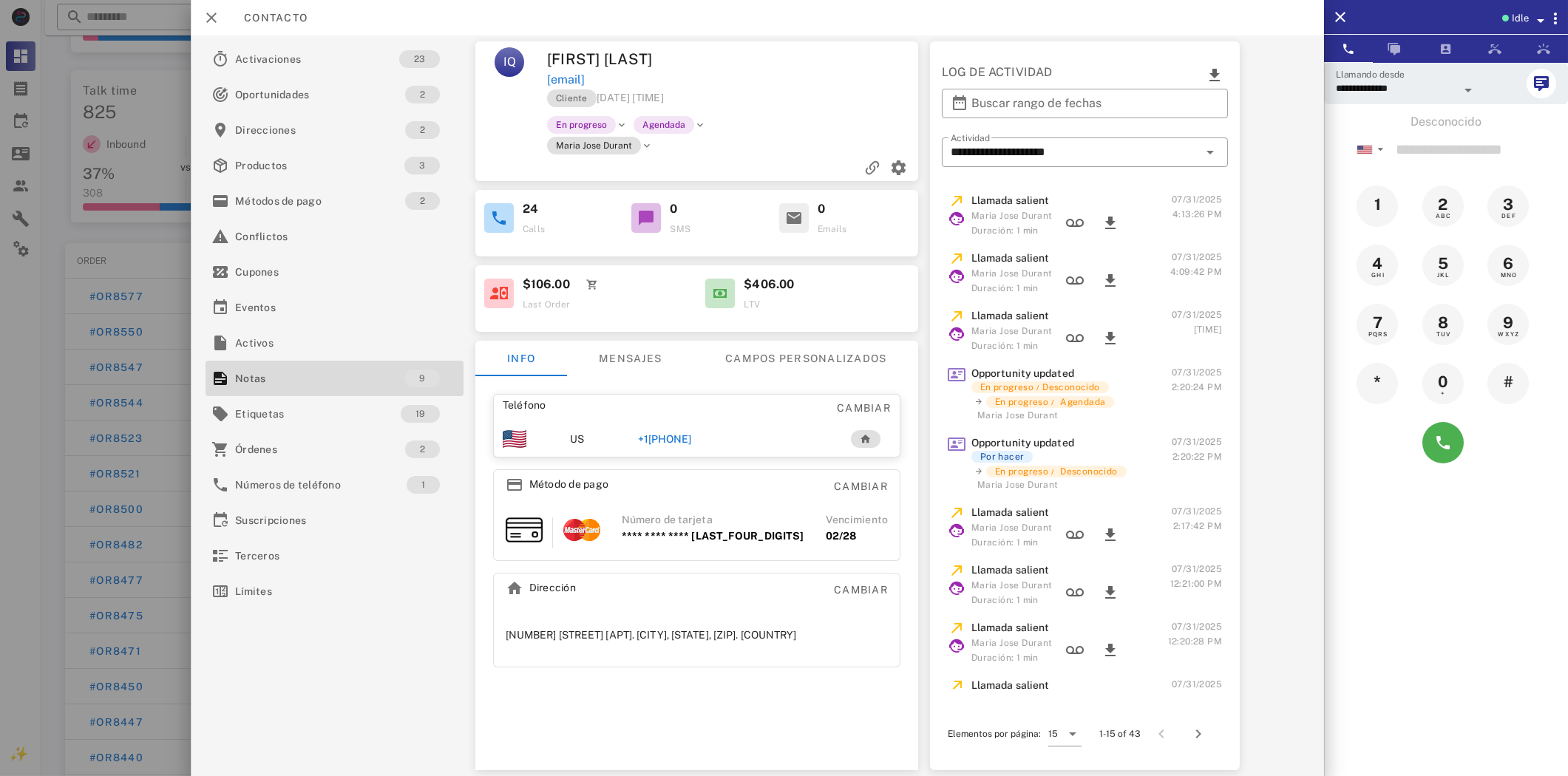 click on "+[PHONE]" at bounding box center (665, 439) 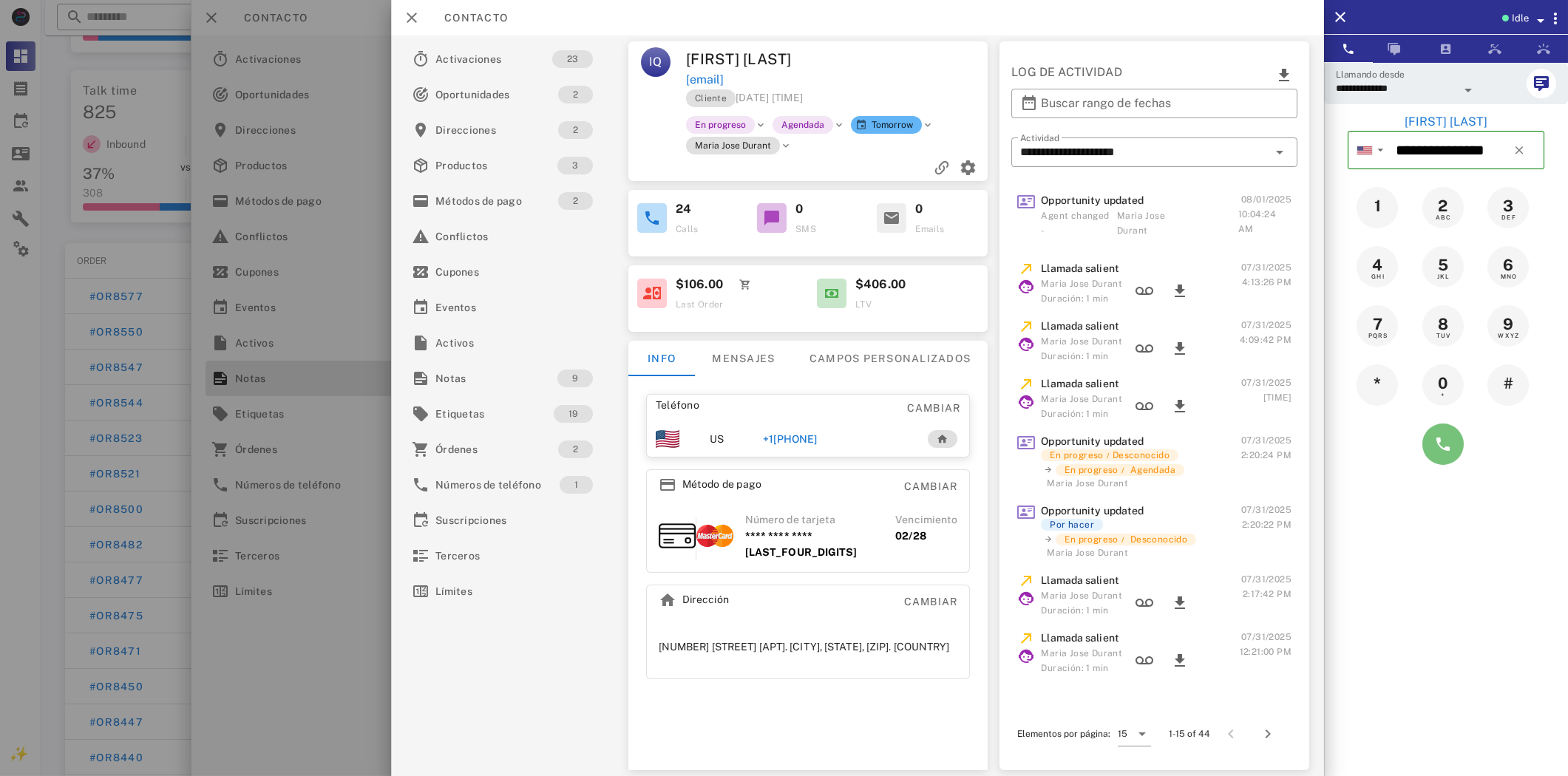 click at bounding box center [1443, 444] 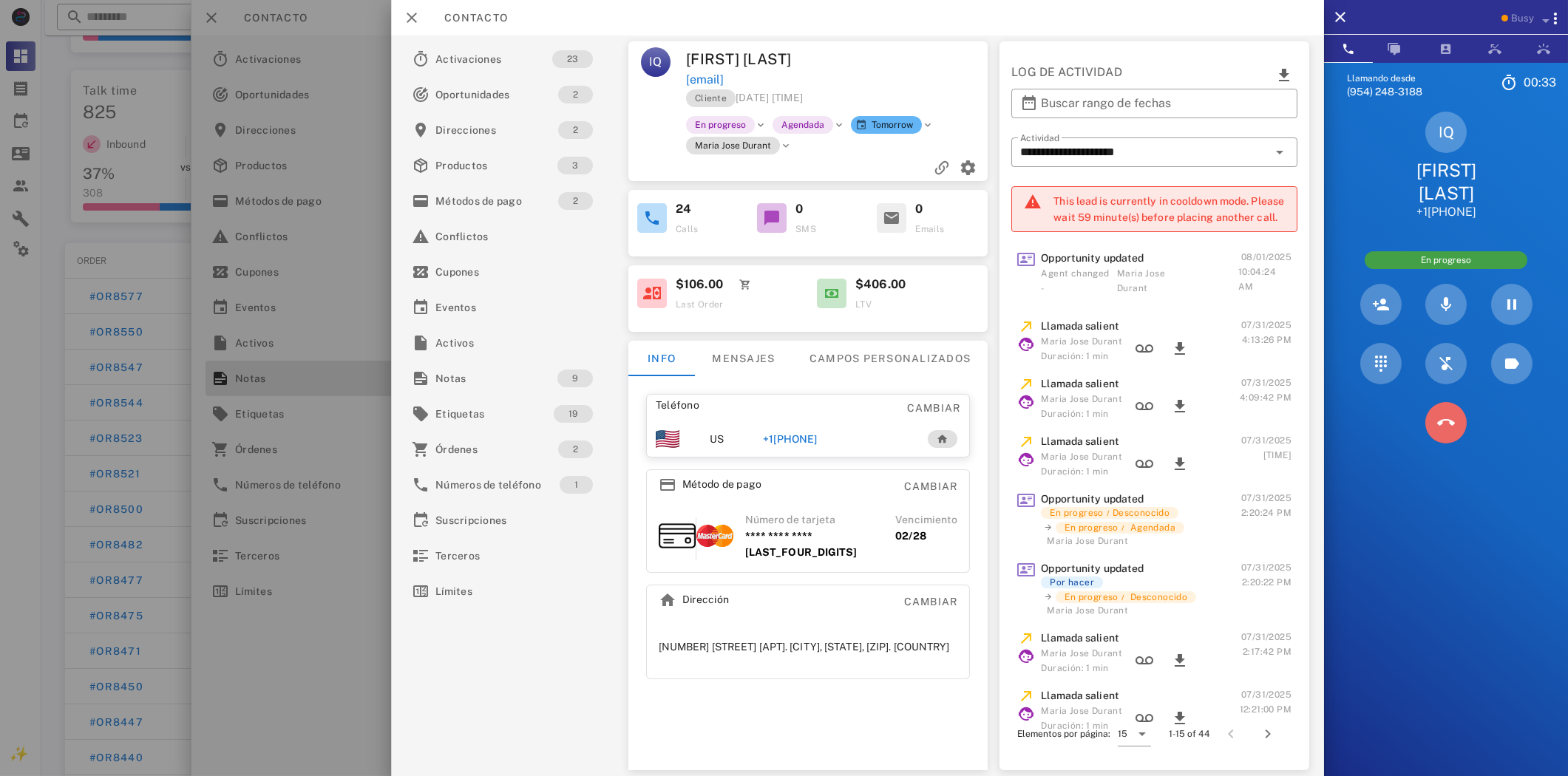drag, startPoint x: 1453, startPoint y: 401, endPoint x: 1416, endPoint y: 421, distance: 42.059482 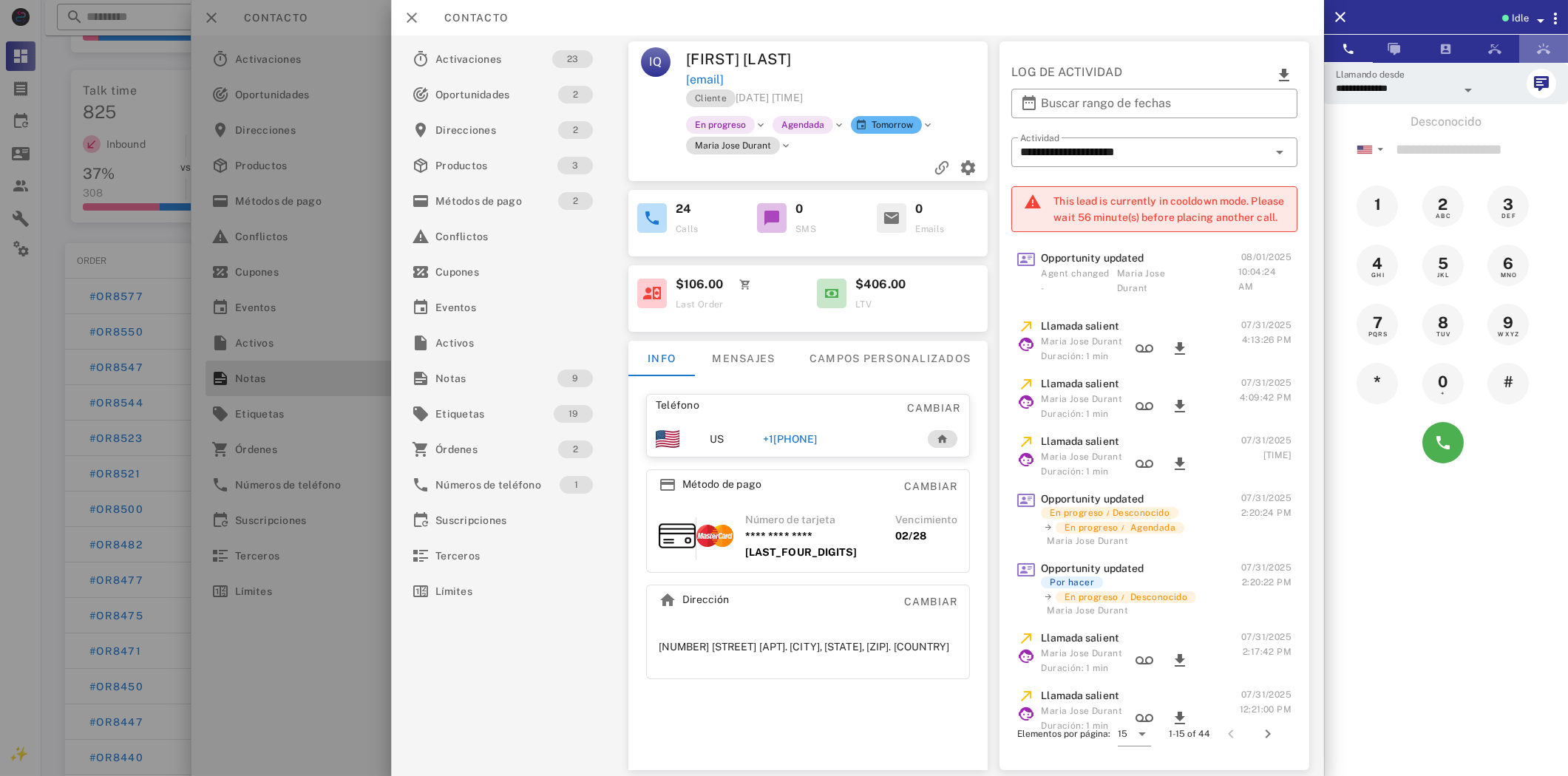 click at bounding box center [1544, 49] 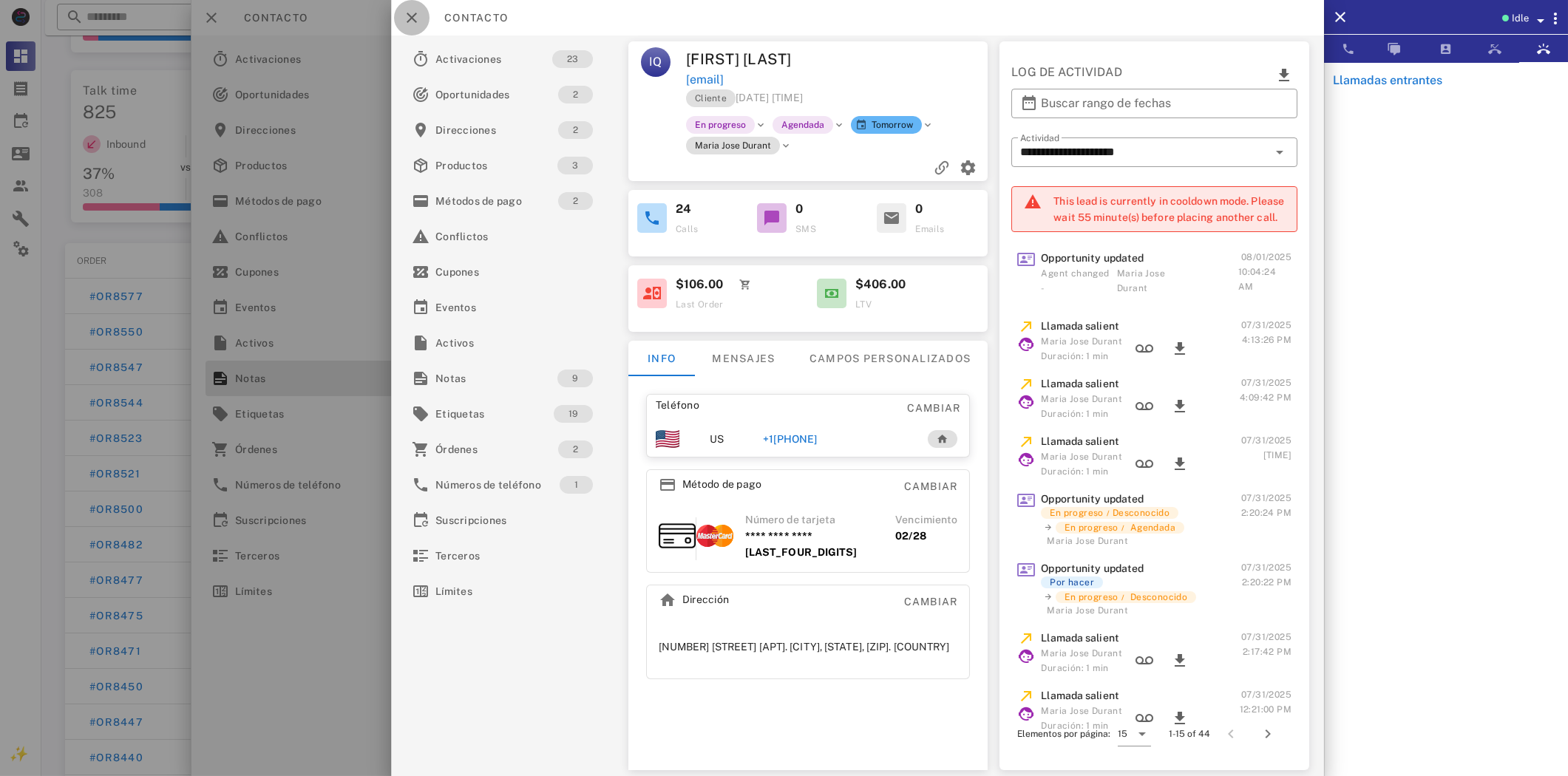 click at bounding box center (412, 18) 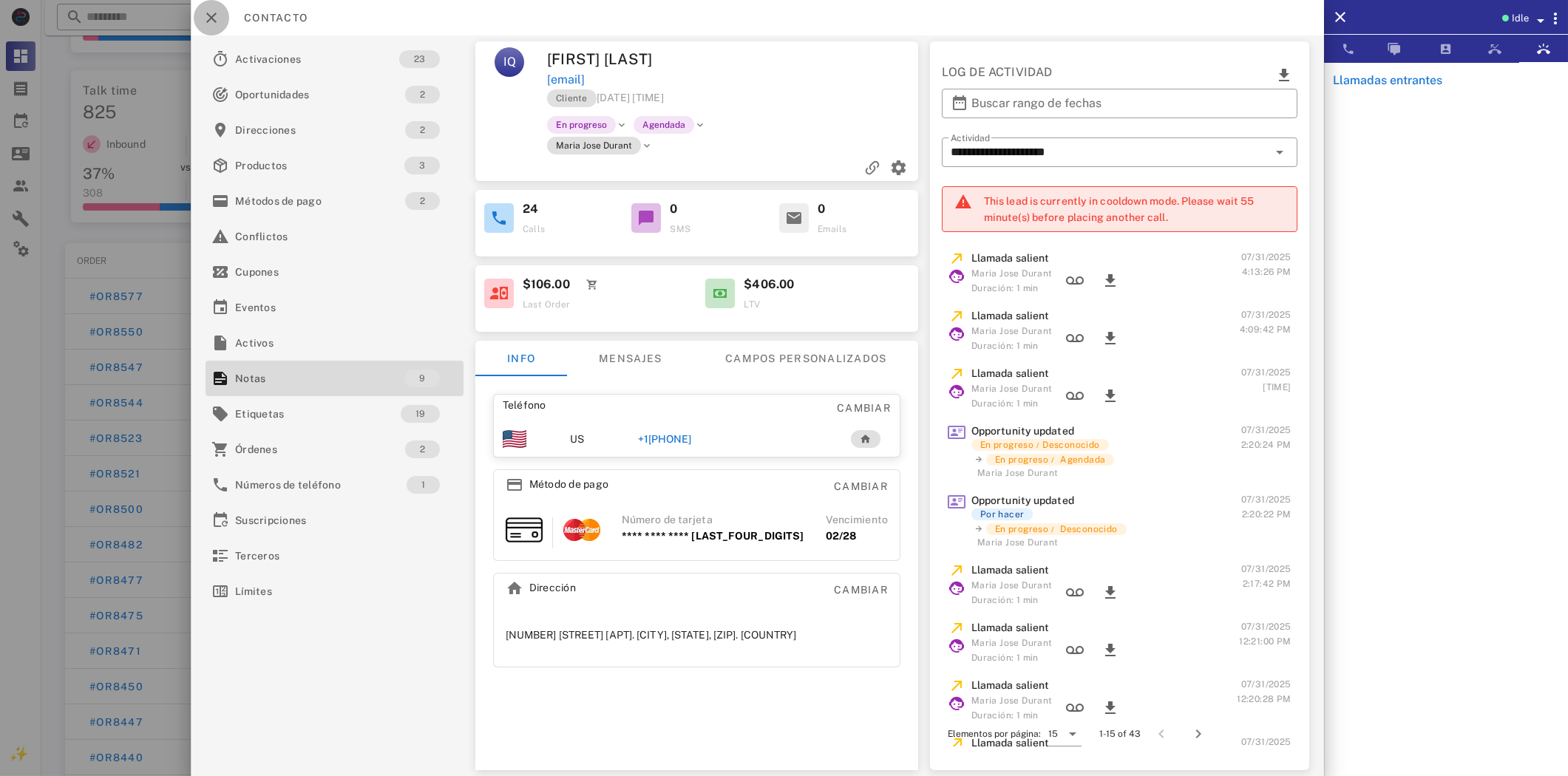 click at bounding box center [211, 18] 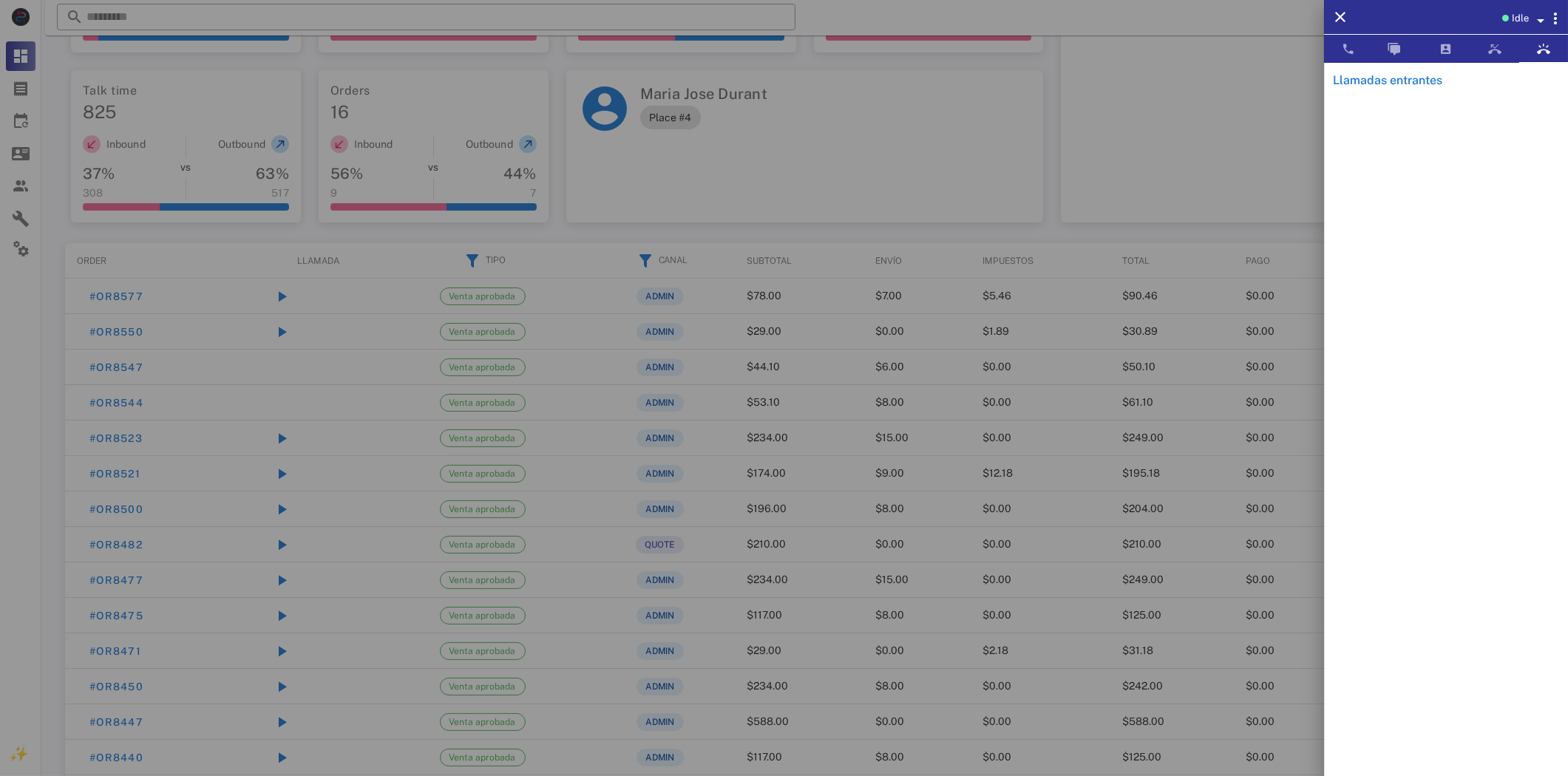 click at bounding box center (784, 388) 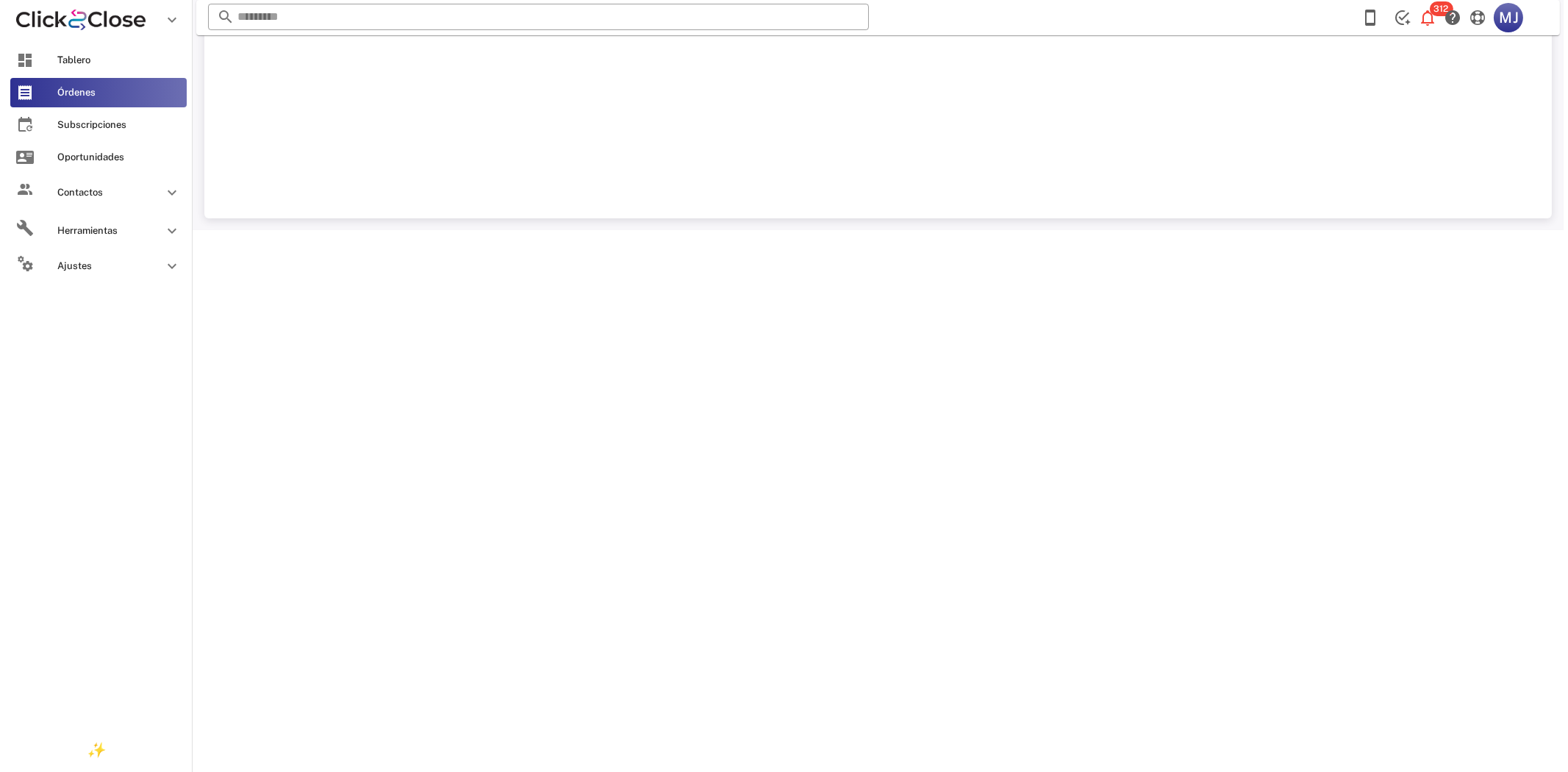 scroll, scrollTop: 0, scrollLeft: 0, axis: both 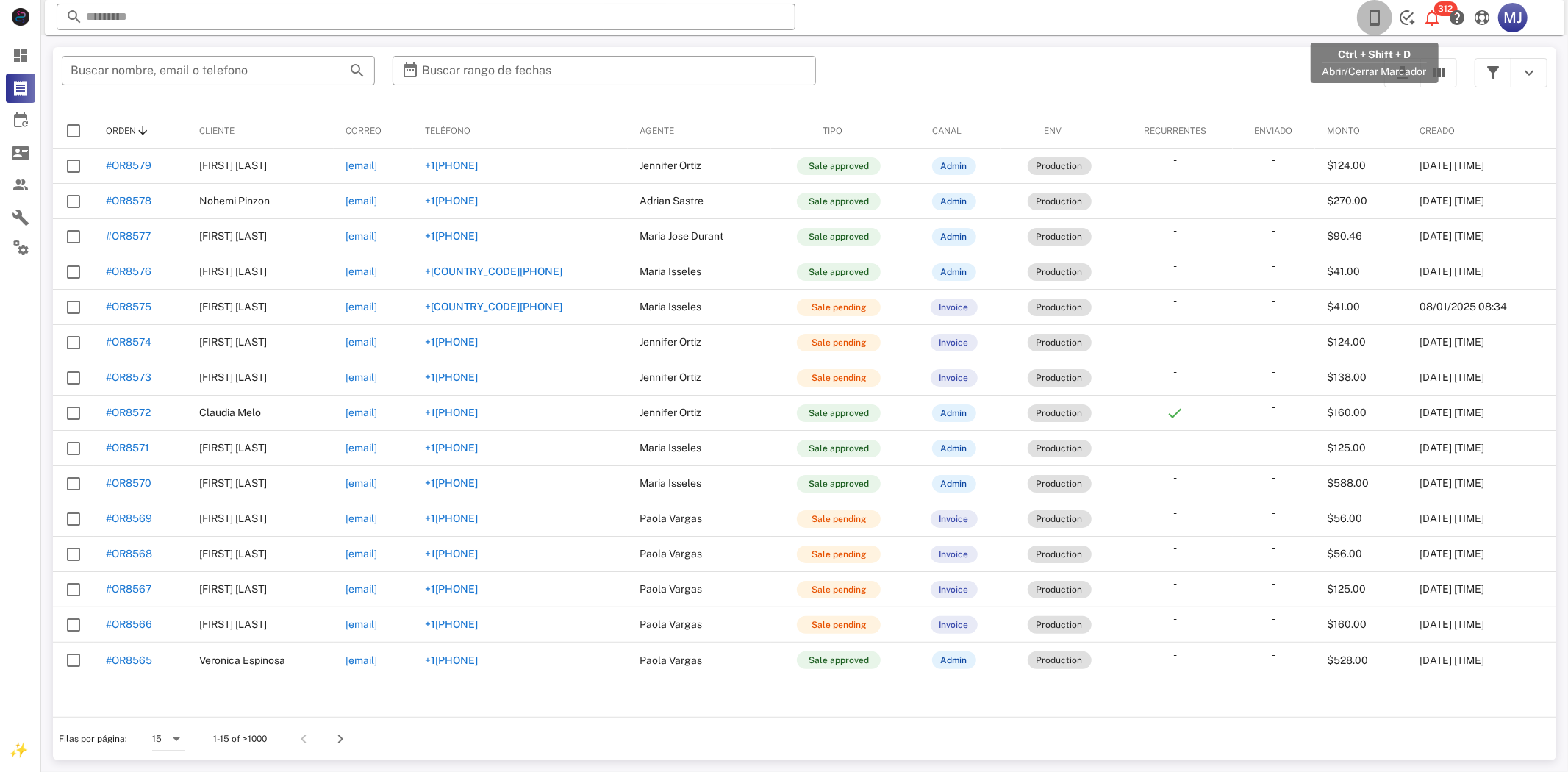 click at bounding box center (1375, 18) 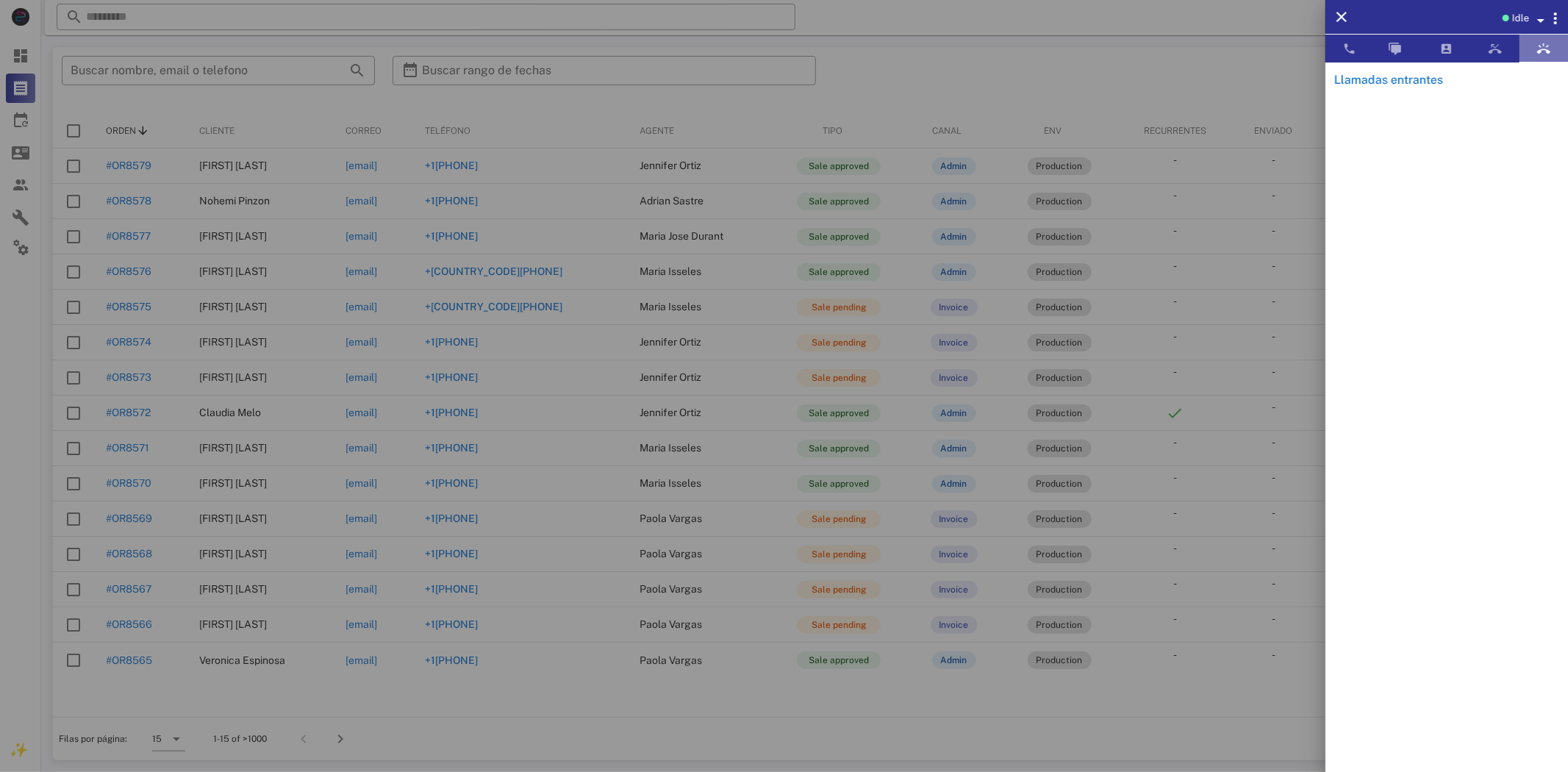 click at bounding box center [1544, 49] 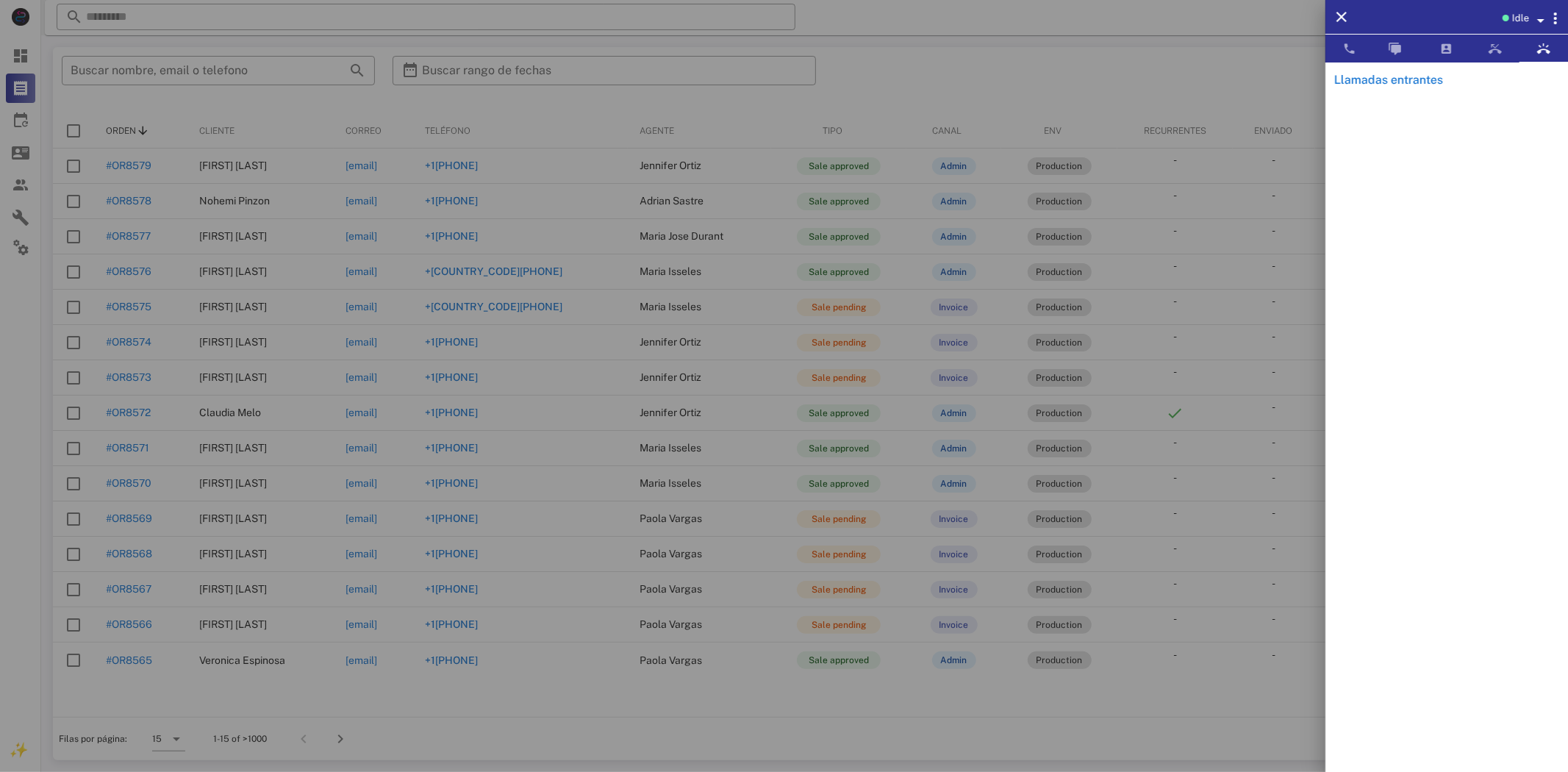 click at bounding box center [784, 386] 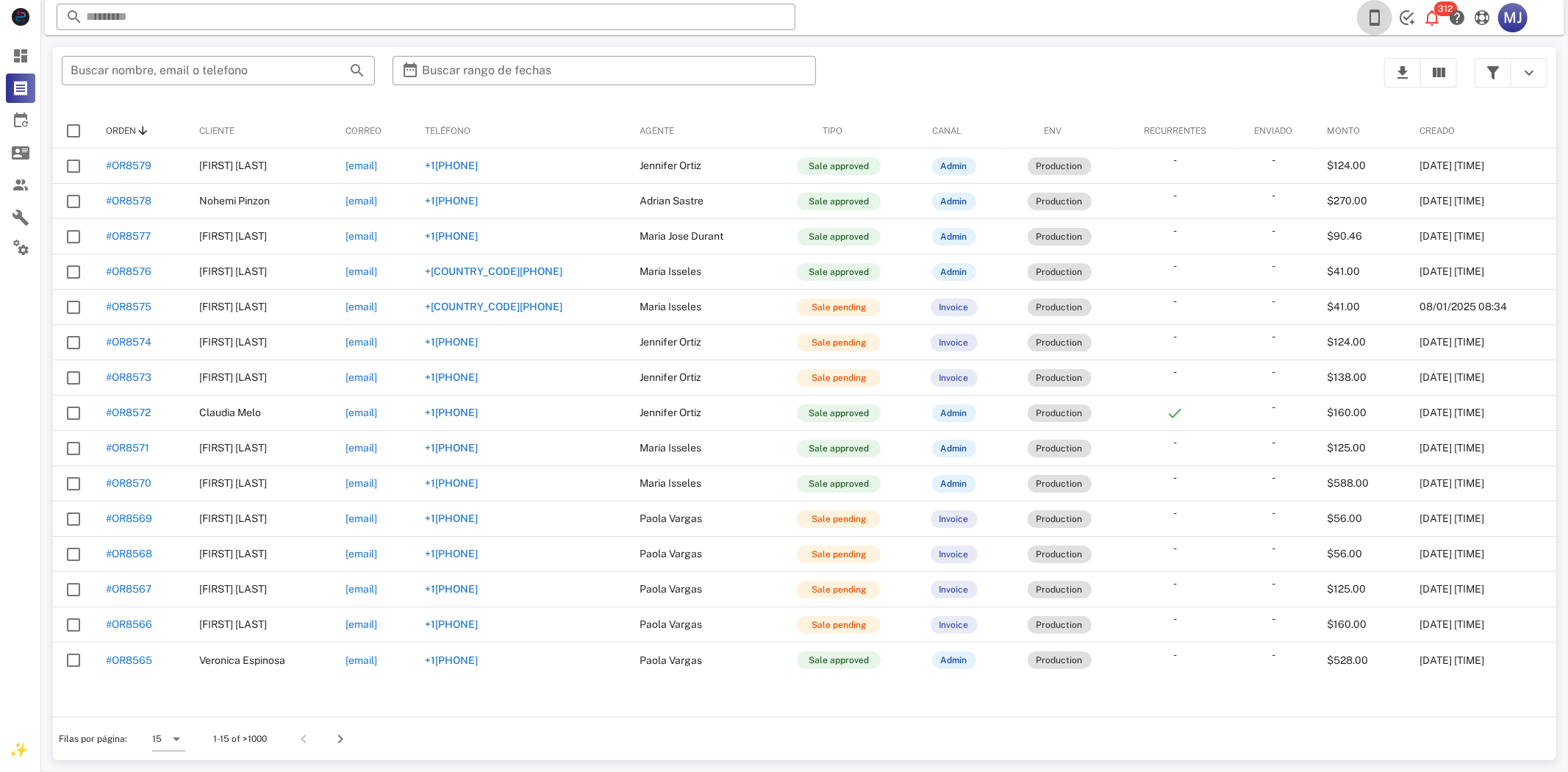 click at bounding box center (1375, 18) 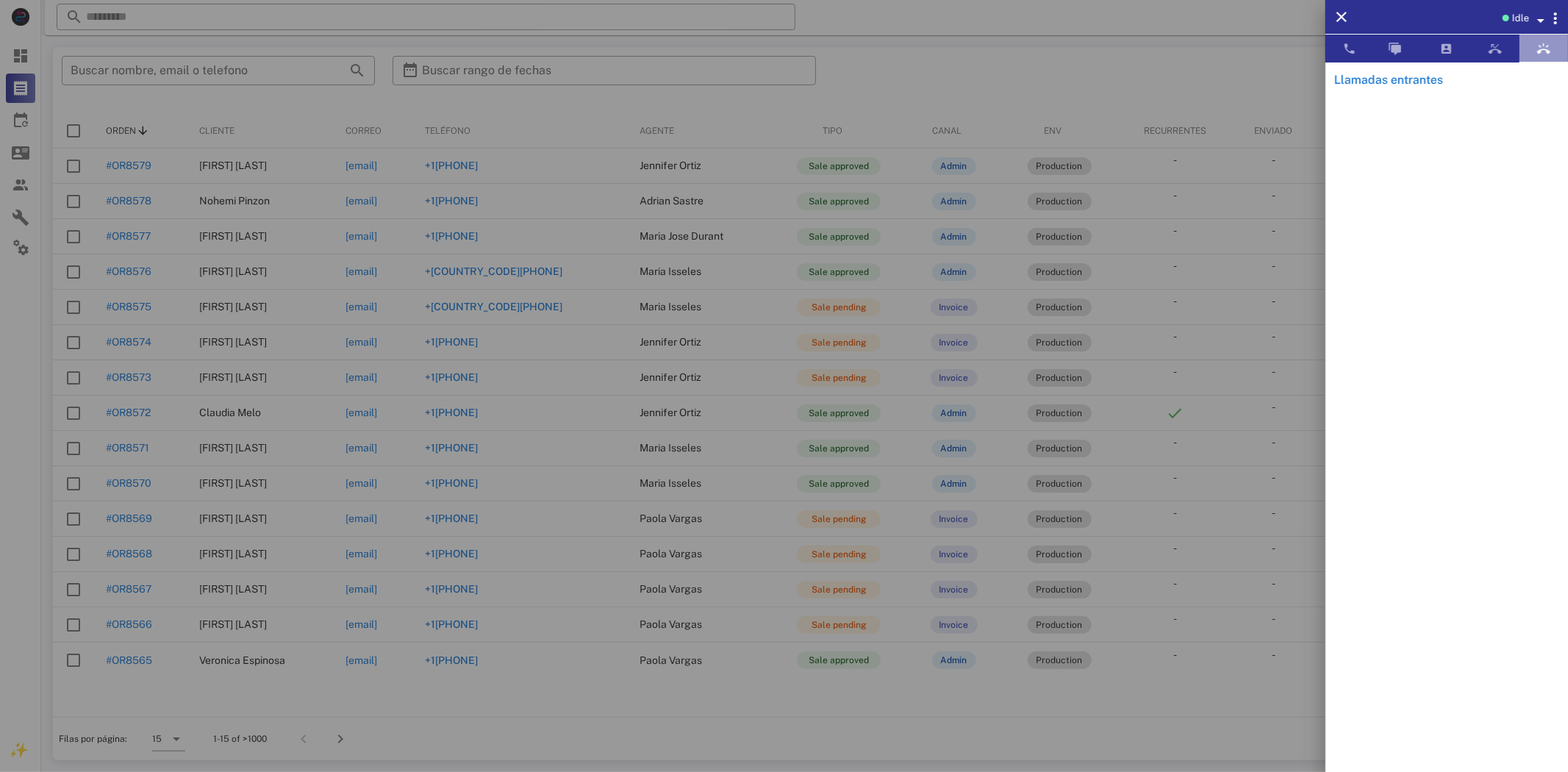 click at bounding box center [1544, 49] 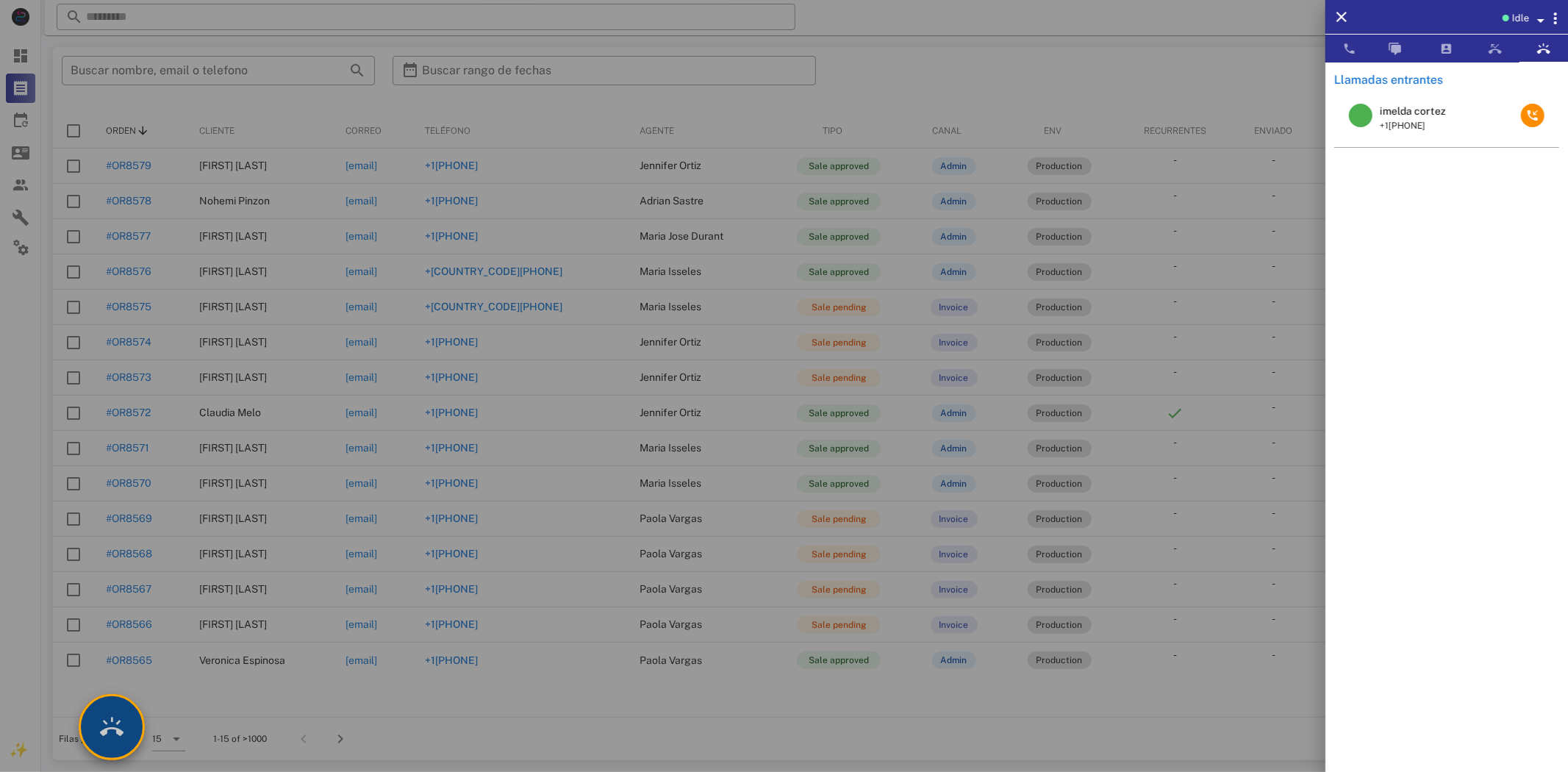click at bounding box center [112, 727] 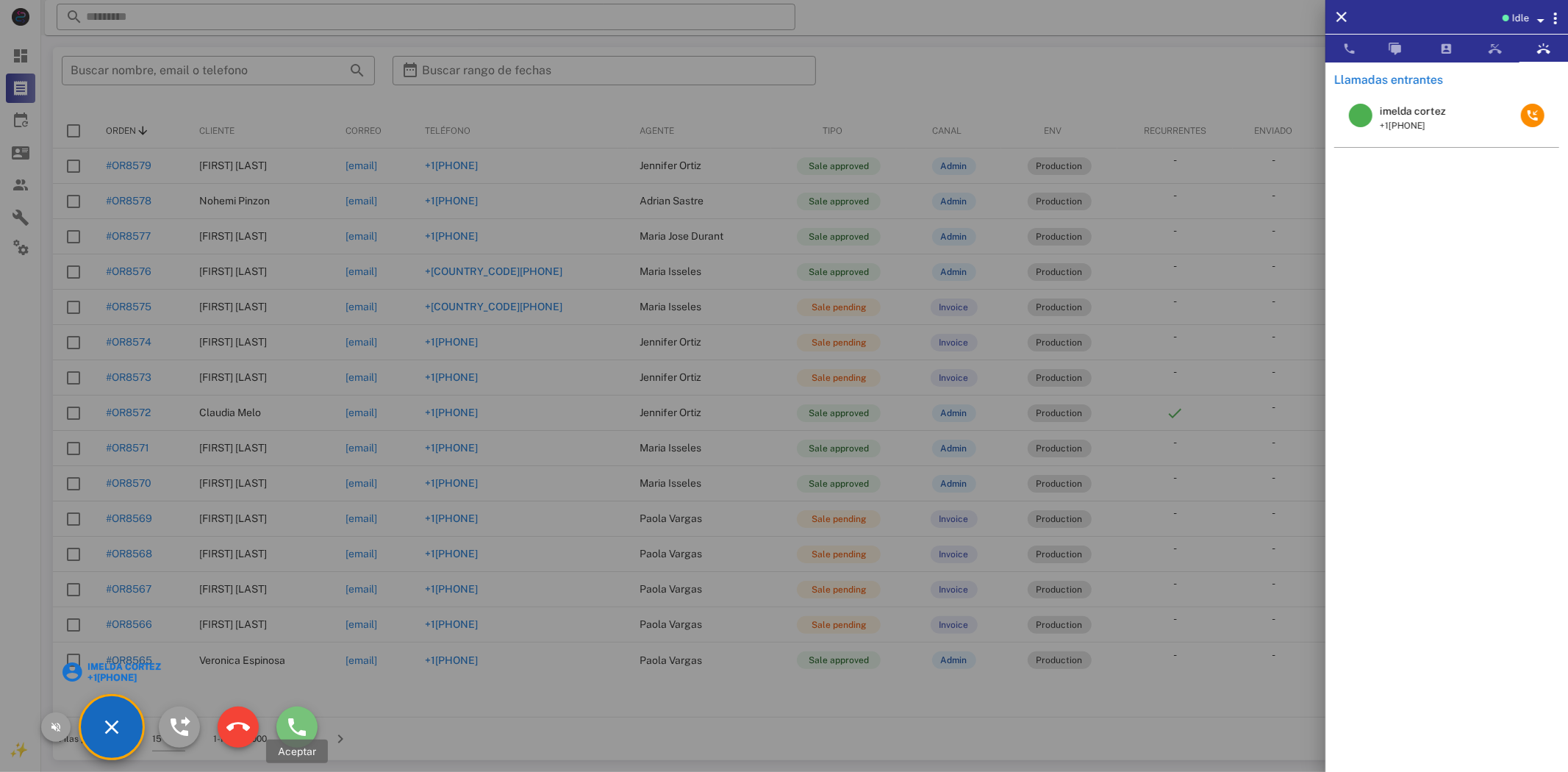 click at bounding box center (297, 727) 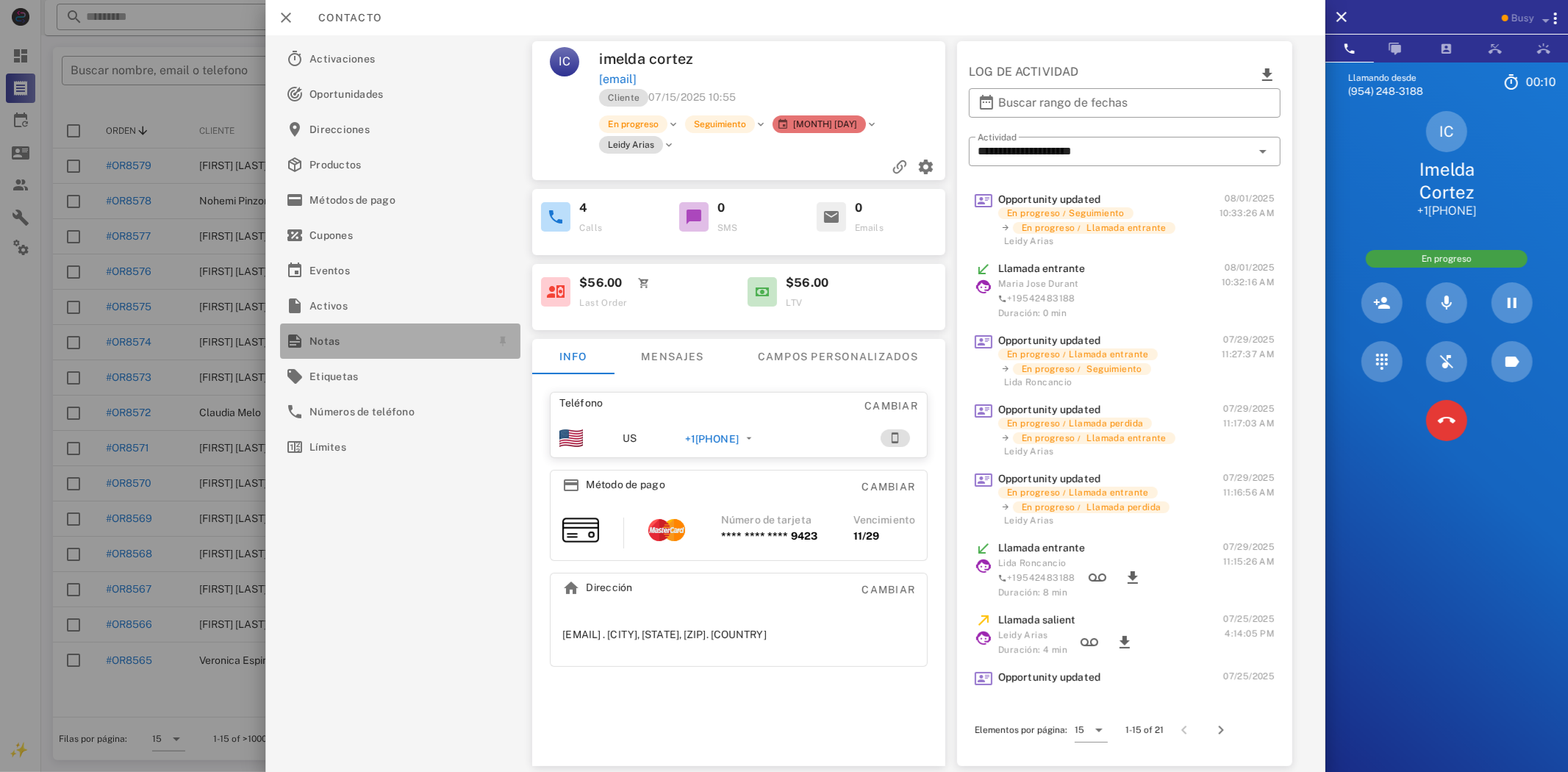 click on "Notas" at bounding box center [397, 341] 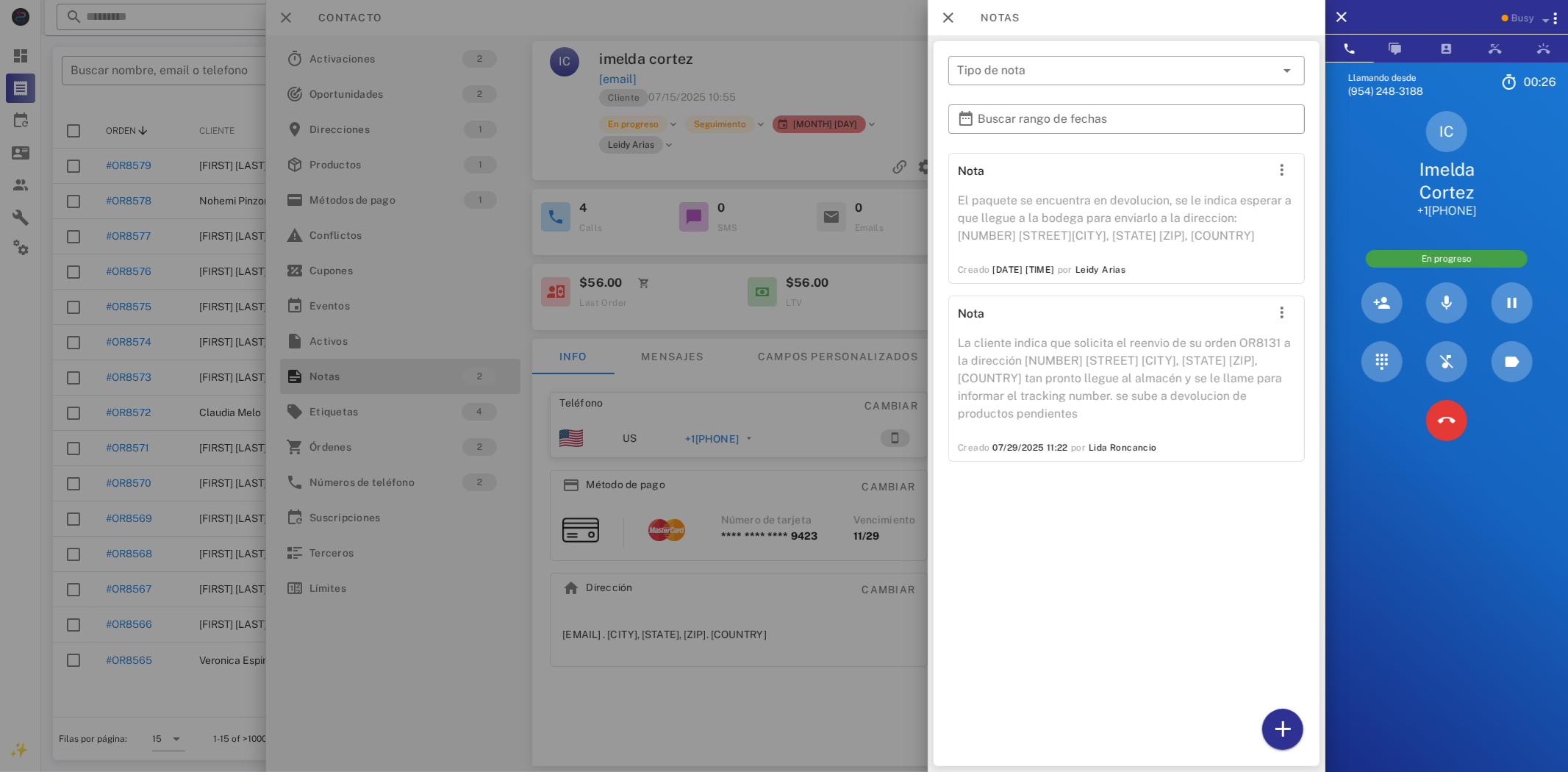 drag, startPoint x: 742, startPoint y: 79, endPoint x: 745, endPoint y: 48, distance: 31.144823 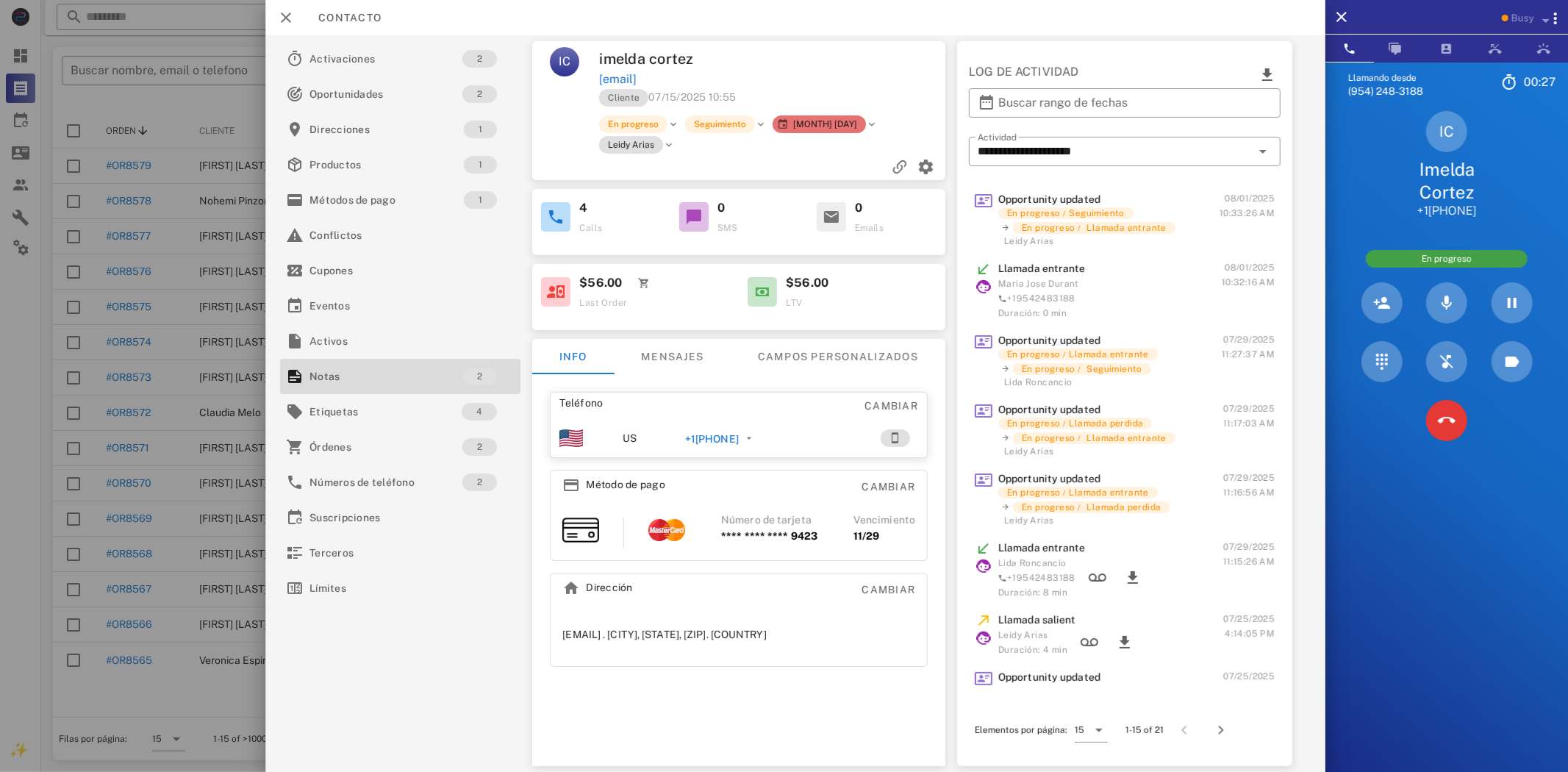 click on "imelda cortez" at bounding box center [686, 59] 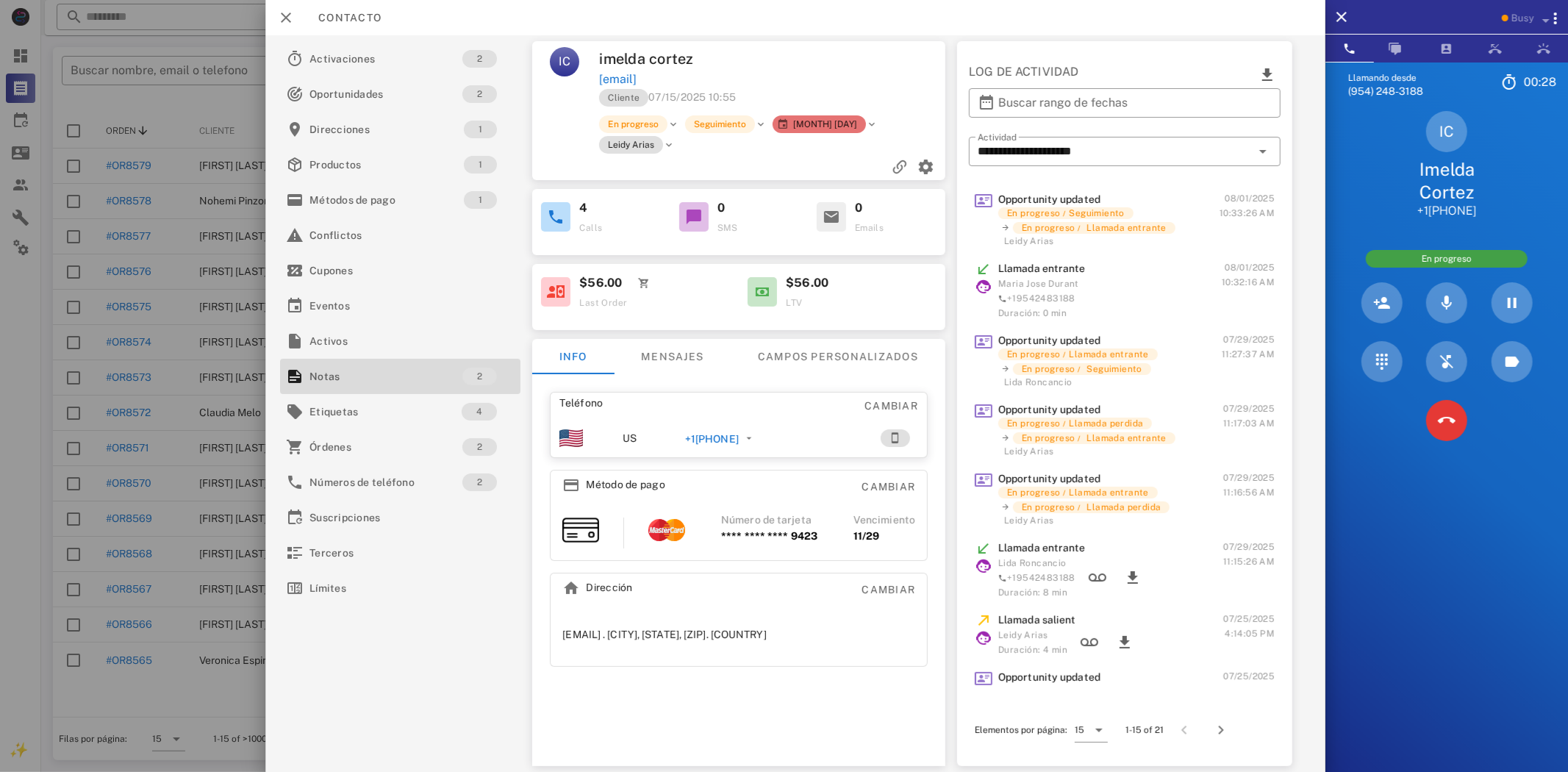 drag, startPoint x: 740, startPoint y: 78, endPoint x: 591, endPoint y: 57, distance: 150.47259 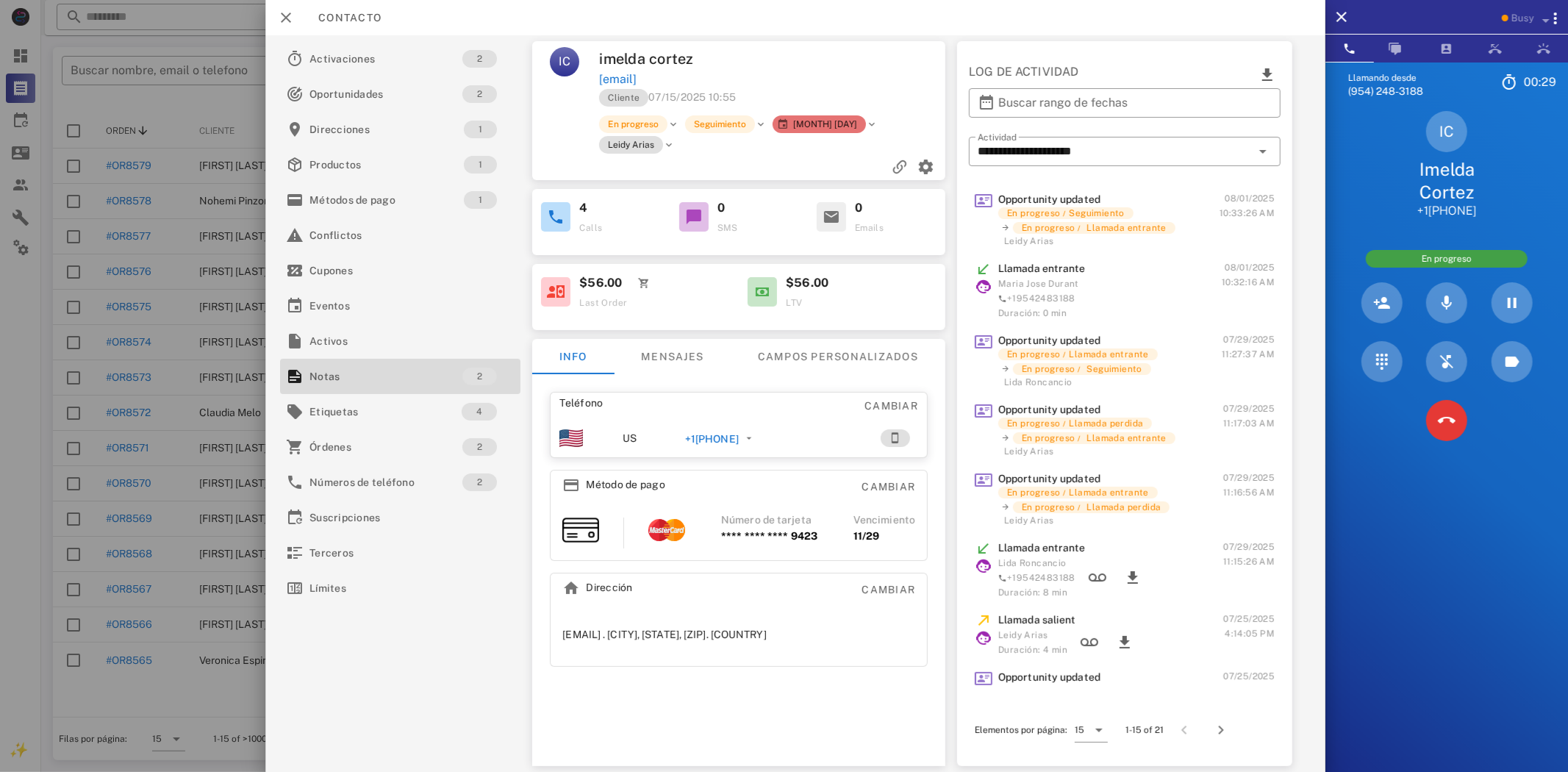 copy on "imelda cortez  imeldac1951@gmail.com" 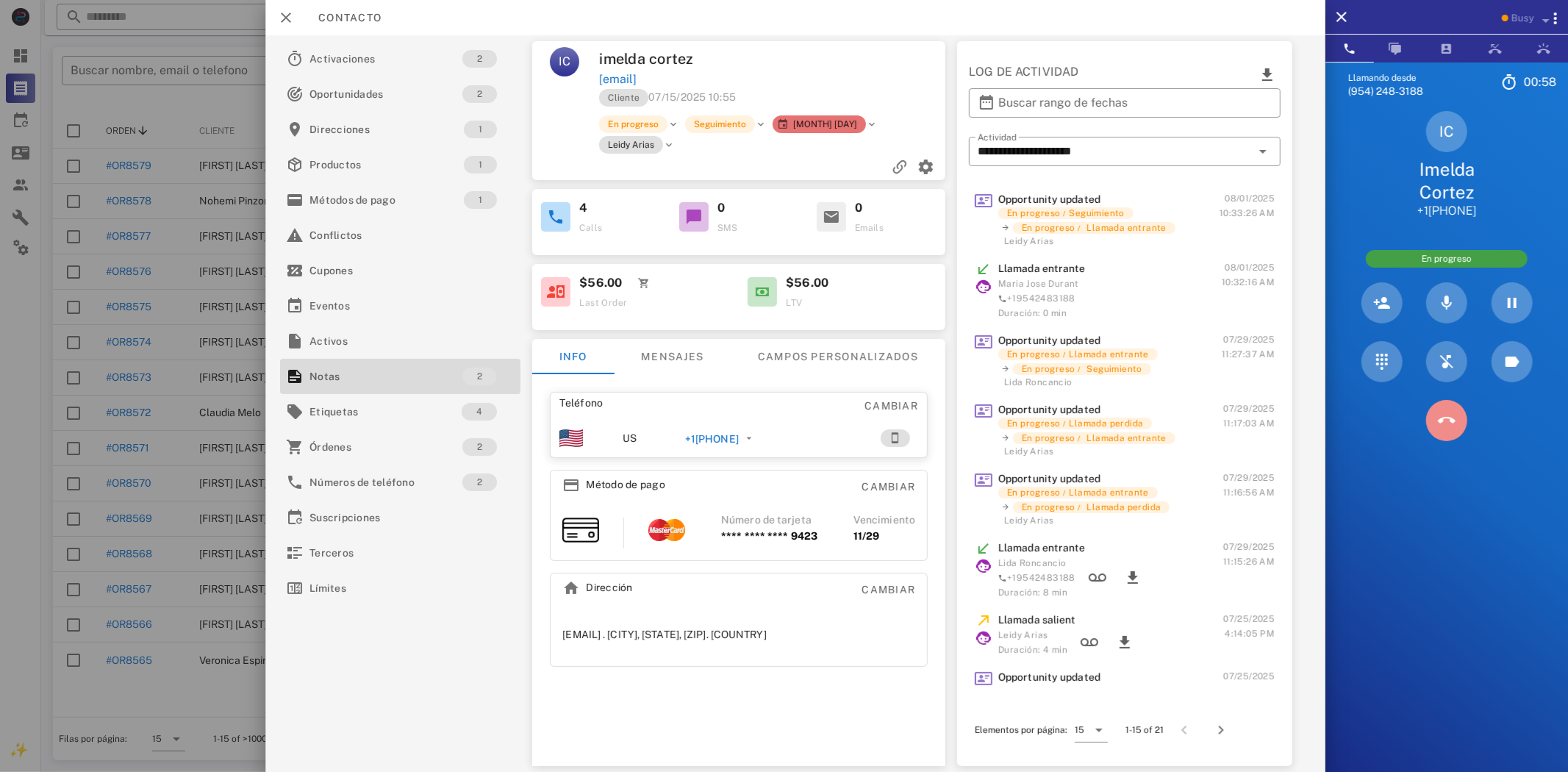 click at bounding box center (1447, 421) 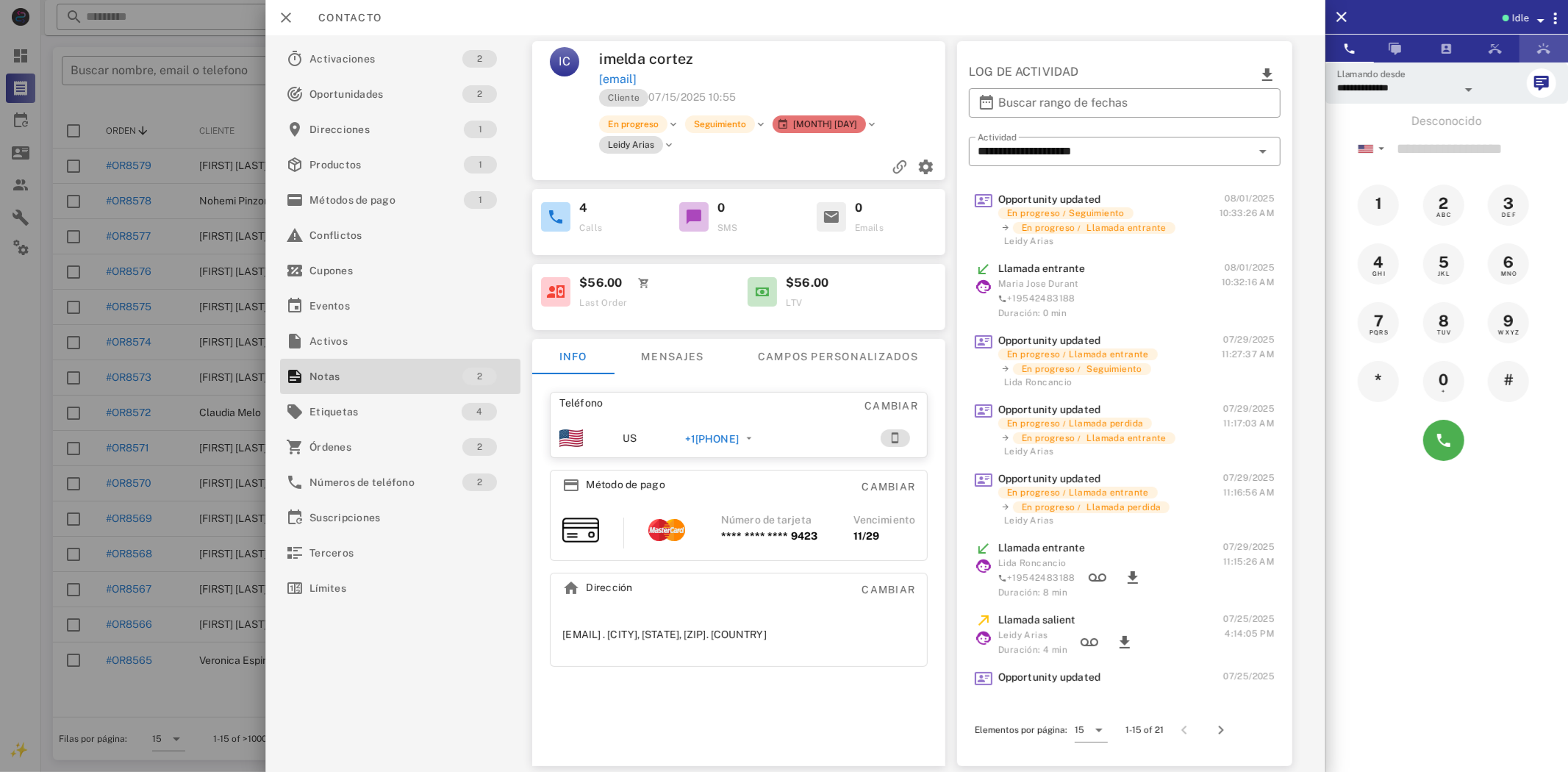 click at bounding box center (1544, 49) 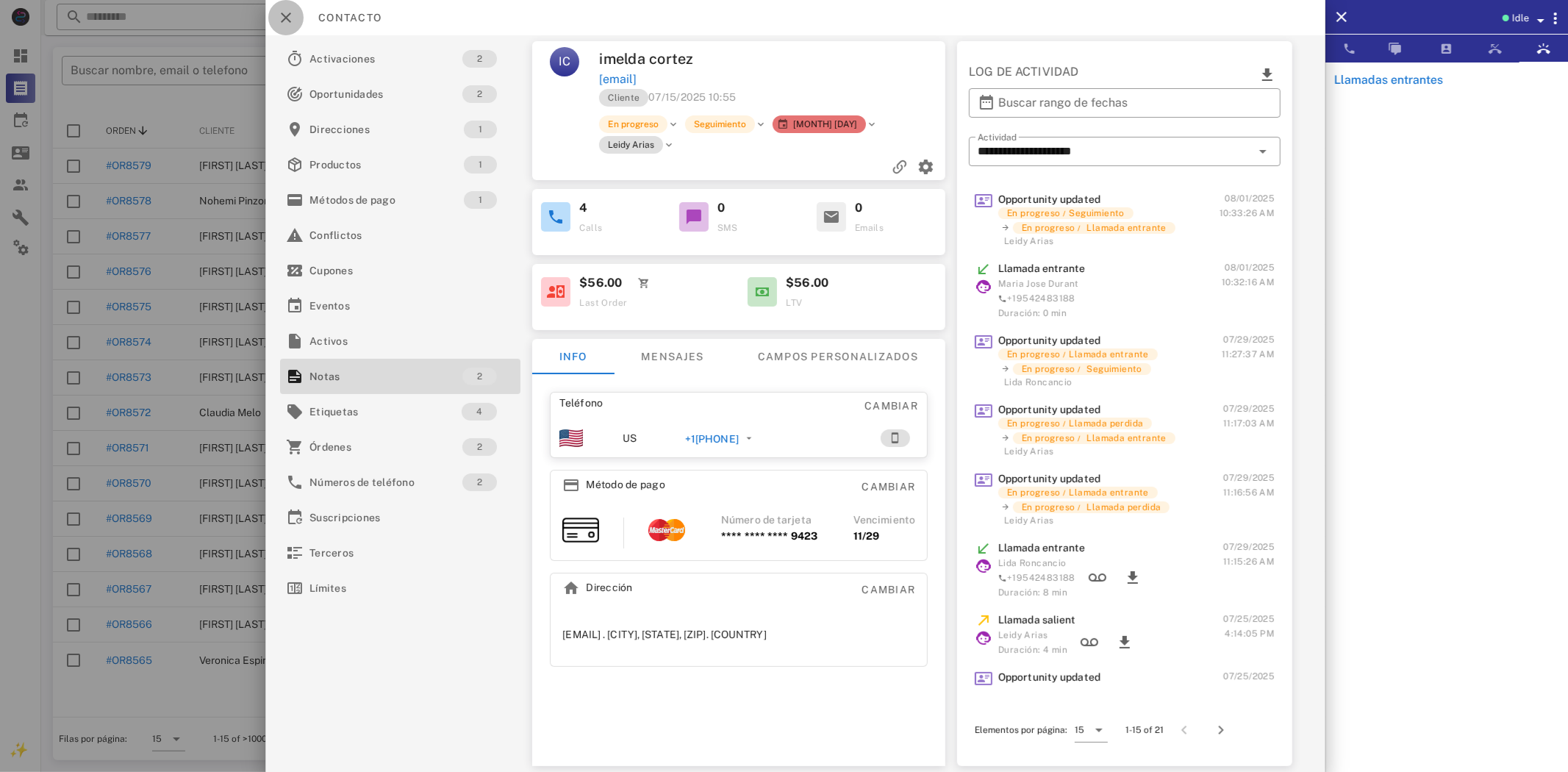 click at bounding box center [286, 18] 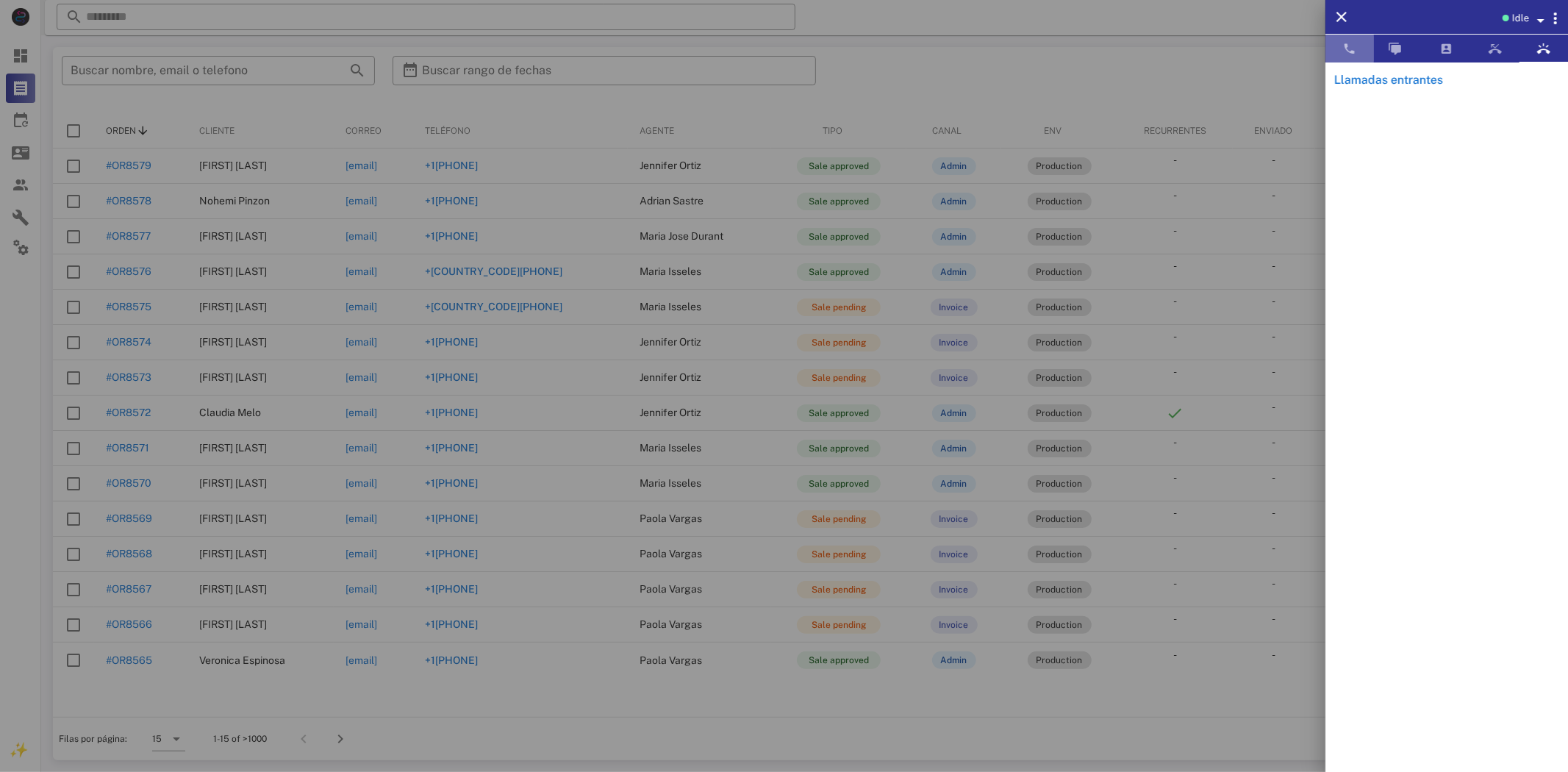 click at bounding box center [1350, 49] 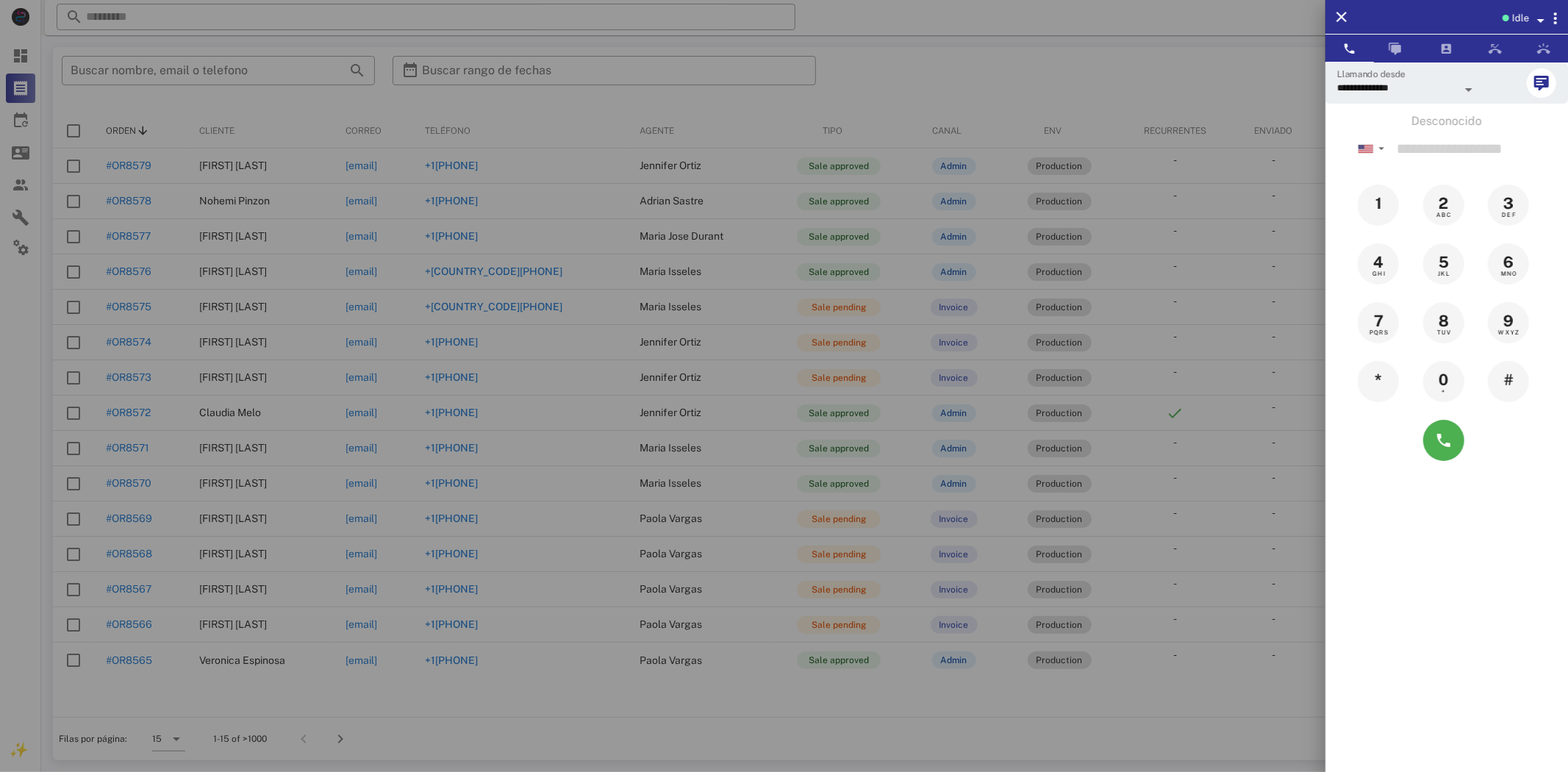 click at bounding box center (784, 386) 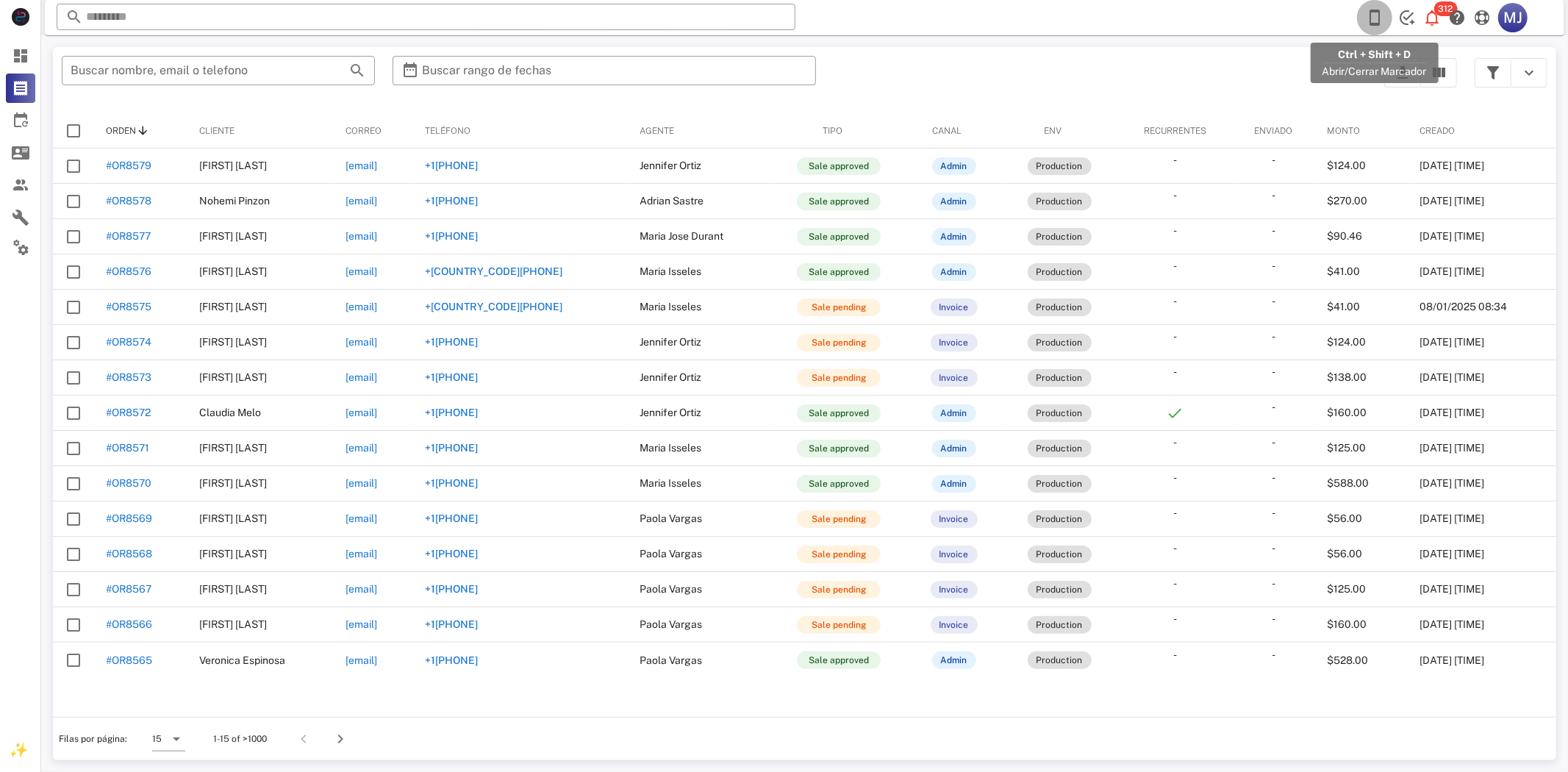 click at bounding box center (1375, 18) 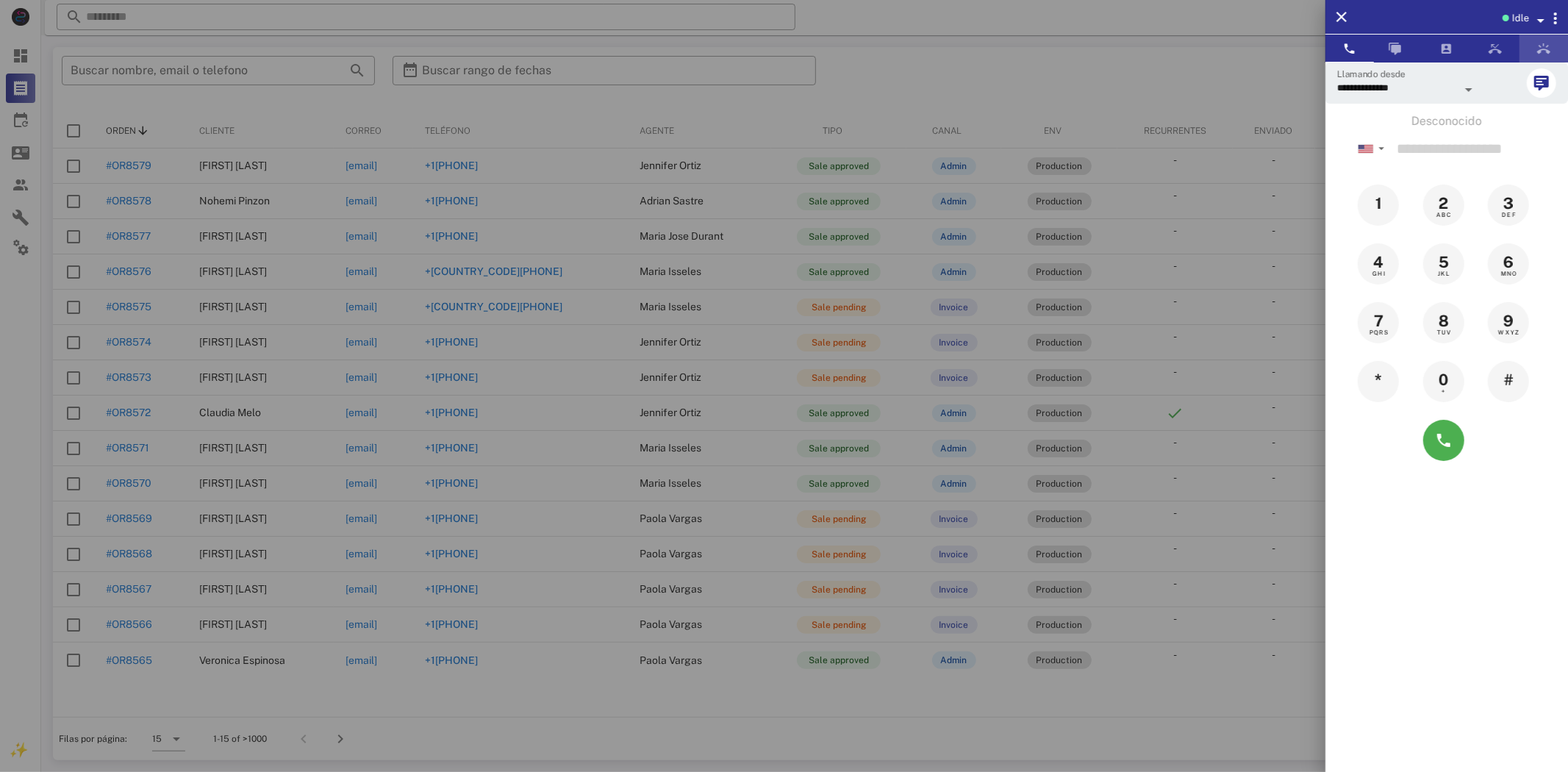 click at bounding box center [1544, 49] 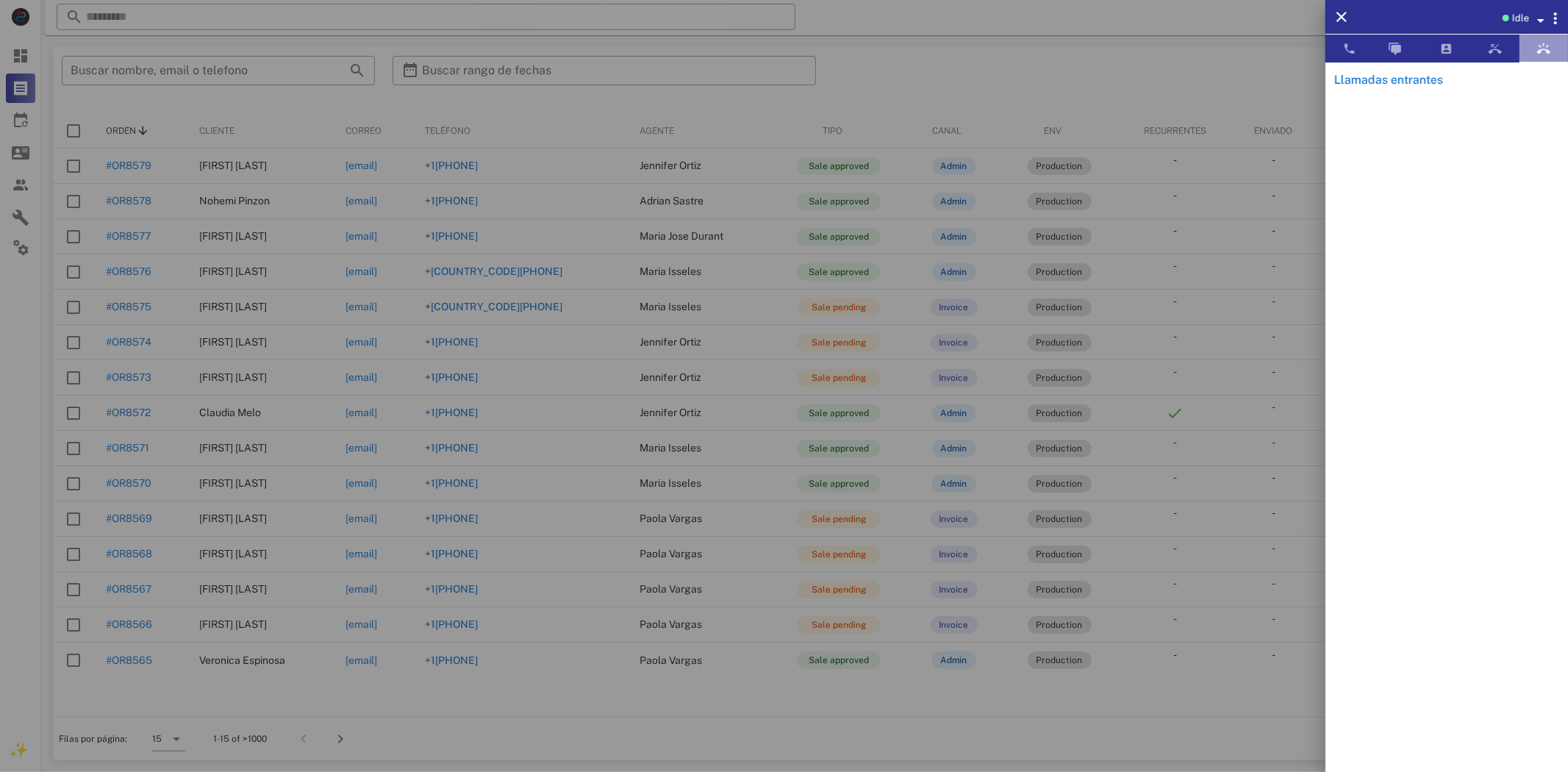 click at bounding box center [1544, 49] 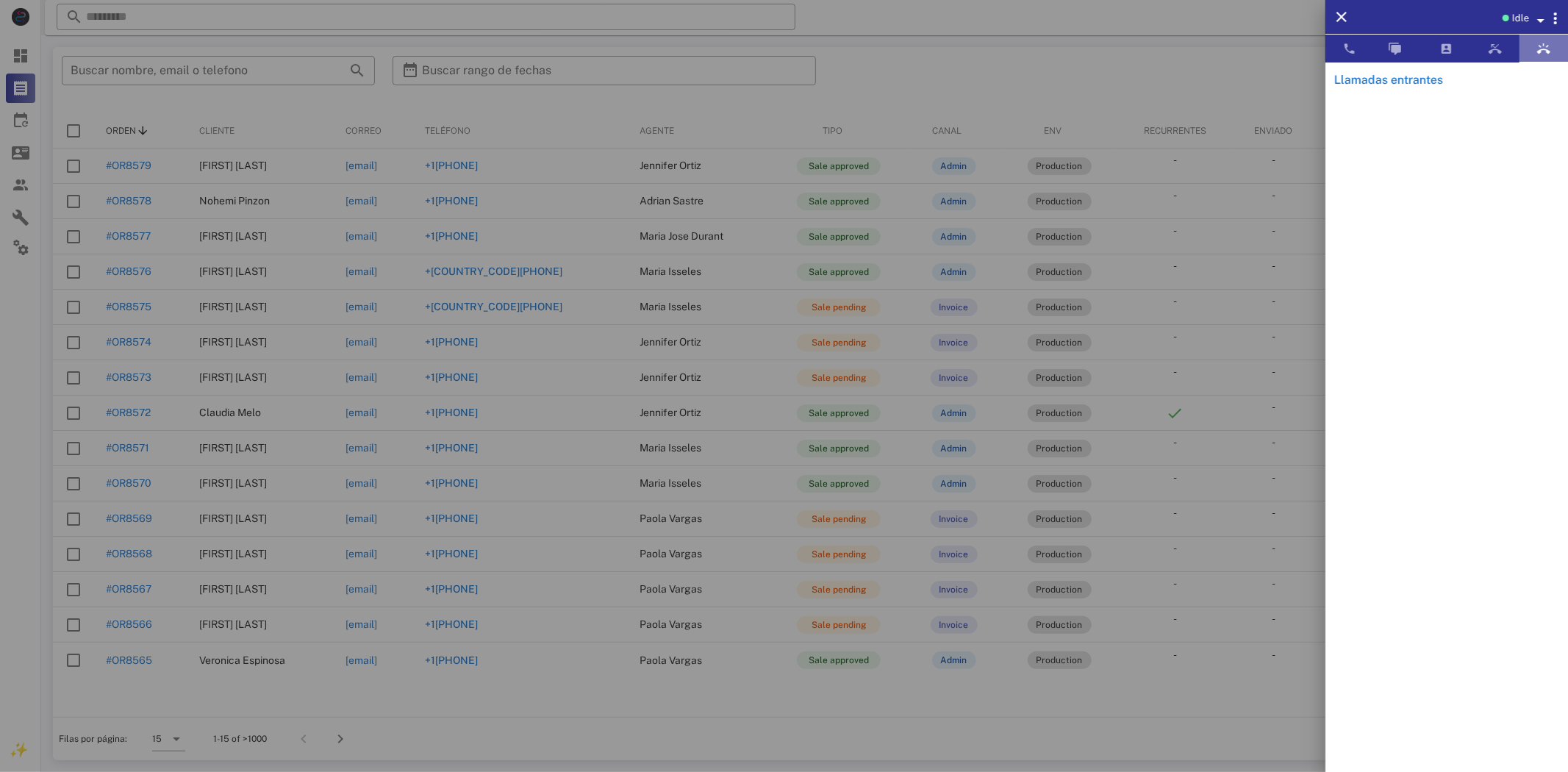 click at bounding box center [1544, 49] 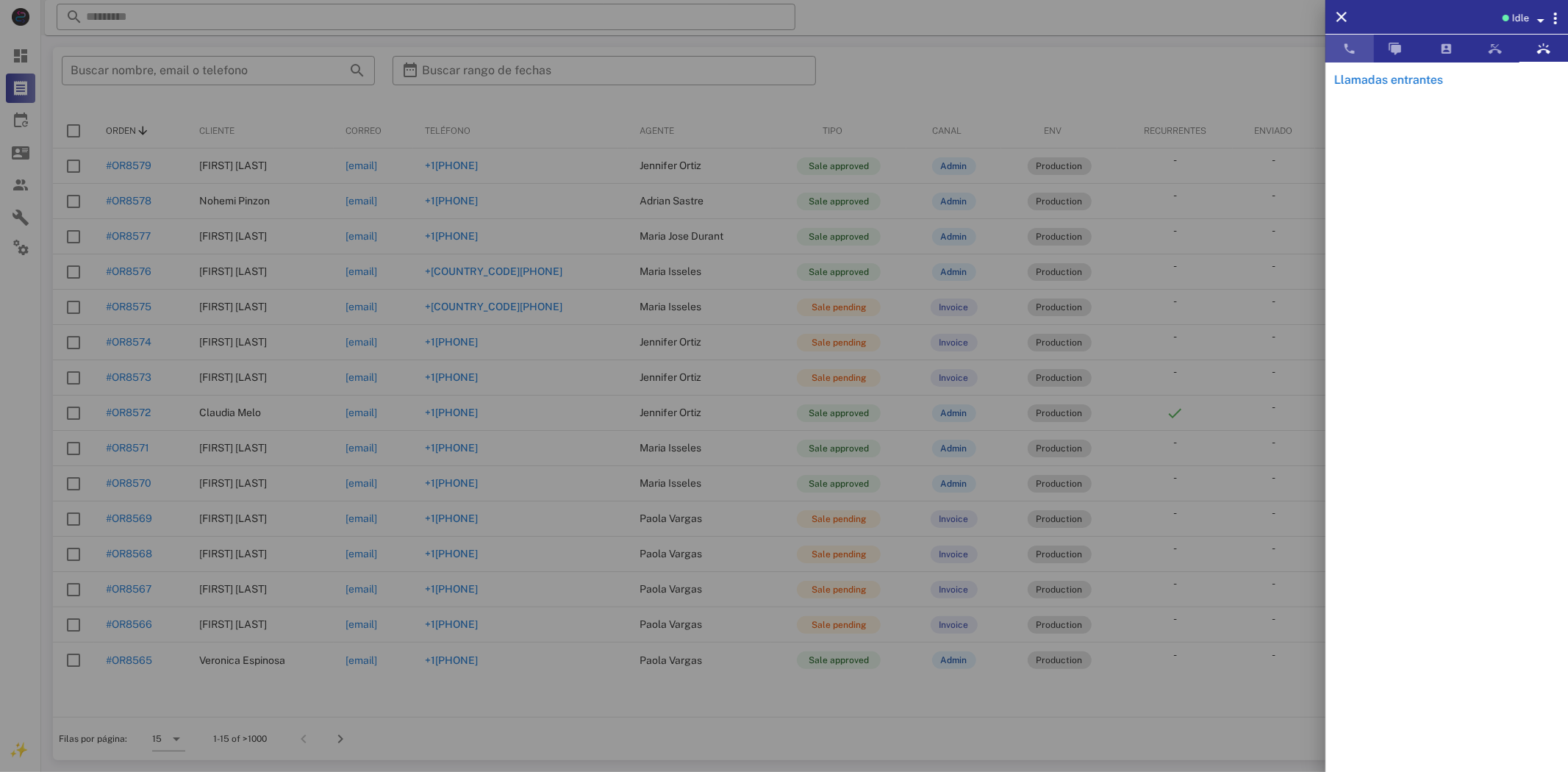 click at bounding box center [1350, 49] 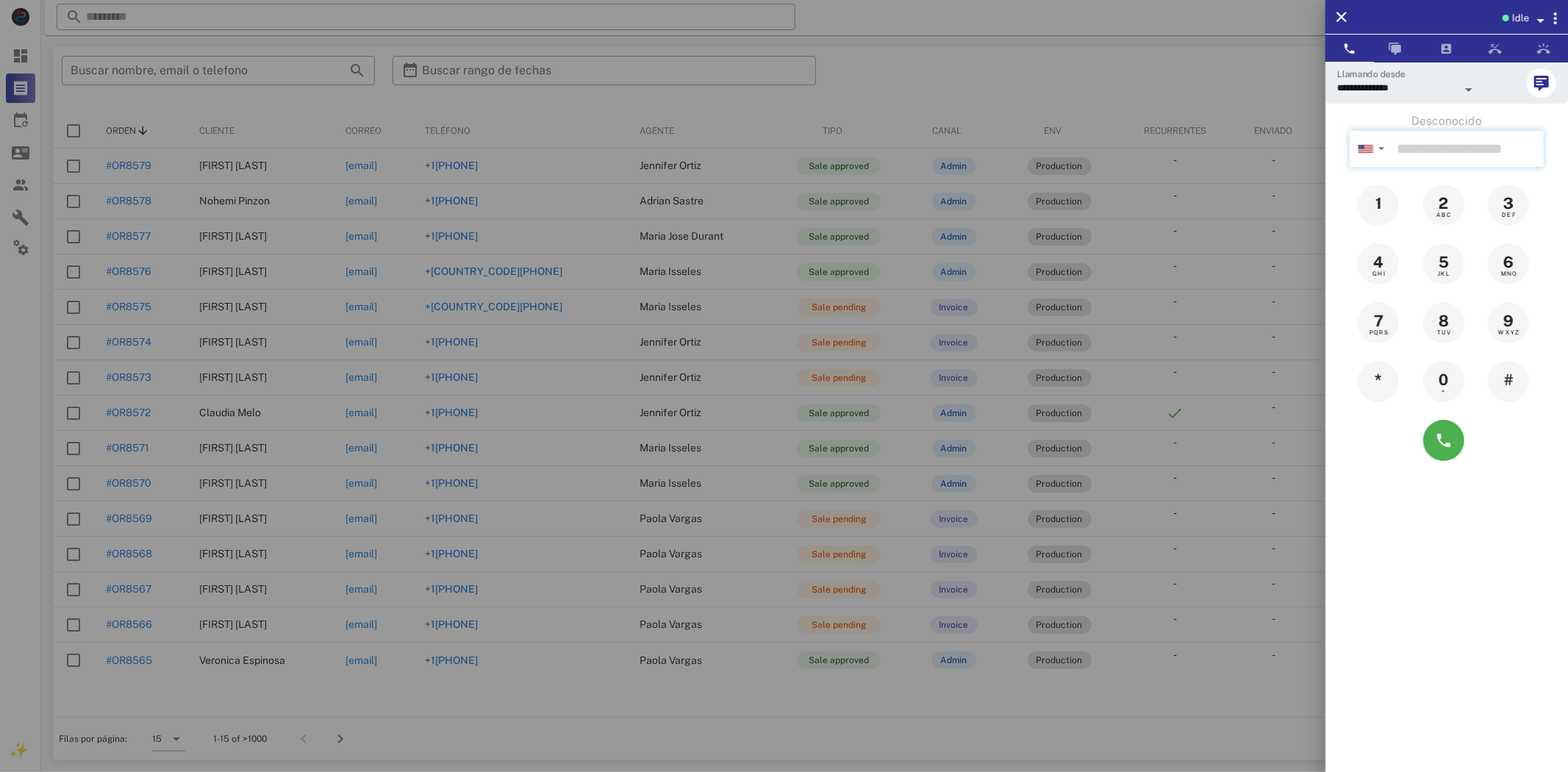 click at bounding box center [1467, 149] 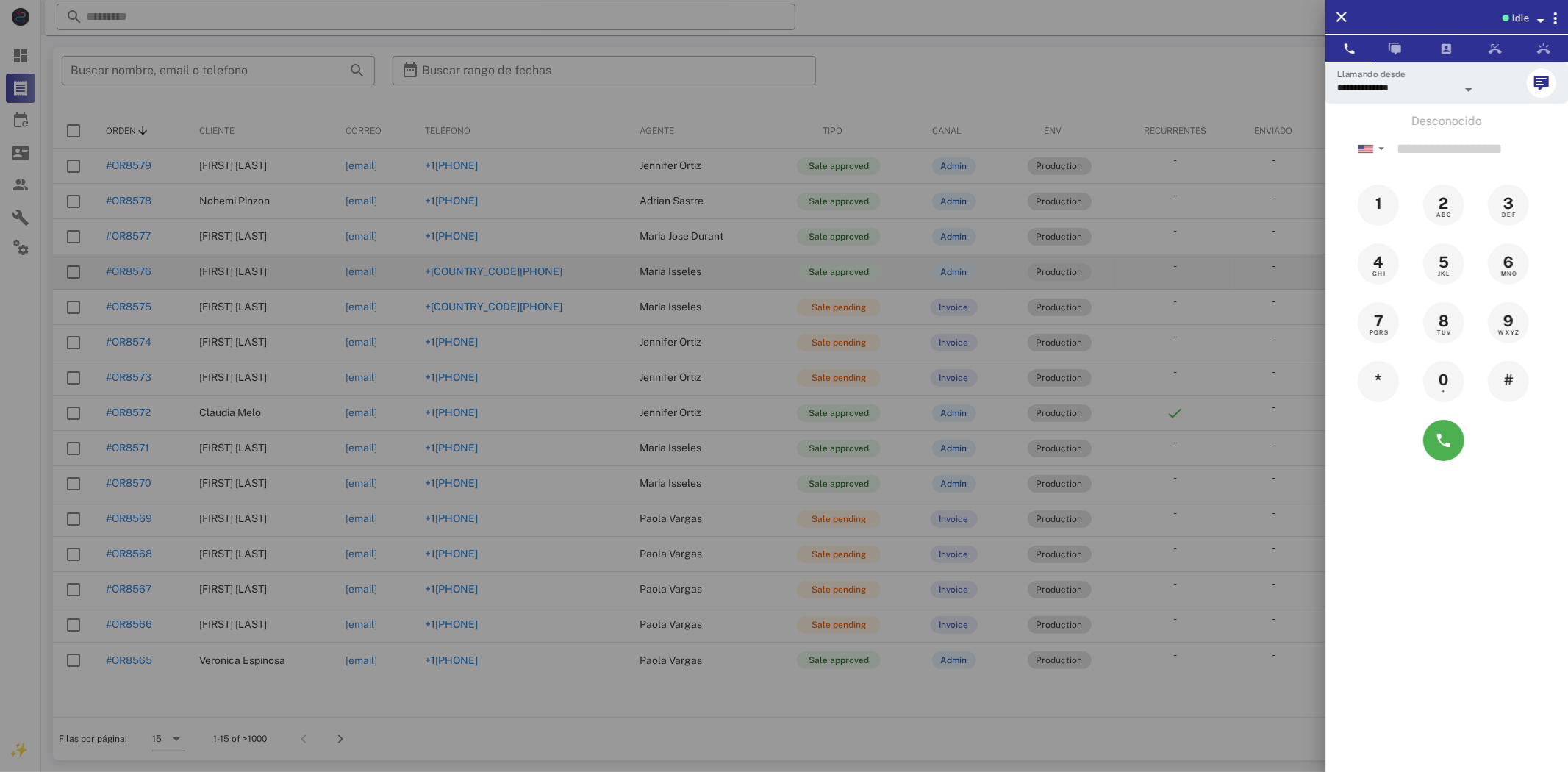 click at bounding box center [784, 386] 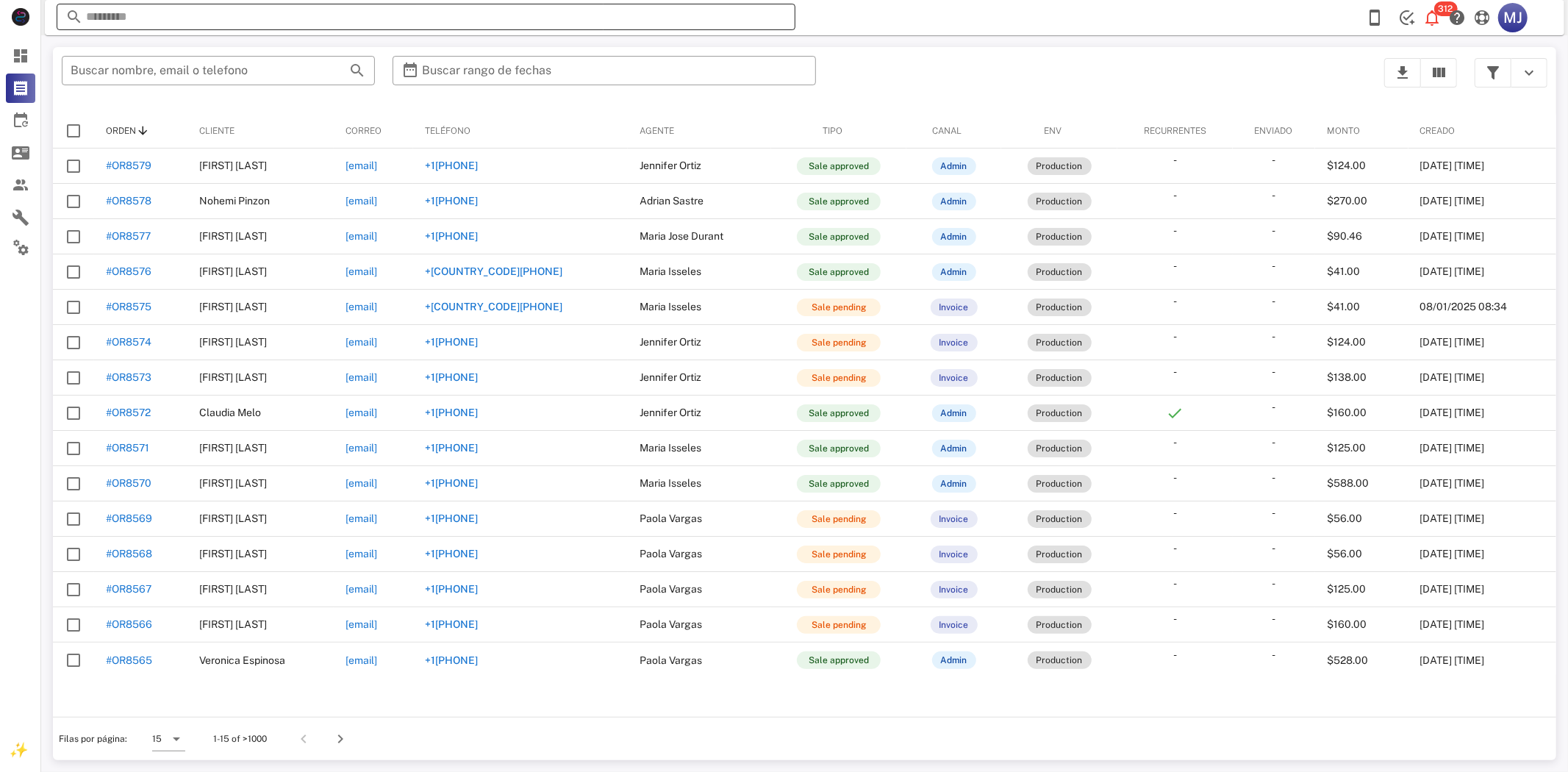 click at bounding box center (426, 17) 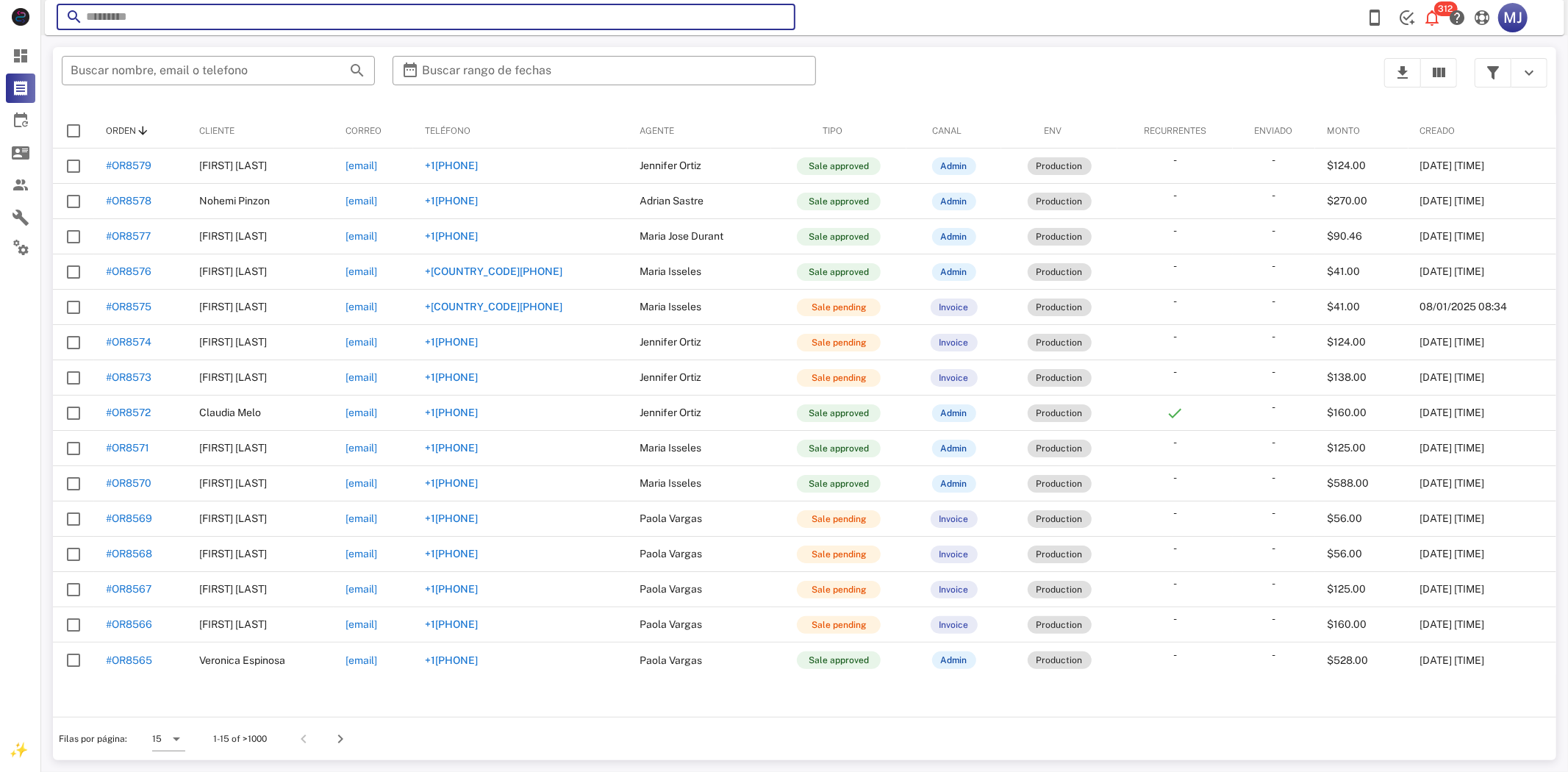paste on "**********" 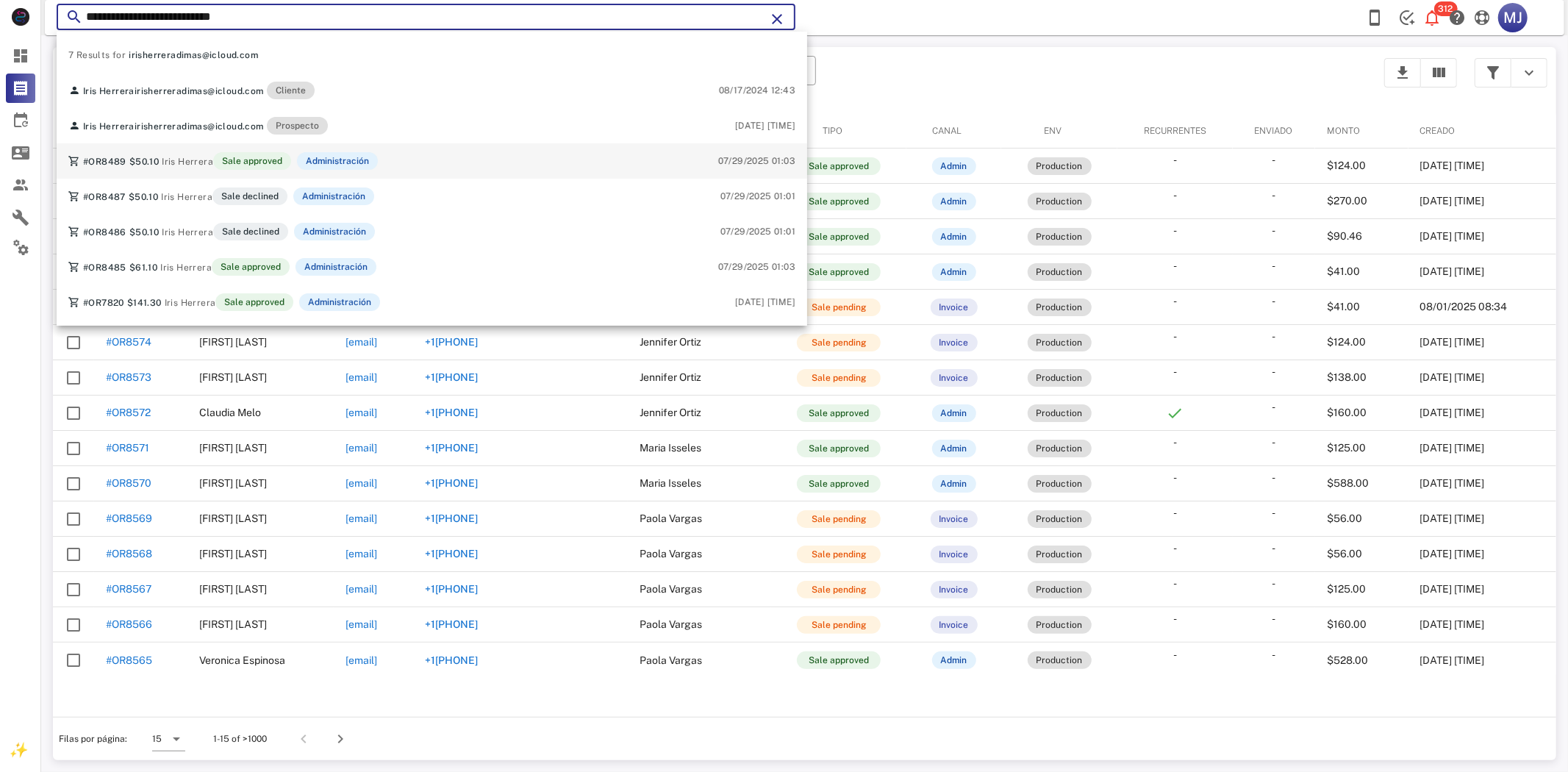 type on "**********" 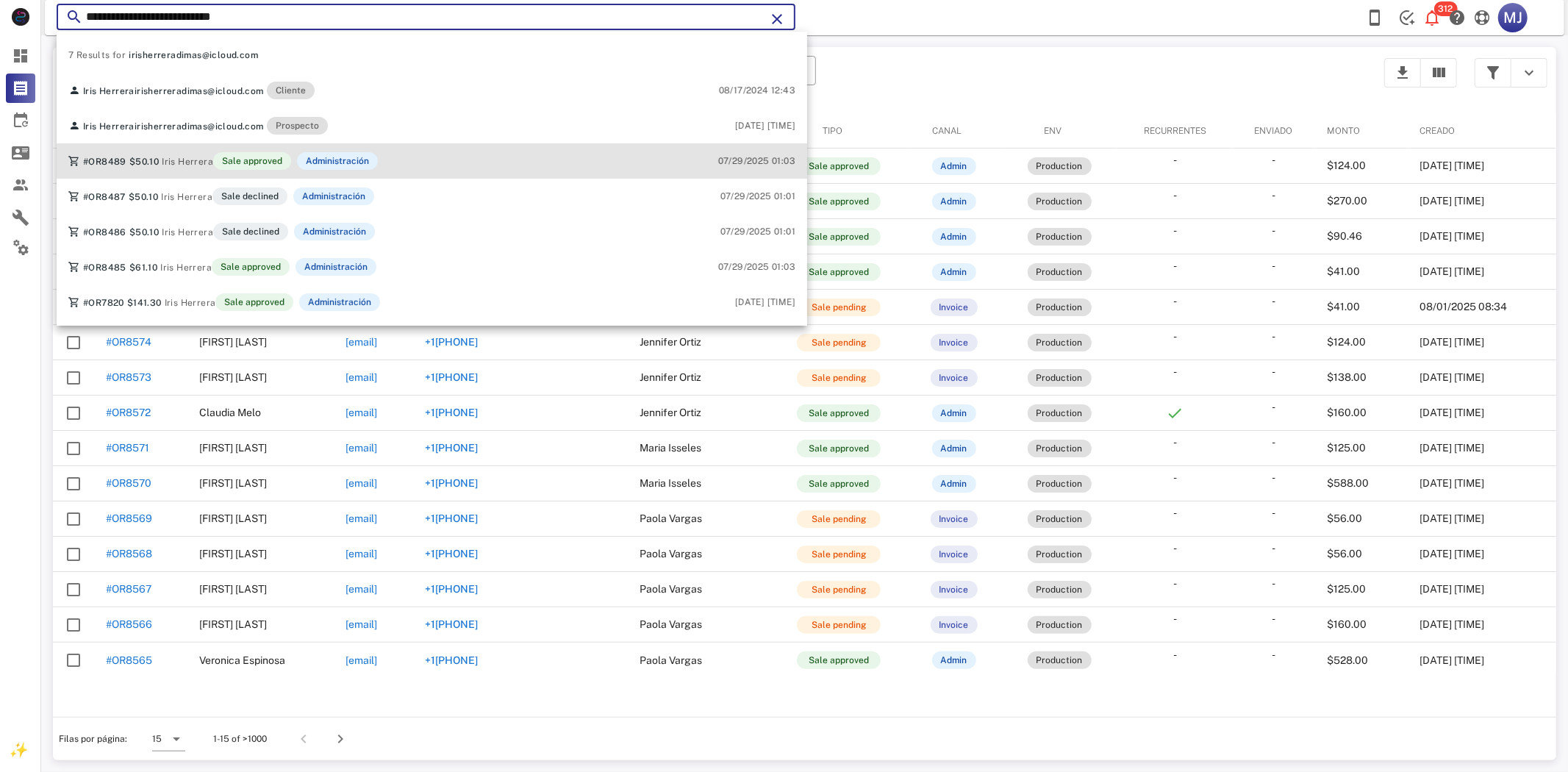 click on "Iris Herrera" at bounding box center (187, 162) 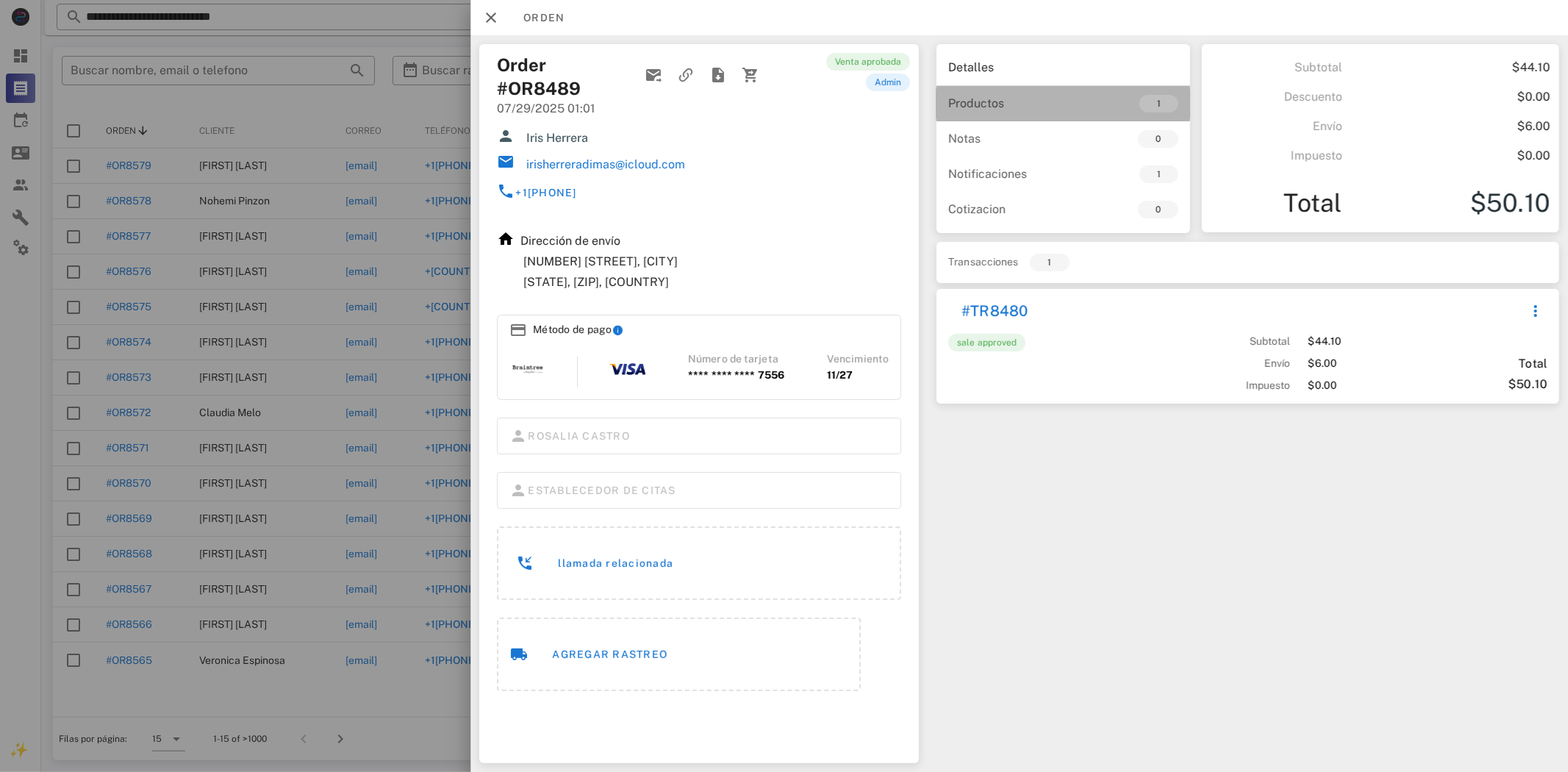 click on "Productos  1" at bounding box center [1063, 104] 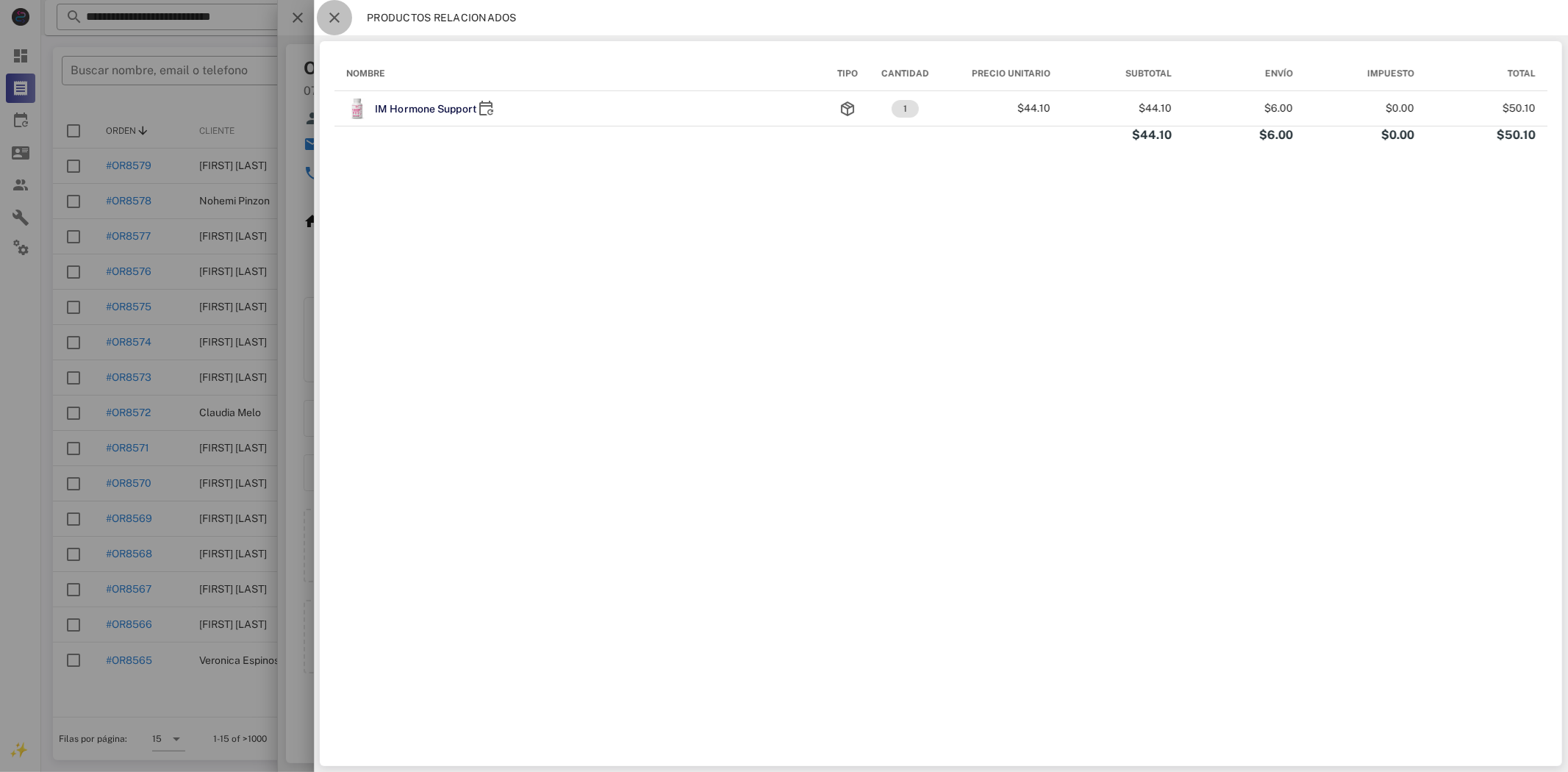 click at bounding box center [334, 18] 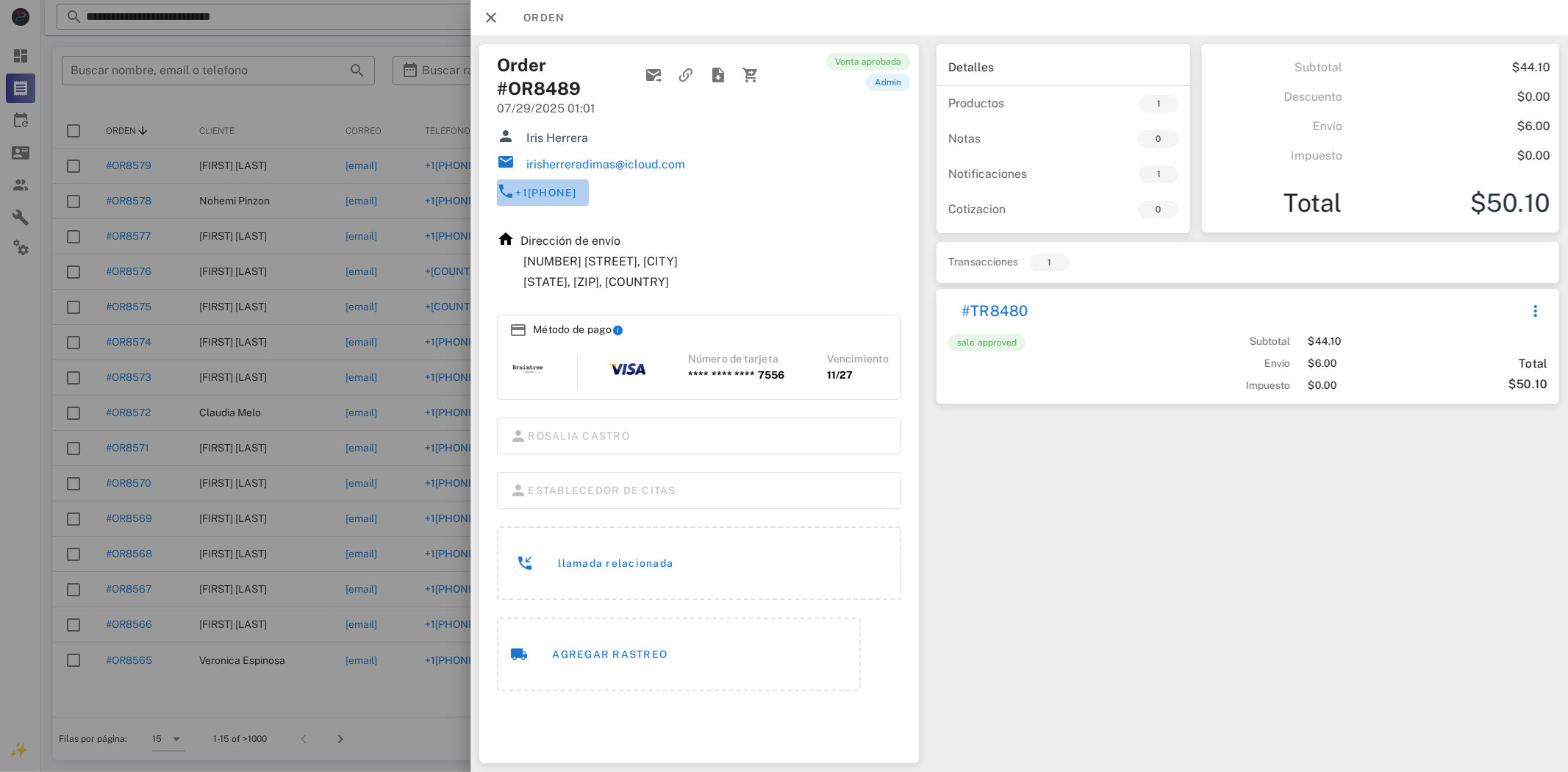 click on "+12012302313" at bounding box center (545, 193) 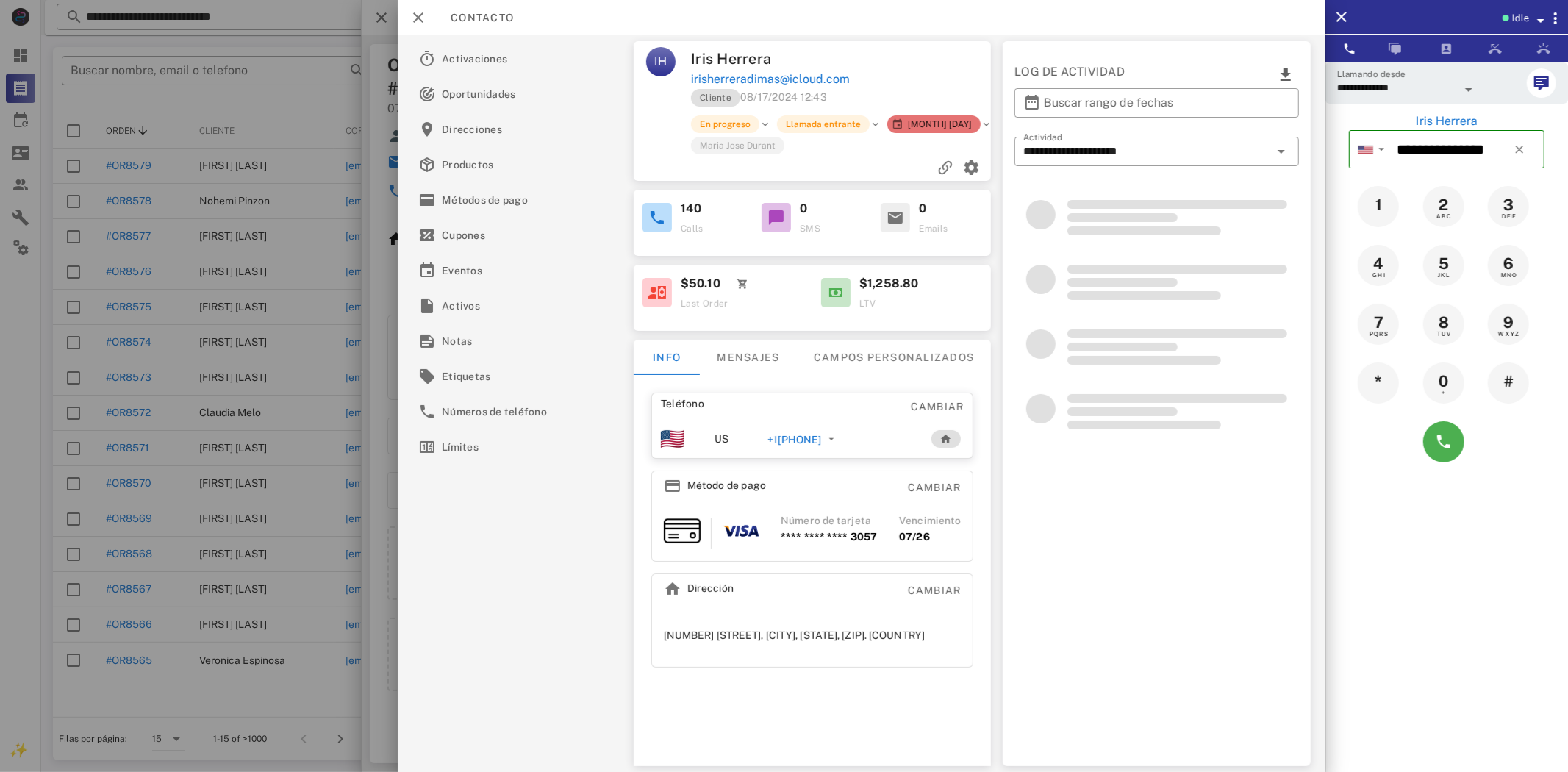 click on "+12012302313" at bounding box center (794, 440) 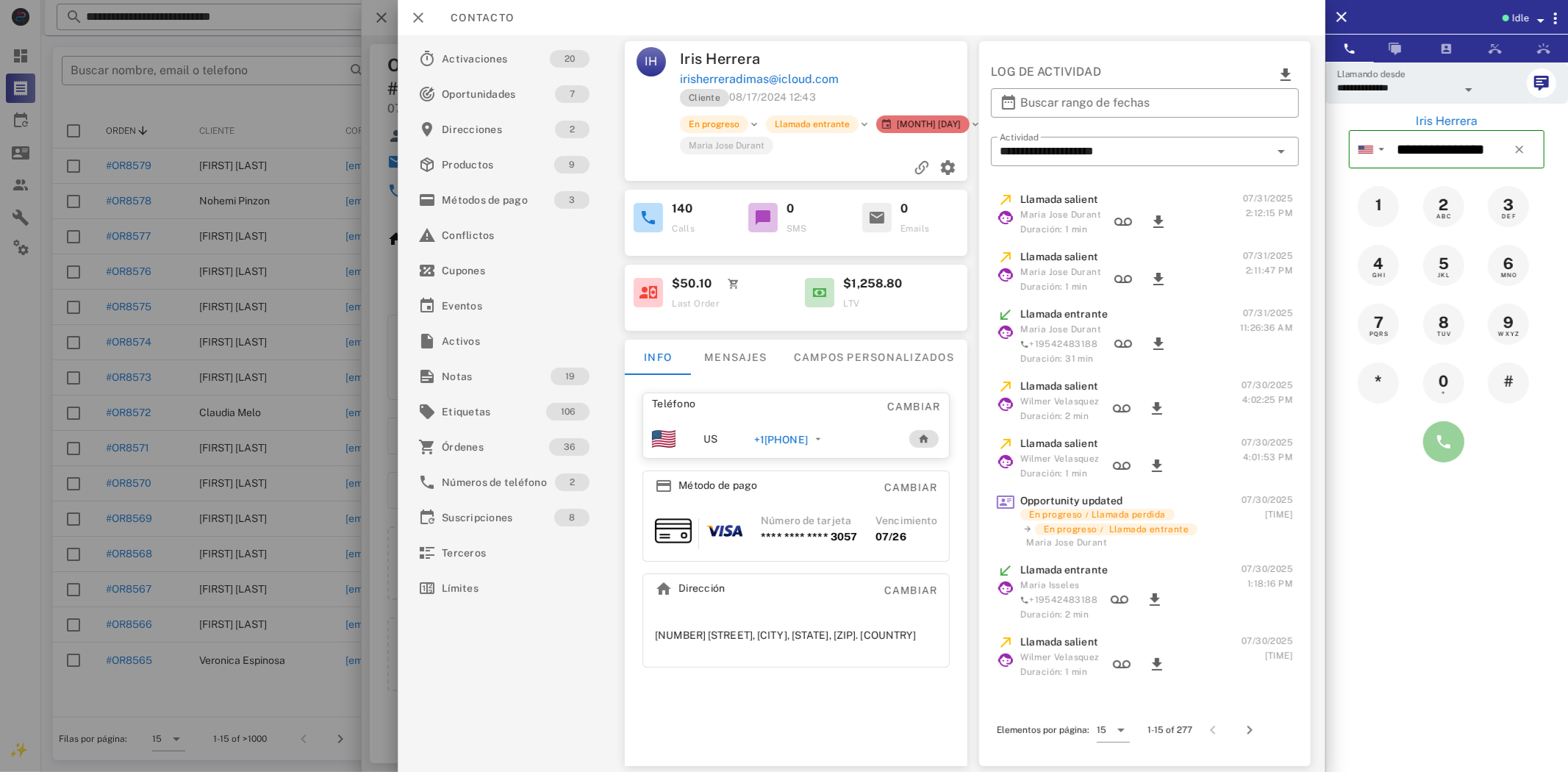 click at bounding box center [1444, 442] 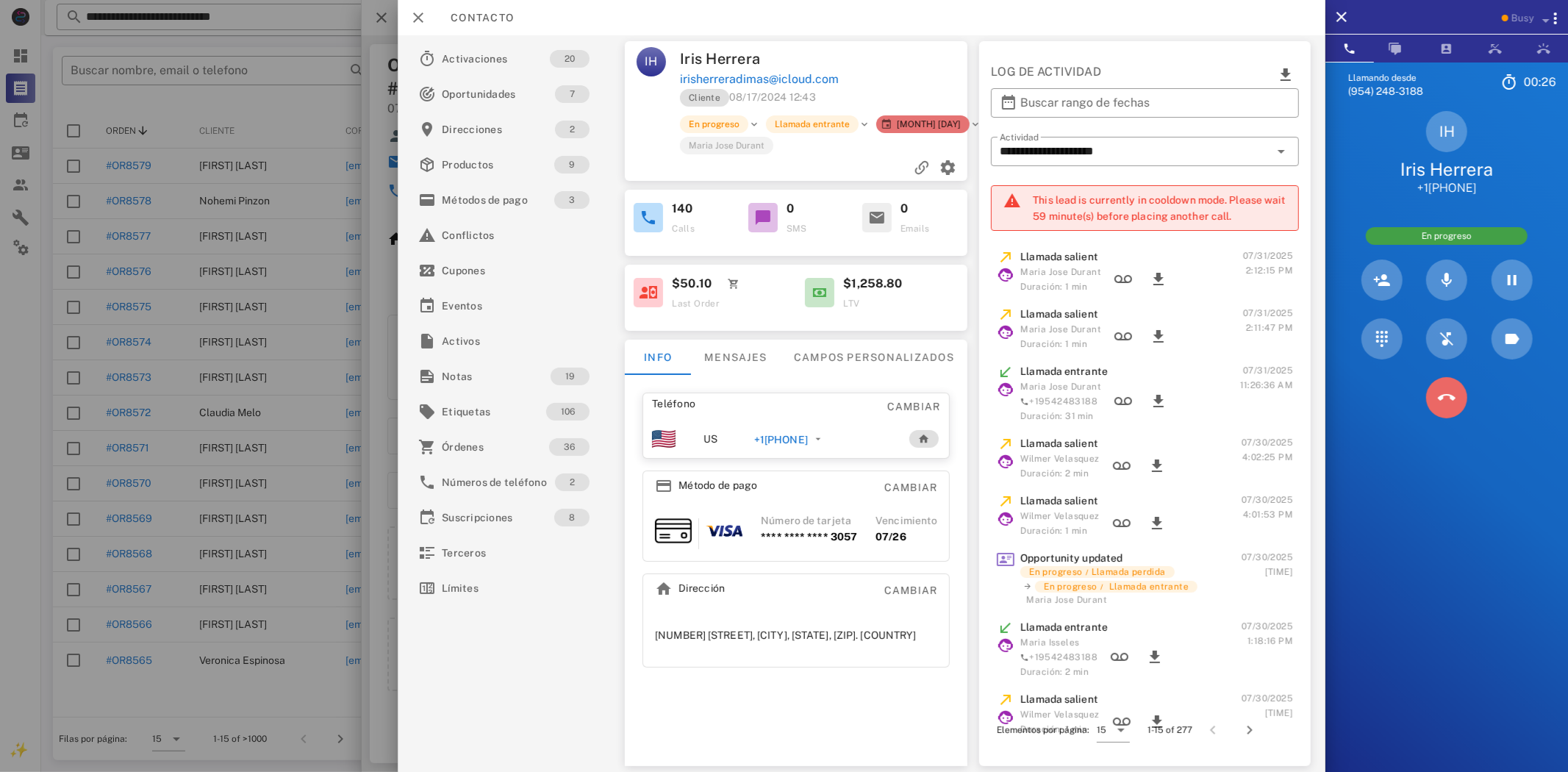 click at bounding box center (1447, 398) 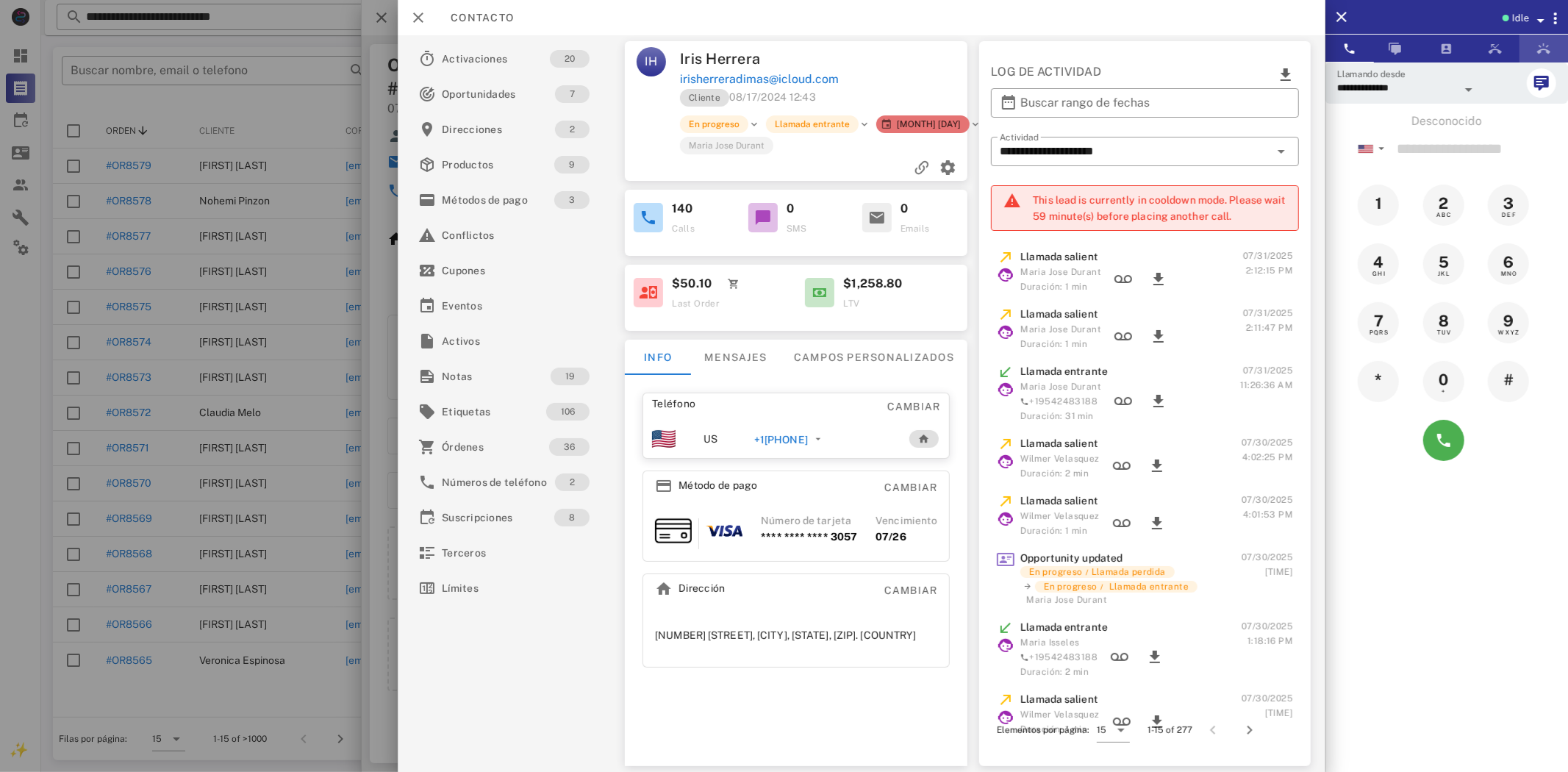 click at bounding box center [1544, 49] 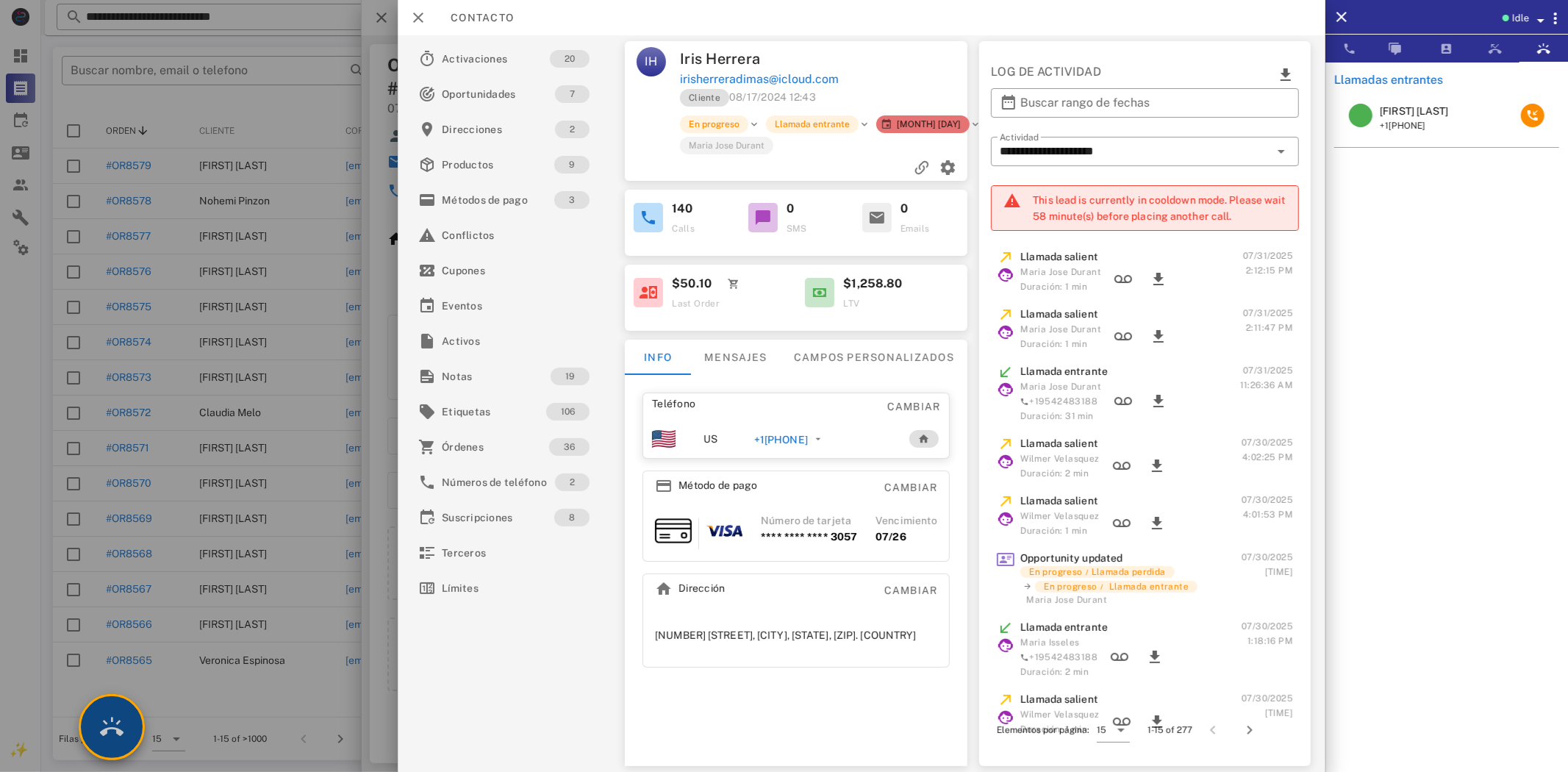 click at bounding box center [112, 727] 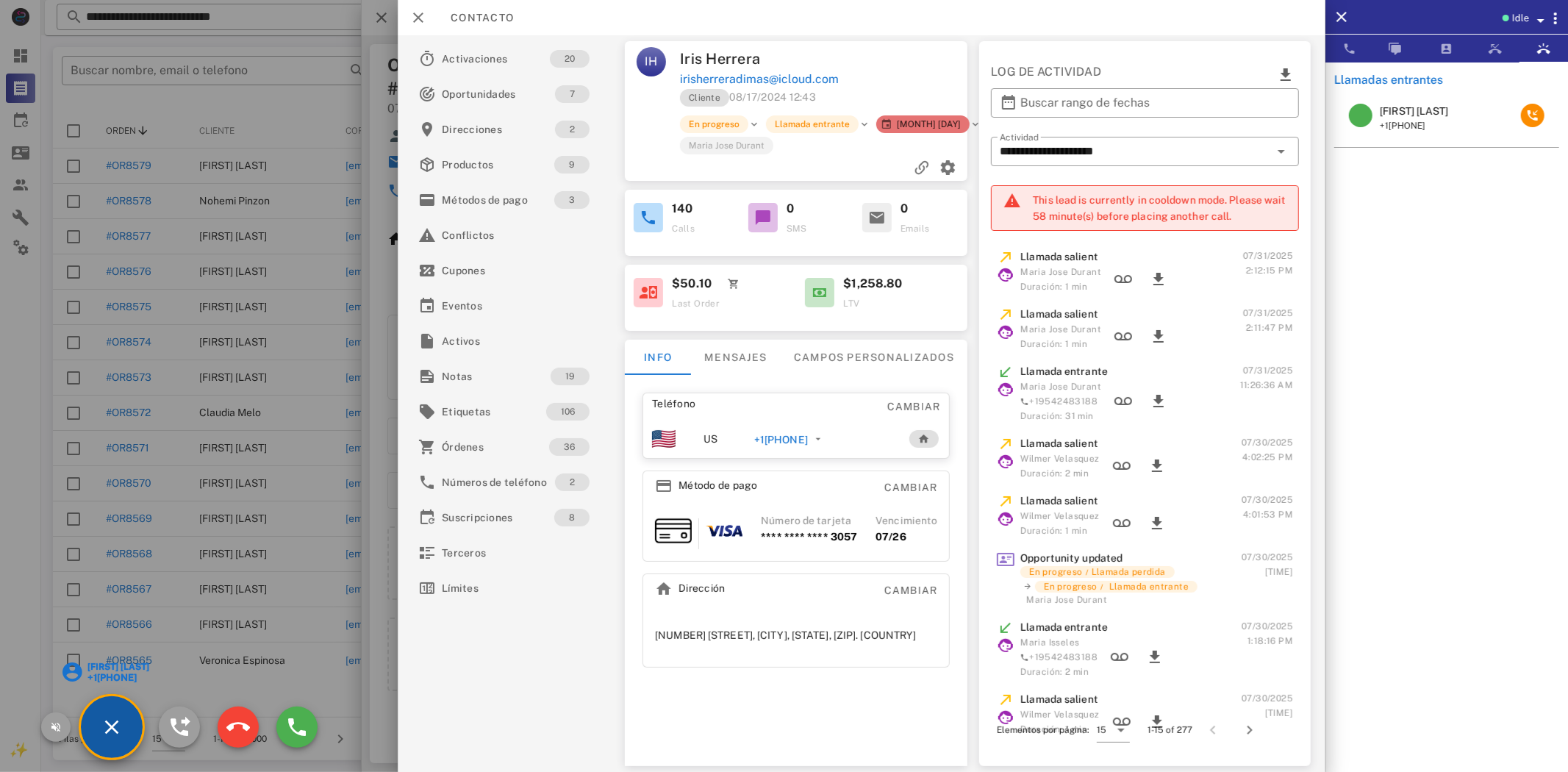 click on "+[PHONE]" at bounding box center [118, 677] 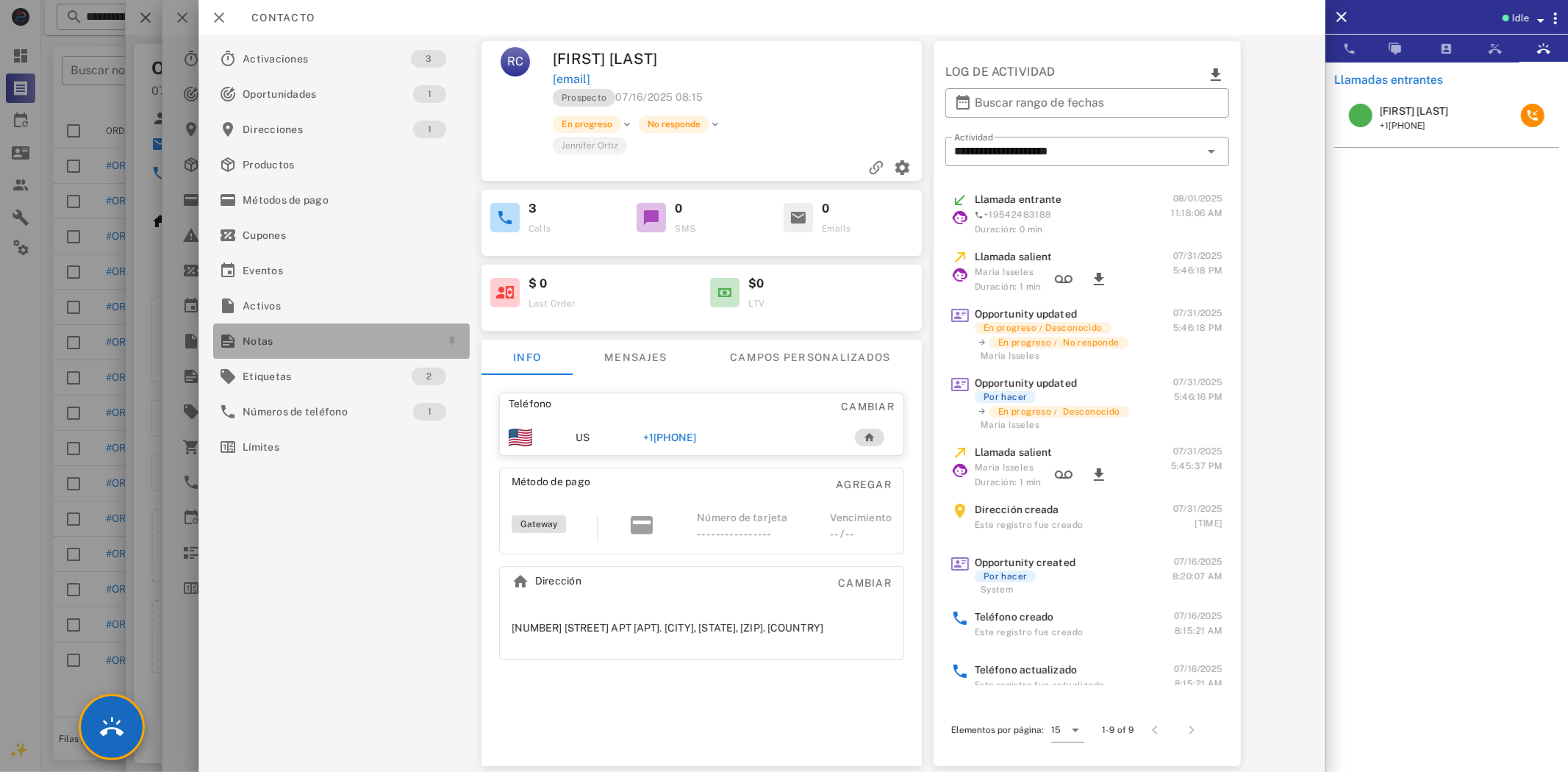 click on "Notas" at bounding box center [338, 341] 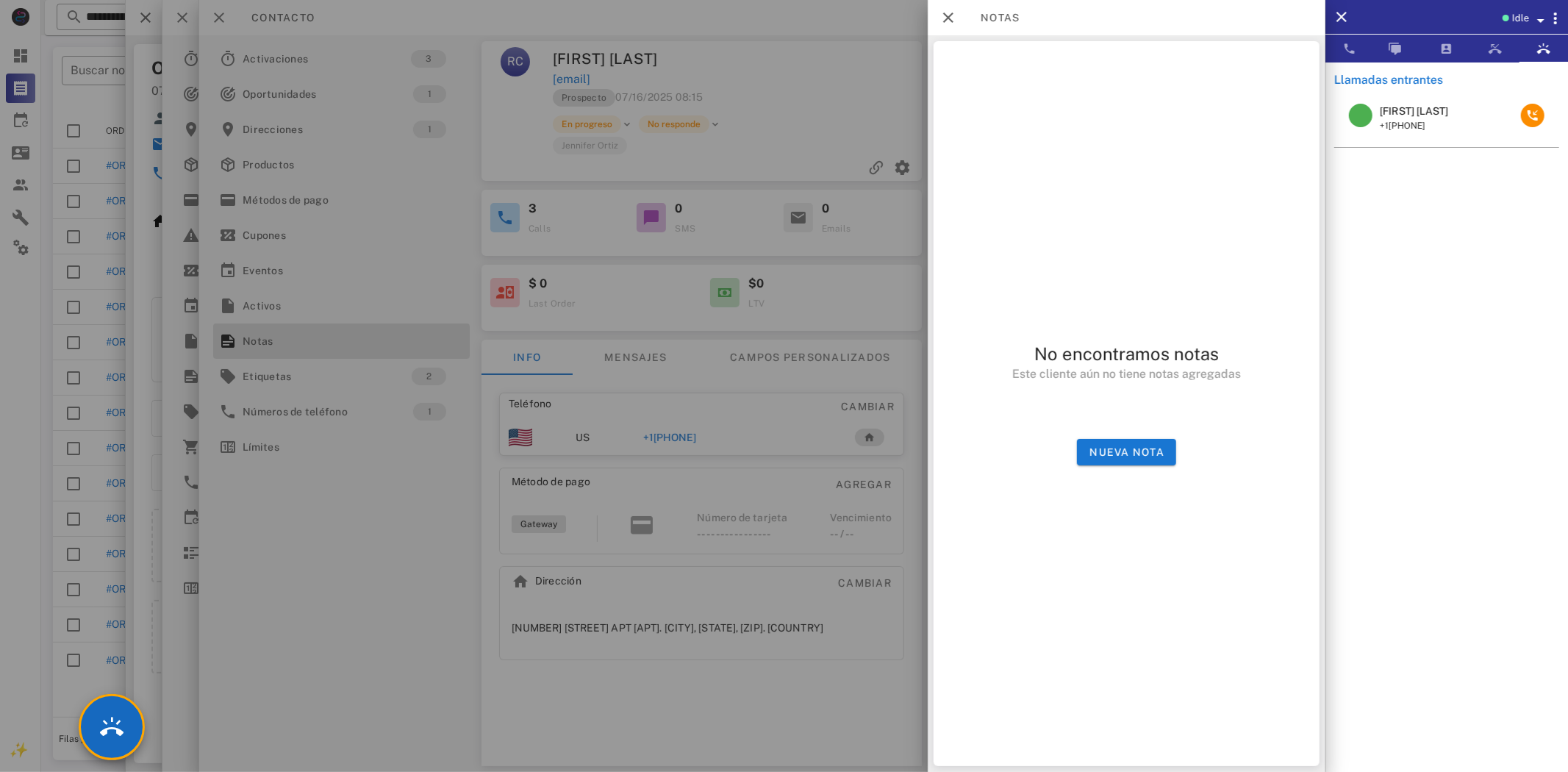 click at bounding box center [784, 386] 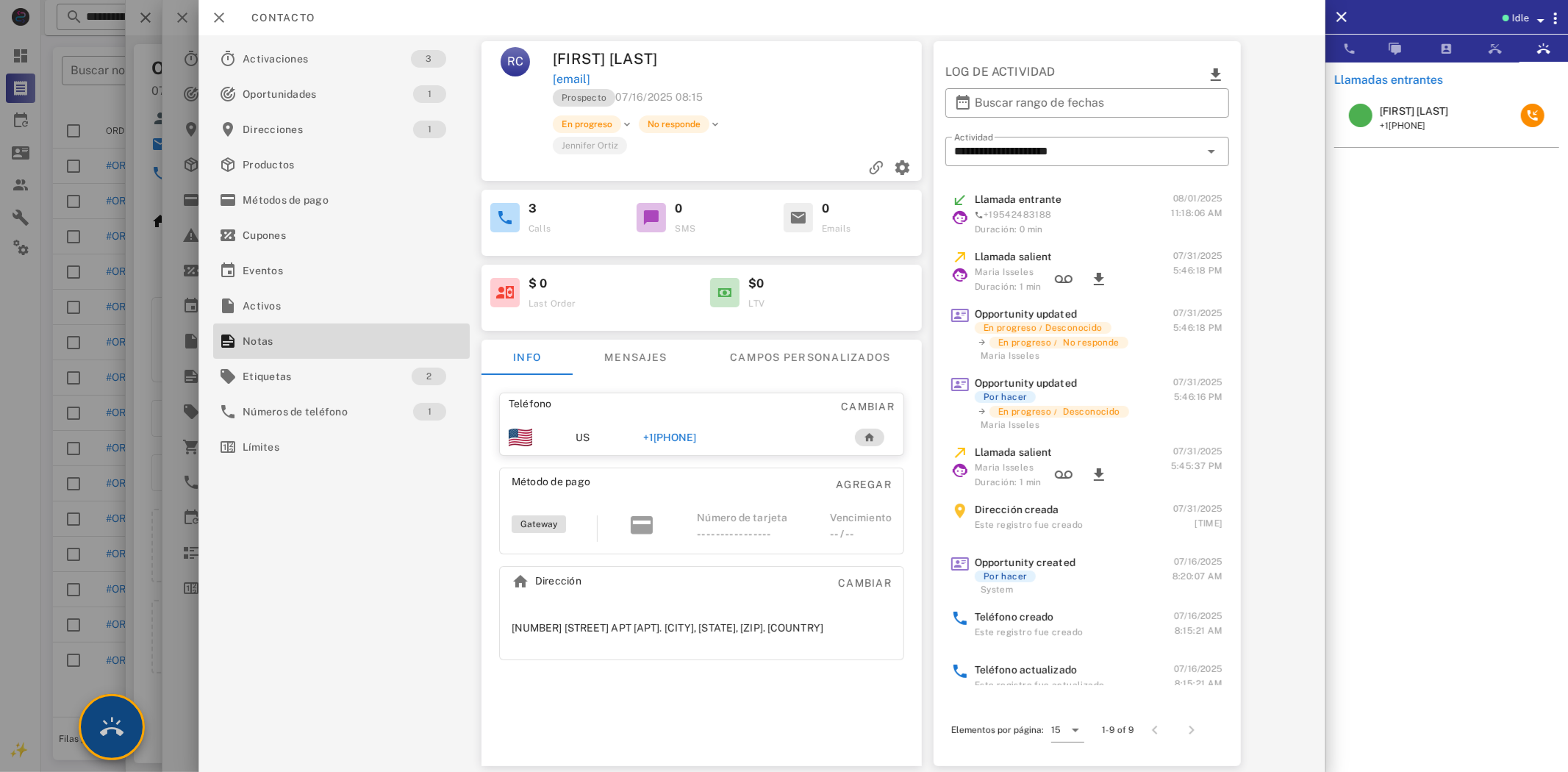 click at bounding box center [112, 727] 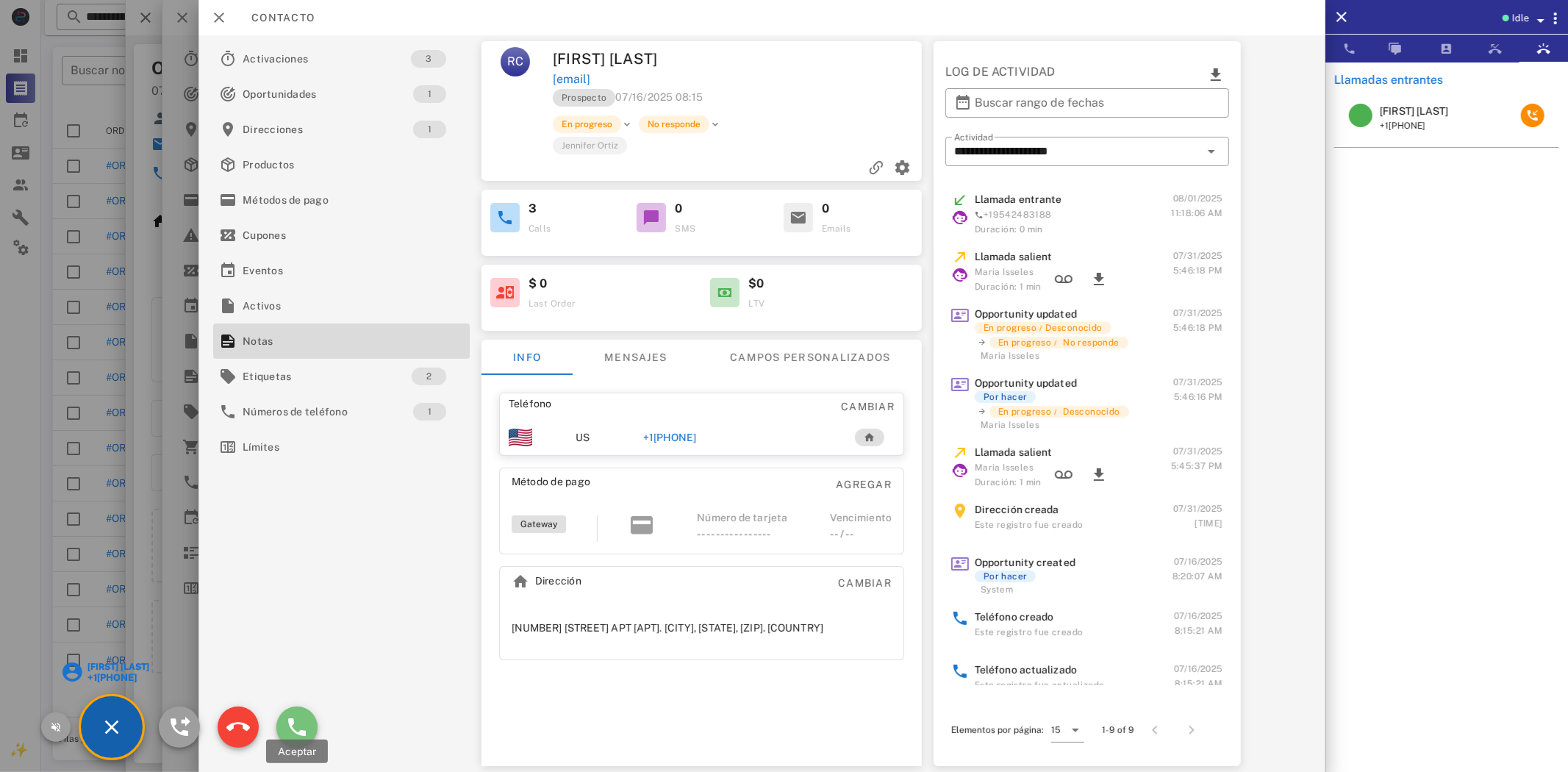 click at bounding box center (297, 727) 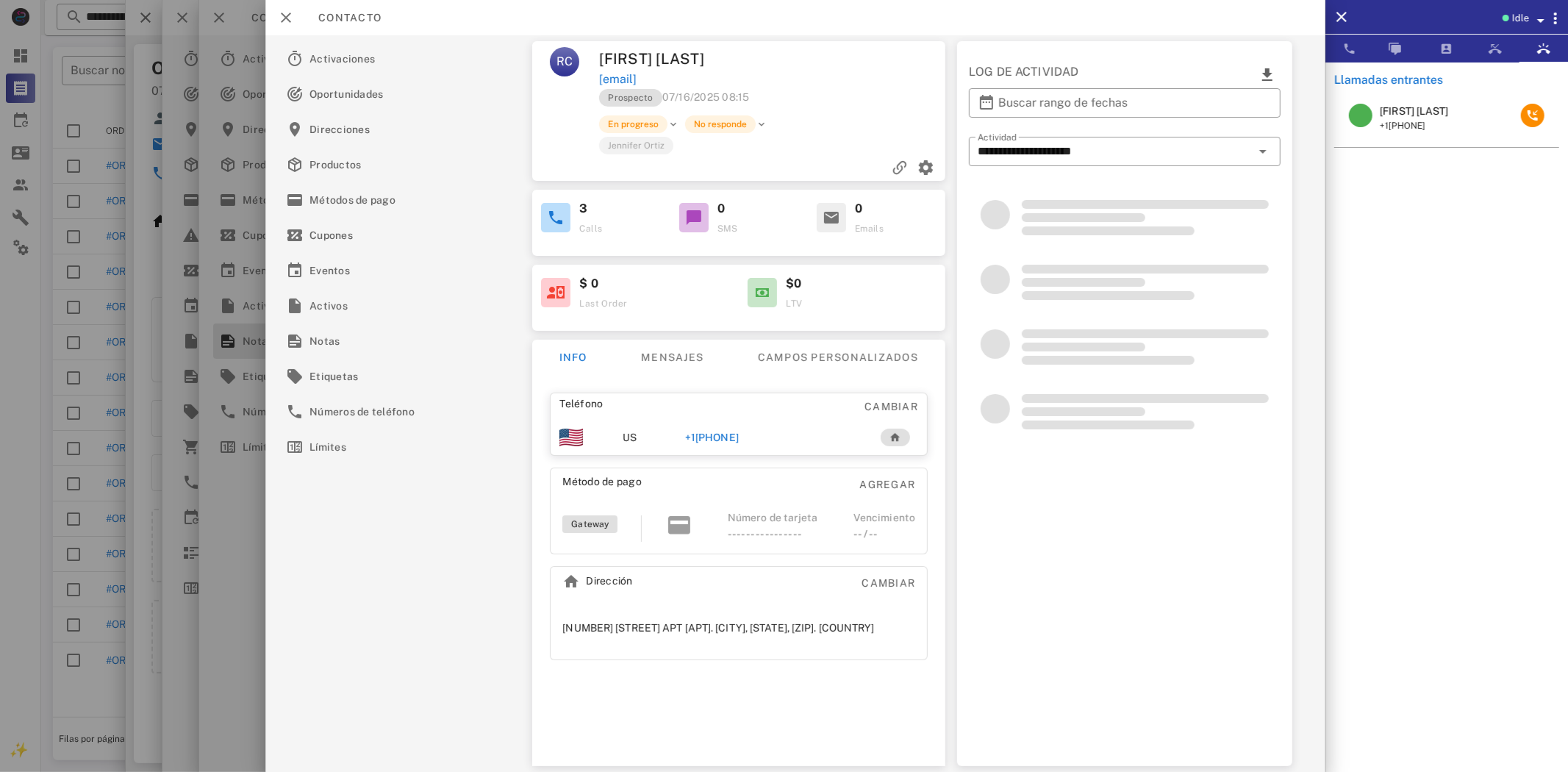 click at bounding box center (784, 386) 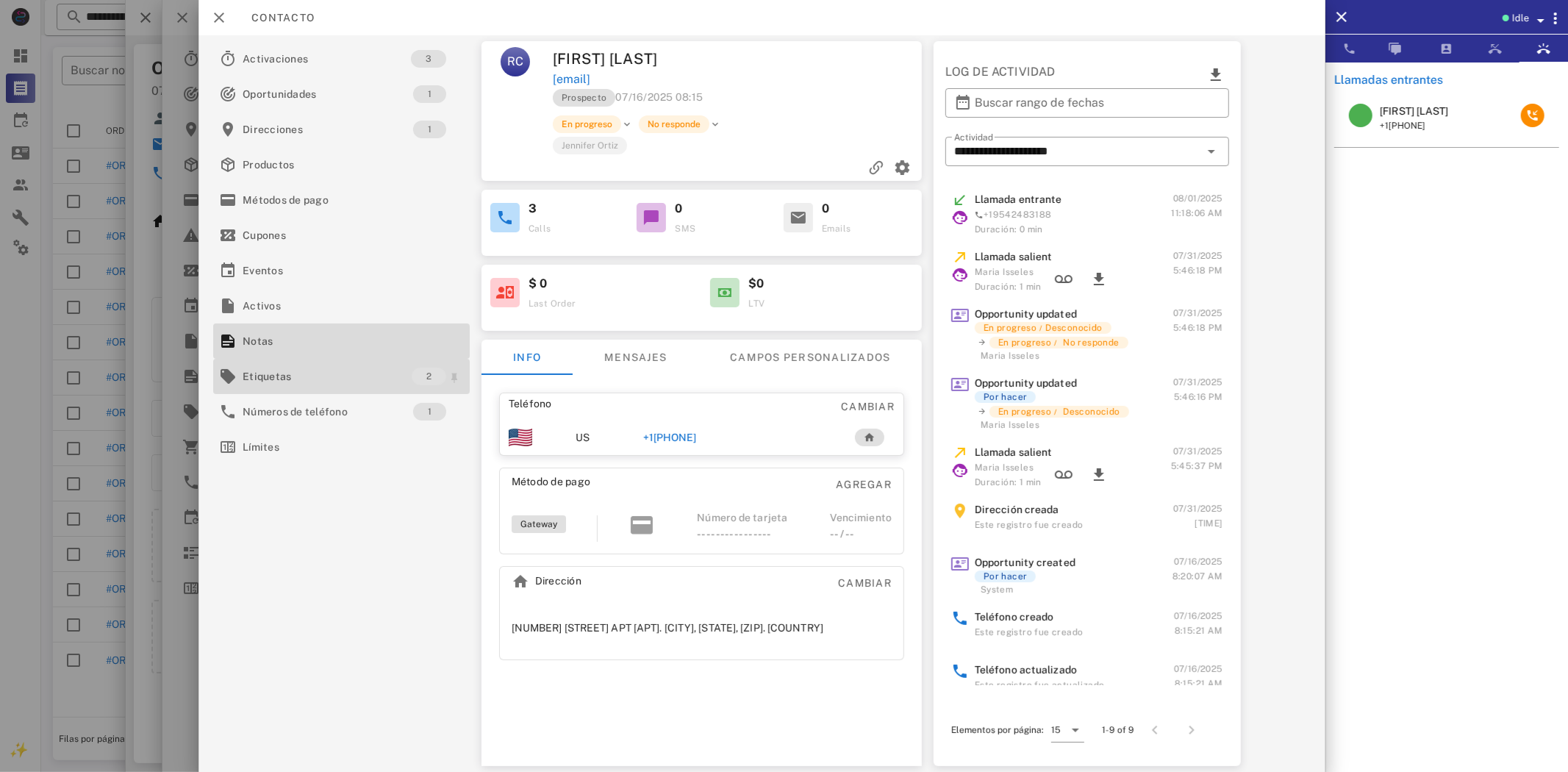 click on "Etiquetas" at bounding box center [327, 376] 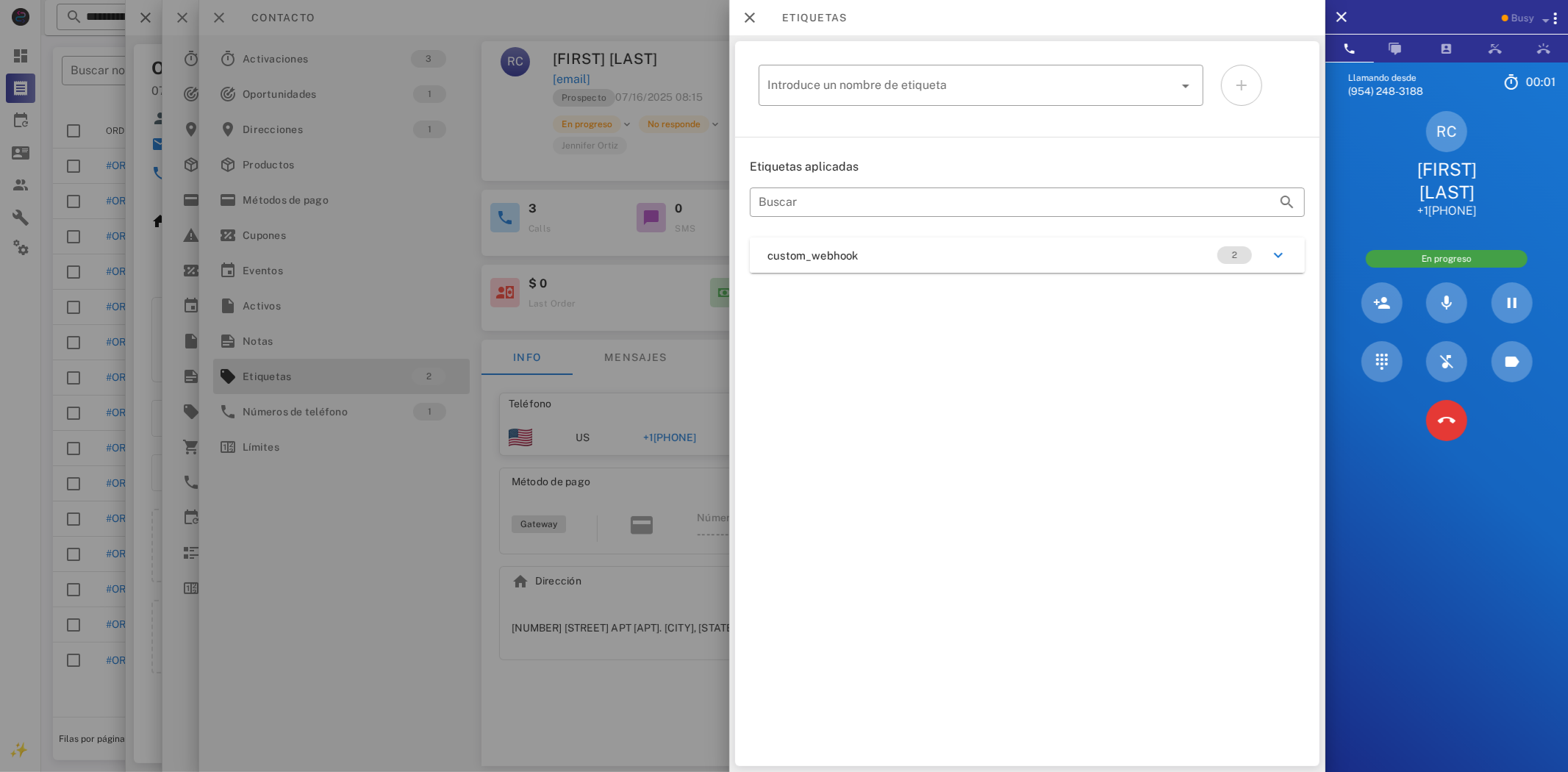 click on "custom_webhook  2" at bounding box center (1027, 255) 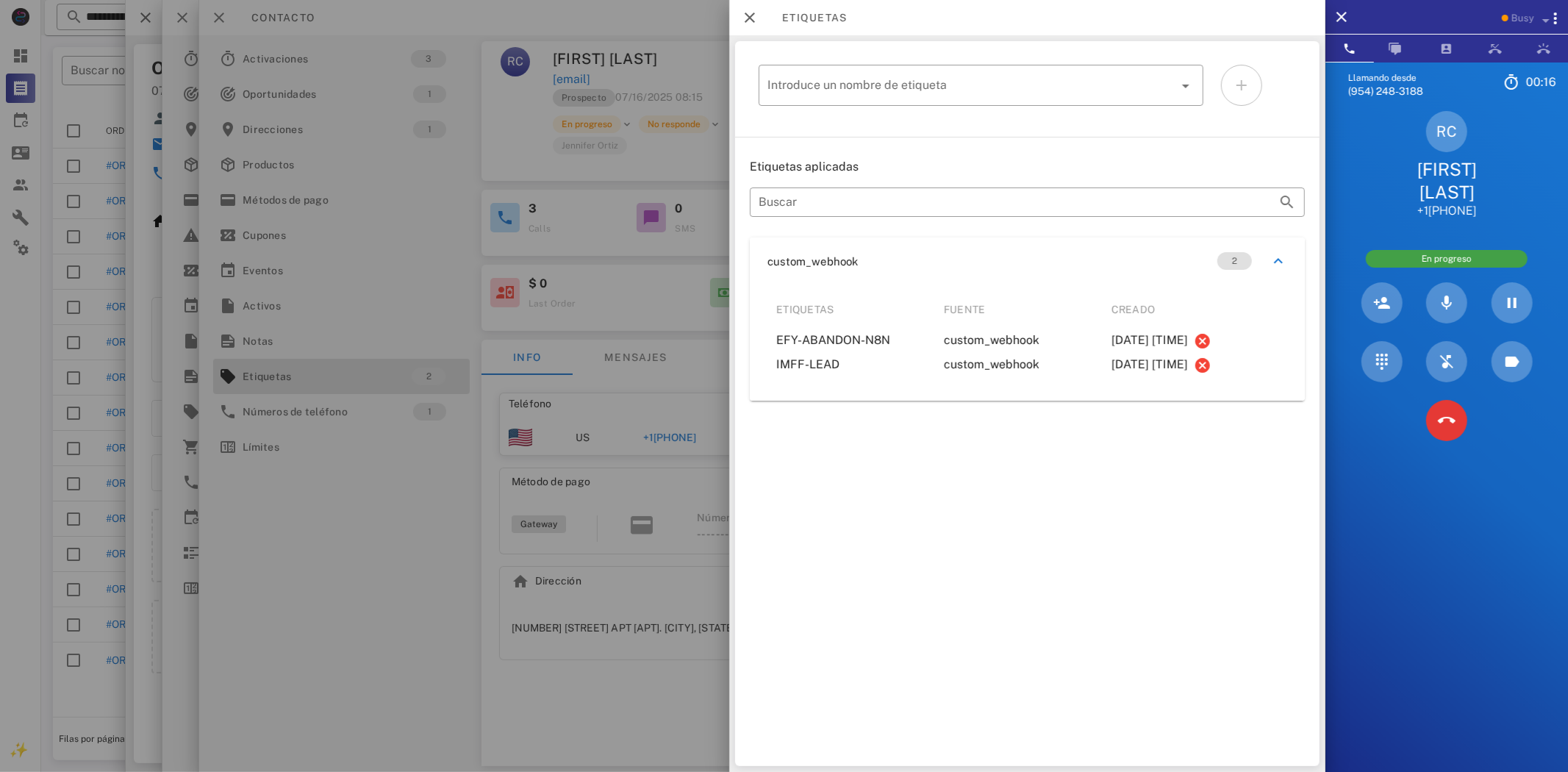click at bounding box center (784, 386) 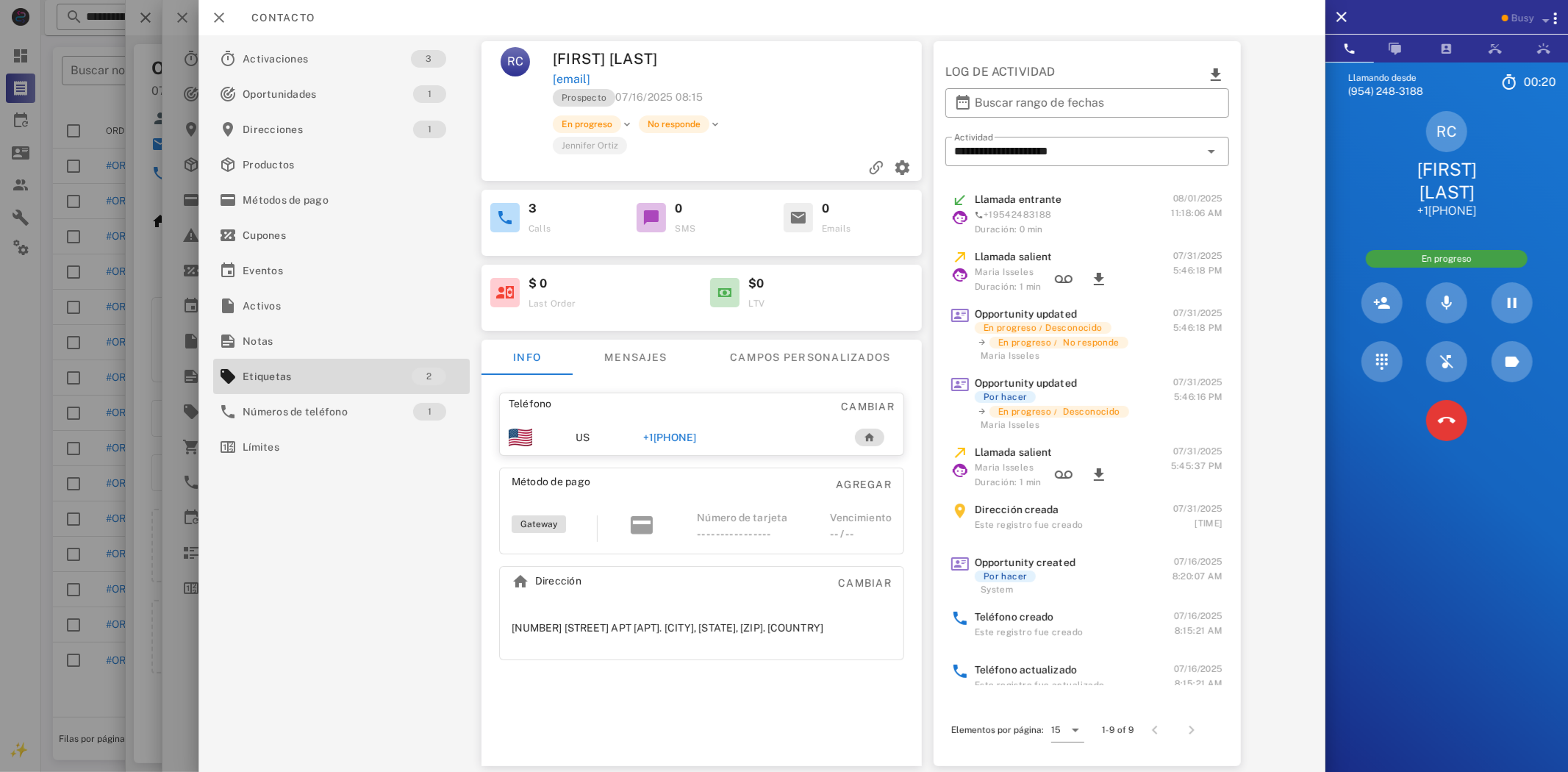 drag, startPoint x: 670, startPoint y: 76, endPoint x: 554, endPoint y: 79, distance: 116.03879 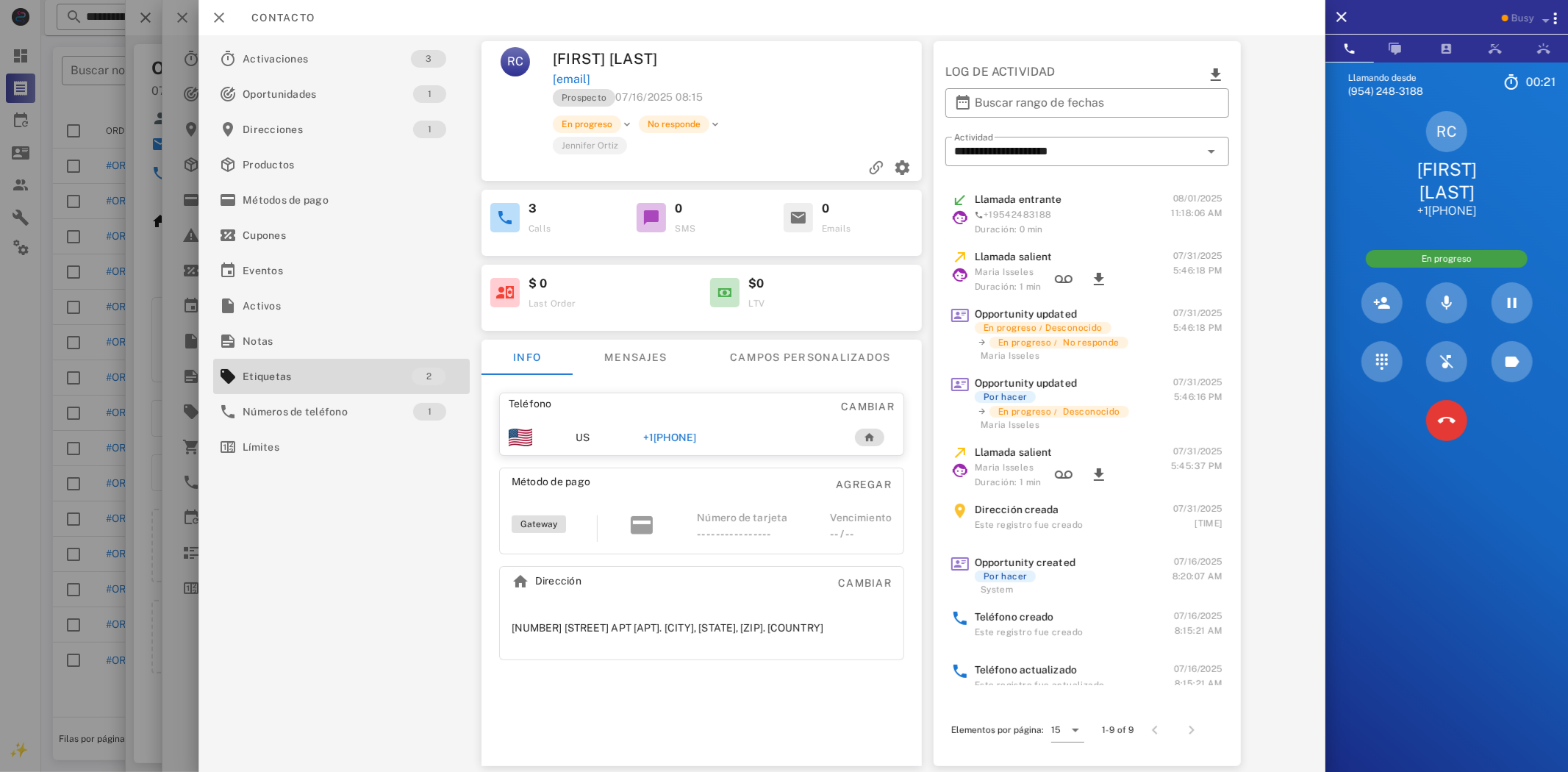 click on "[EMAIL]" at bounding box center (571, 79) 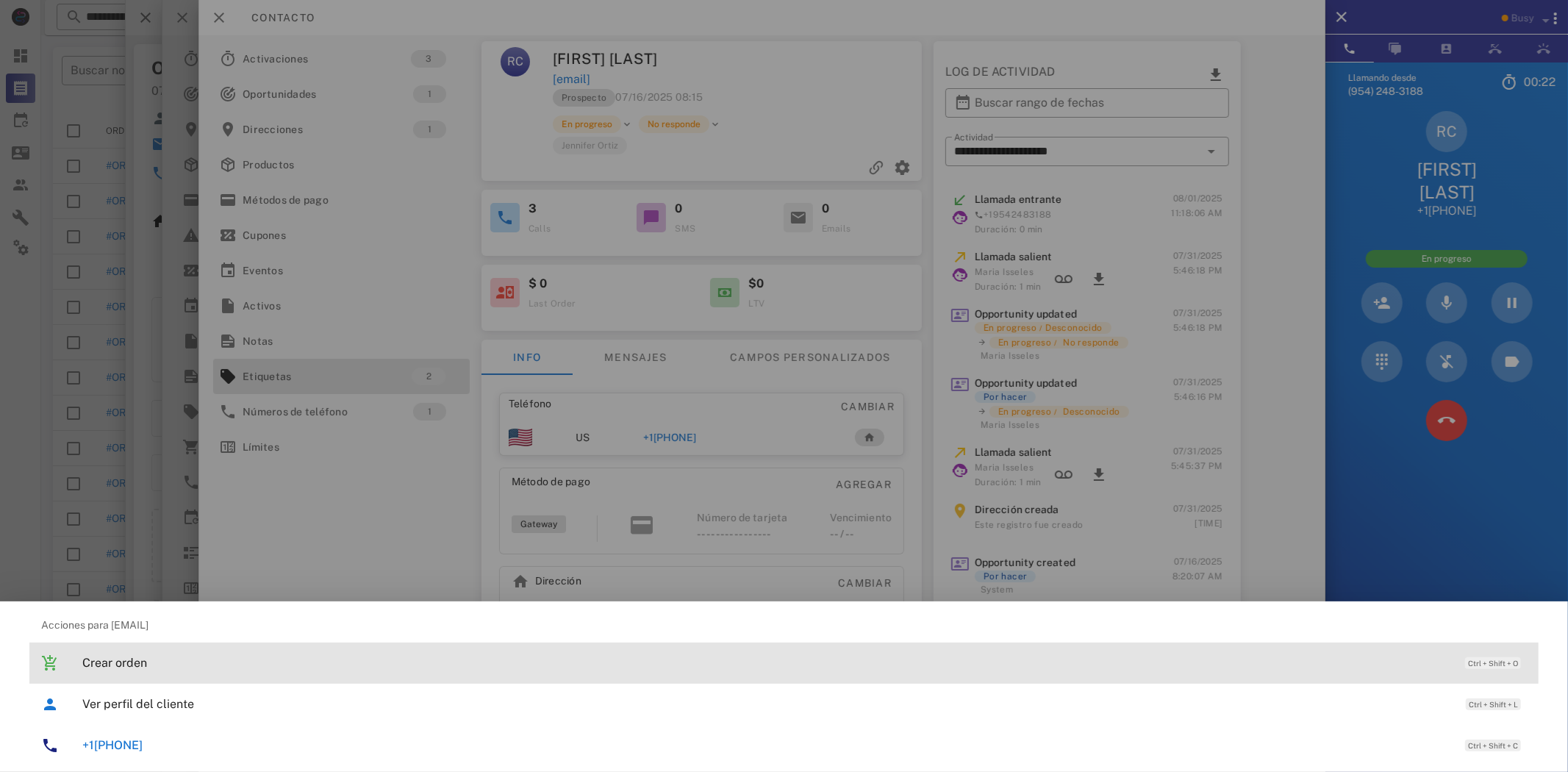 click on "Crear orden" at bounding box center [766, 662] 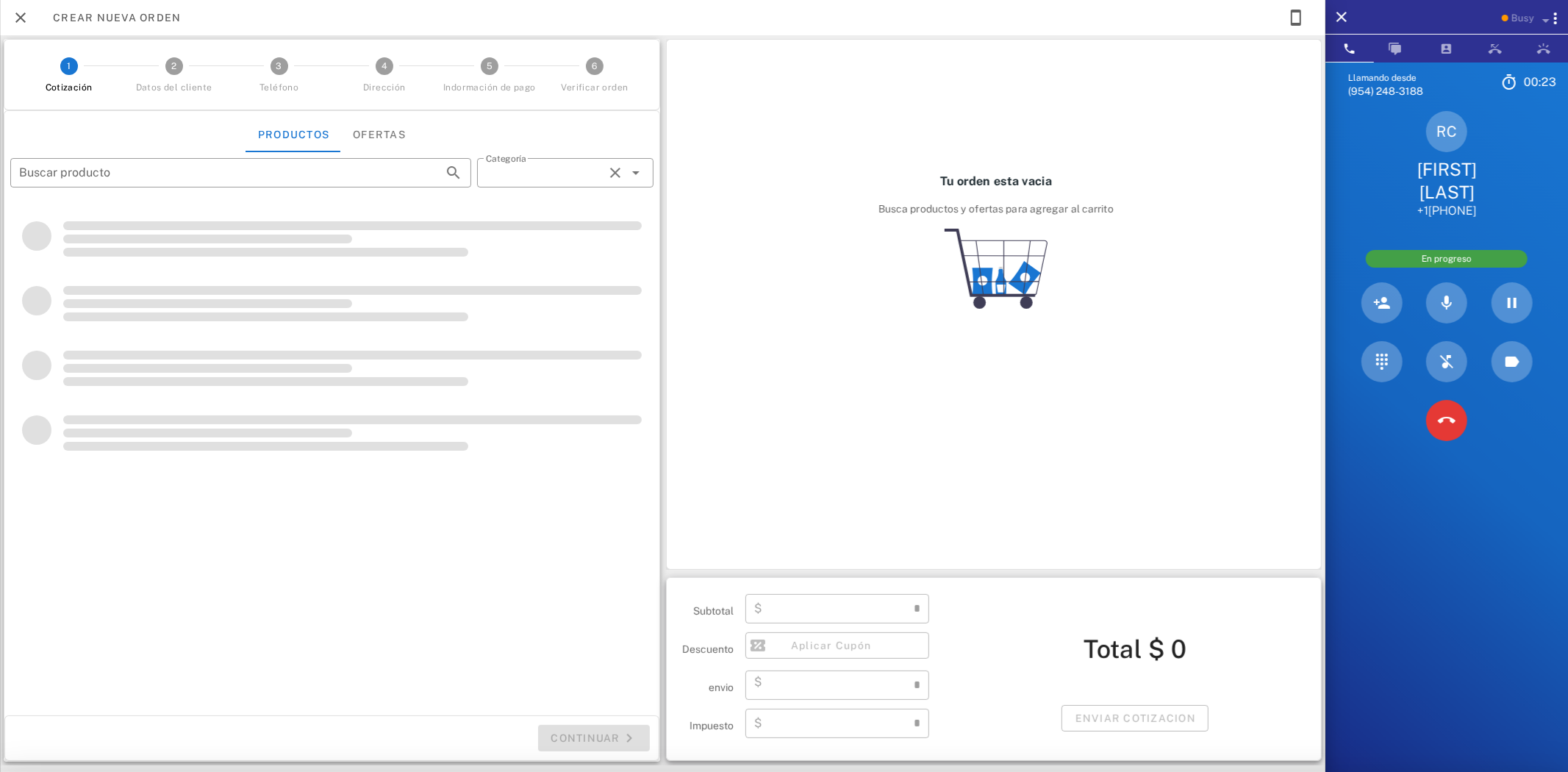 type on "**********" 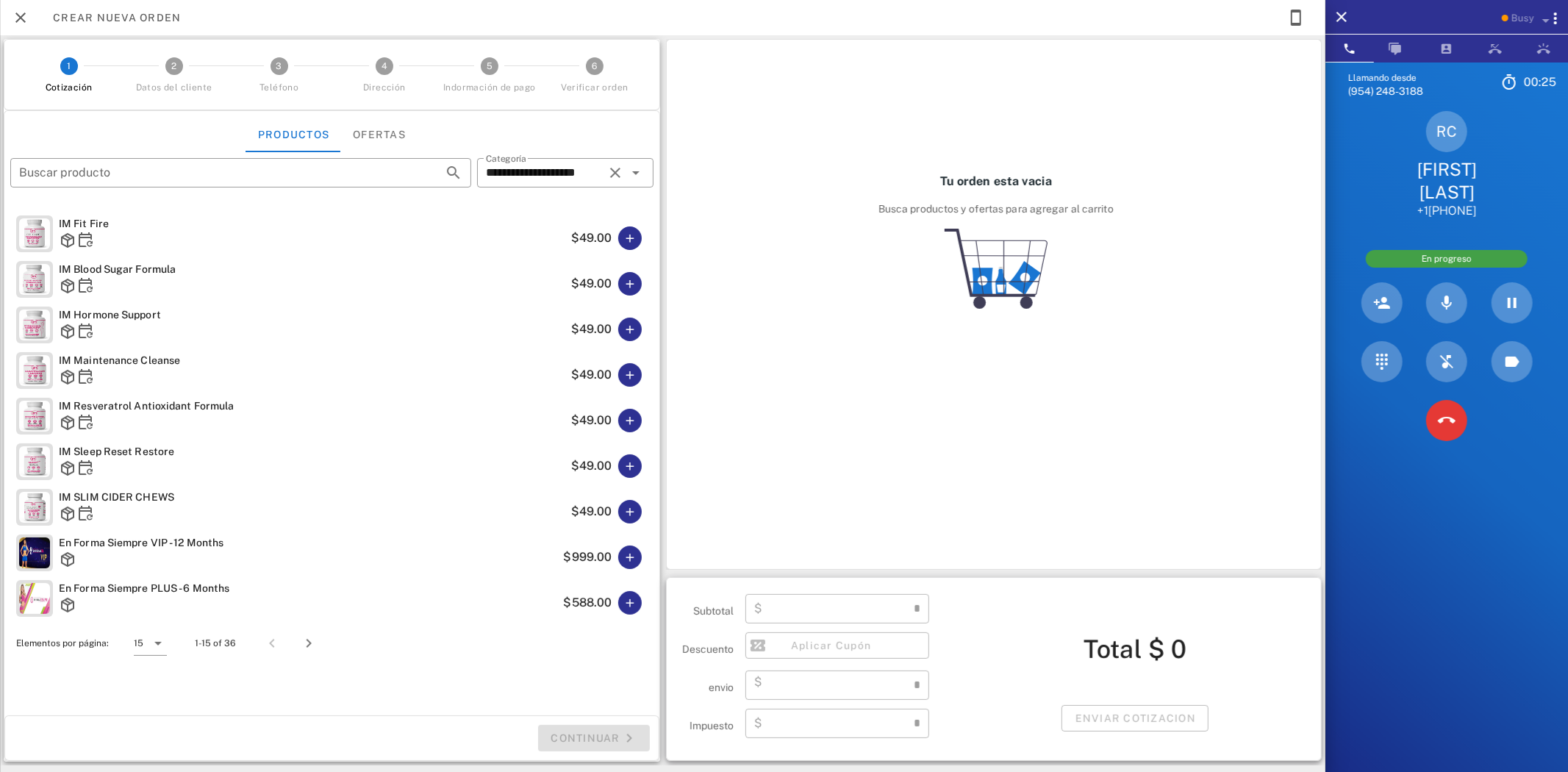 type on "****" 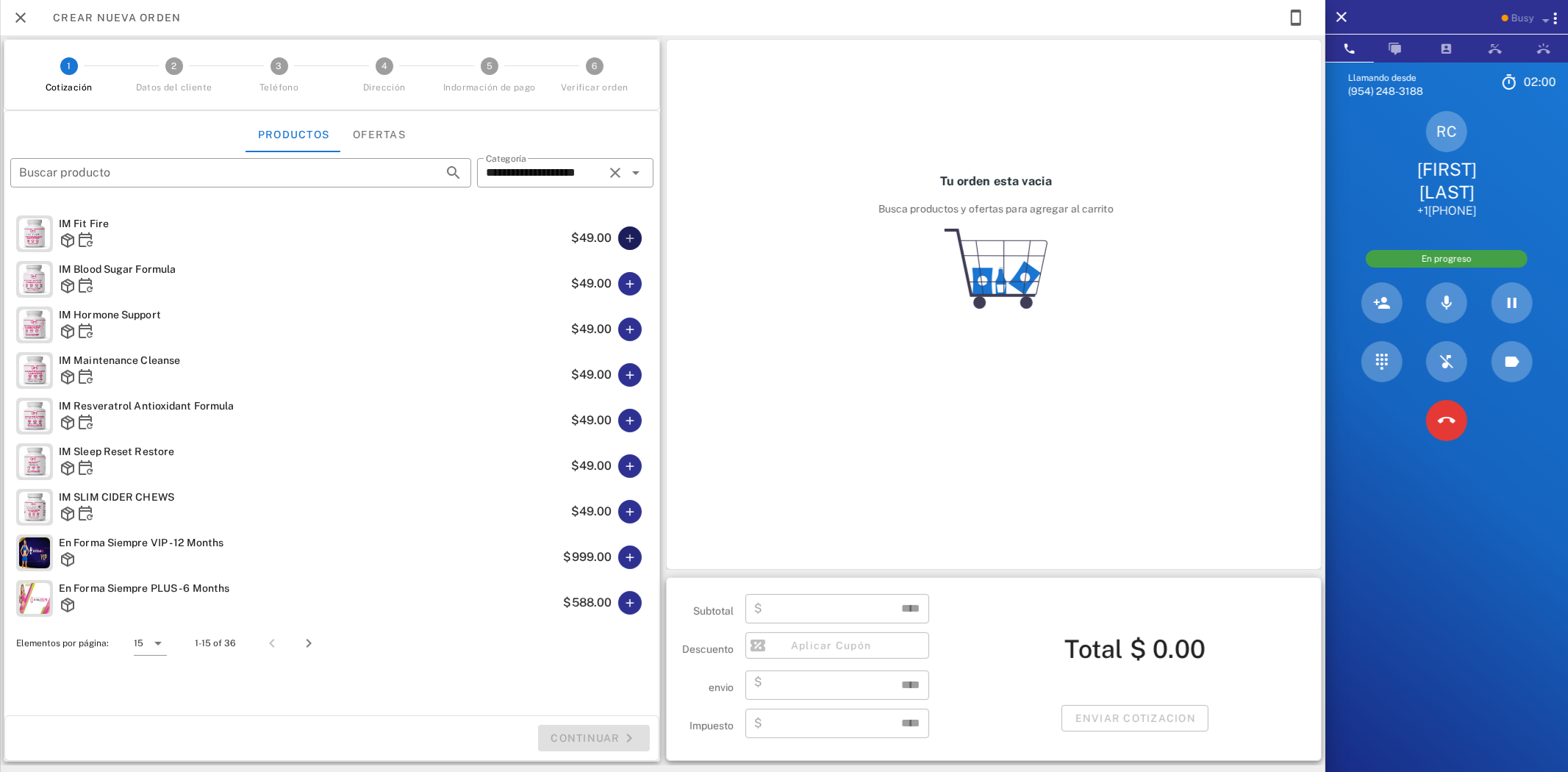click at bounding box center (630, 238) 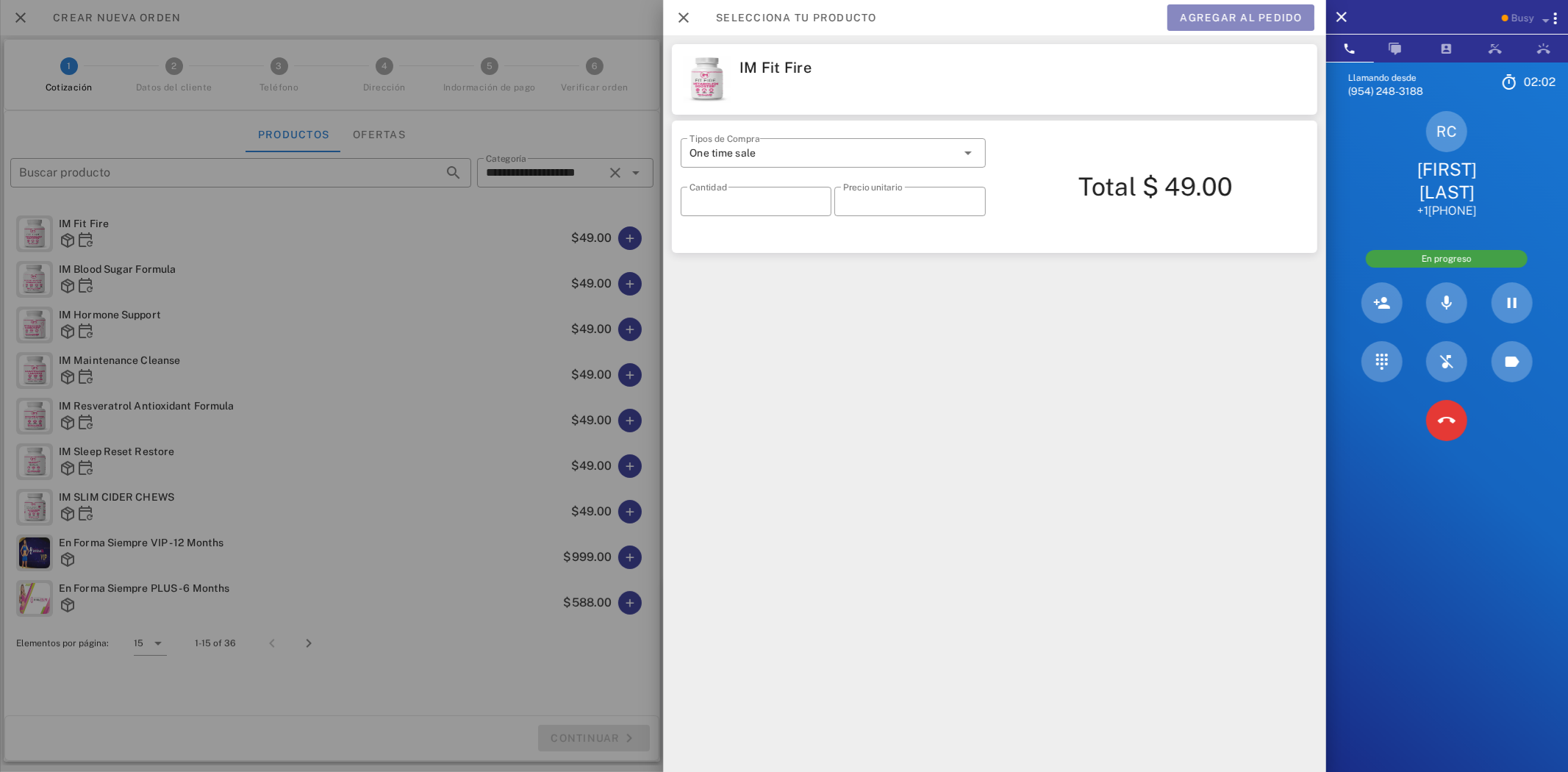 click on "Agregar al pedido" at bounding box center [1241, 18] 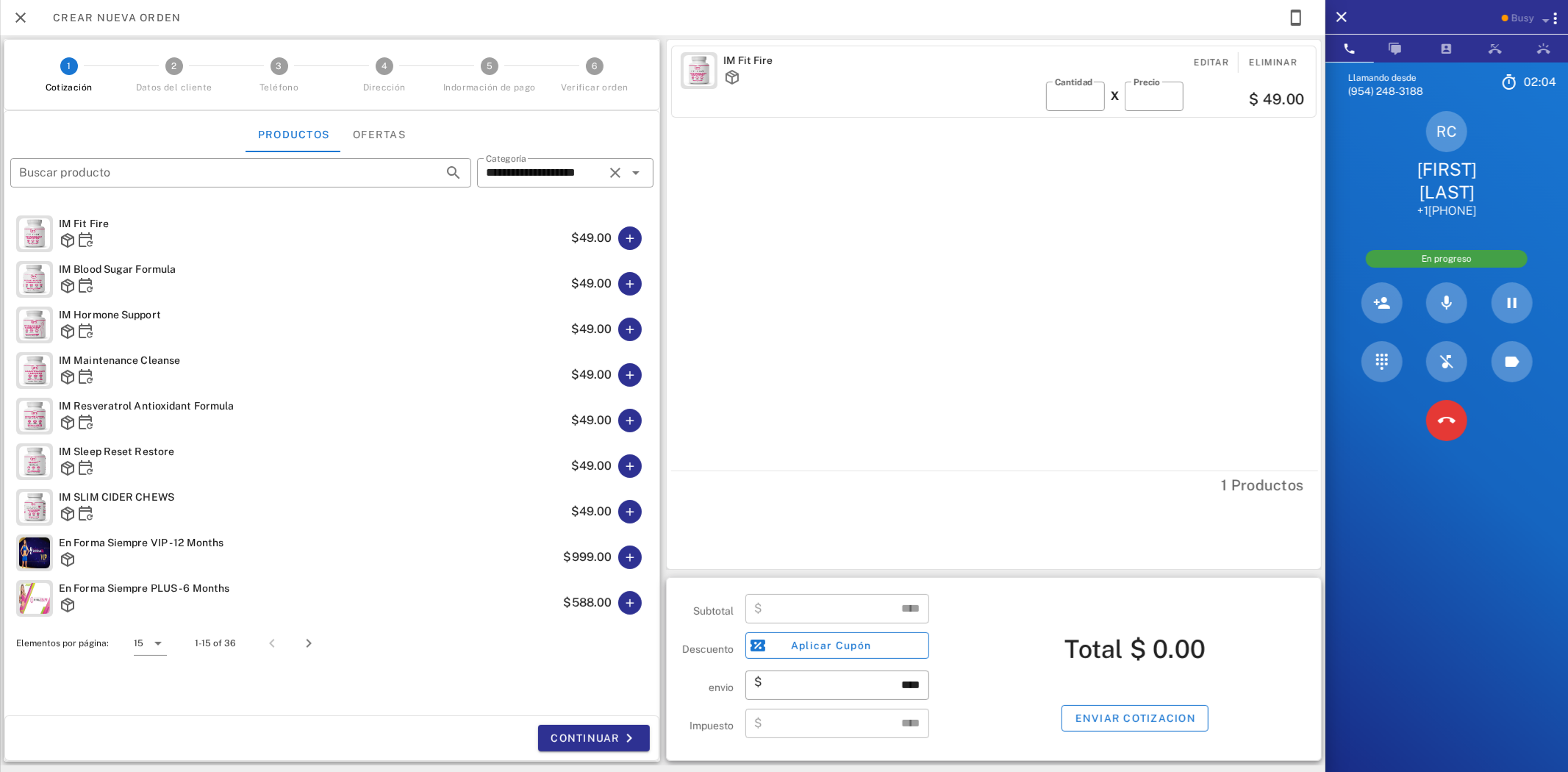 type on "*****" 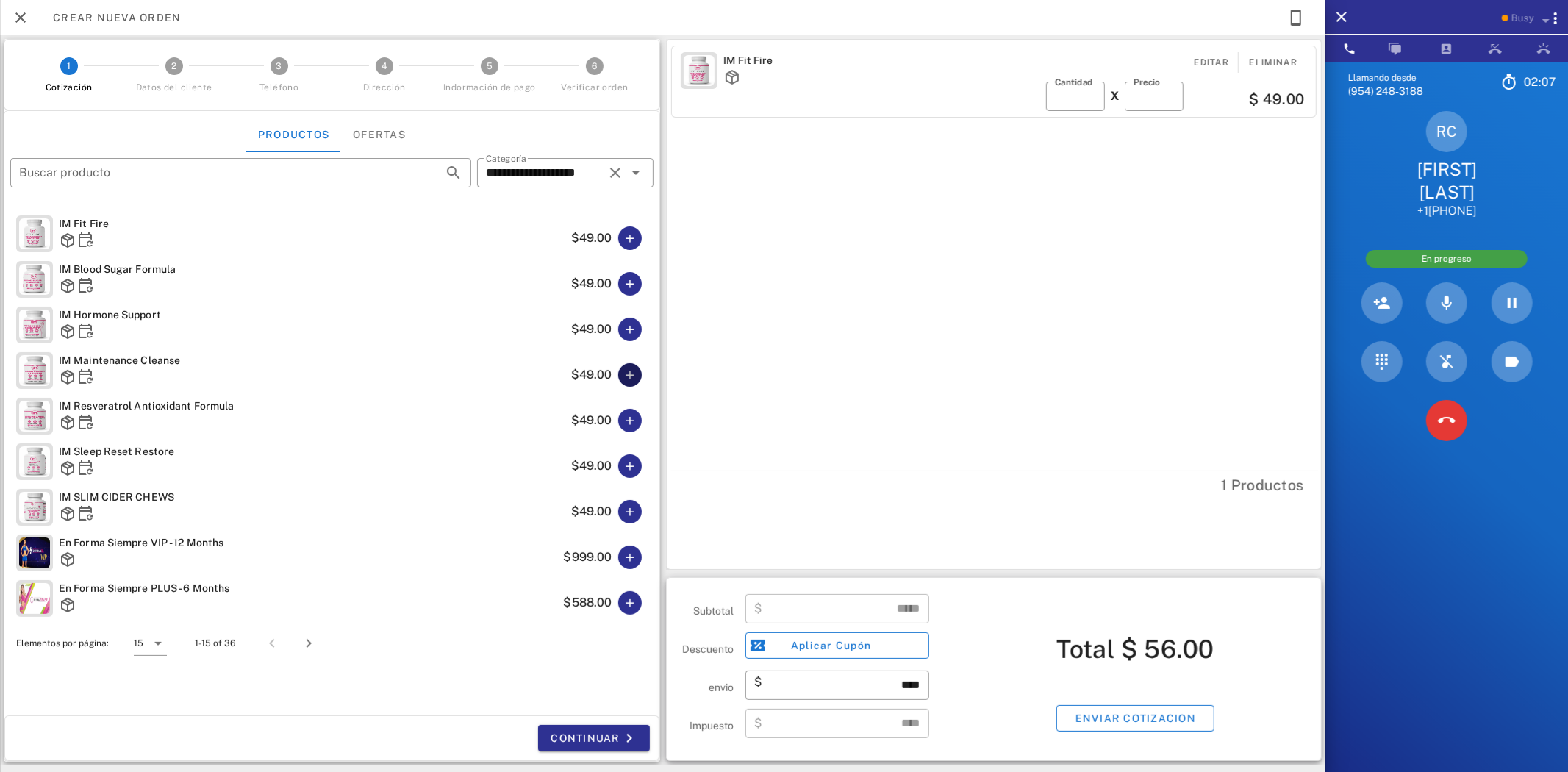 click at bounding box center (630, 375) 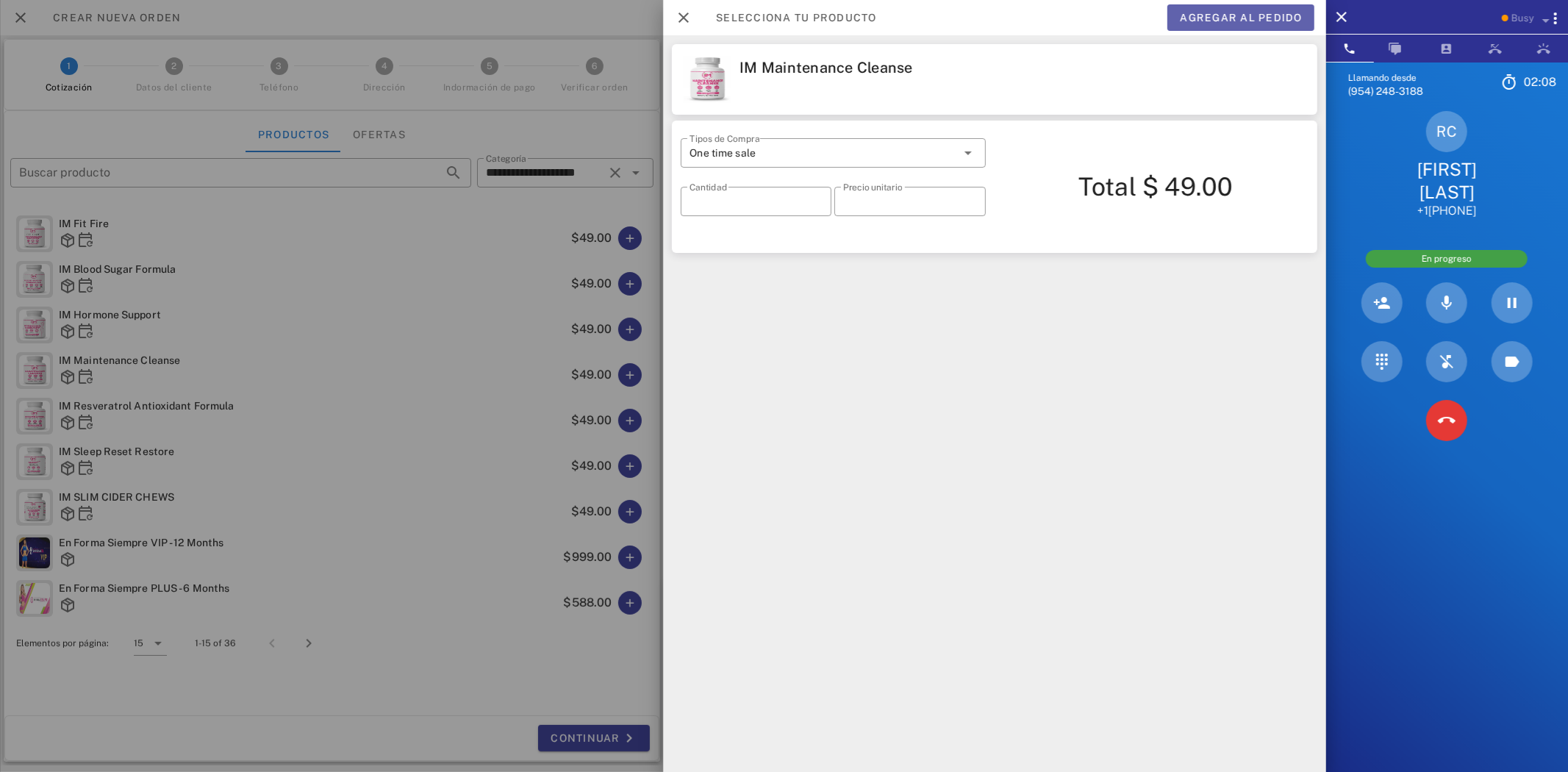 click on "Agregar al pedido" at bounding box center (1241, 18) 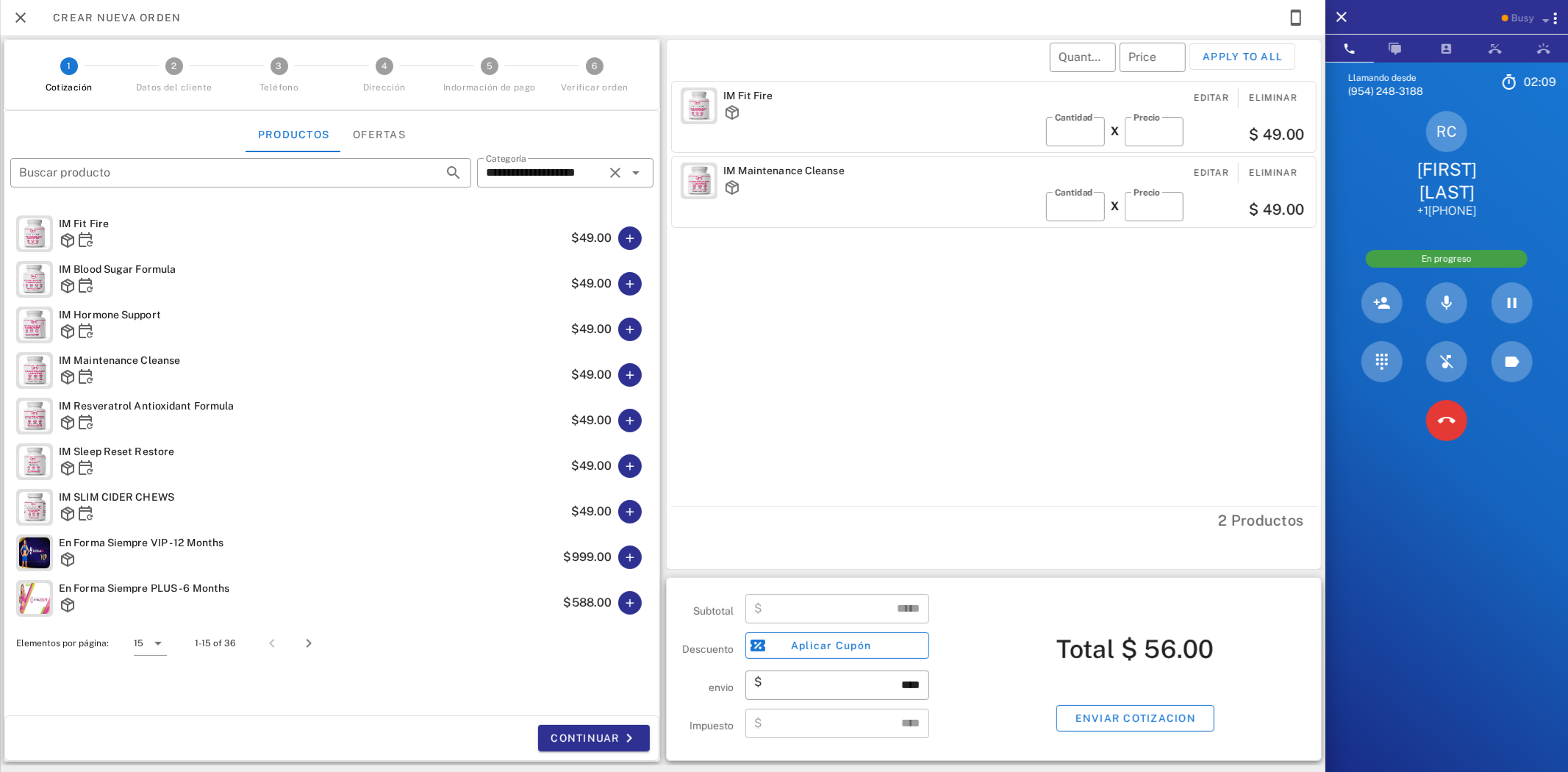 type on "*****" 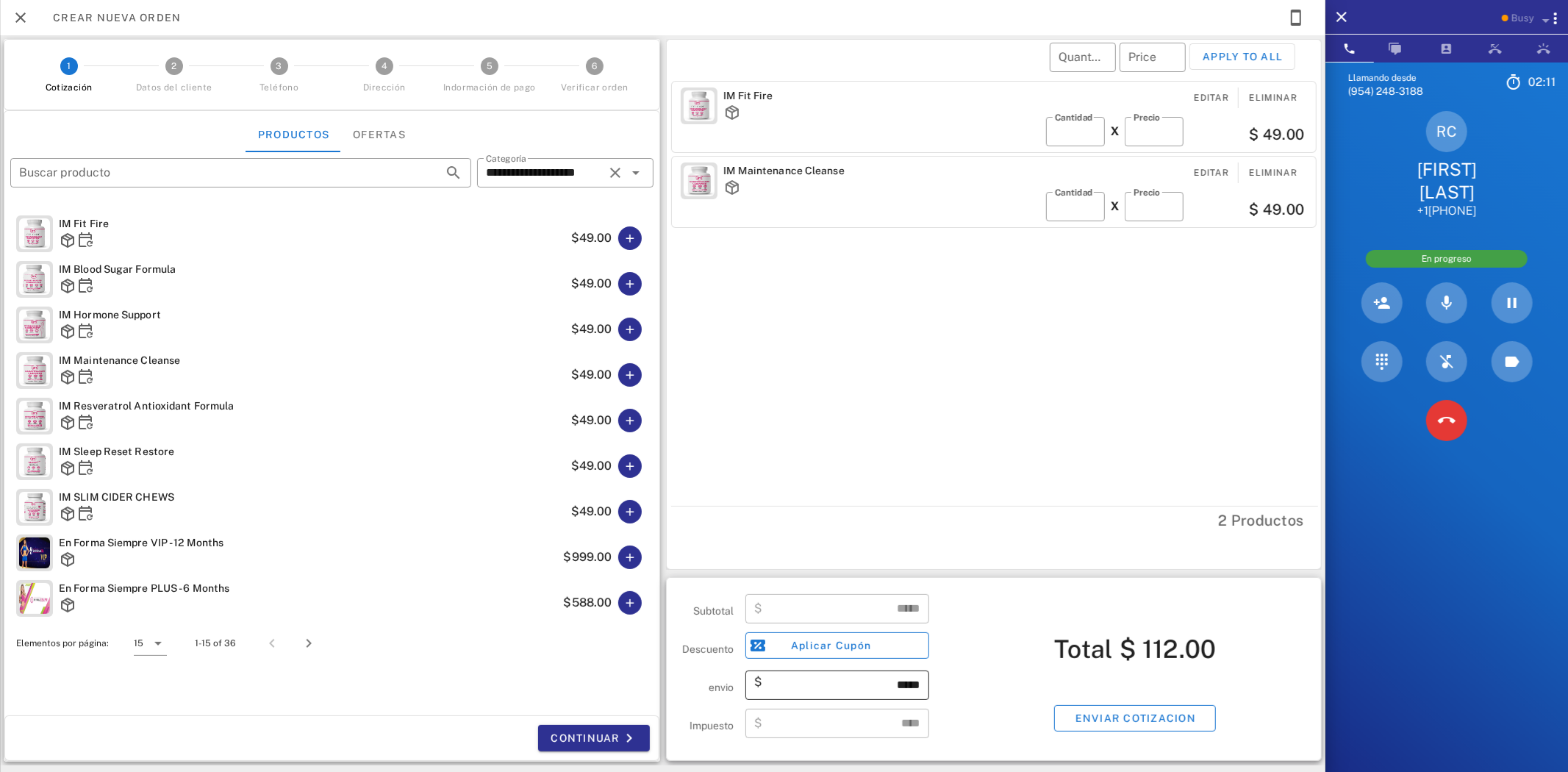 click on "*****" at bounding box center (842, 685) 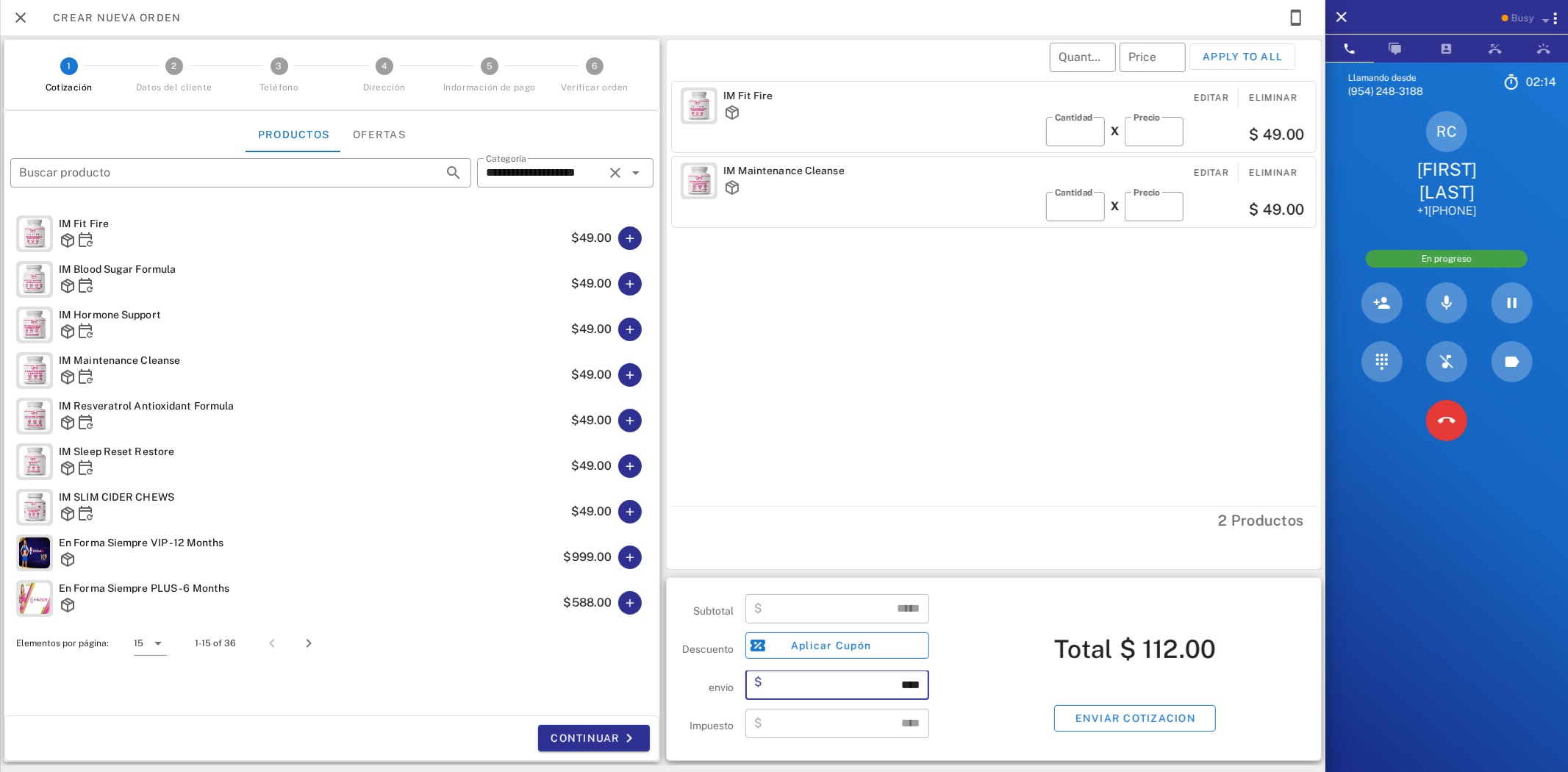 type on "****" 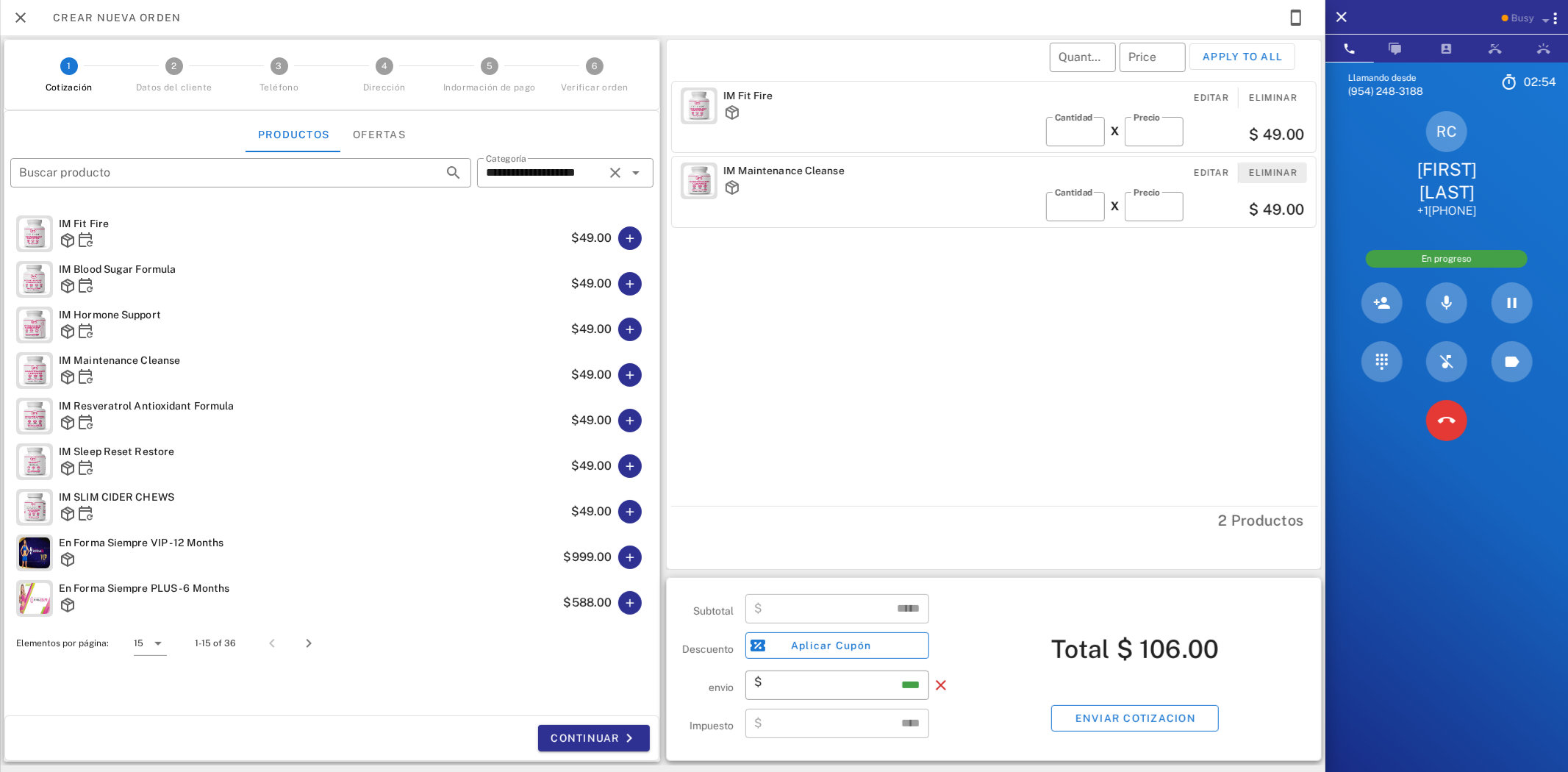 click on "Eliminar" at bounding box center [1273, 173] 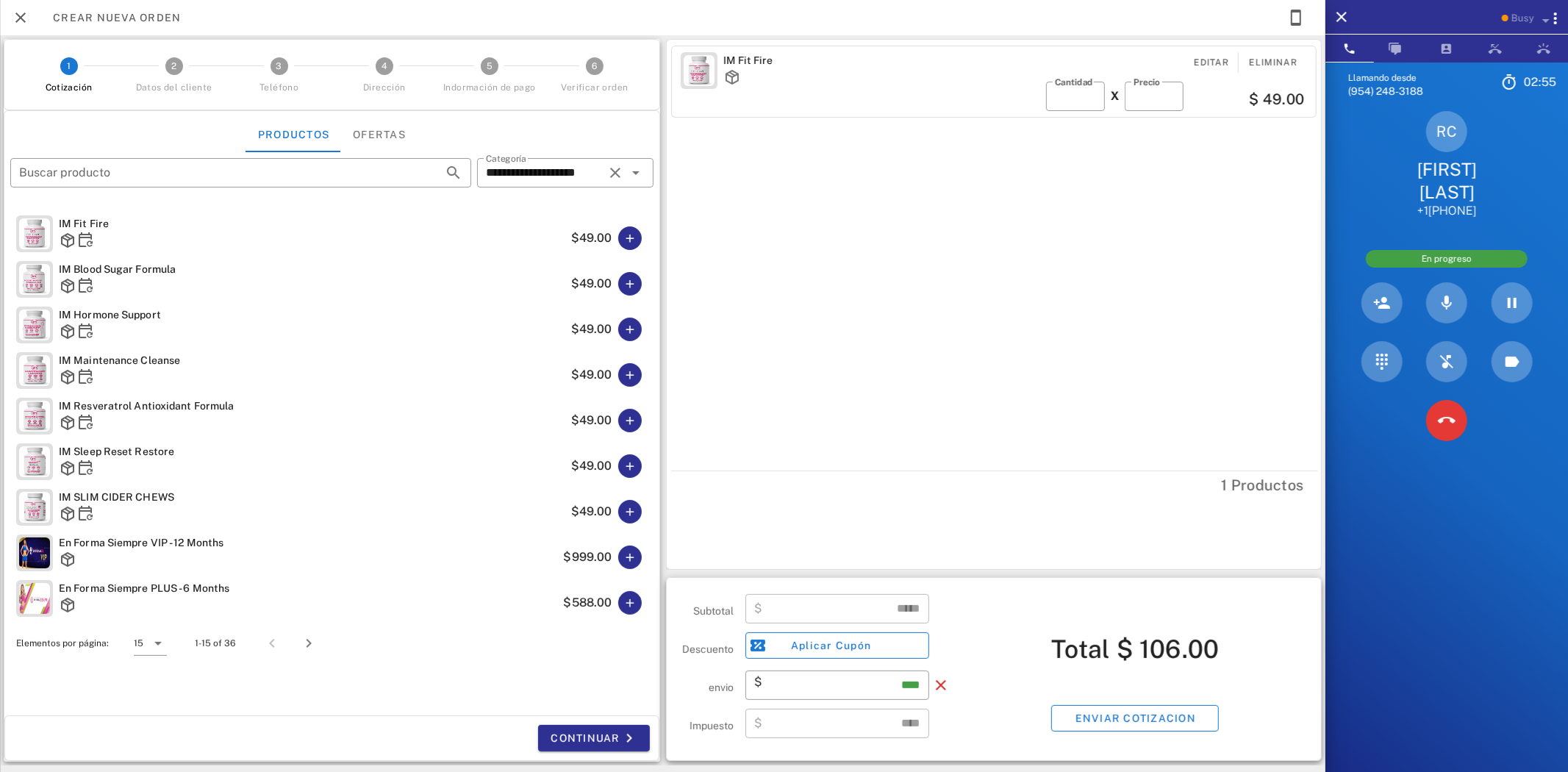 type on "*****" 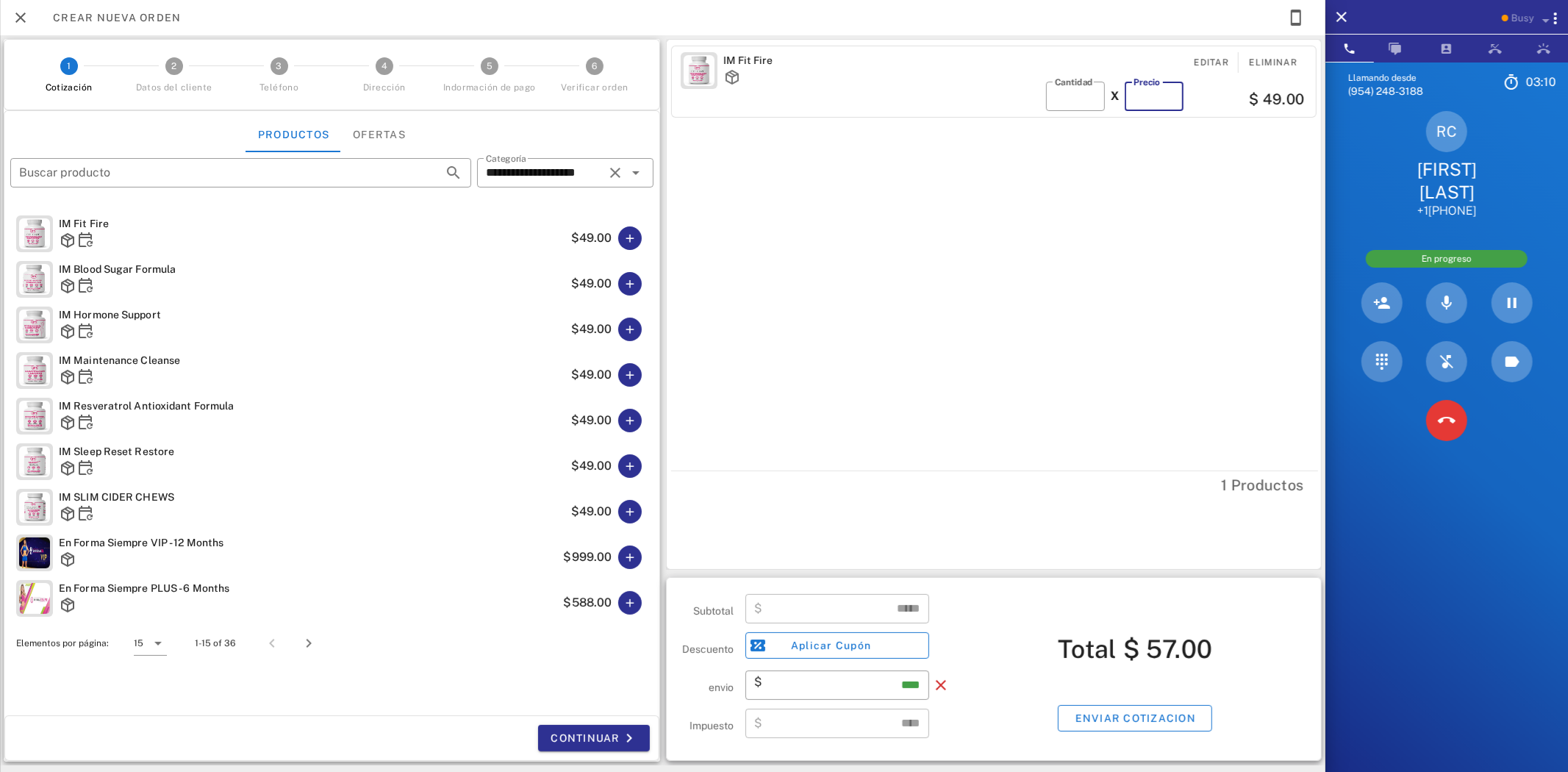 click on "*****" at bounding box center (1154, 96) 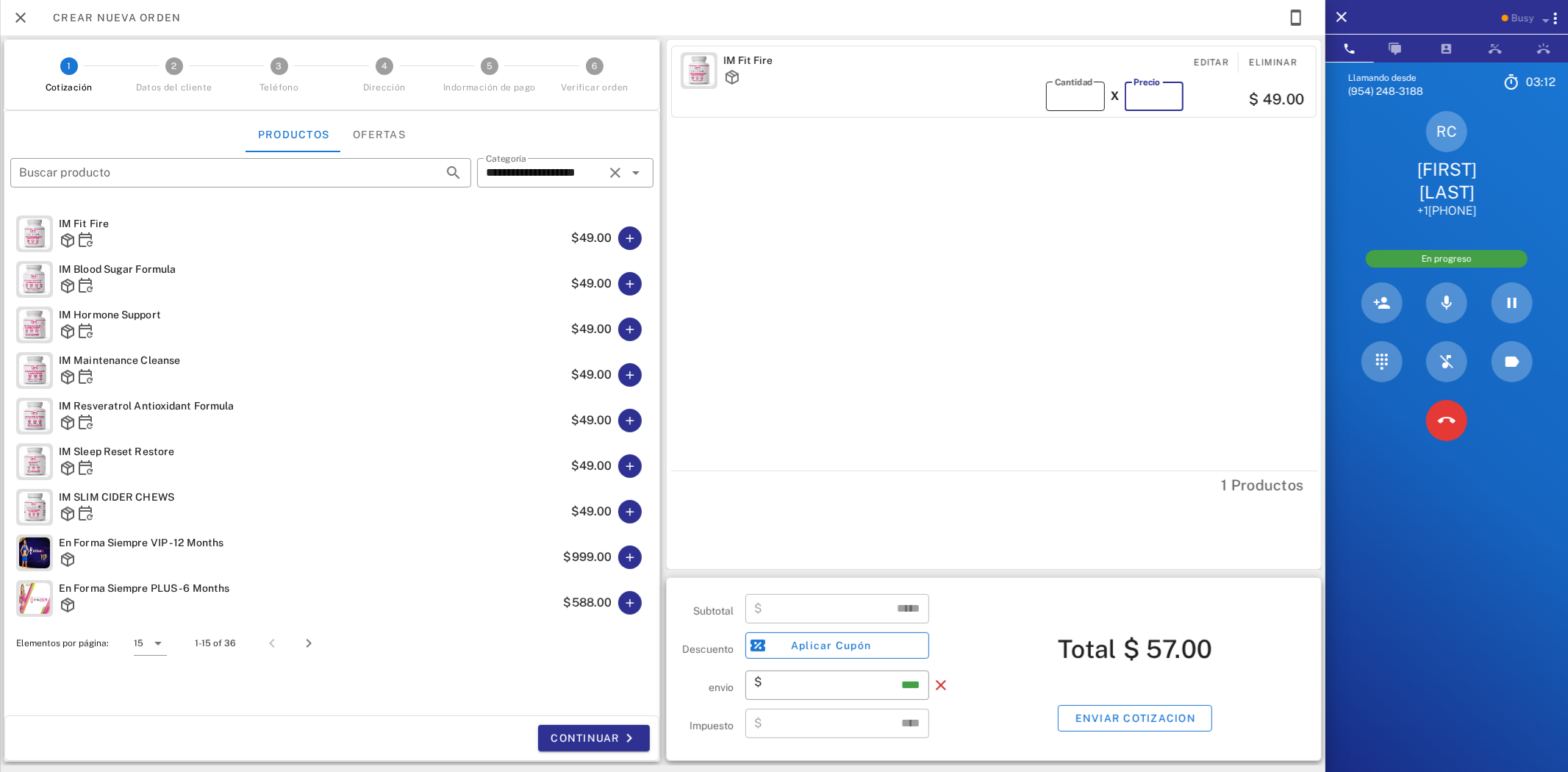 click on "*" at bounding box center (1075, 96) 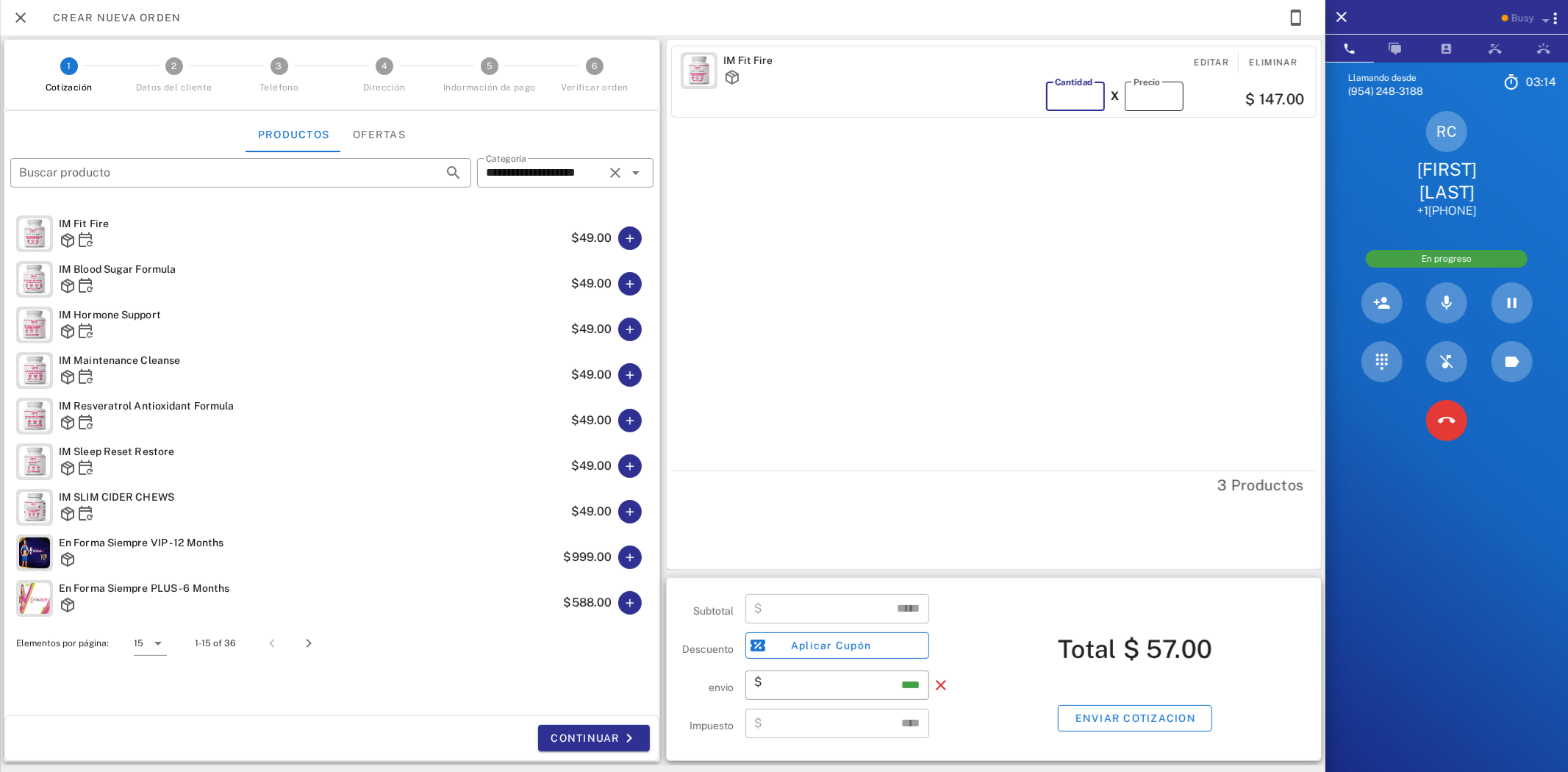type on "*" 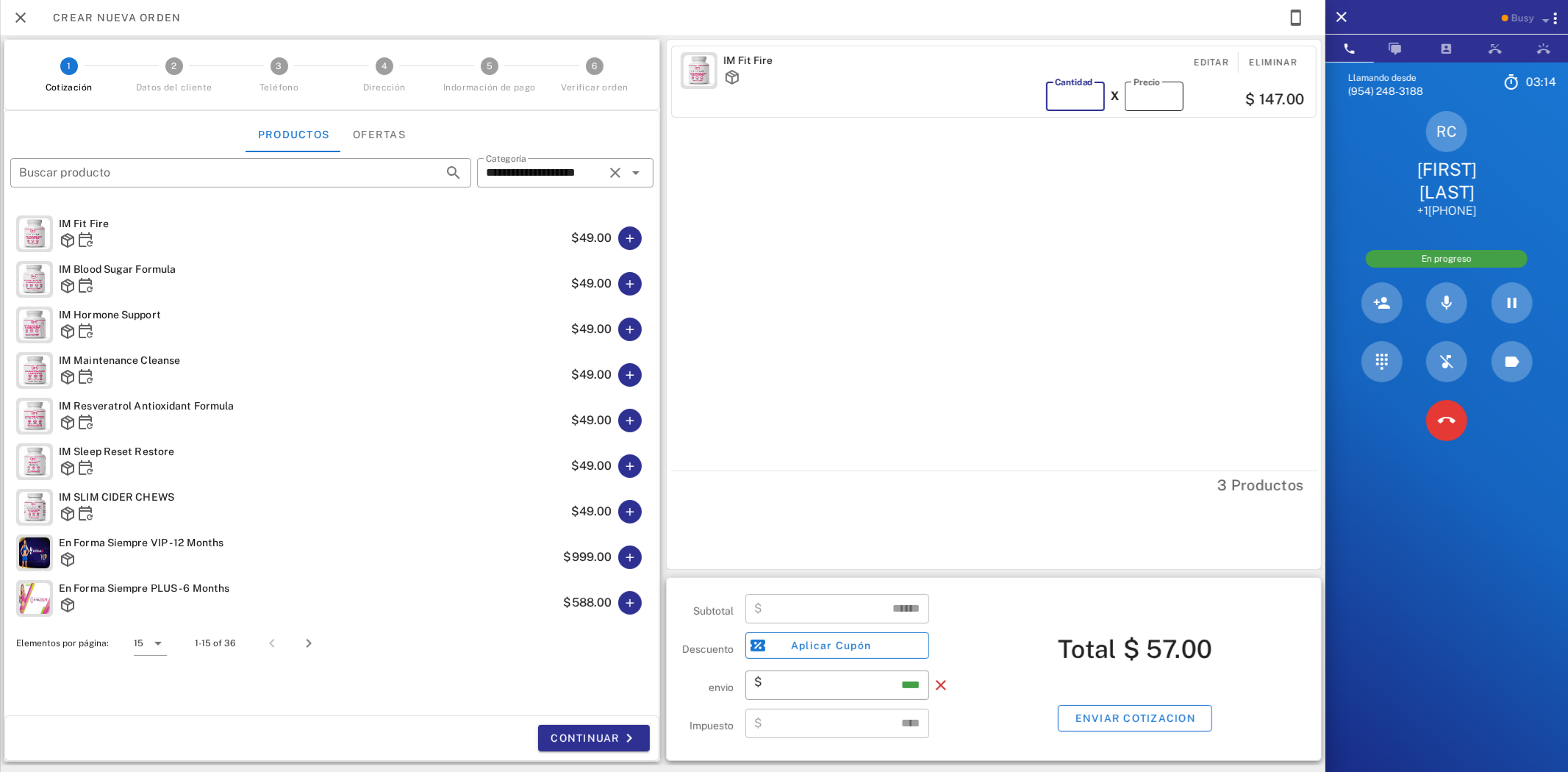 click on "*****" at bounding box center (1154, 96) 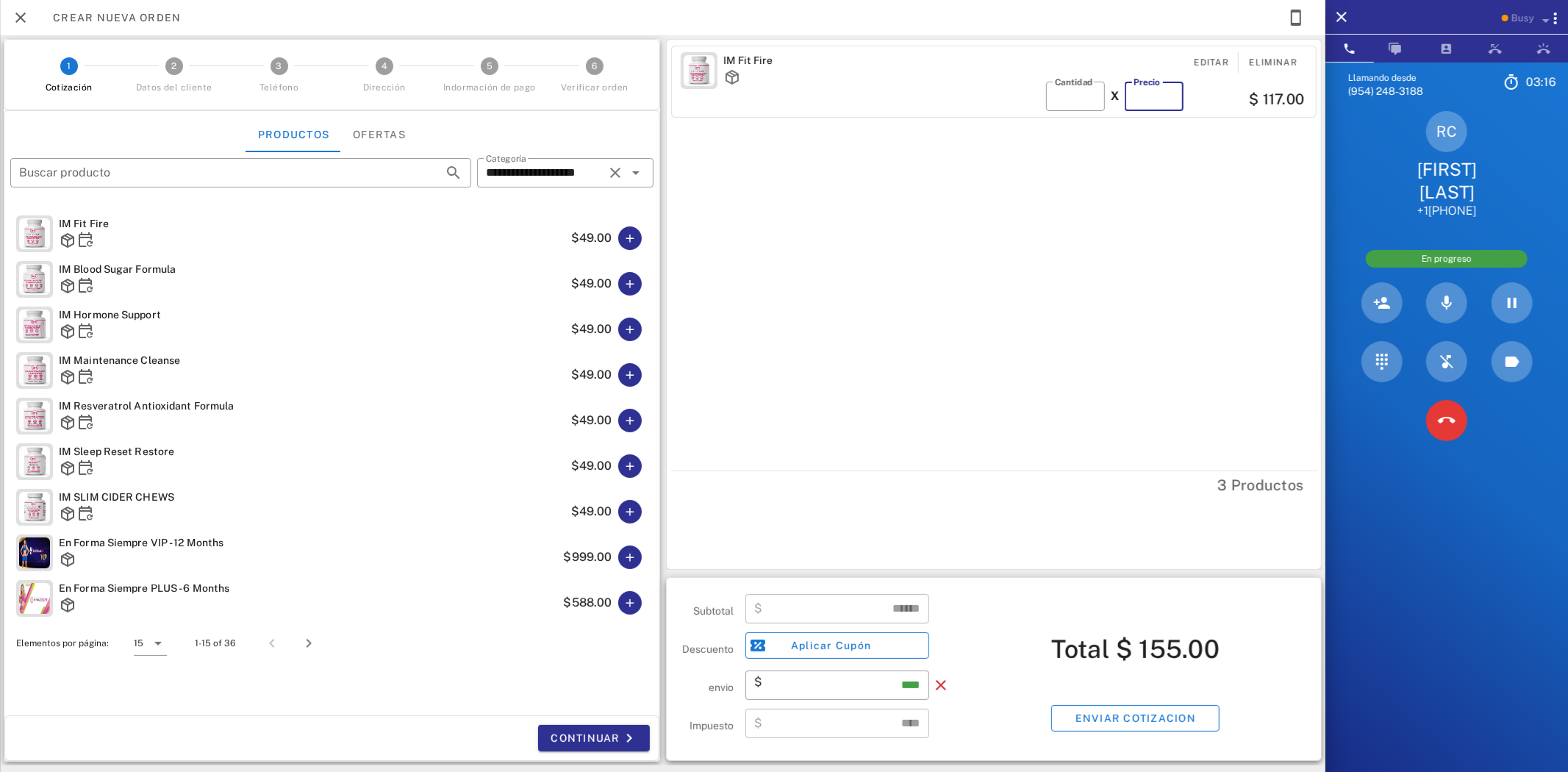 type on "*****" 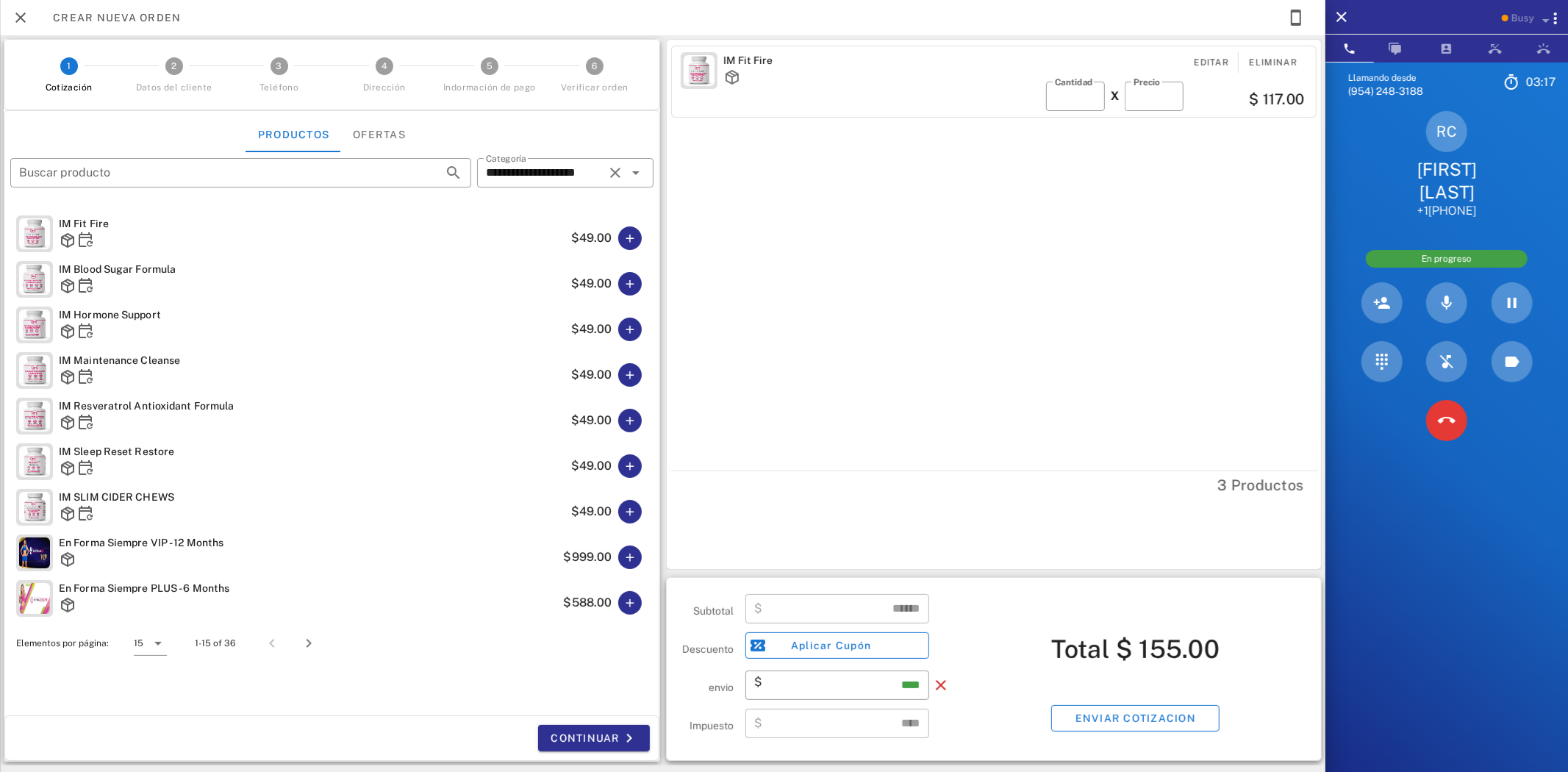 type on "******" 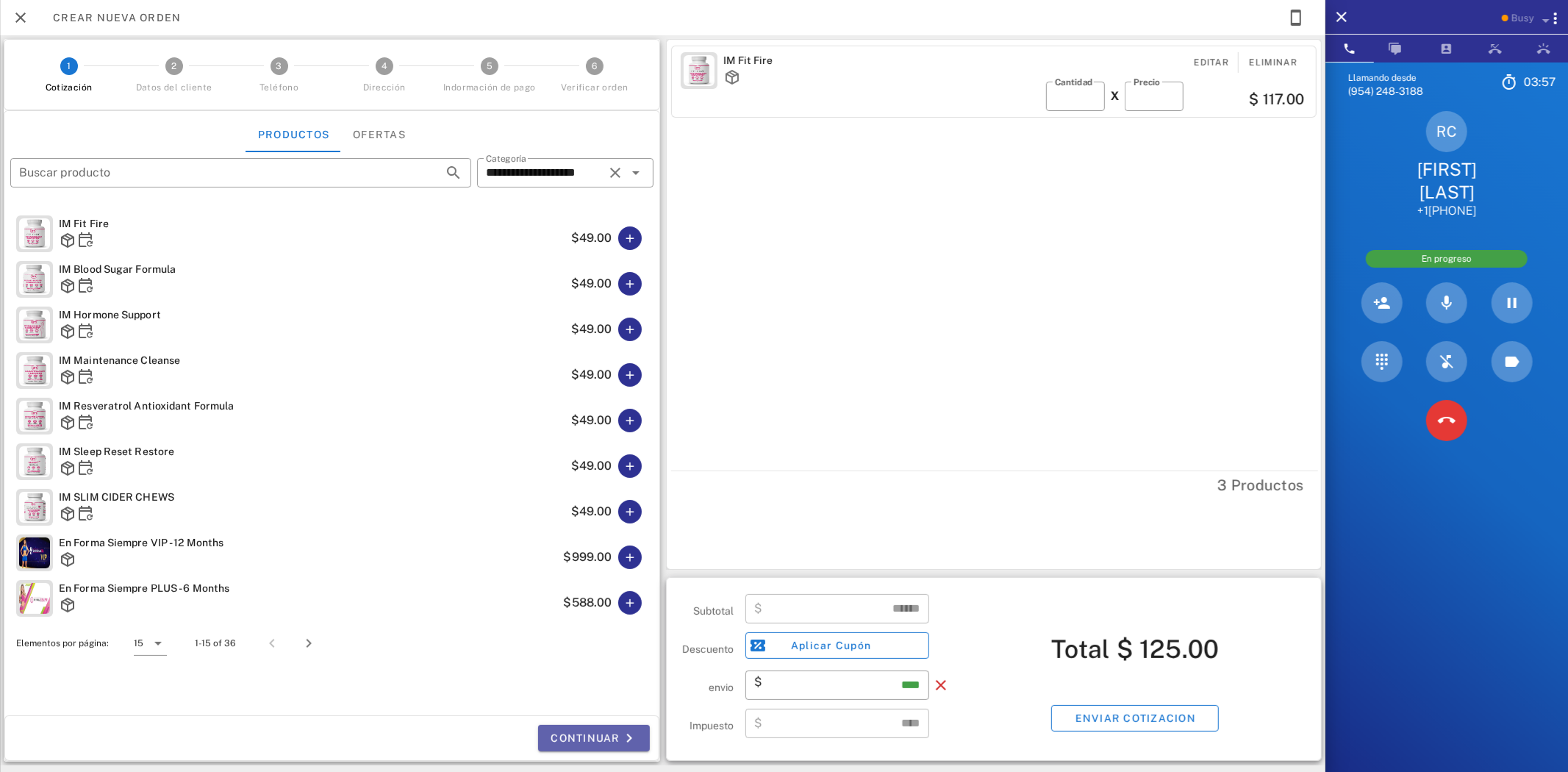 click on "Continuar" at bounding box center (594, 738) 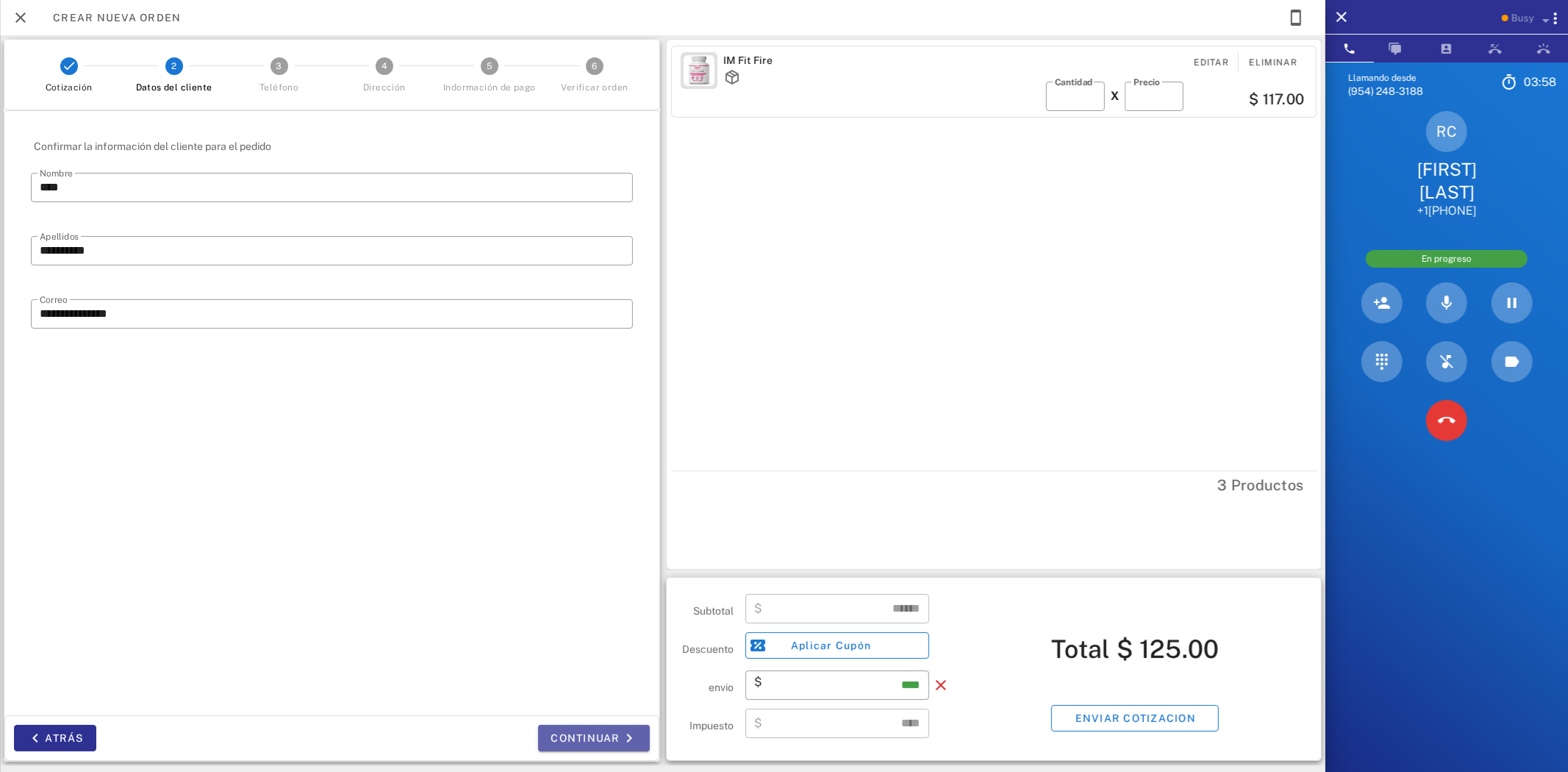 click on "Continuar" at bounding box center (594, 738) 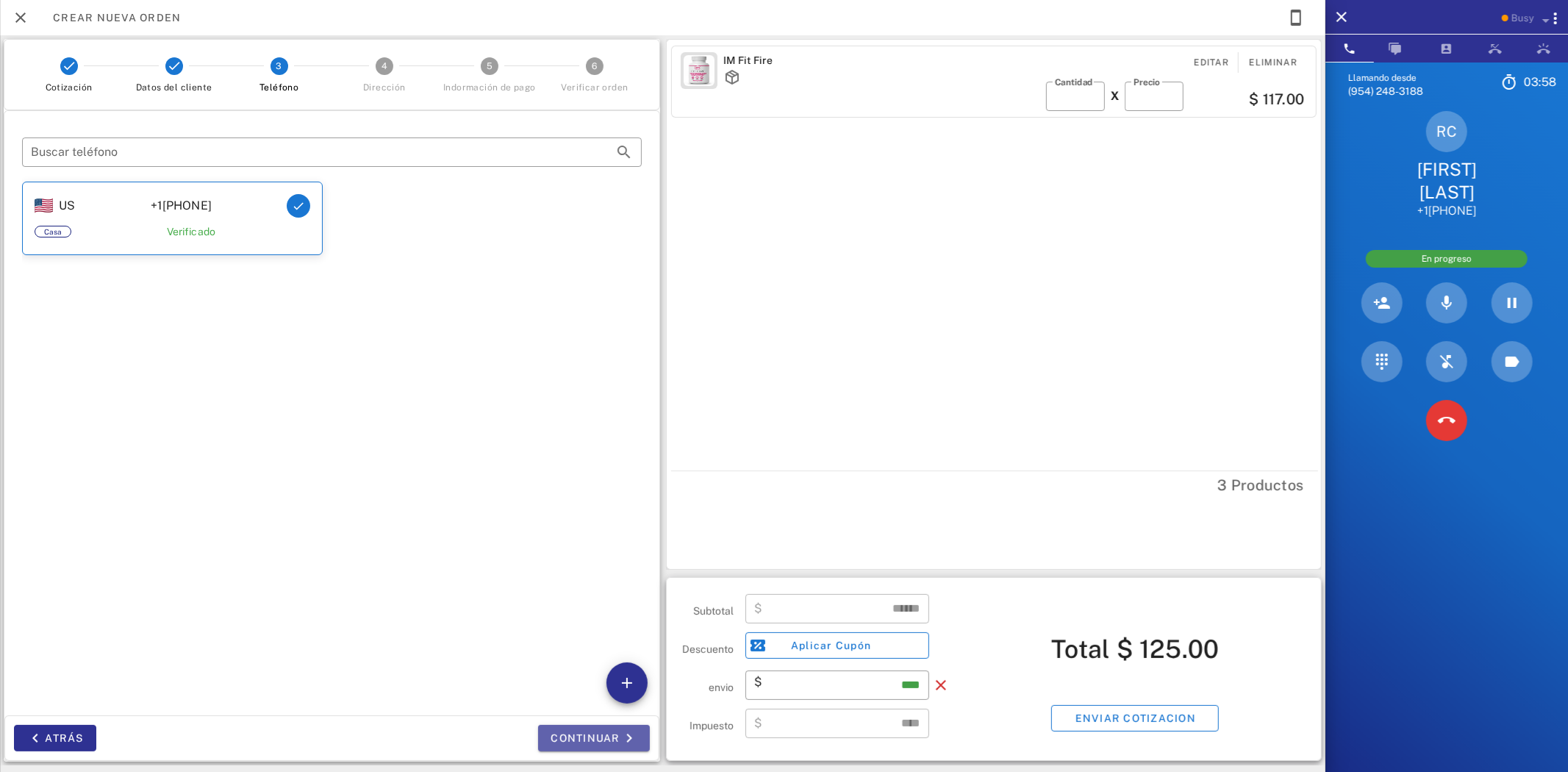 click on "Continuar" at bounding box center (594, 738) 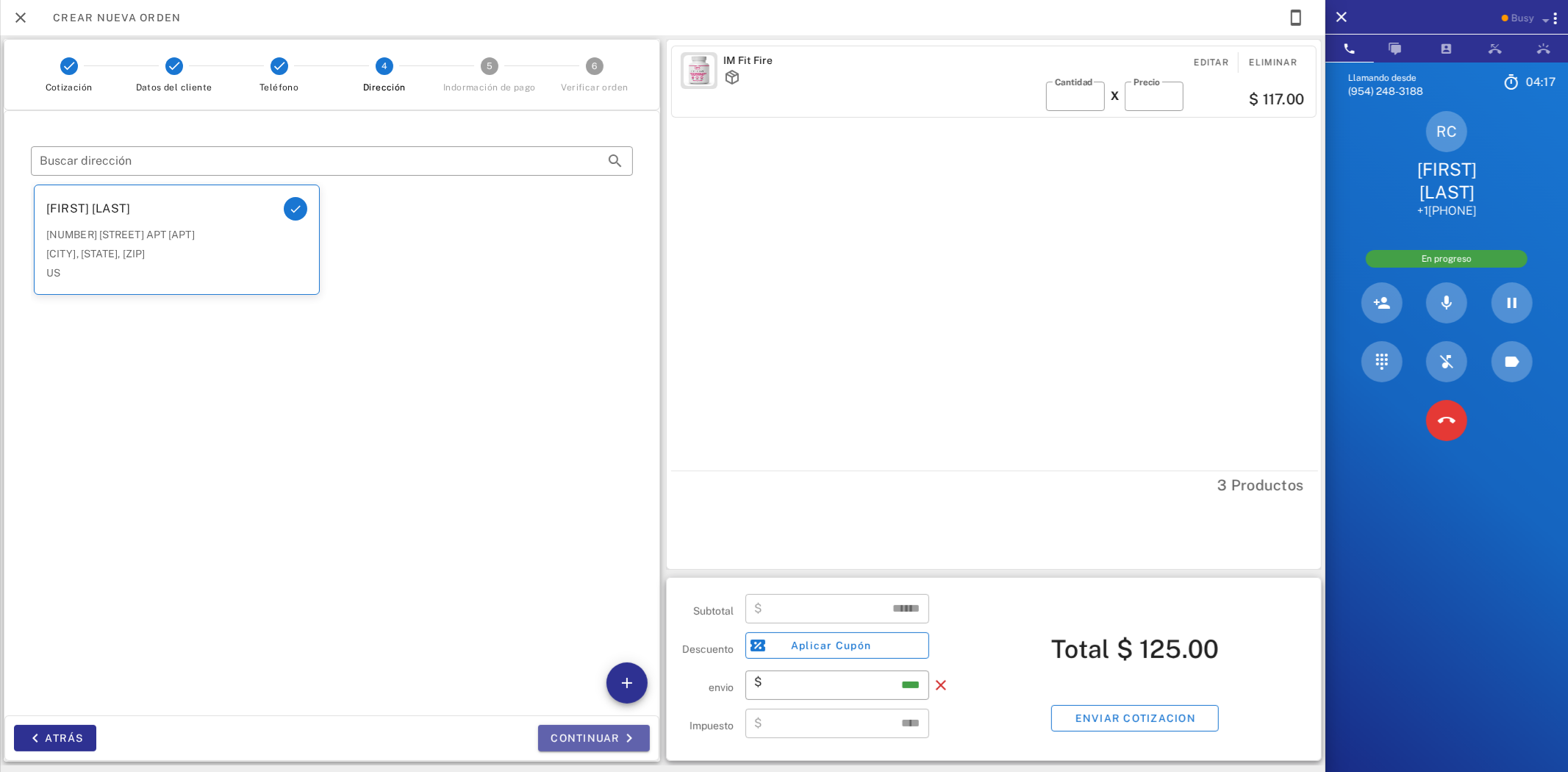 click on "Continuar" at bounding box center [594, 738] 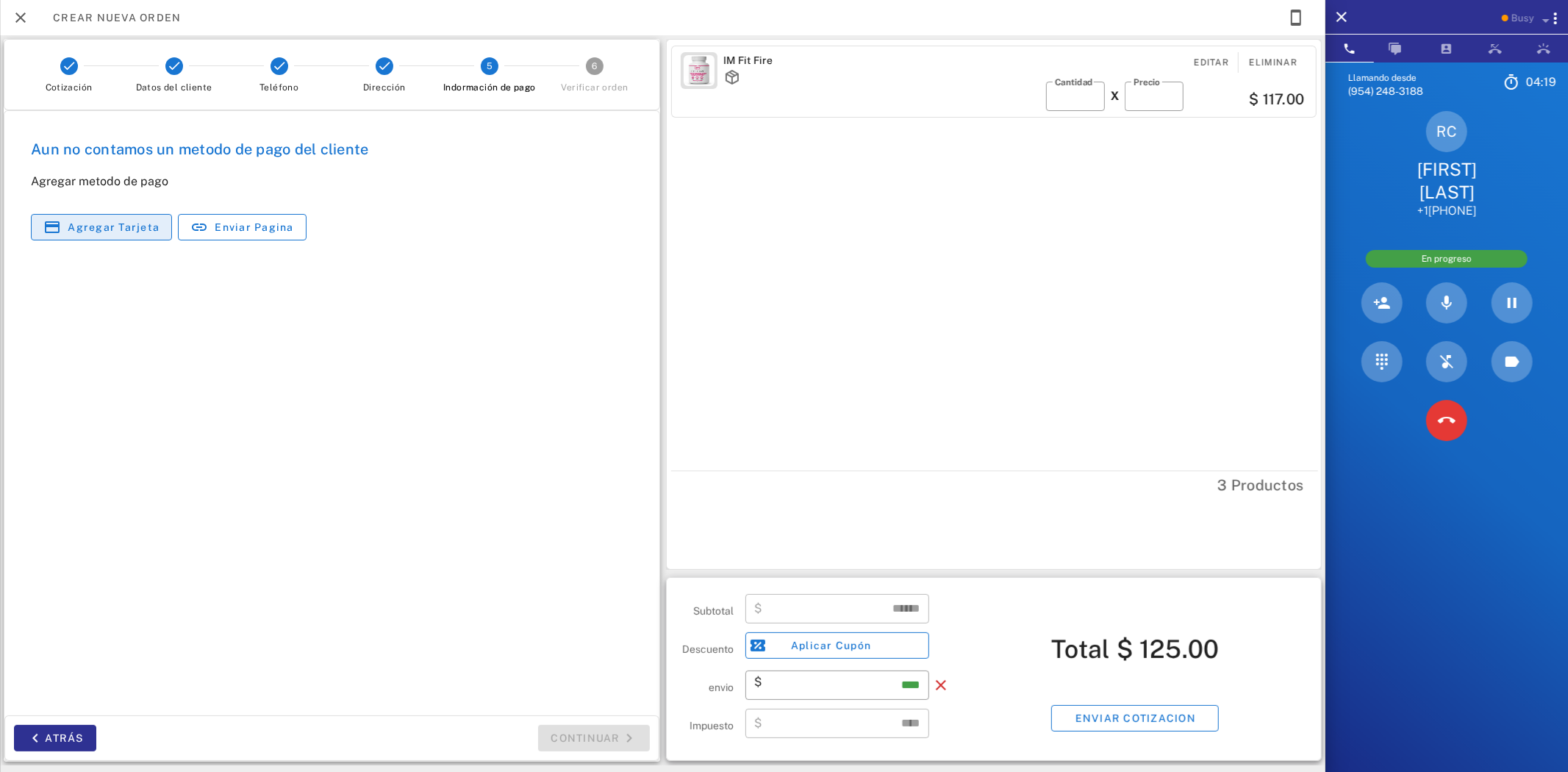 click on "Agregar tarjeta" at bounding box center [101, 227] 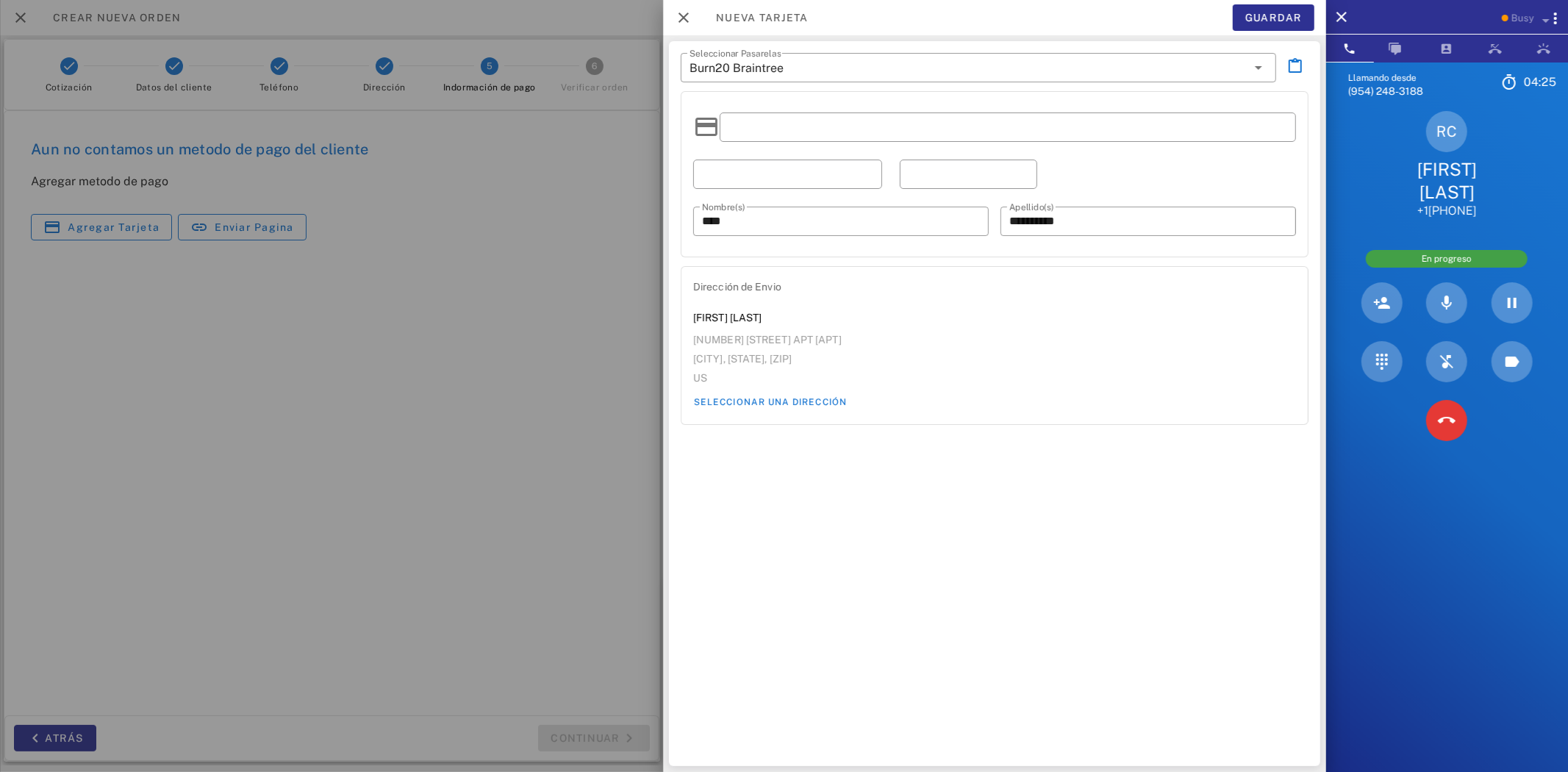 click at bounding box center [784, 386] 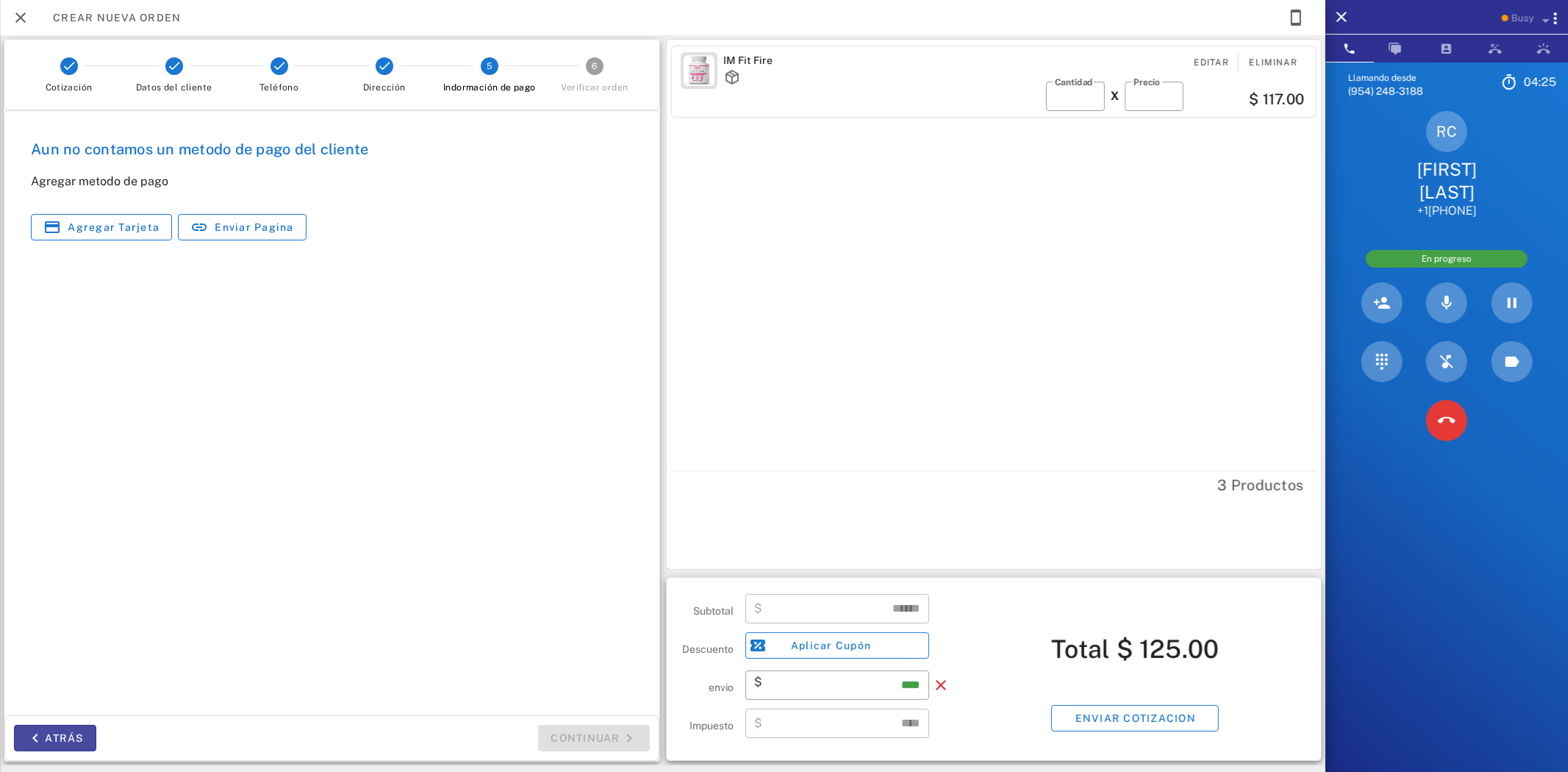 click on "Atrás" at bounding box center [55, 738] 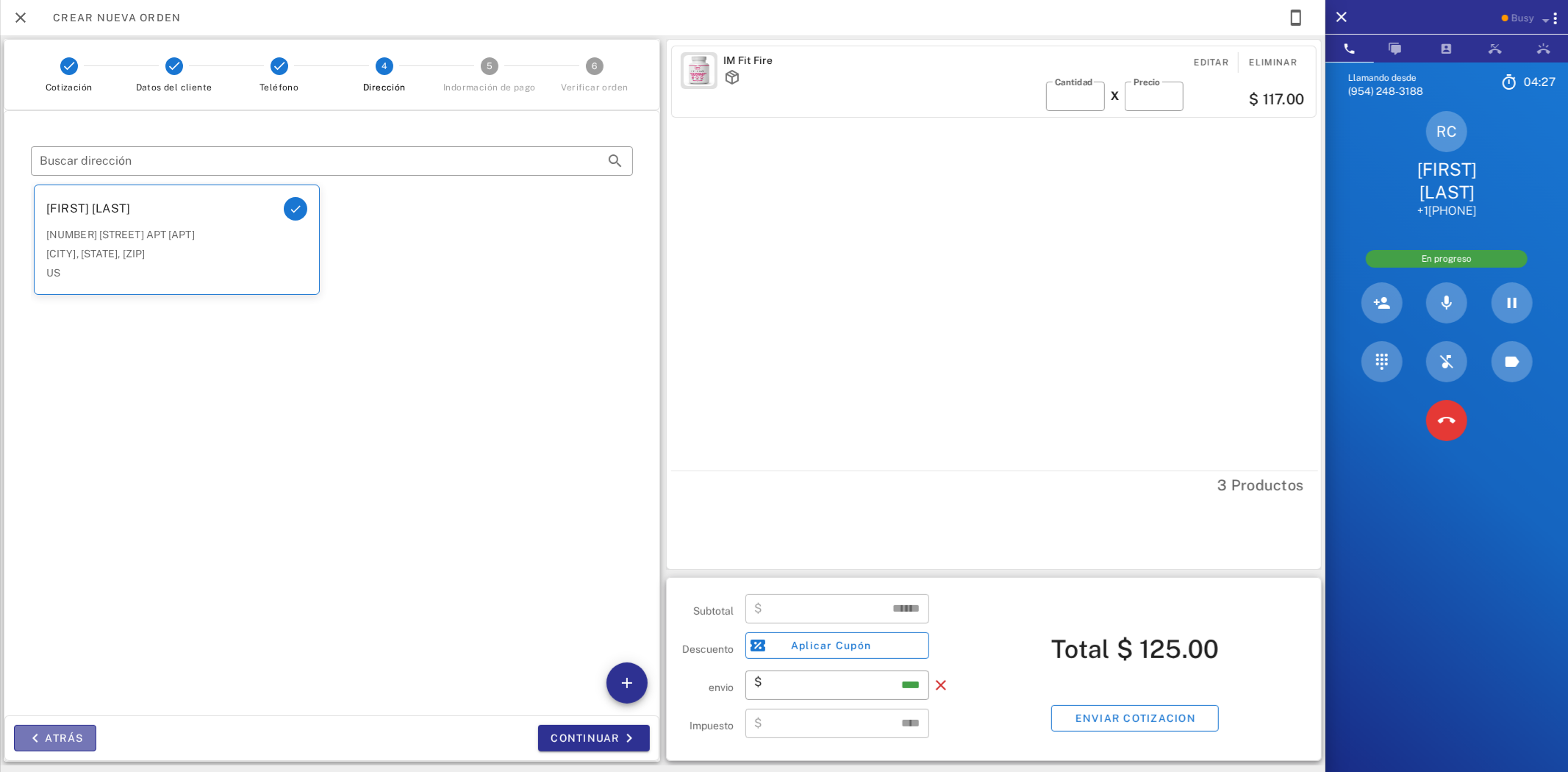 click on "Atrás" at bounding box center (55, 738) 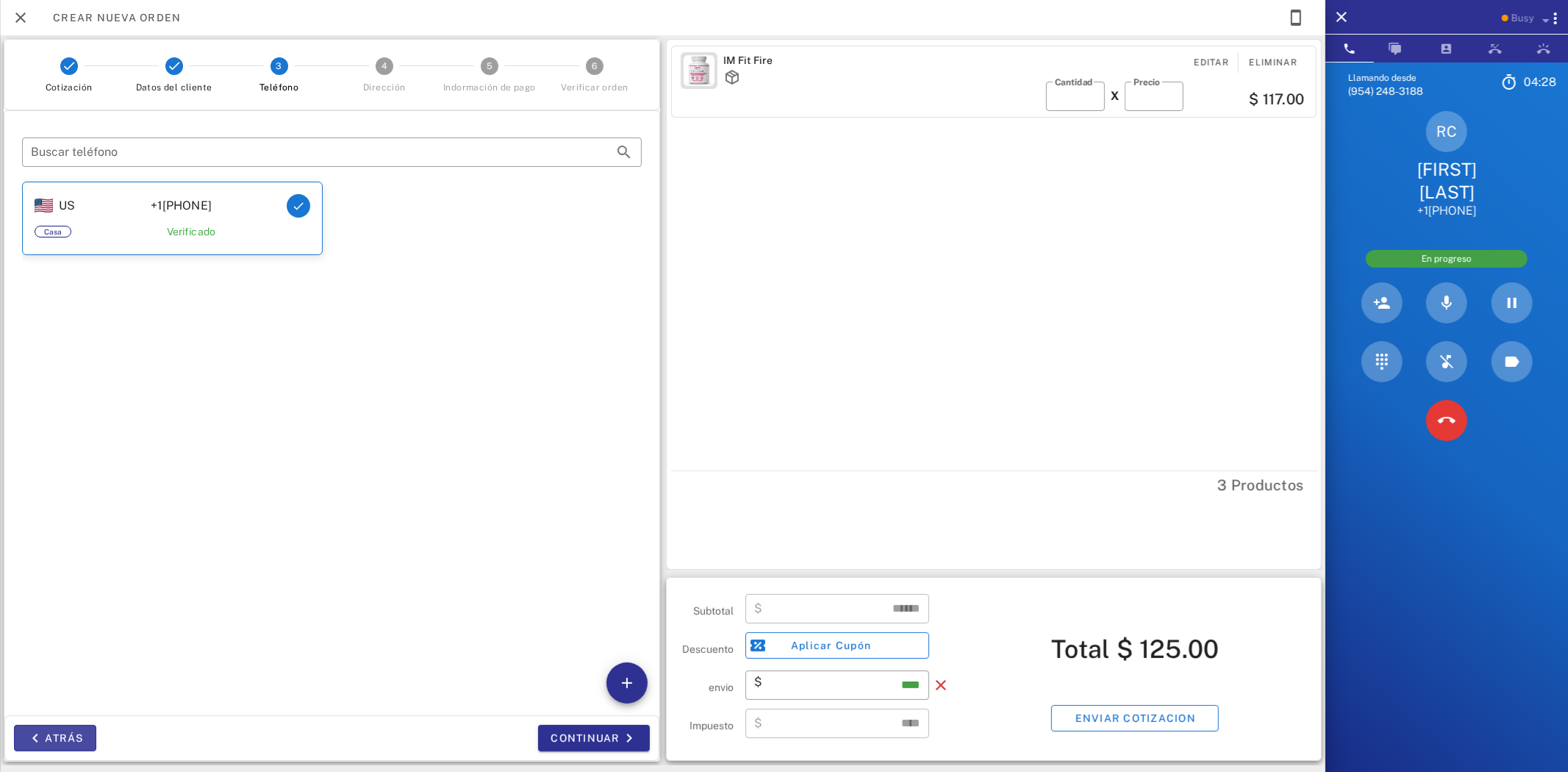 click on "Atrás" at bounding box center [55, 738] 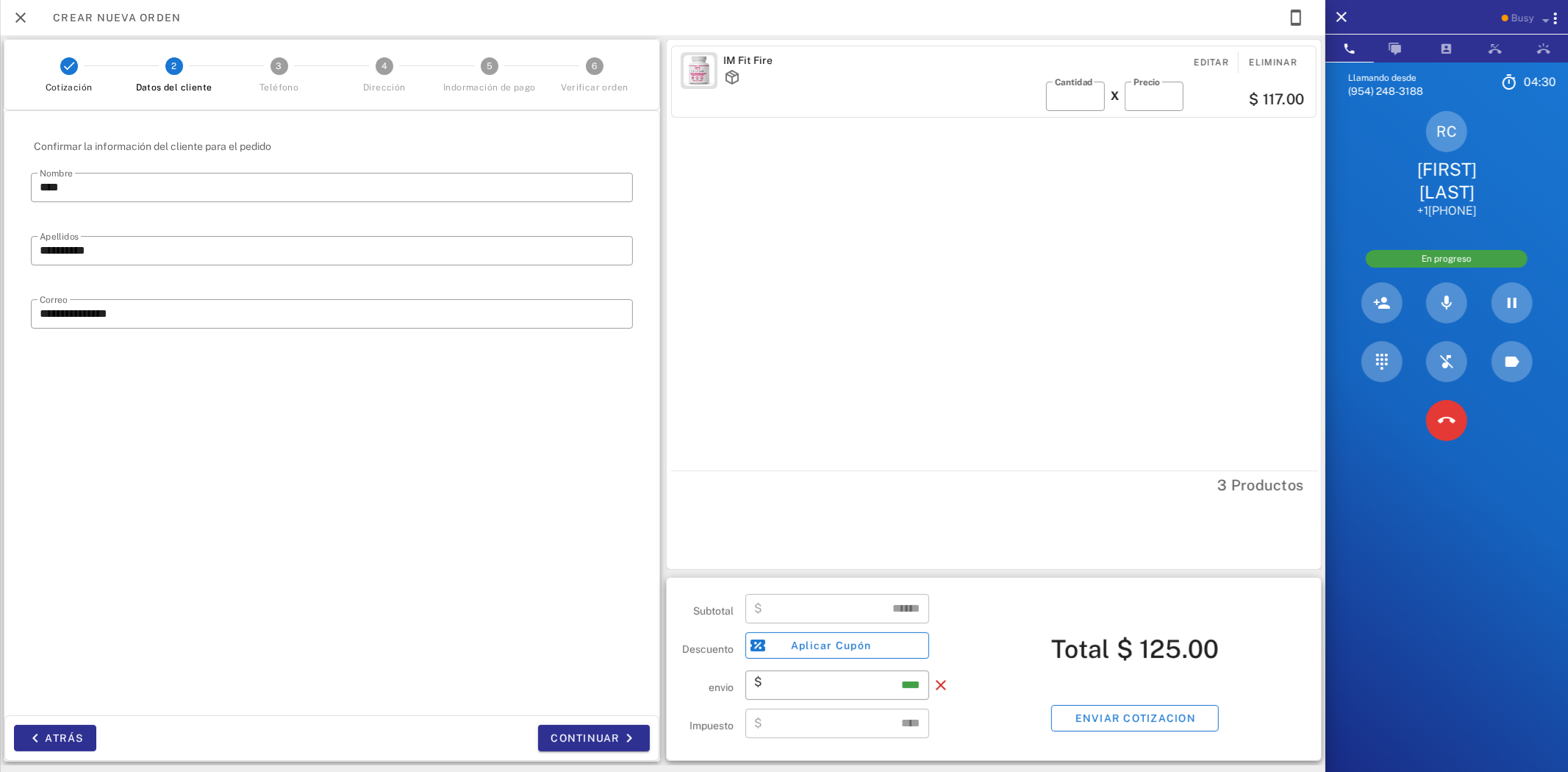 click on "Atrás" at bounding box center (168, 738) 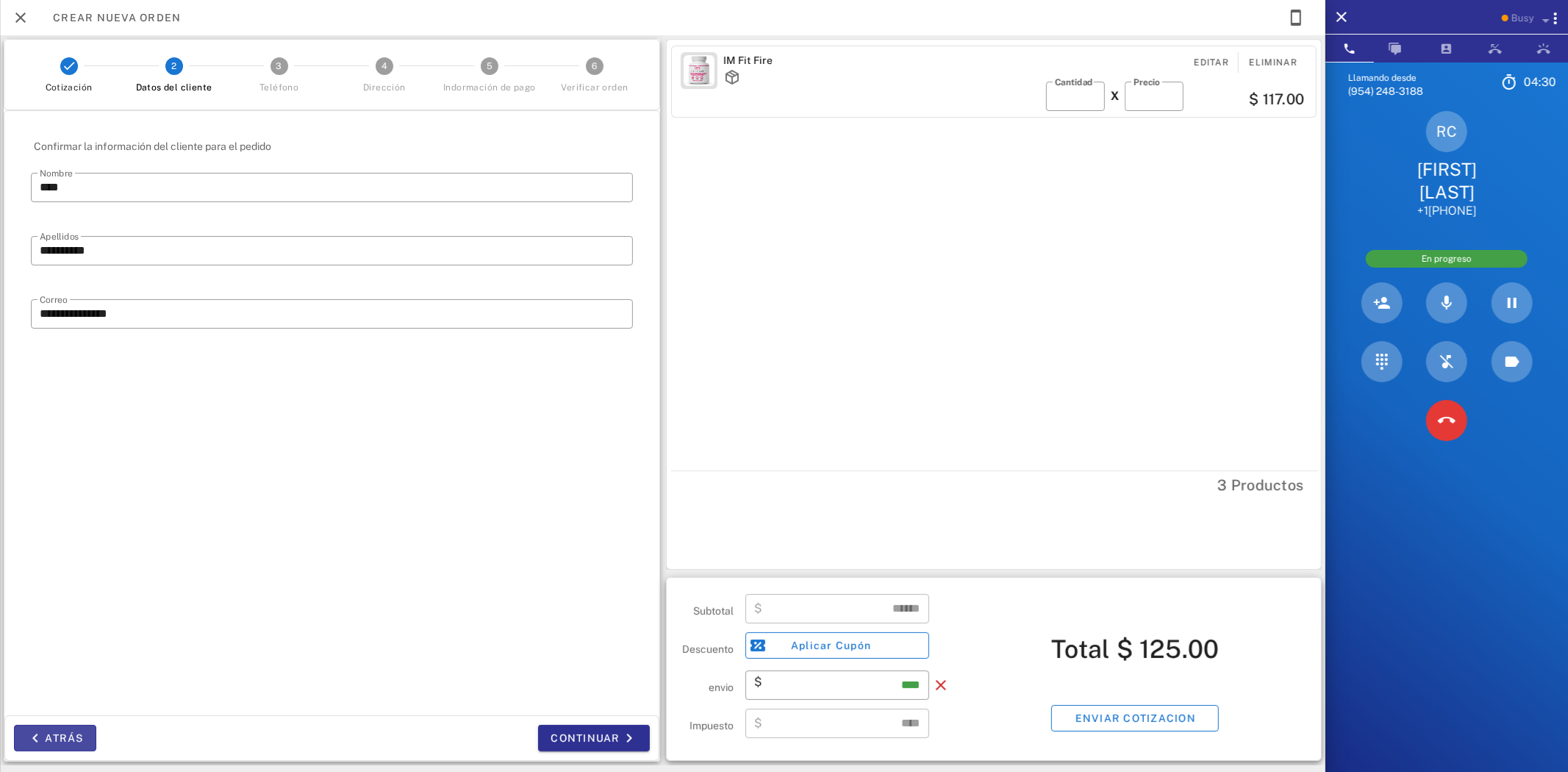 click on "Atrás" at bounding box center (55, 738) 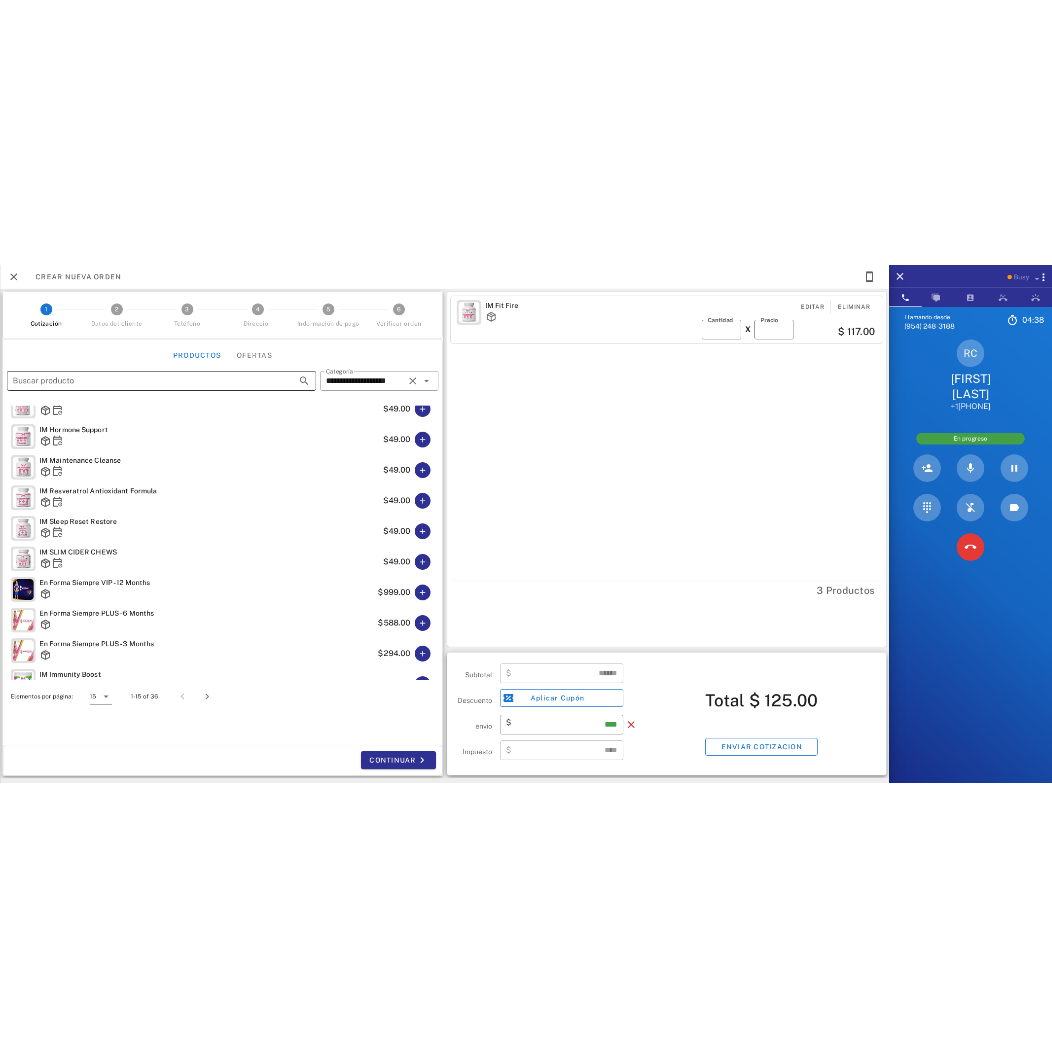 scroll, scrollTop: 0, scrollLeft: 0, axis: both 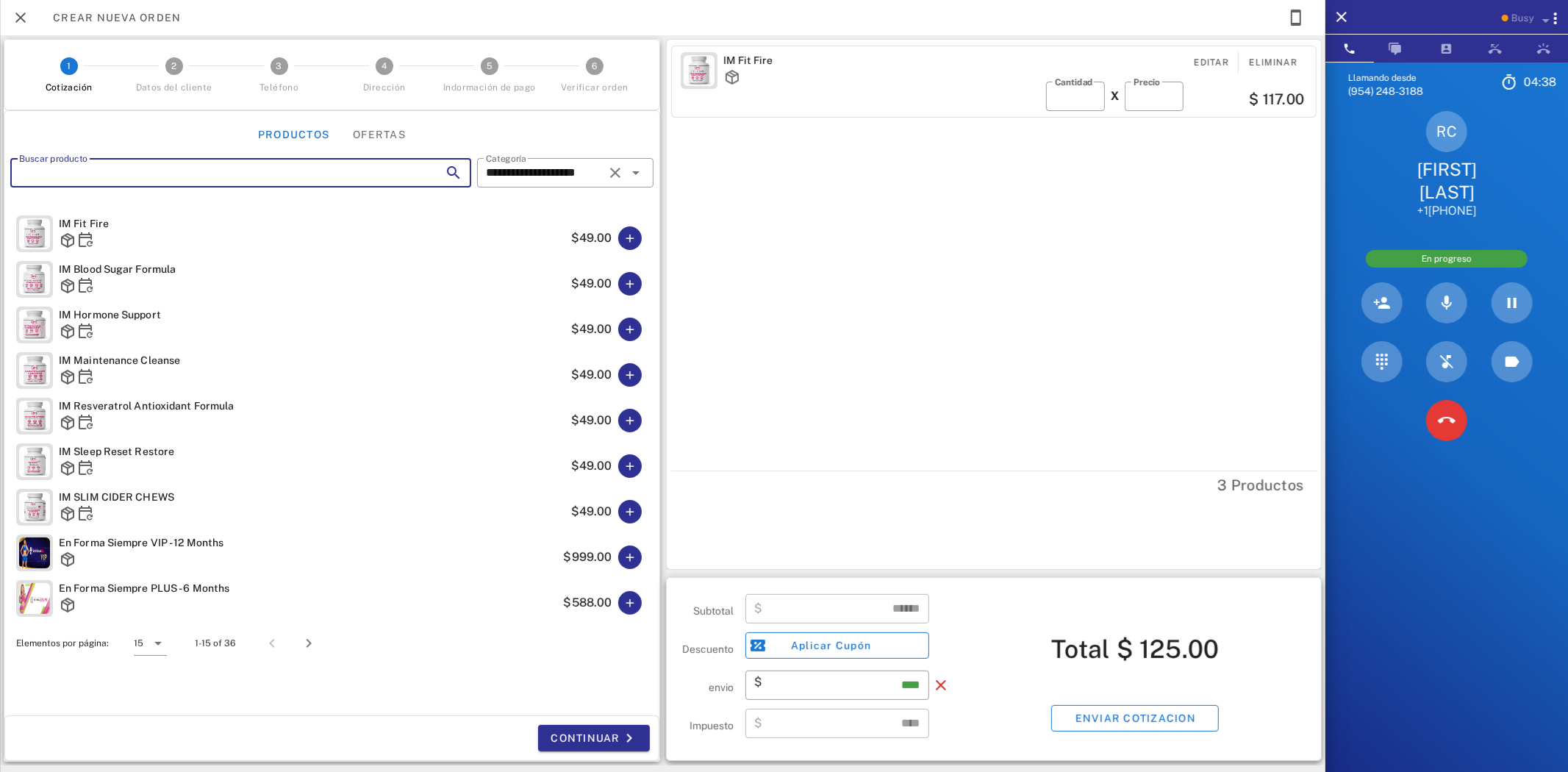 click on "Buscar producto" at bounding box center (220, 173) 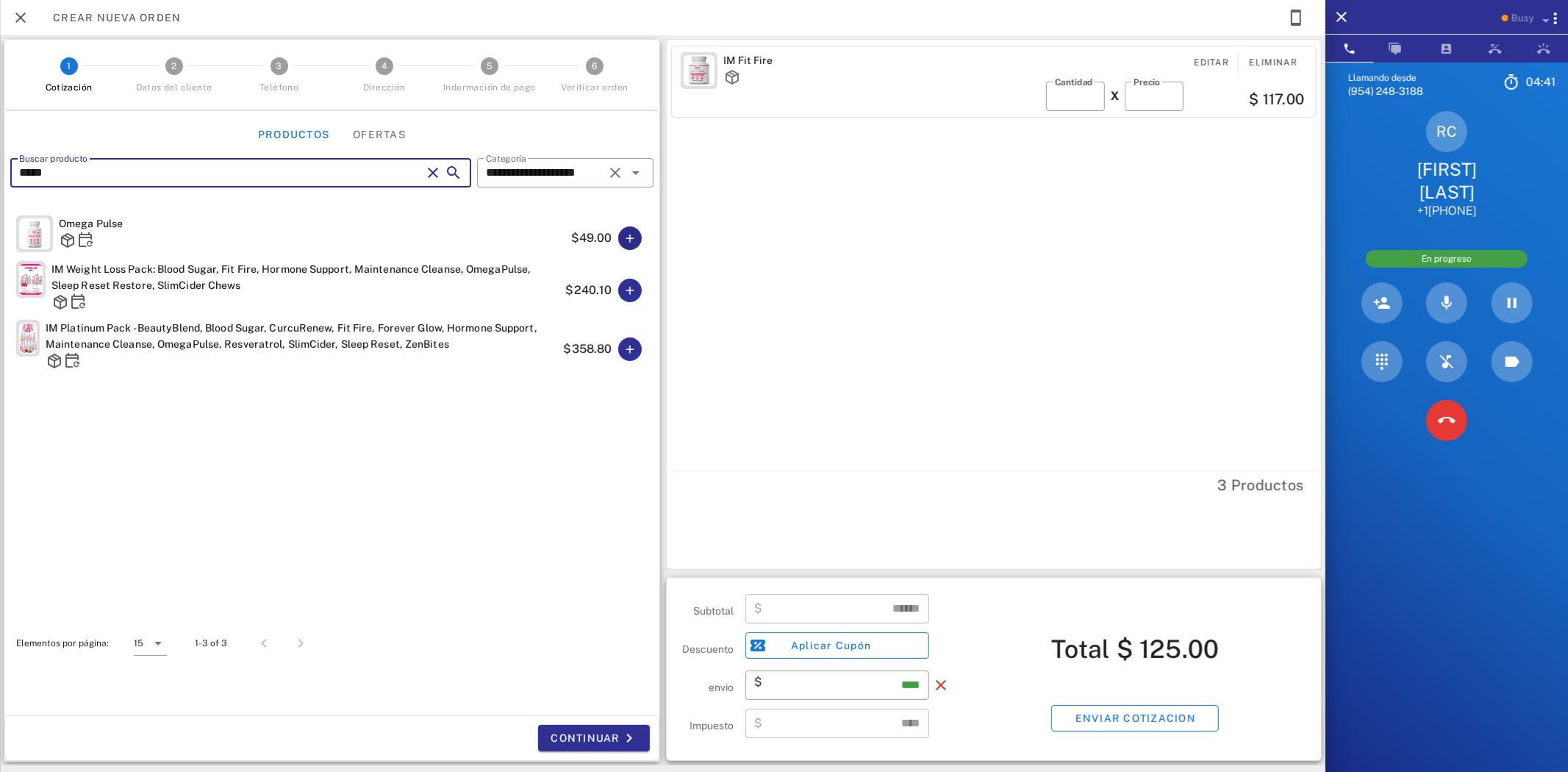 type on "*****" 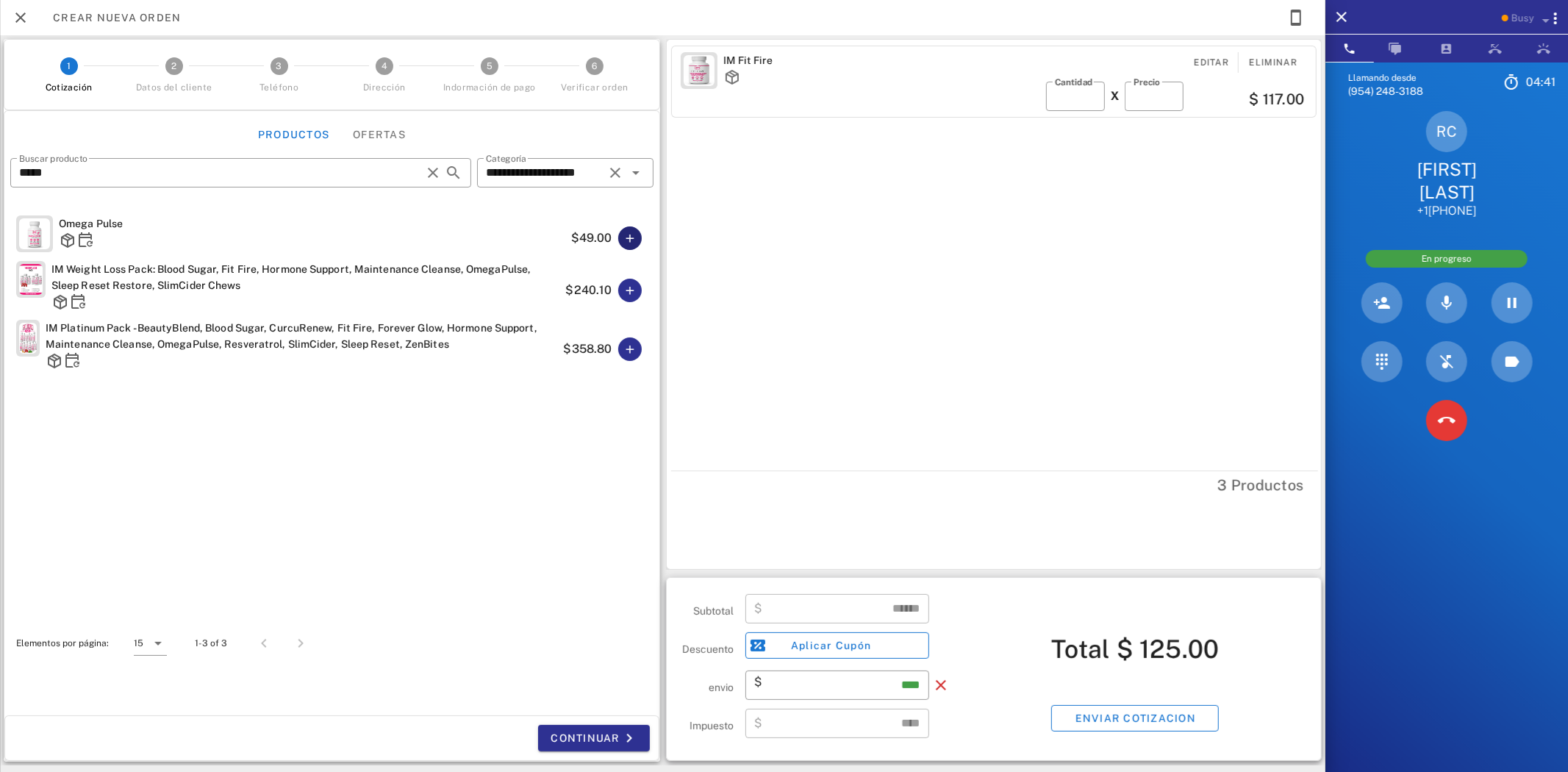 click at bounding box center (630, 238) 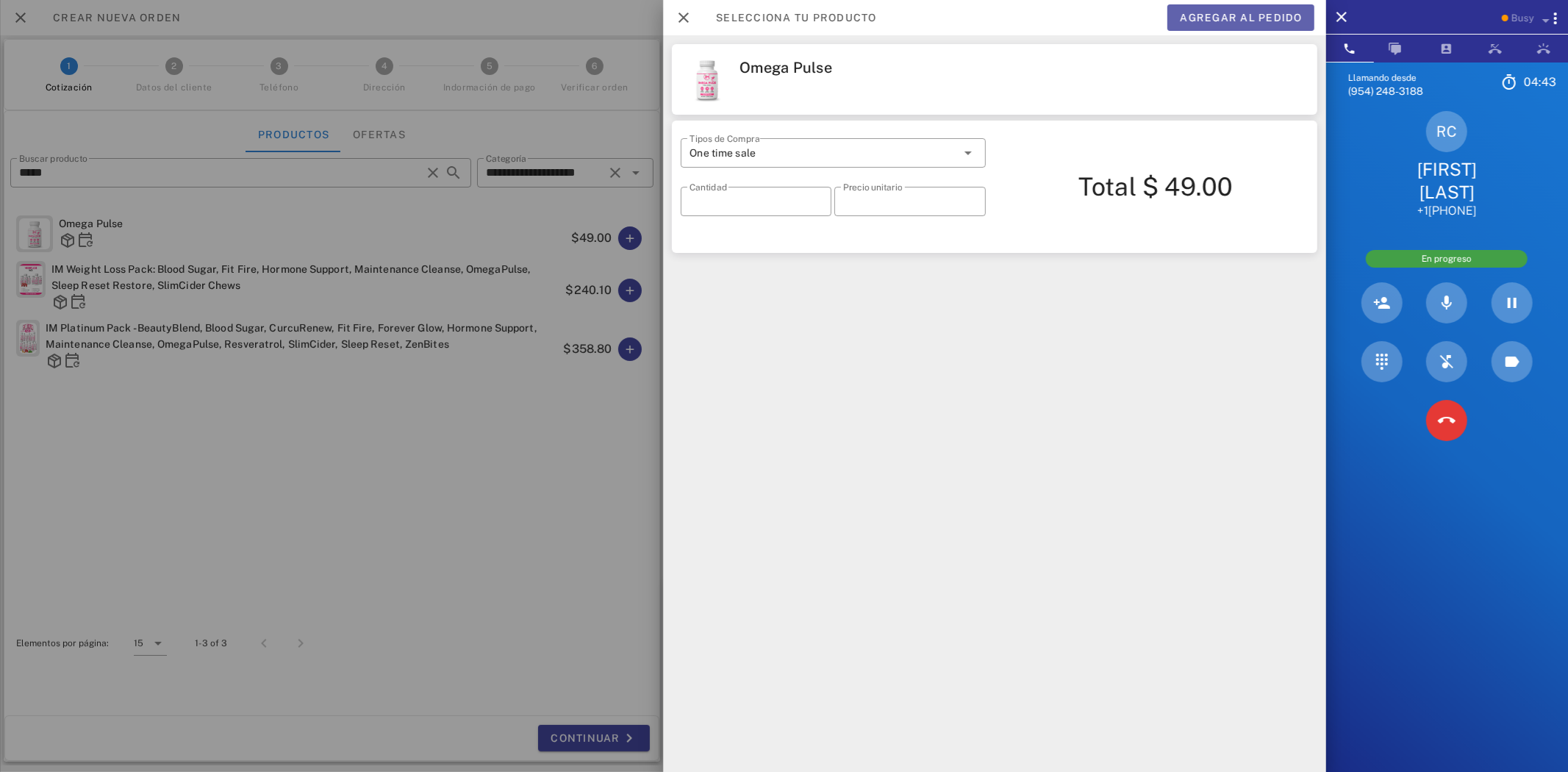 click on "Agregar al pedido" at bounding box center (1241, 18) 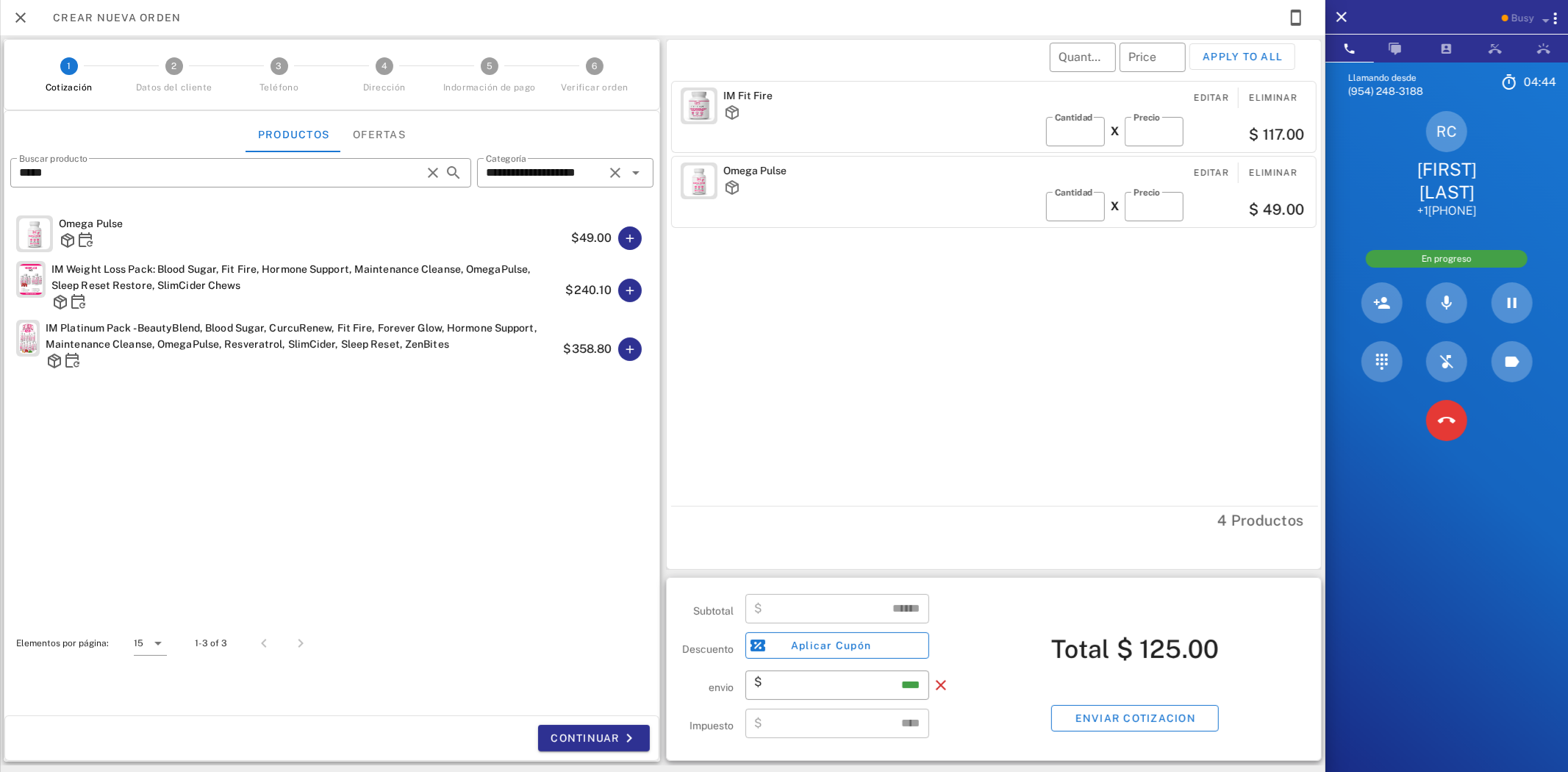 type on "******" 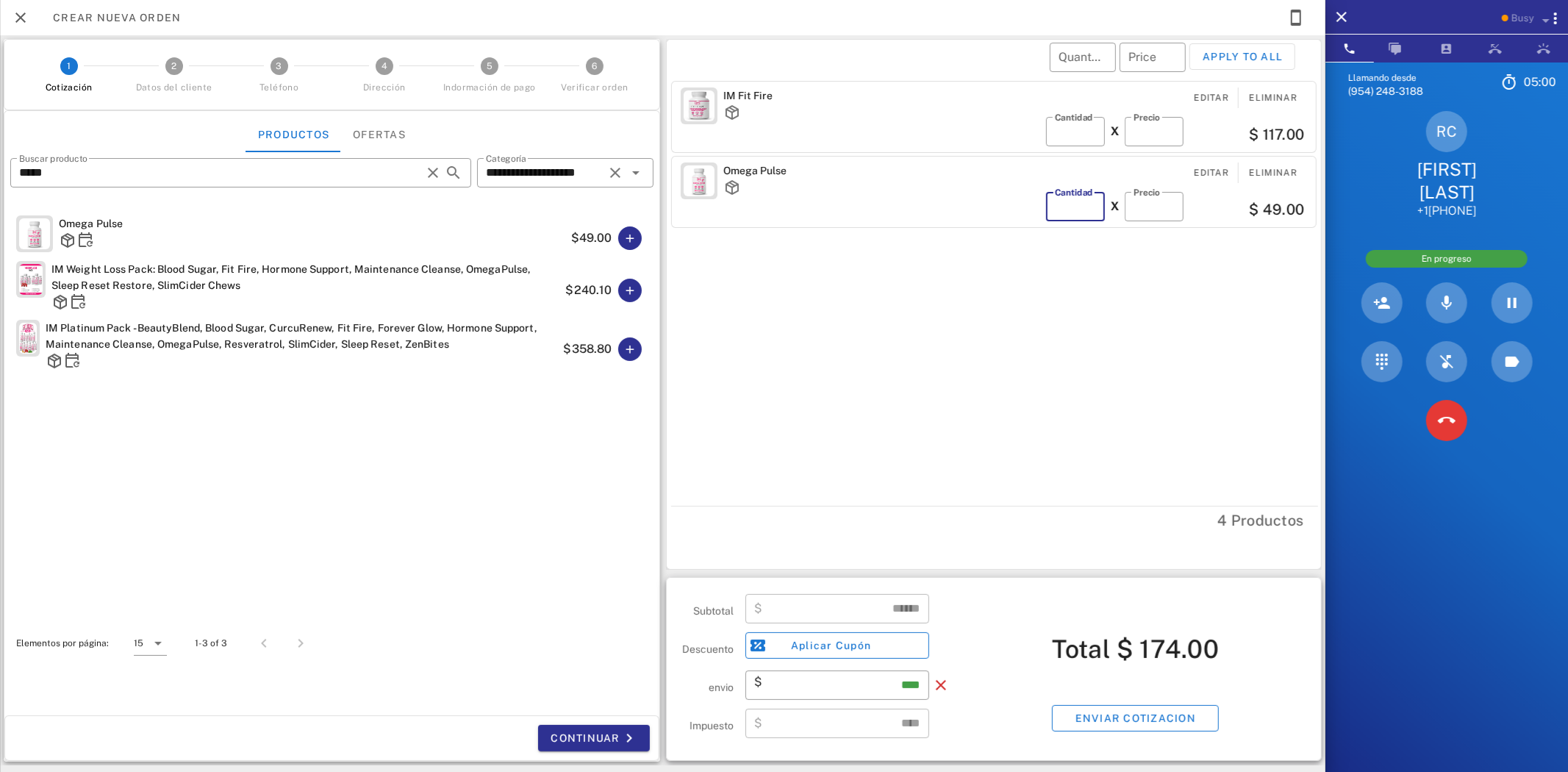 click on "*" at bounding box center (1075, 207) 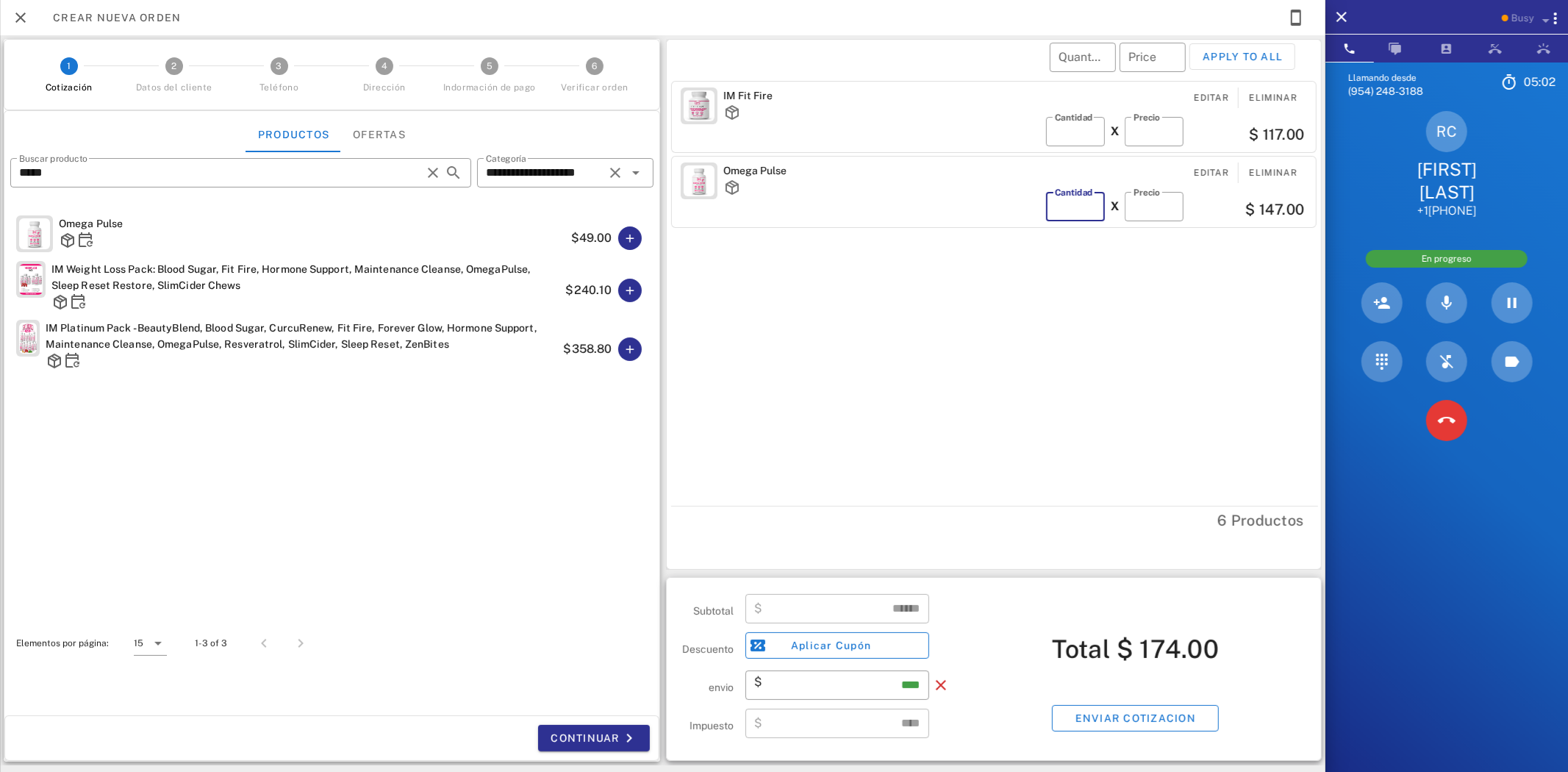 type on "*" 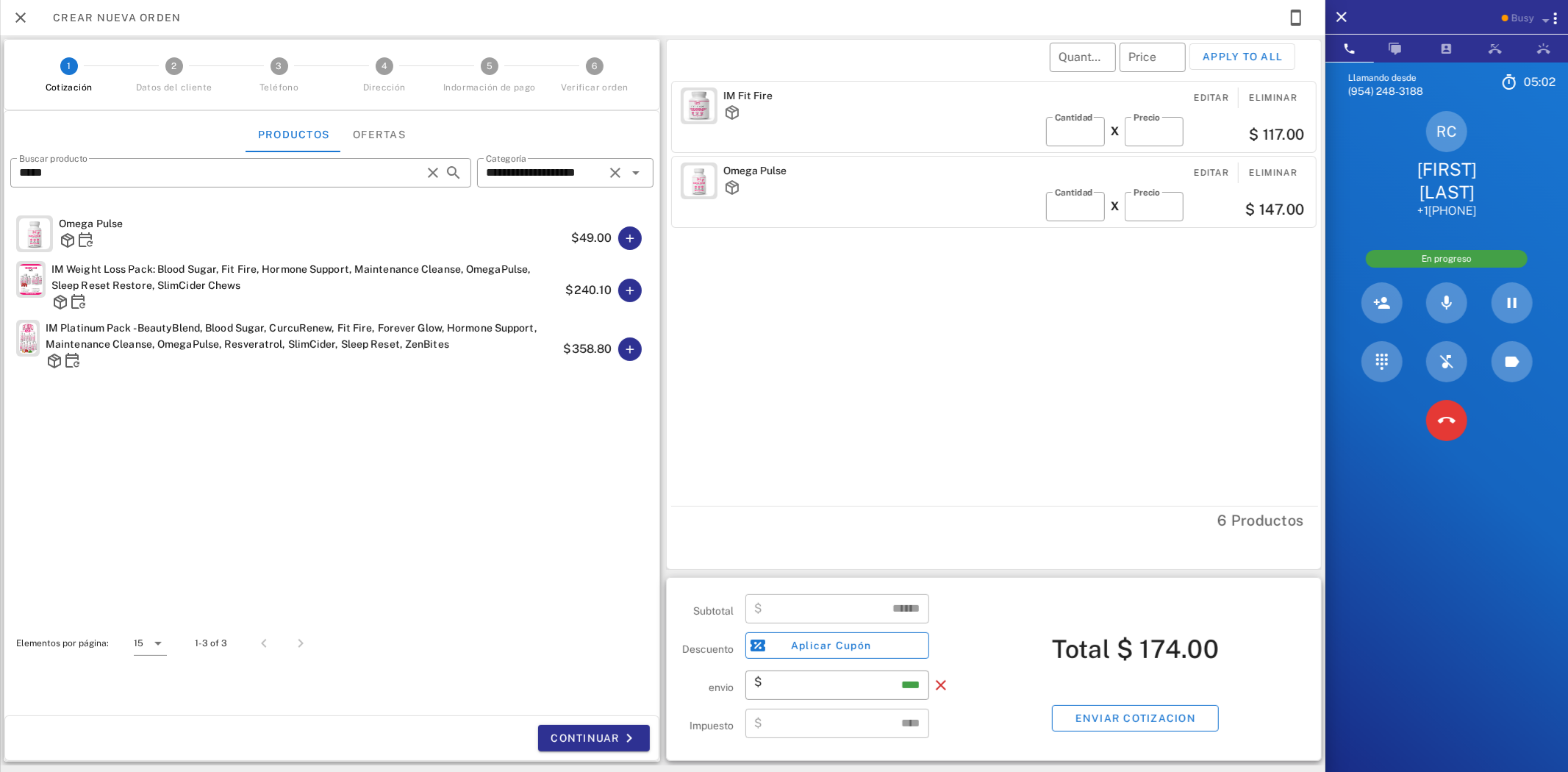 drag, startPoint x: 1145, startPoint y: 274, endPoint x: 1133, endPoint y: 228, distance: 47.53946 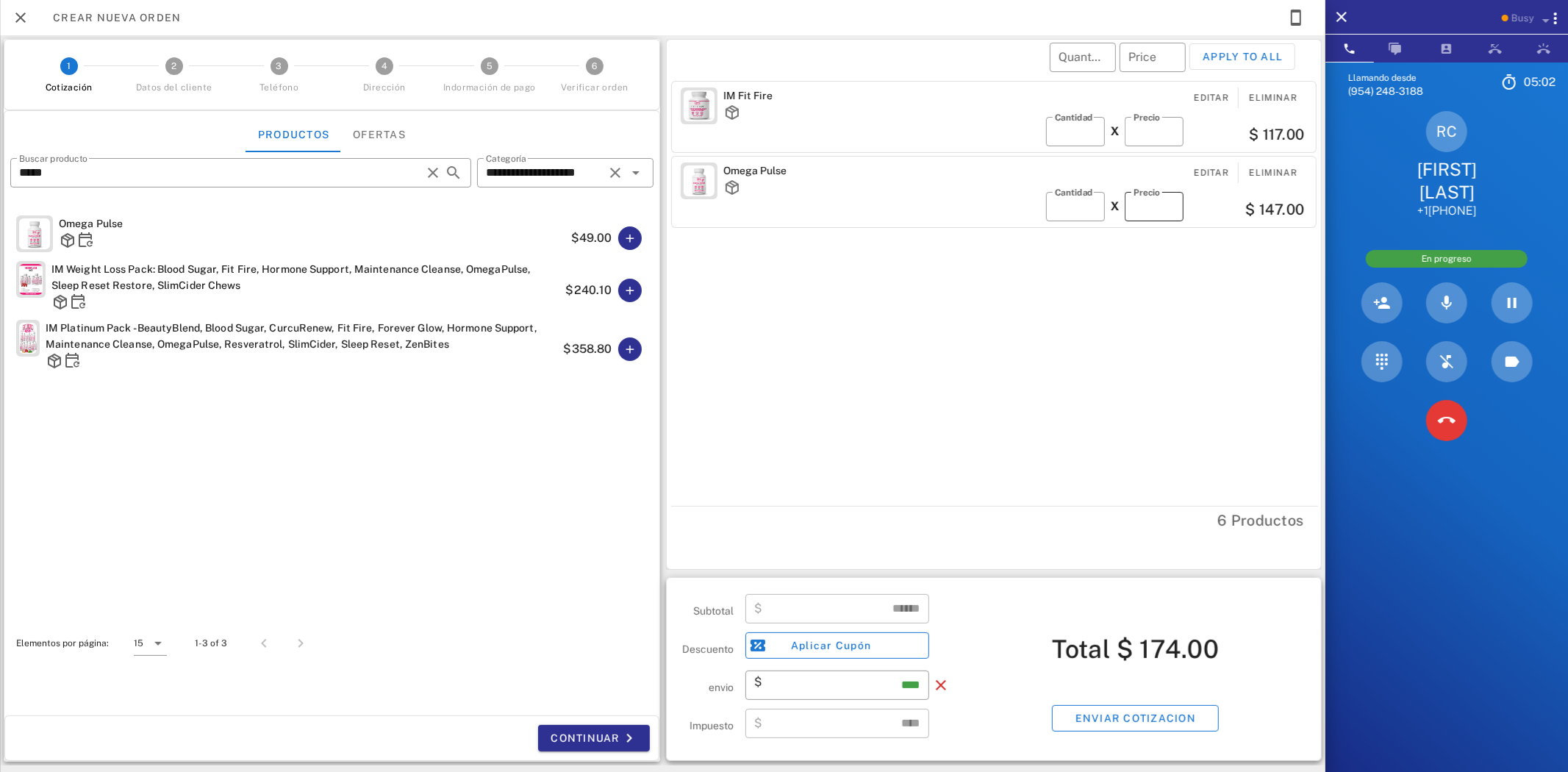 type on "******" 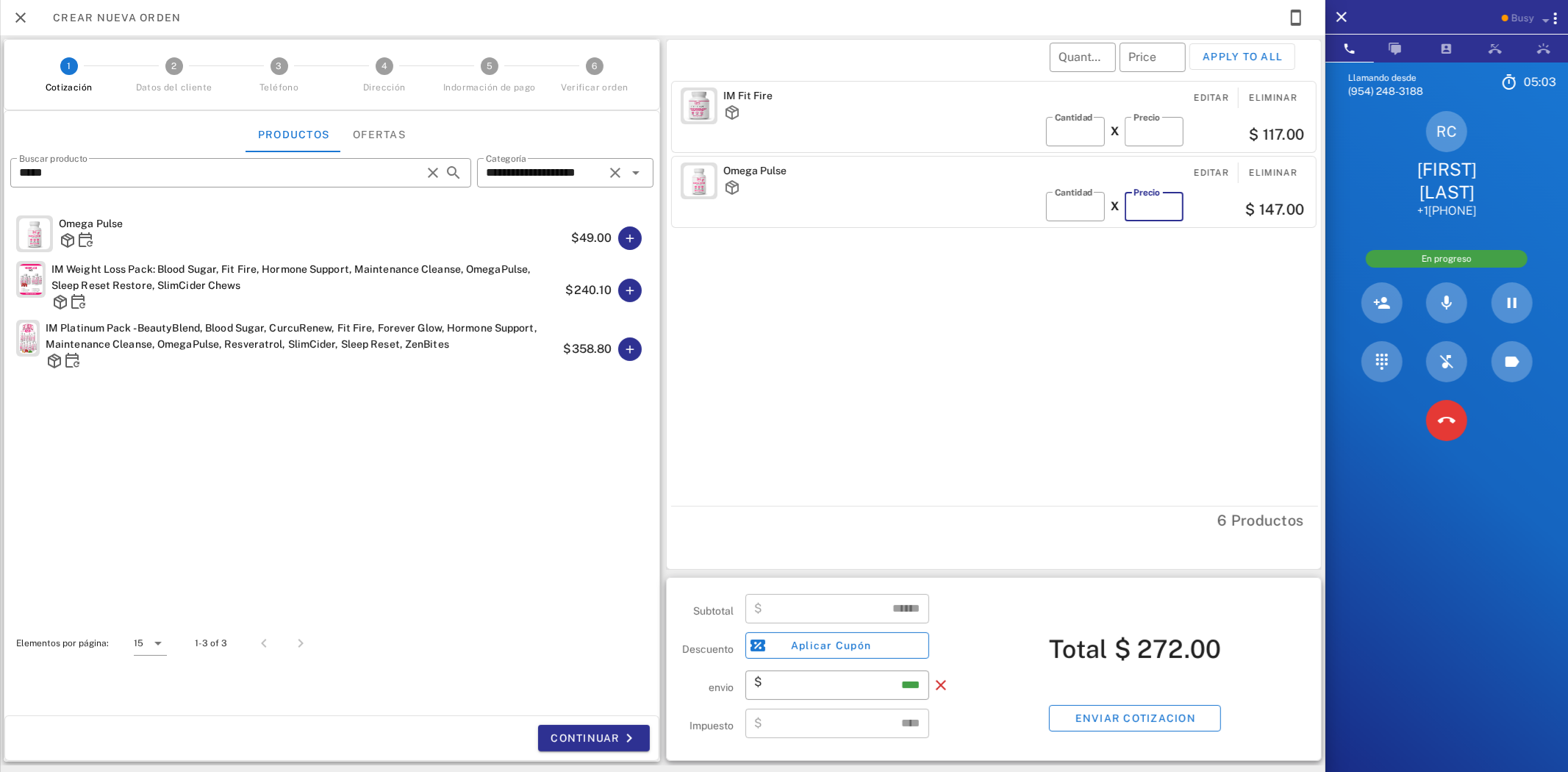 click on "*****" at bounding box center (1154, 207) 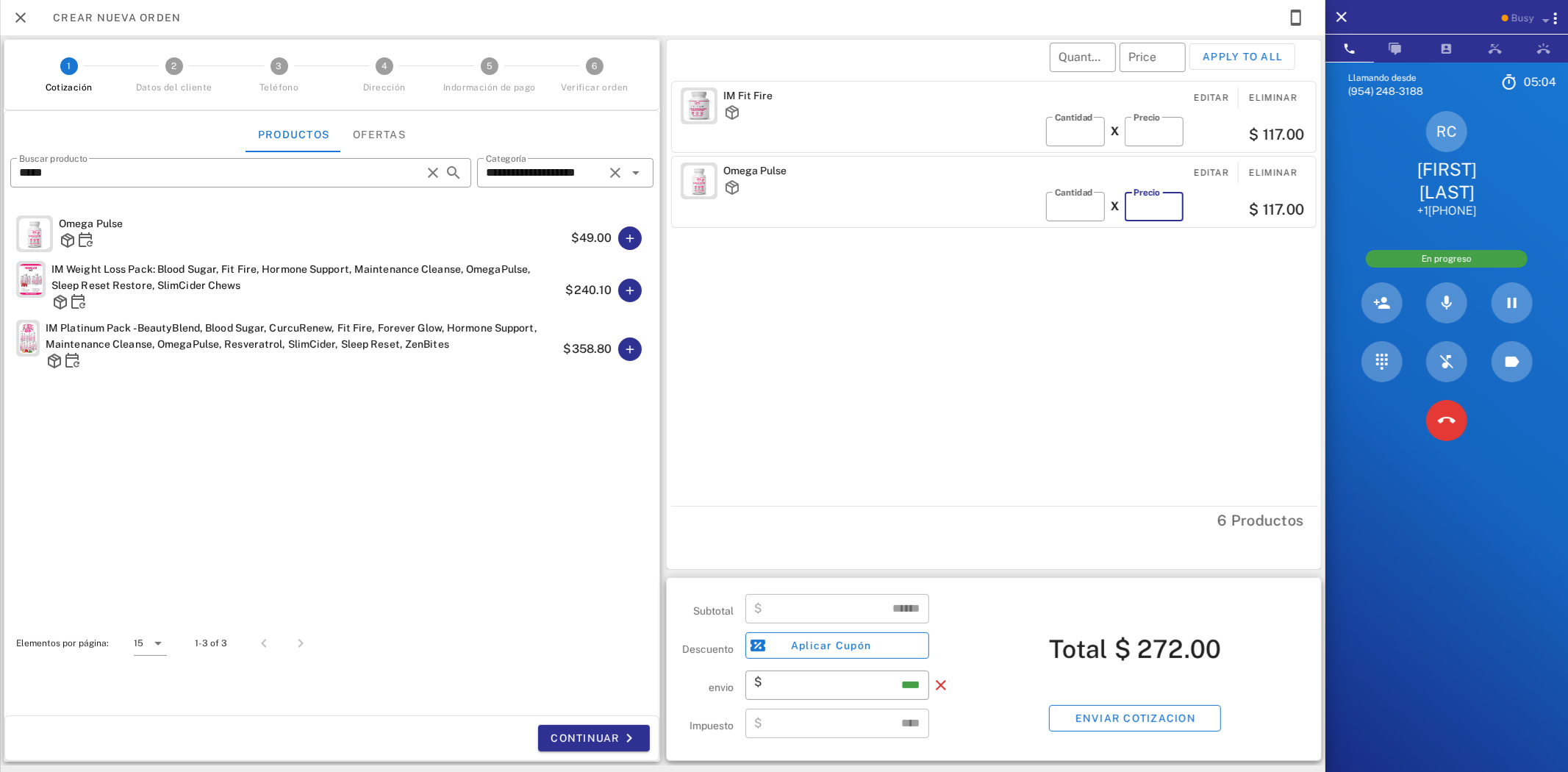 type on "*****" 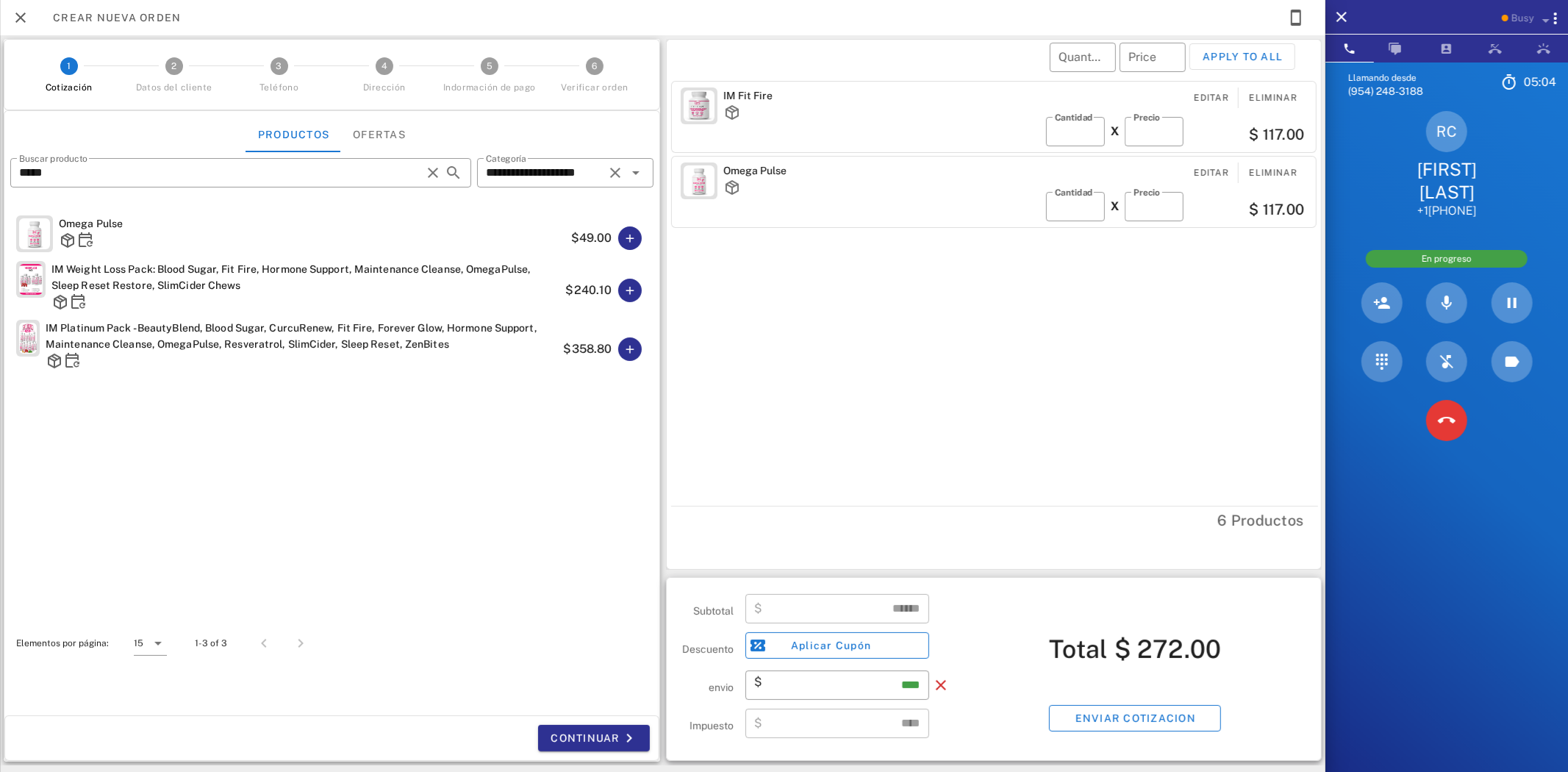 click on "IM Fit Fire  Editar   Eliminar  ​ Cantidad * X ​ Precio *****  $ 117.00  Omega Pulse  Editar   Eliminar  ​ Cantidad * X ​ Precio *****  $ 117.00" at bounding box center [996, 290] 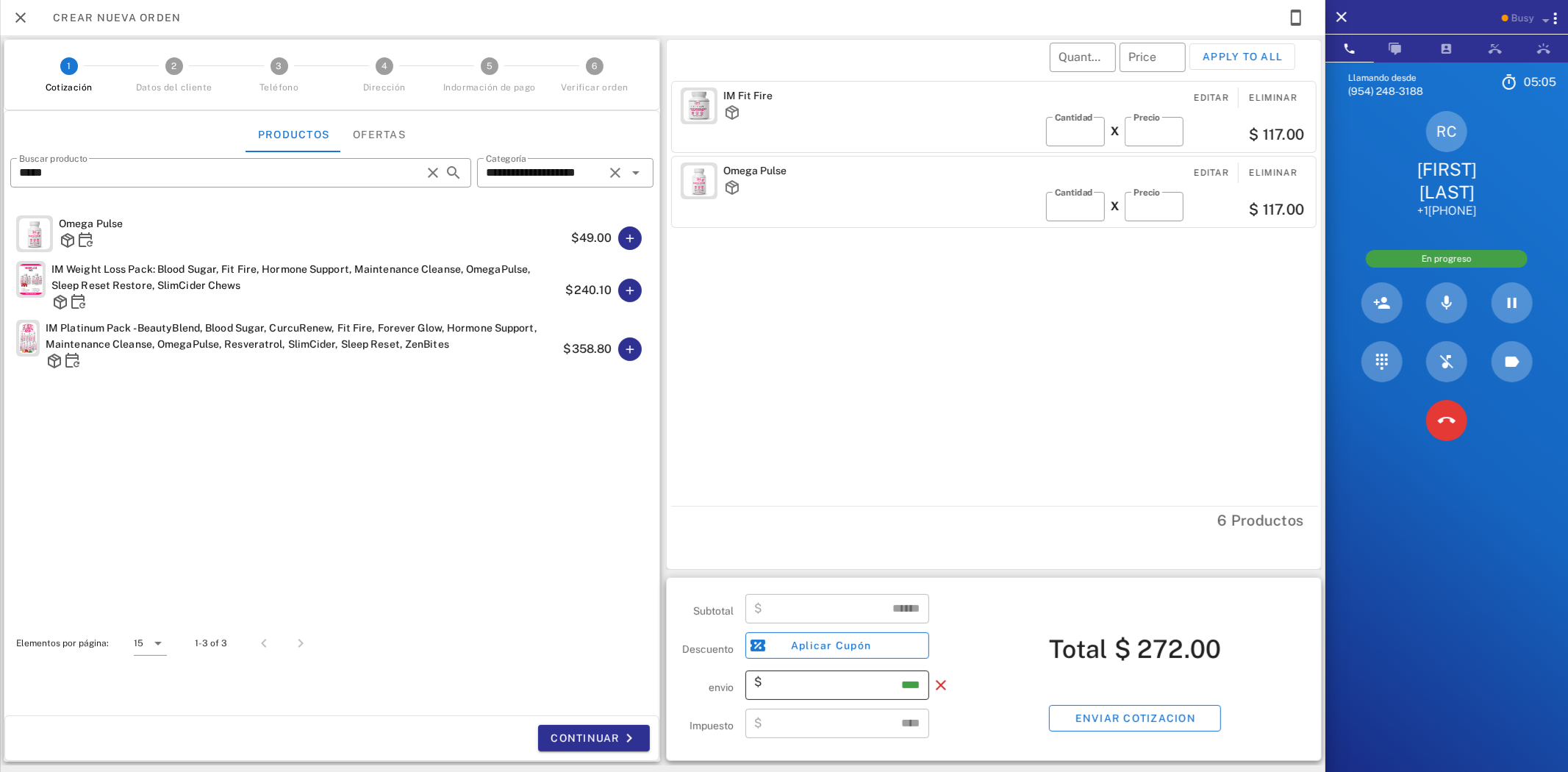 type on "******" 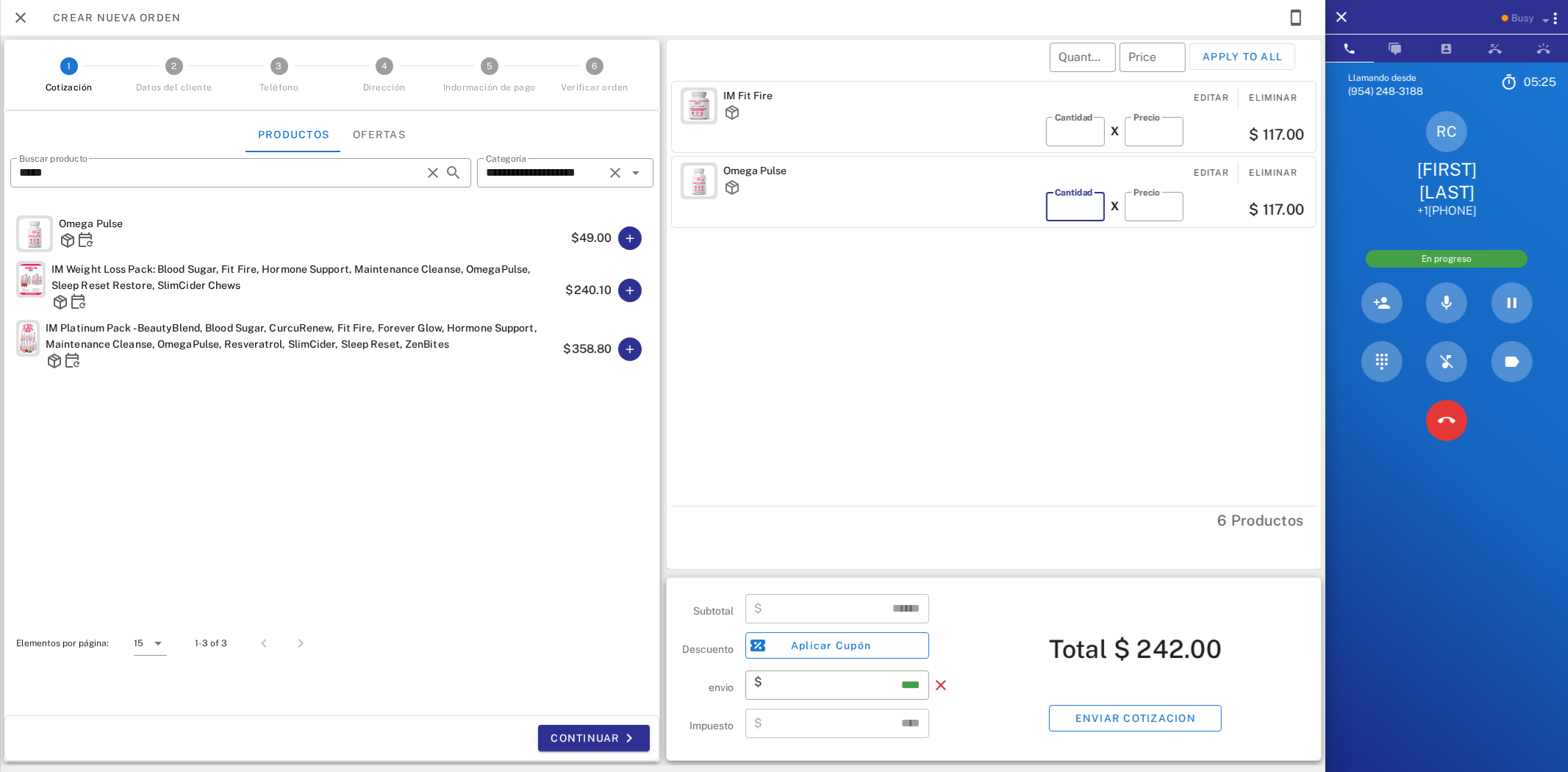 click on "*" at bounding box center (1075, 207) 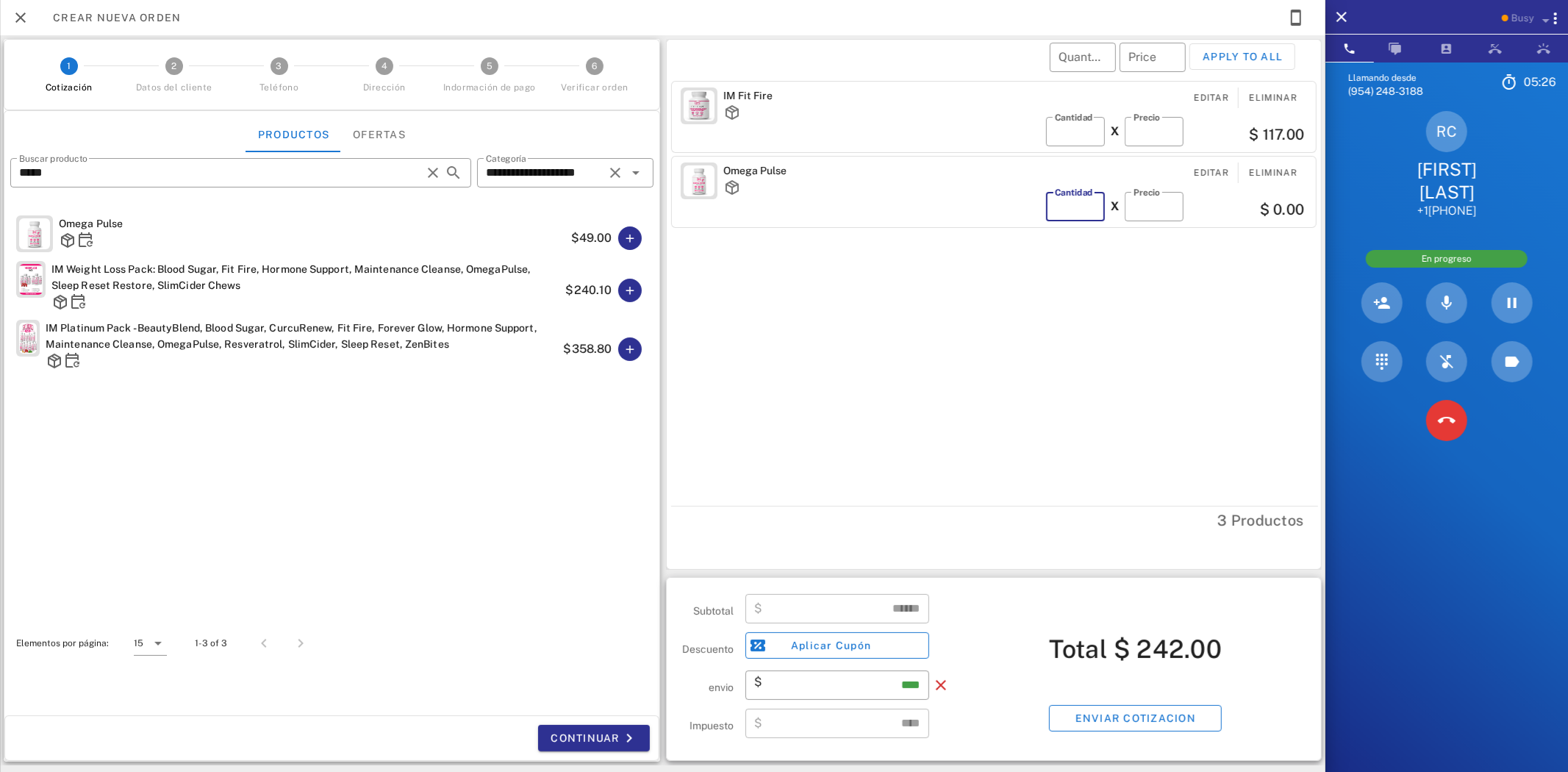 type on "*" 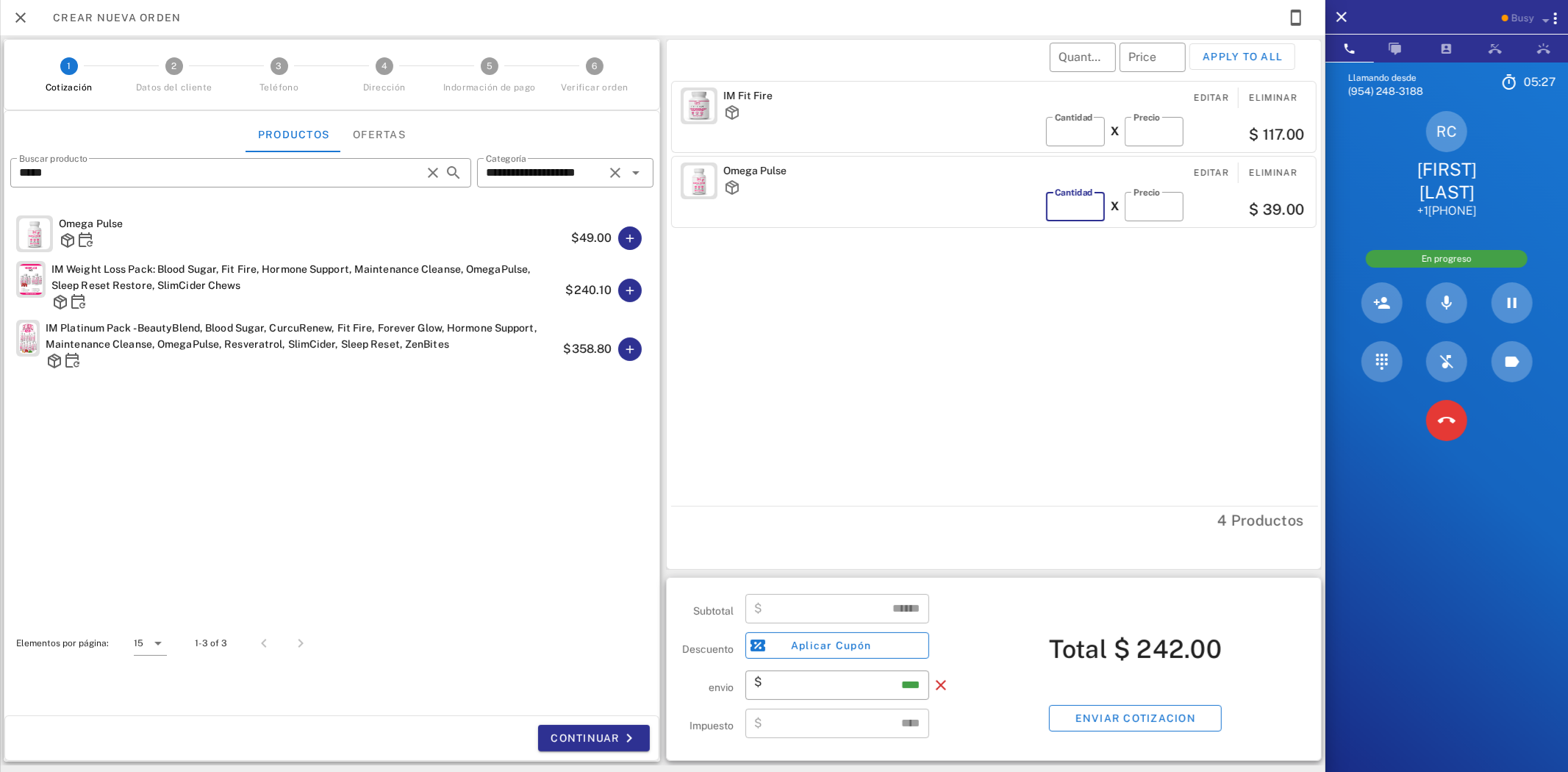 type on "******" 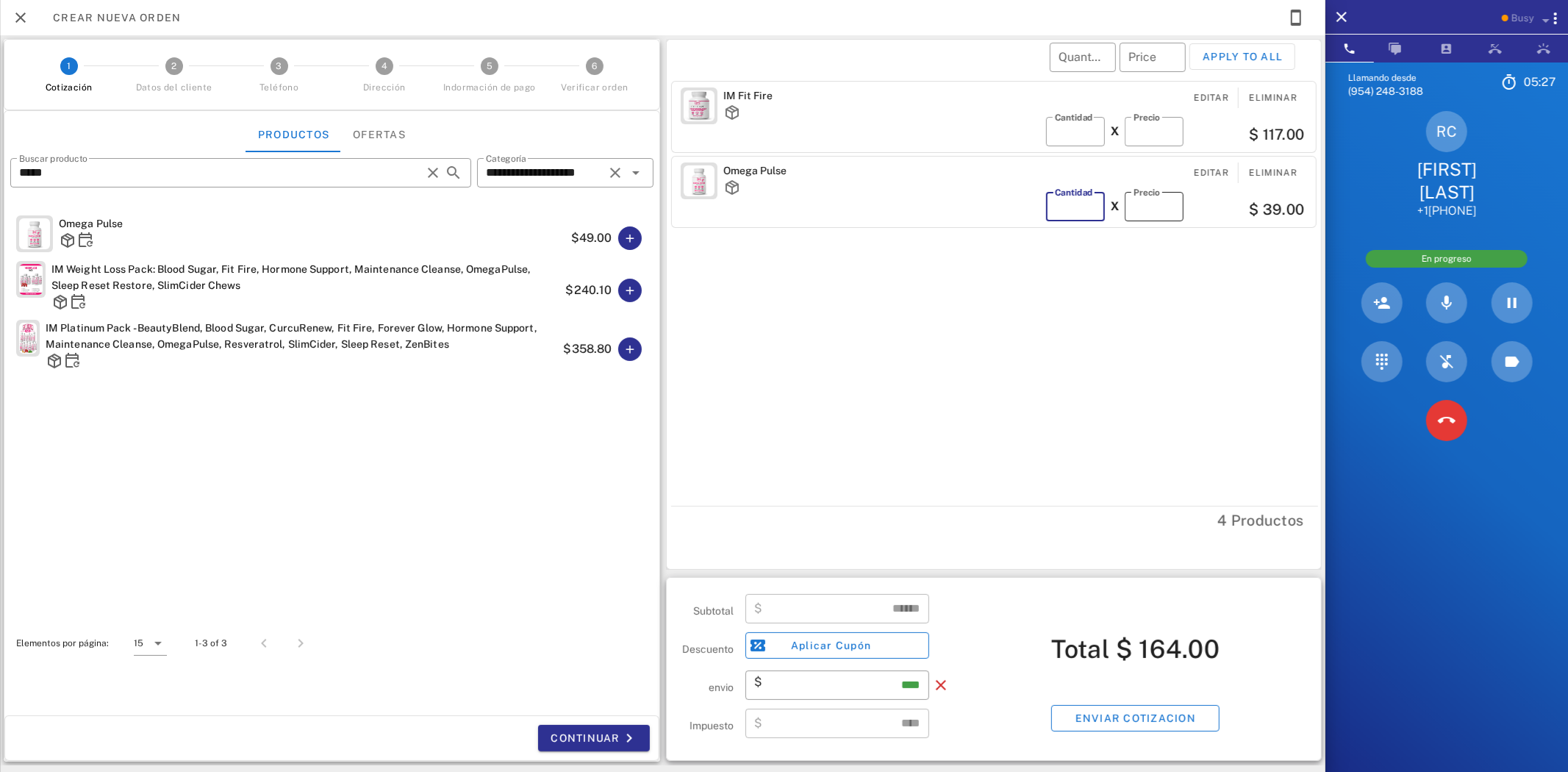 type on "*" 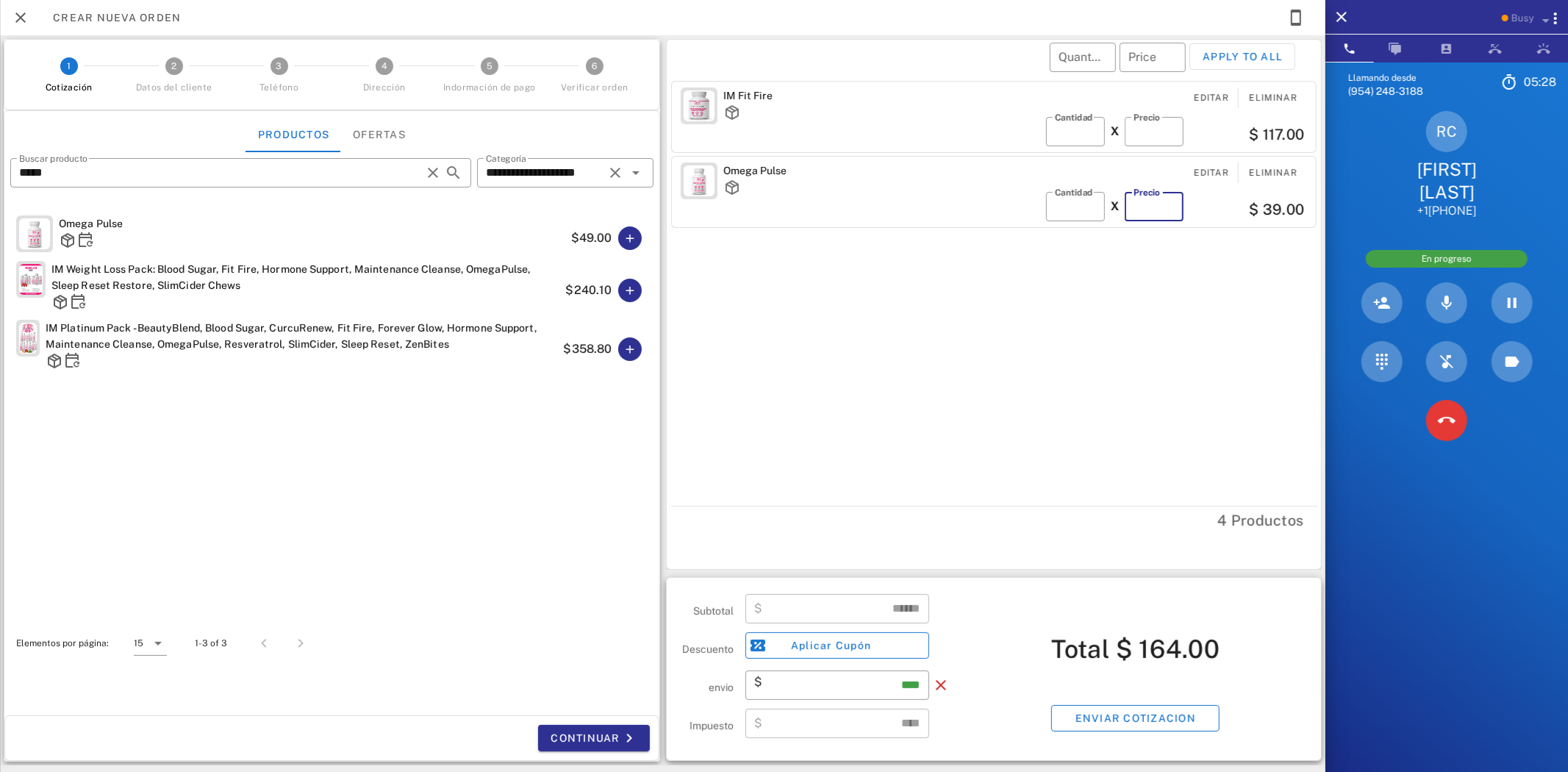 click on "*****" at bounding box center (1154, 207) 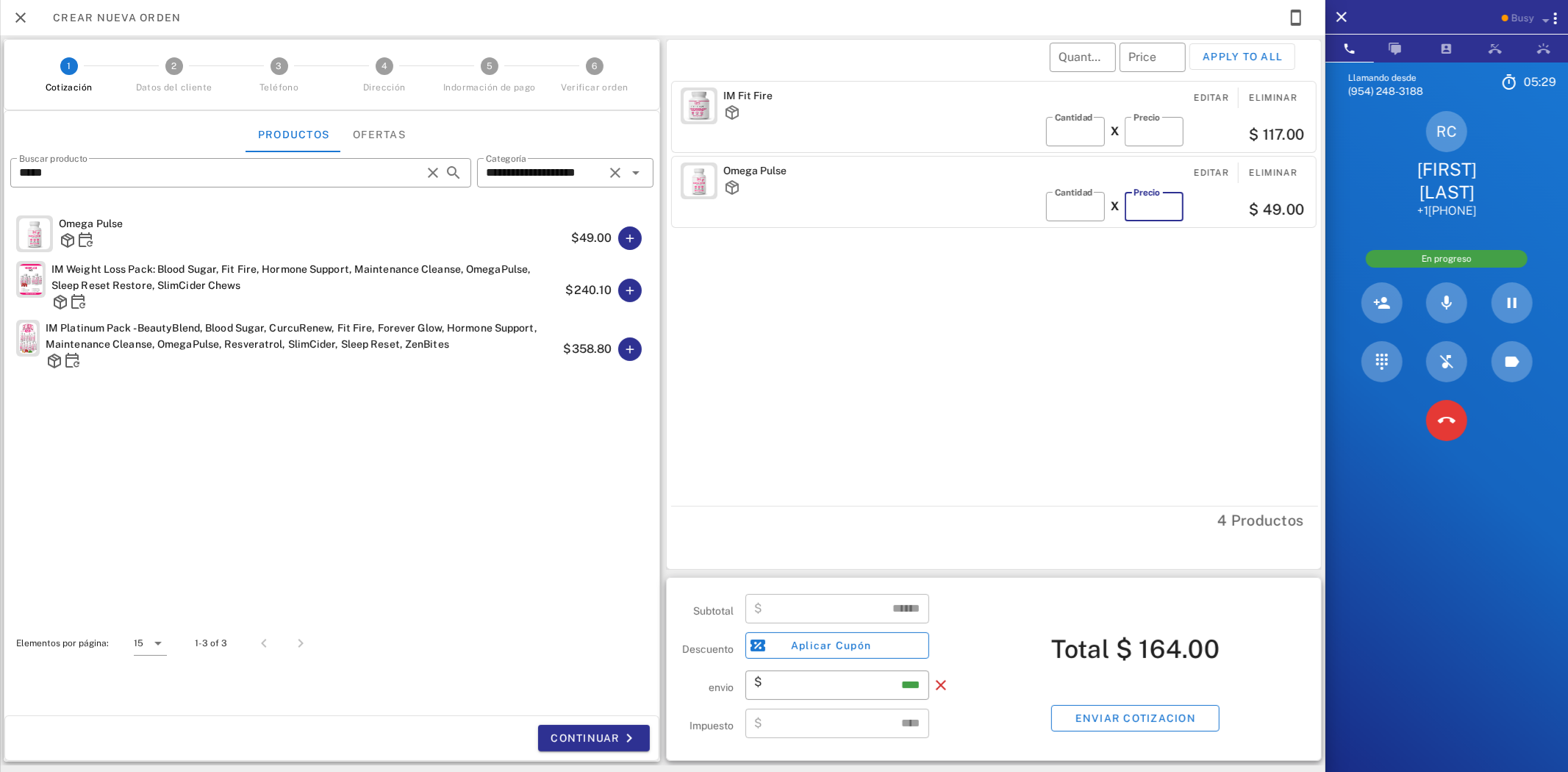 type on "*****" 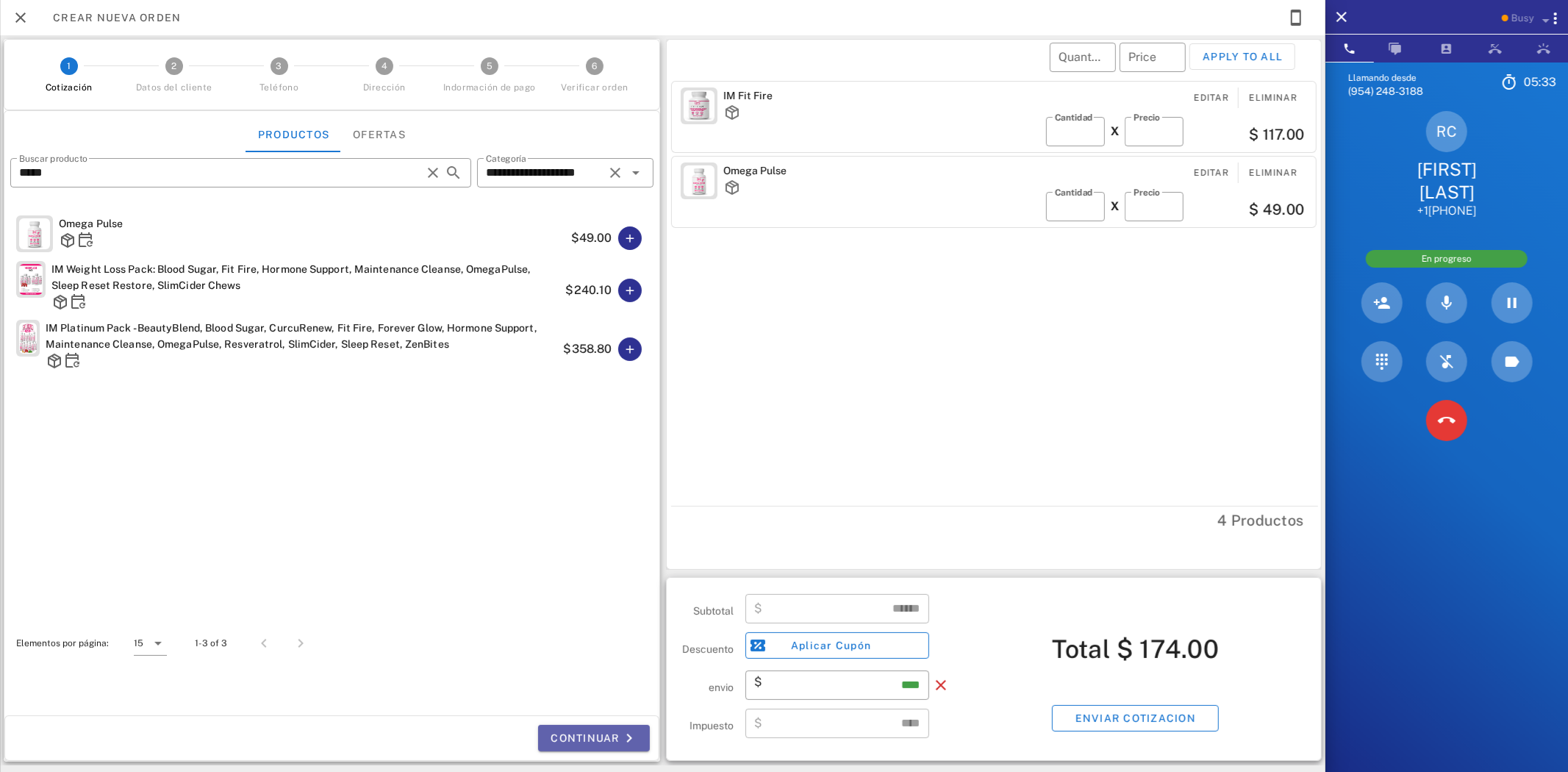 click on "Continuar" at bounding box center (594, 738) 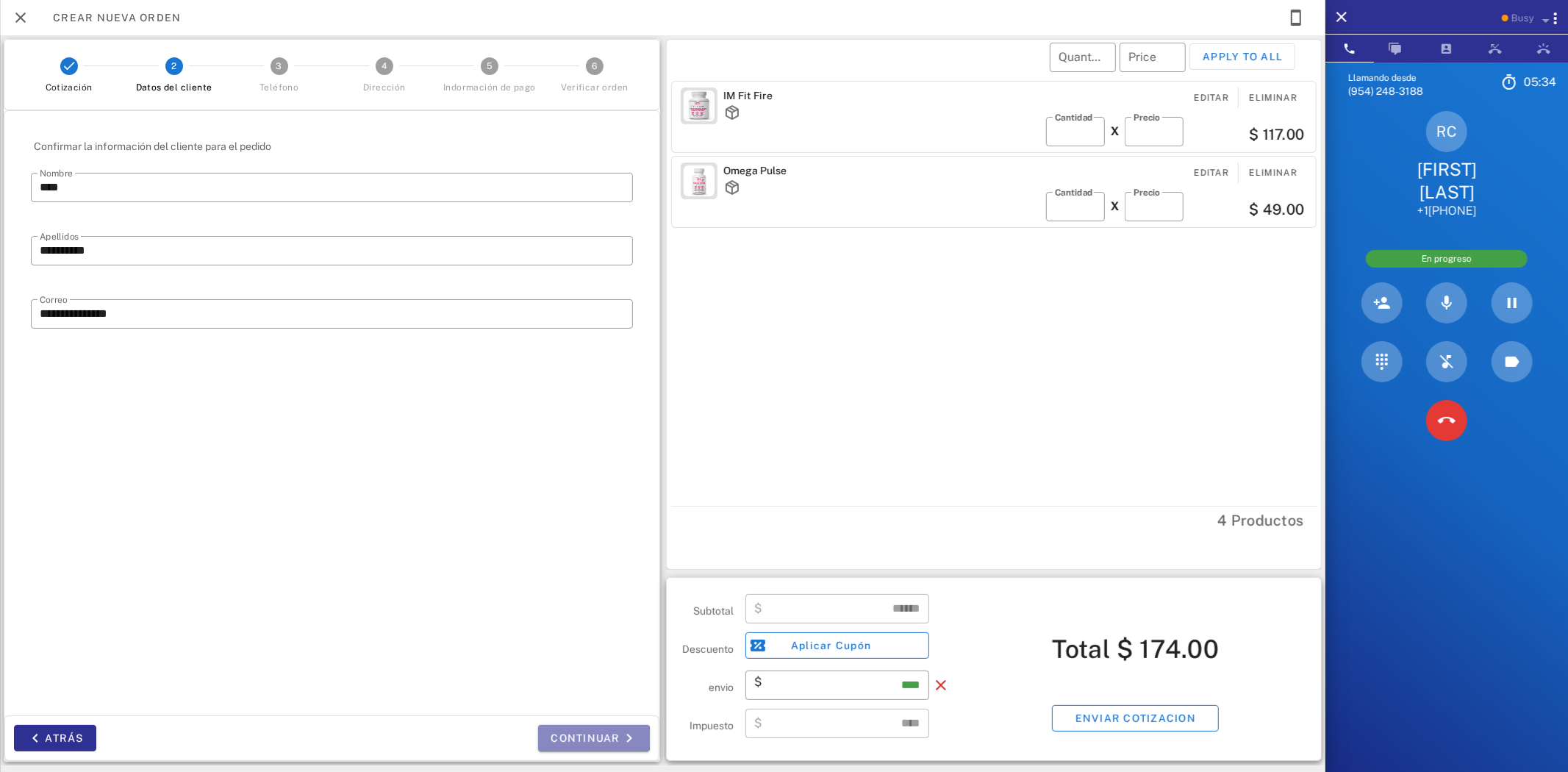 click on "Continuar" at bounding box center [594, 738] 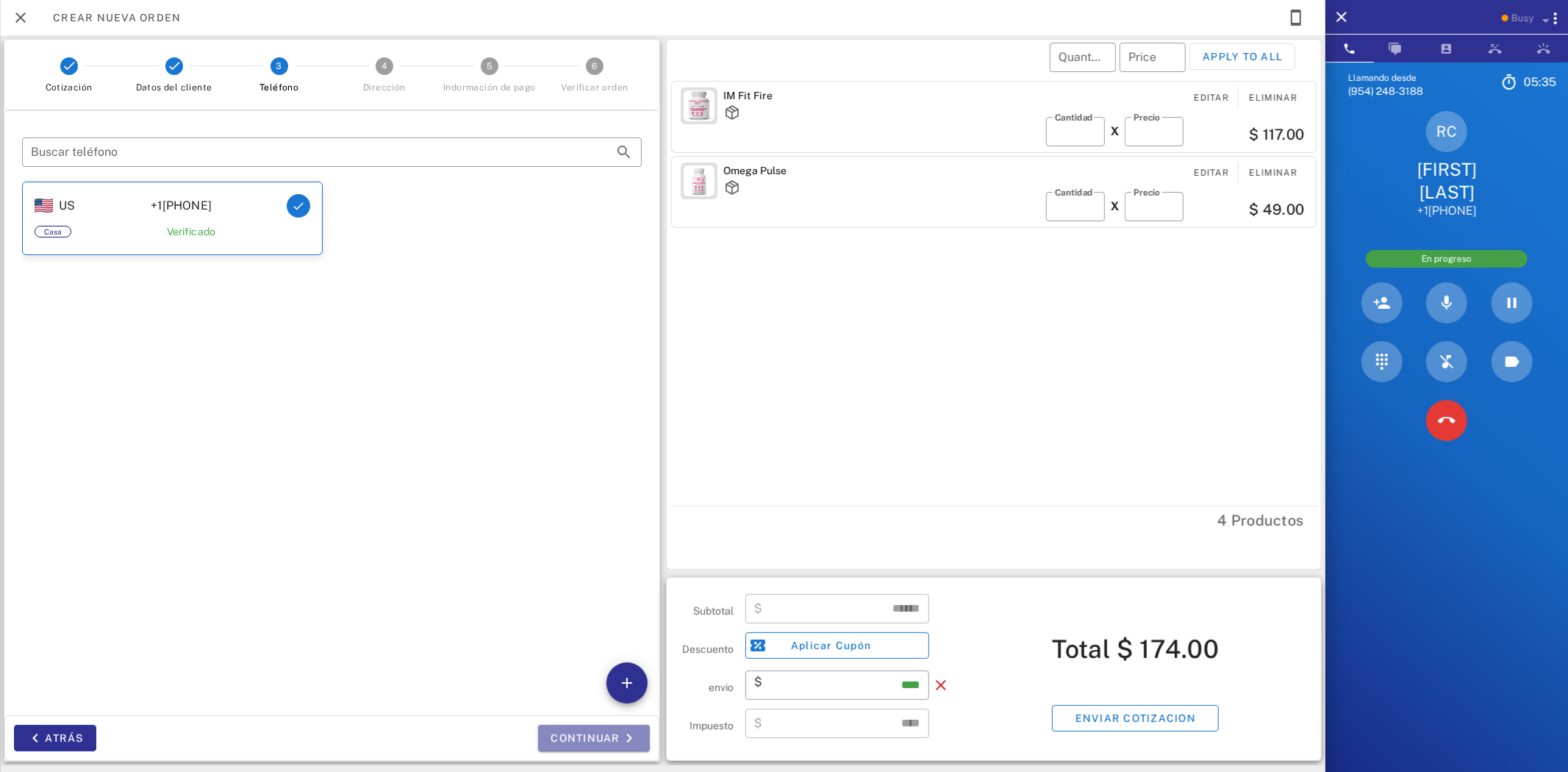 click on "Continuar" at bounding box center (594, 738) 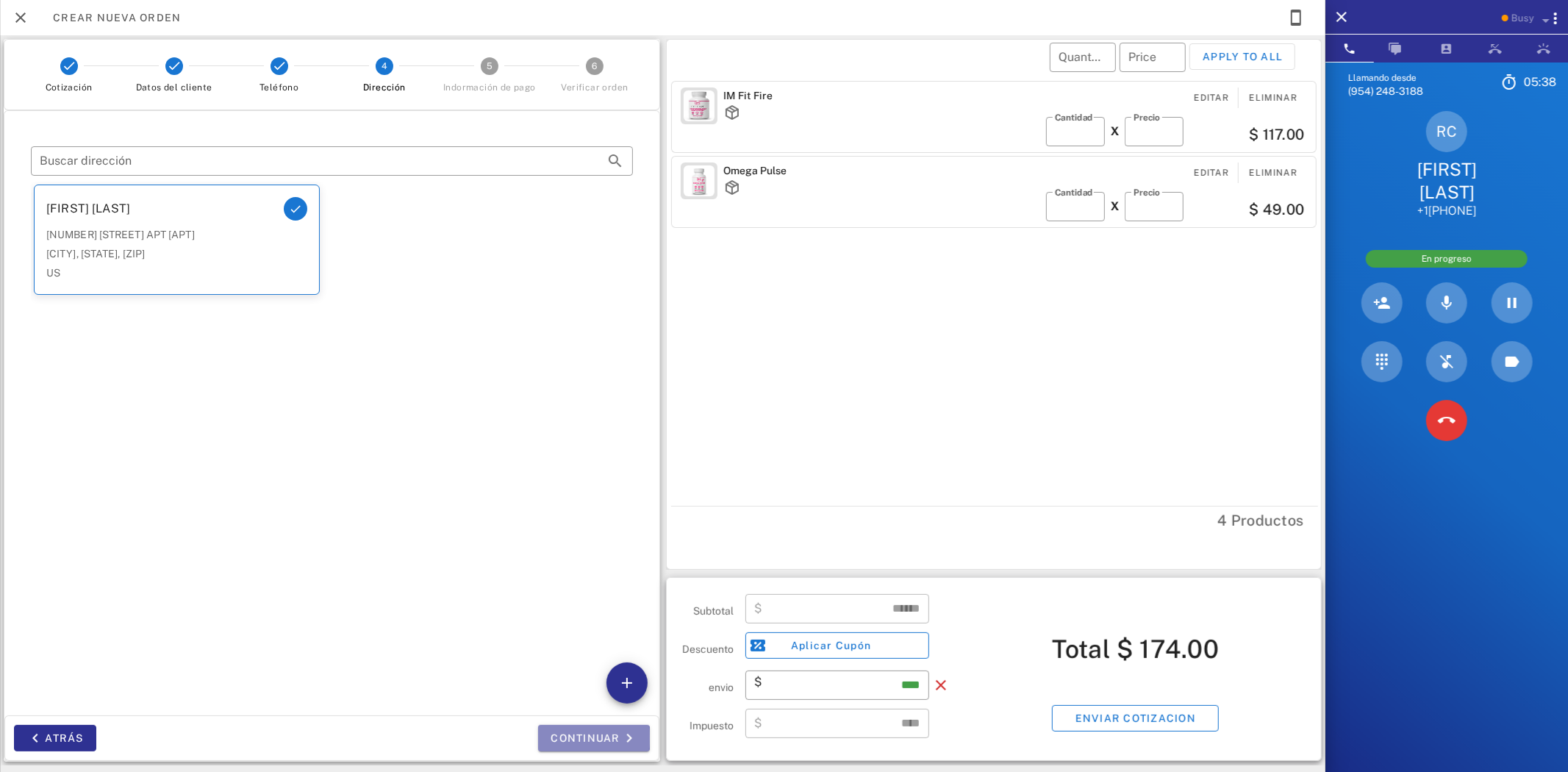 click on "Continuar" at bounding box center [594, 738] 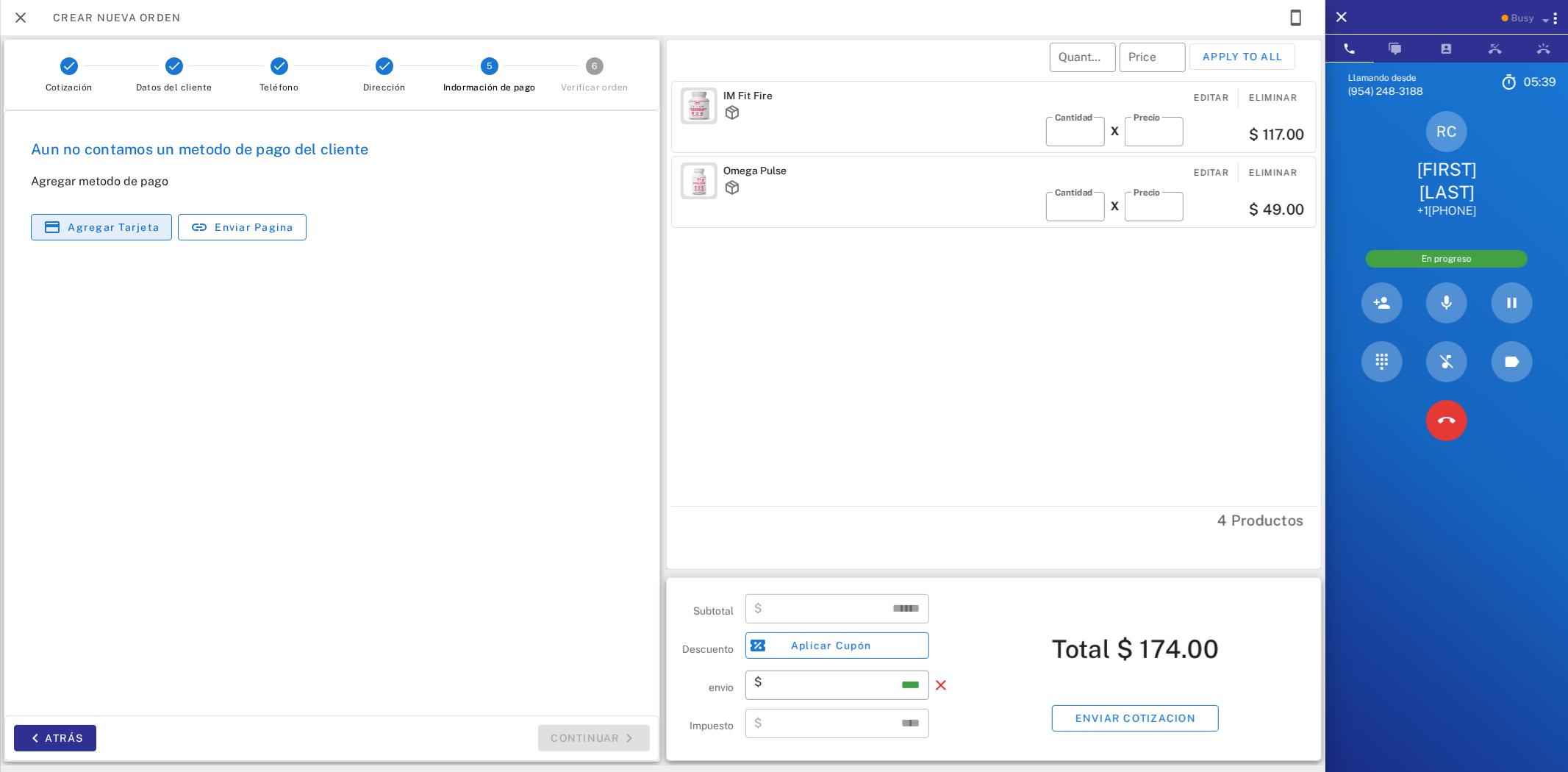 click on "Agregar tarjeta" at bounding box center [113, 227] 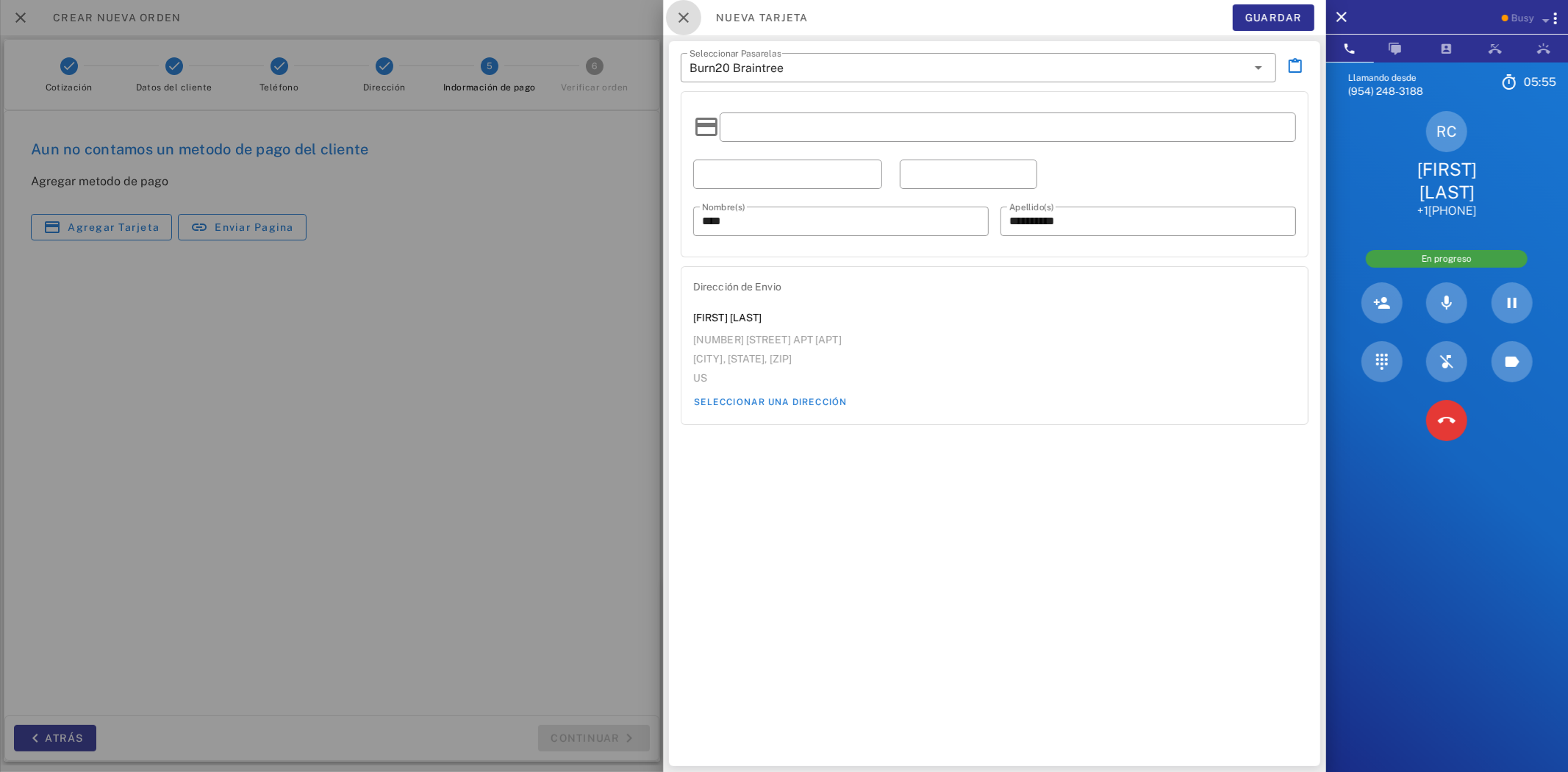 click at bounding box center [684, 18] 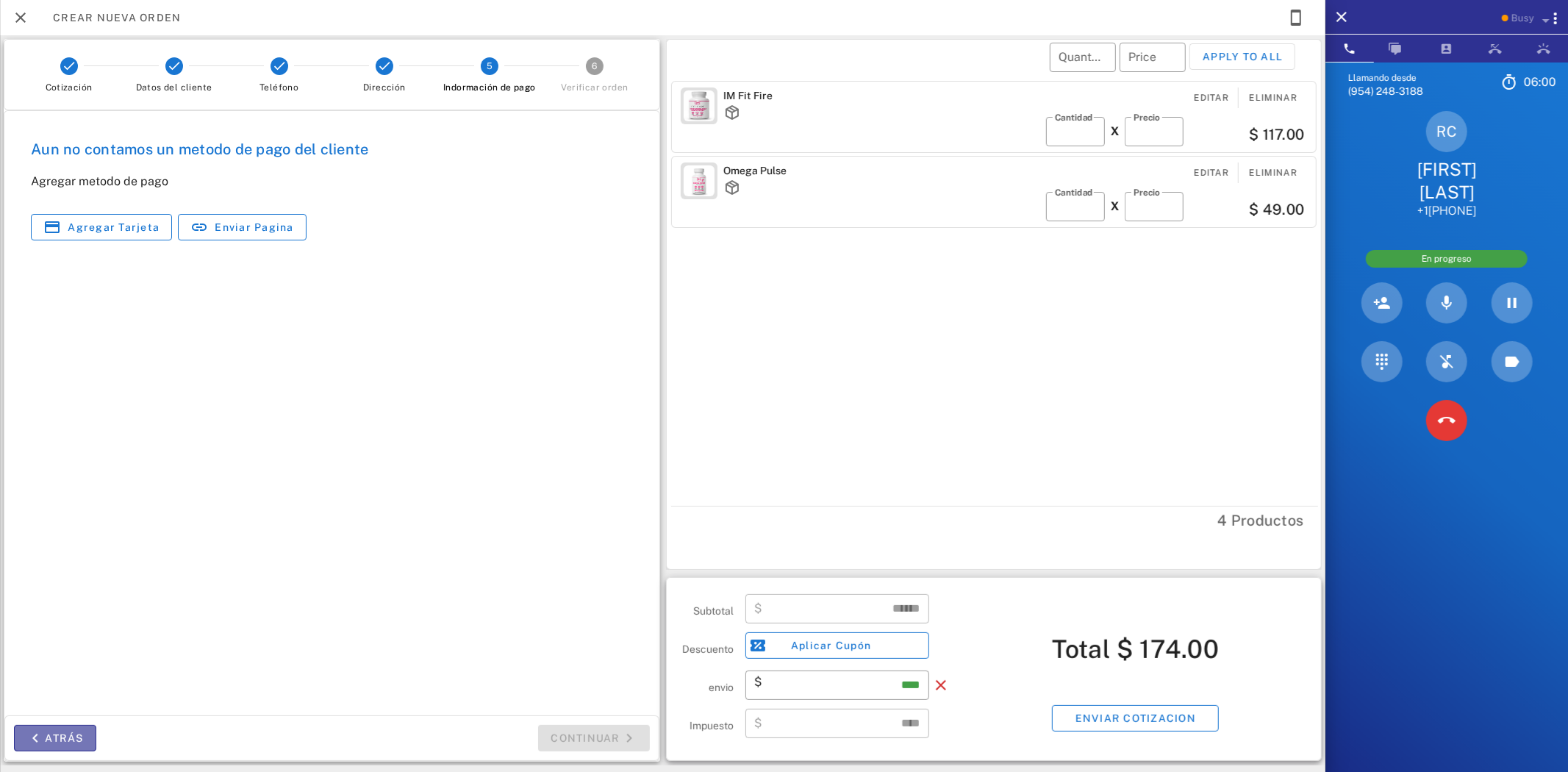 click on "Atrás" at bounding box center [55, 738] 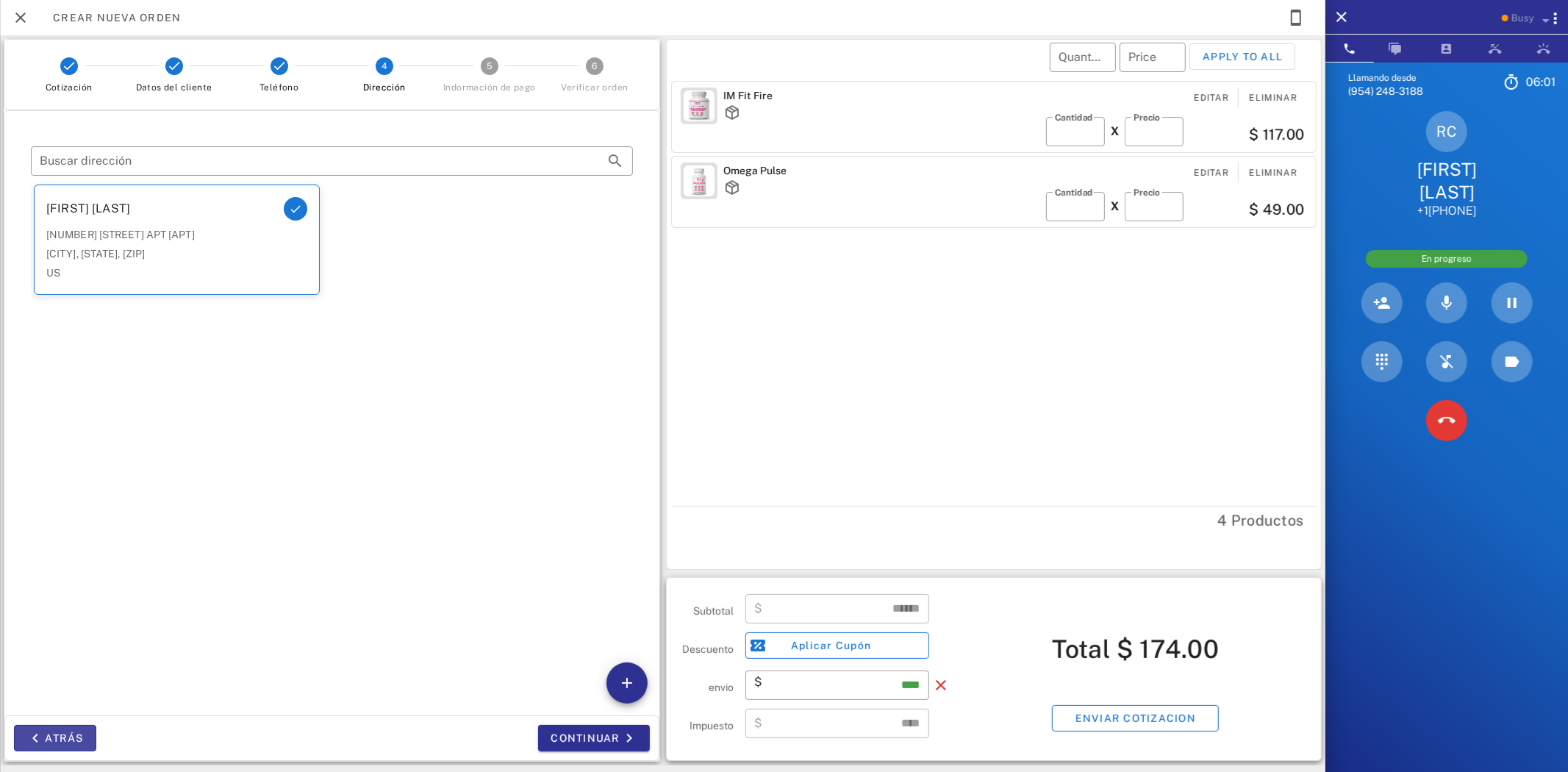 click on "Atrás" at bounding box center [55, 738] 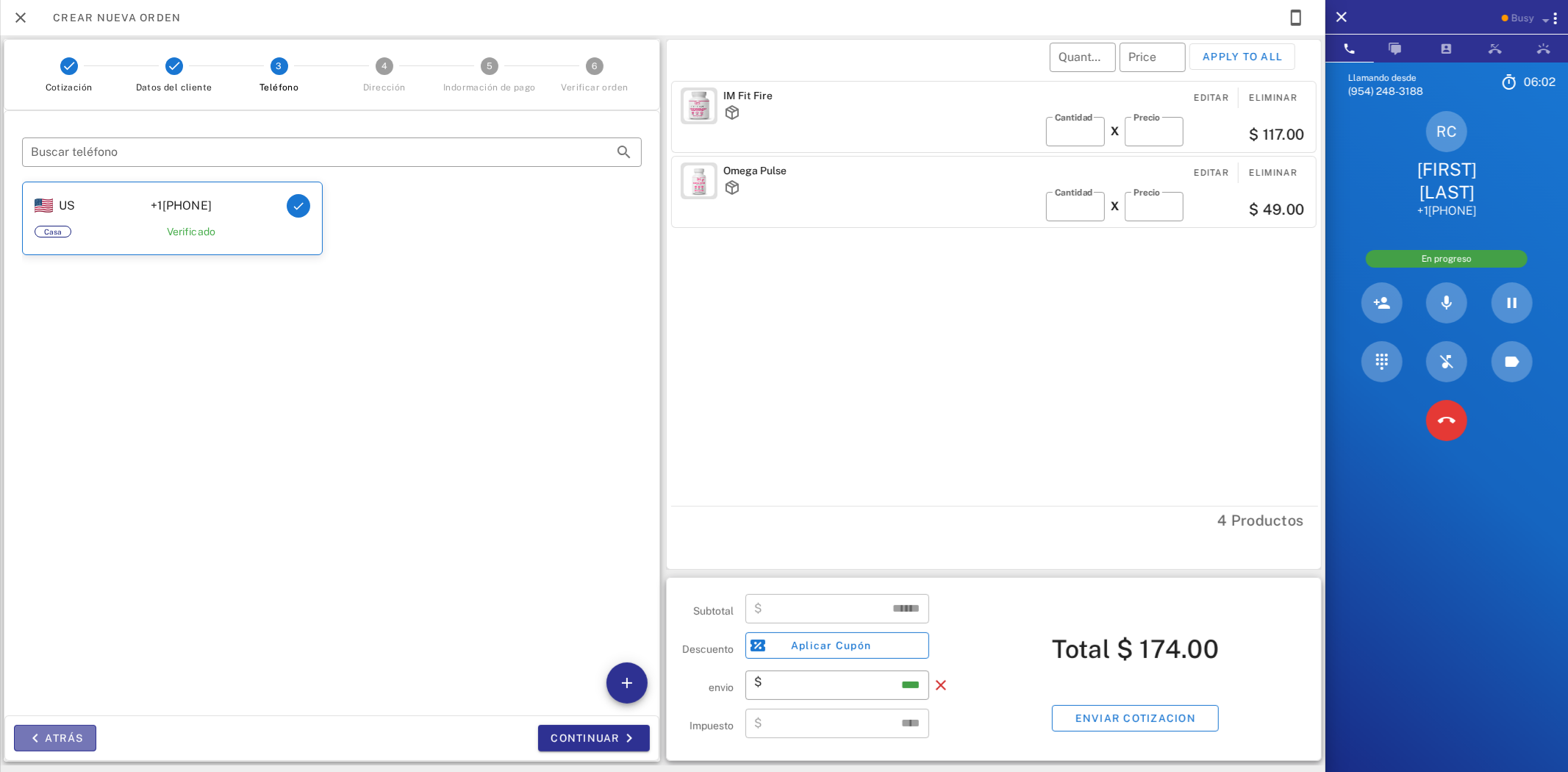 click on "Atrás" at bounding box center [55, 738] 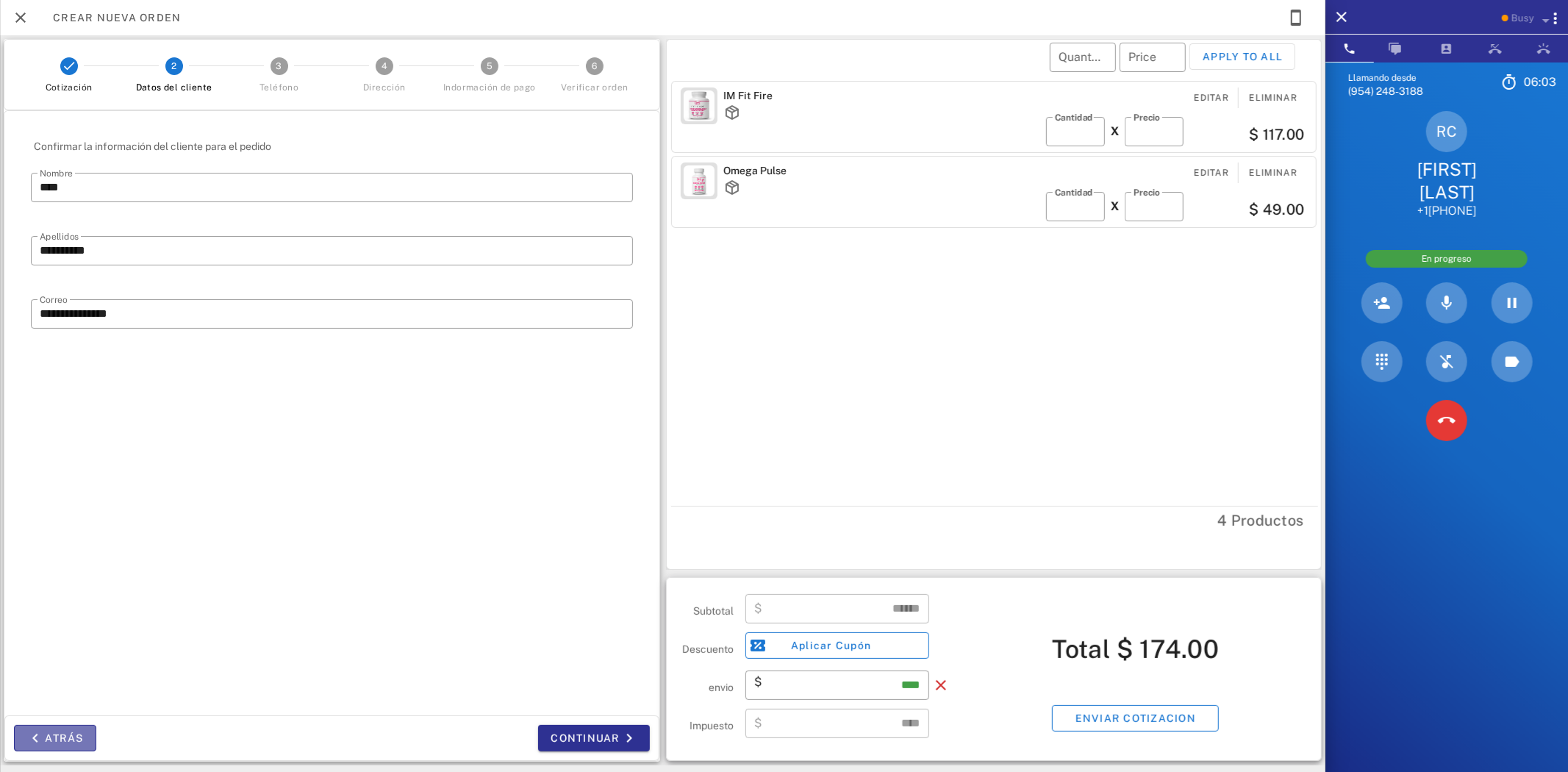 click on "Atrás" at bounding box center [55, 738] 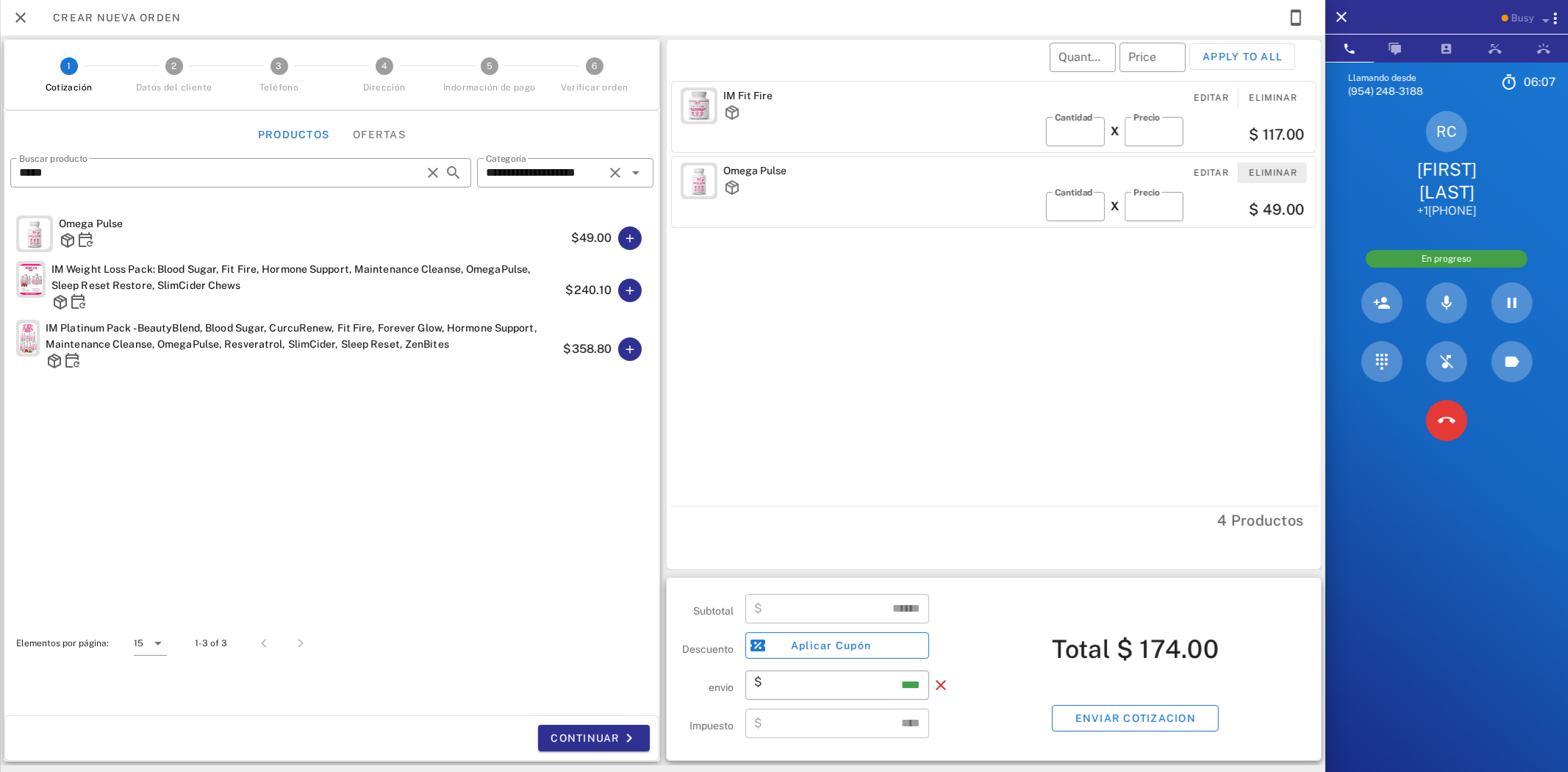 click on "Eliminar" at bounding box center (1272, 173) 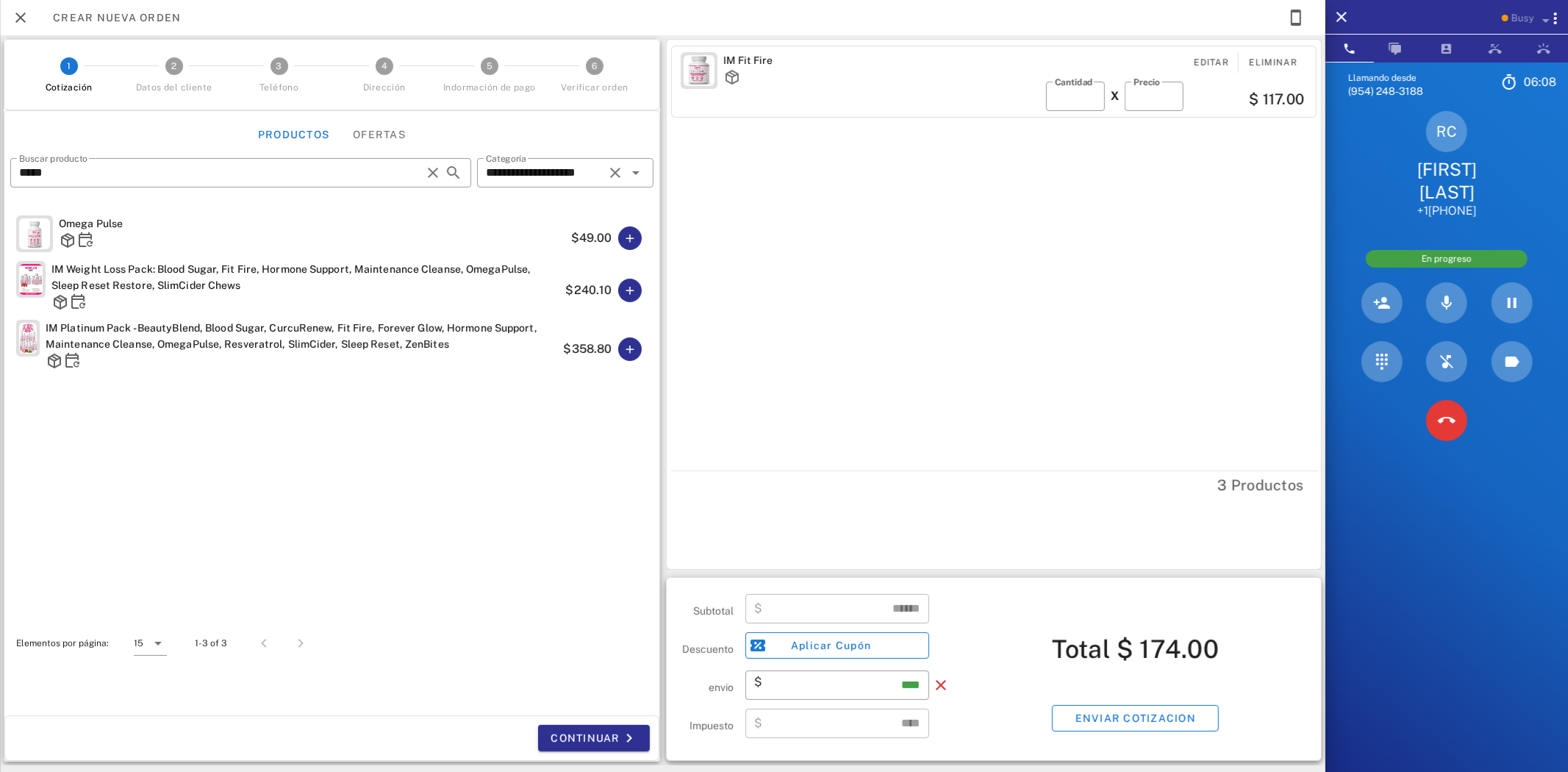 type on "******" 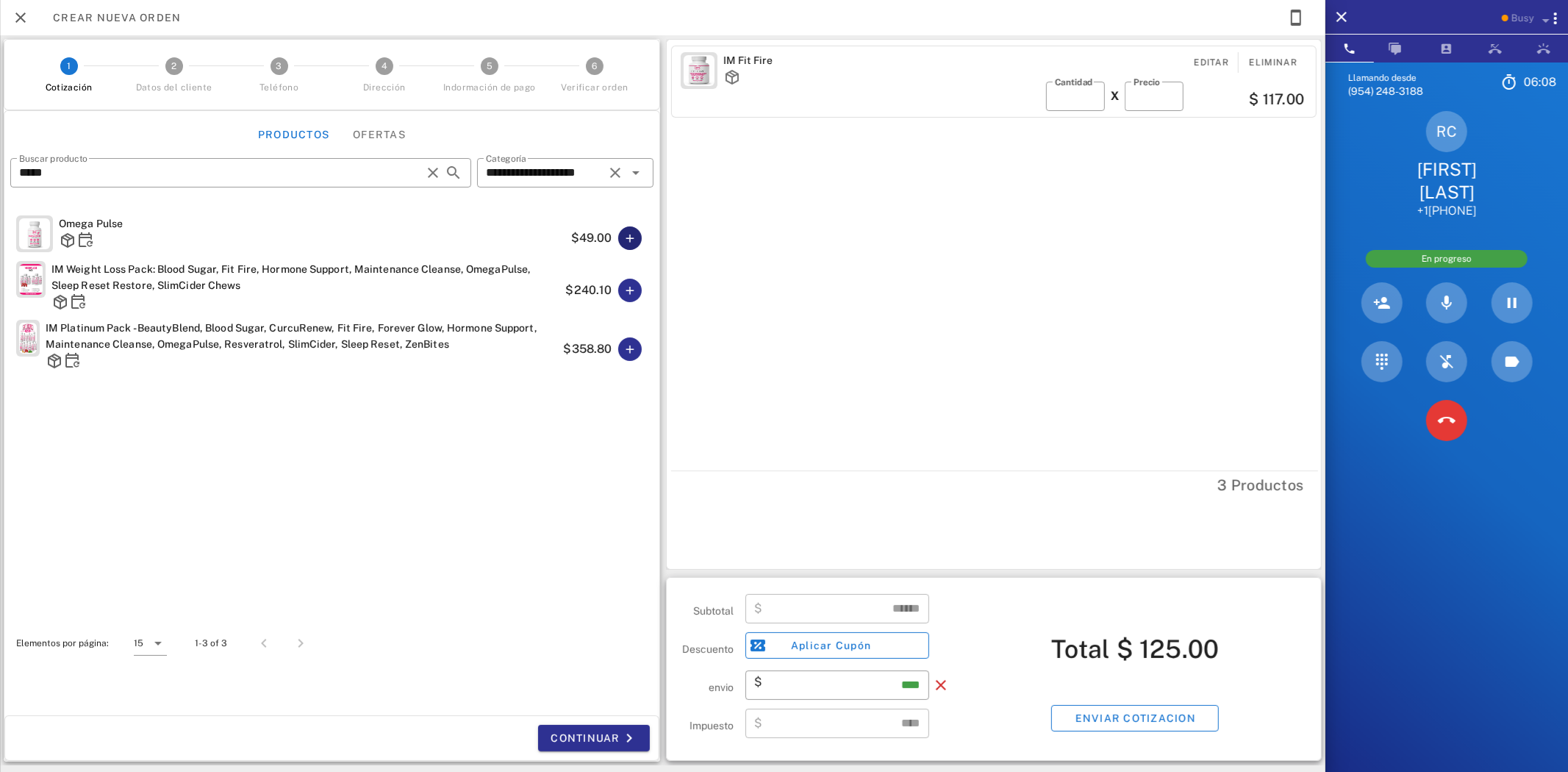 click at bounding box center [630, 238] 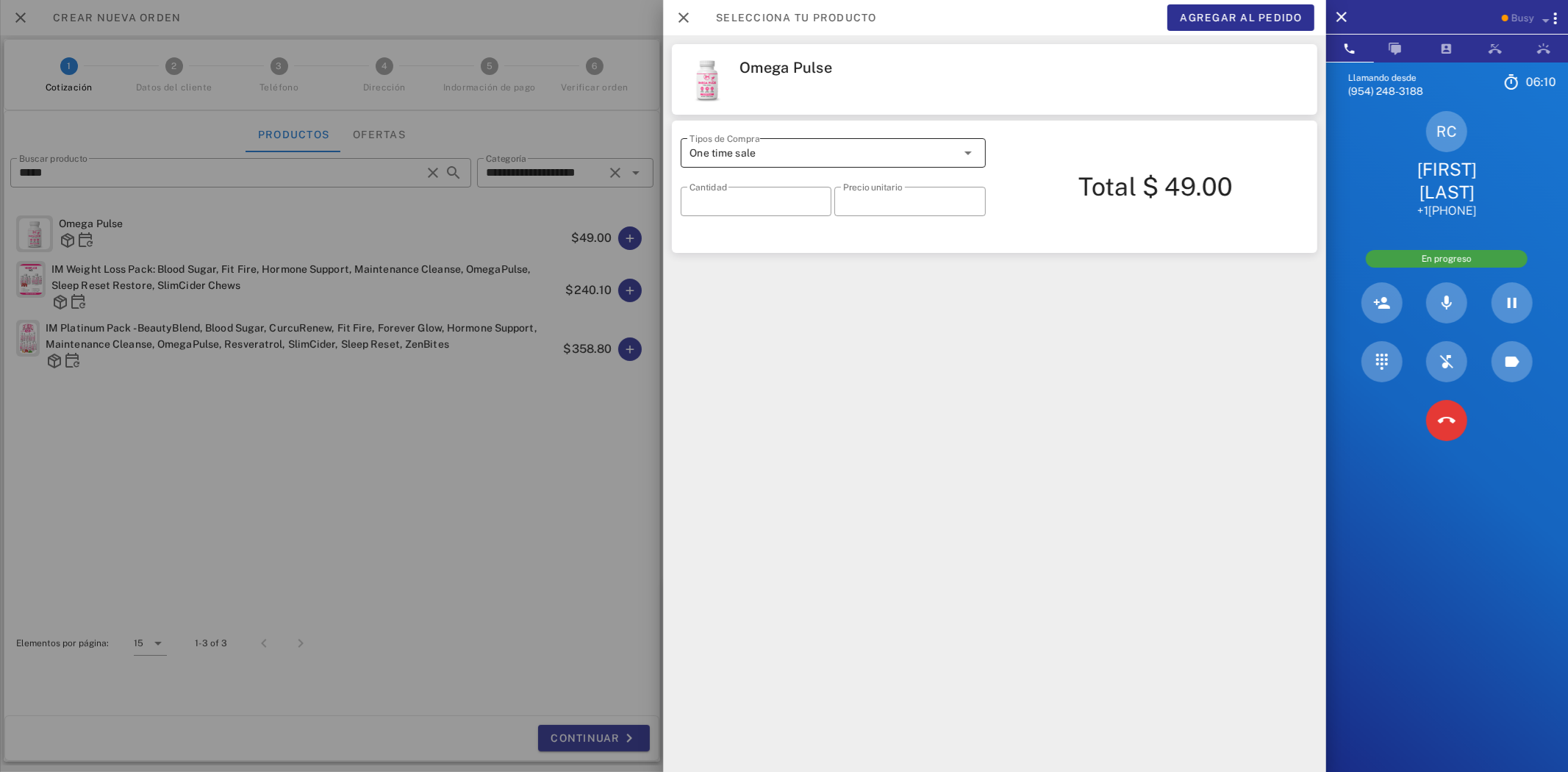 click on "One time sale" at bounding box center [823, 153] 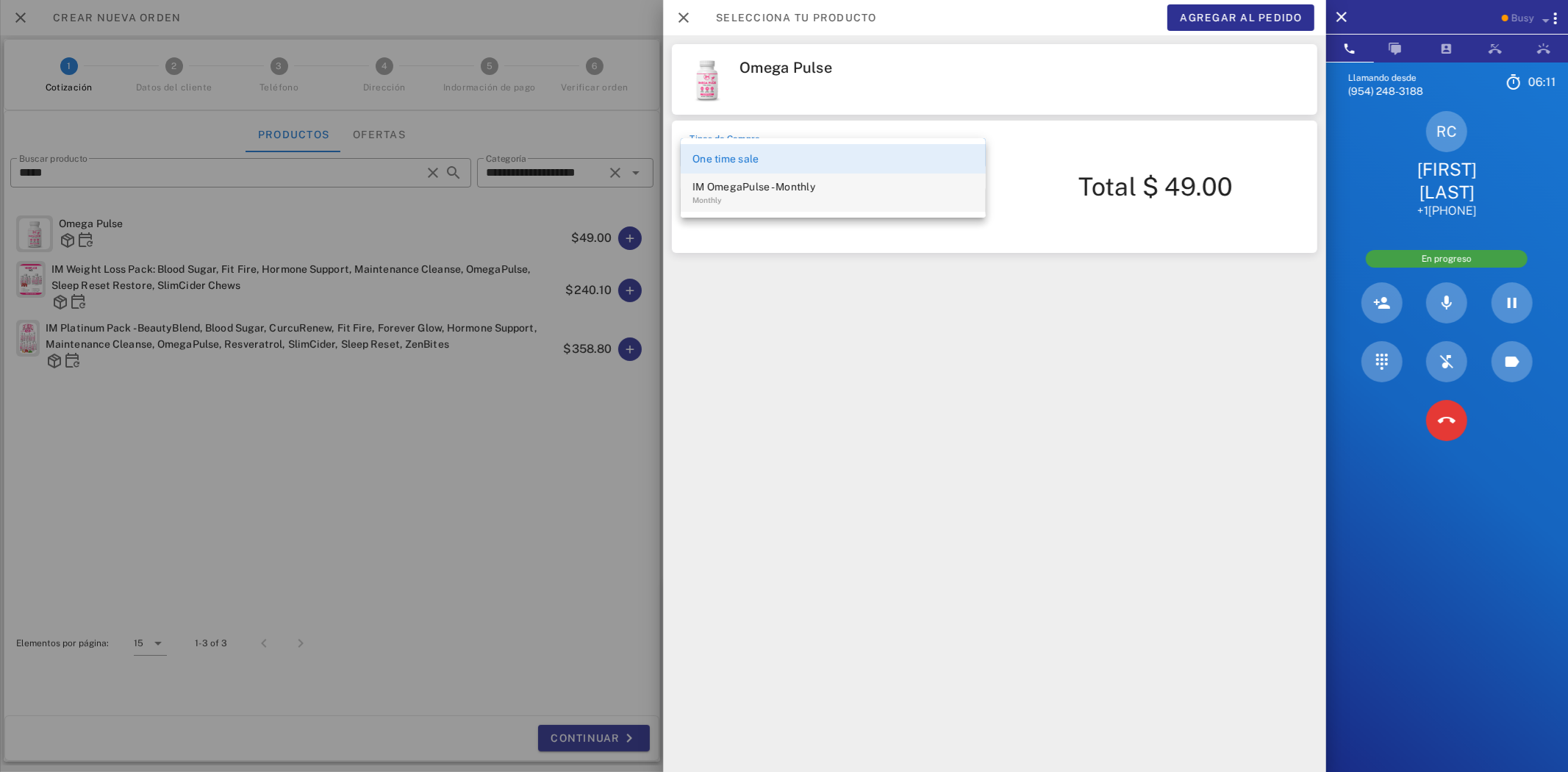 click on "IM OmegaPulse - Monthly" at bounding box center [833, 187] 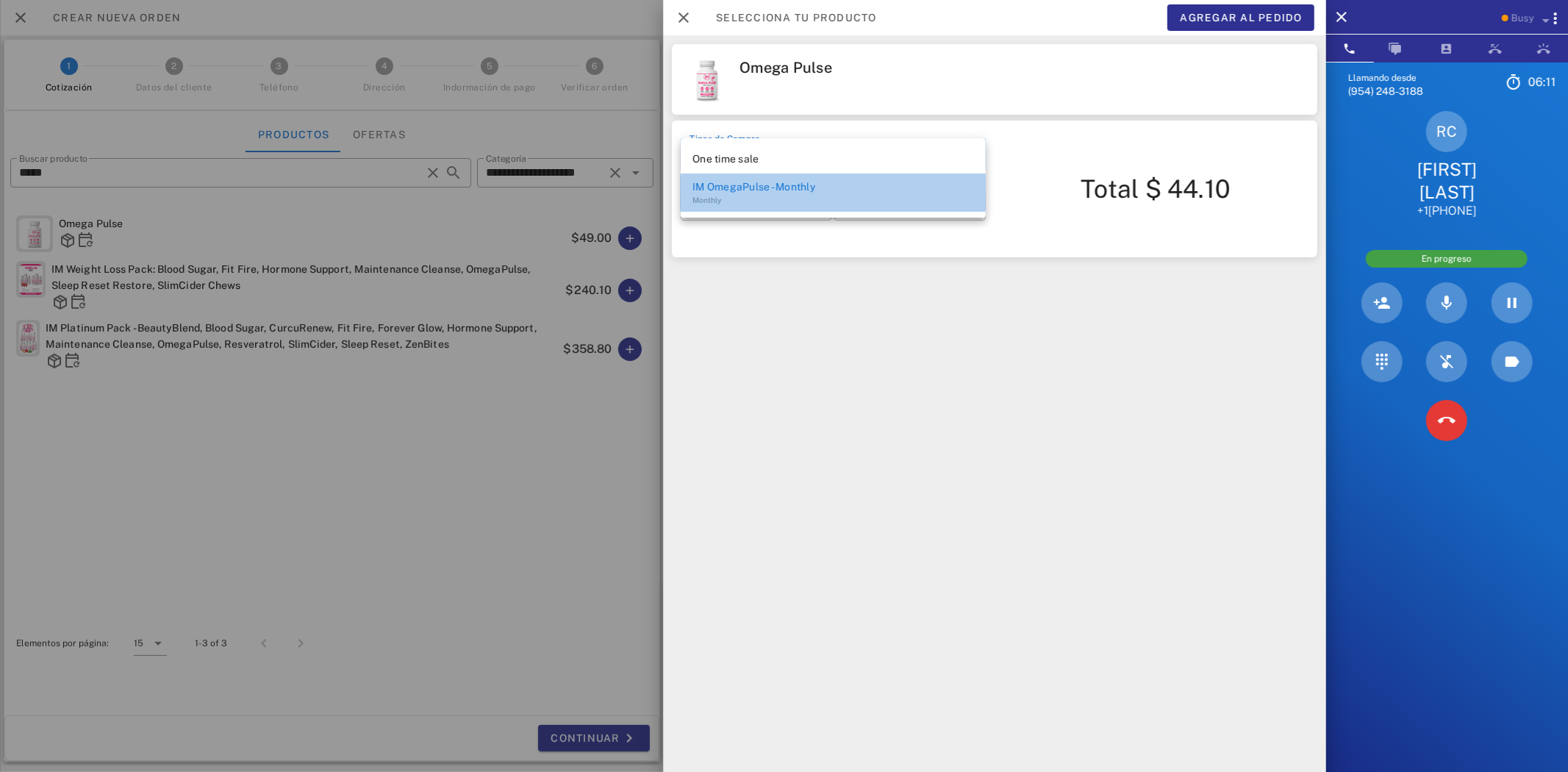 type on "****" 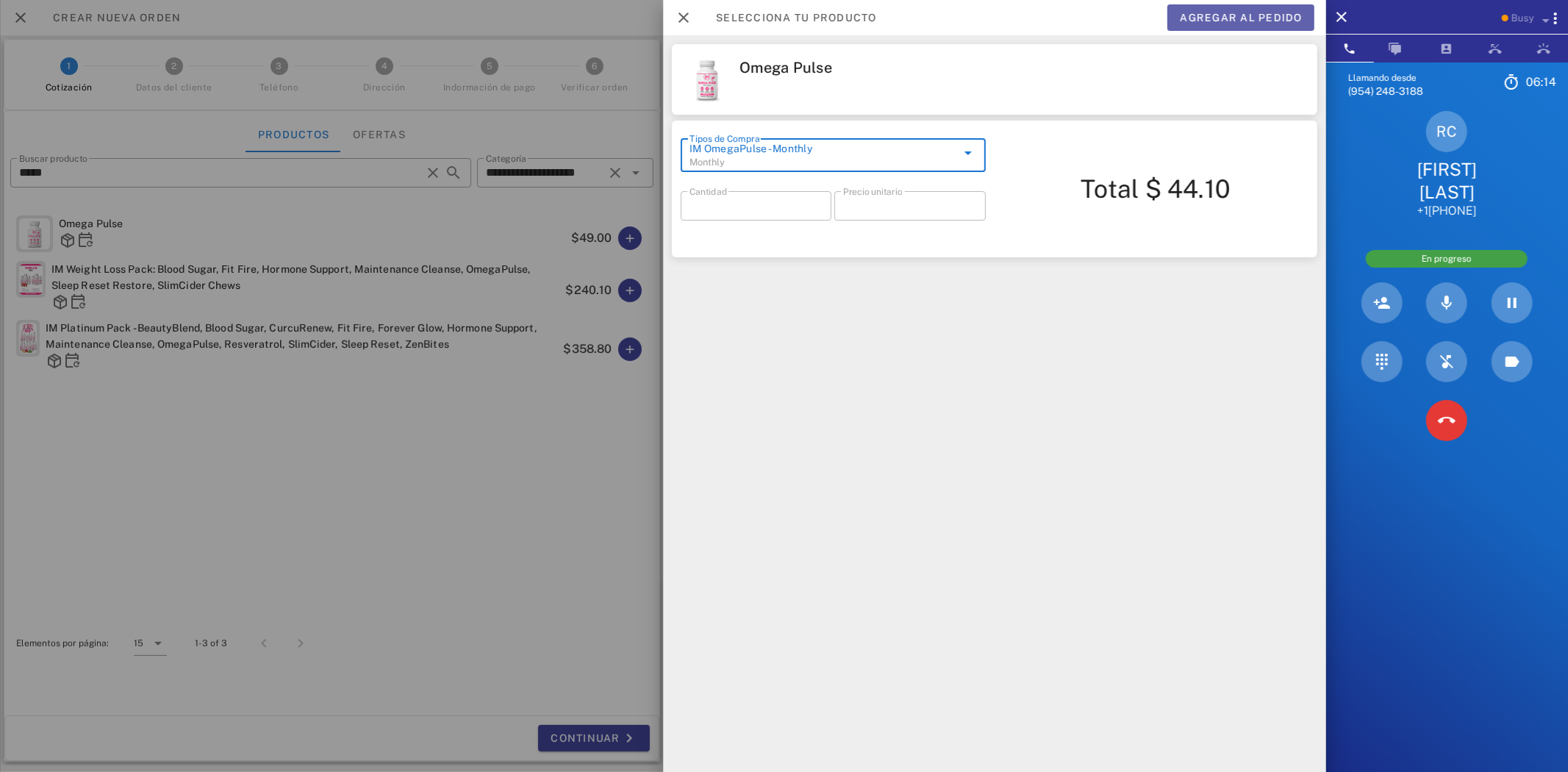 click on "Agregar al pedido" at bounding box center (1241, 18) 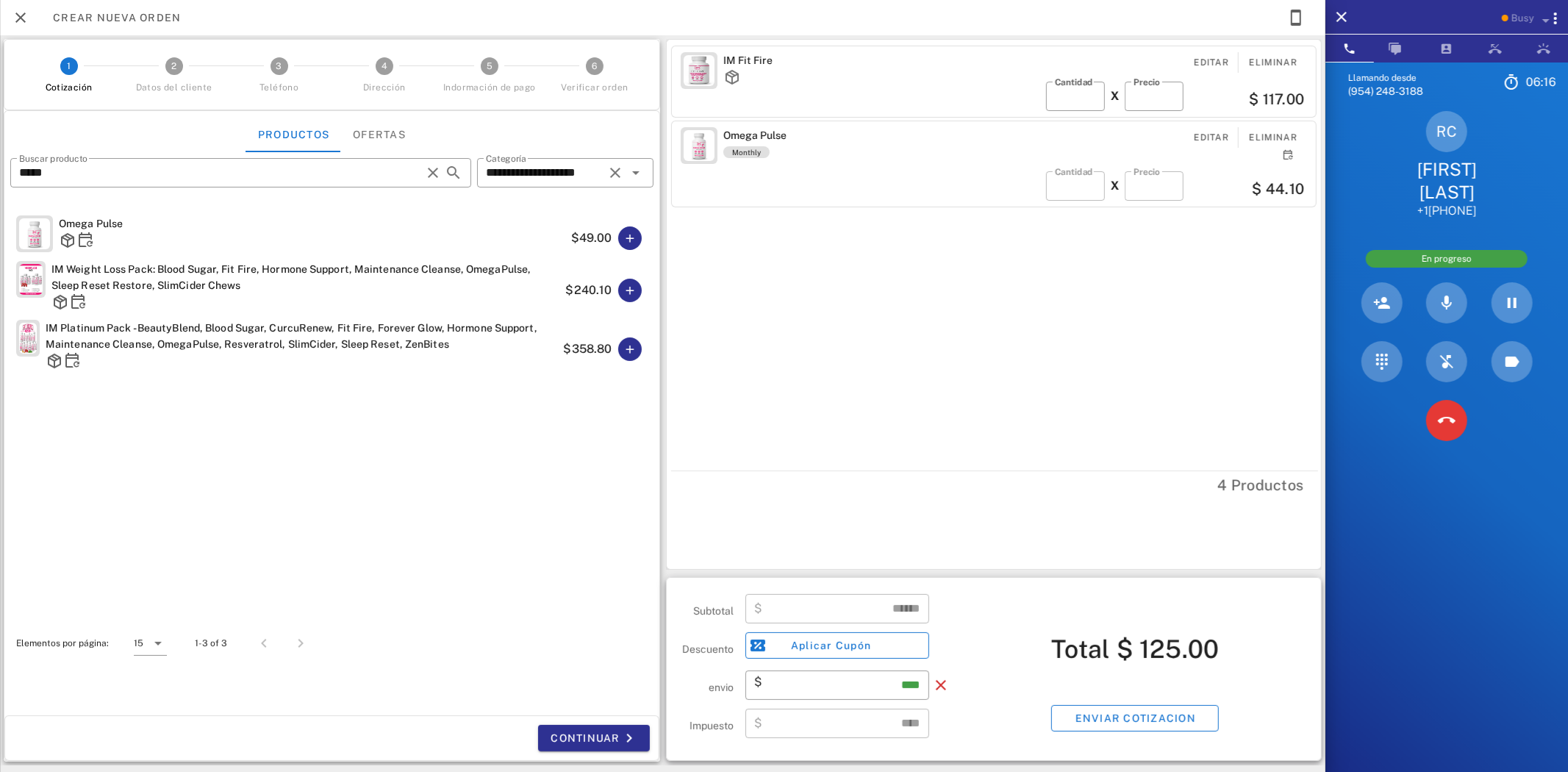 type on "******" 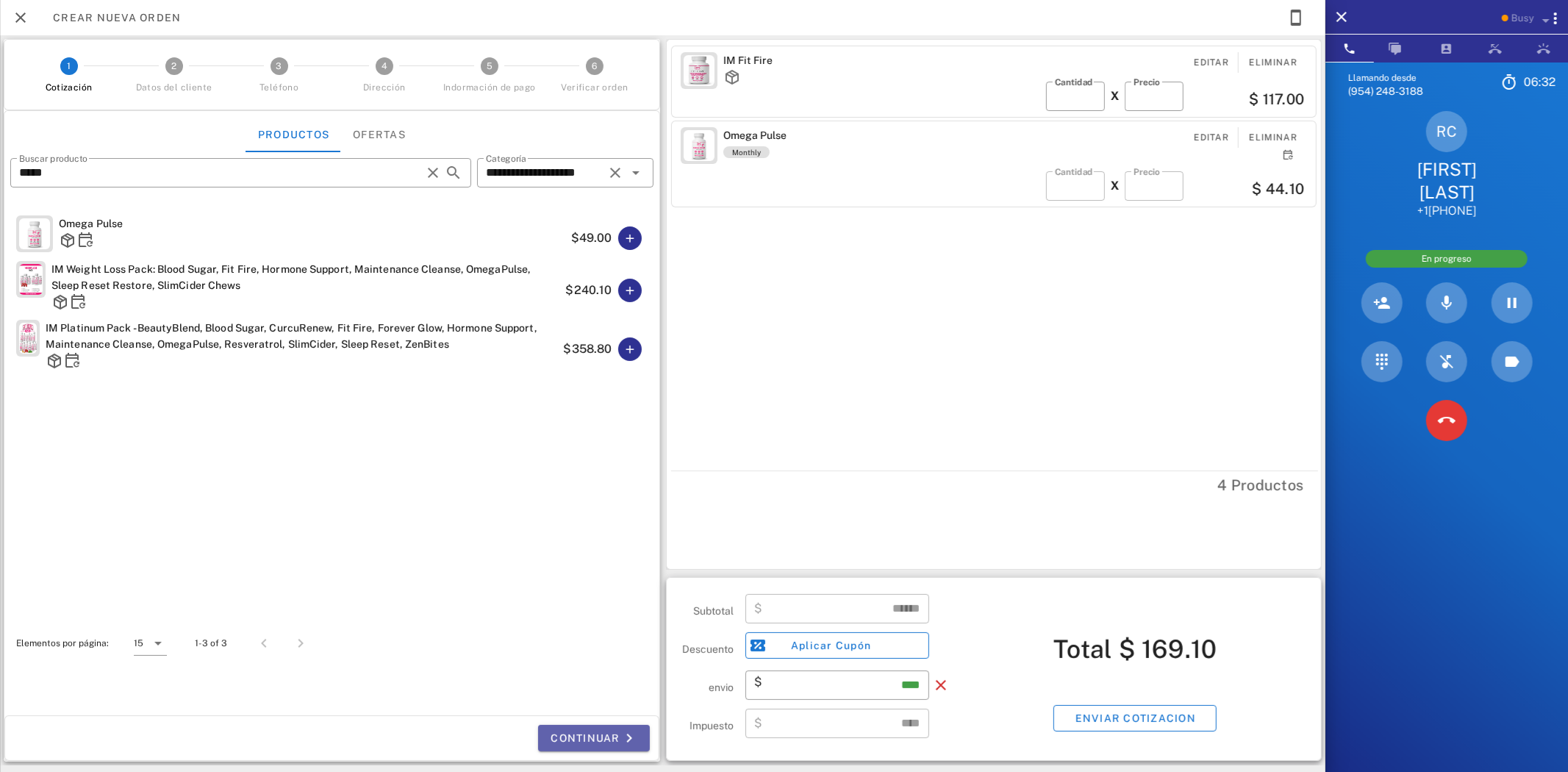 click on "Continuar" at bounding box center (594, 738) 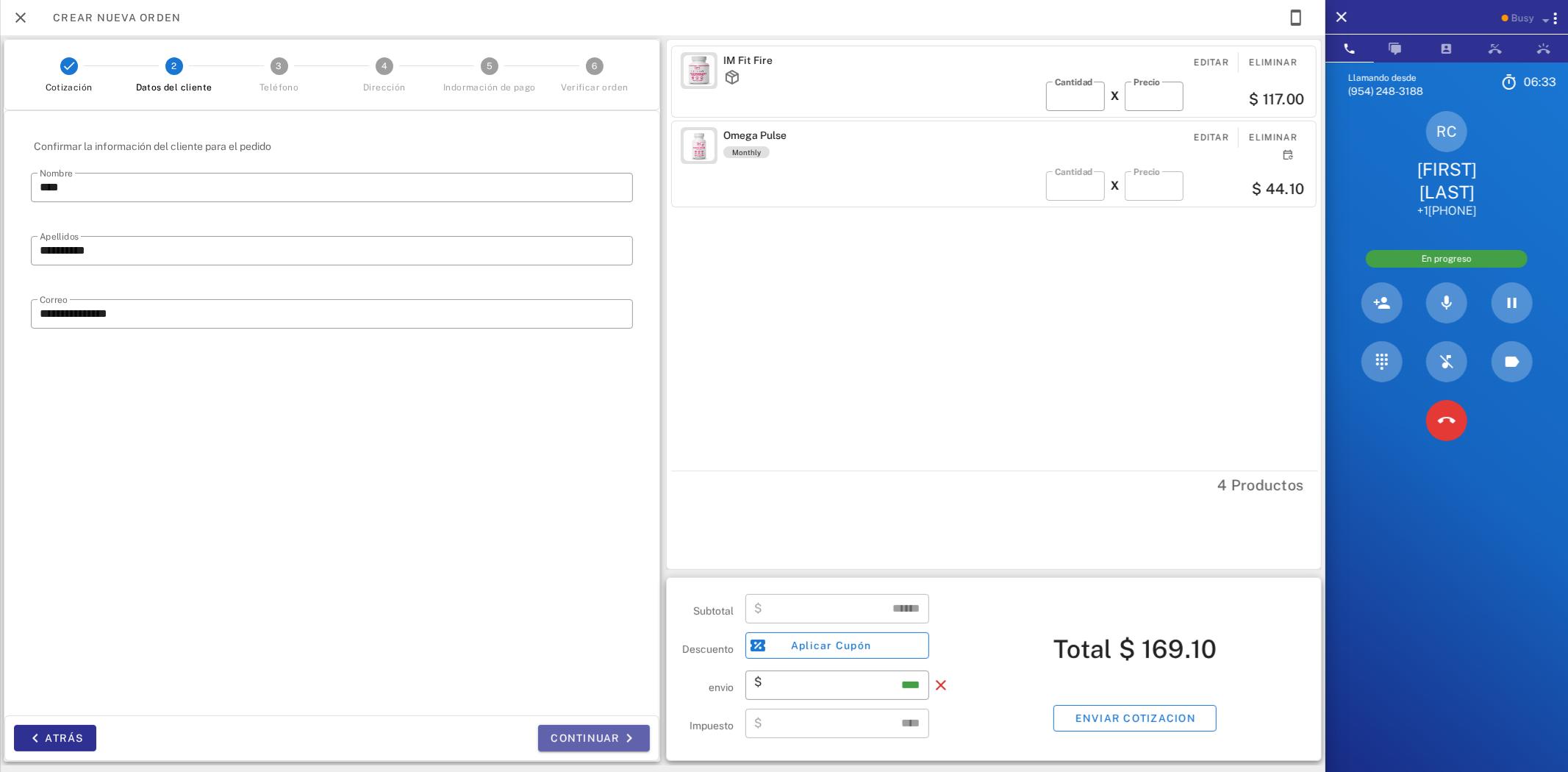 click on "Continuar" at bounding box center (594, 738) 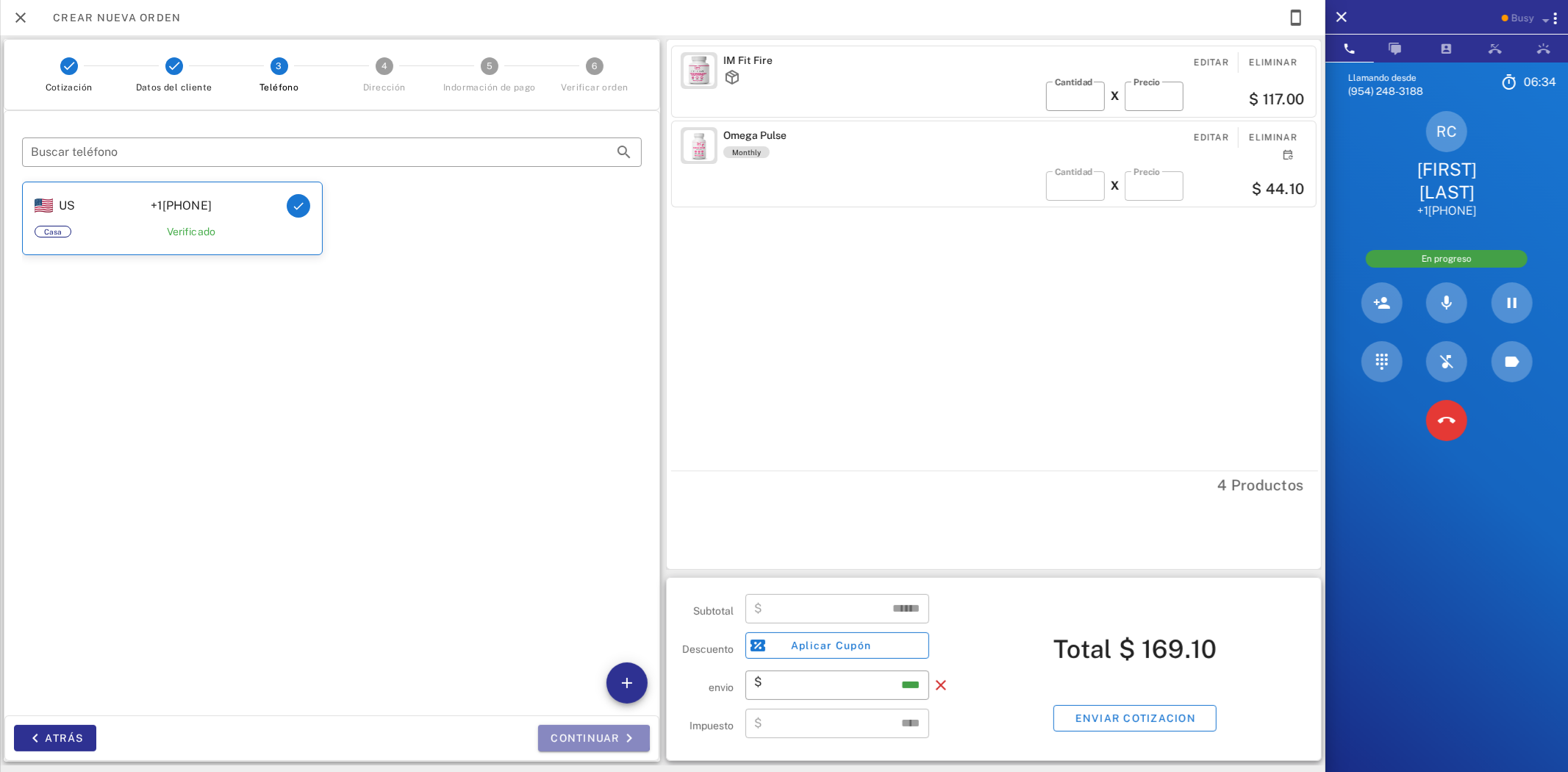 click on "Continuar" at bounding box center [594, 738] 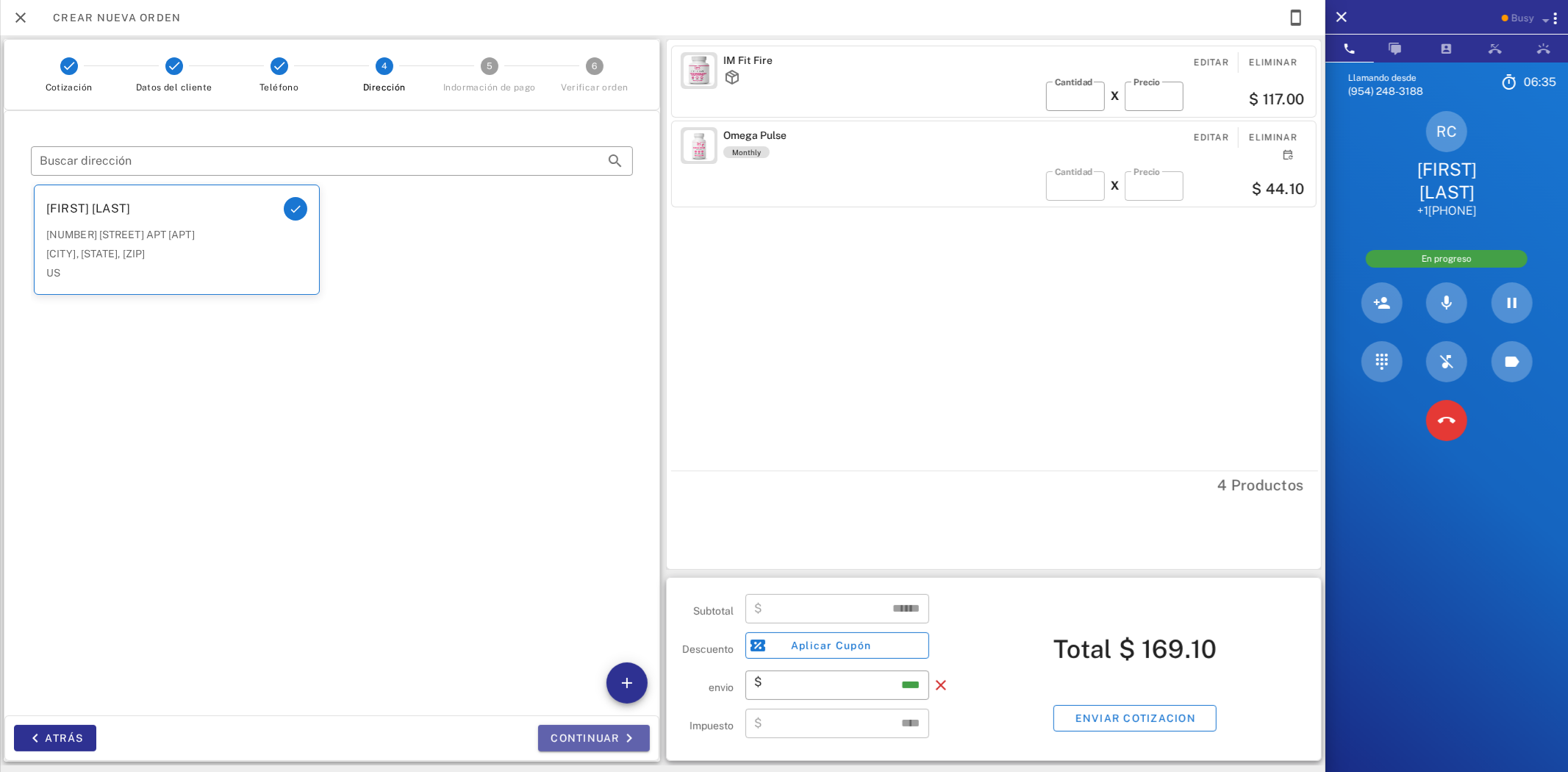 click on "Continuar" at bounding box center (594, 738) 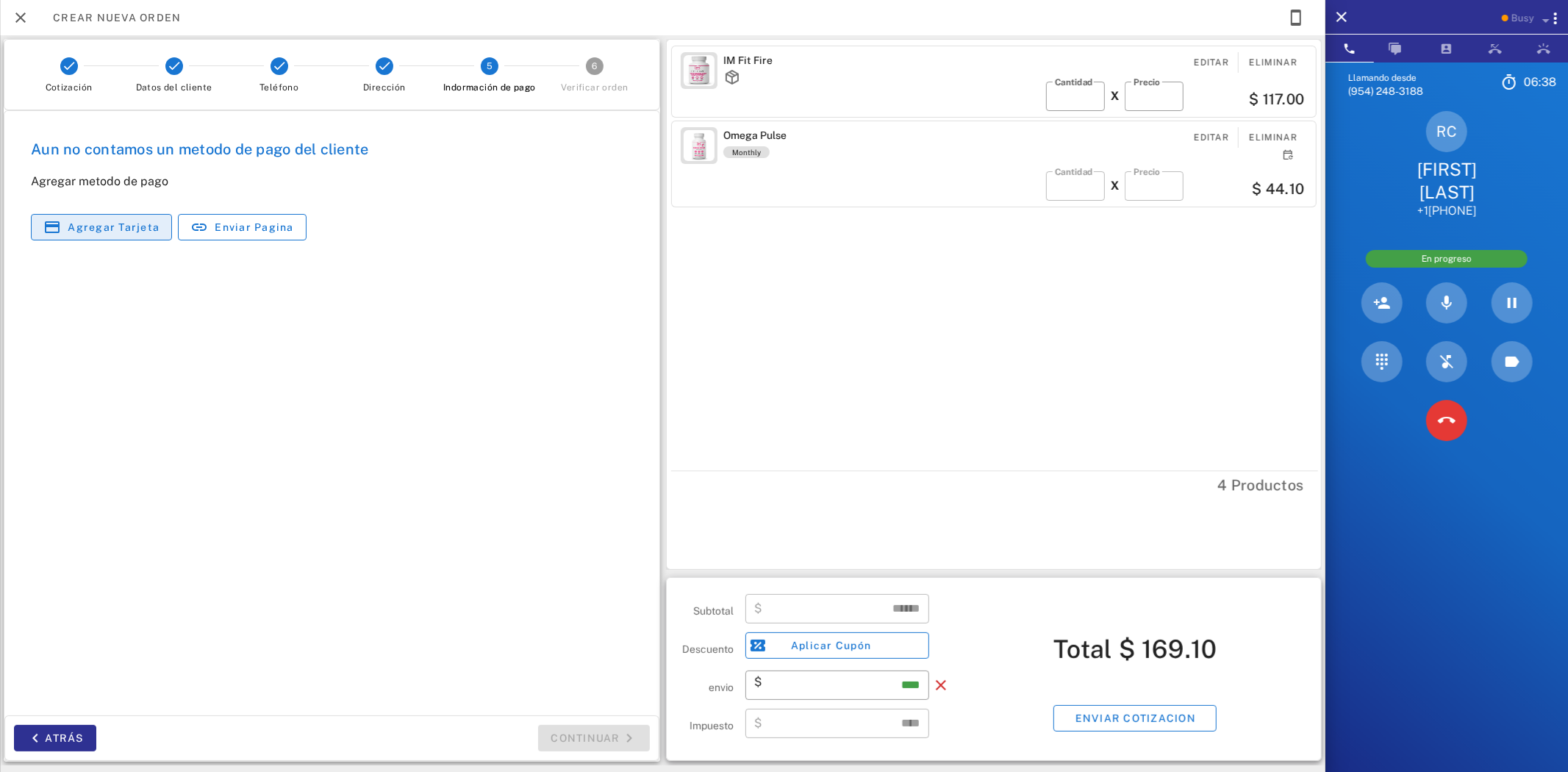click on "Agregar tarjeta" at bounding box center [113, 227] 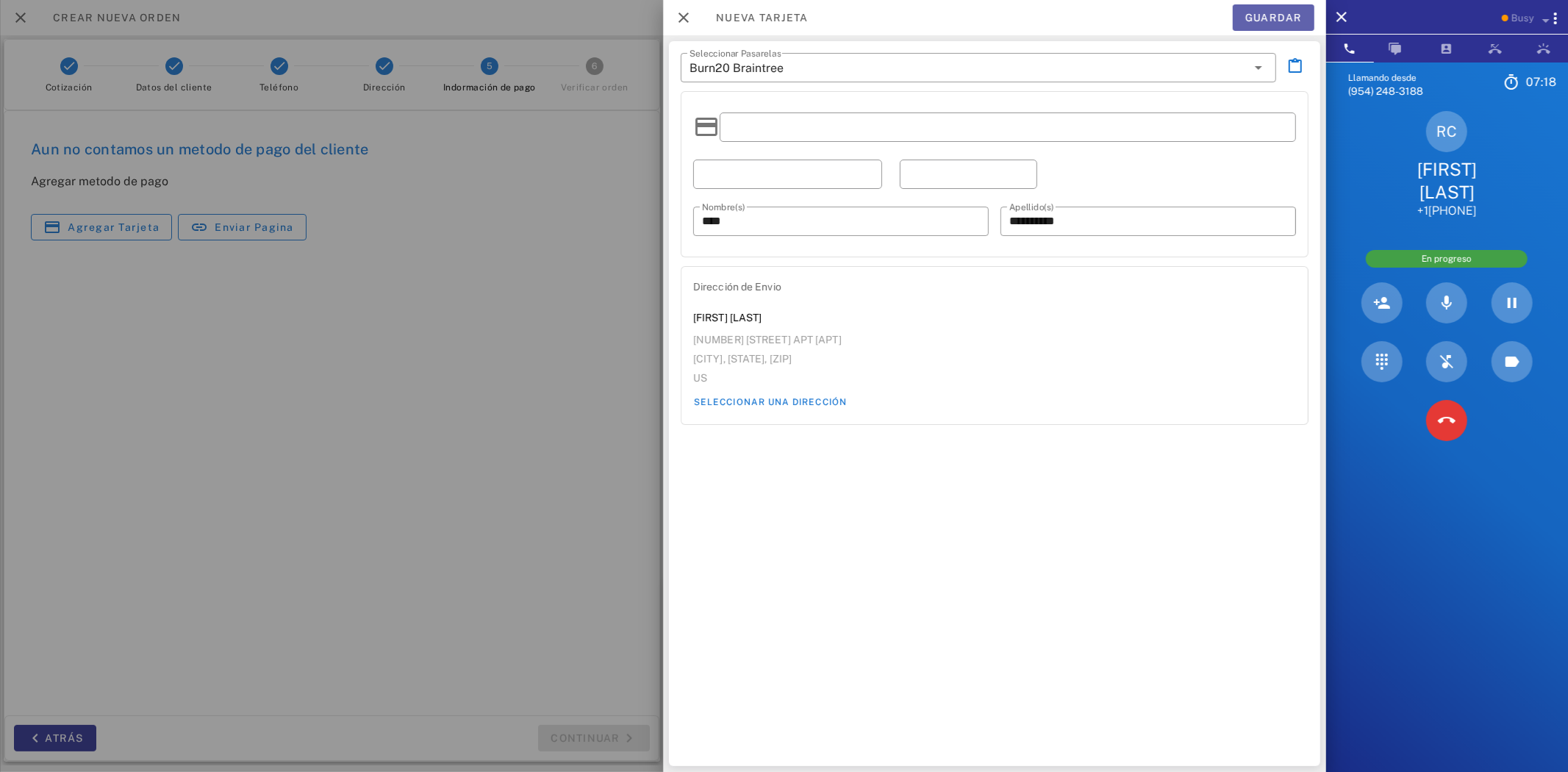 click on "Guardar" at bounding box center [1272, 18] 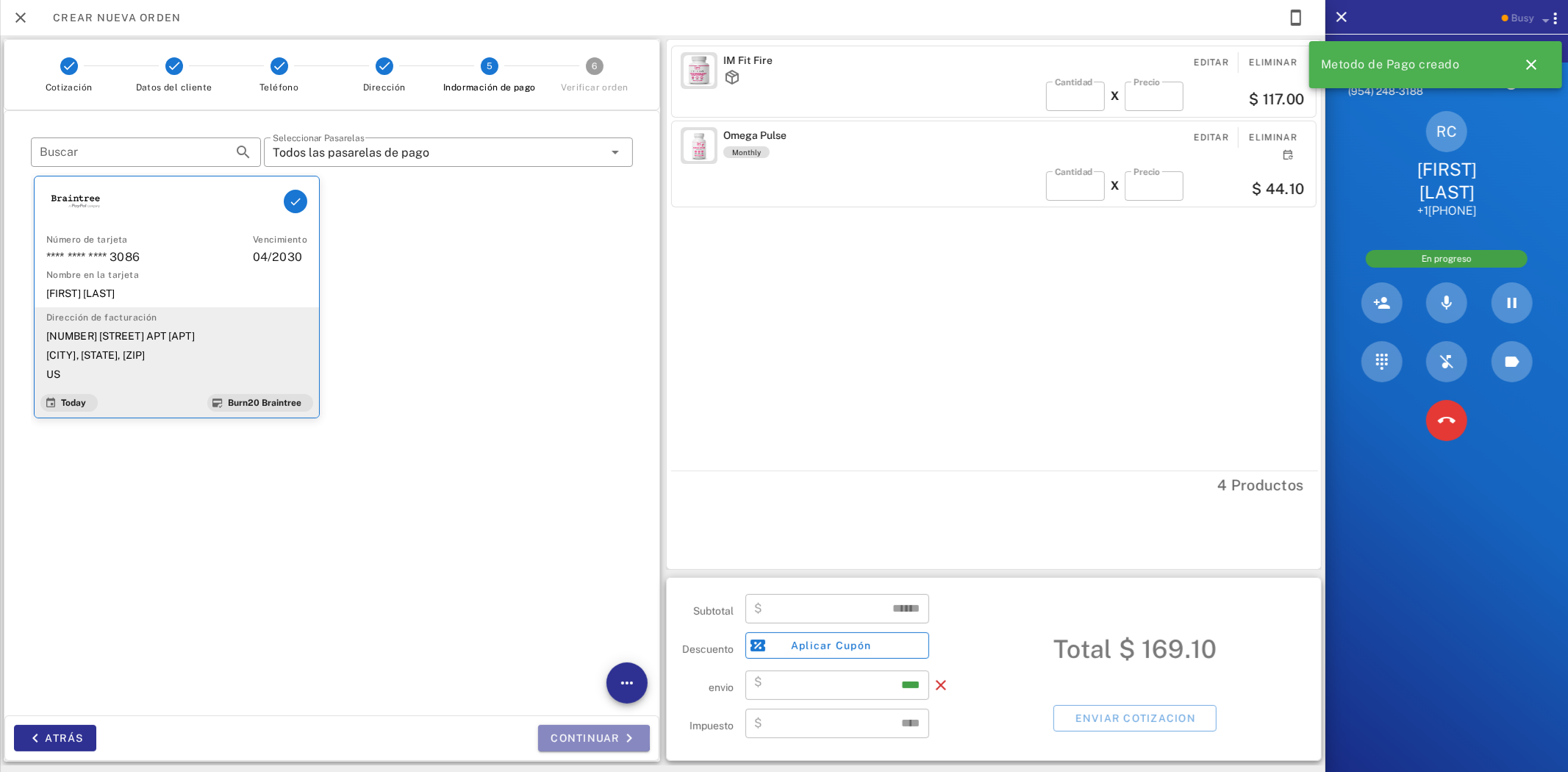 click on "Continuar" at bounding box center (594, 738) 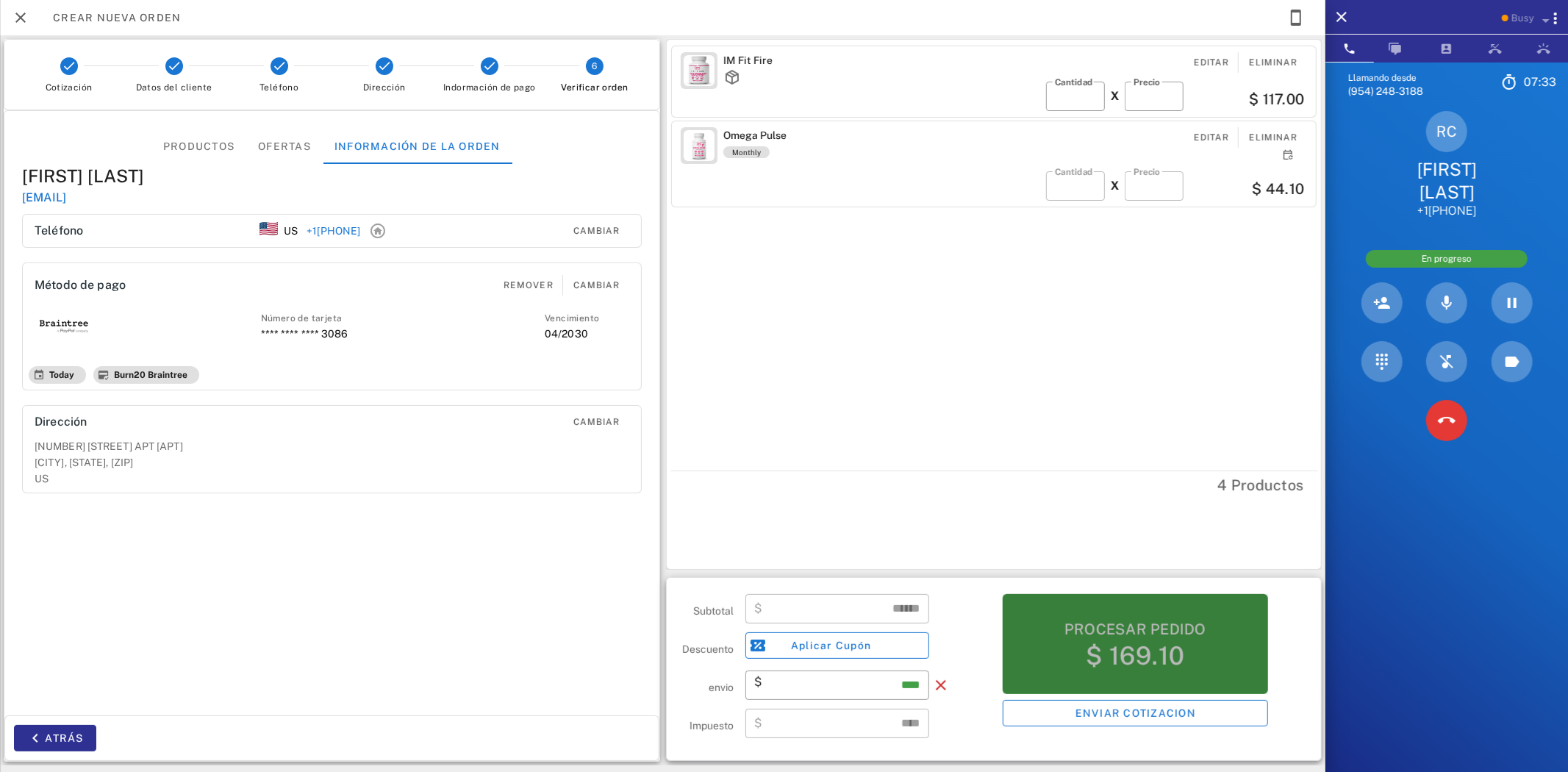 click on "$ 169.10" at bounding box center [1135, 656] 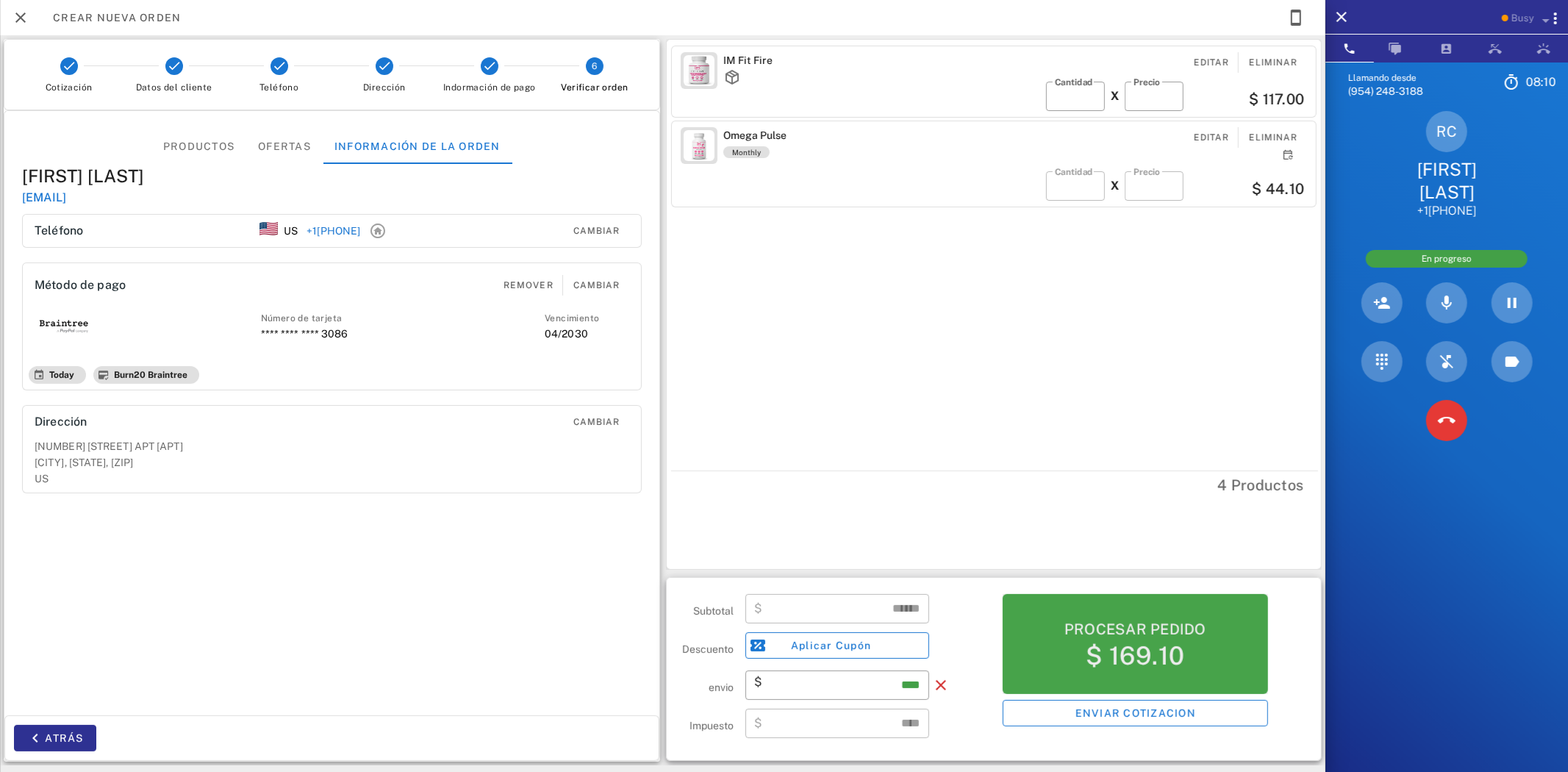 click on "Procesar pedido" at bounding box center [1135, 629] 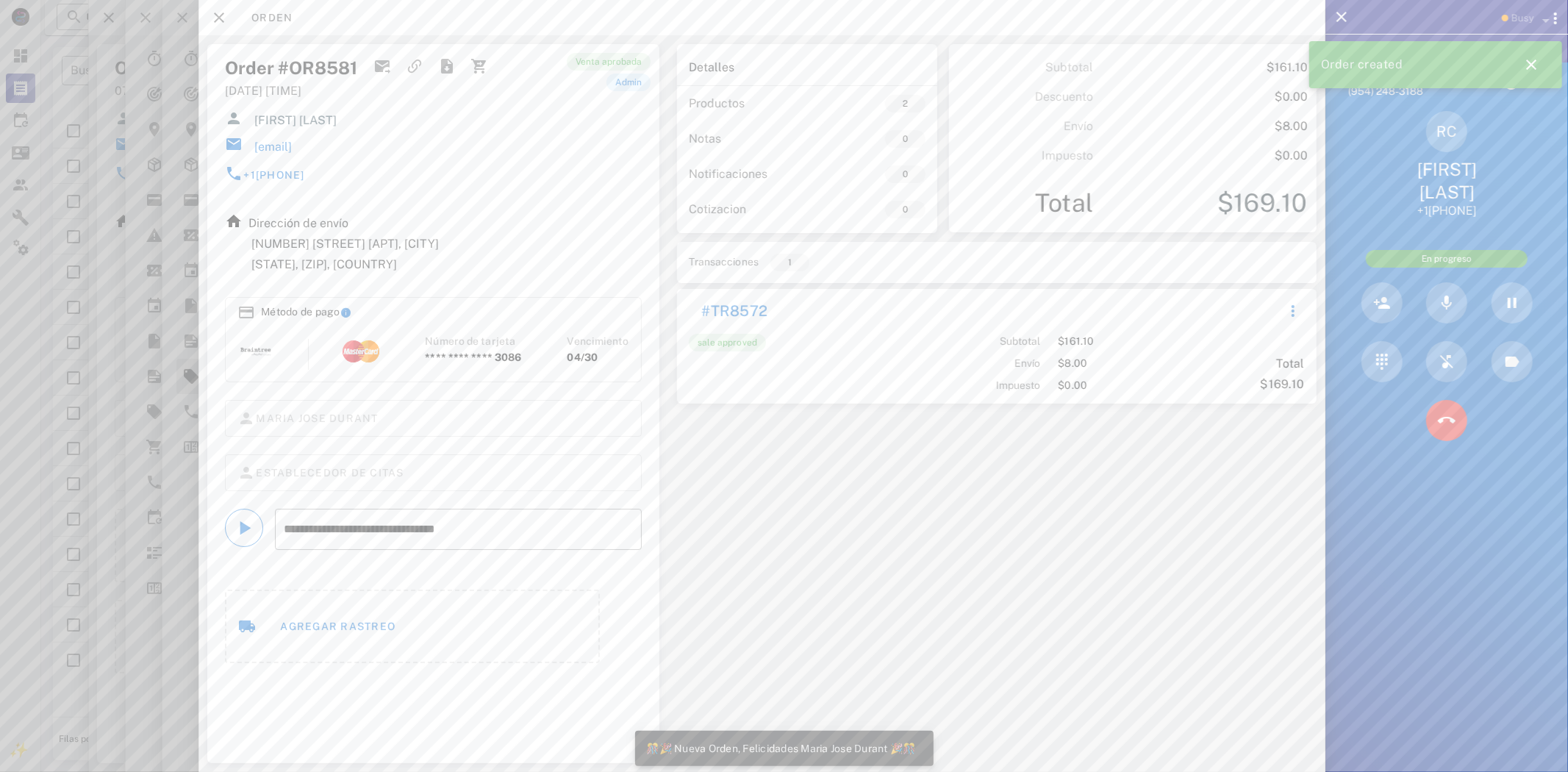 drag, startPoint x: 376, startPoint y: 144, endPoint x: 252, endPoint y: 144, distance: 124 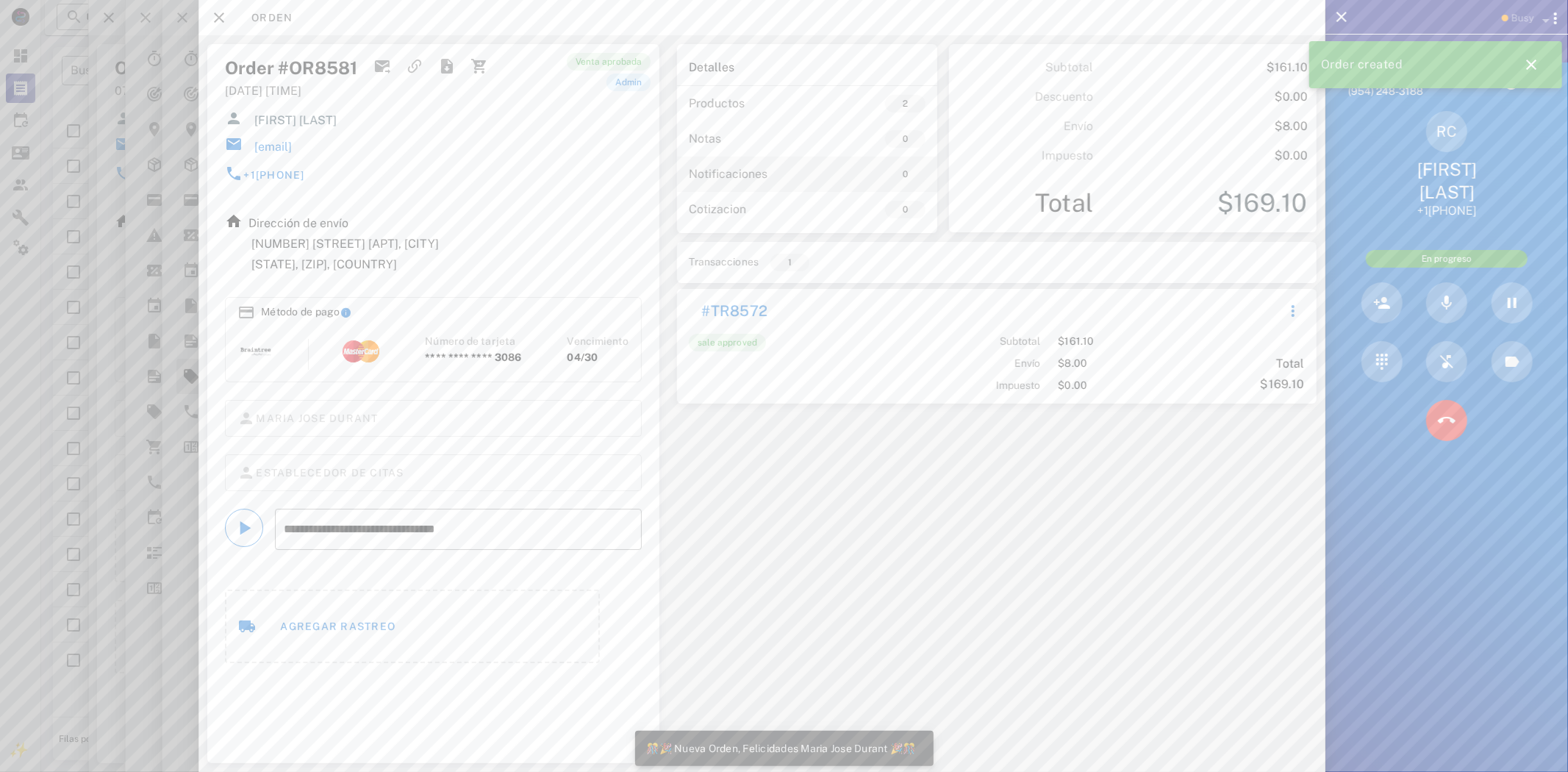 copy on "[EMAIL]" 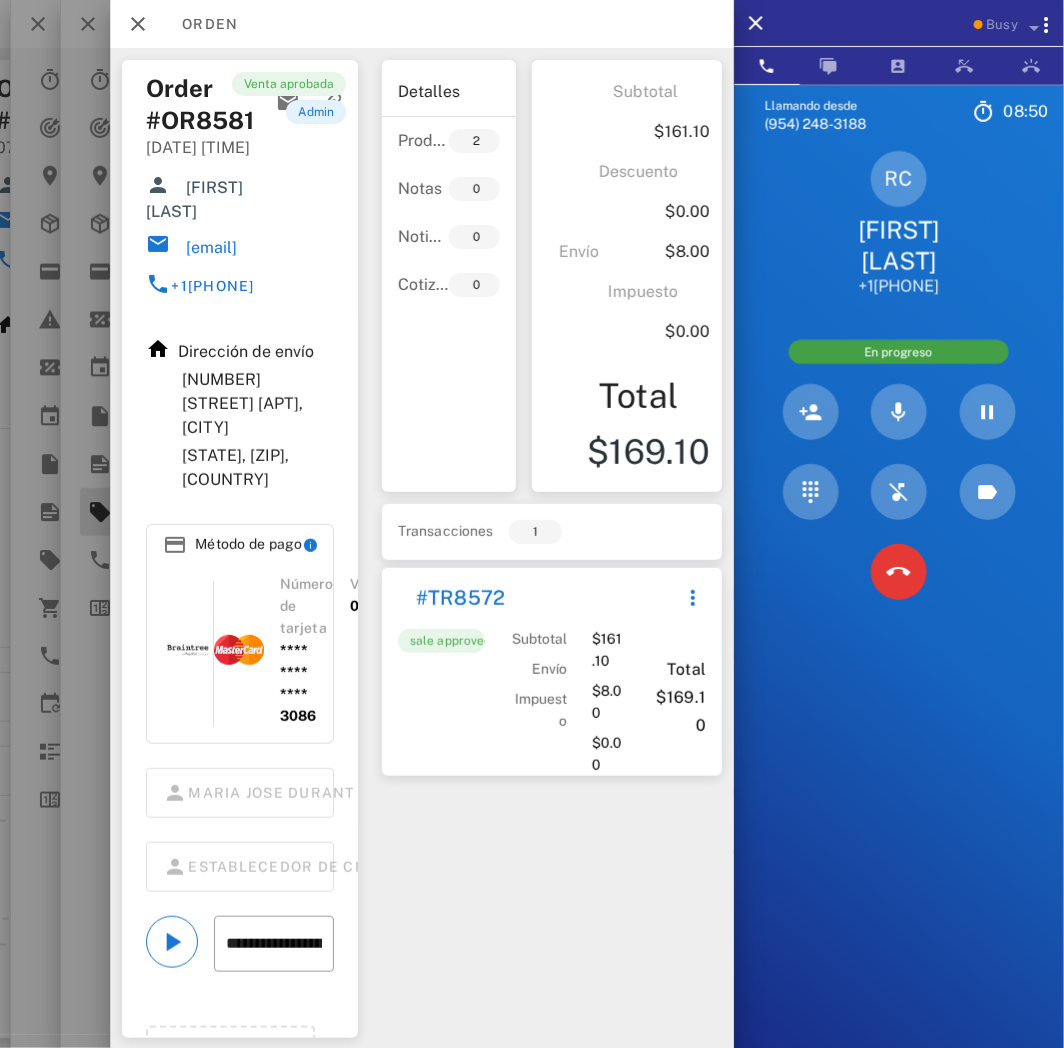 copy on "[EMAIL]" 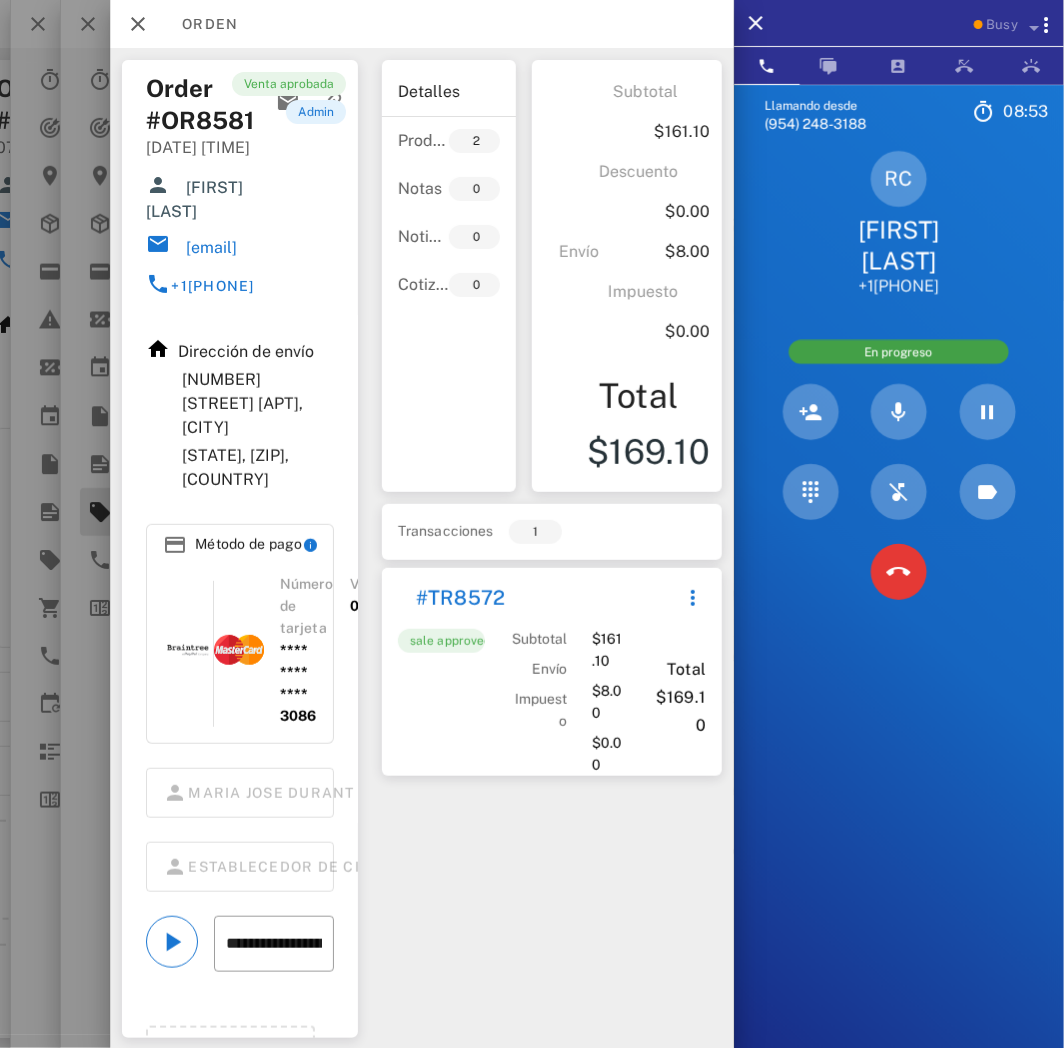 copy on "[EMAIL]" 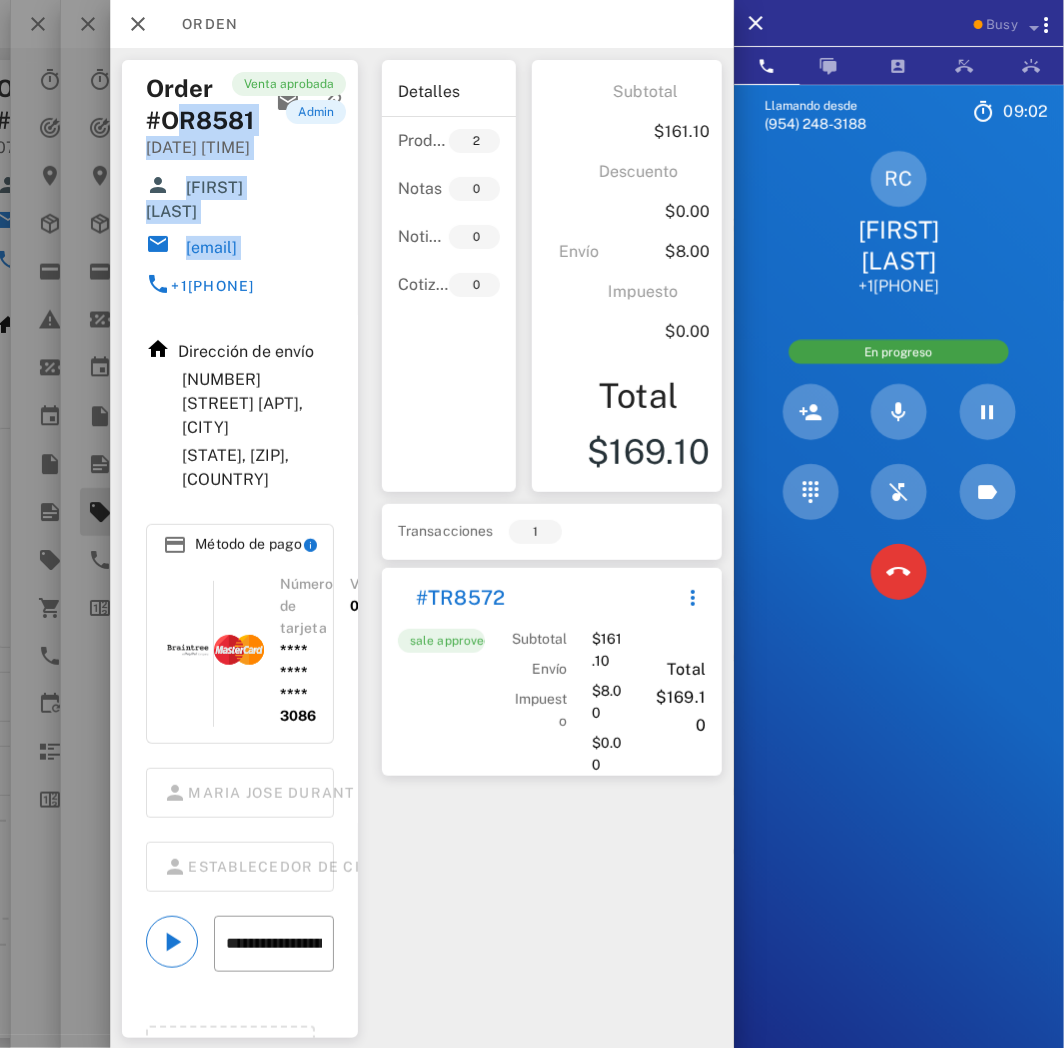drag, startPoint x: 162, startPoint y: 118, endPoint x: 204, endPoint y: 114, distance: 42.190044 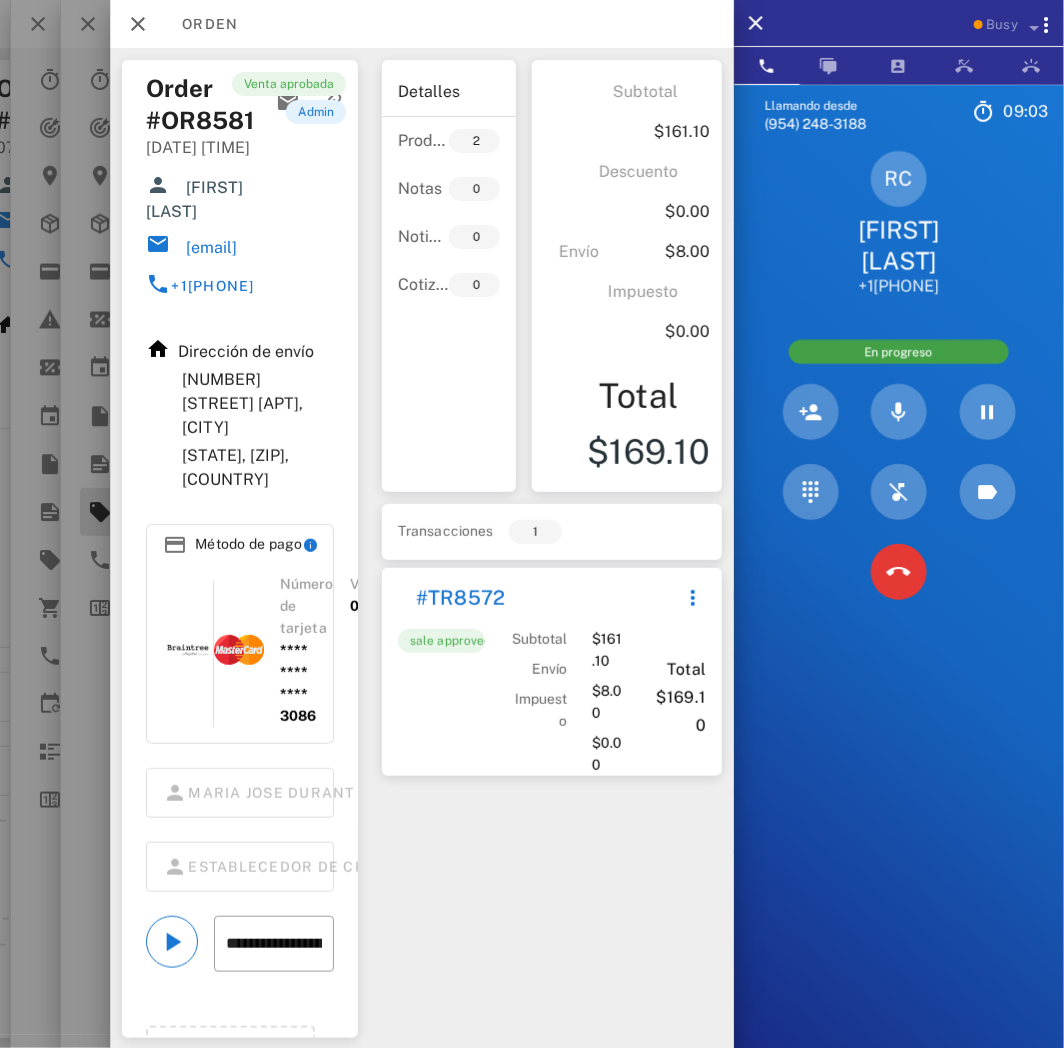 click on "Venta aprobada admin" at bounding box center [318, 194] 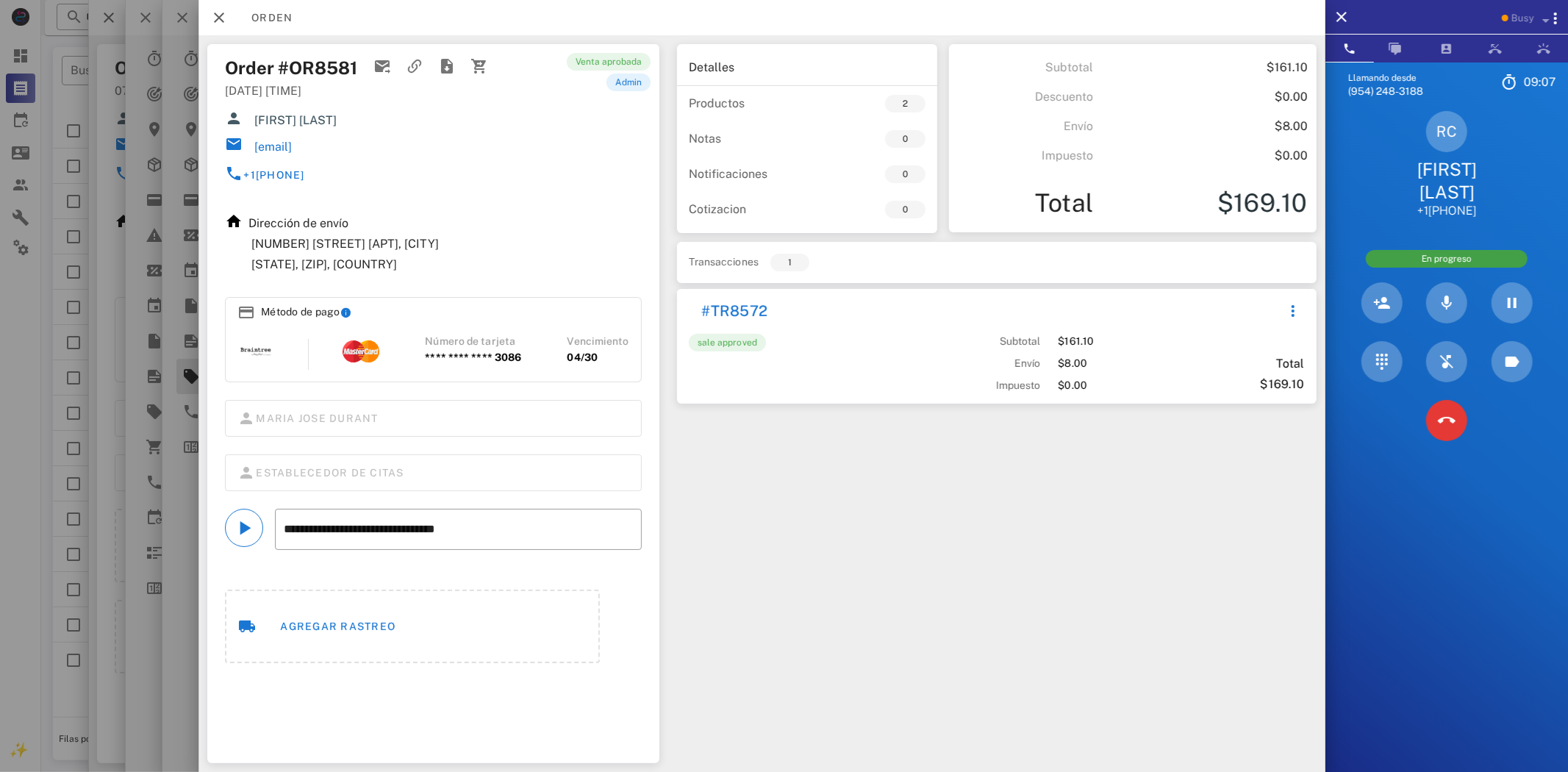 drag, startPoint x: 281, startPoint y: 66, endPoint x: 358, endPoint y: 66, distance: 77 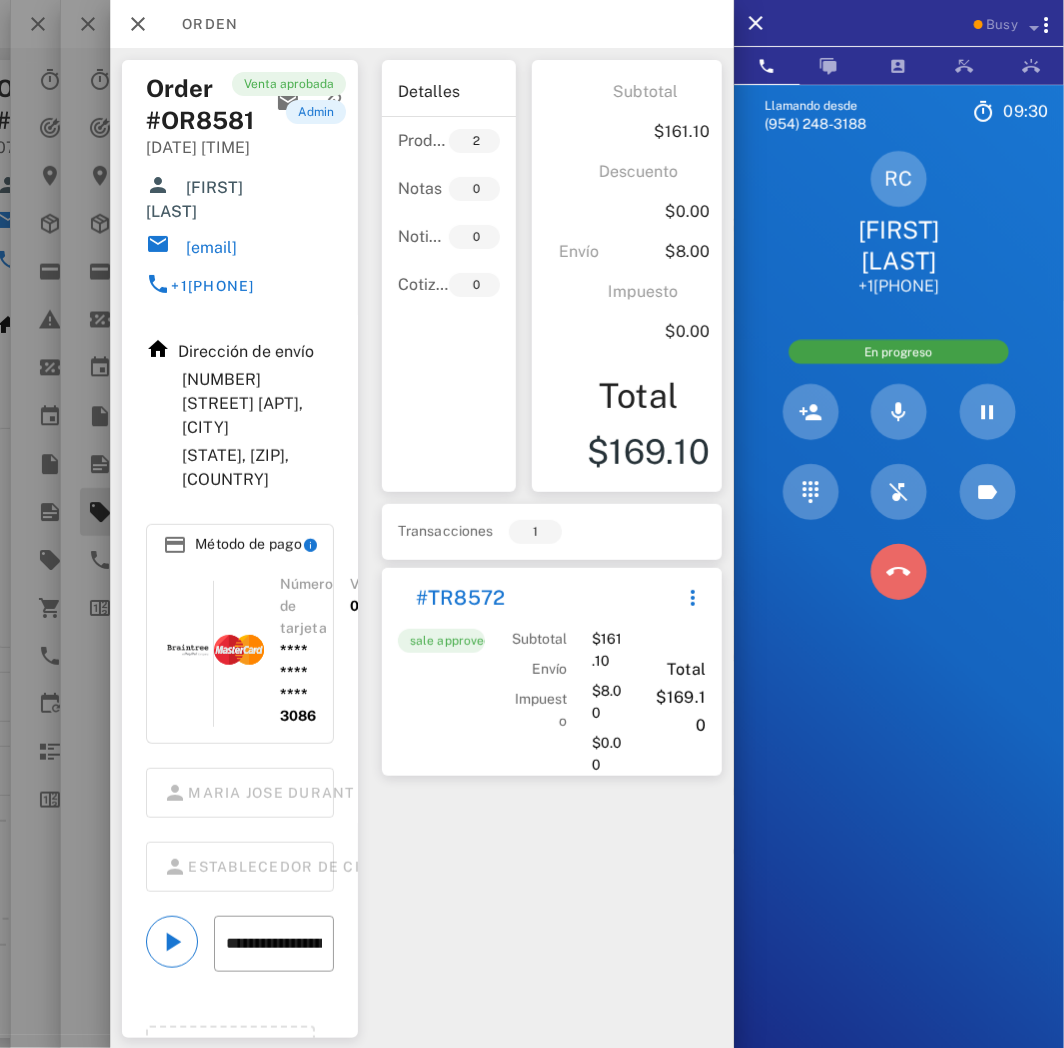 drag, startPoint x: 903, startPoint y: 563, endPoint x: 1053, endPoint y: 552, distance: 150.40279 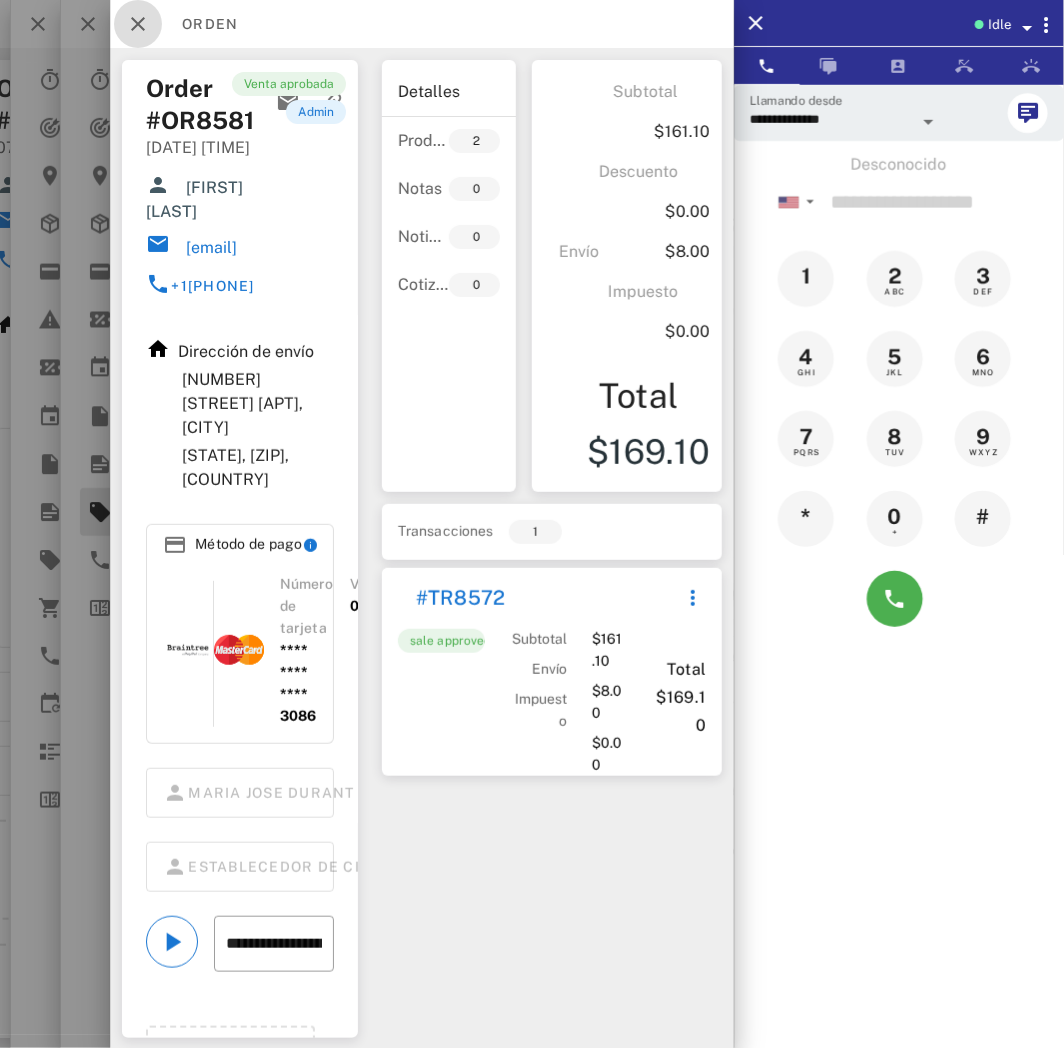 click at bounding box center (138, 24) 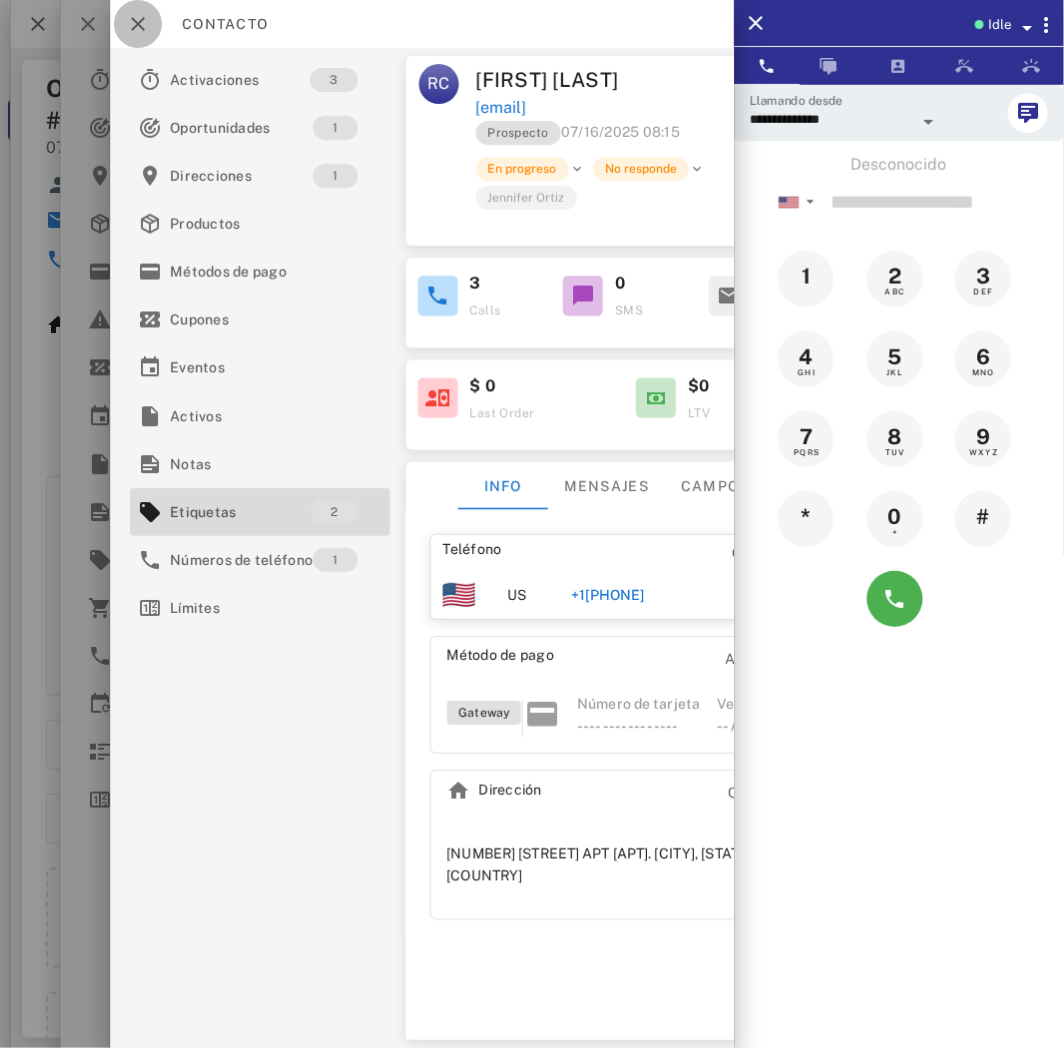 click at bounding box center [138, 24] 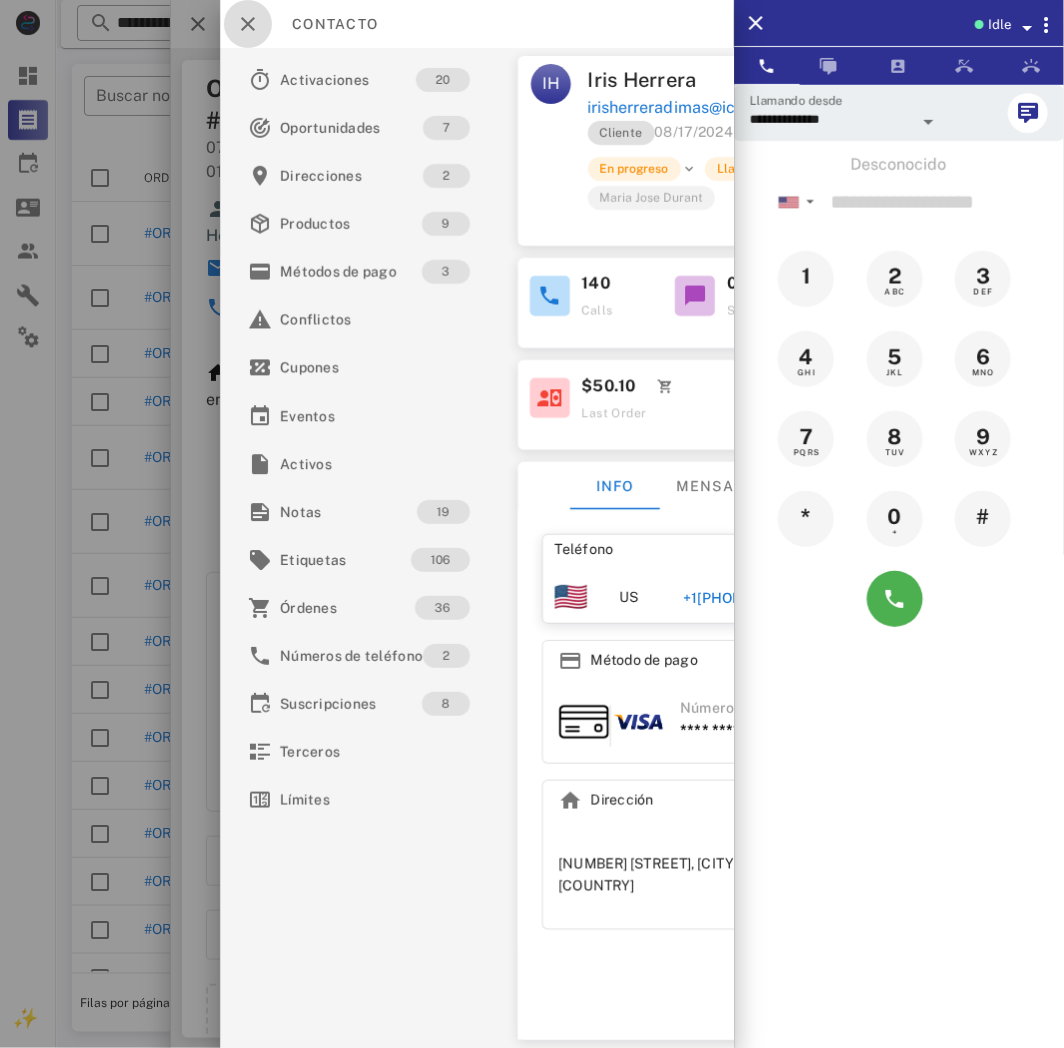 click at bounding box center (248, 24) 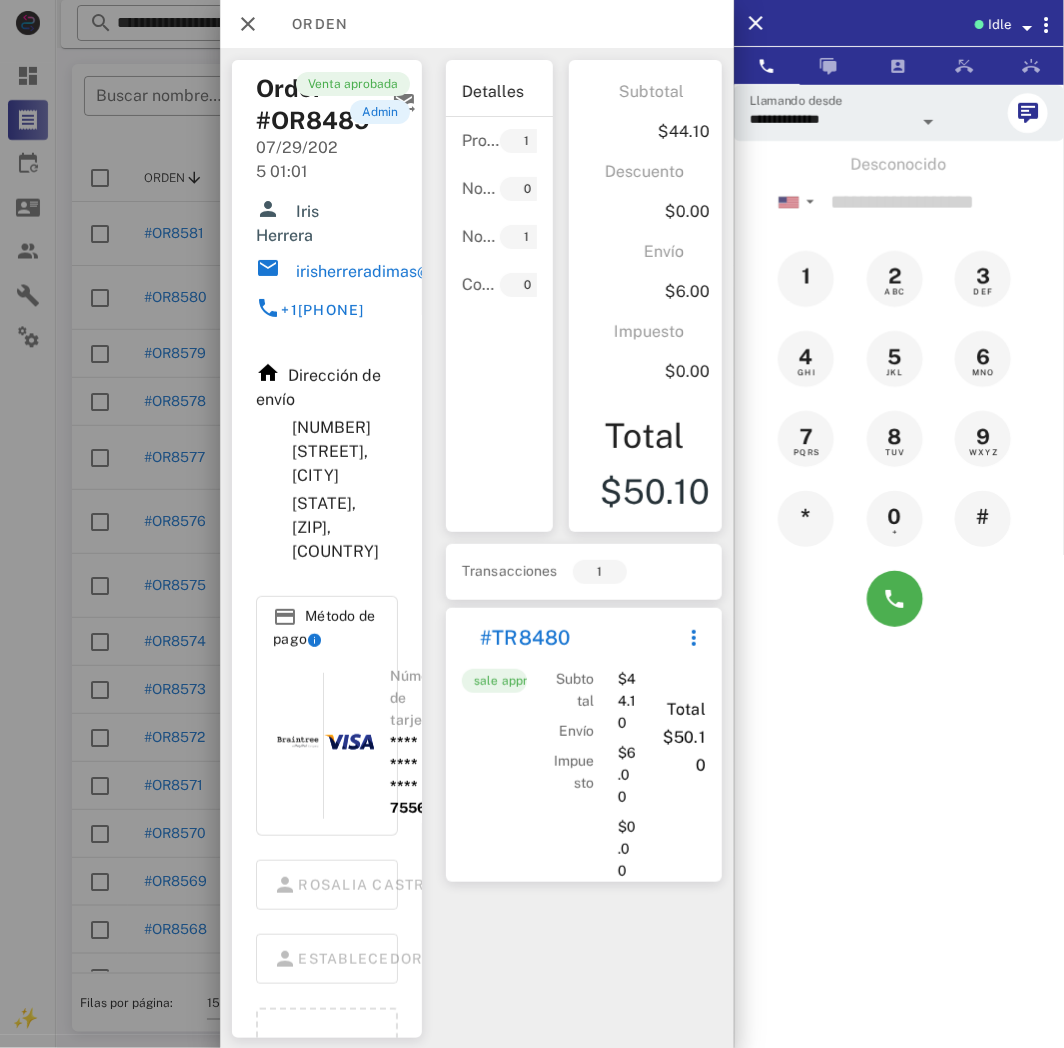 drag, startPoint x: 208, startPoint y: 23, endPoint x: 224, endPoint y: 24, distance: 16.03122 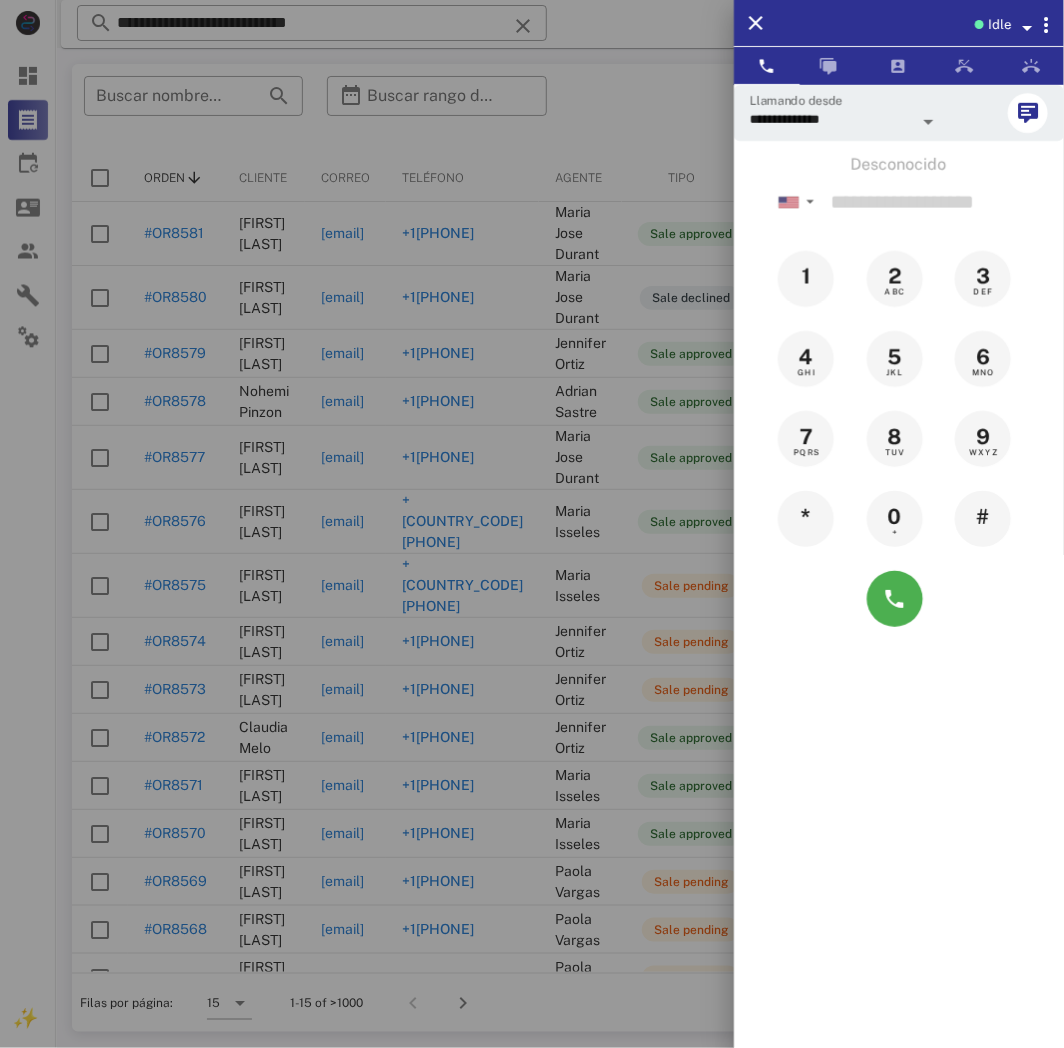 click at bounding box center (532, 524) 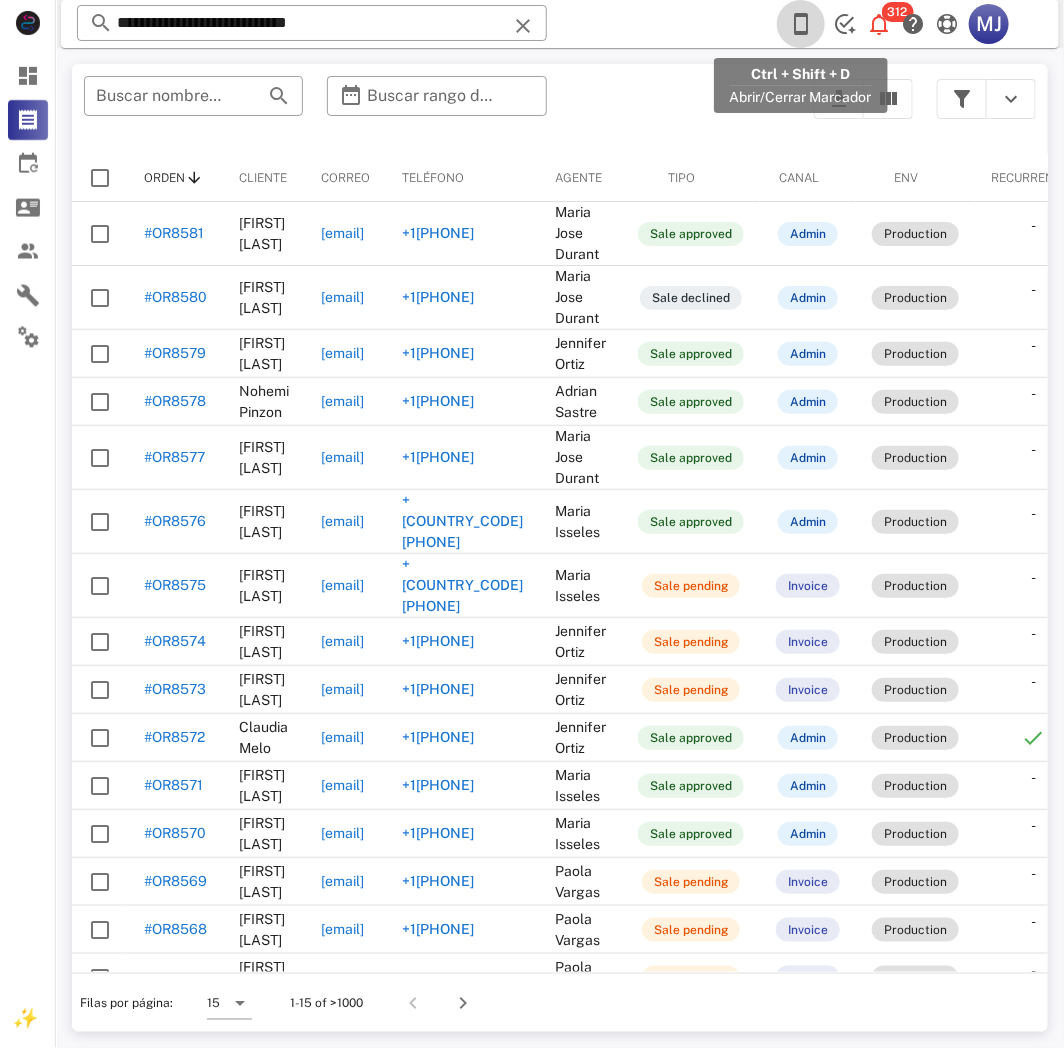 click at bounding box center (801, 24) 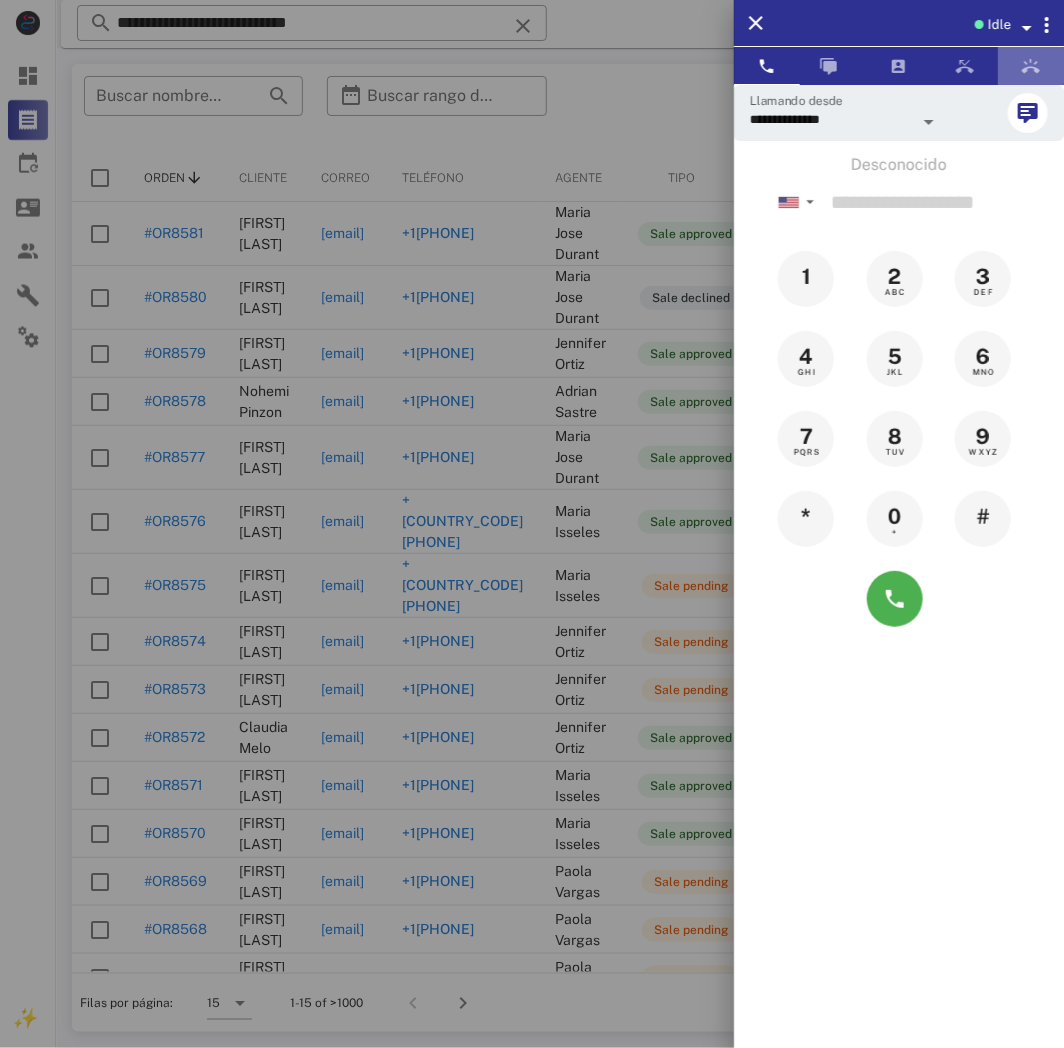 click at bounding box center (1031, 66) 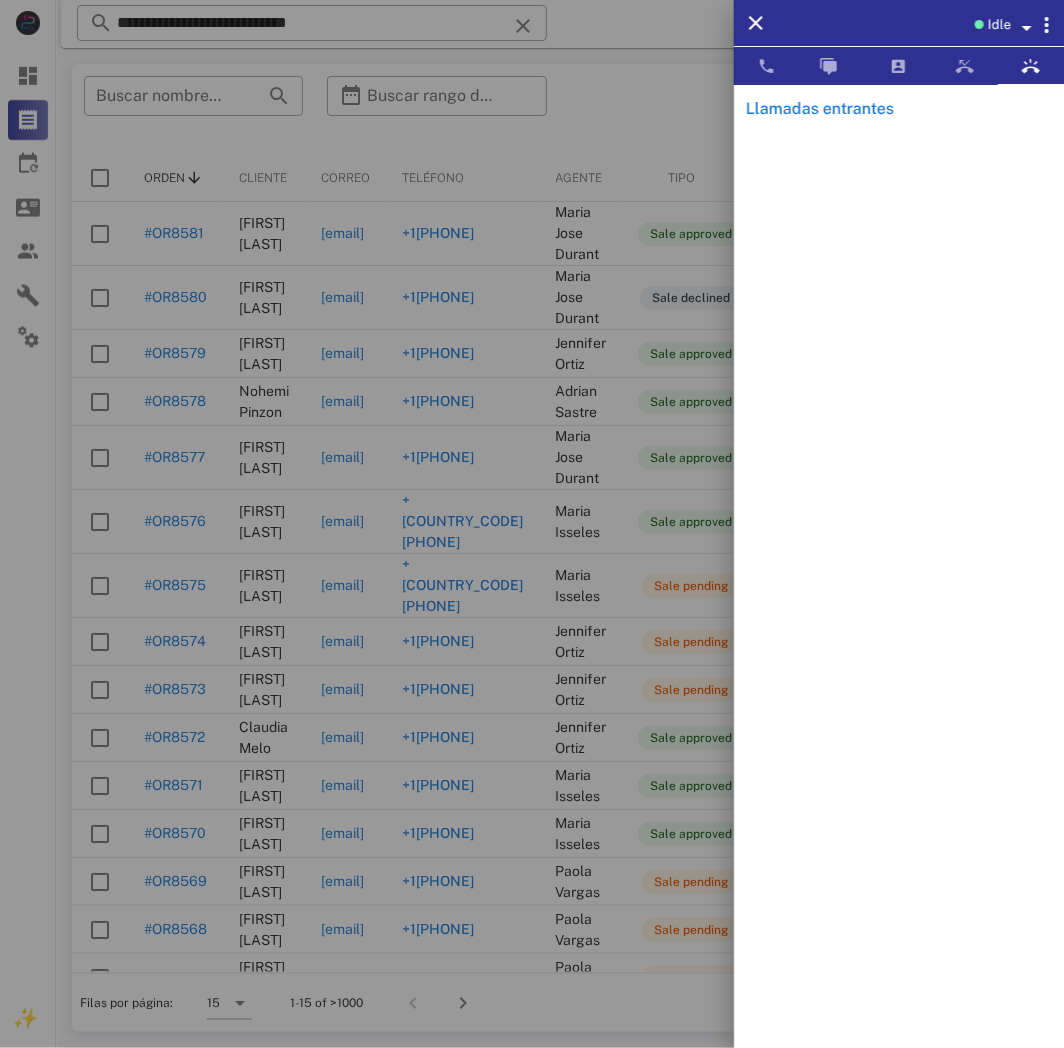 click at bounding box center (532, 524) 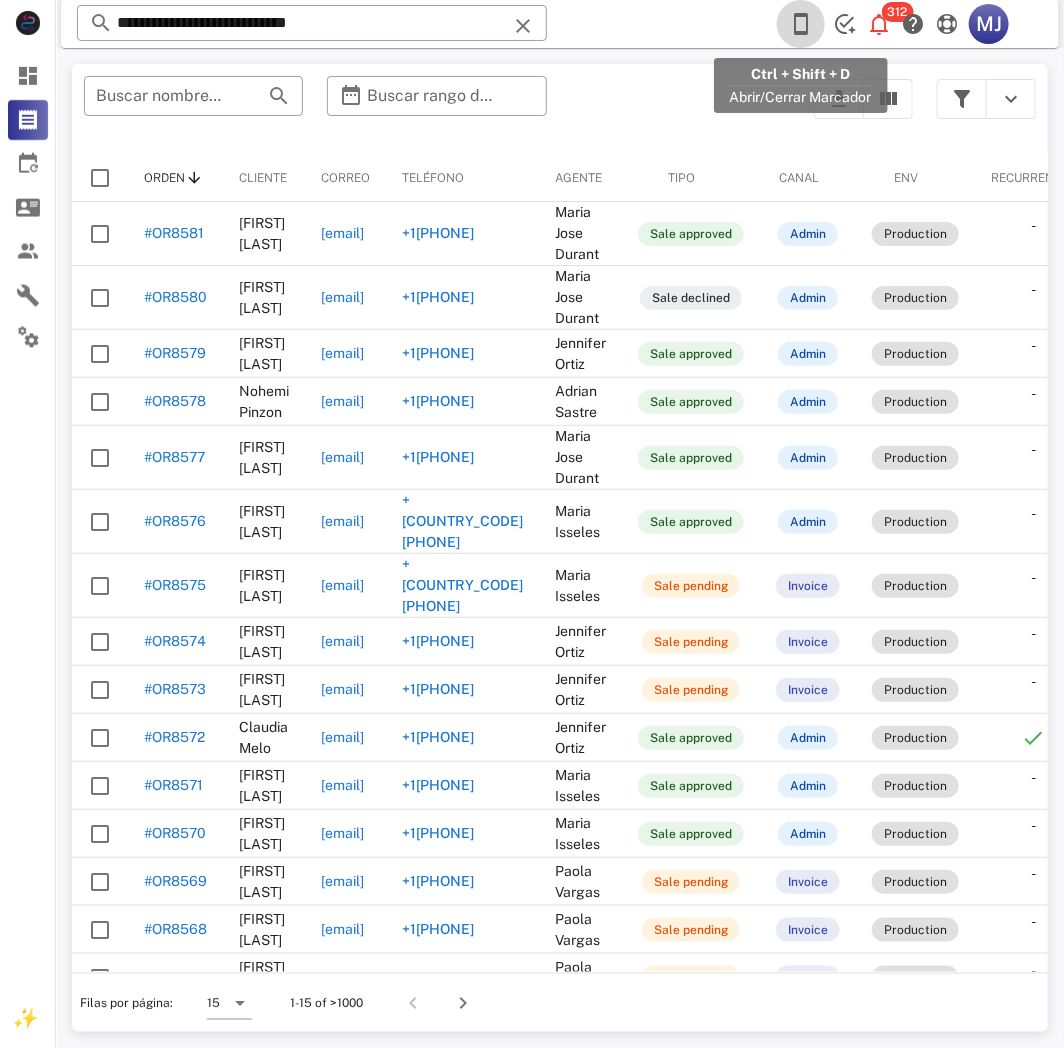click at bounding box center [801, 24] 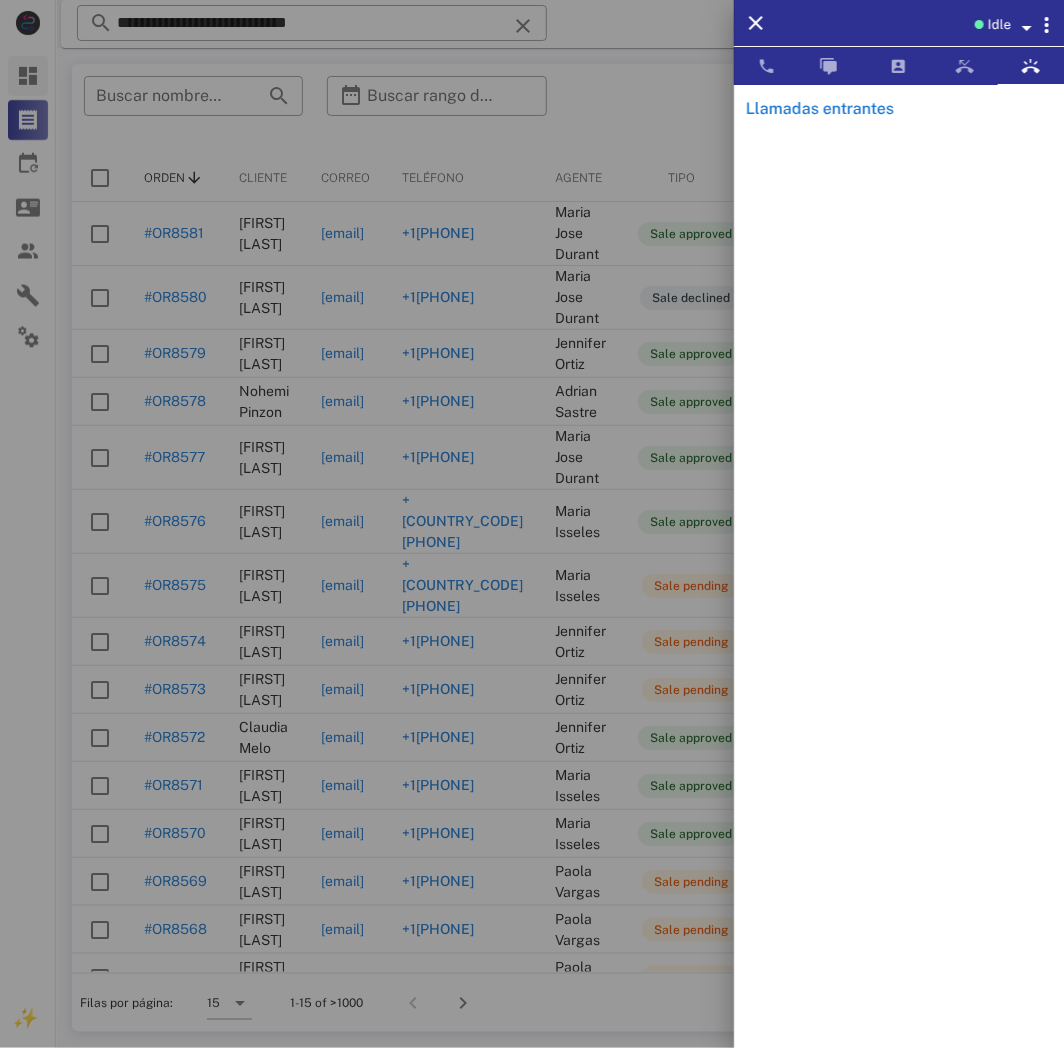 click at bounding box center [532, 524] 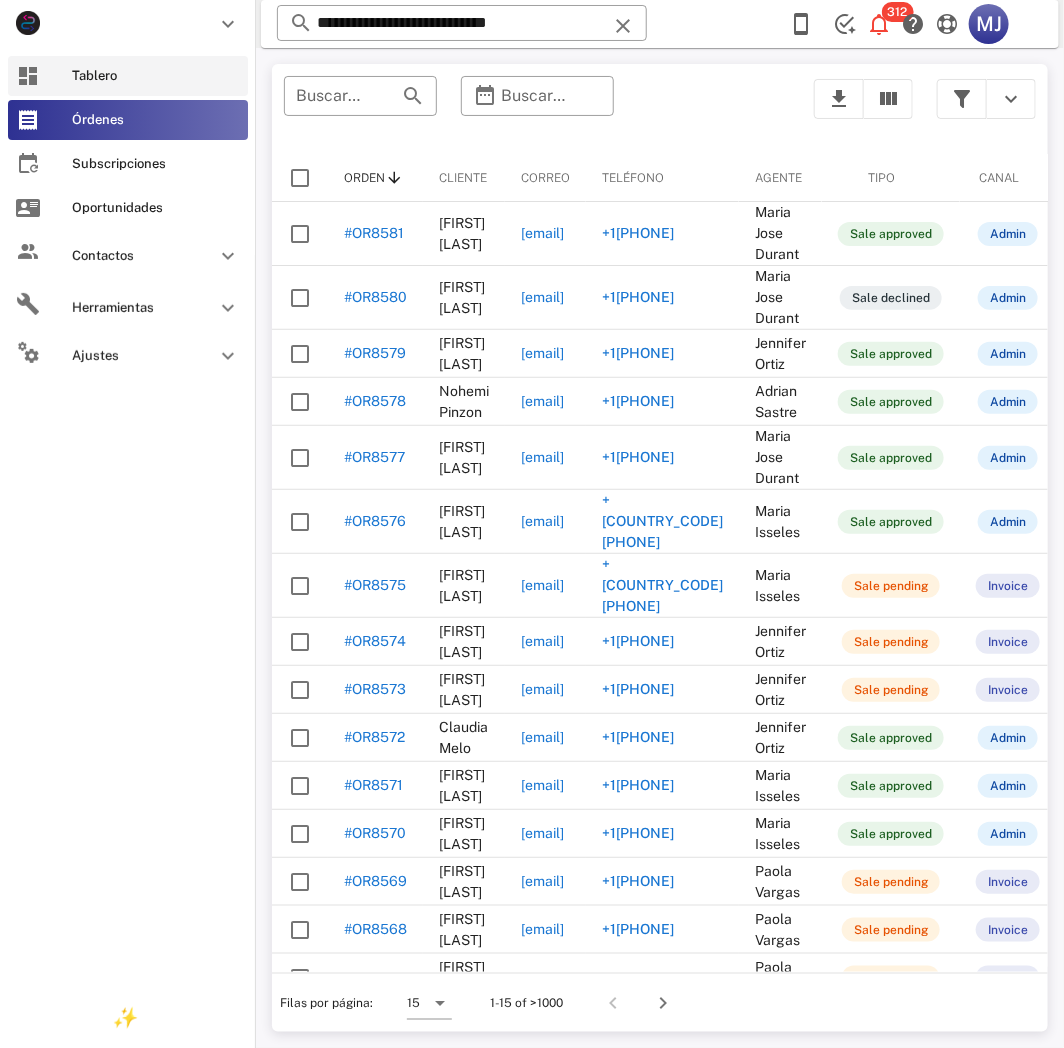 click at bounding box center [28, 76] 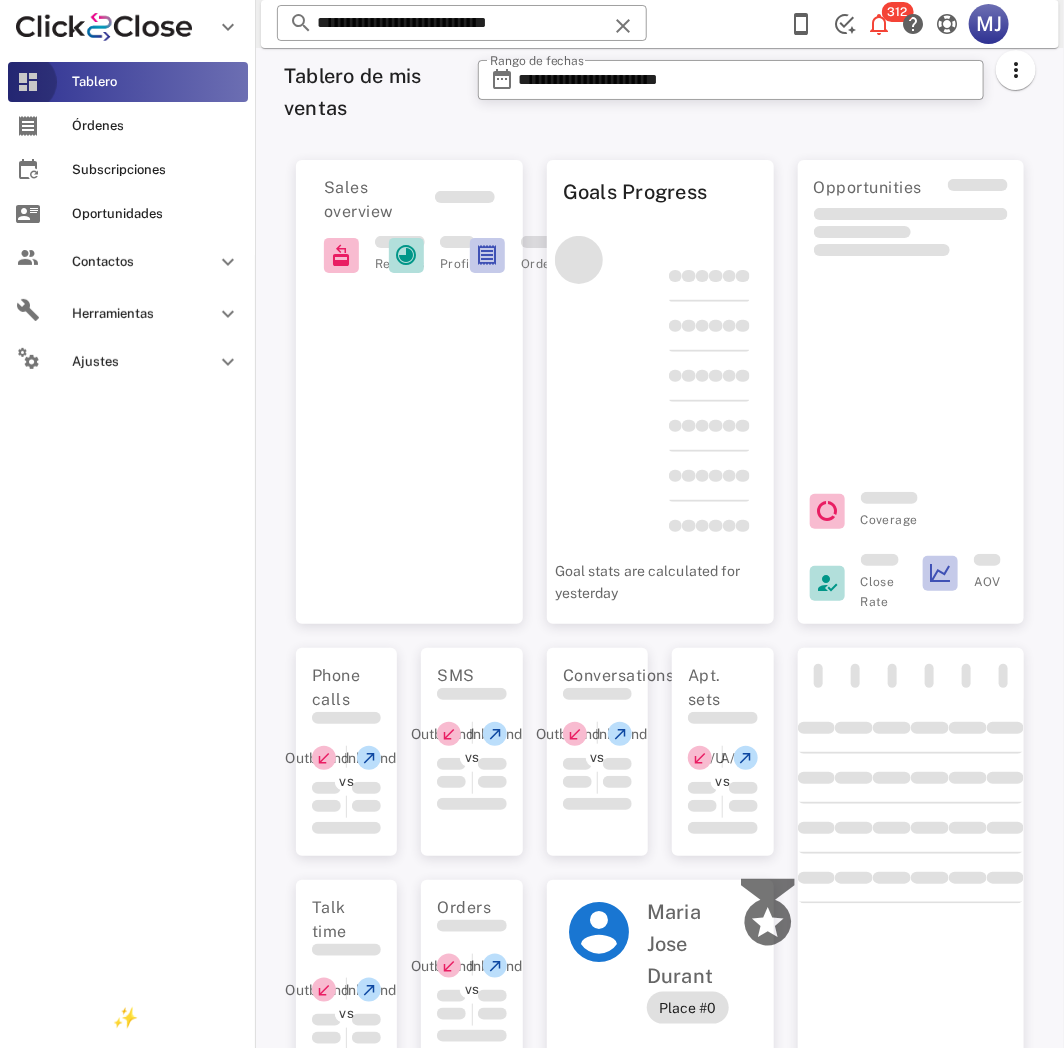 click on "Tablero" at bounding box center (128, 82) 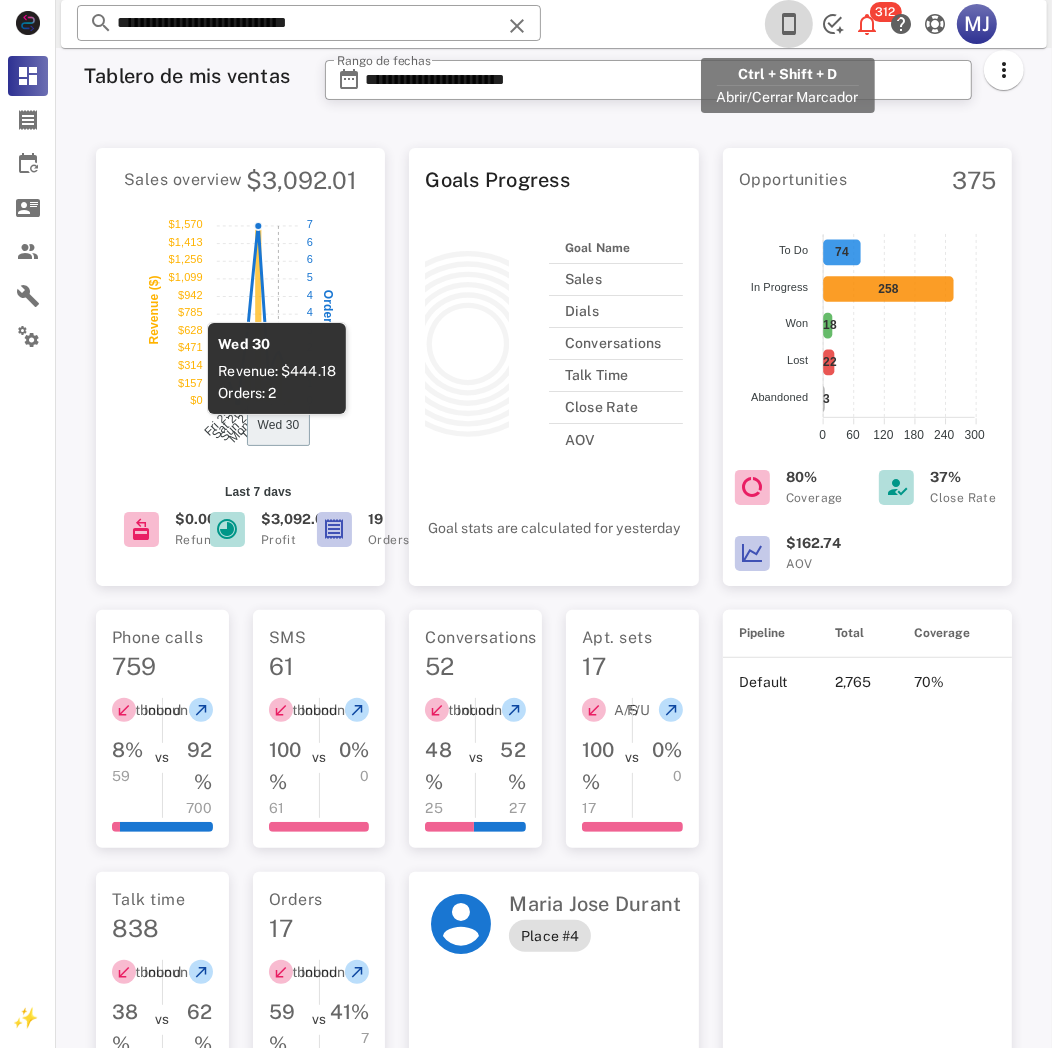 click at bounding box center [789, 24] 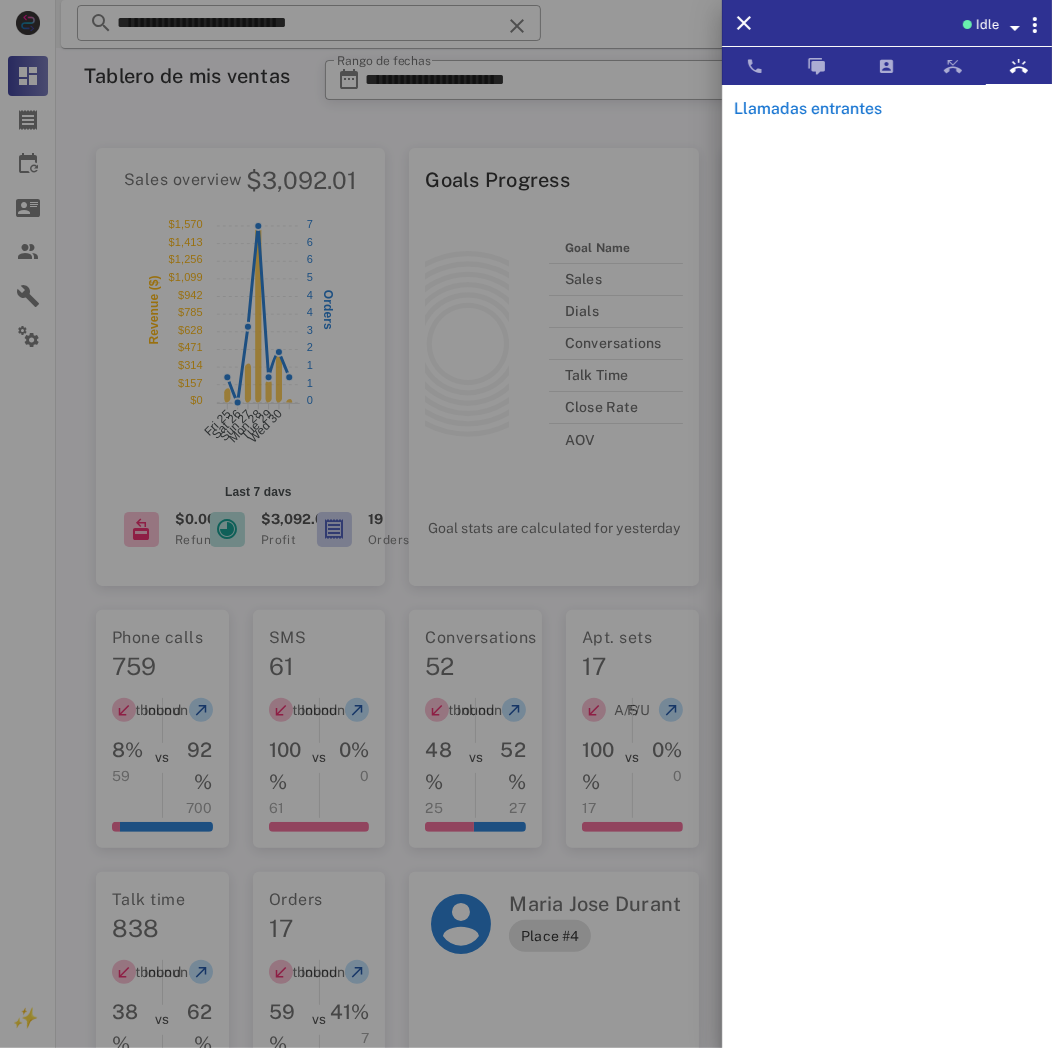 click at bounding box center (526, 524) 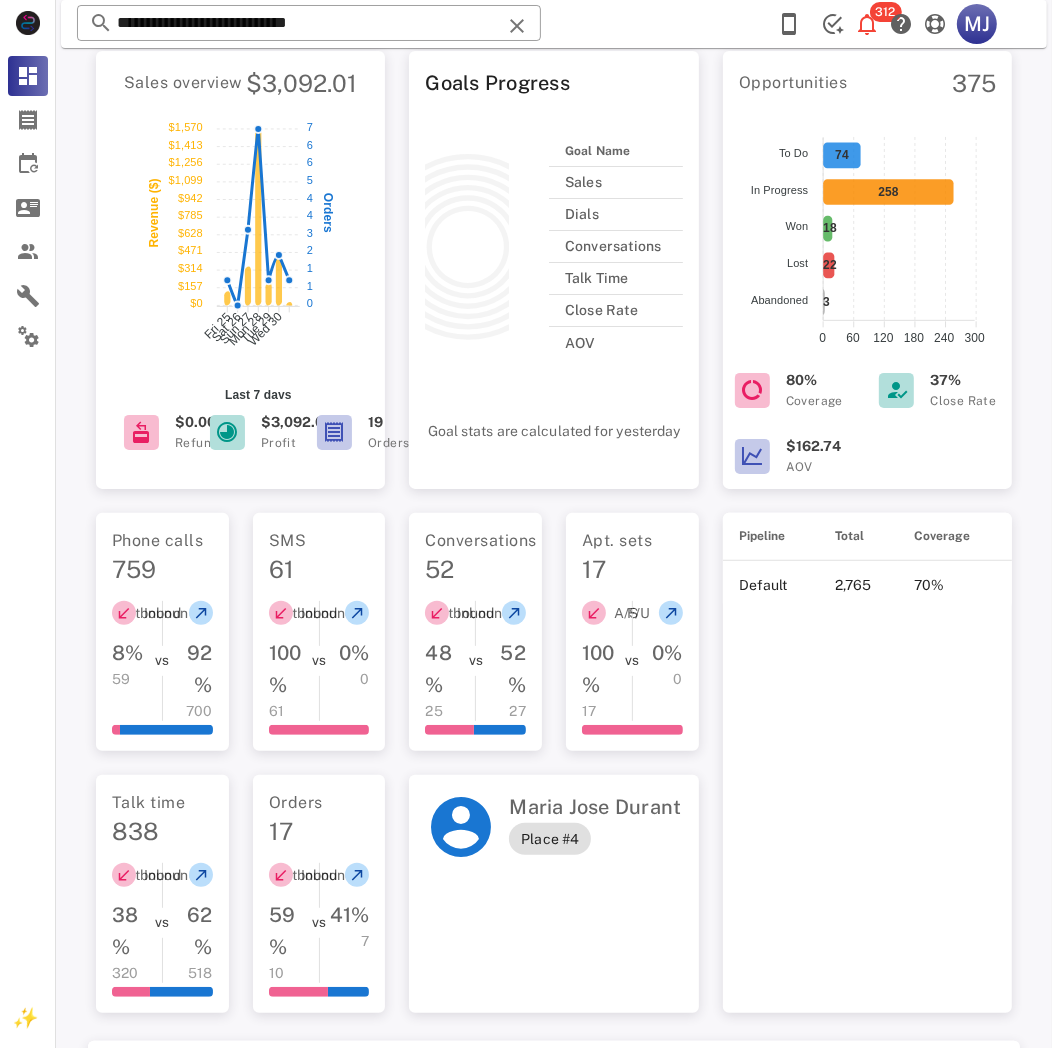 scroll, scrollTop: 0, scrollLeft: 0, axis: both 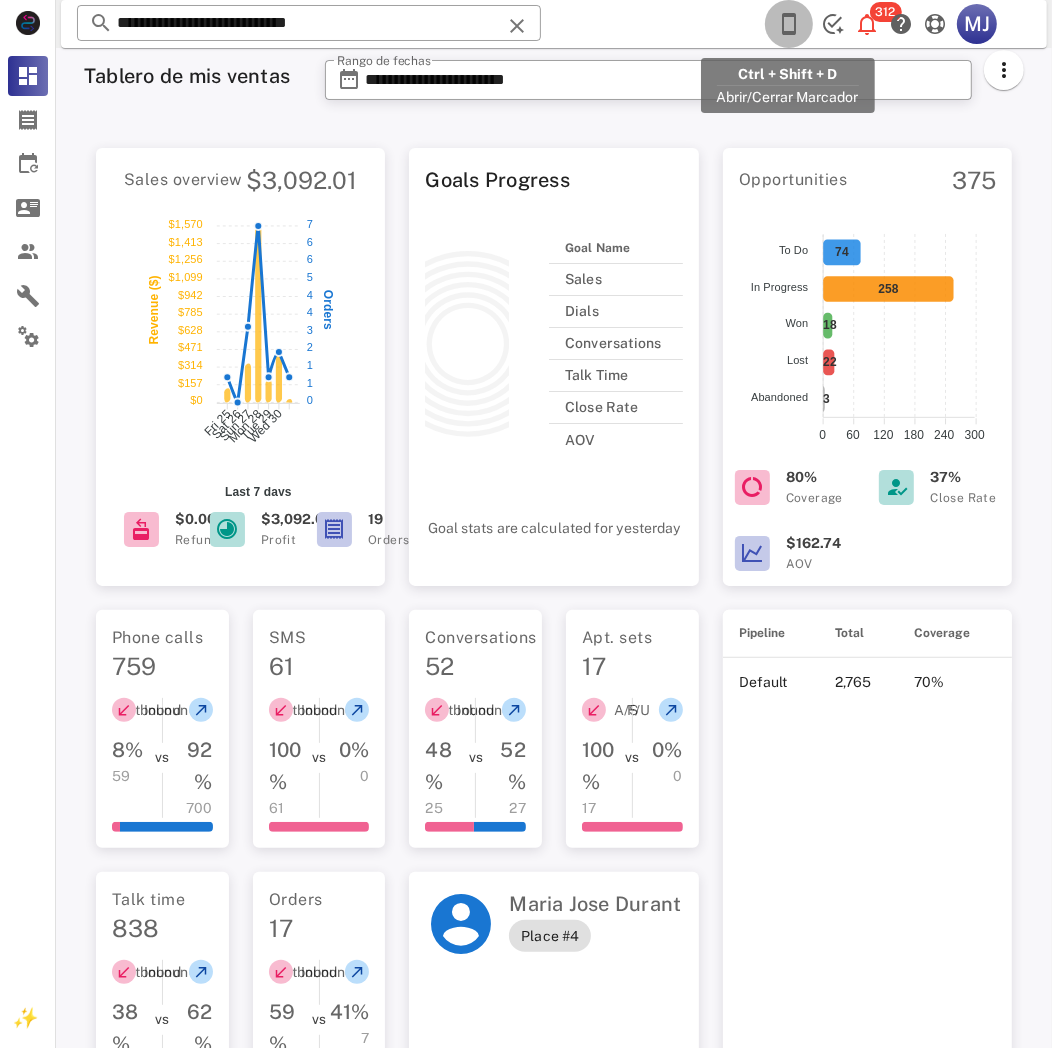 click at bounding box center (789, 24) 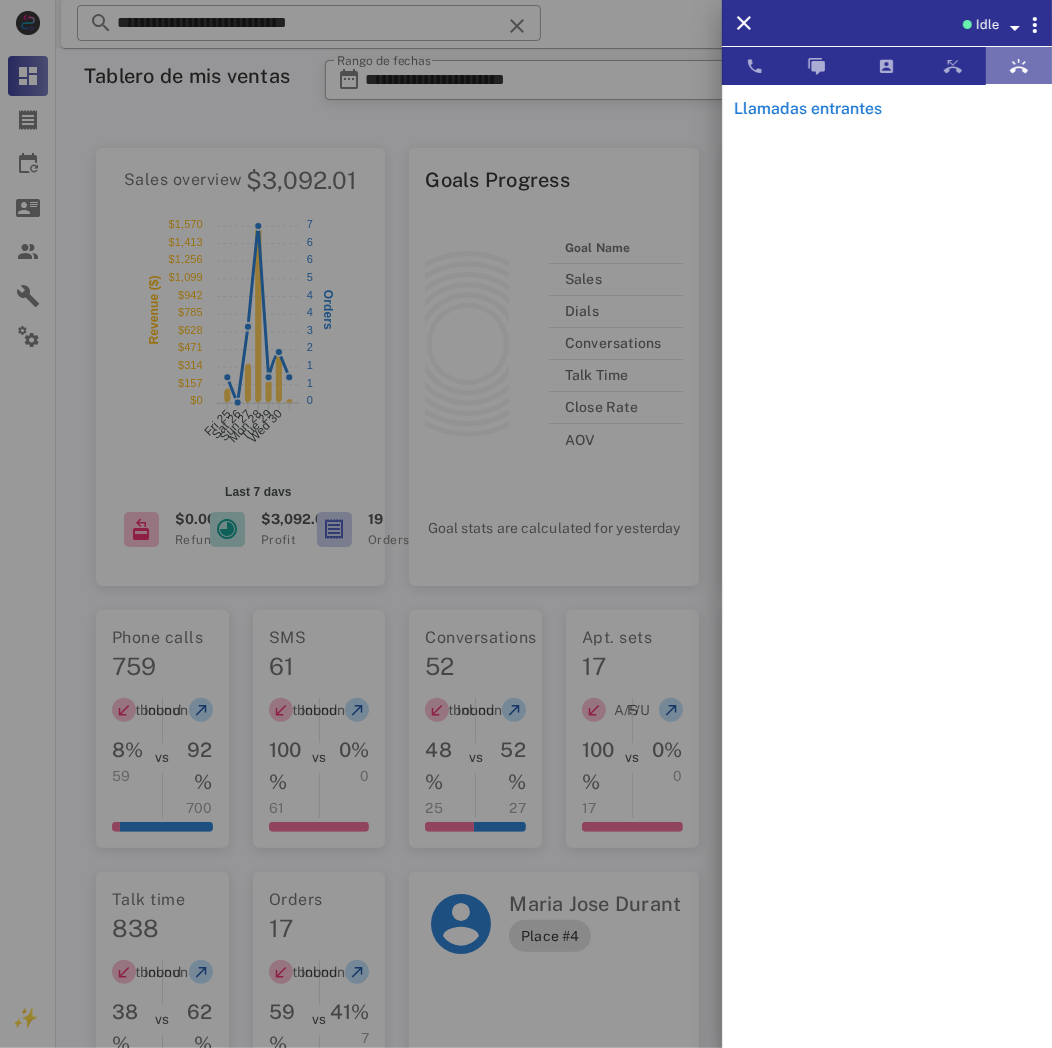 click at bounding box center (1019, 66) 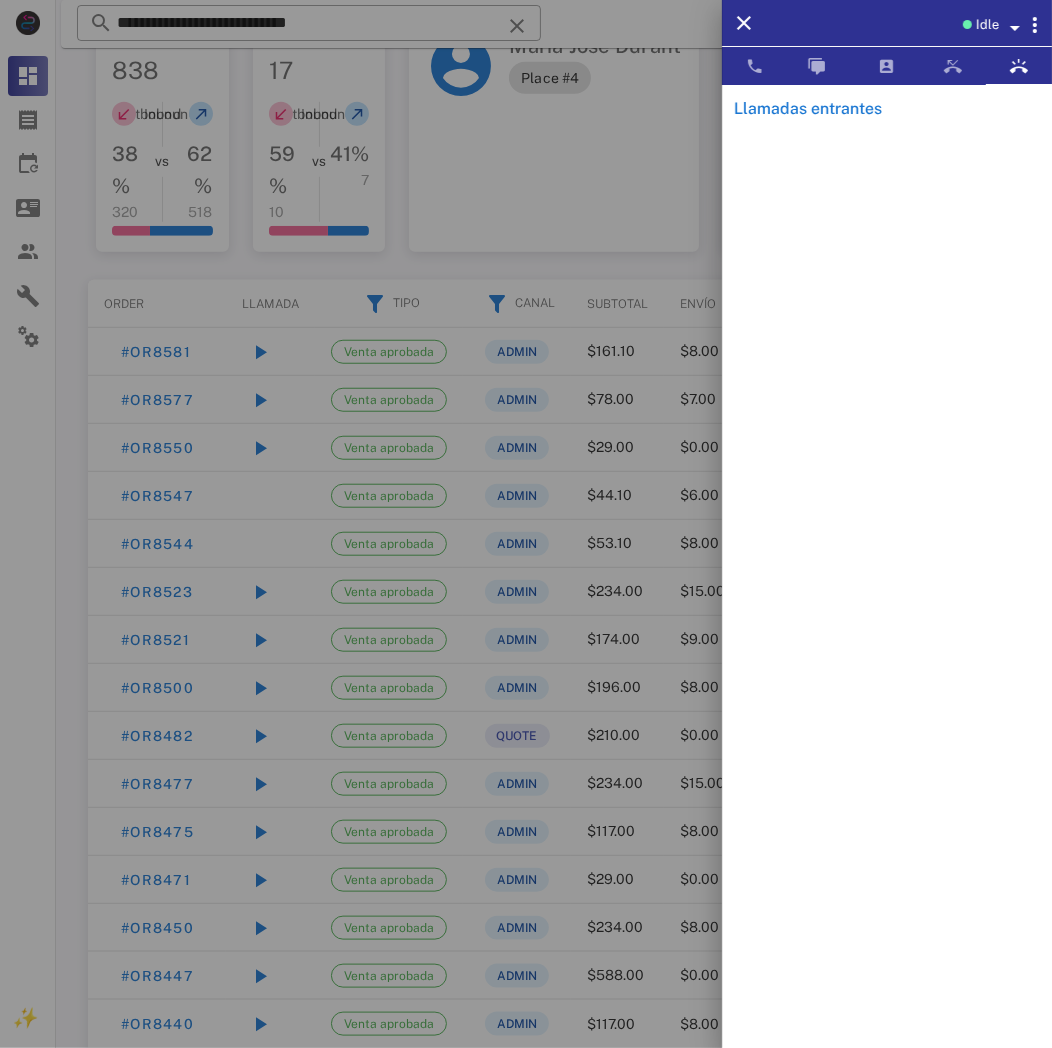 scroll, scrollTop: 960, scrollLeft: 0, axis: vertical 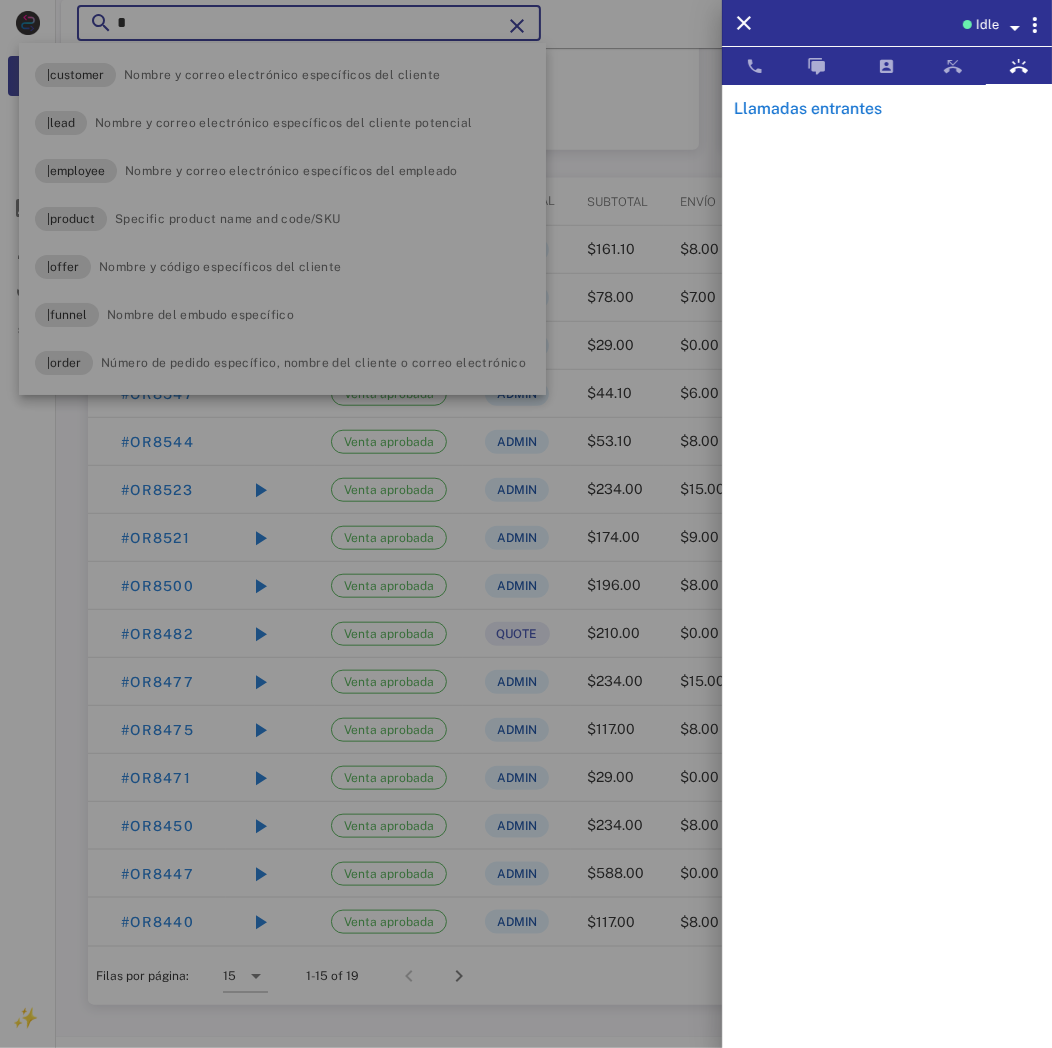 type 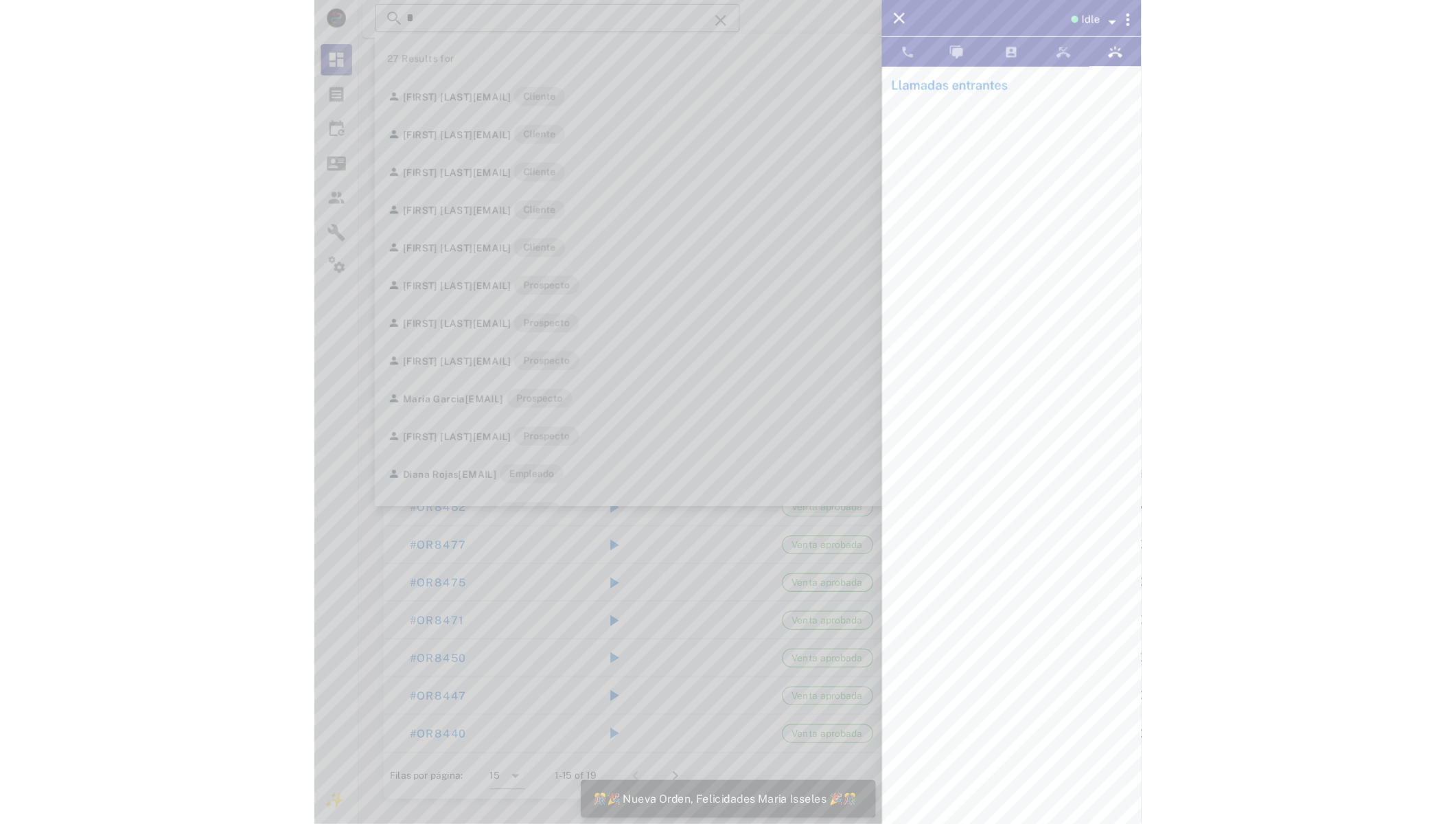 scroll, scrollTop: 497, scrollLeft: 0, axis: vertical 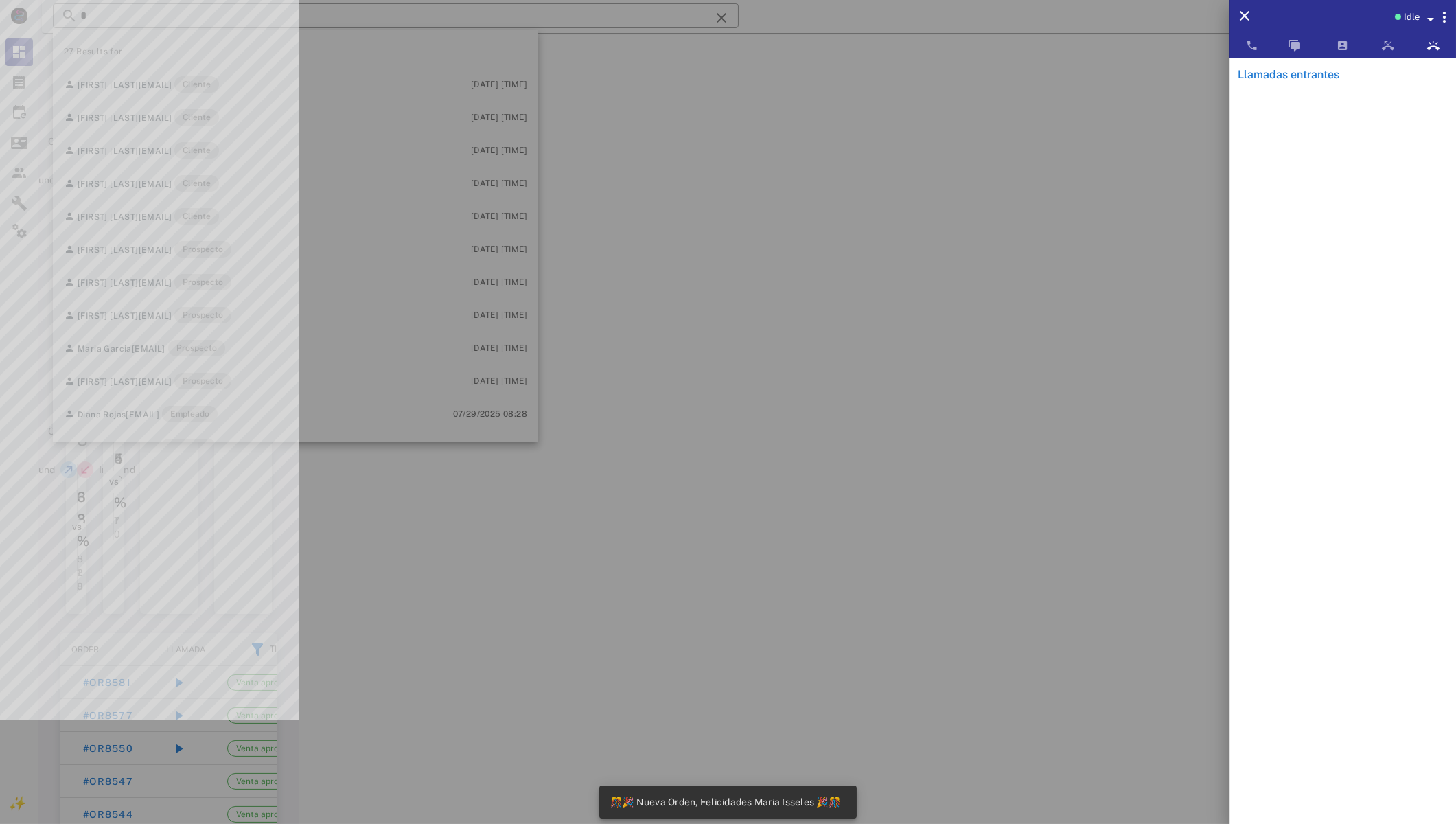 click at bounding box center [728, 412] 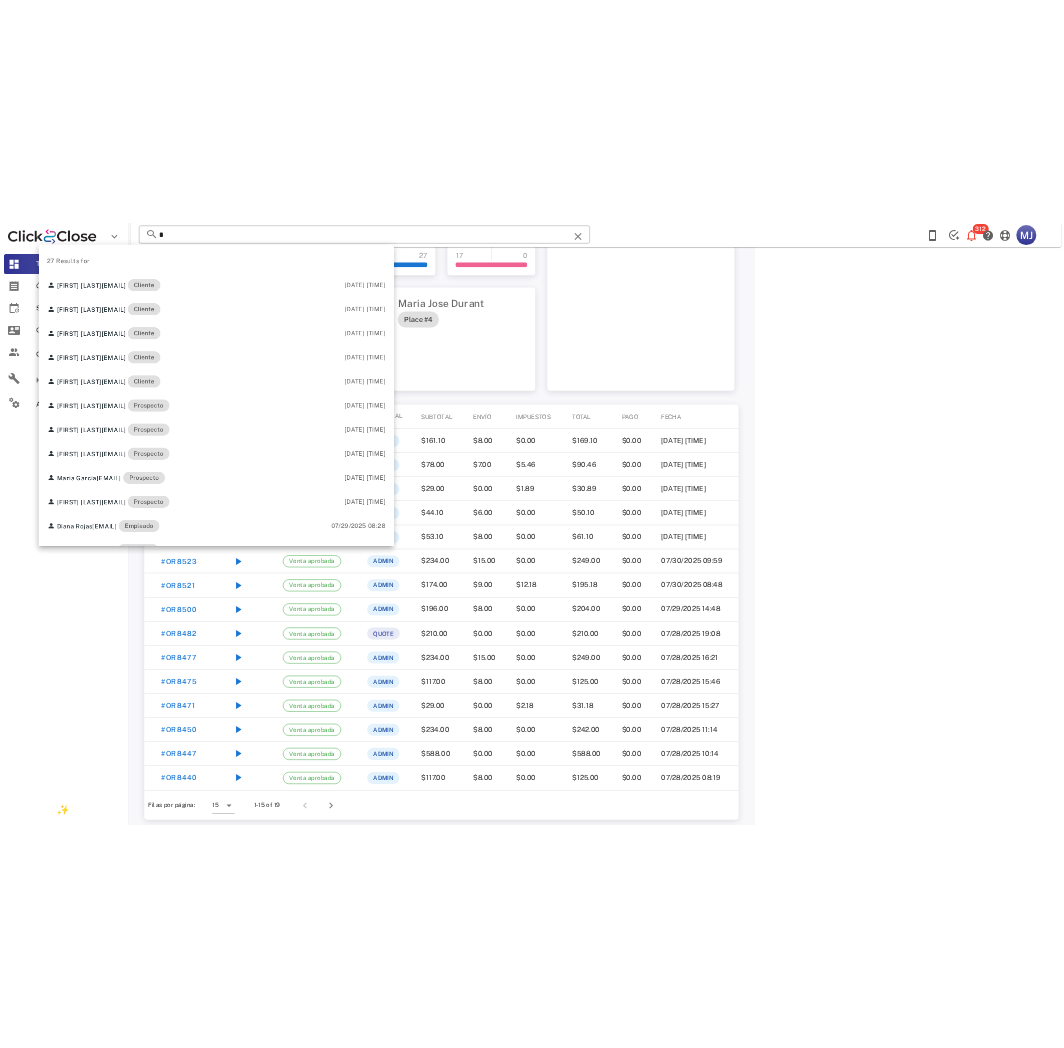 scroll, scrollTop: 0, scrollLeft: 0, axis: both 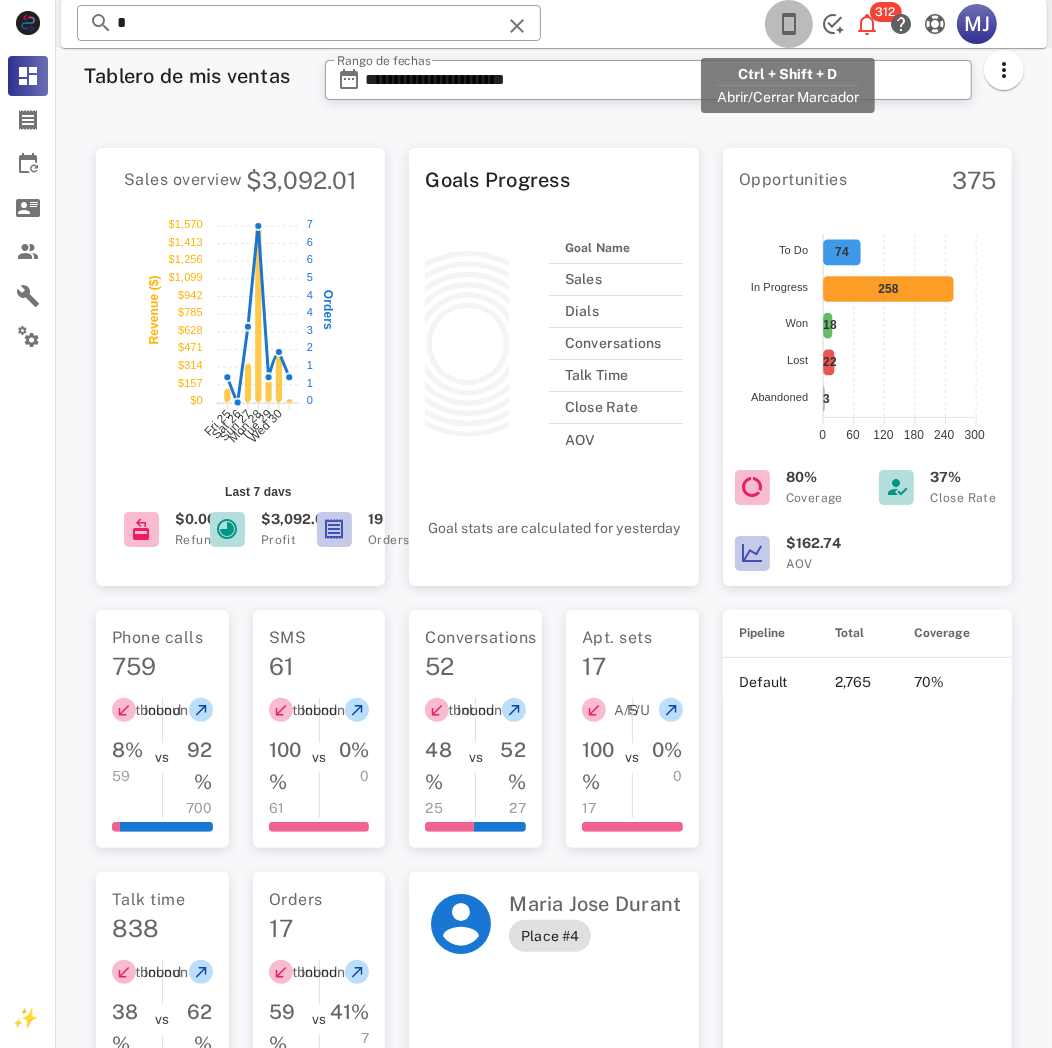 drag, startPoint x: 794, startPoint y: 13, endPoint x: 922, endPoint y: 108, distance: 159.40201 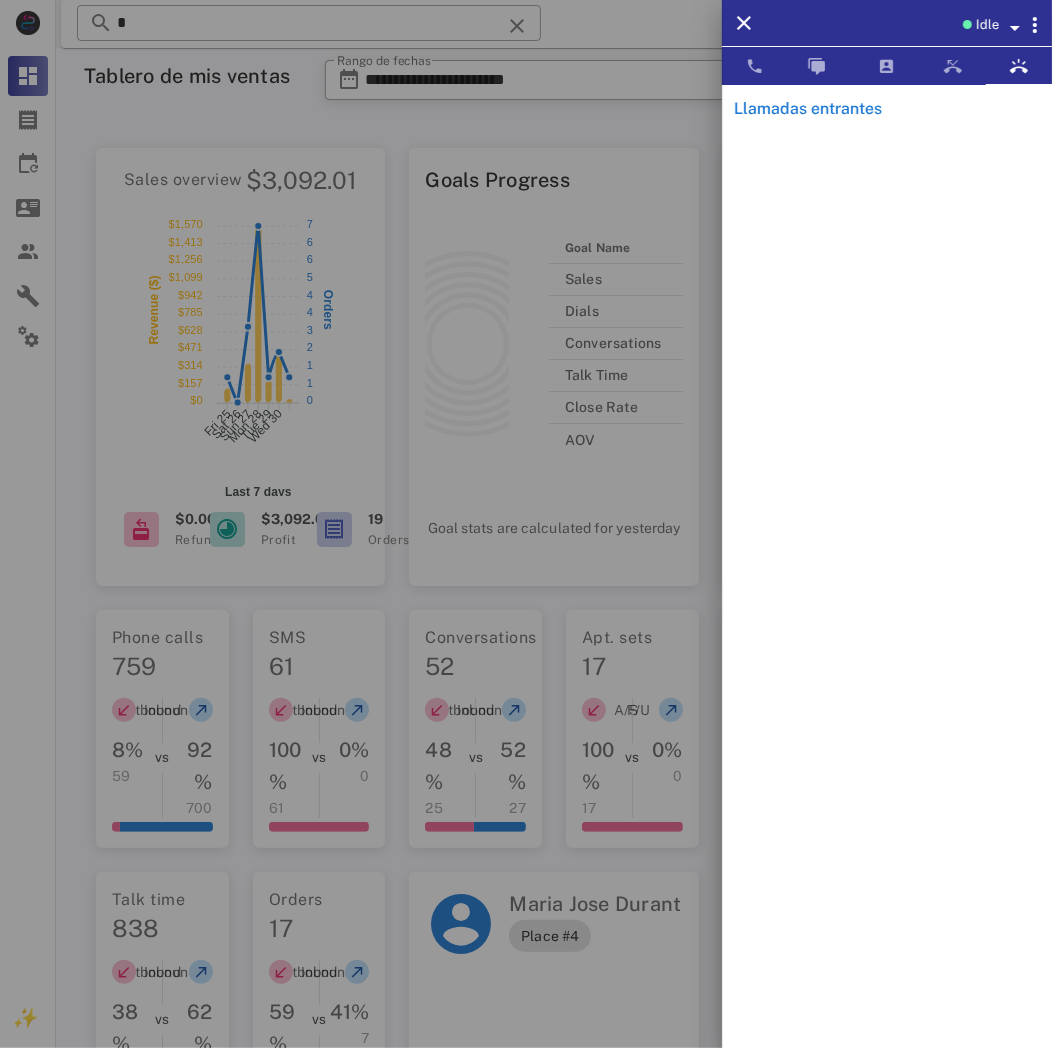 click at bounding box center (526, 524) 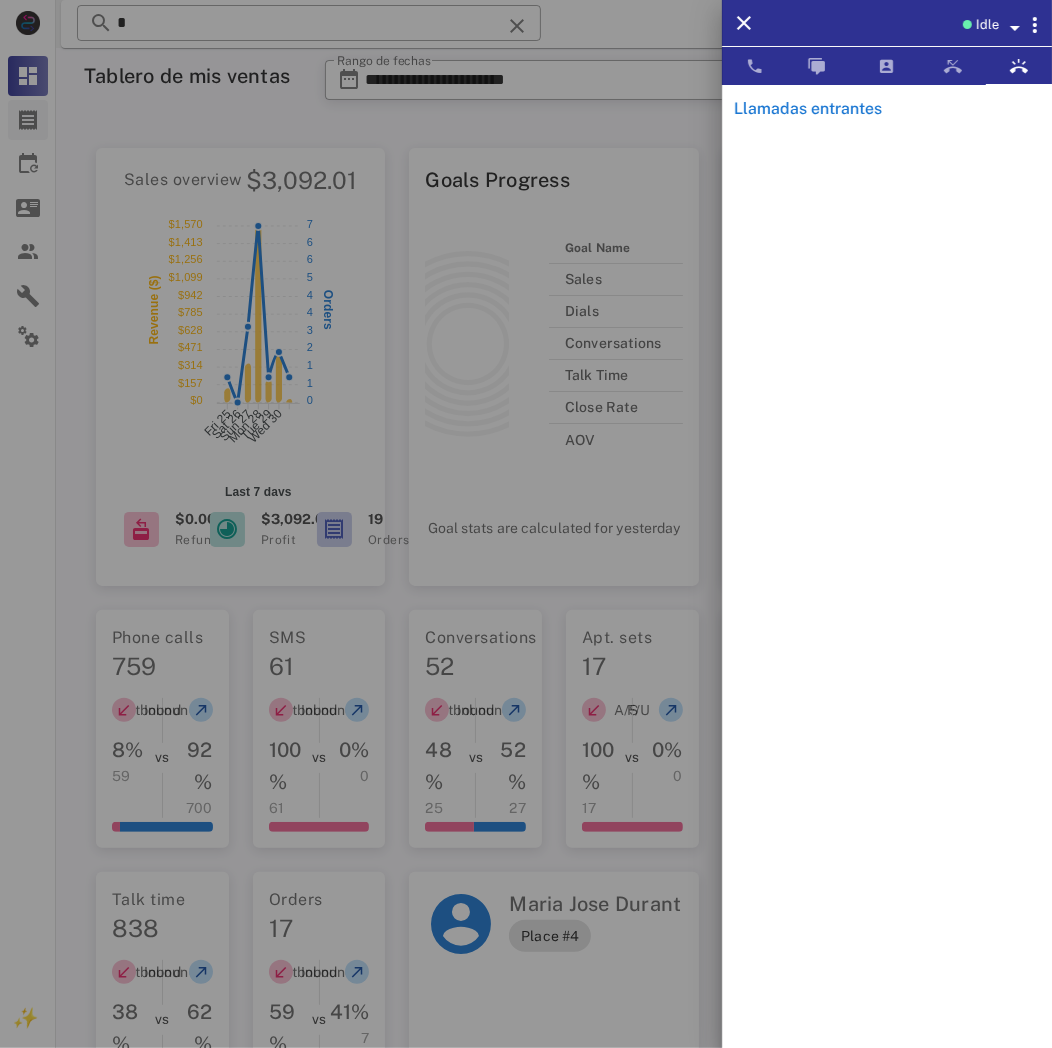 click at bounding box center [28, 120] 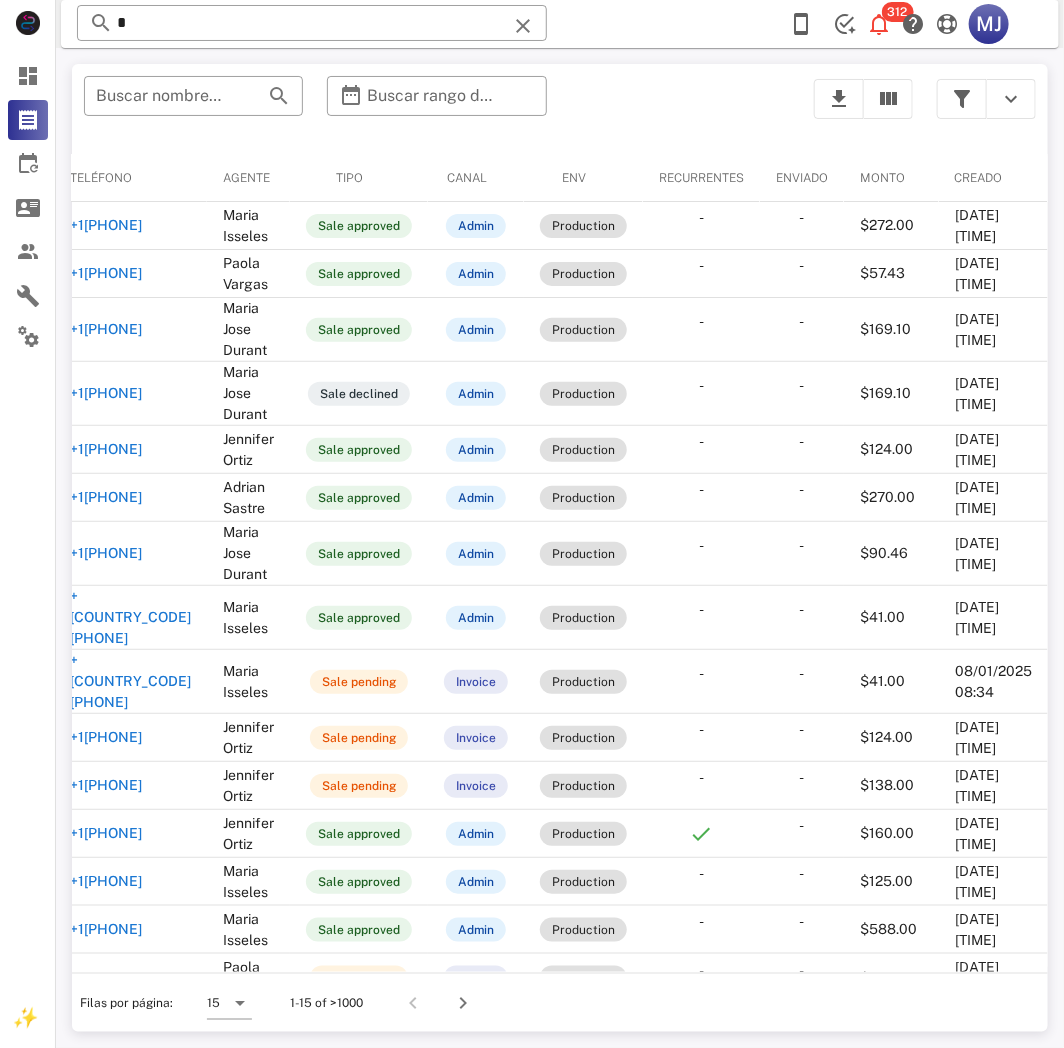scroll, scrollTop: 0, scrollLeft: 0, axis: both 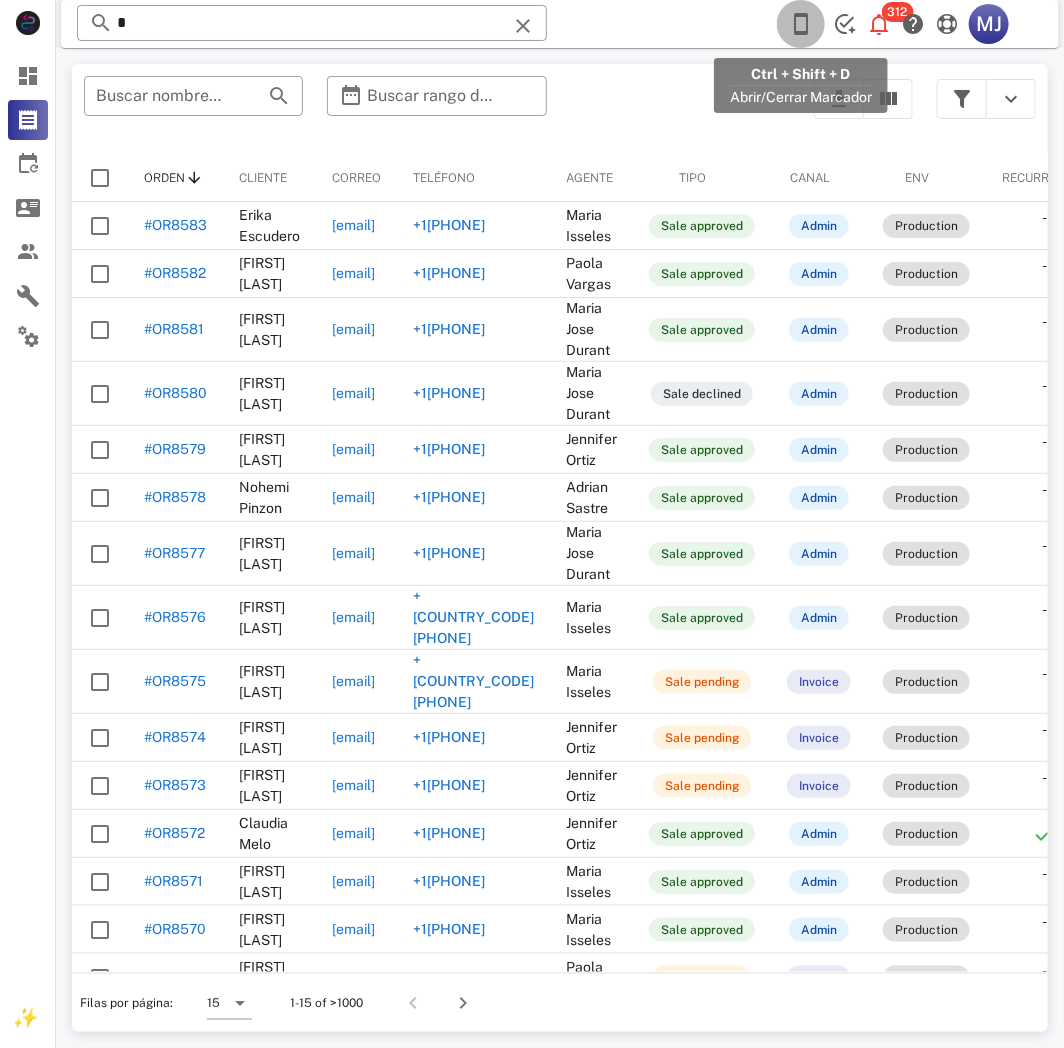 drag, startPoint x: 802, startPoint y: 16, endPoint x: 1034, endPoint y: 161, distance: 273.58545 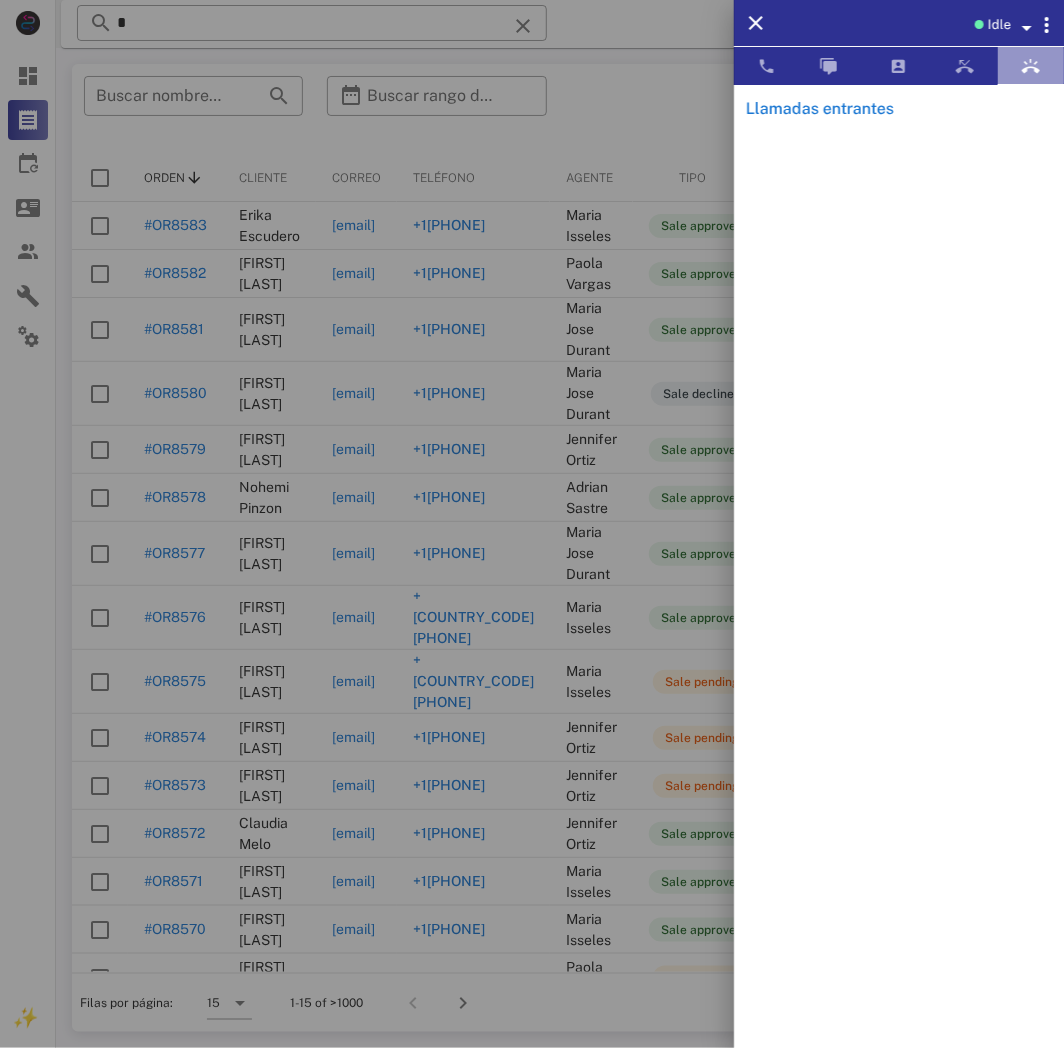 click at bounding box center [1031, 66] 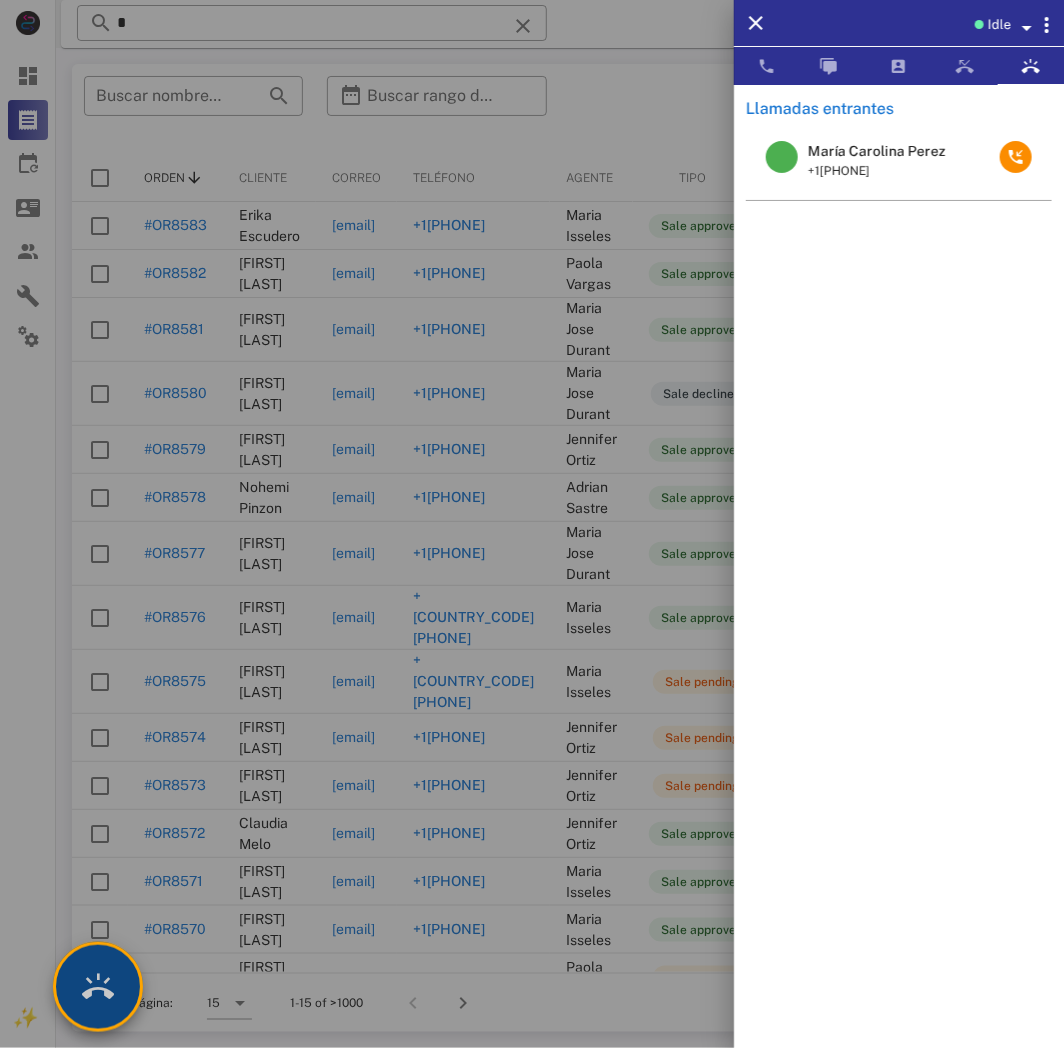 click at bounding box center [98, 987] 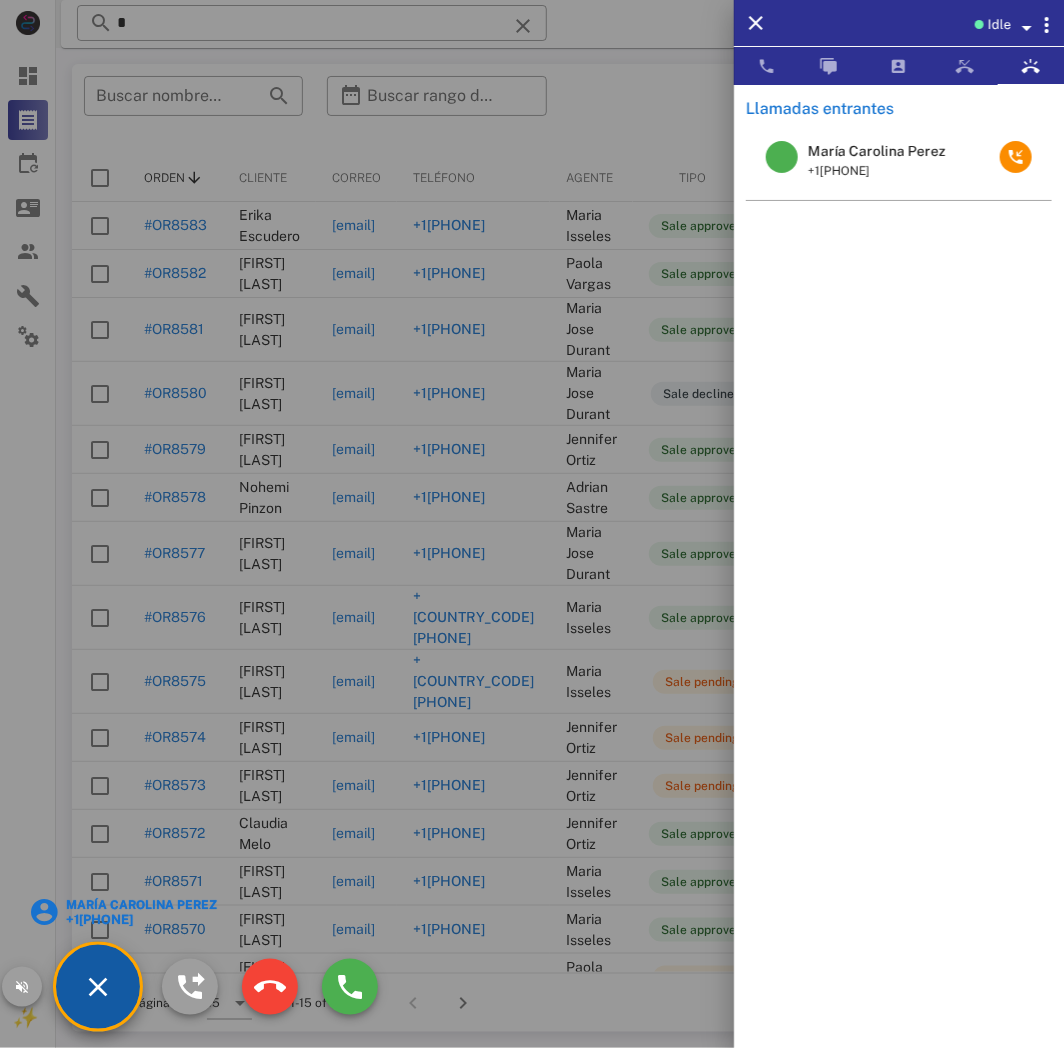 click on "María Carolina Perez" at bounding box center [140, 905] 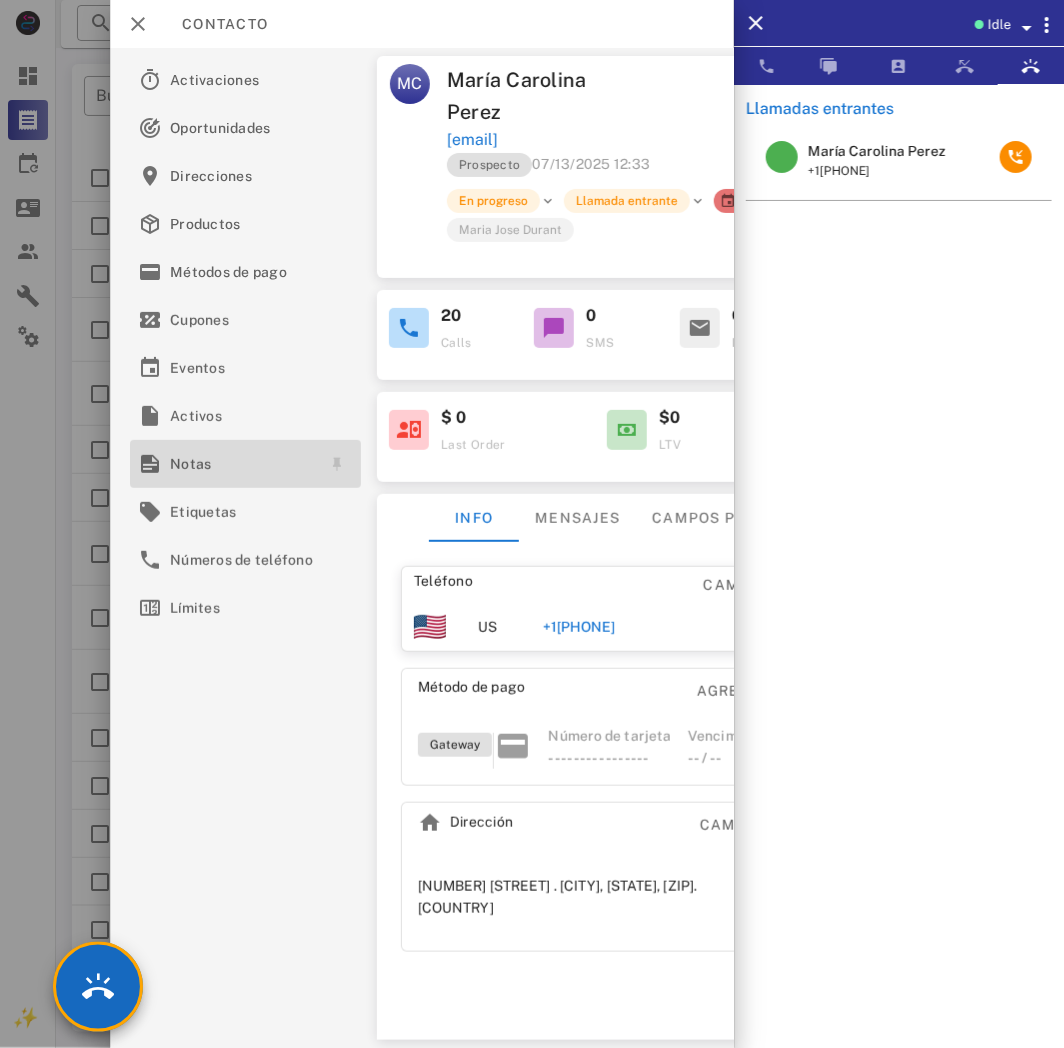 click on "Notas" at bounding box center [241, 464] 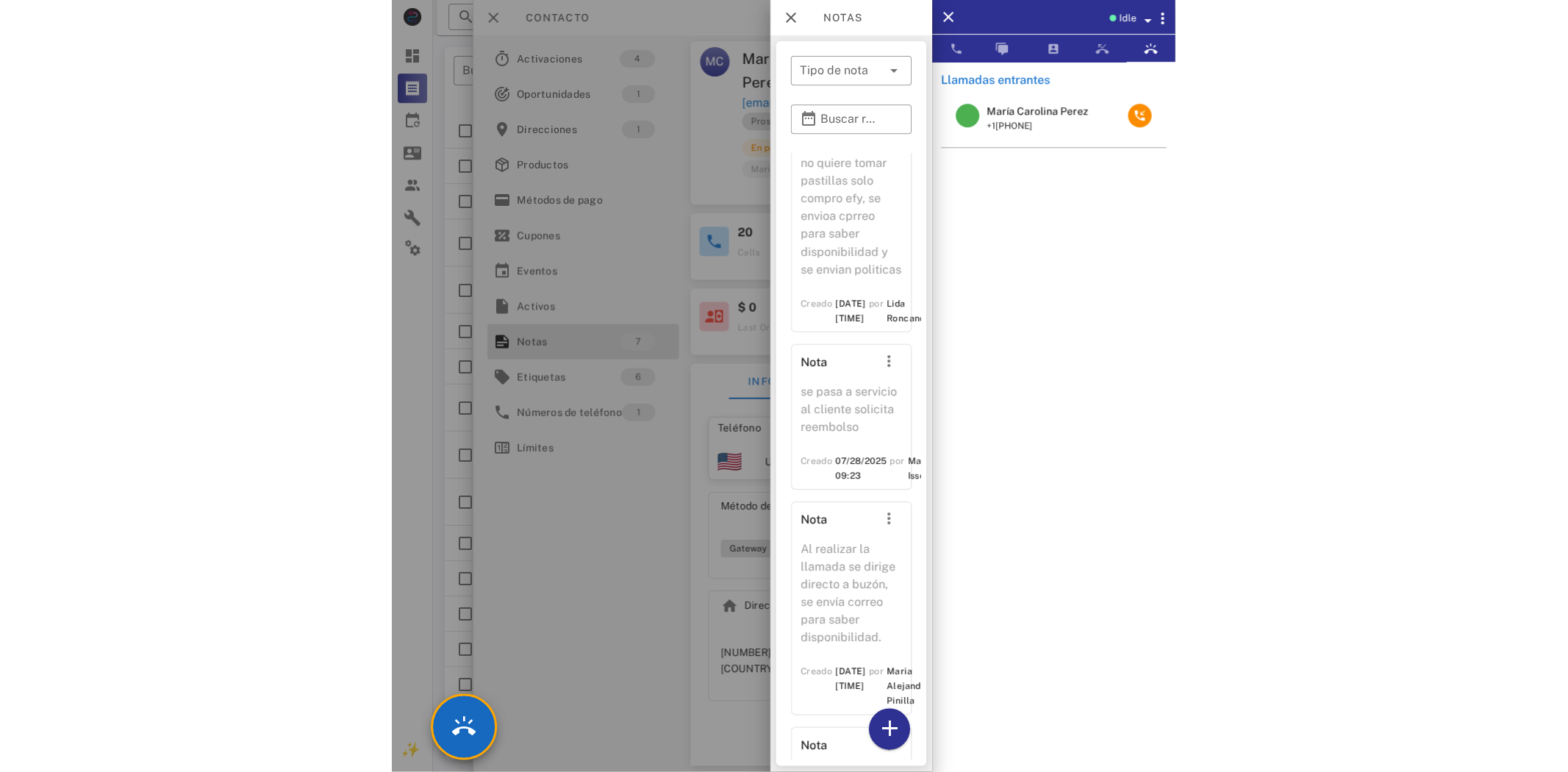 scroll, scrollTop: 679, scrollLeft: 0, axis: vertical 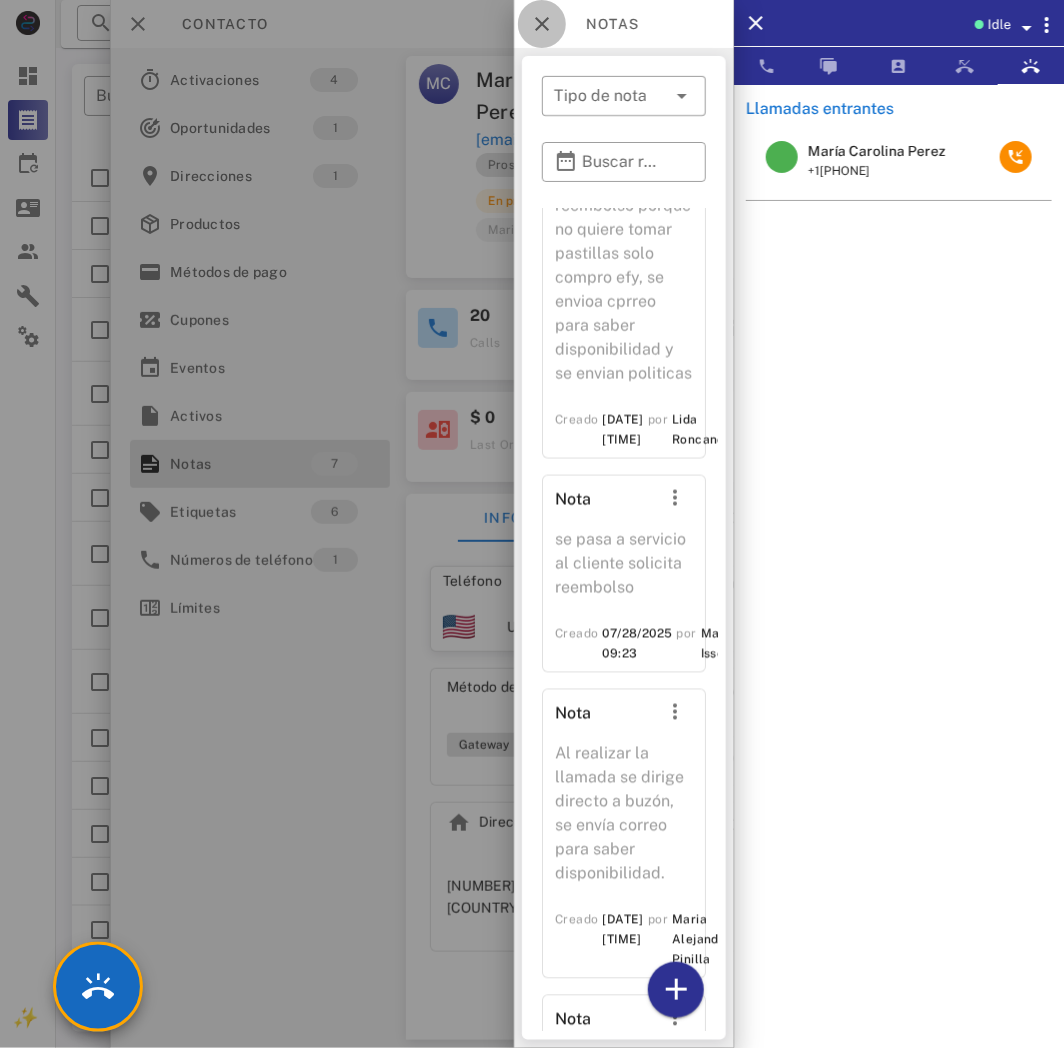 click at bounding box center [542, 24] 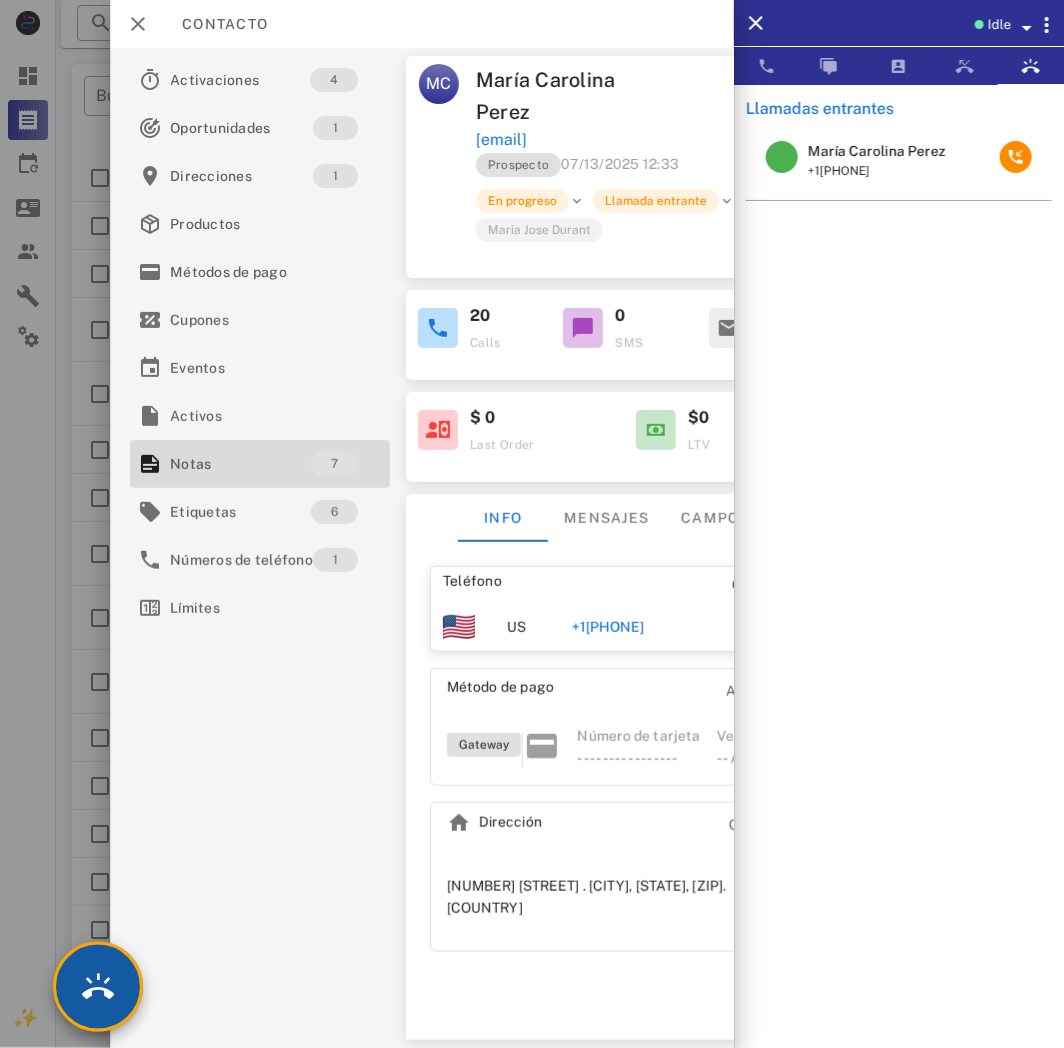 click at bounding box center (98, 987) 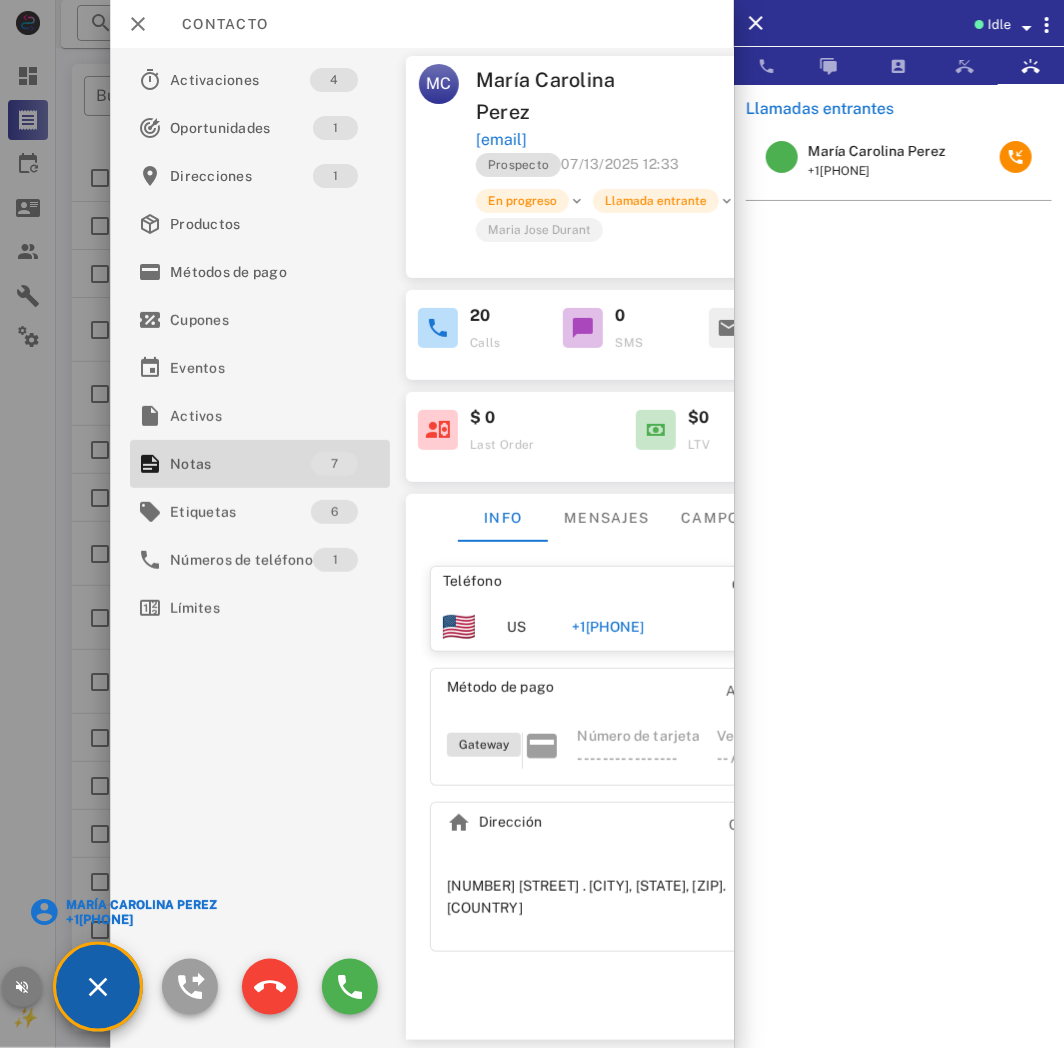 click at bounding box center (22, 987) 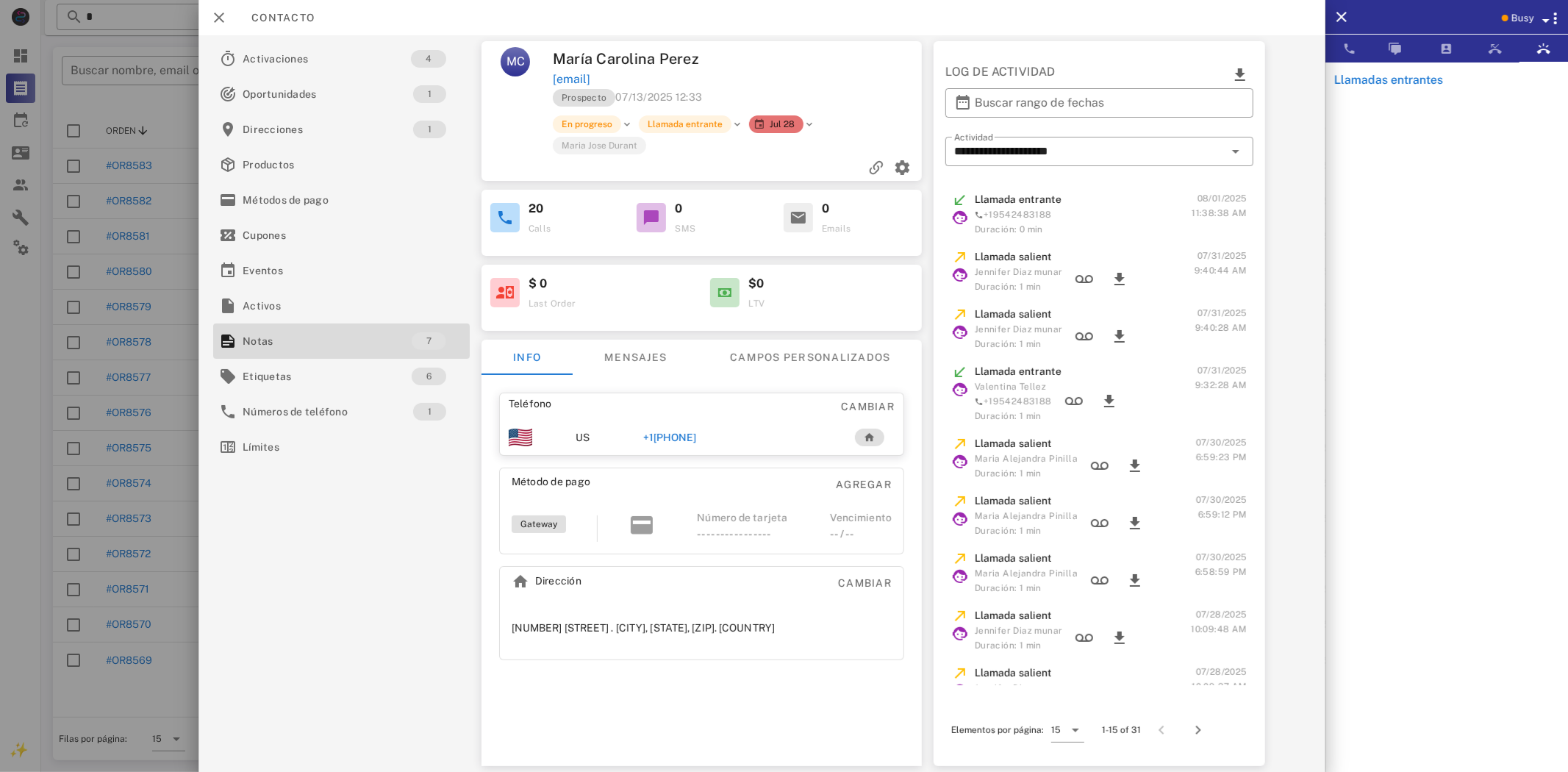 click at bounding box center [1505, 18] 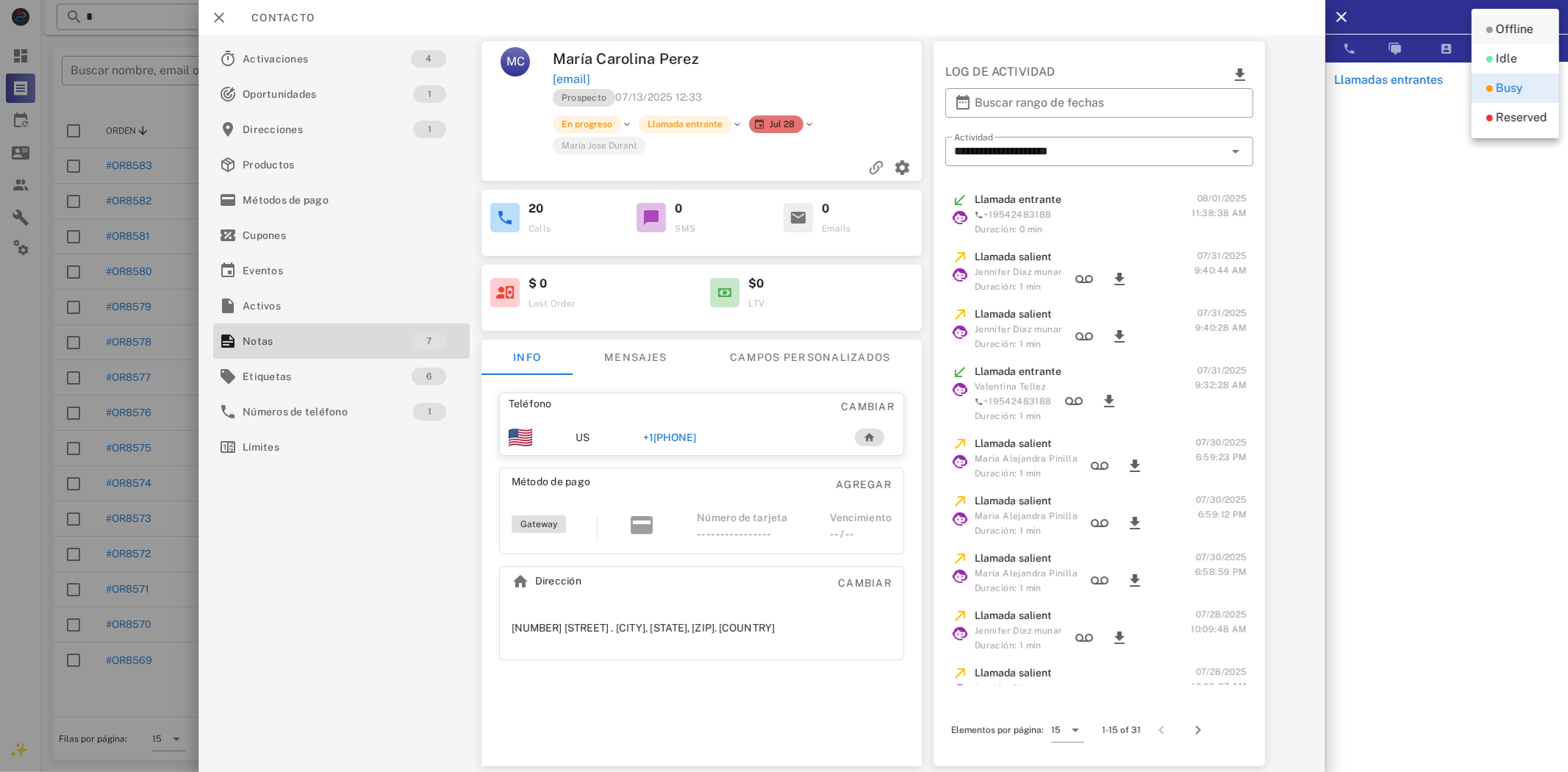 click on "Offline" at bounding box center [1514, 29] 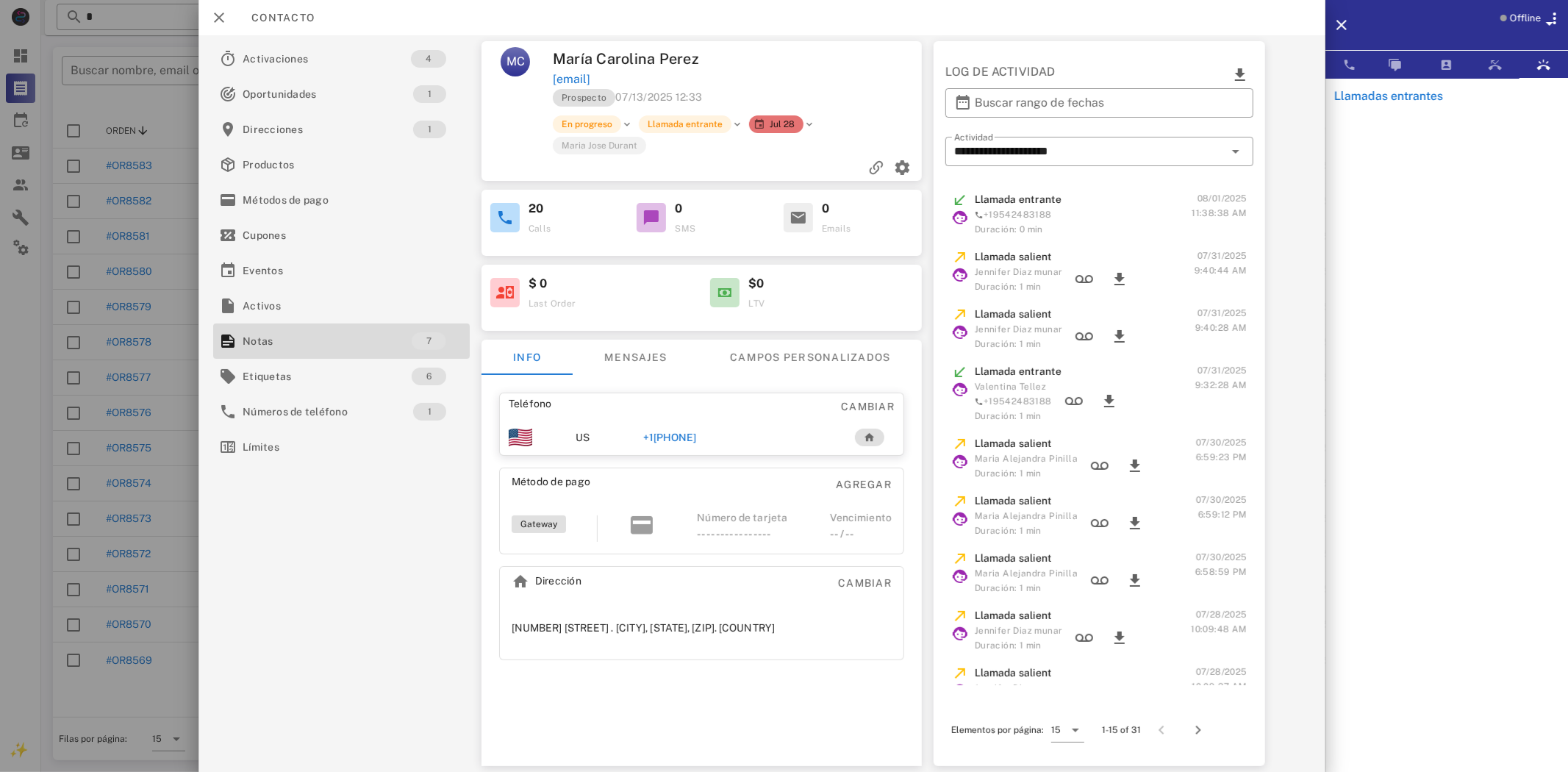 click on "Offline" at bounding box center [1525, 18] 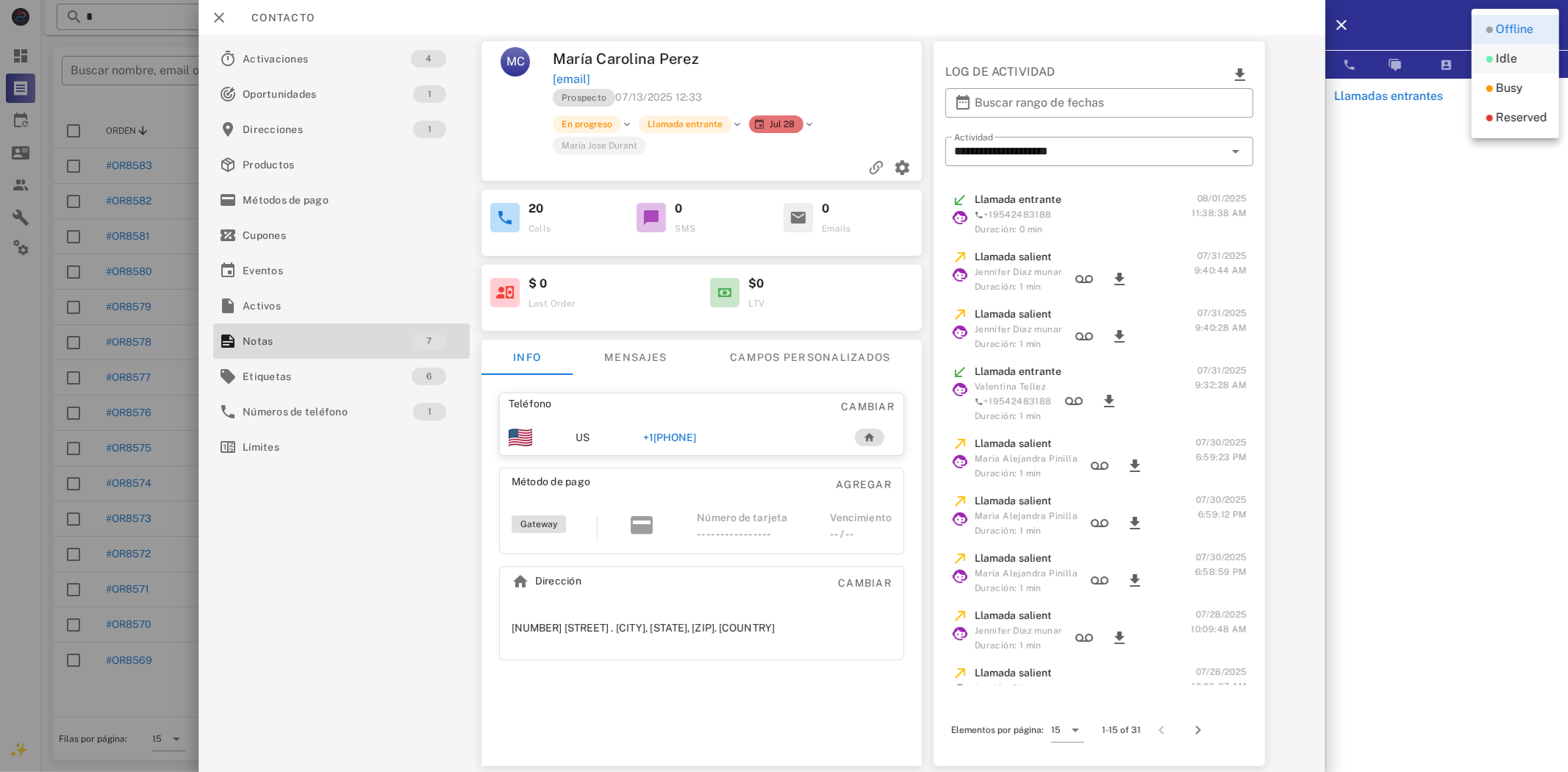 click on "Idle" at bounding box center [1506, 59] 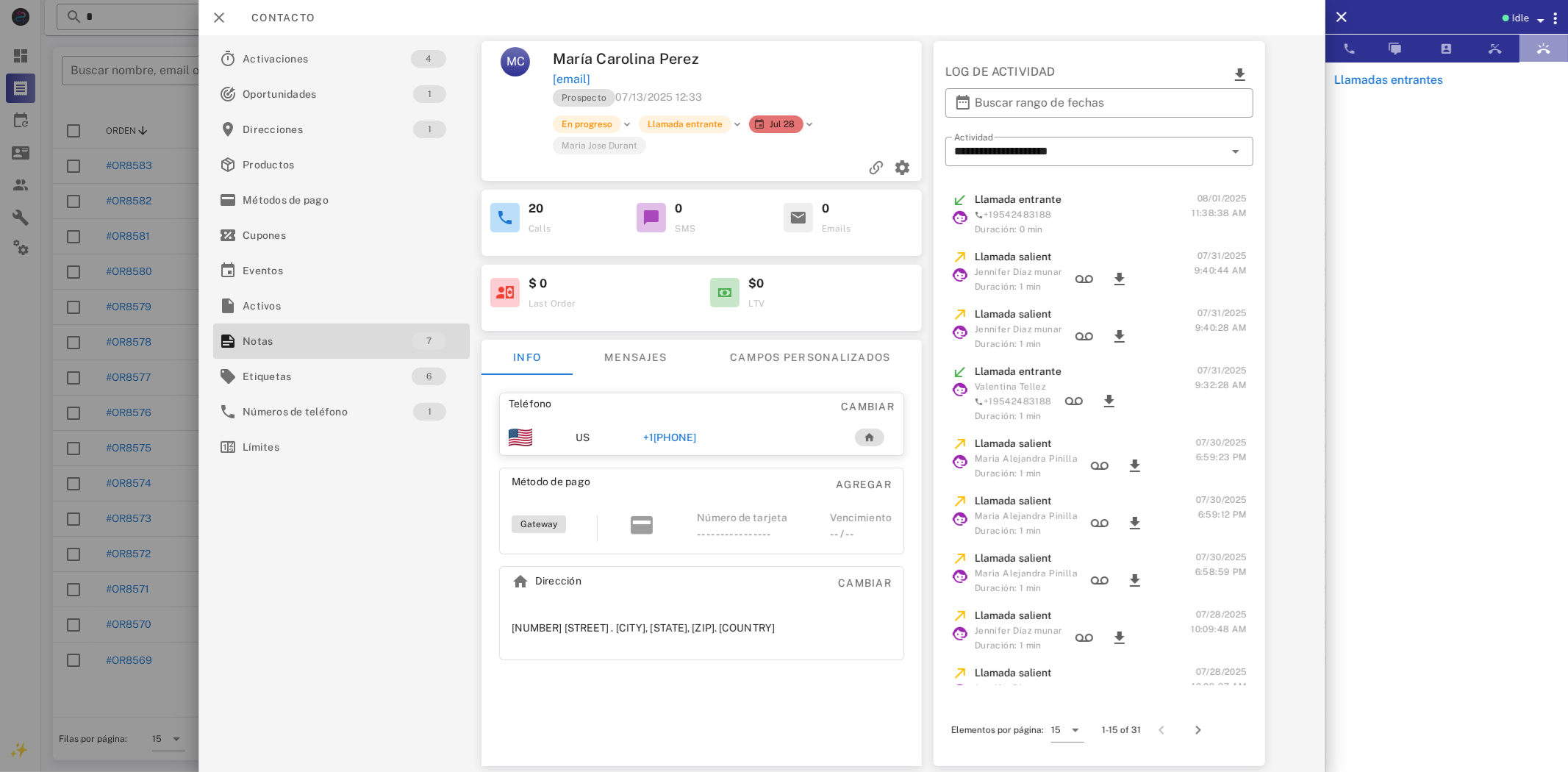 click at bounding box center [1544, 49] 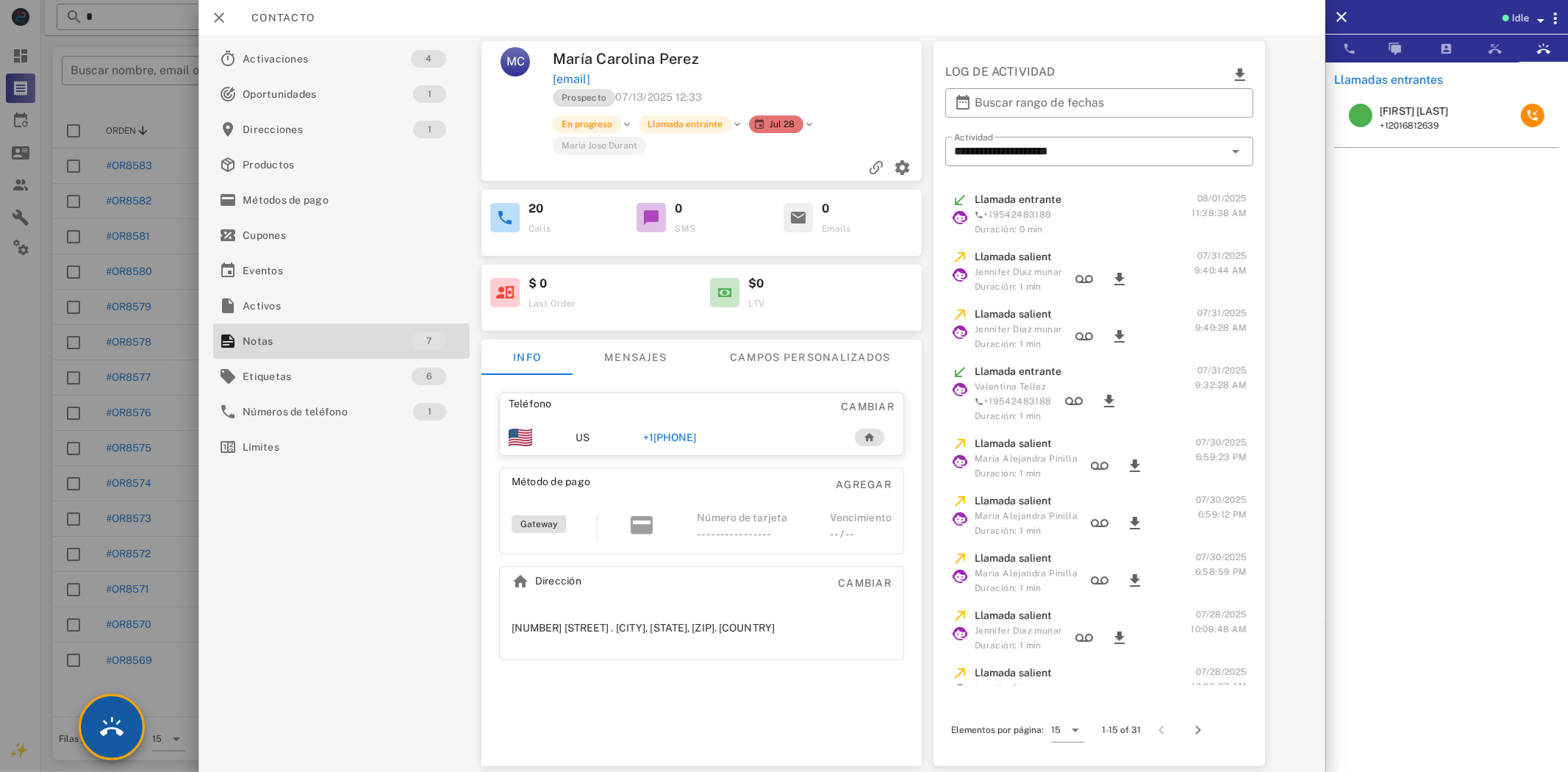 click at bounding box center [112, 727] 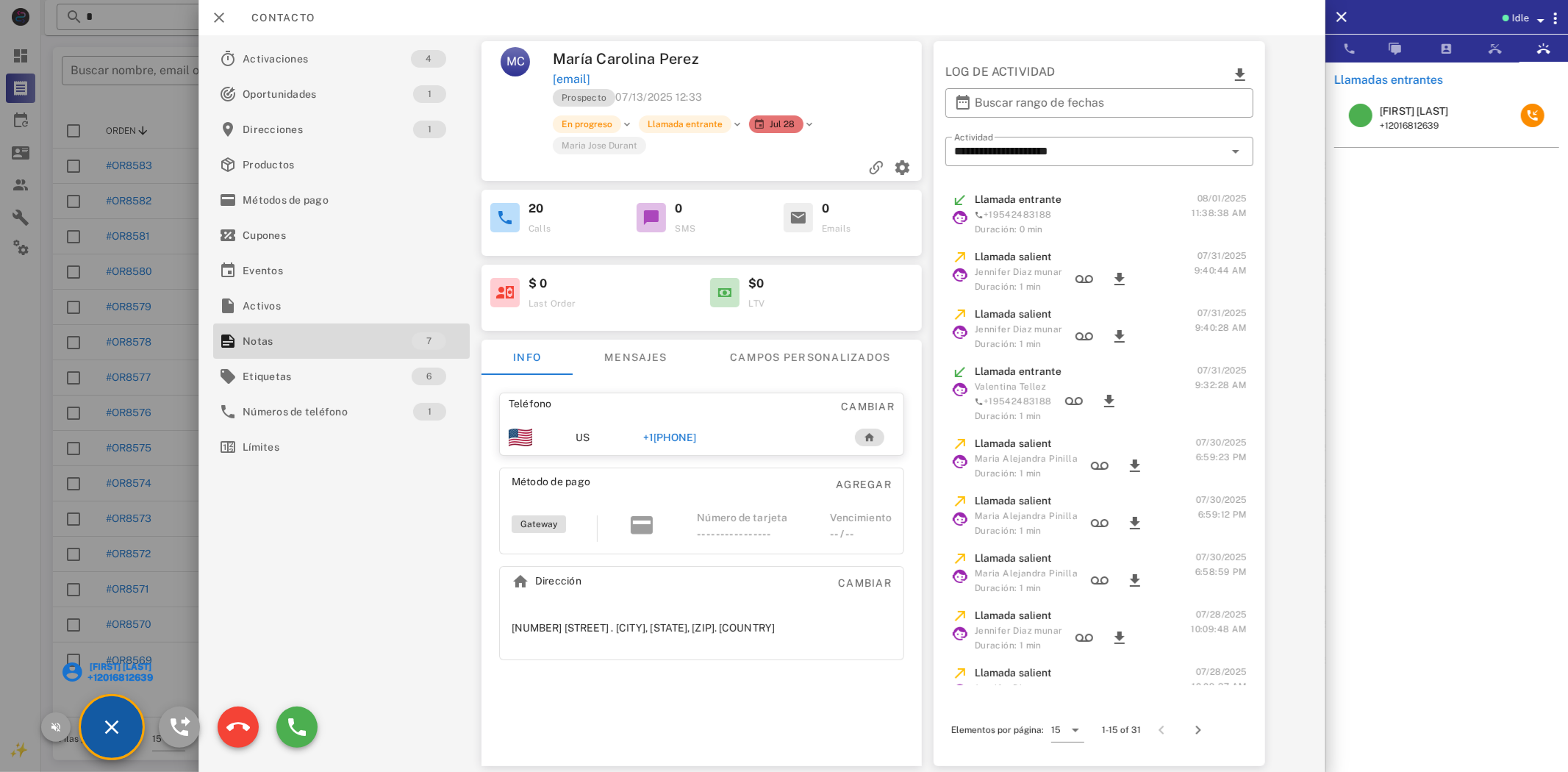 click on "+12016812639" at bounding box center [120, 677] 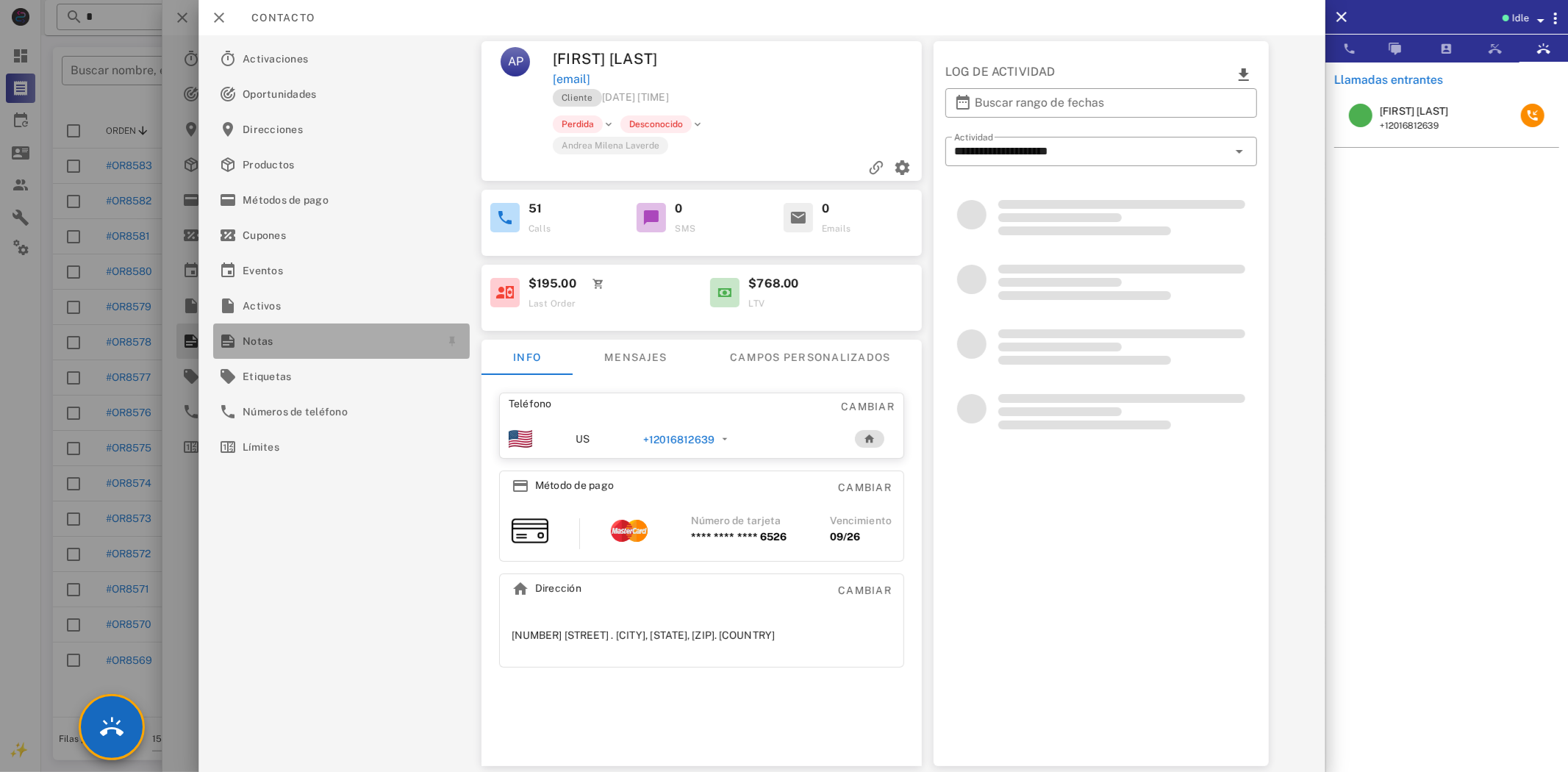 click on "Notas" at bounding box center [338, 341] 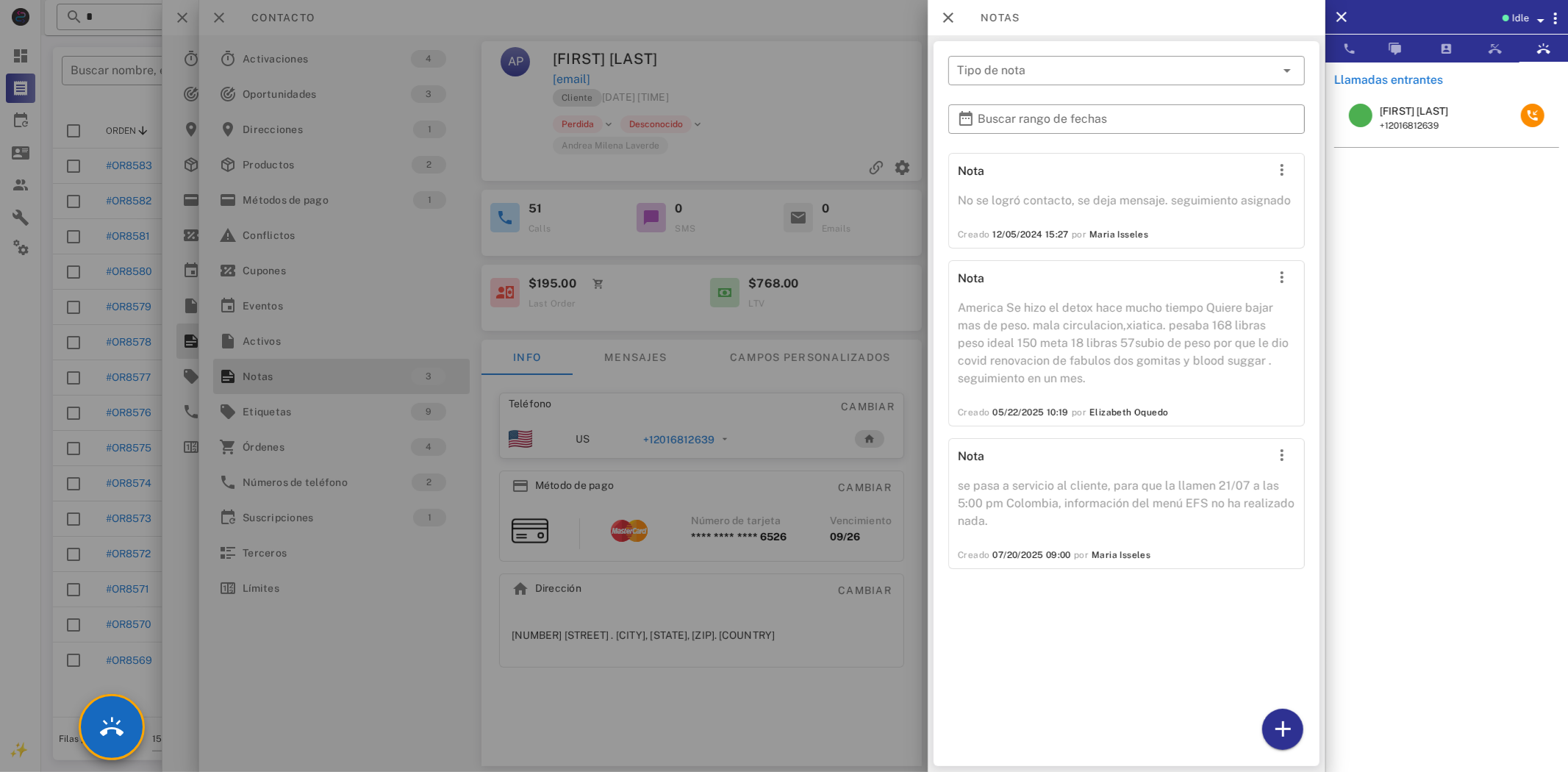 click at bounding box center [1541, 21] 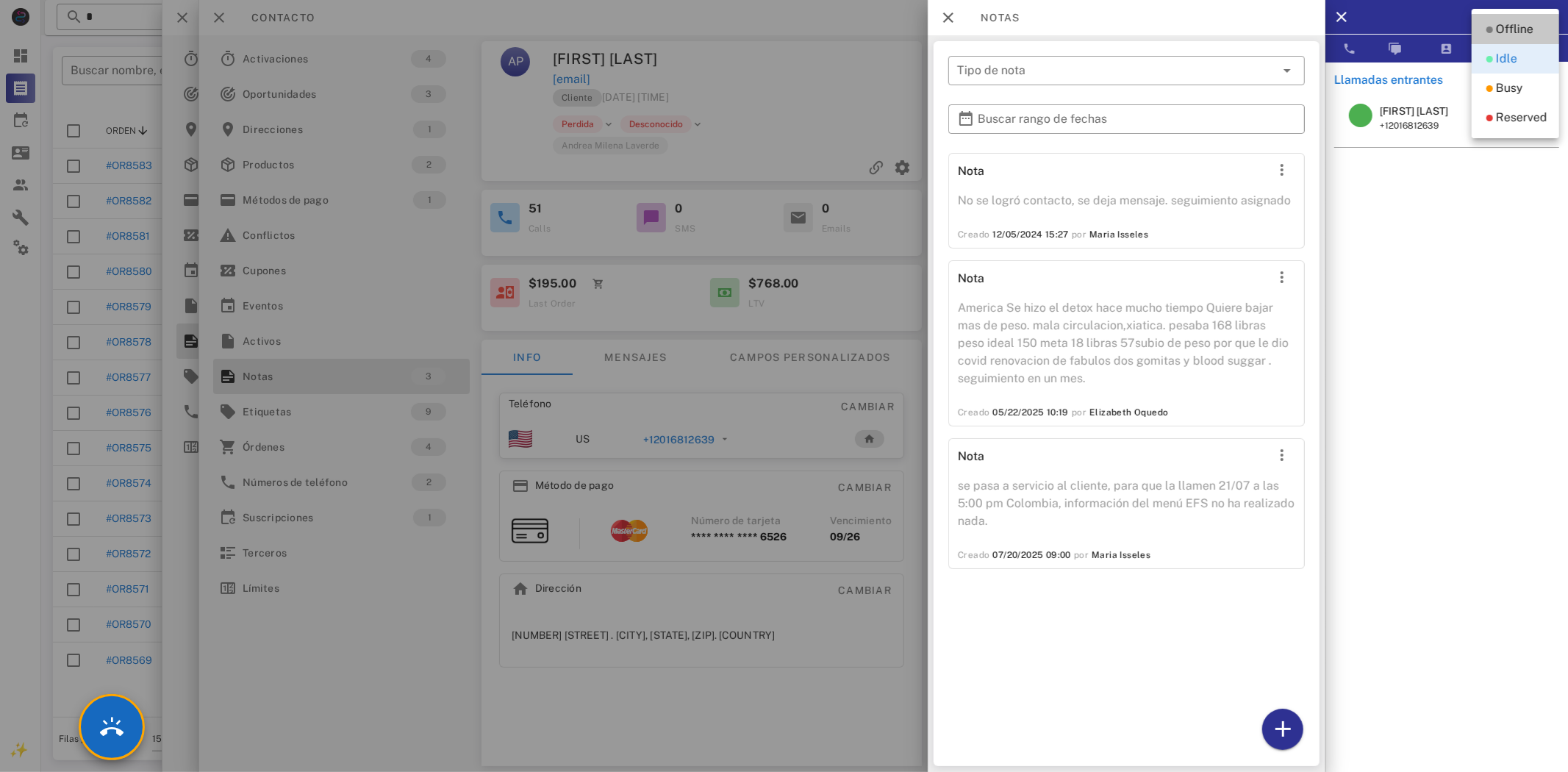 click on "Offline" at bounding box center [1514, 29] 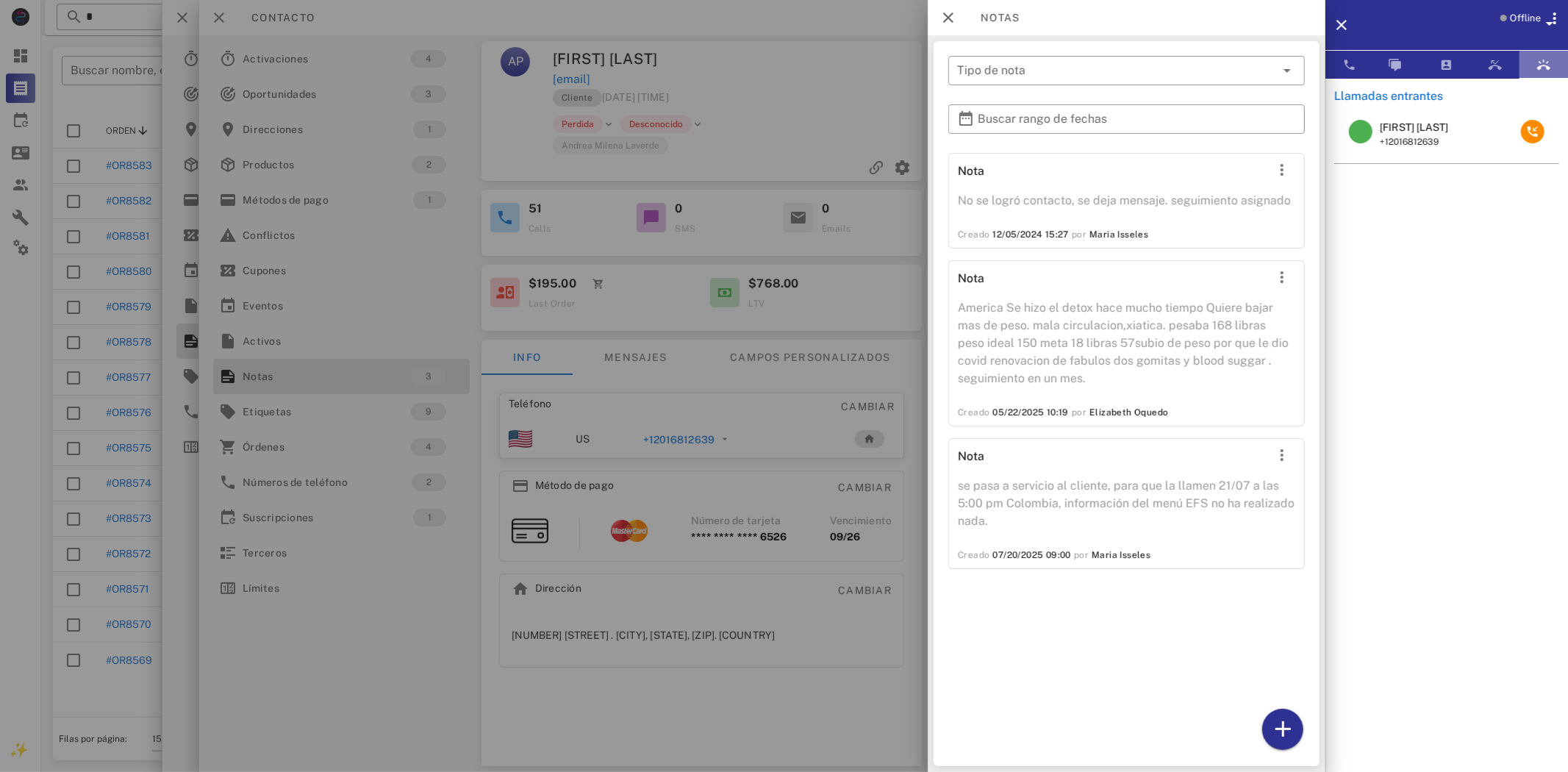 click at bounding box center (1544, 65) 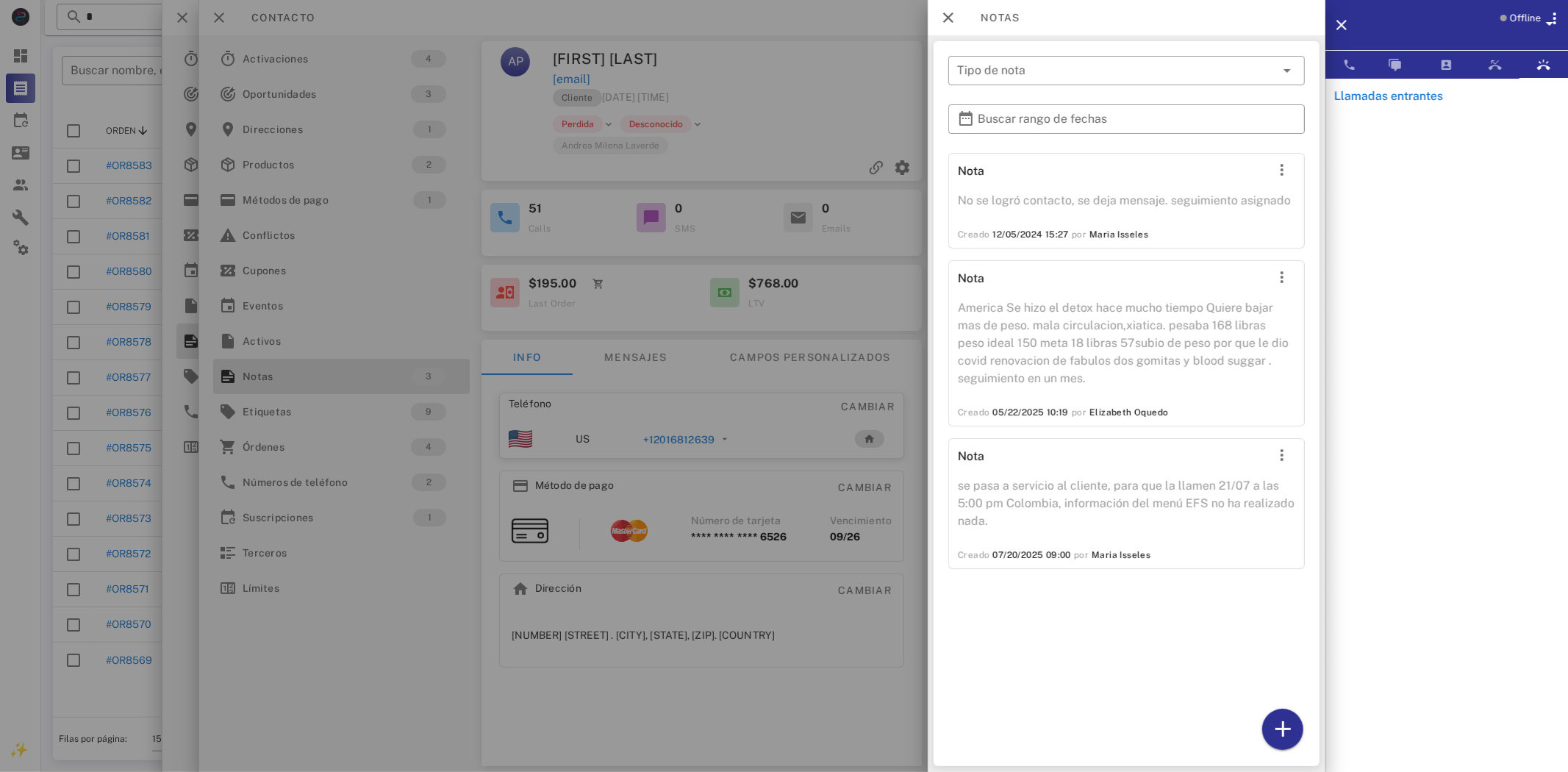 click on "Offline" at bounding box center [1525, 18] 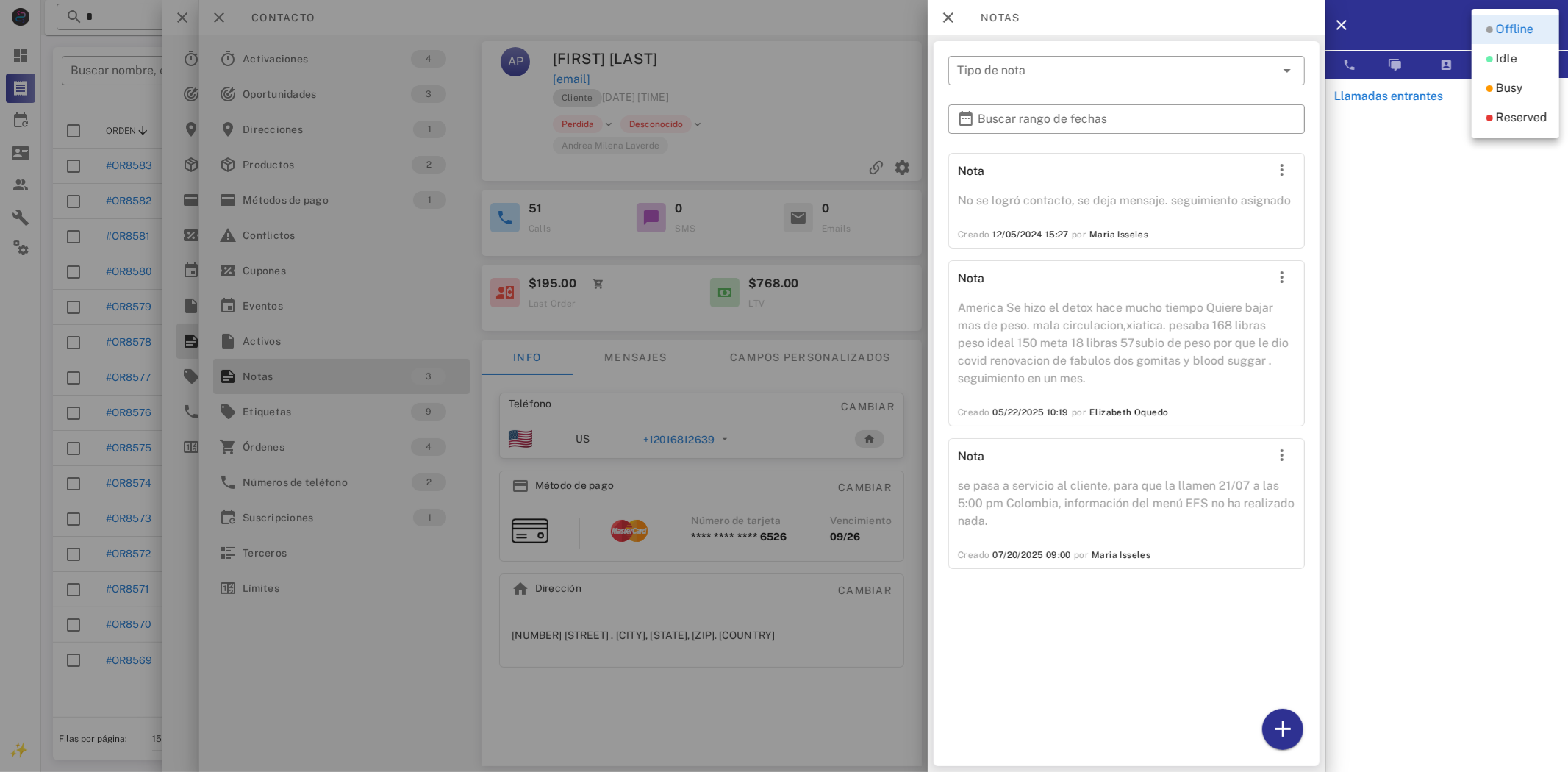 drag, startPoint x: 1500, startPoint y: 60, endPoint x: 1508, endPoint y: 54, distance: 10 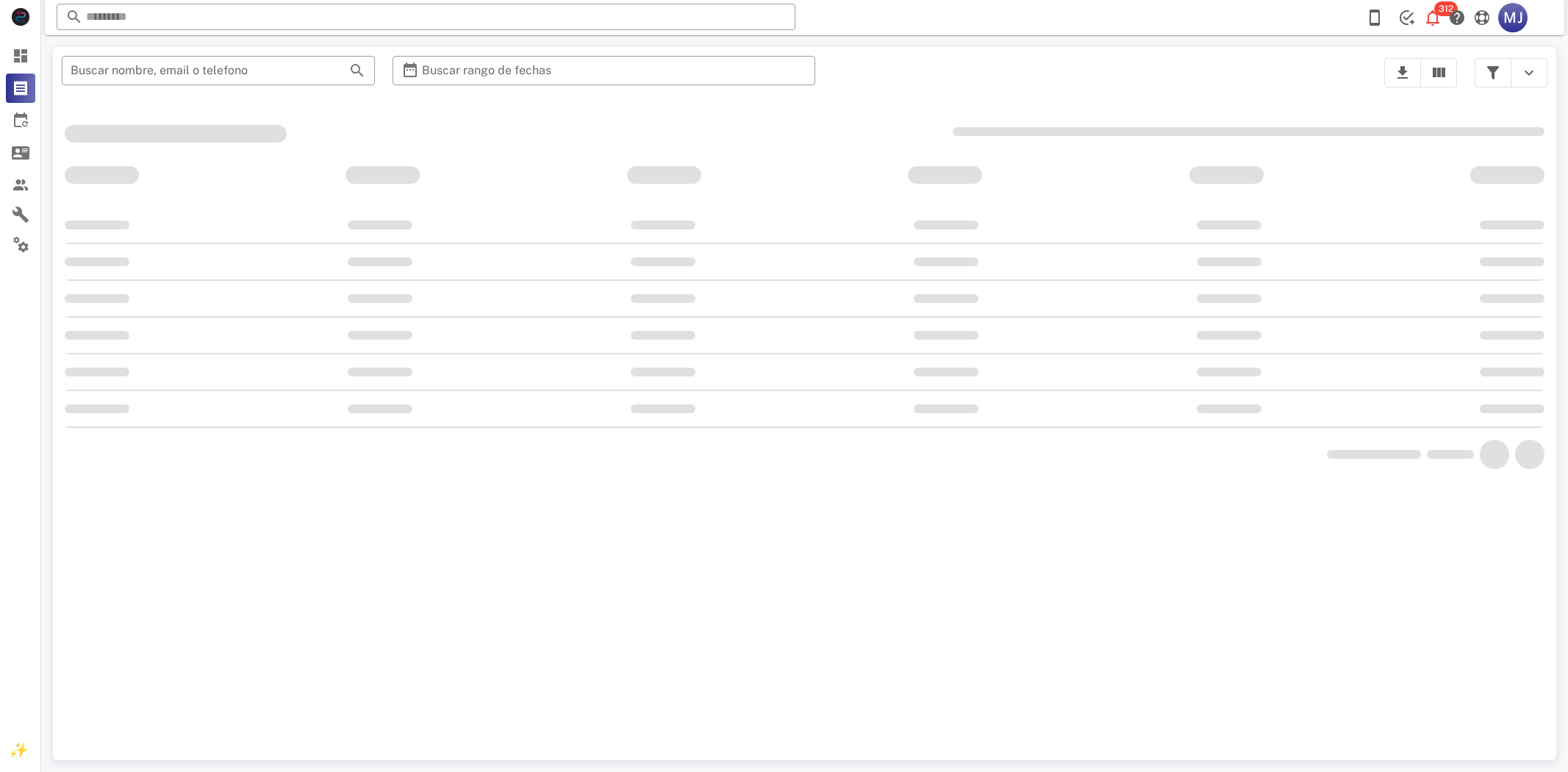 scroll, scrollTop: 0, scrollLeft: 0, axis: both 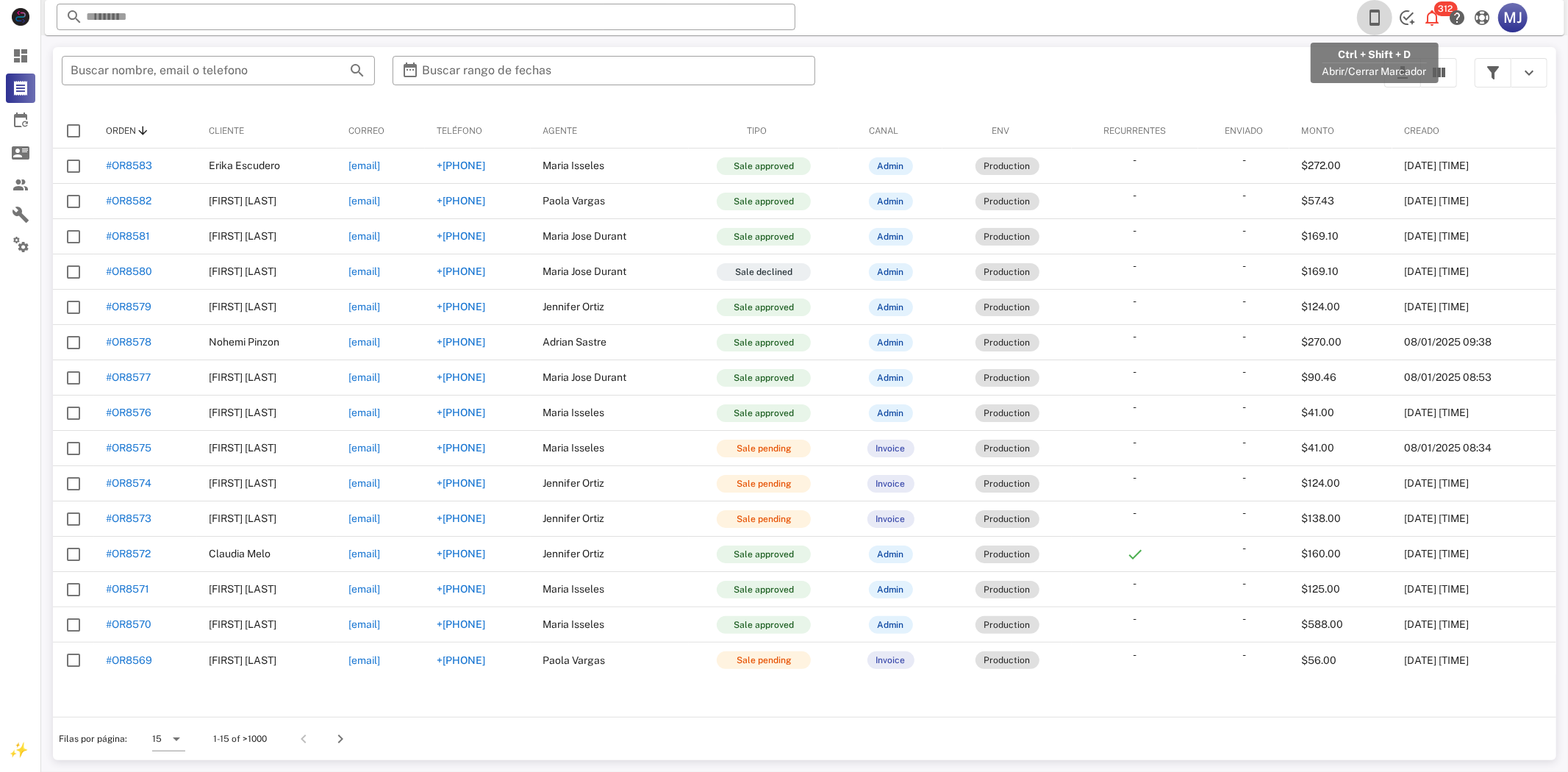click at bounding box center [1375, 18] 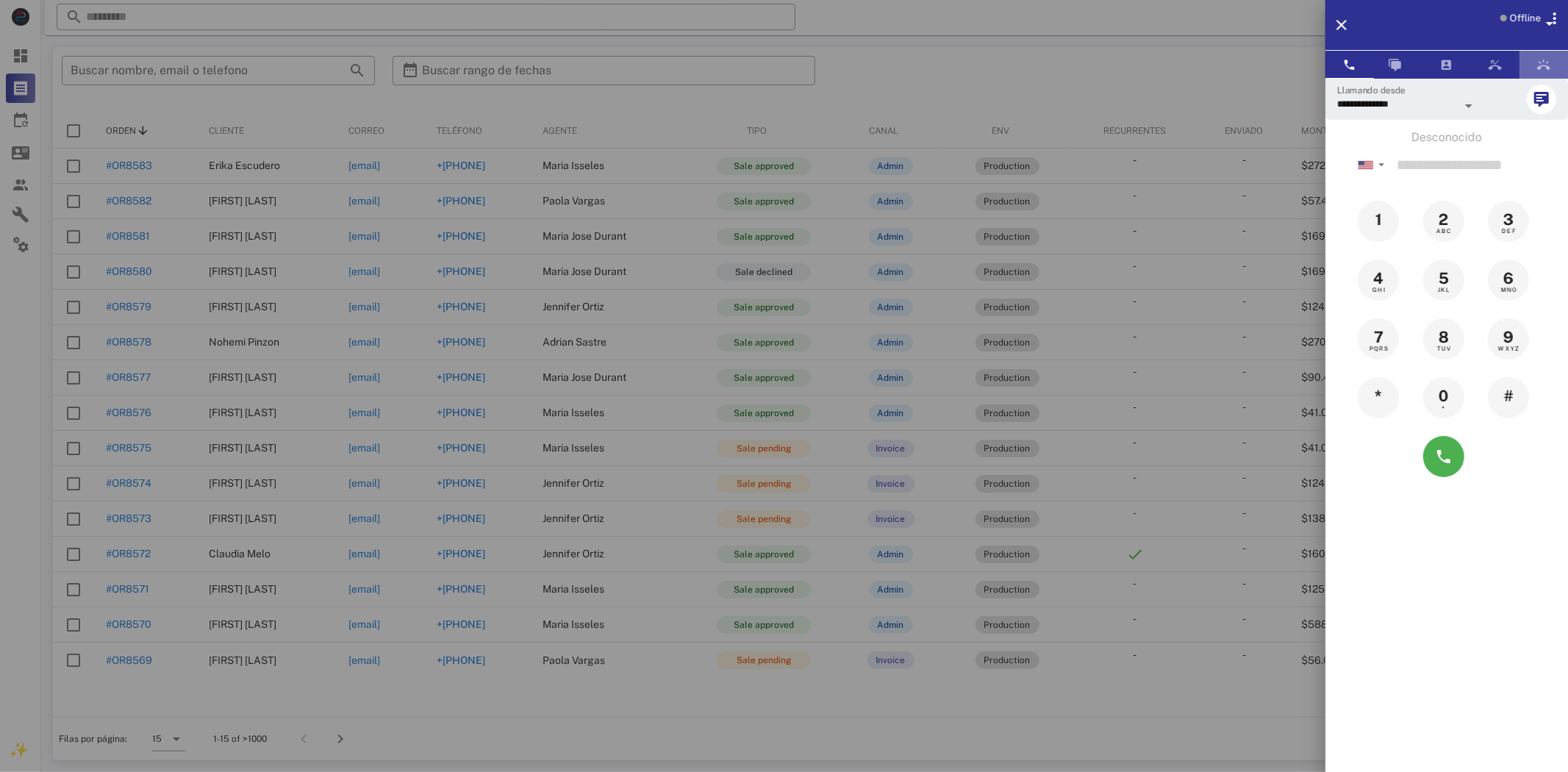 click at bounding box center [1544, 65] 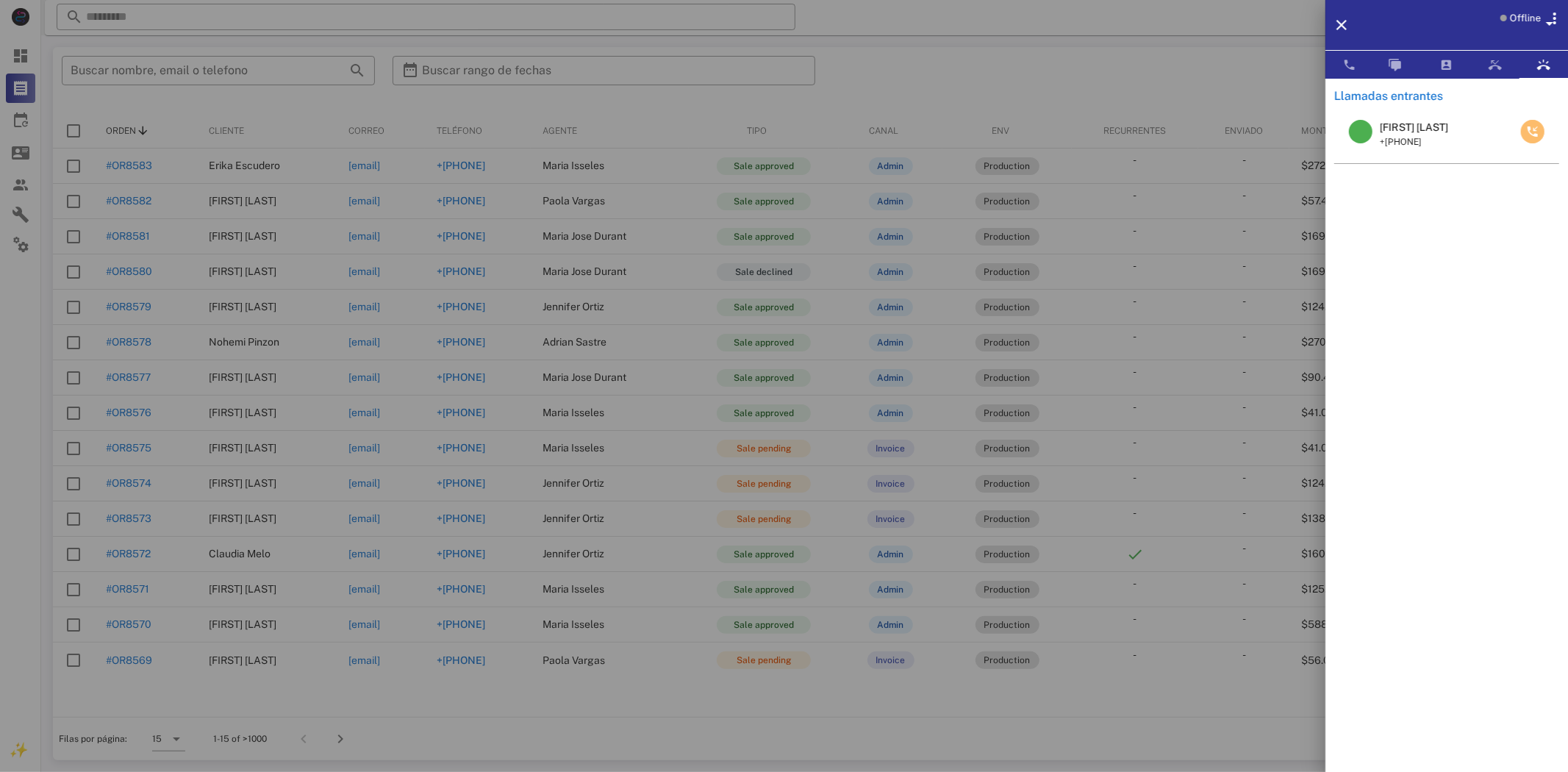 click at bounding box center (1533, 132) 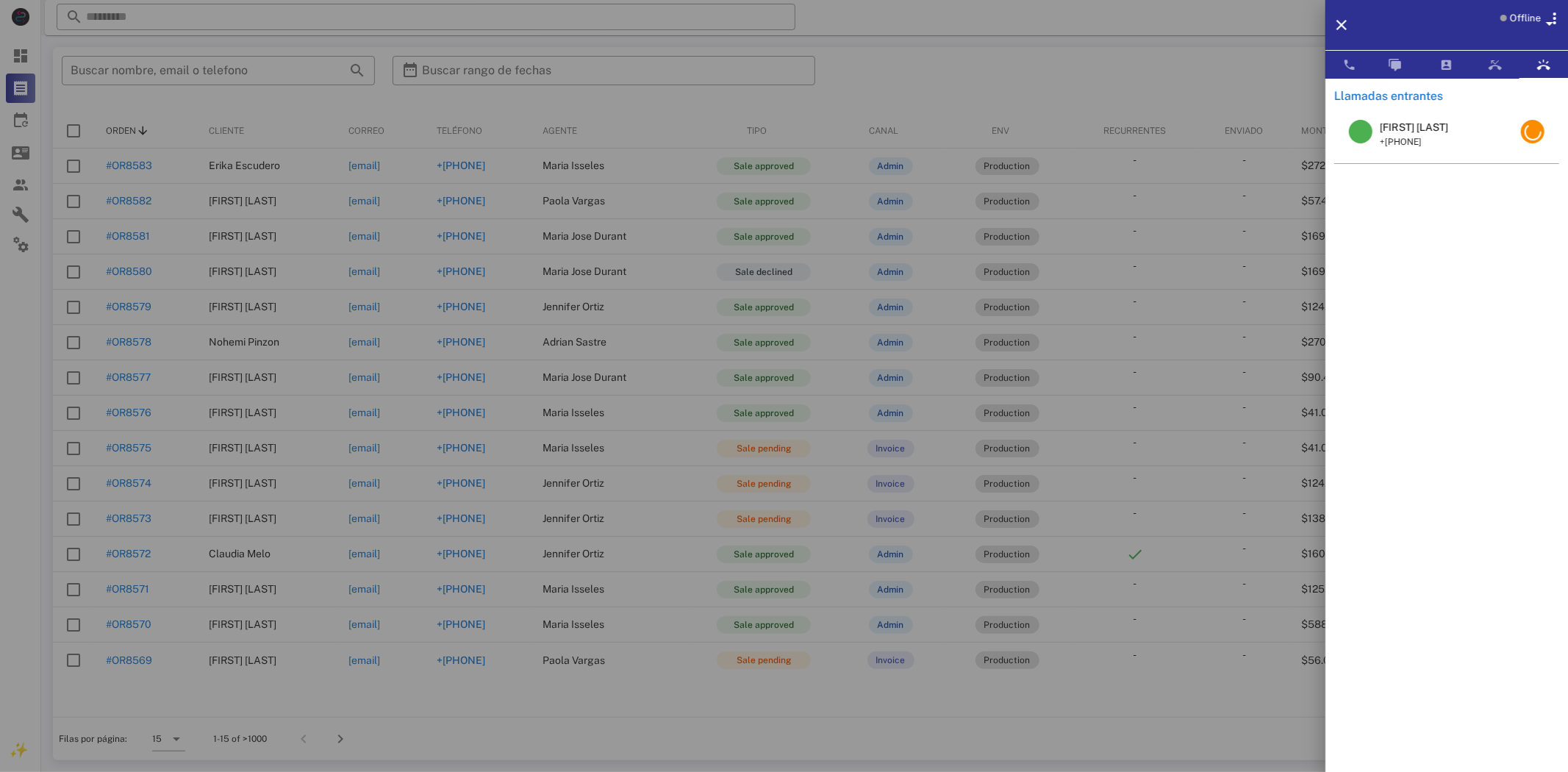 click at bounding box center (1533, 134) 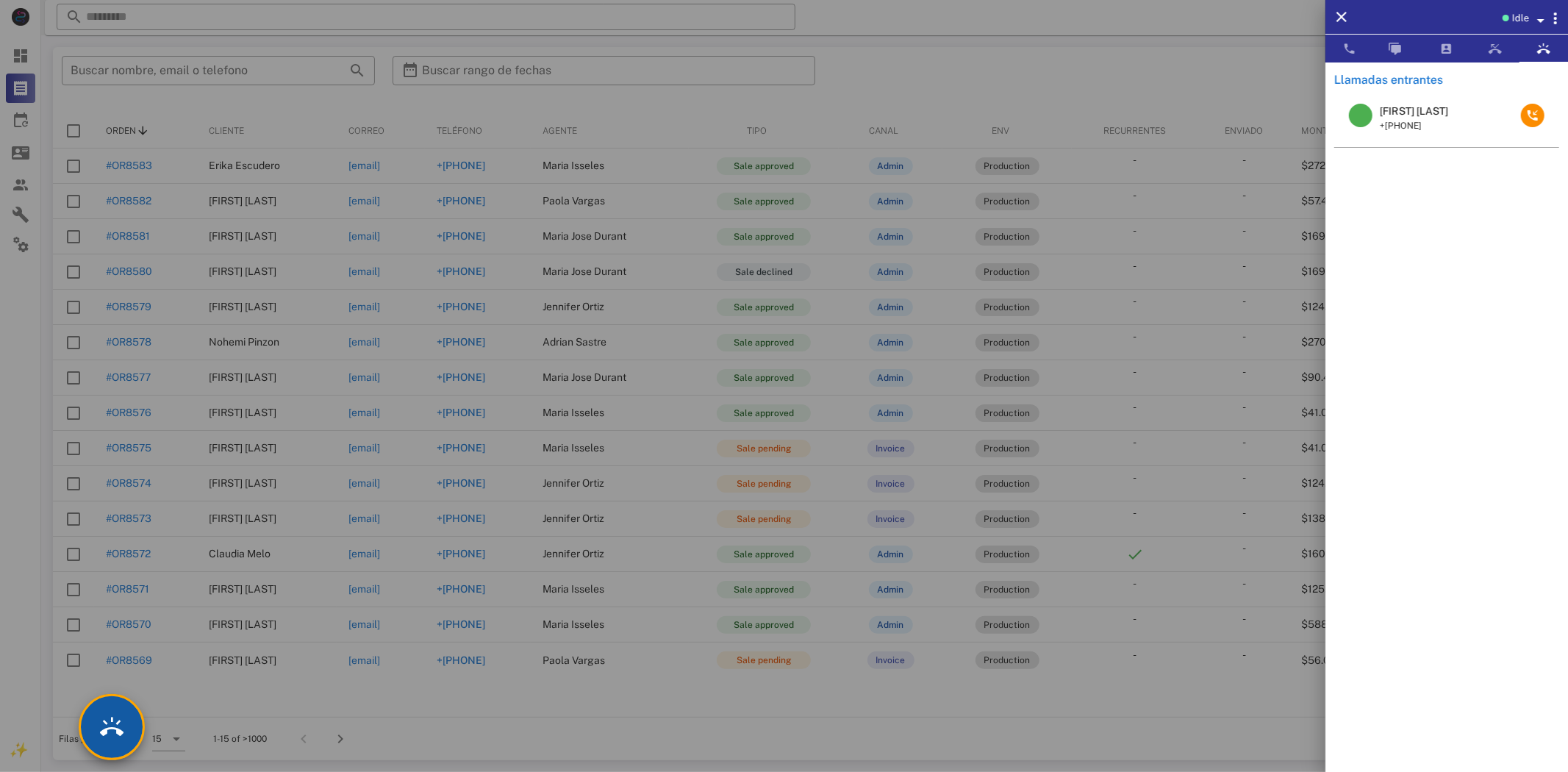 click at bounding box center [112, 727] 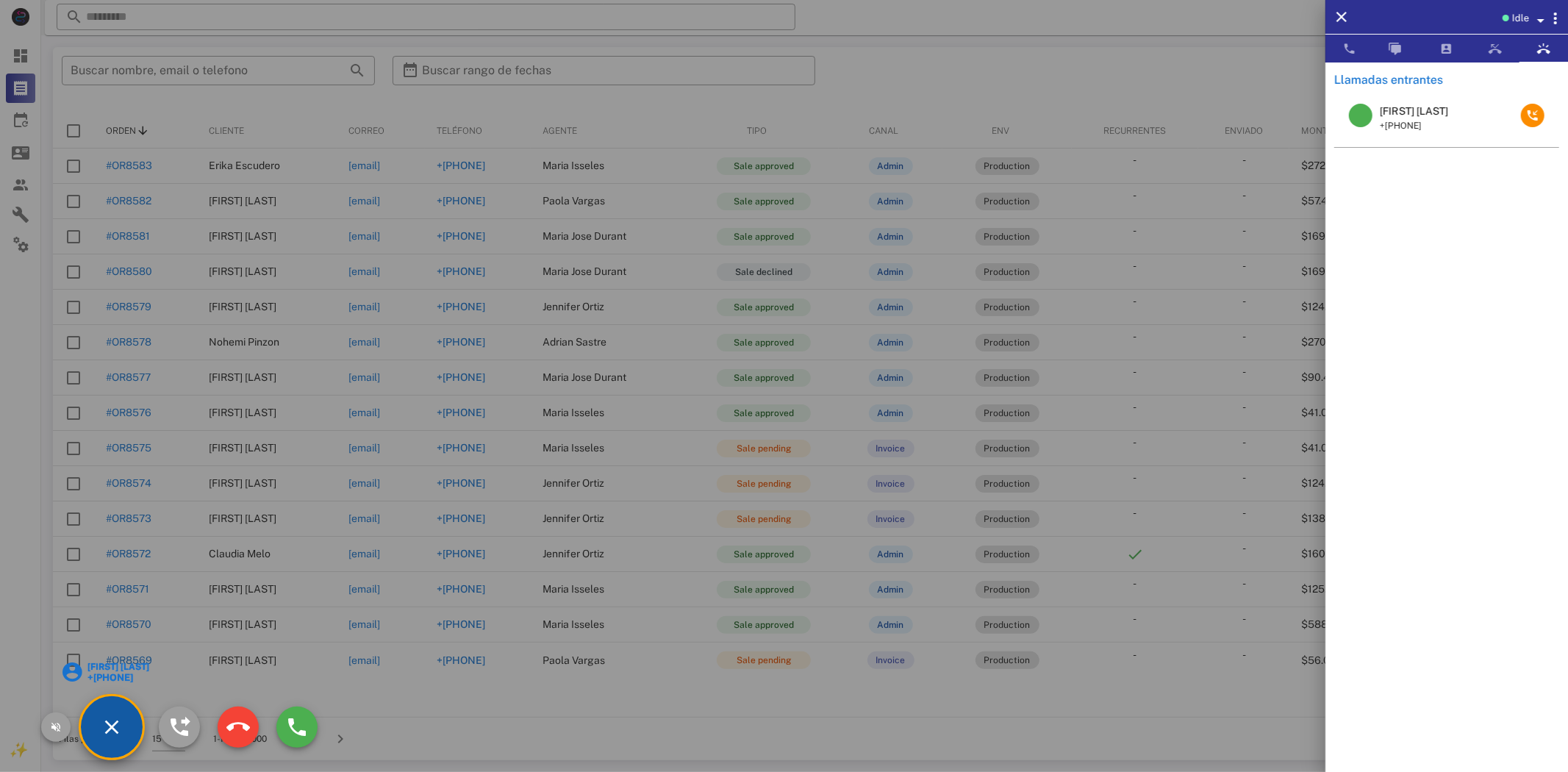 click on "[FIRST] [LAST]" at bounding box center [118, 667] 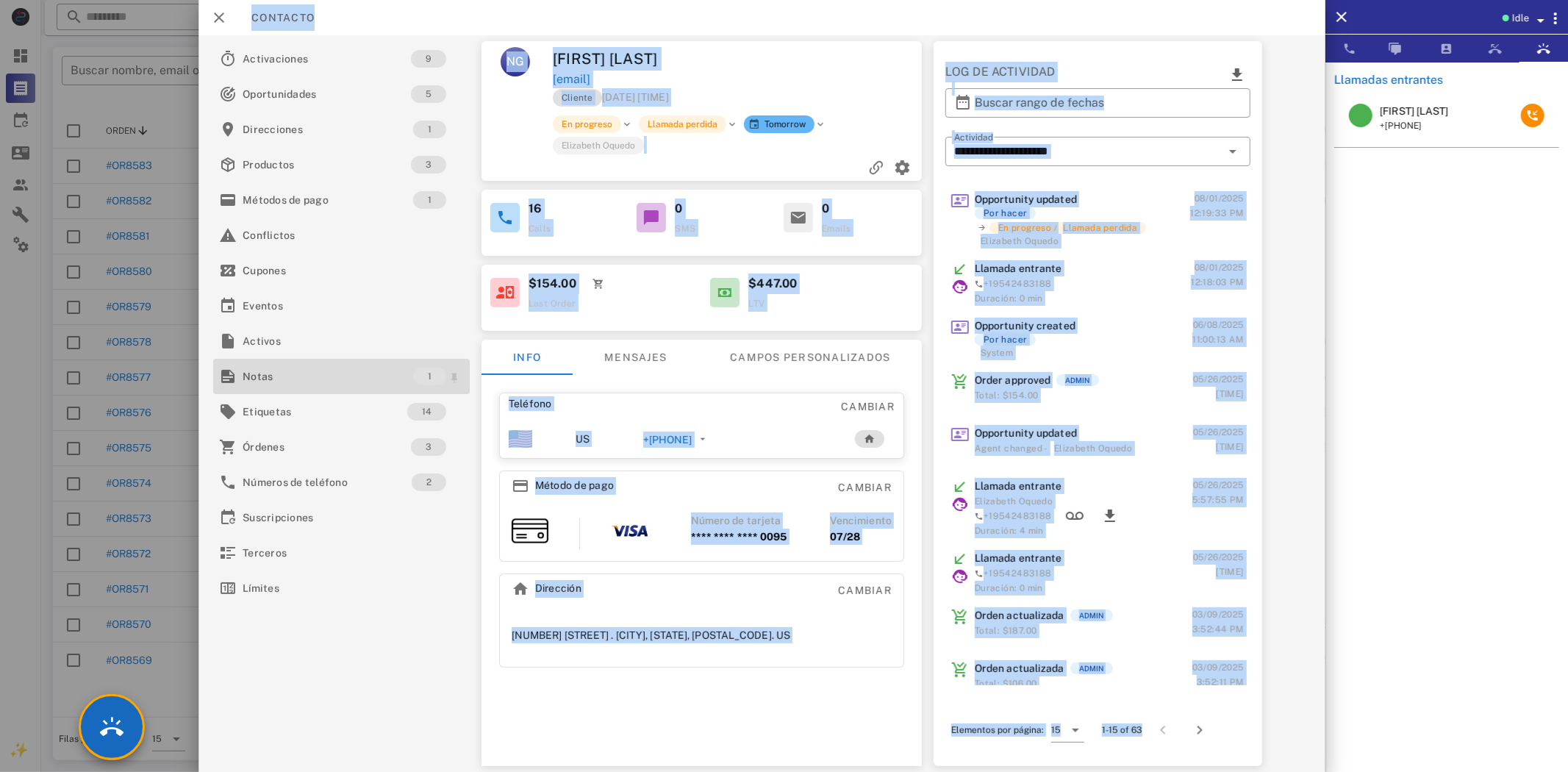 click on "Notas" at bounding box center (328, 376) 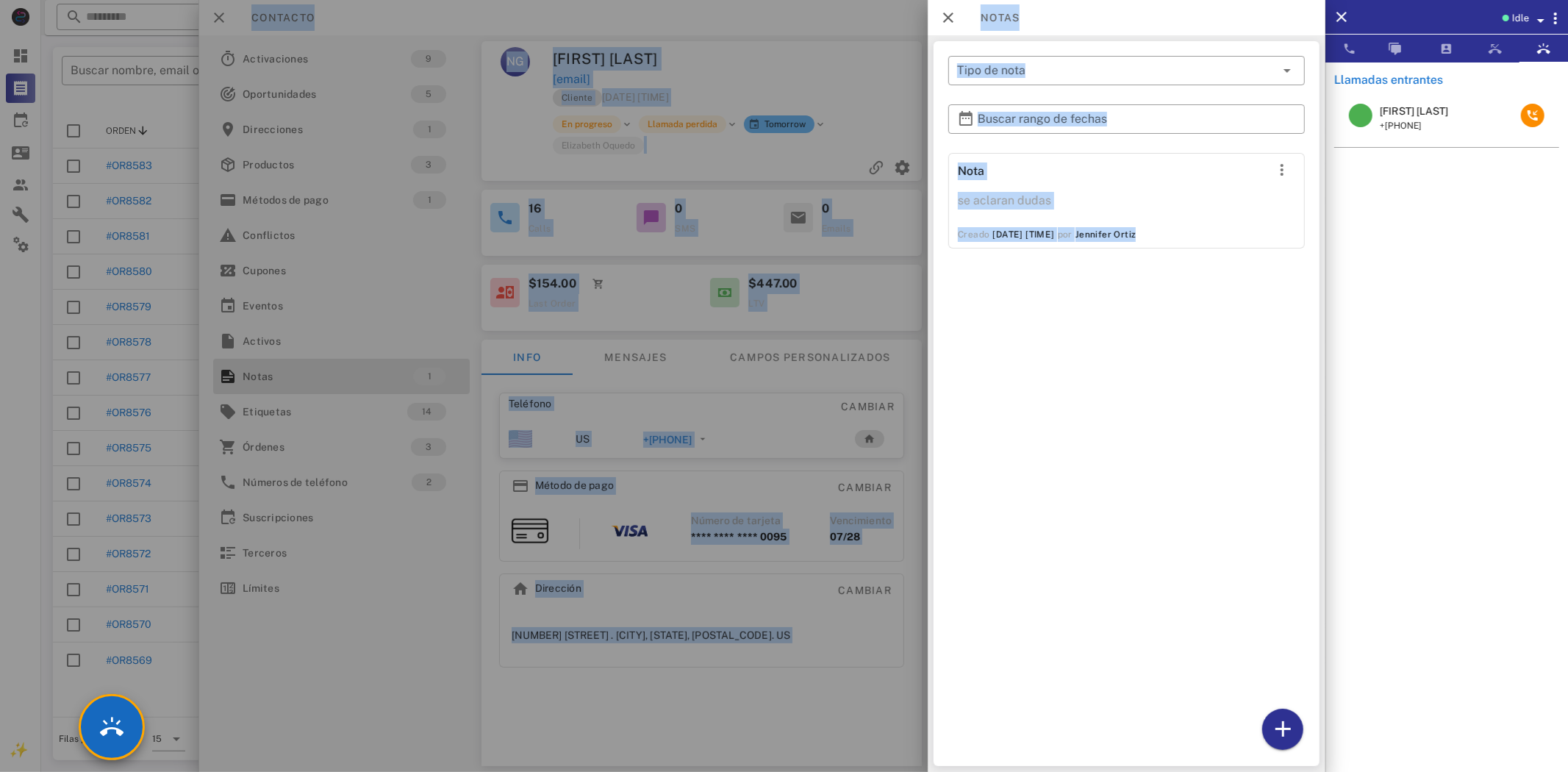 click on "Nota  se aclaran dudas  Creado   [DATE] [TIME]   por   [FIRST] [LAST]" at bounding box center [1126, 456] 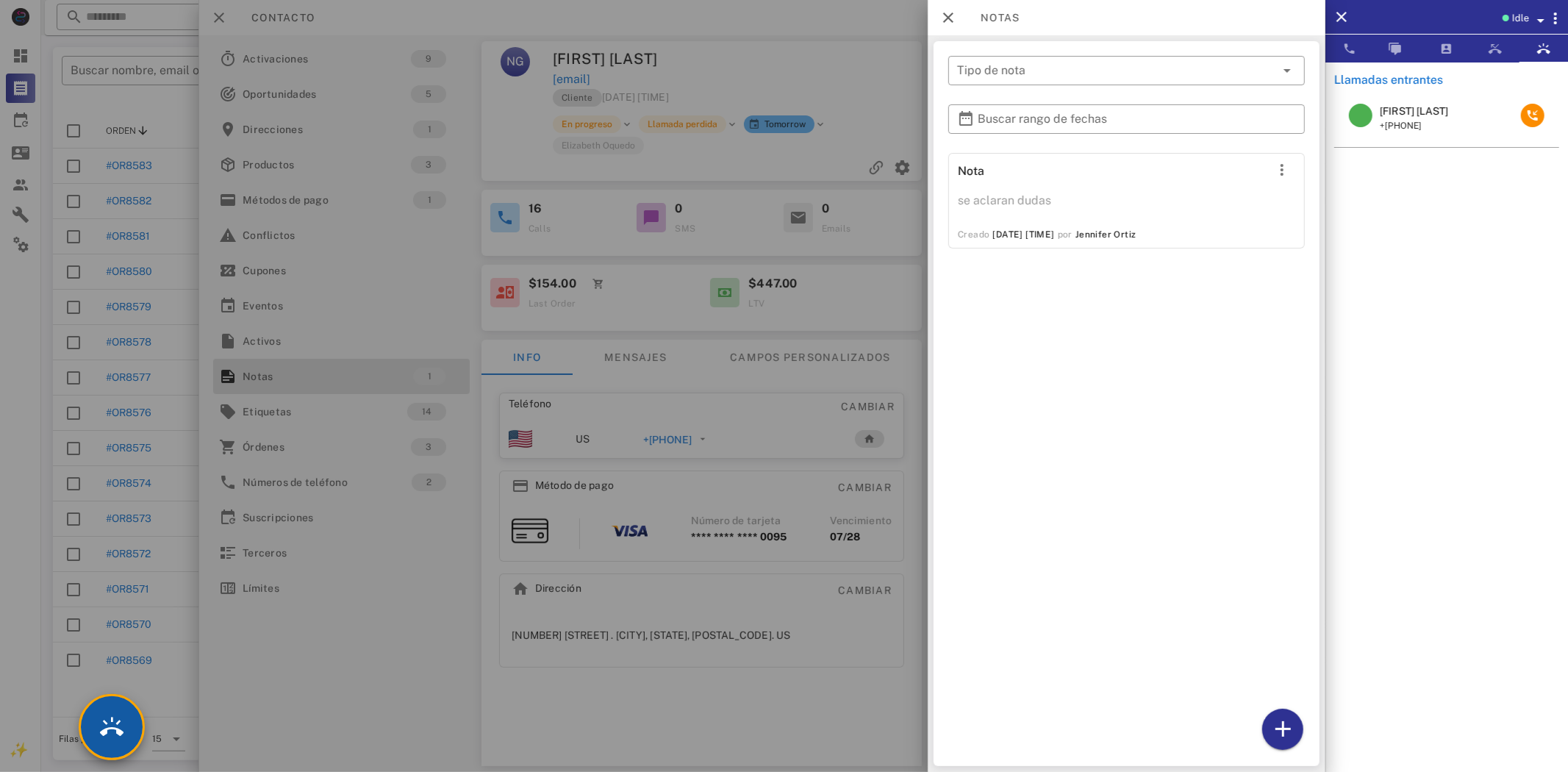 click at bounding box center (112, 727) 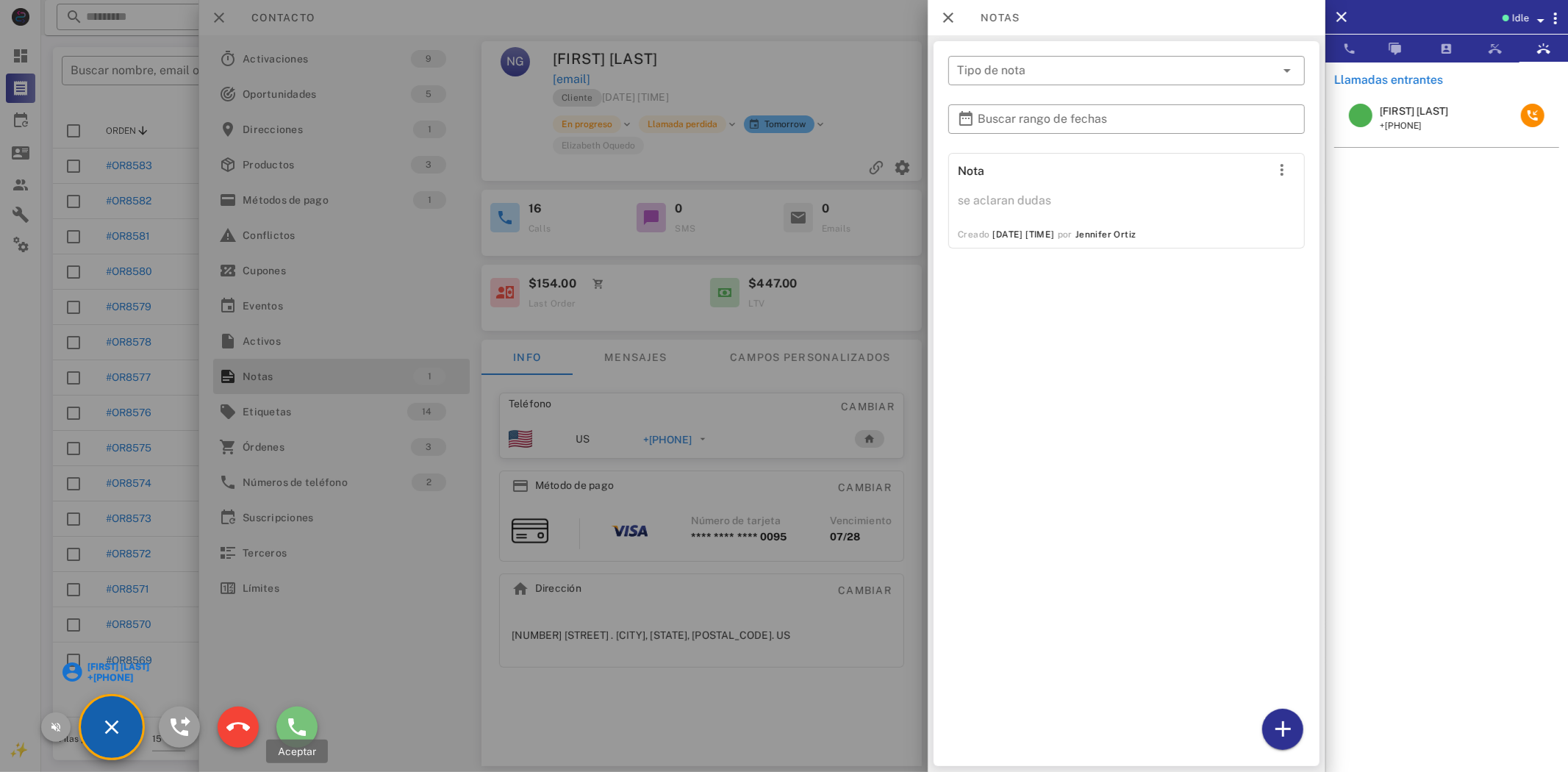 click at bounding box center (297, 727) 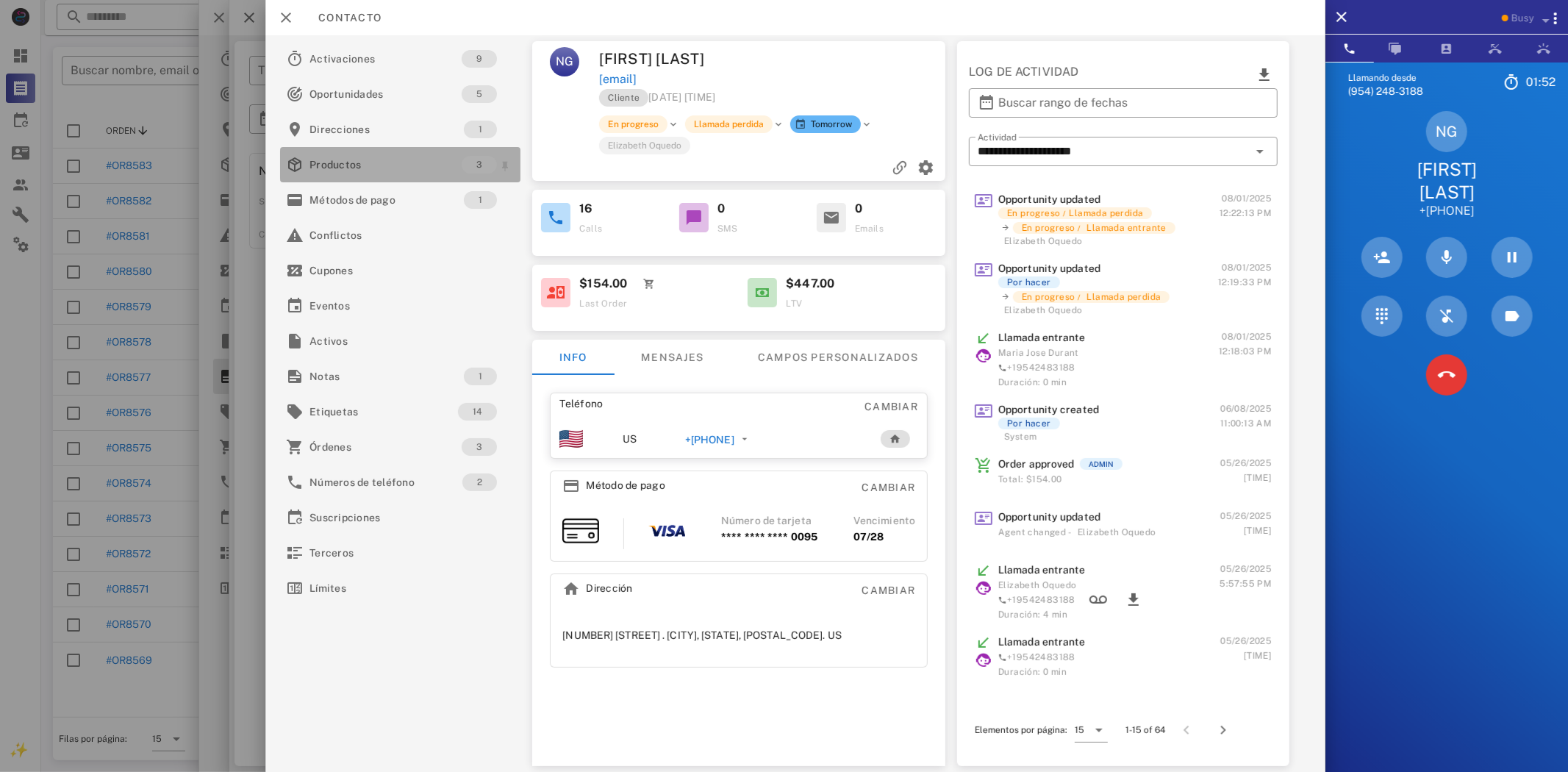 click on "Productos" at bounding box center [385, 165] 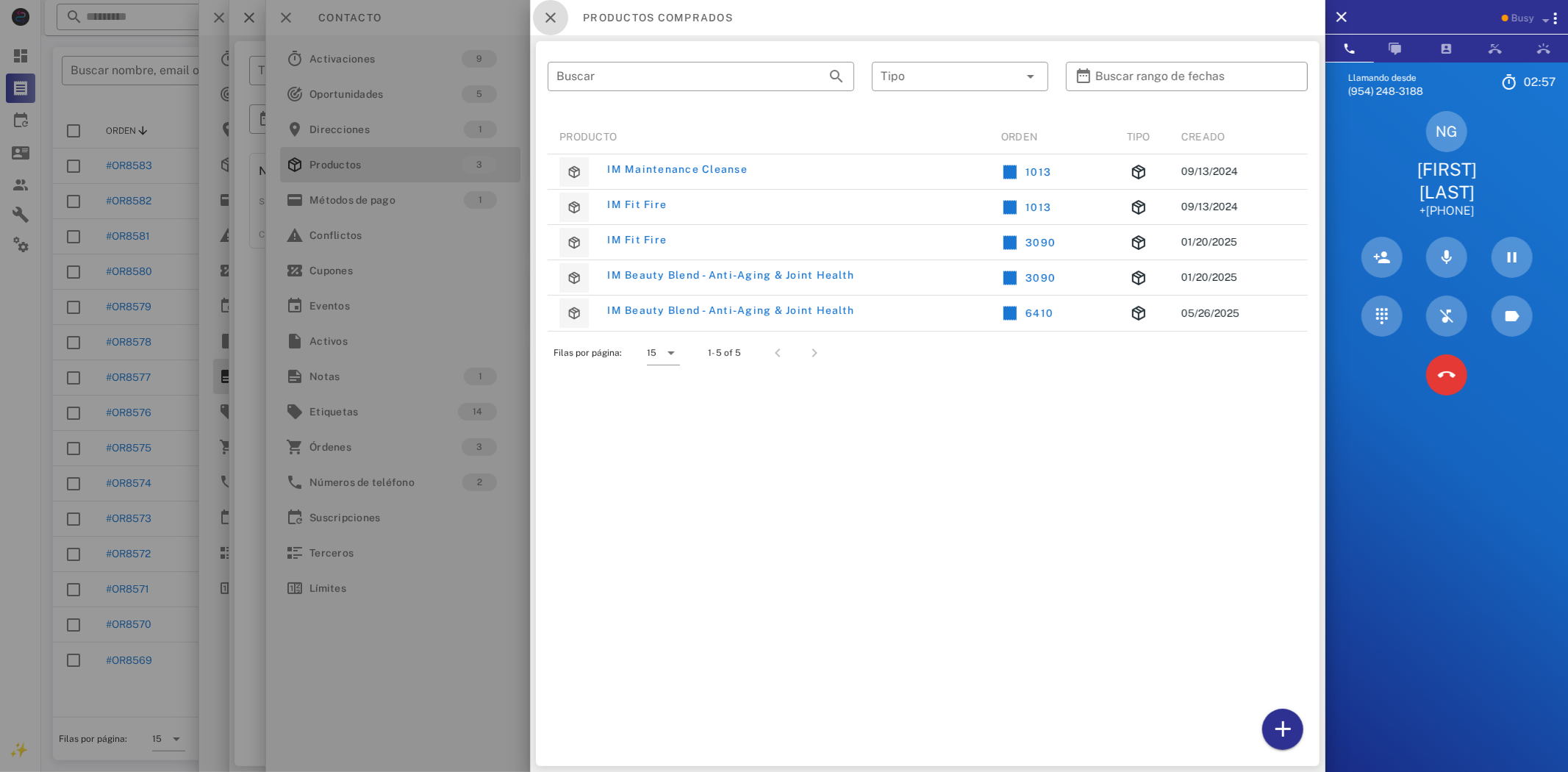 drag, startPoint x: 548, startPoint y: 27, endPoint x: 604, endPoint y: 46, distance: 59.13544 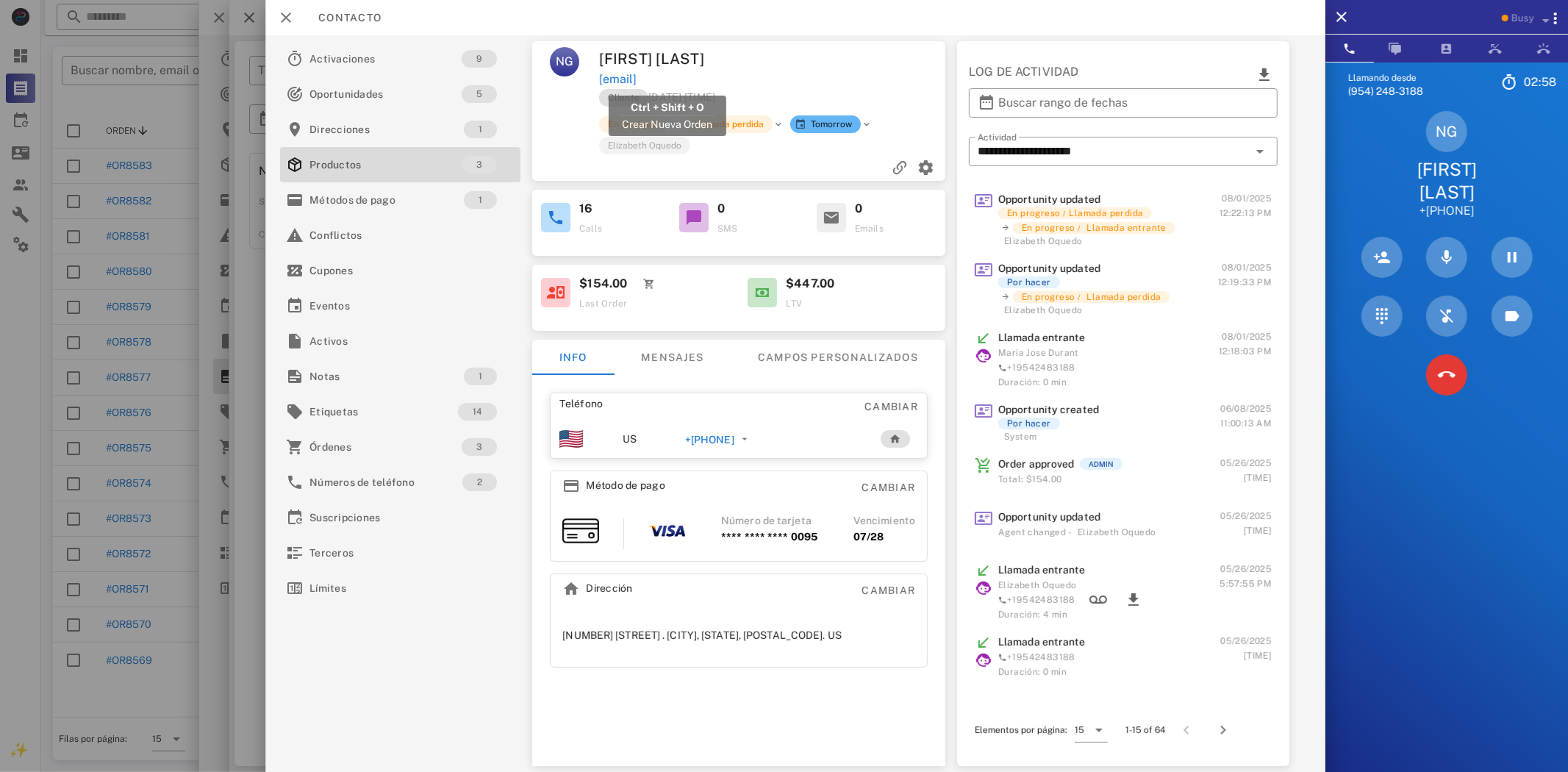 click on "[EMAIL]" at bounding box center [617, 79] 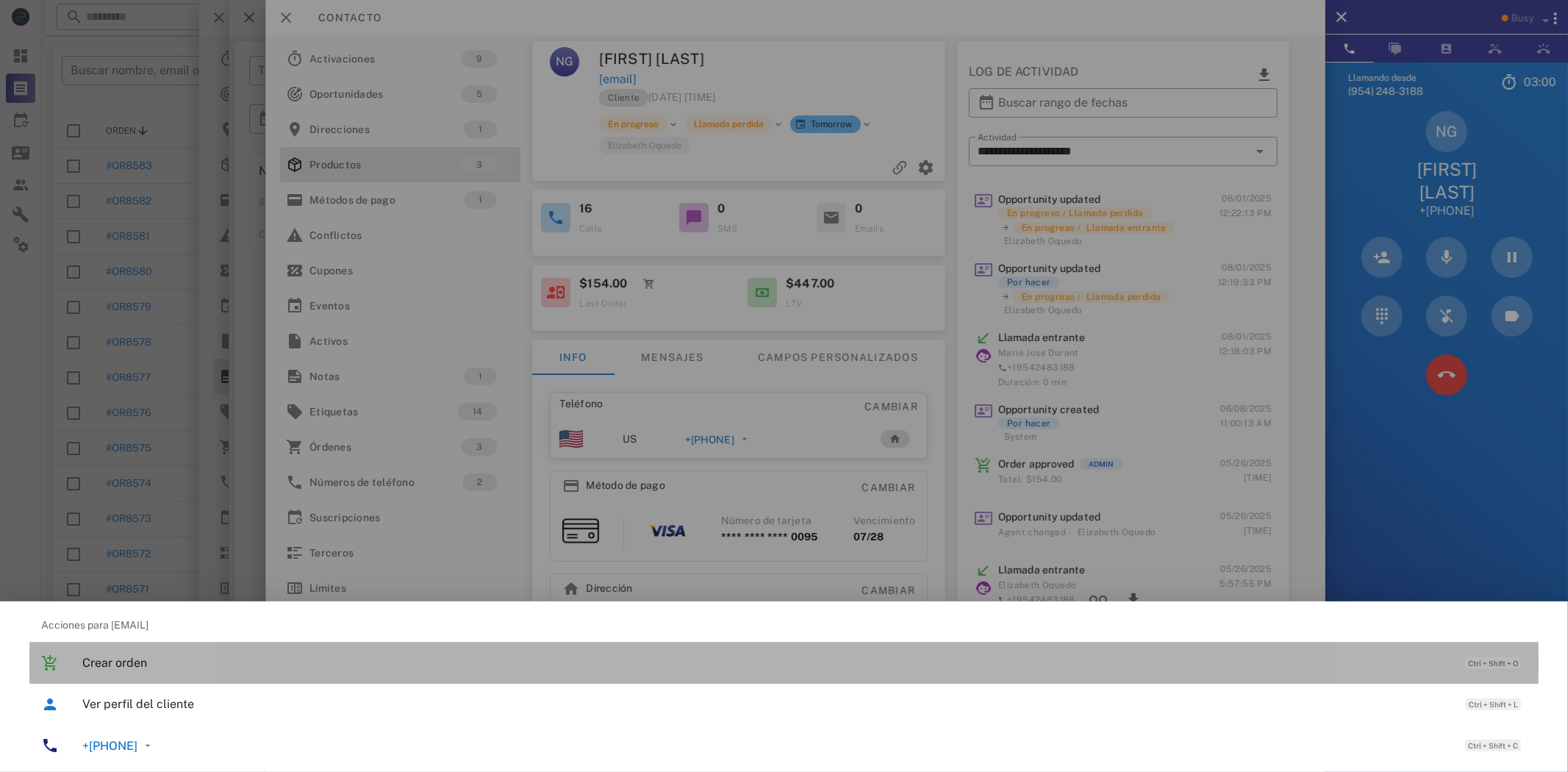 click on "Crear orden" at bounding box center (766, 662) 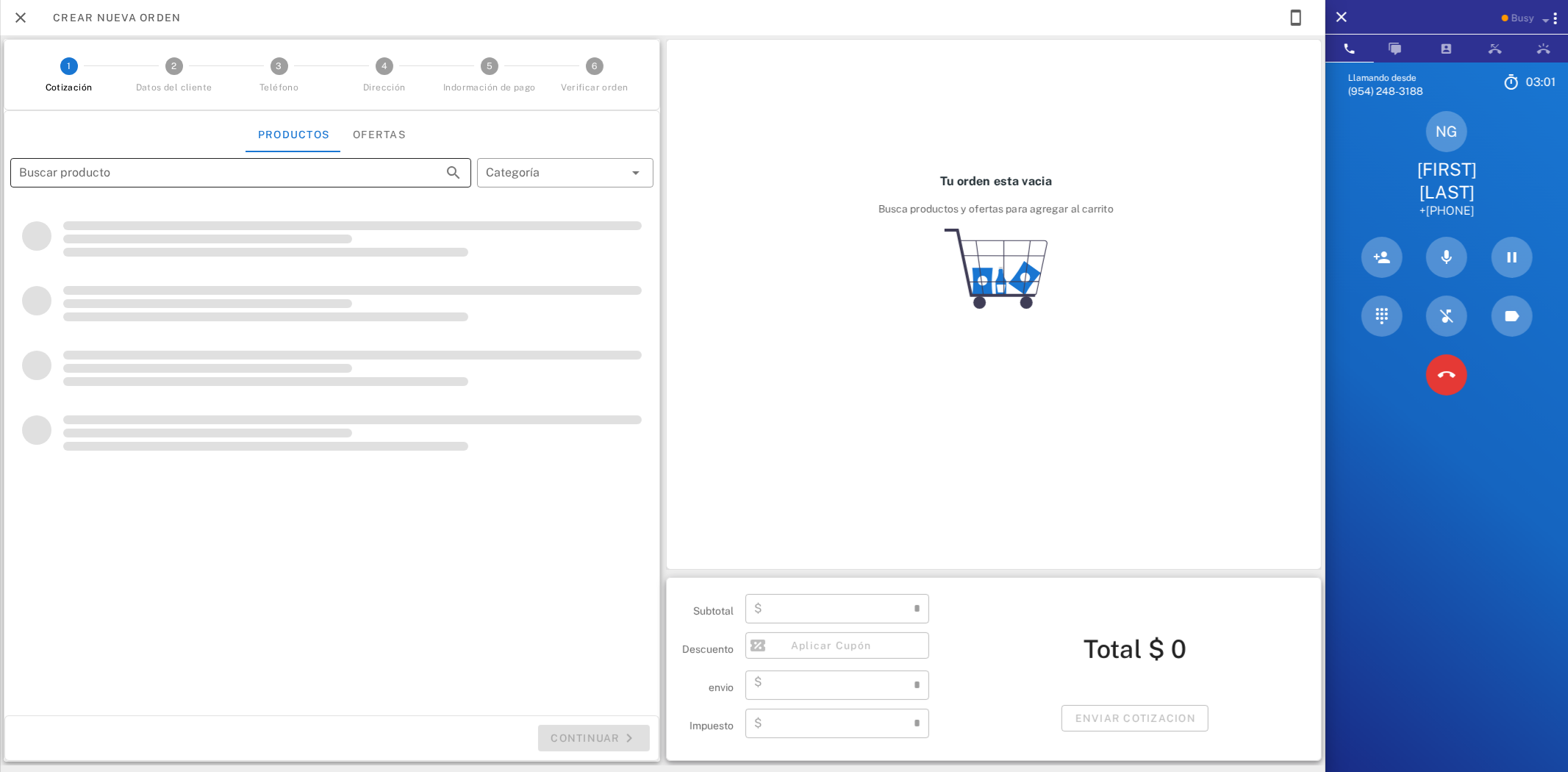 type on "**********" 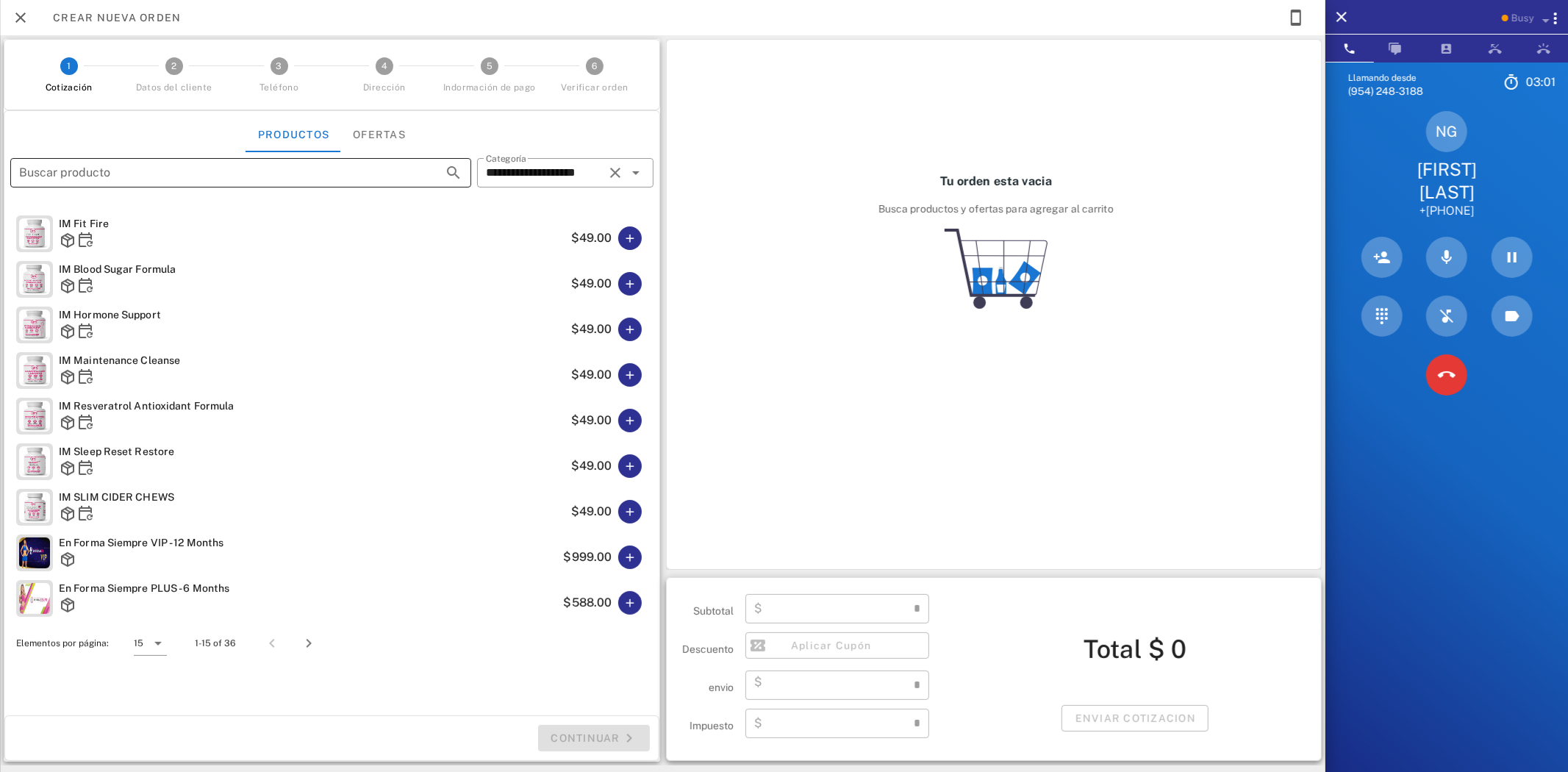 click on "Buscar producto" at bounding box center [220, 173] 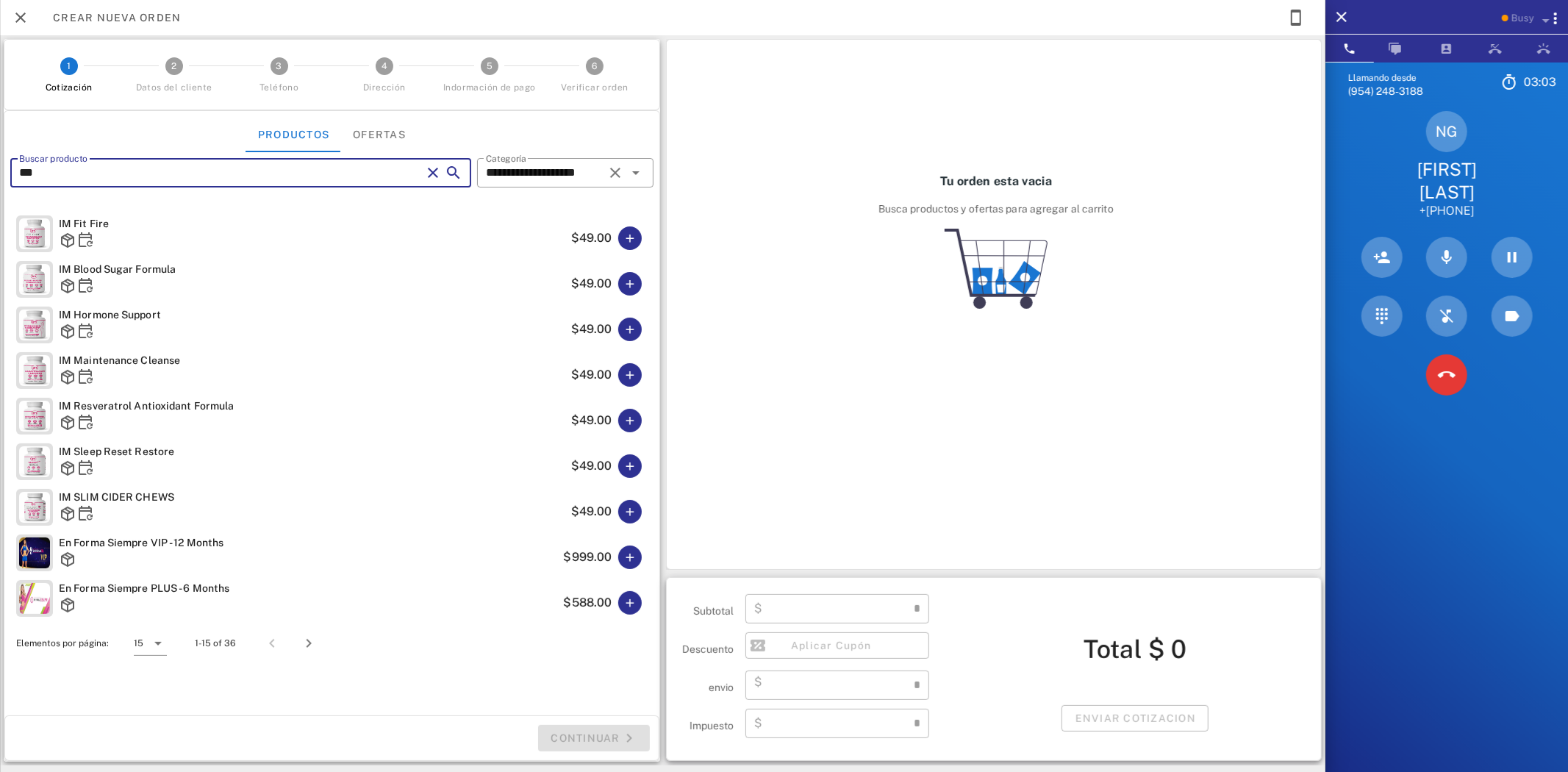 type on "****" 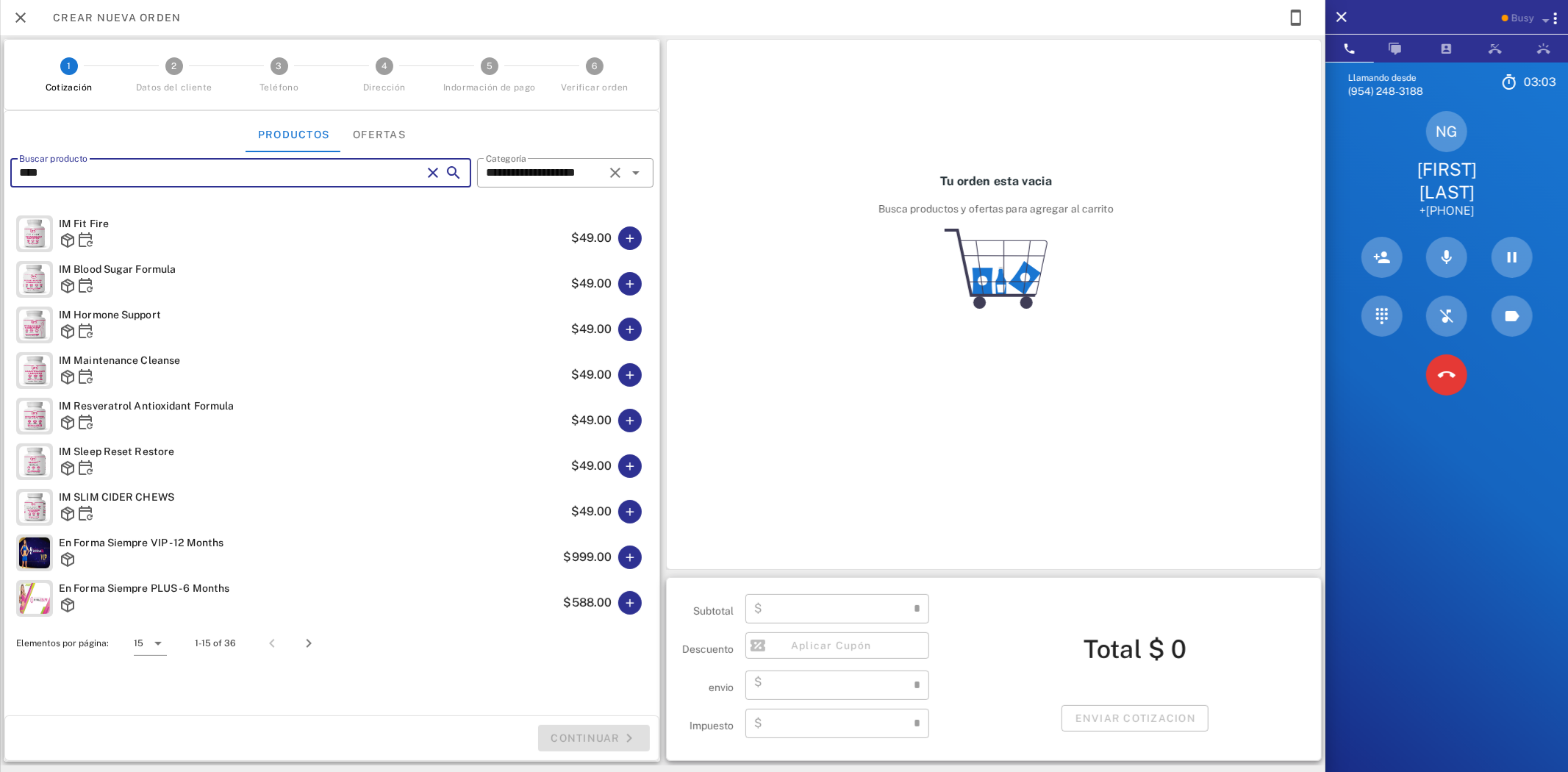 type on "****" 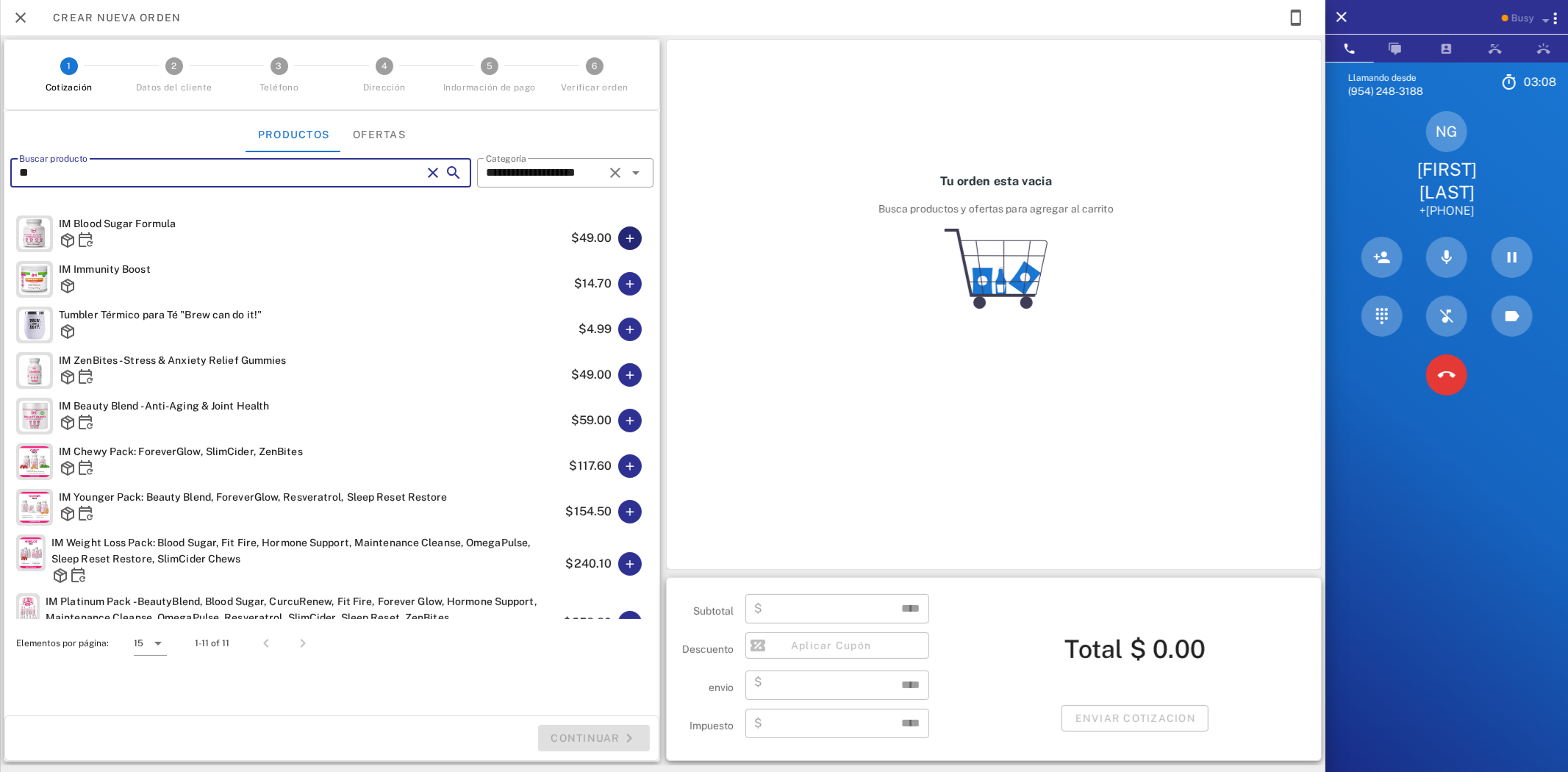 click at bounding box center [630, 238] 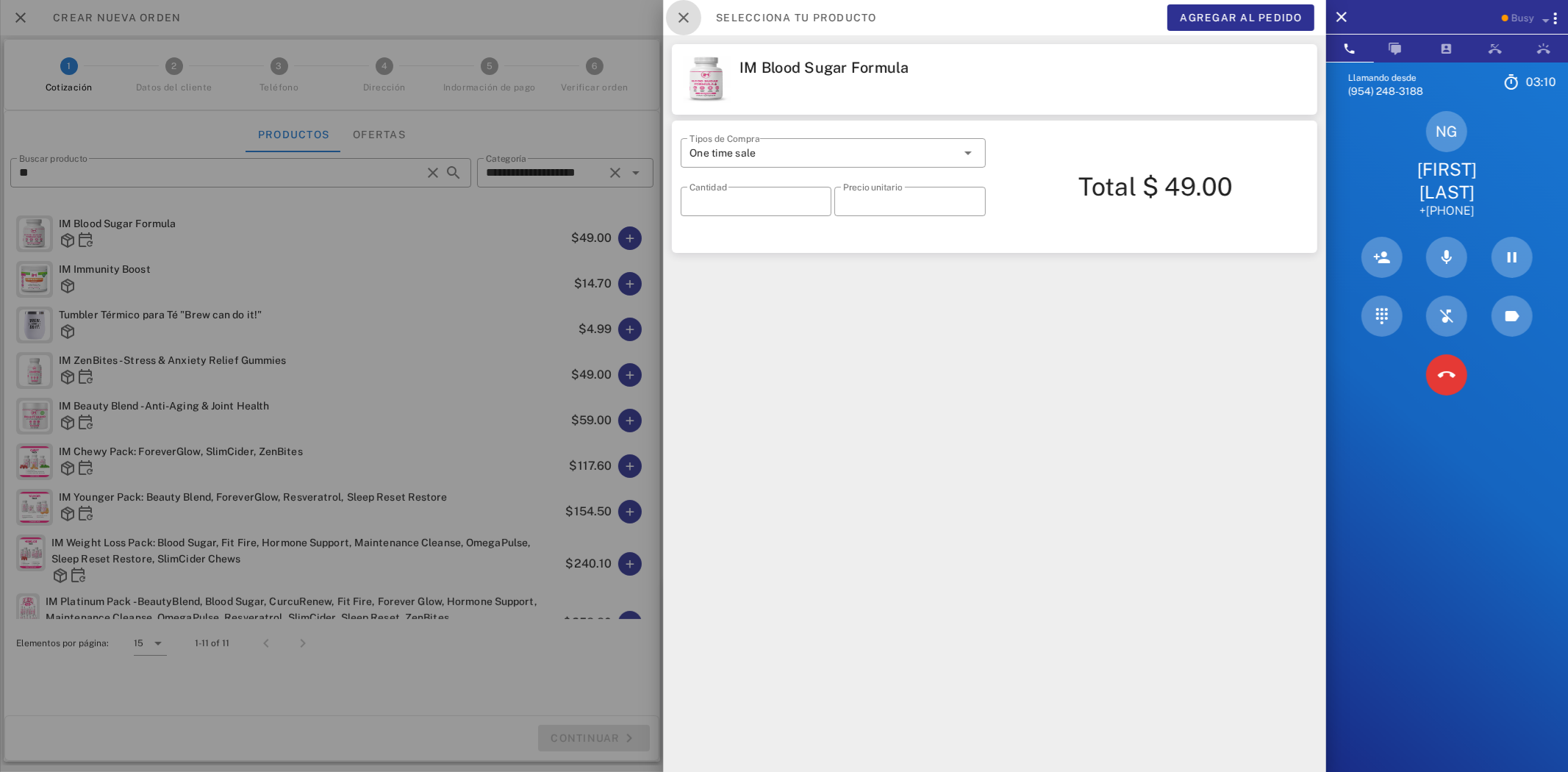 click at bounding box center [684, 18] 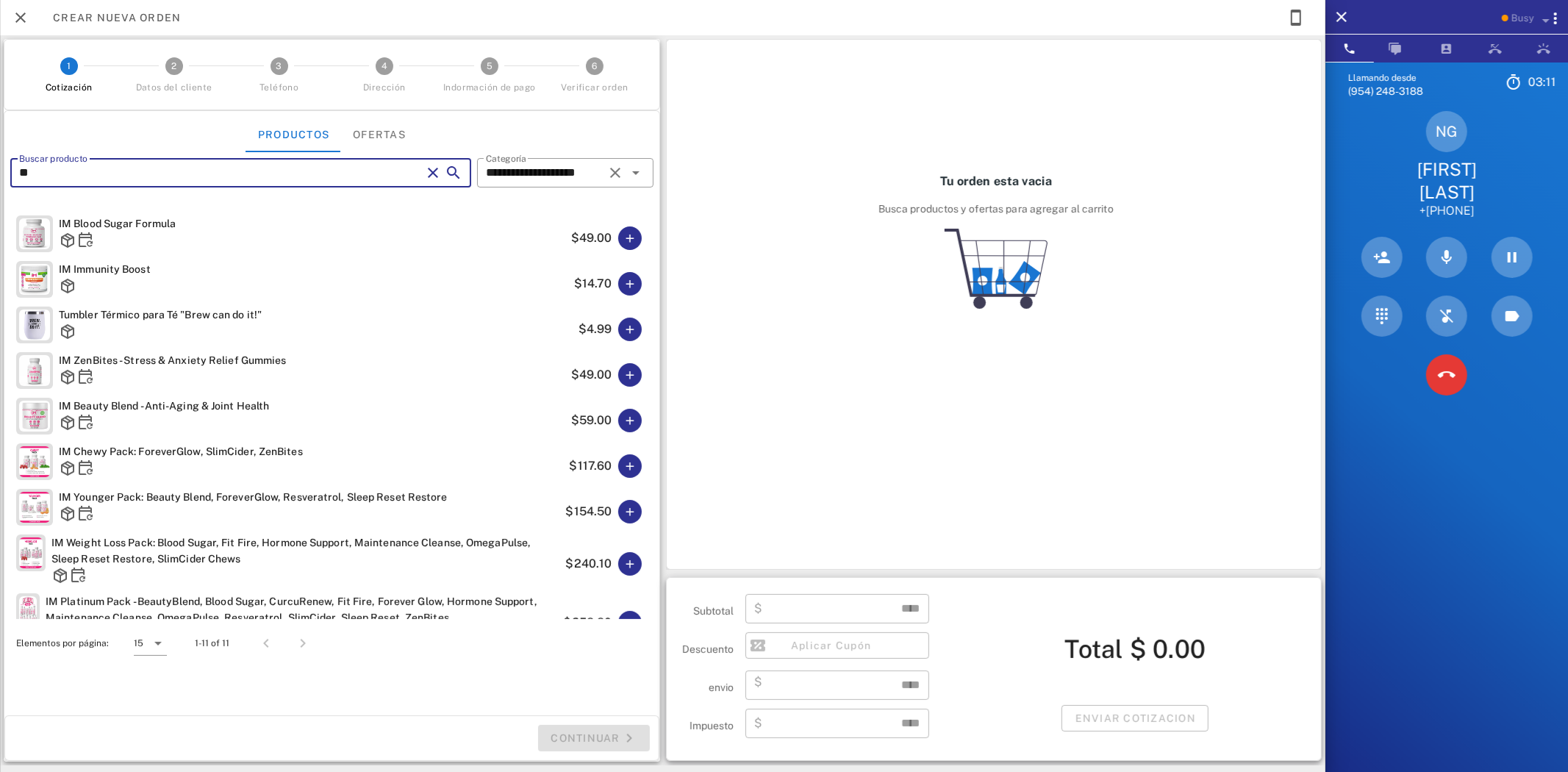 click on "**" at bounding box center (220, 173) 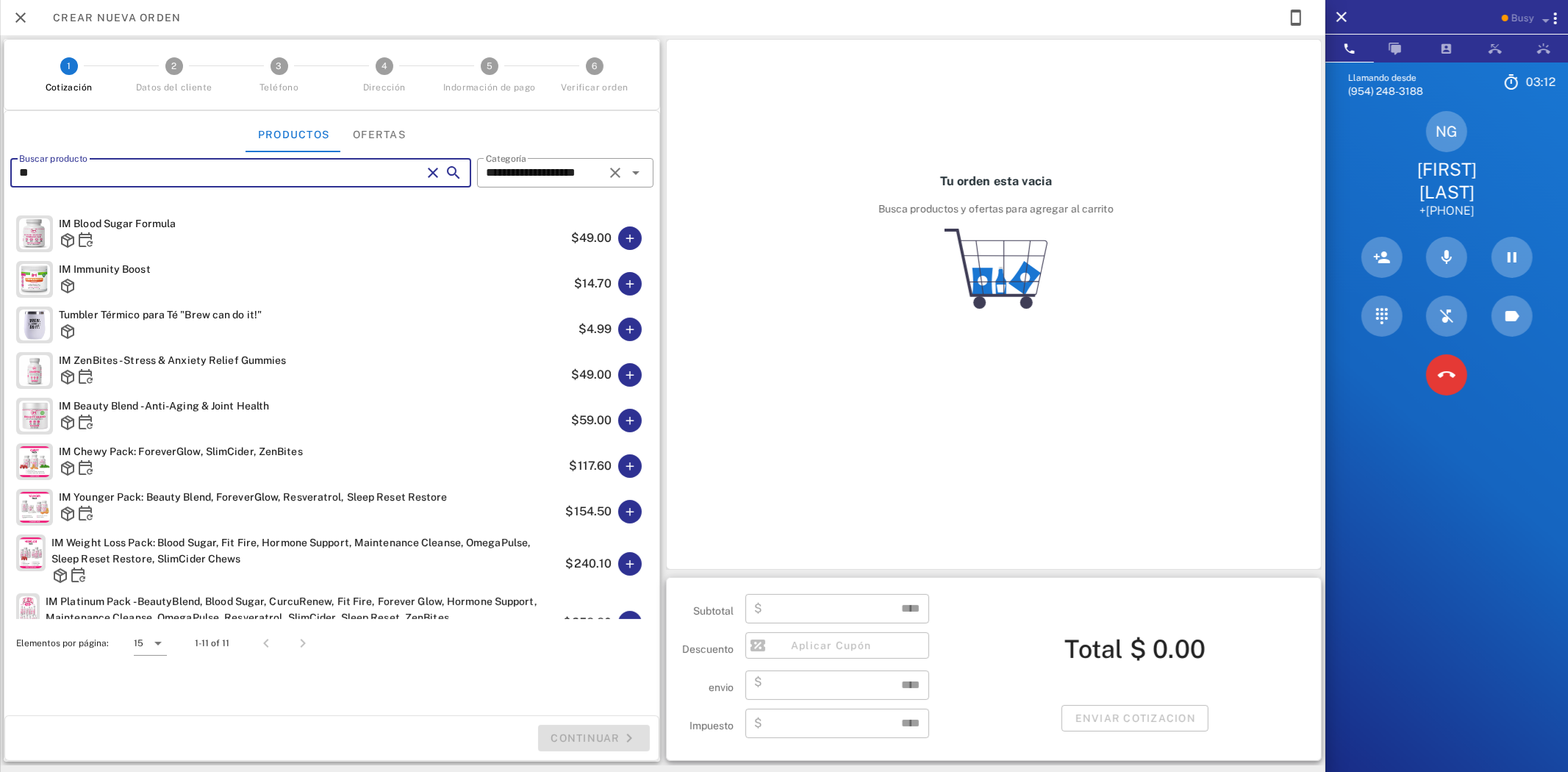 type on "*" 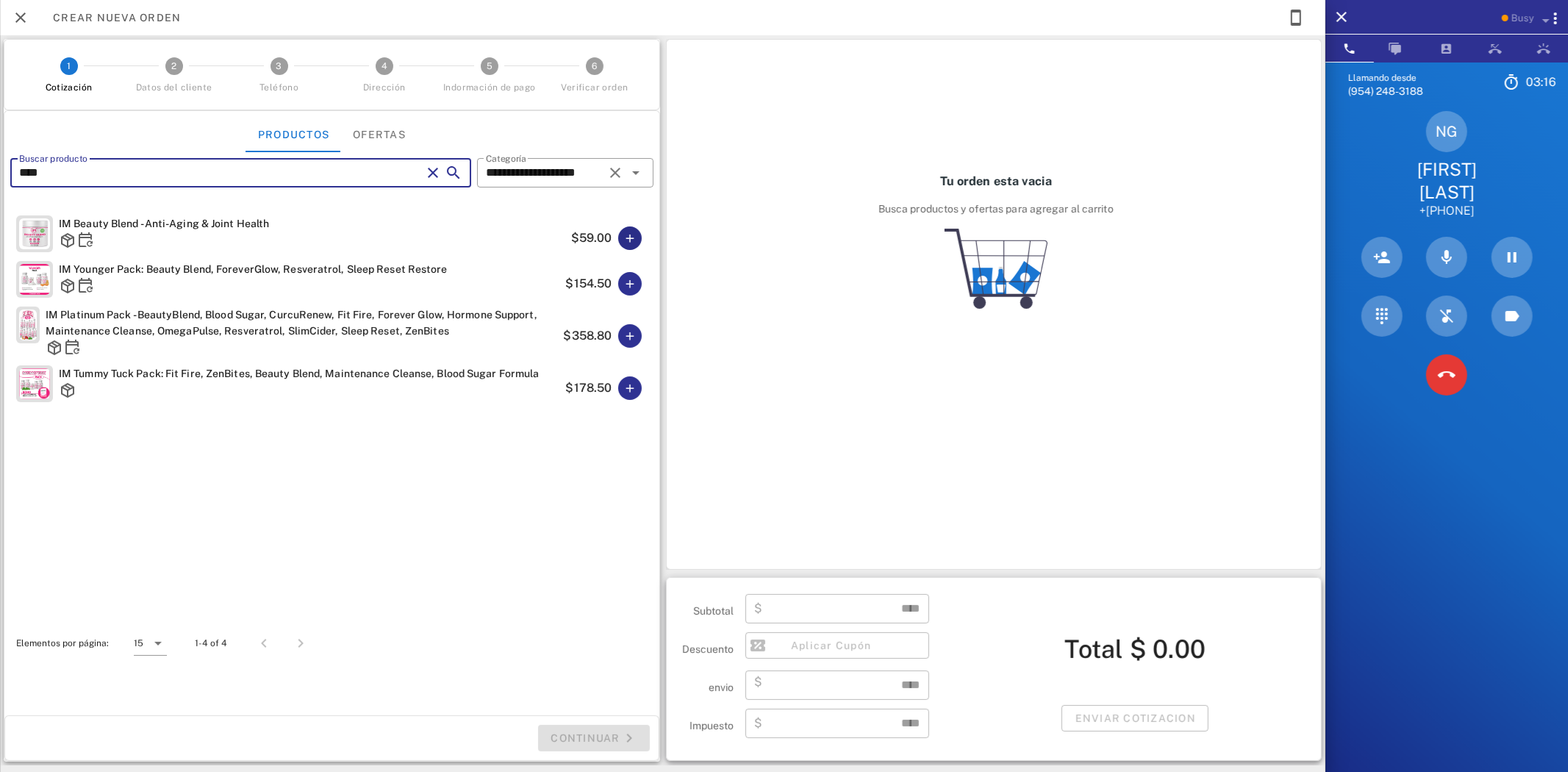 type on "****" 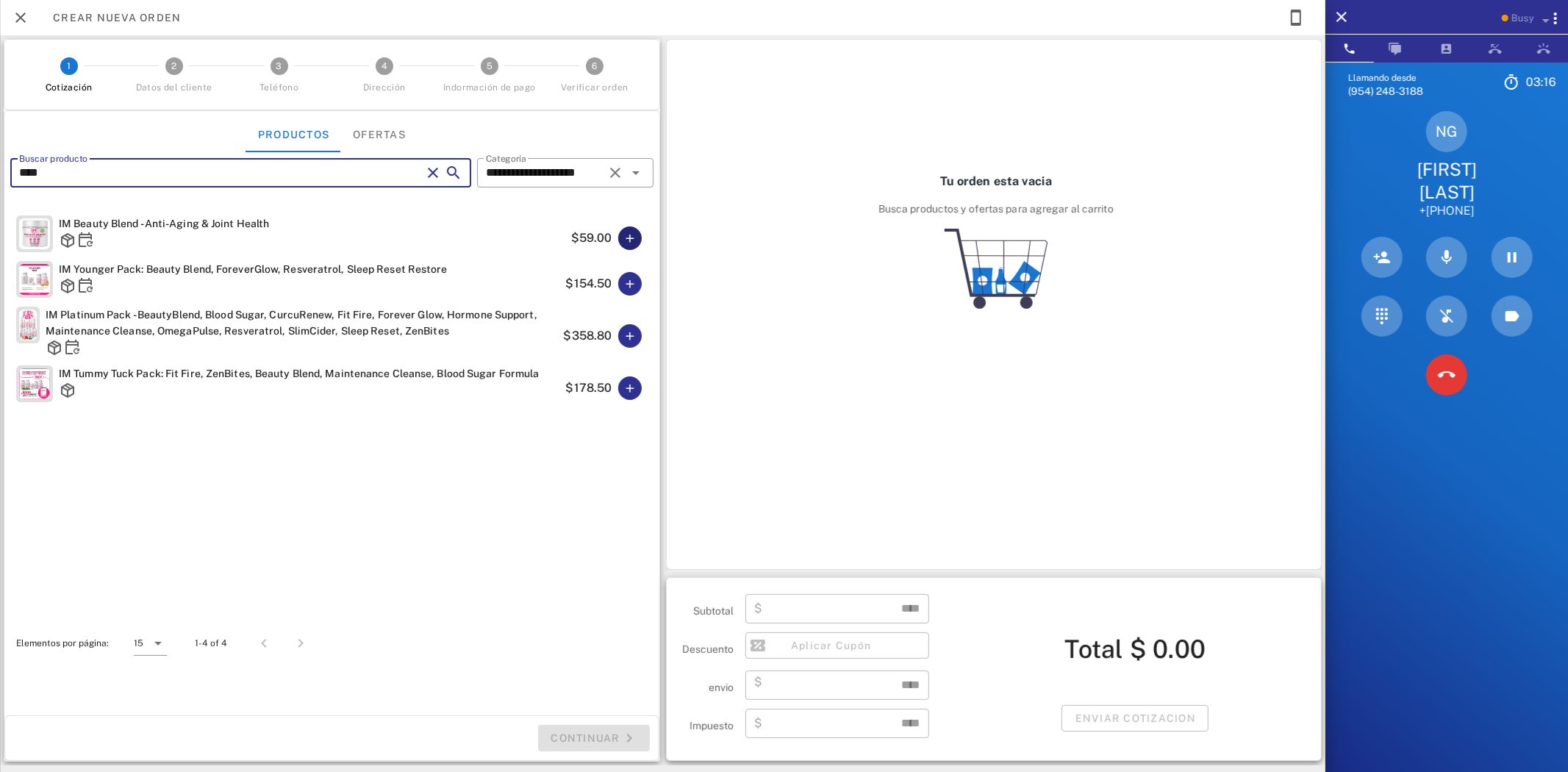 click at bounding box center (630, 238) 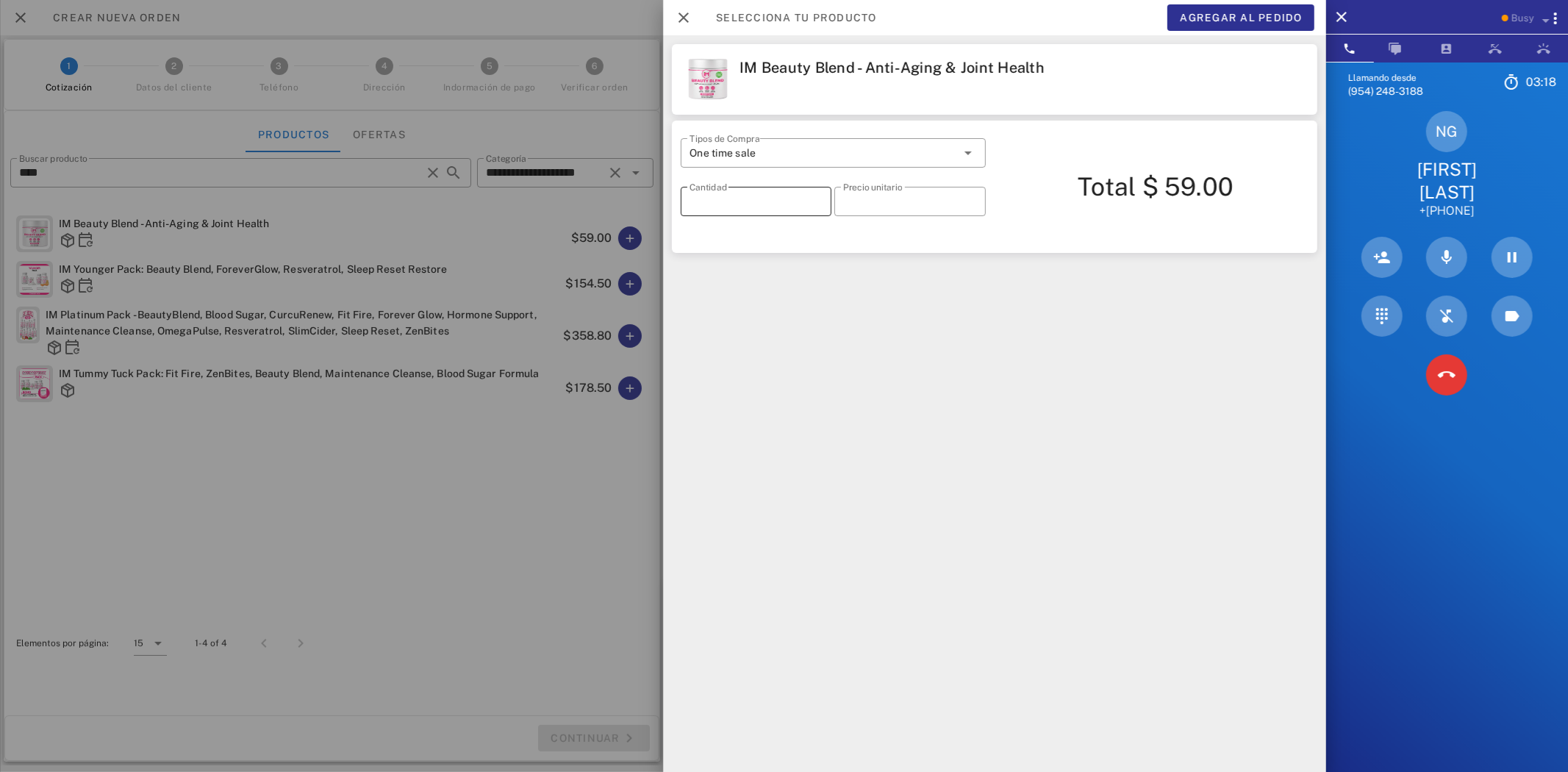 click on "*" at bounding box center (756, 201) 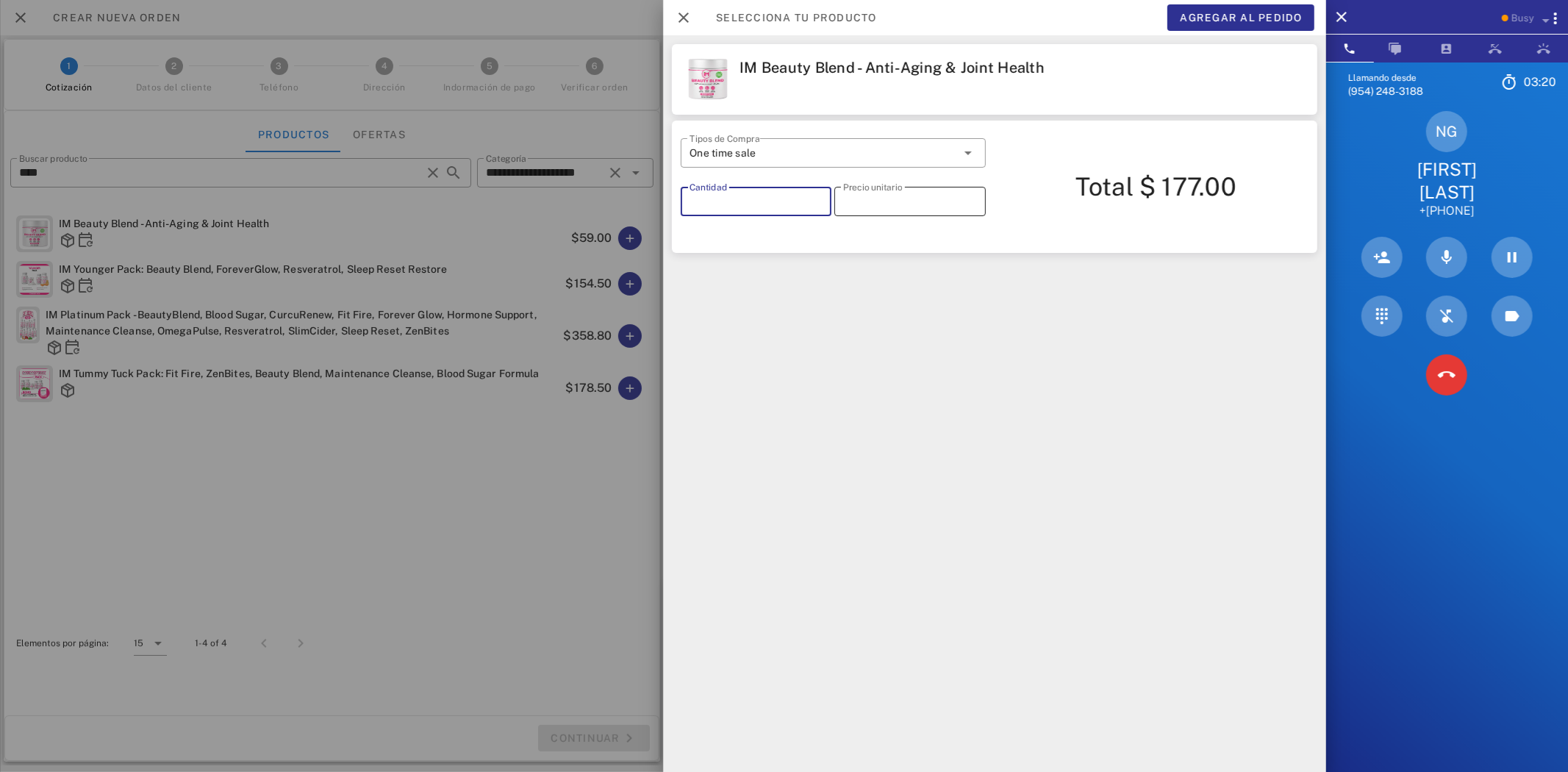 type on "*" 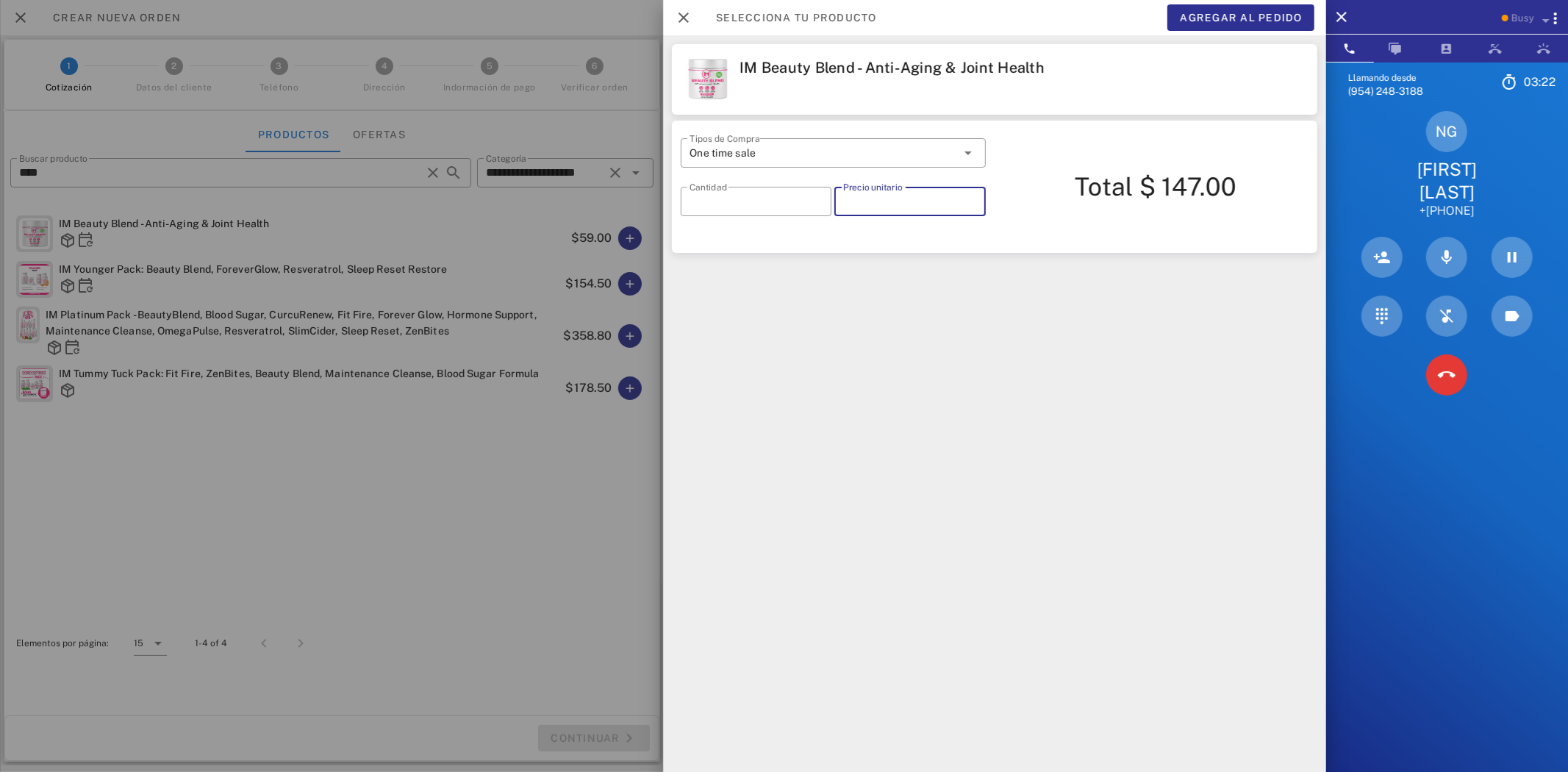 type on "*****" 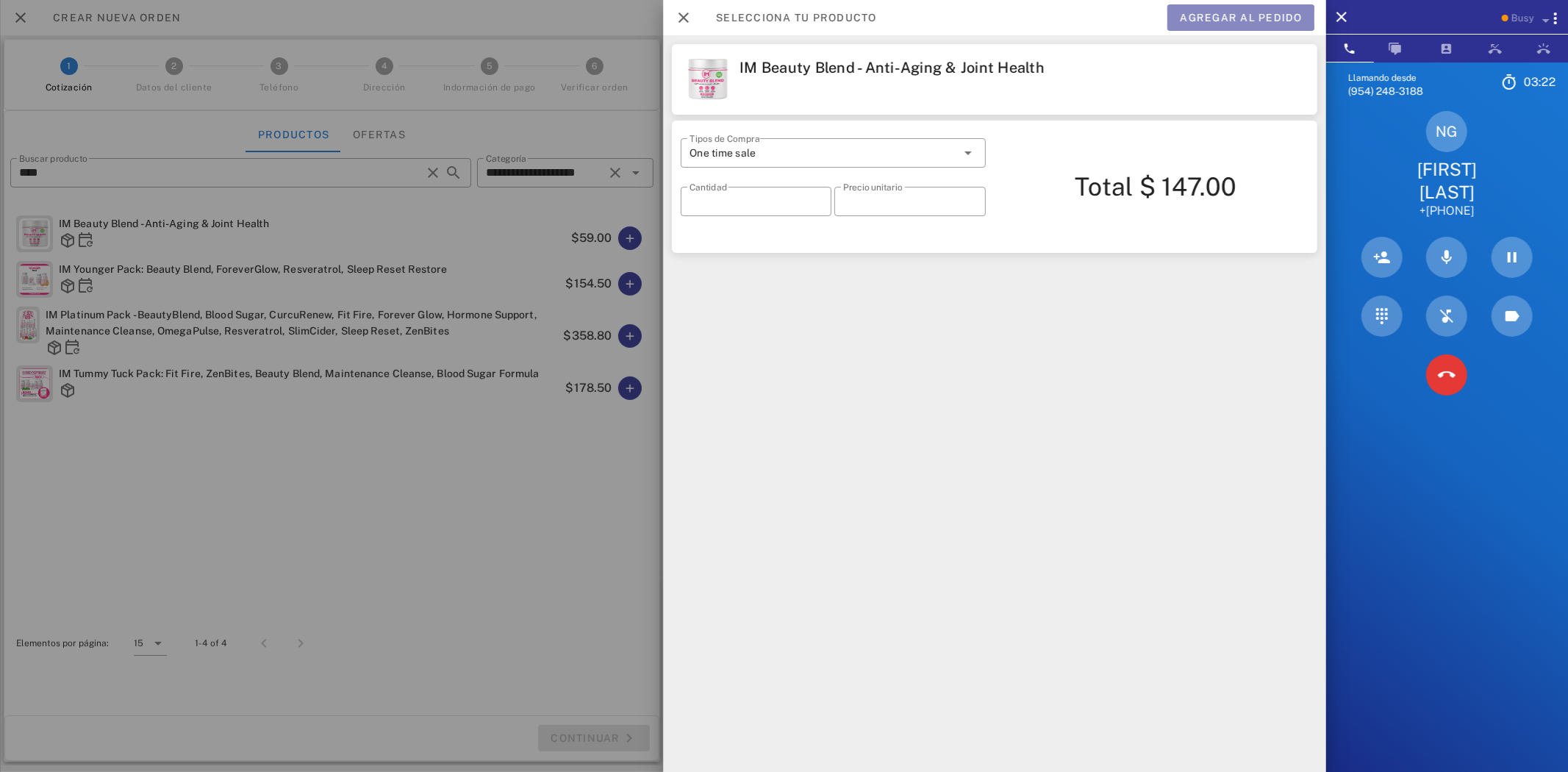 click on "Agregar al pedido" at bounding box center (1241, 18) 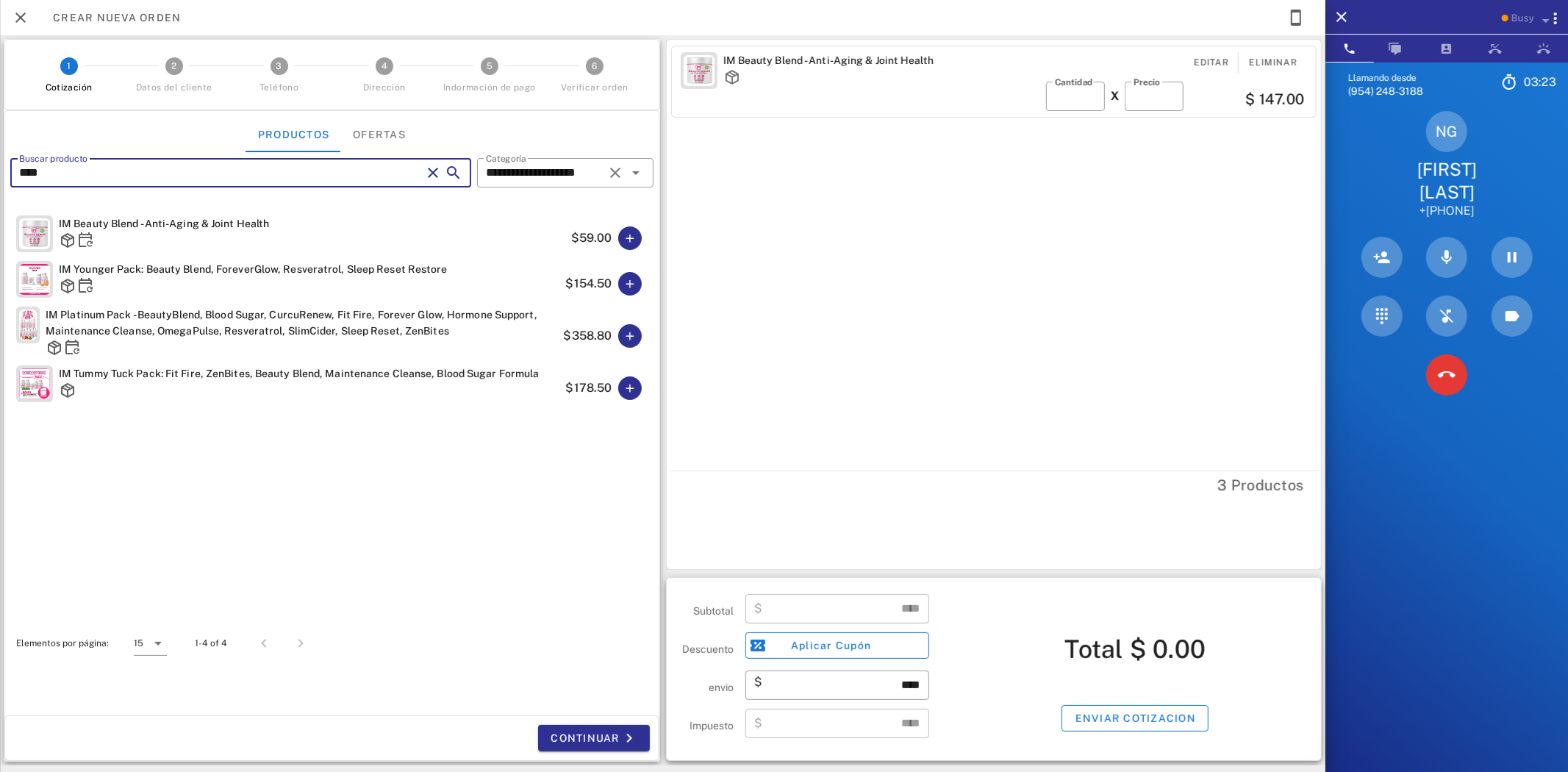 click on "****" at bounding box center [220, 173] 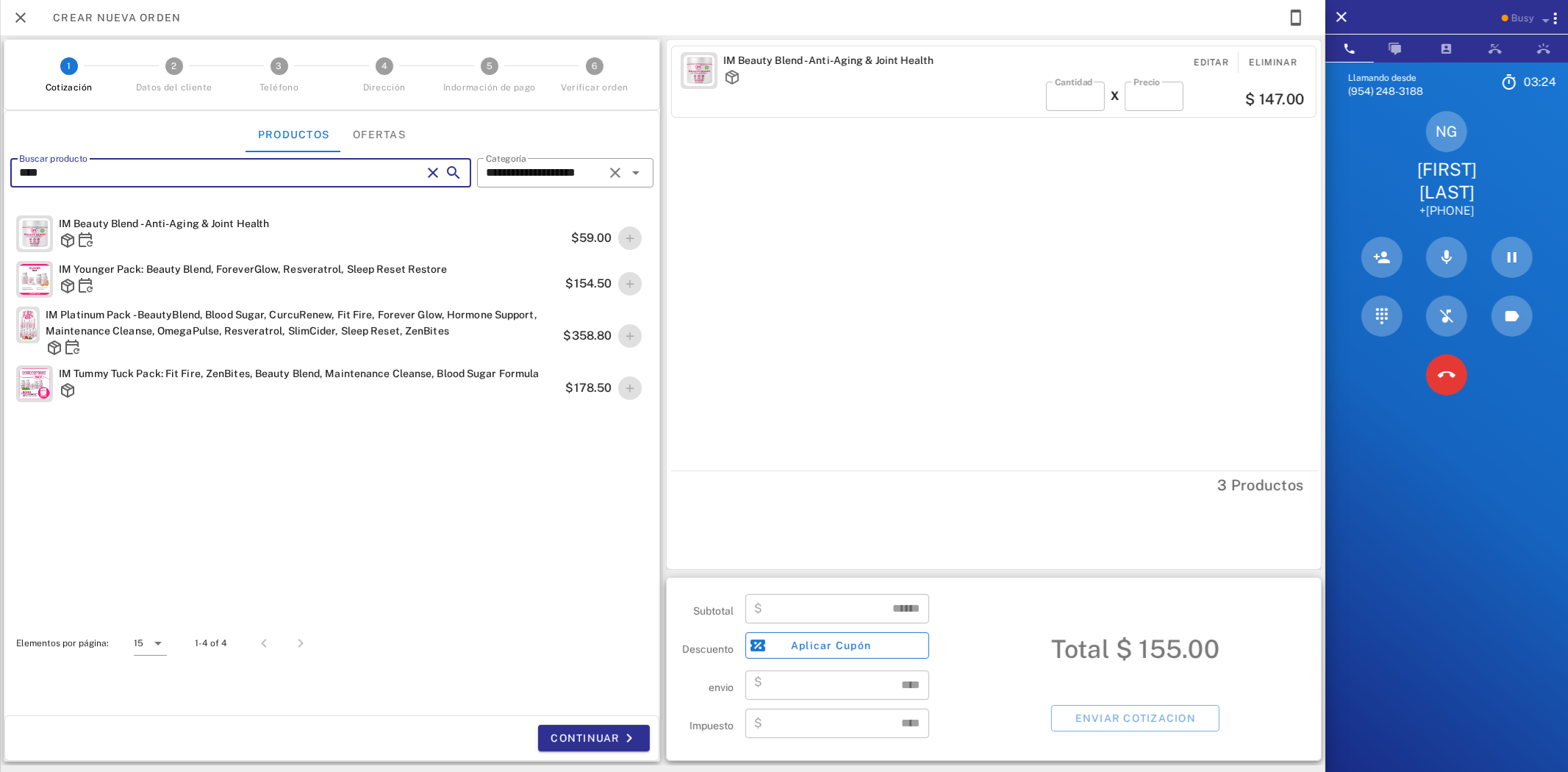 type on "*****" 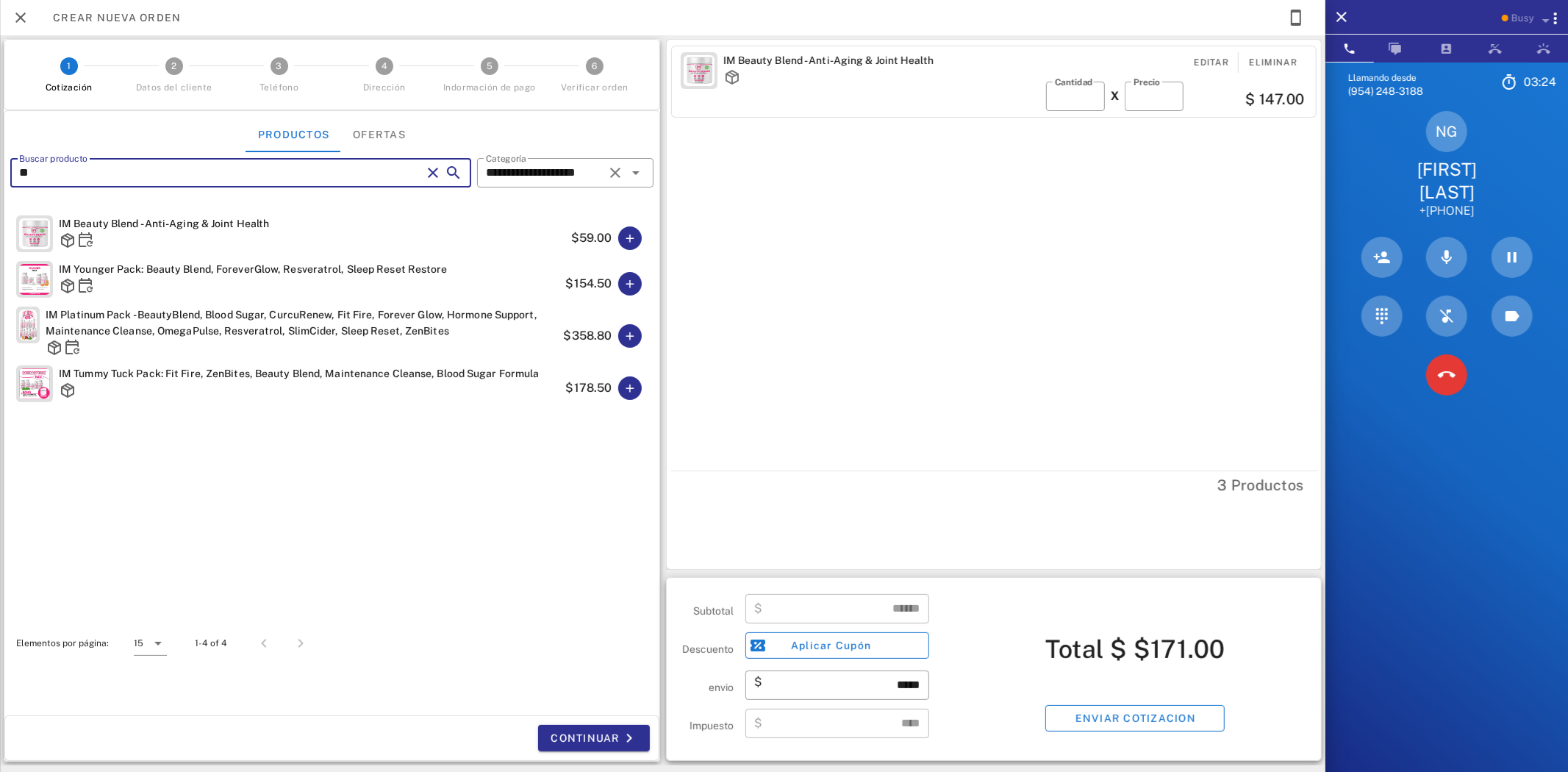type on "*" 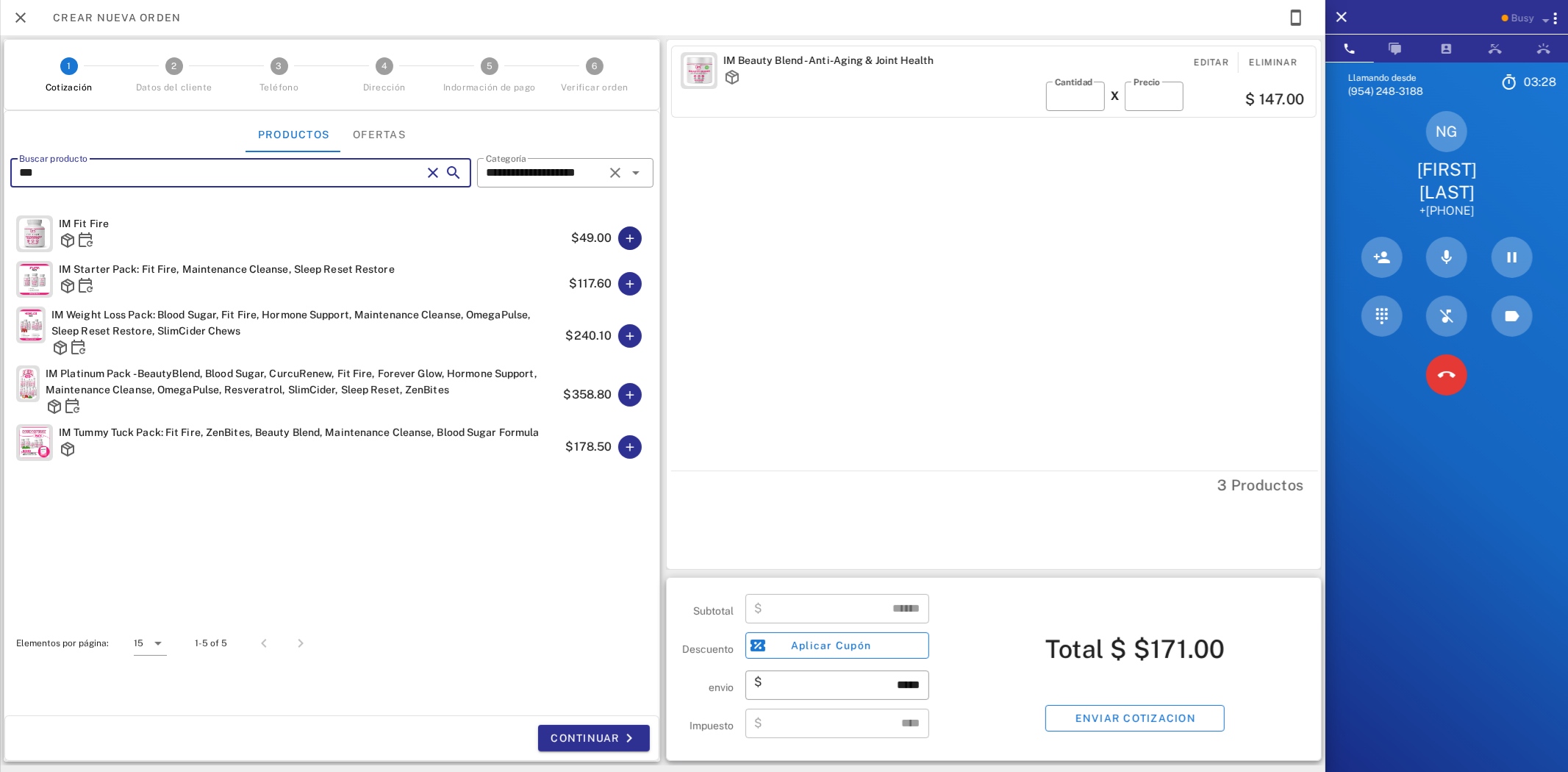 type on "***" 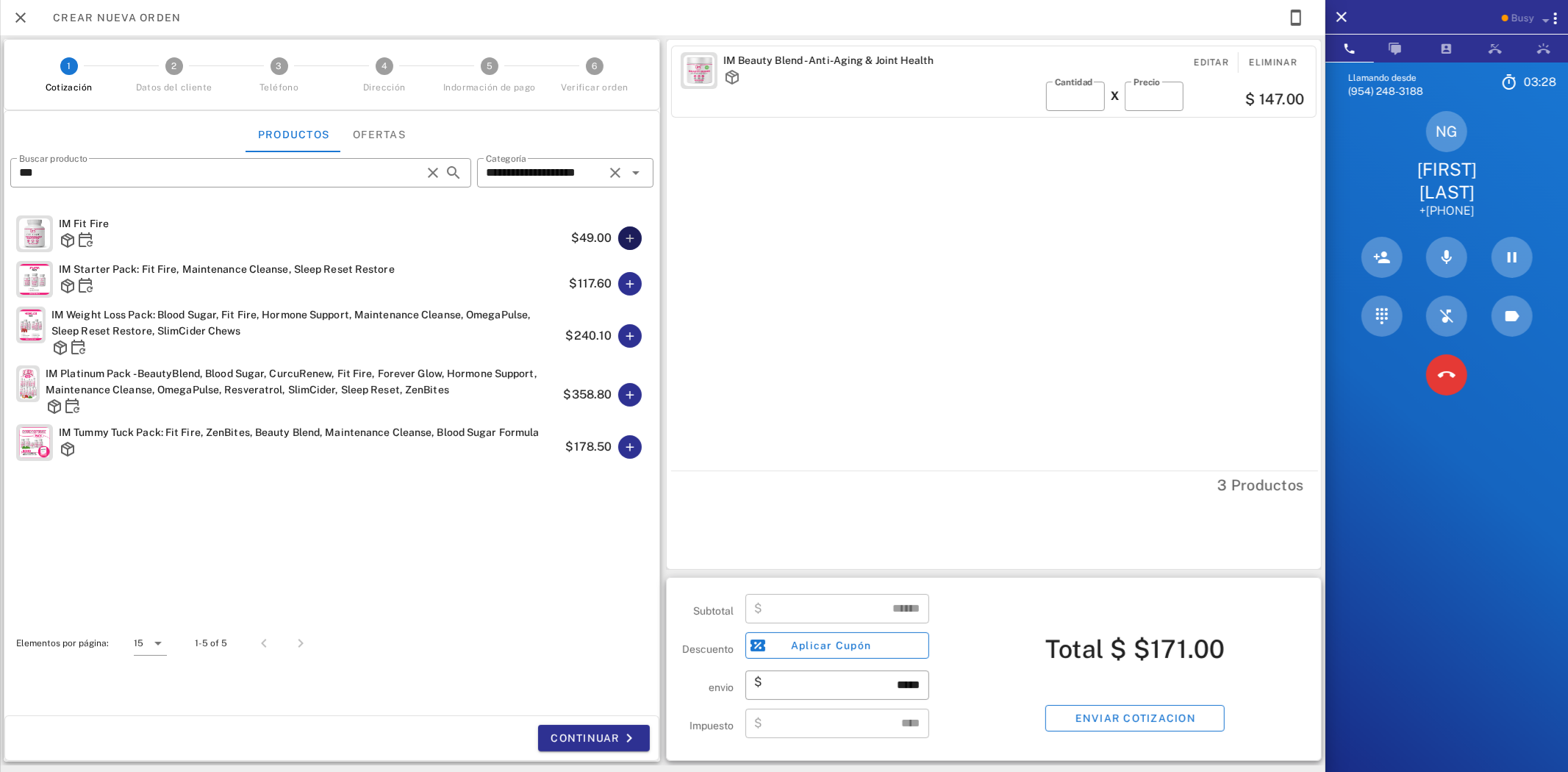 click at bounding box center (630, 238) 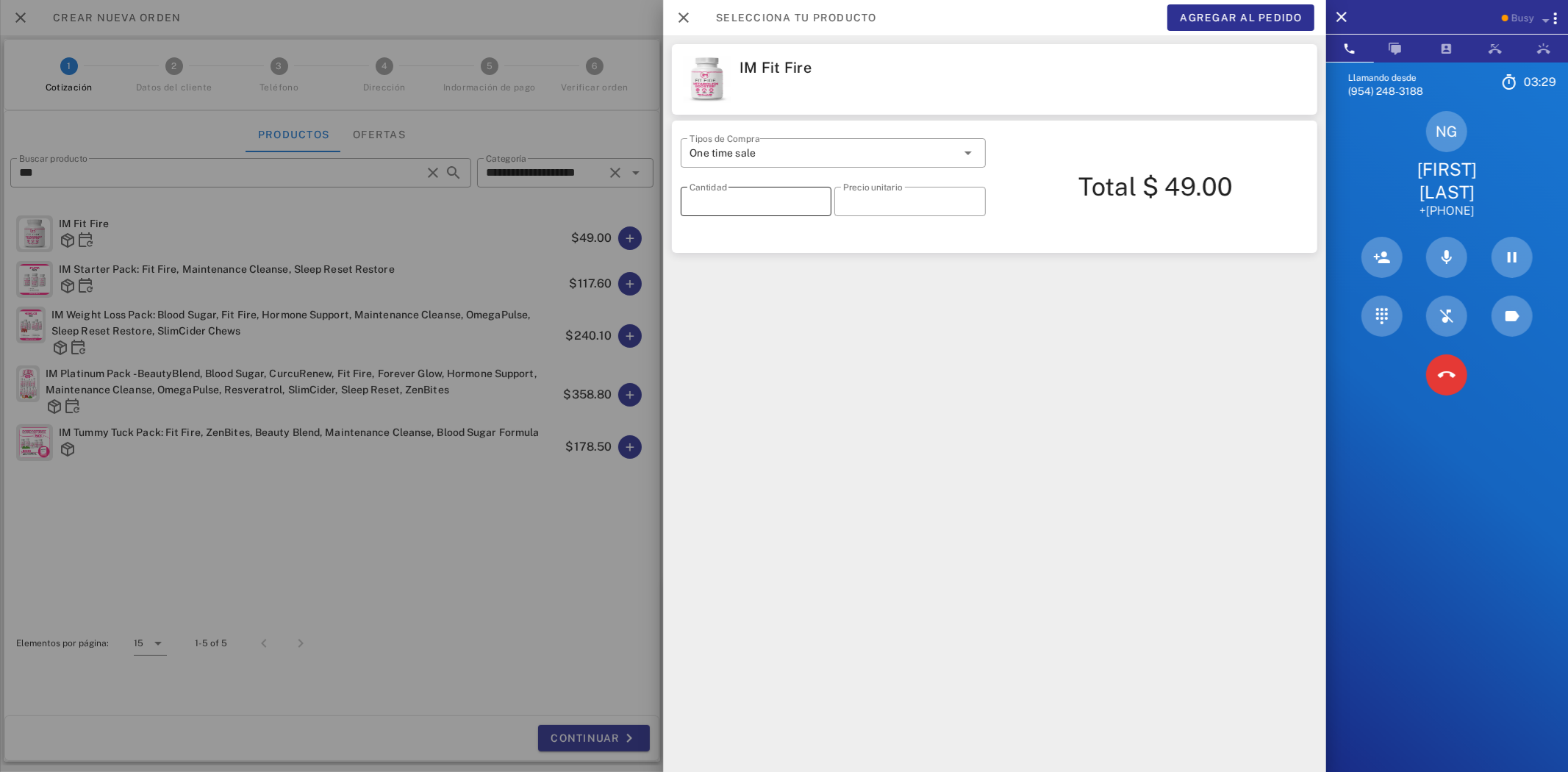 click on "*" at bounding box center [756, 201] 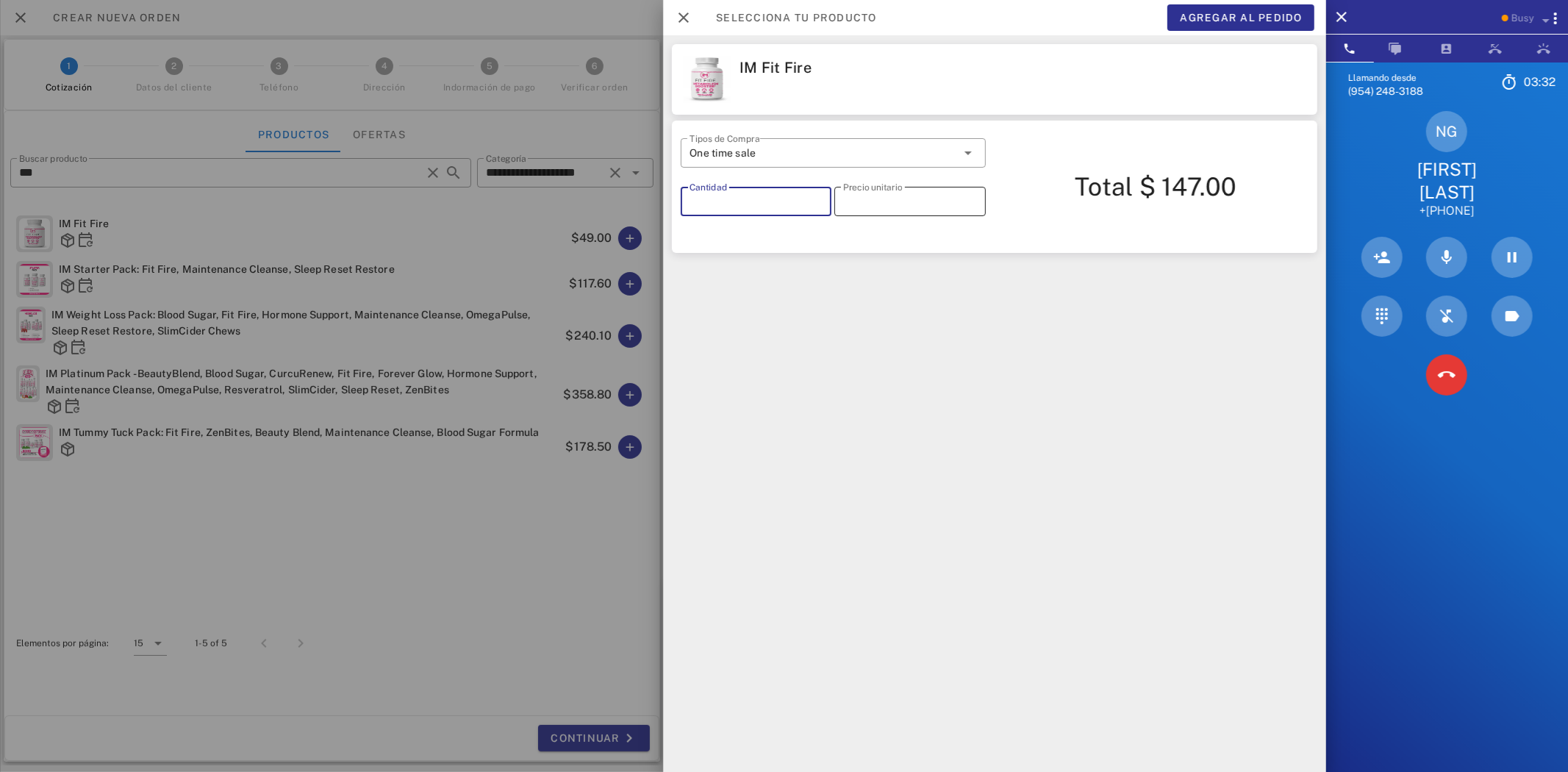 type on "*" 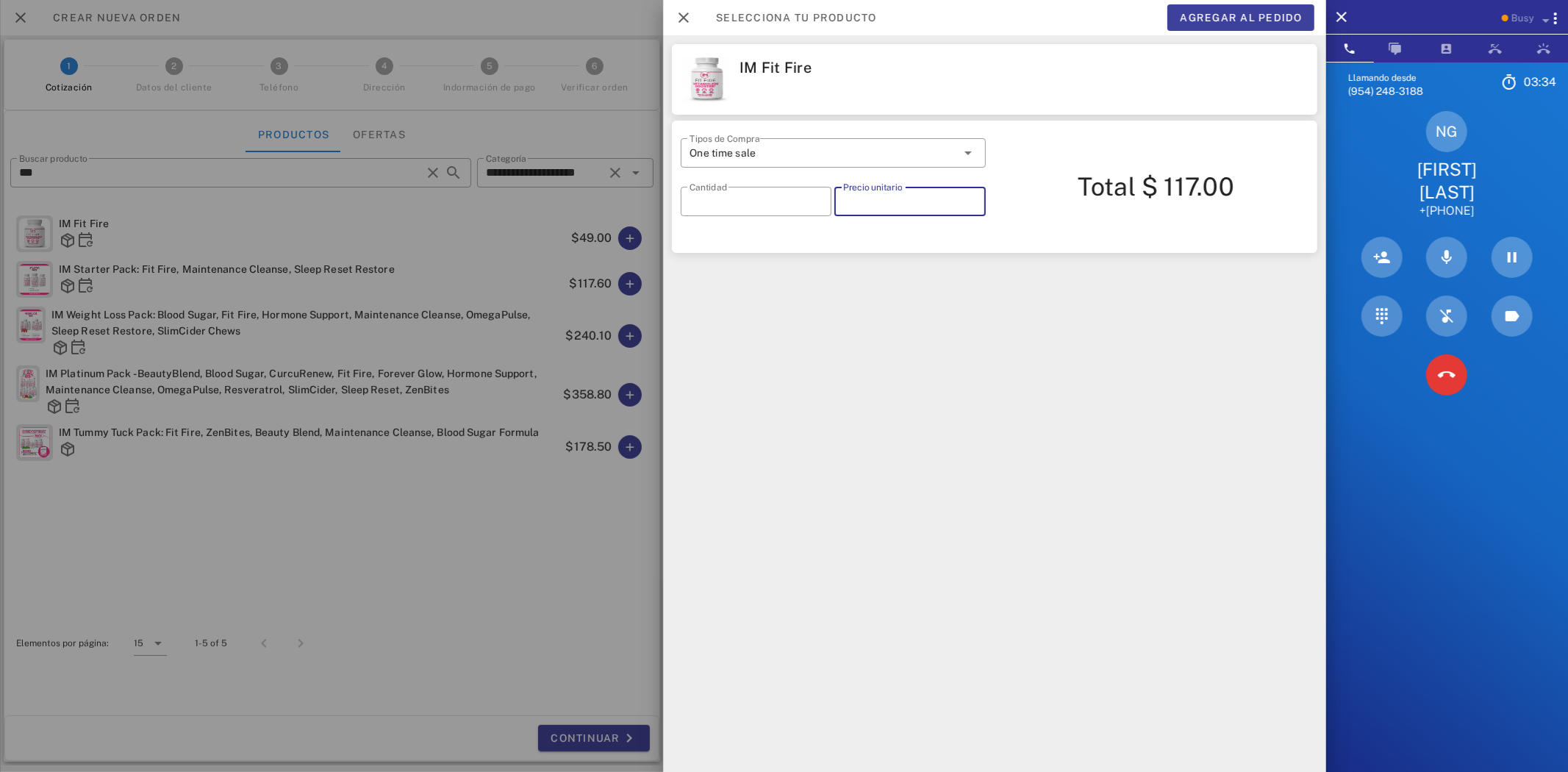 type on "*****" 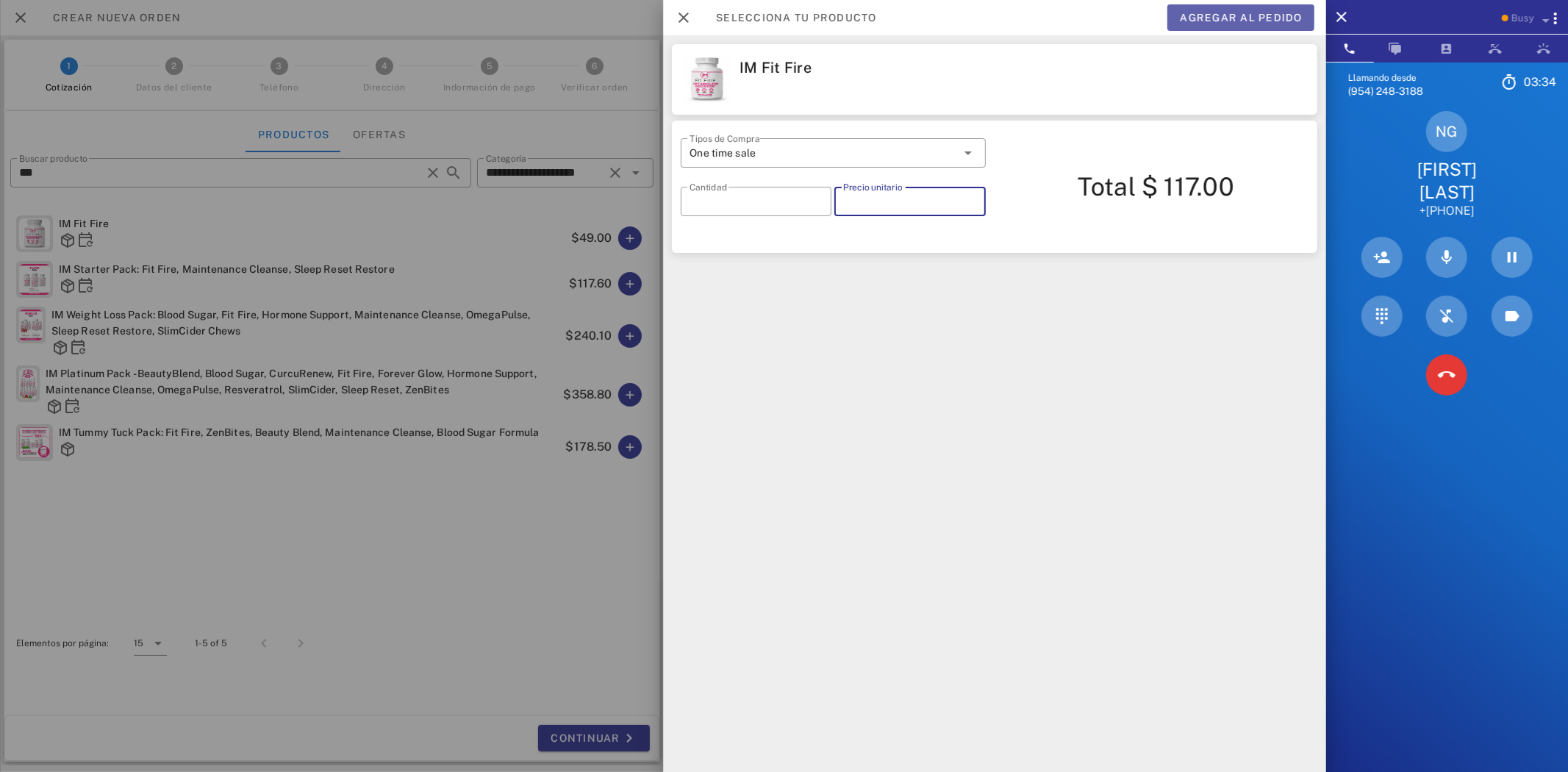 click on "Agregar al pedido" at bounding box center [1241, 18] 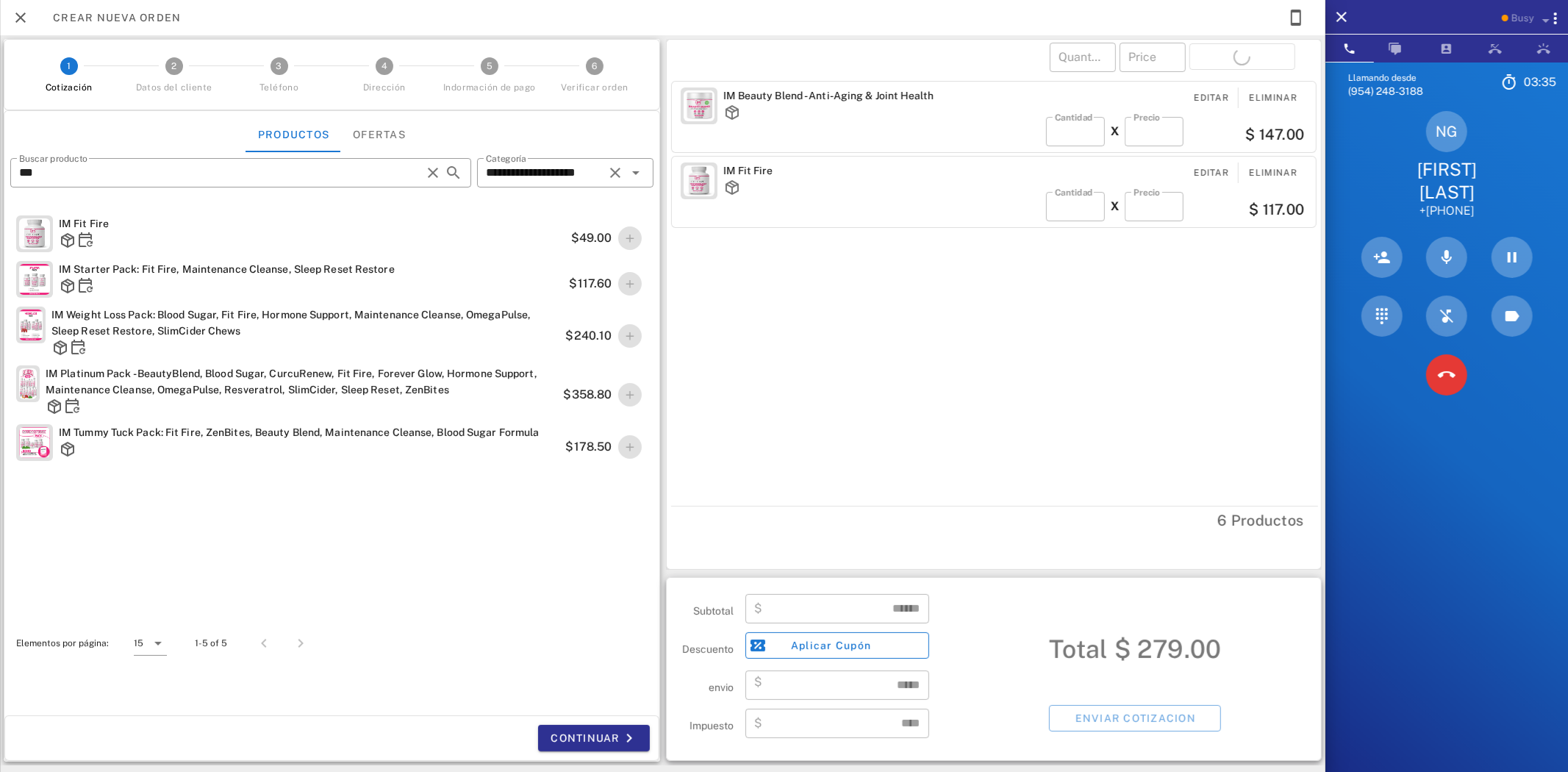 type on "******" 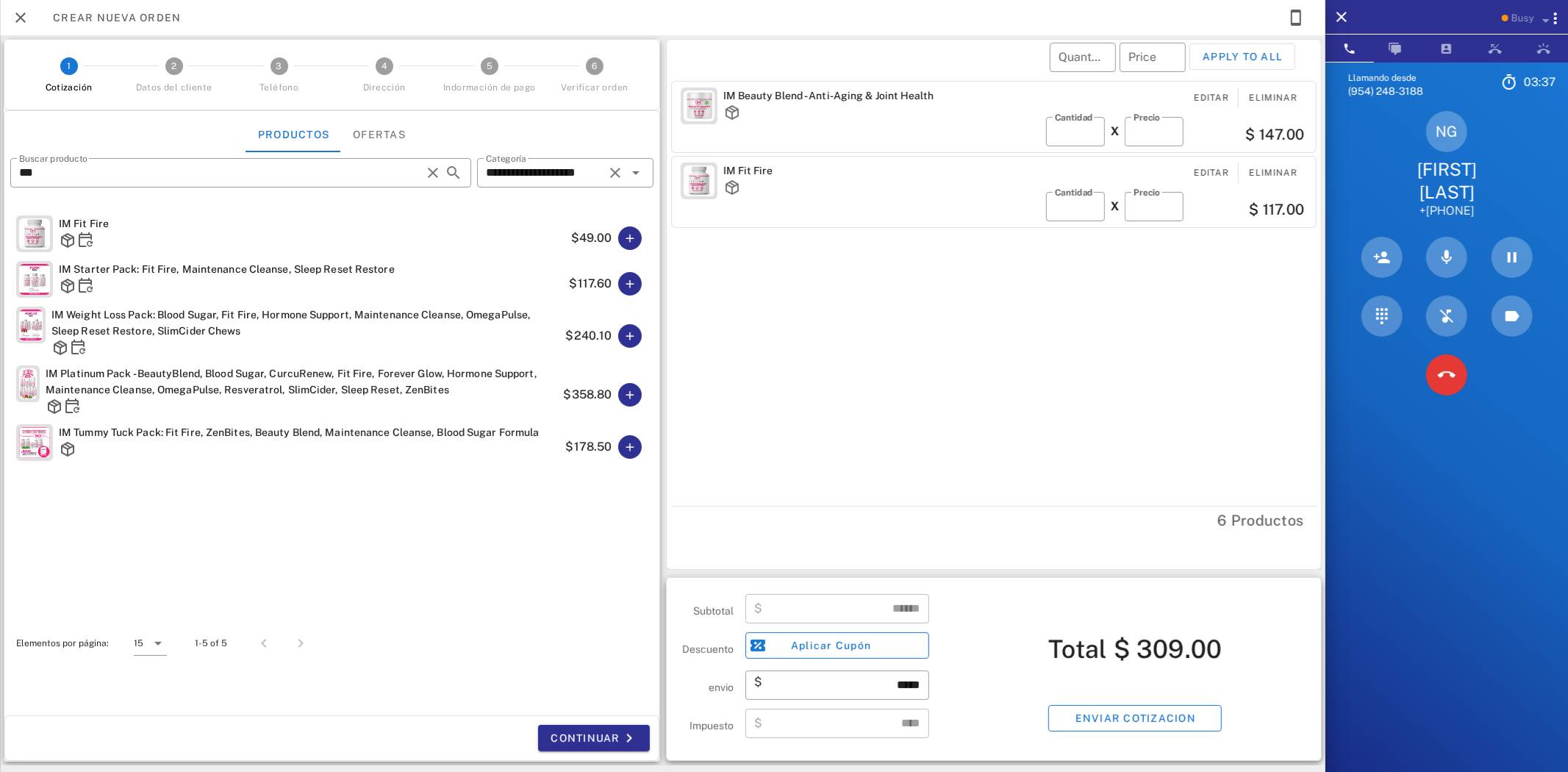 click on "*****" at bounding box center [842, 685] 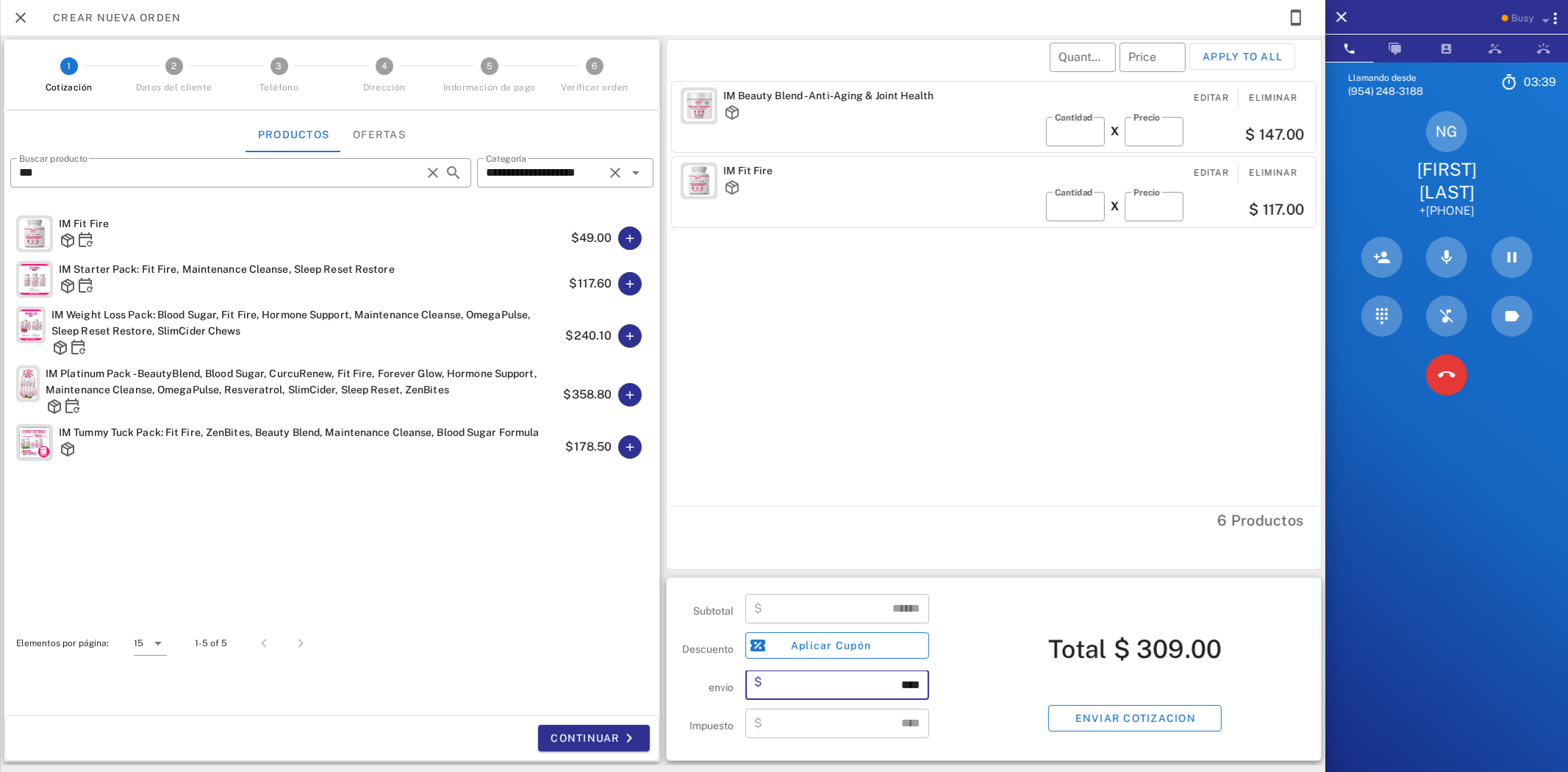 type on "****" 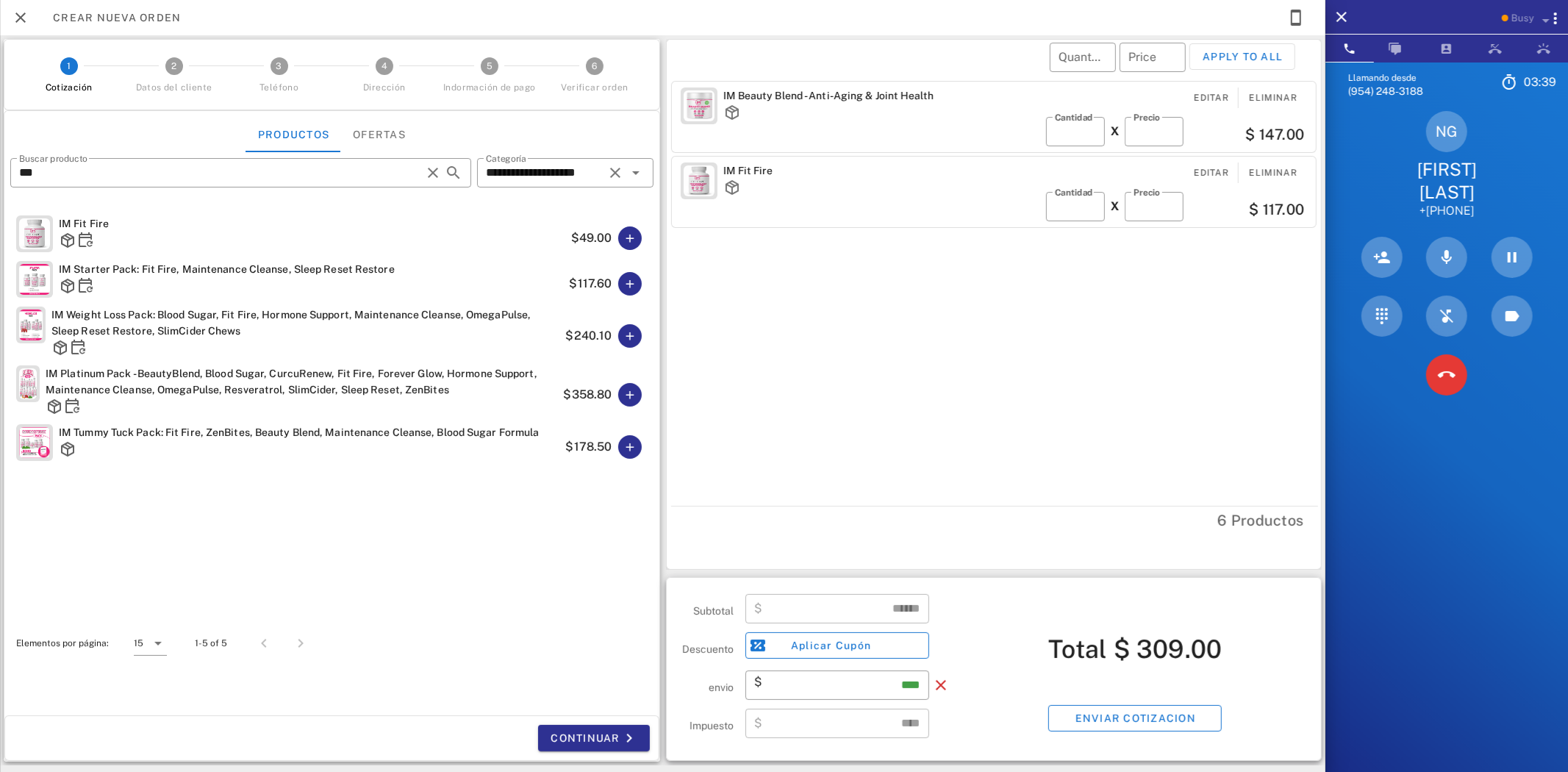 click on "IM Beauty Blend - Anti-Aging & Joint Health  Editar   Eliminar  ​ Cantidad * X ​ Precio *****  $ 147.00  IM Fit Fire  Editar   Eliminar  ​ Cantidad * X ​ Precio *****  $ 117.00" at bounding box center (996, 290) 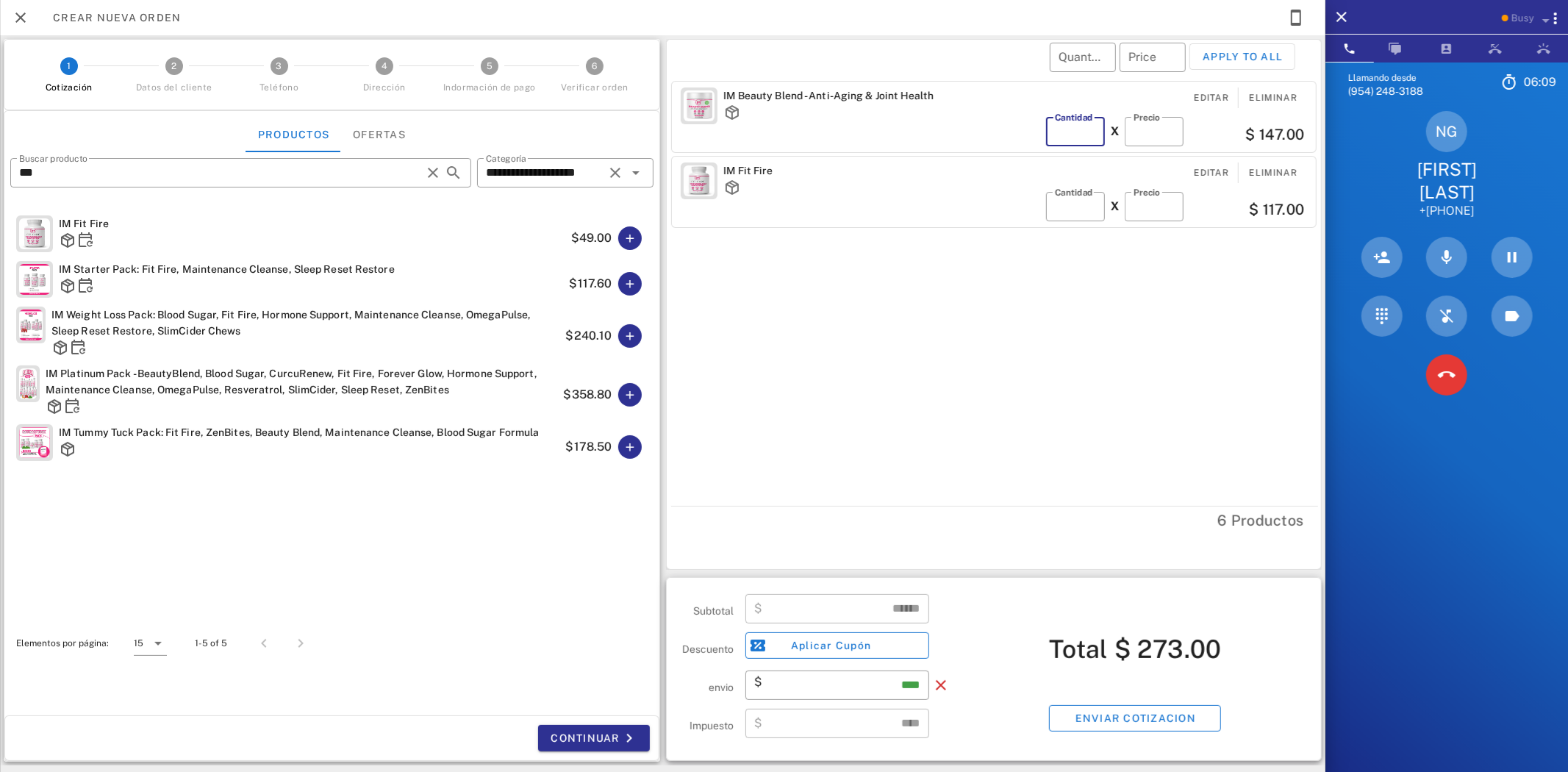 click on "*" at bounding box center [1075, 132] 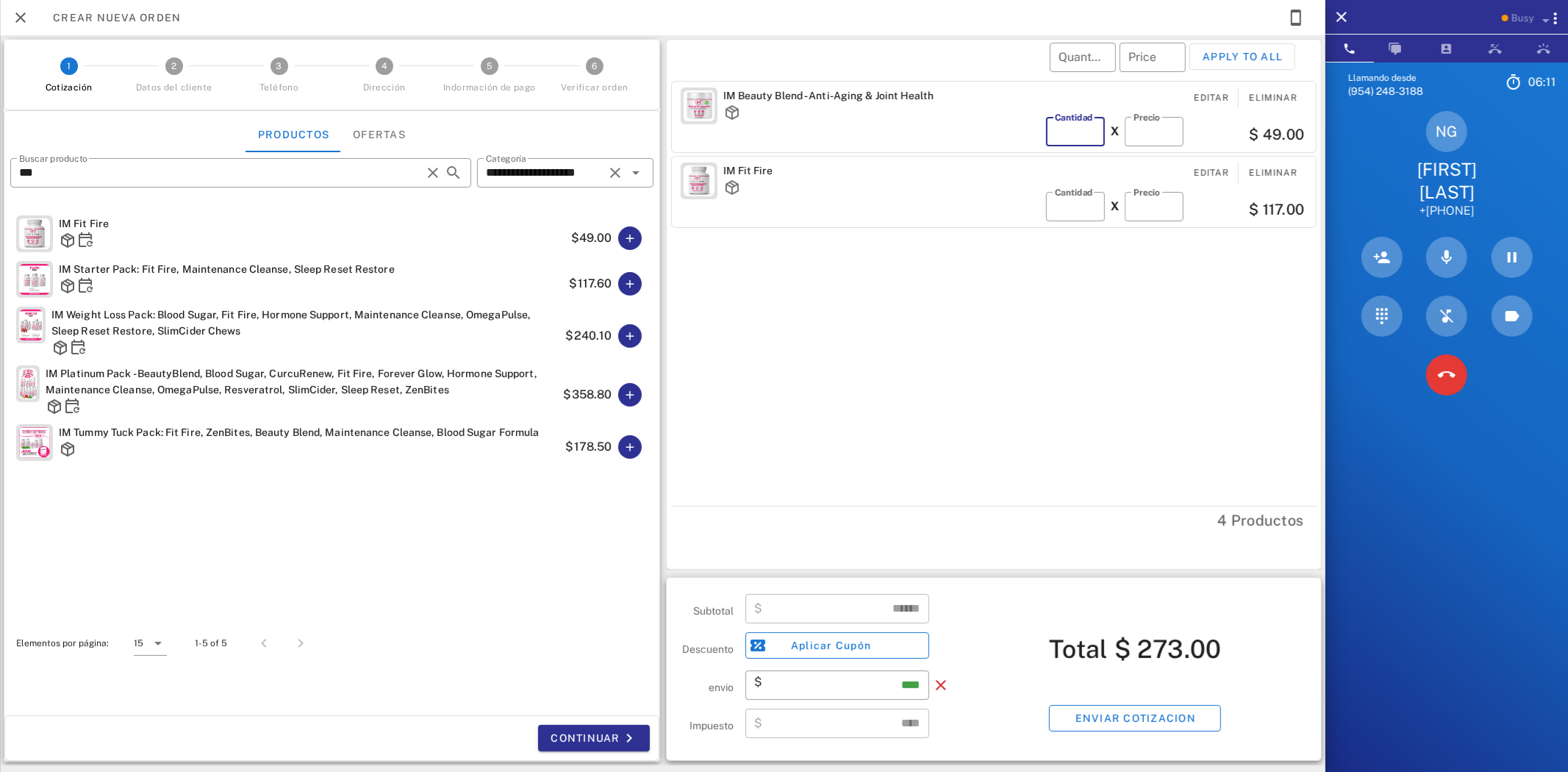 type on "*" 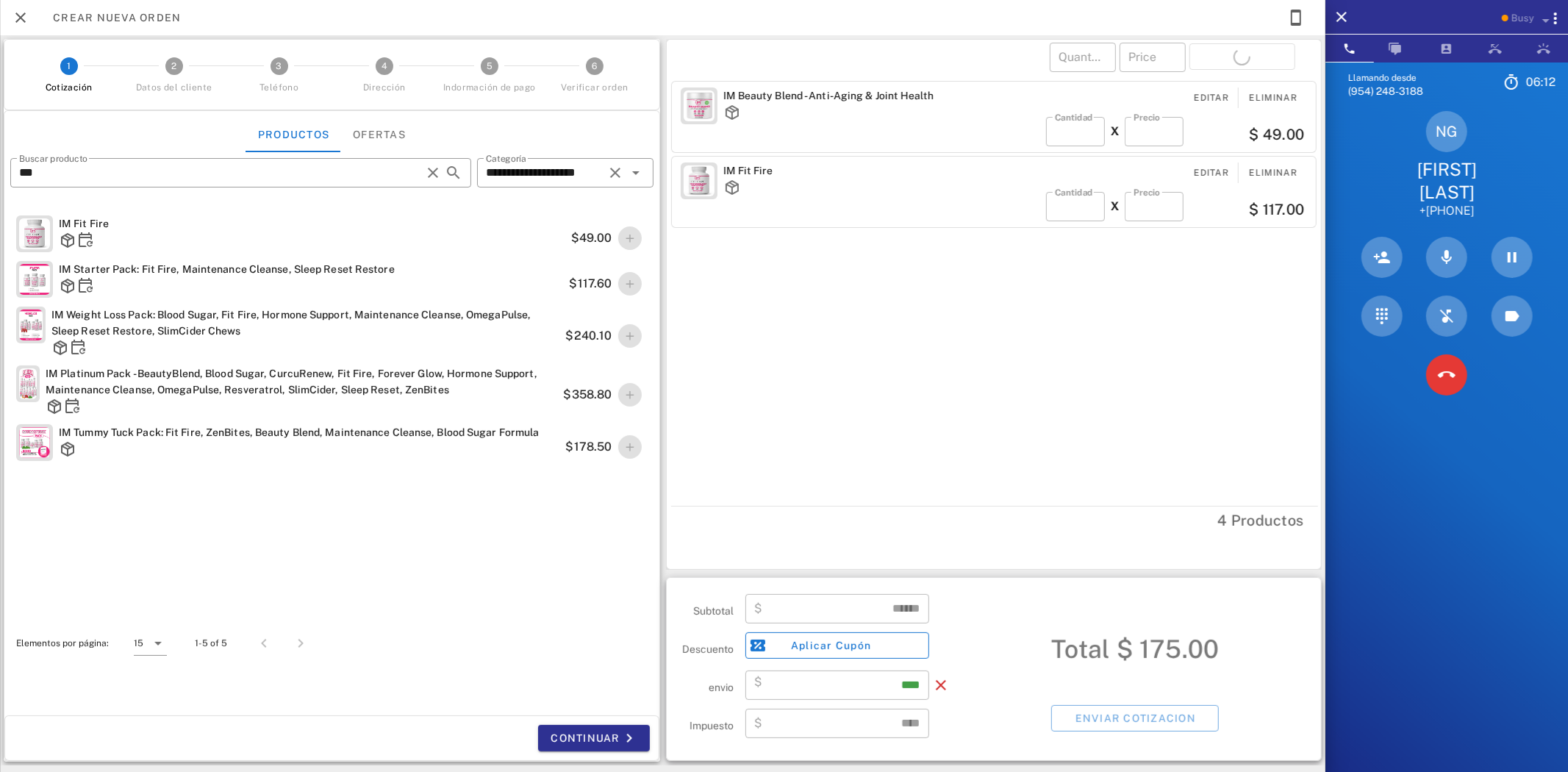 click on "​ Precio *****" at bounding box center [1154, 132] 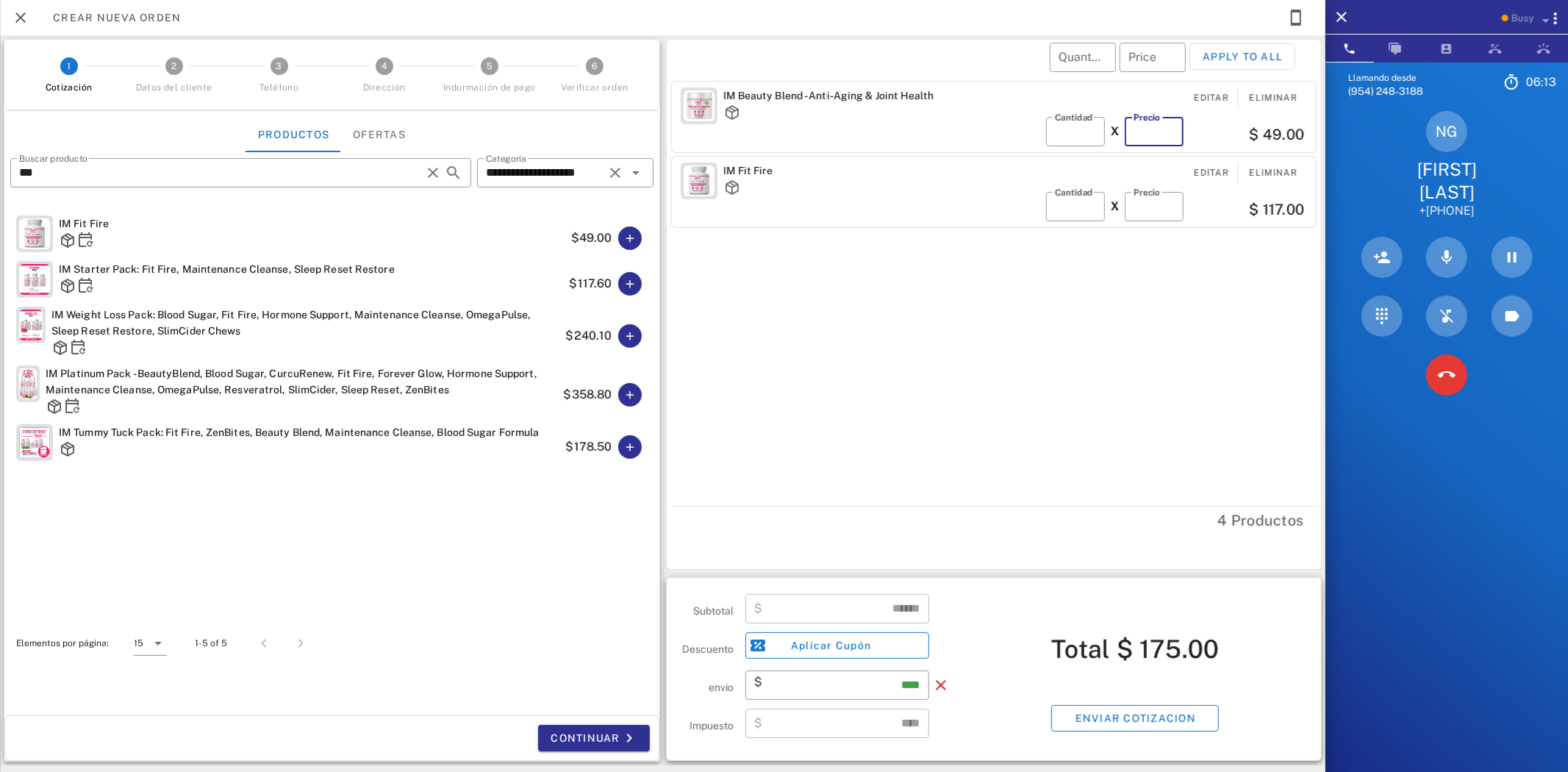 click on "*****" at bounding box center [1154, 132] 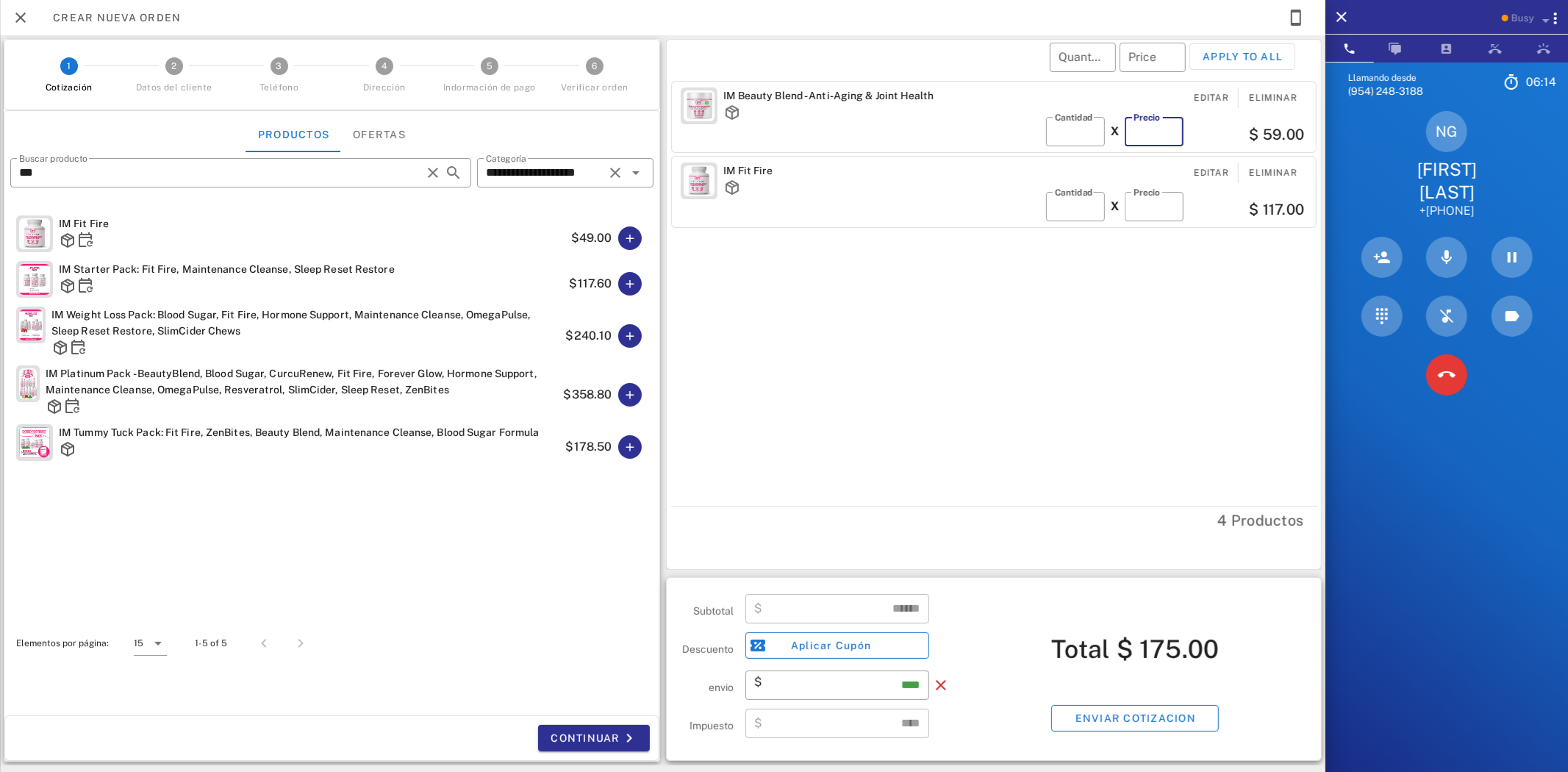 type on "*****" 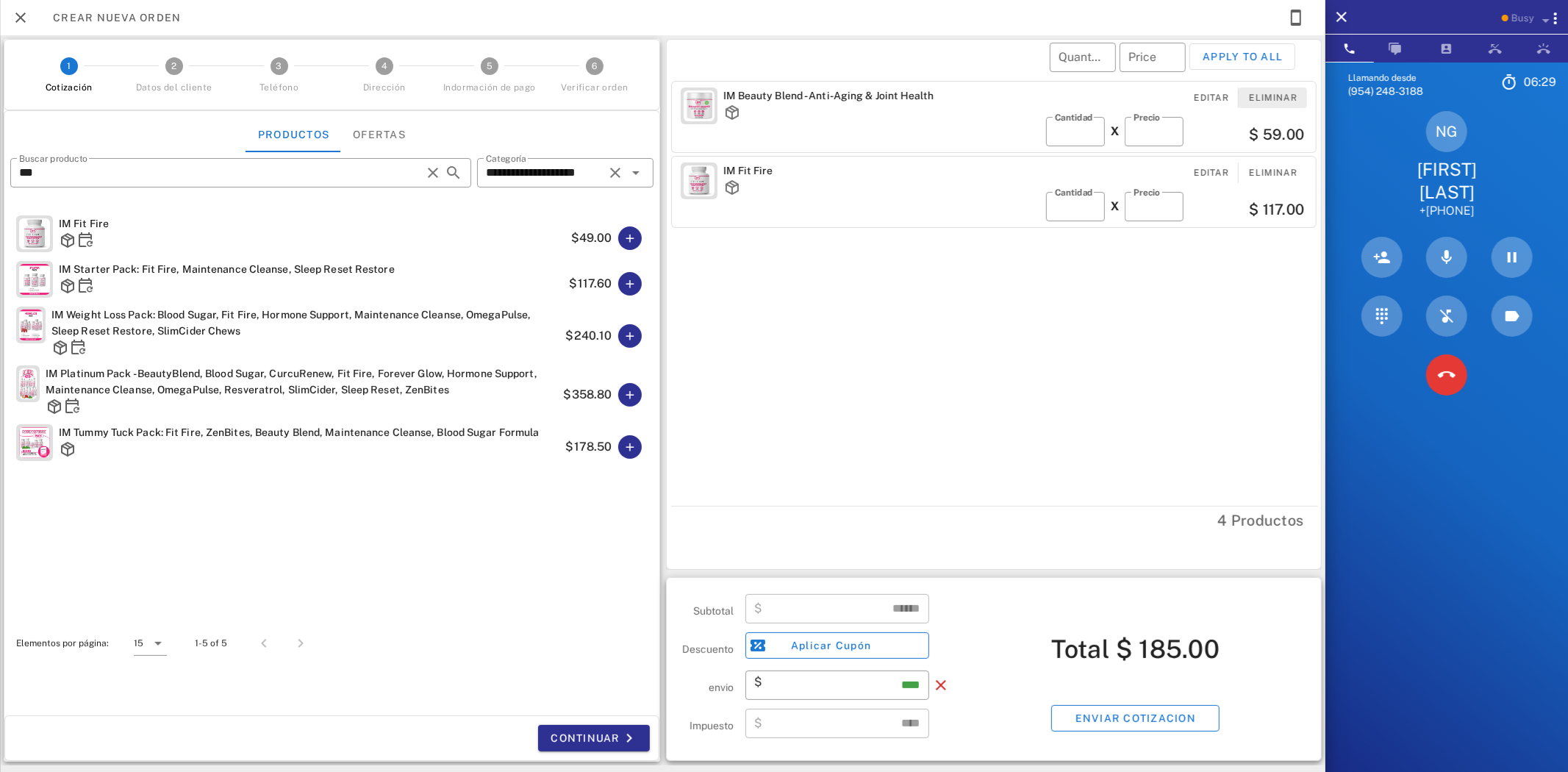 click on "Eliminar" at bounding box center (1273, 98) 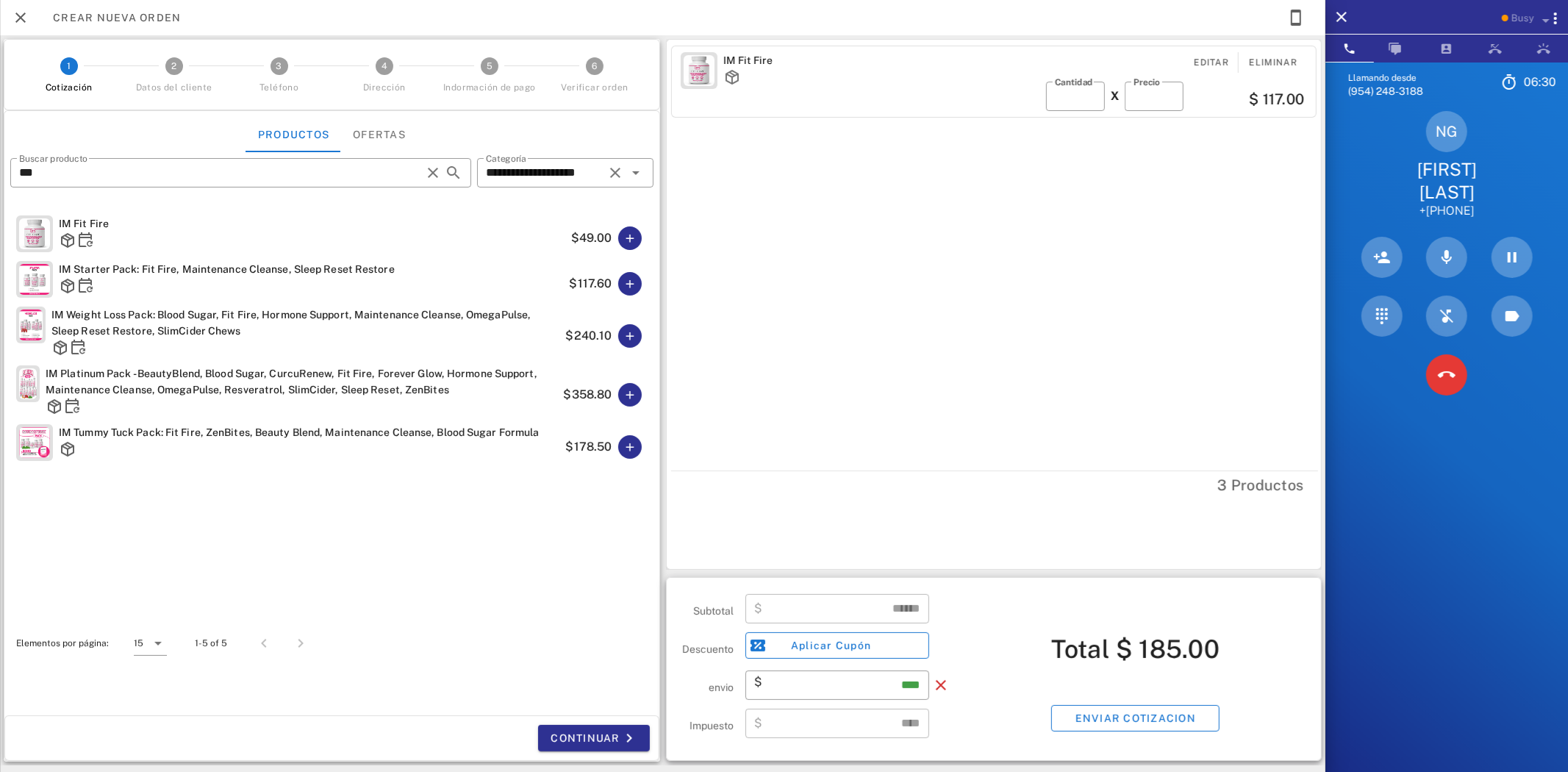 type on "******" 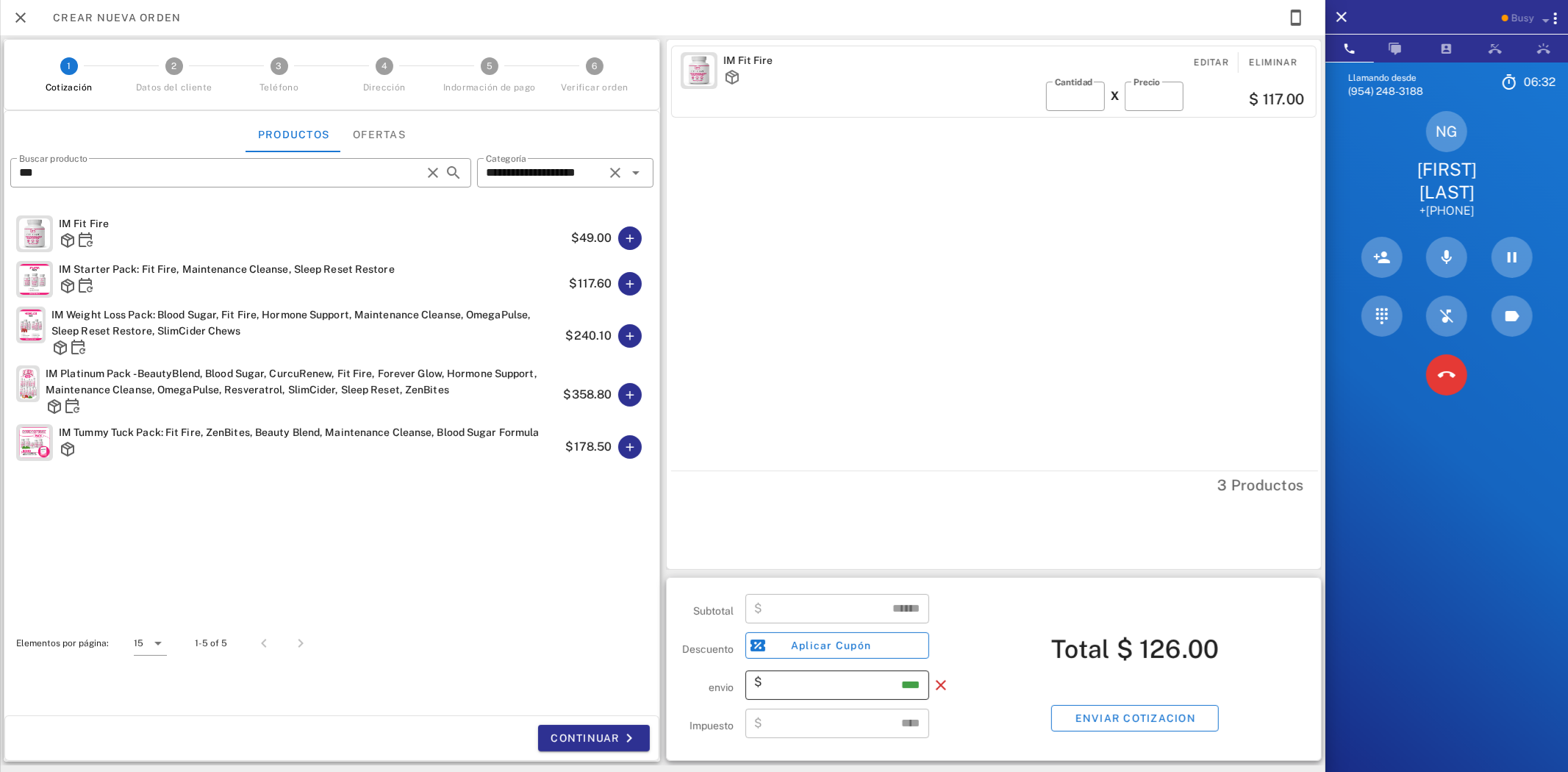 click on "****" at bounding box center (842, 685) 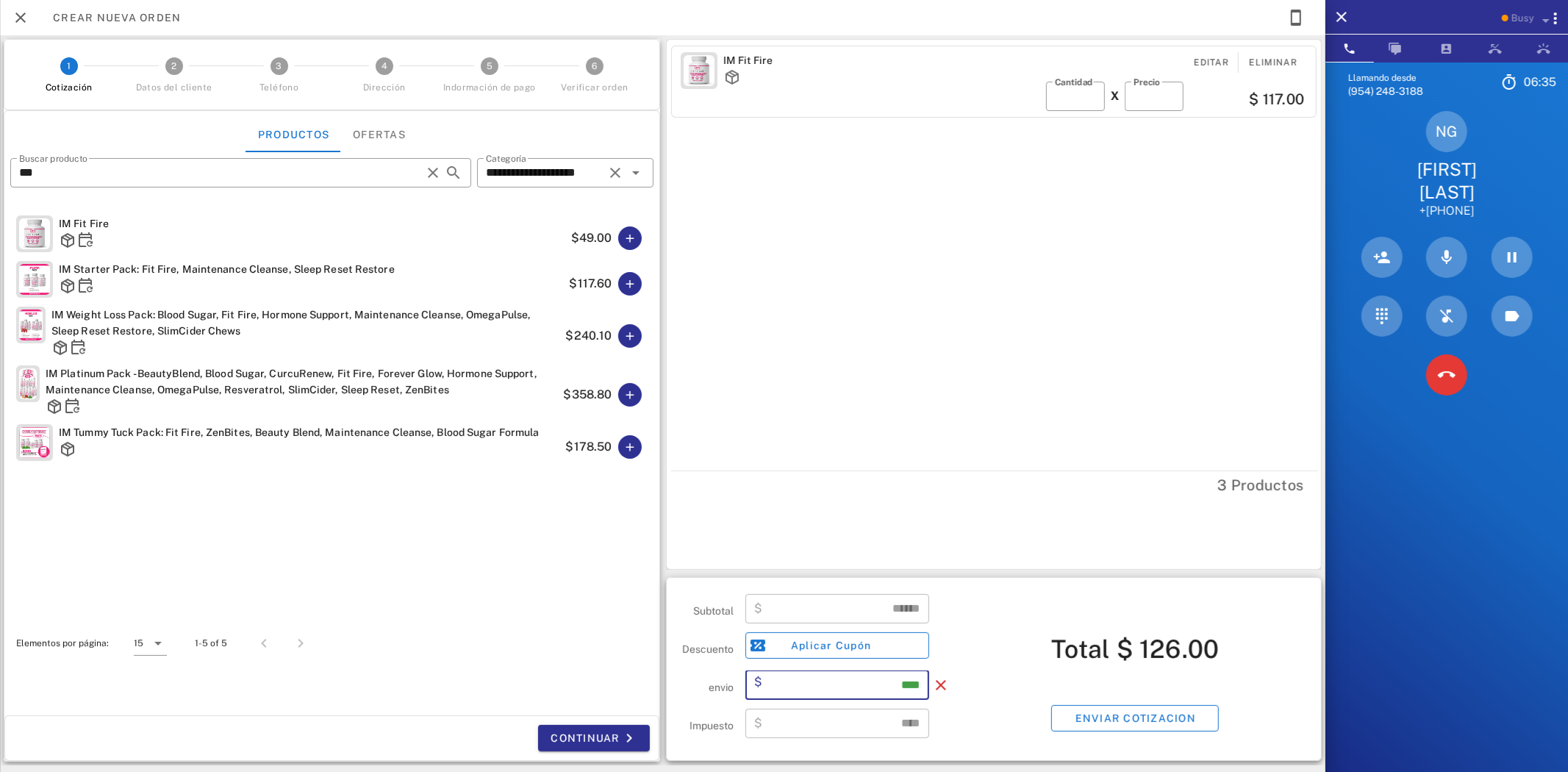 type on "****" 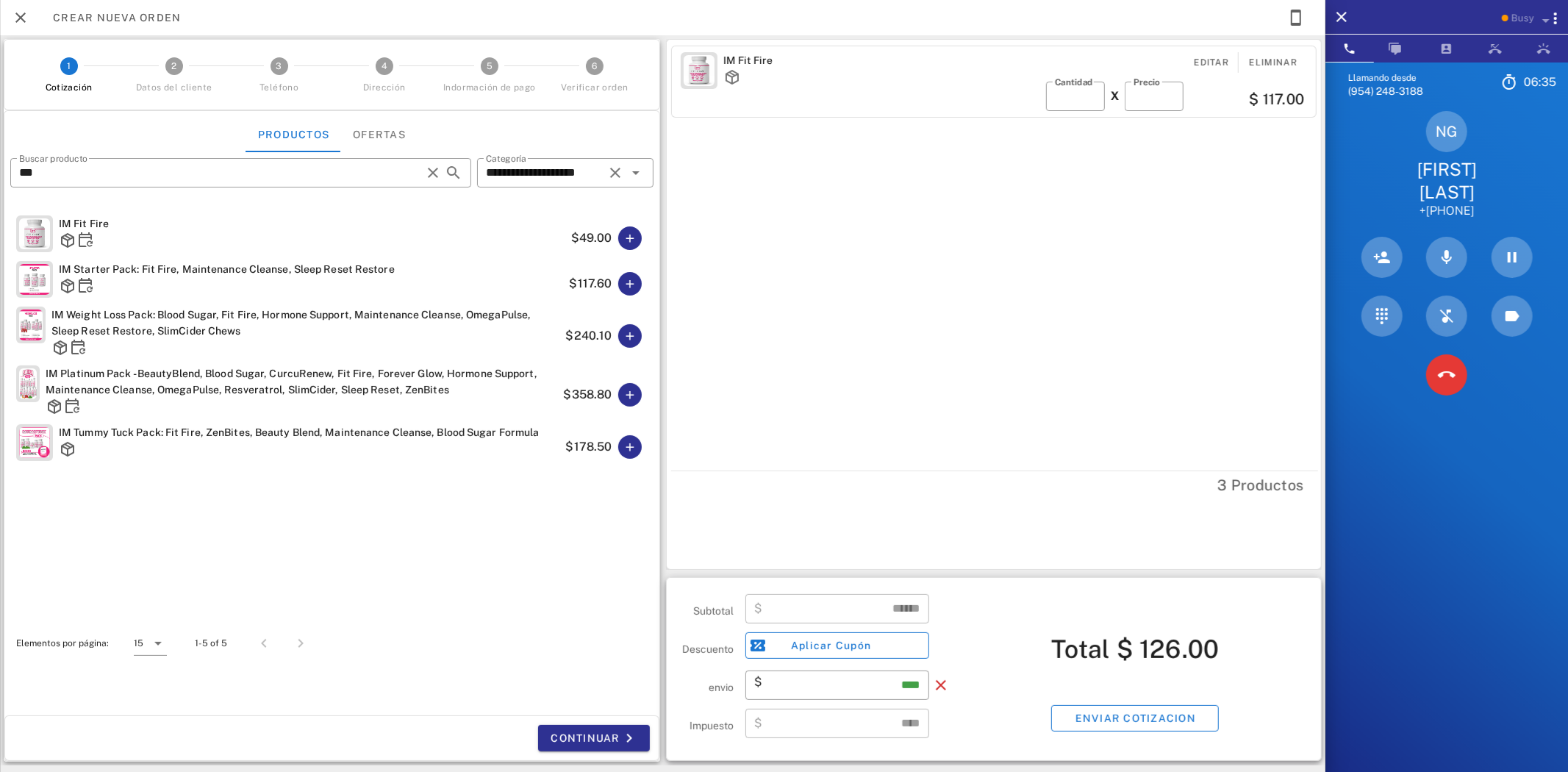 click on "IM Fit Fire  Editar   Eliminar  ​ Cantidad * X ​ Precio *****  $ 117.00" at bounding box center [996, 255] 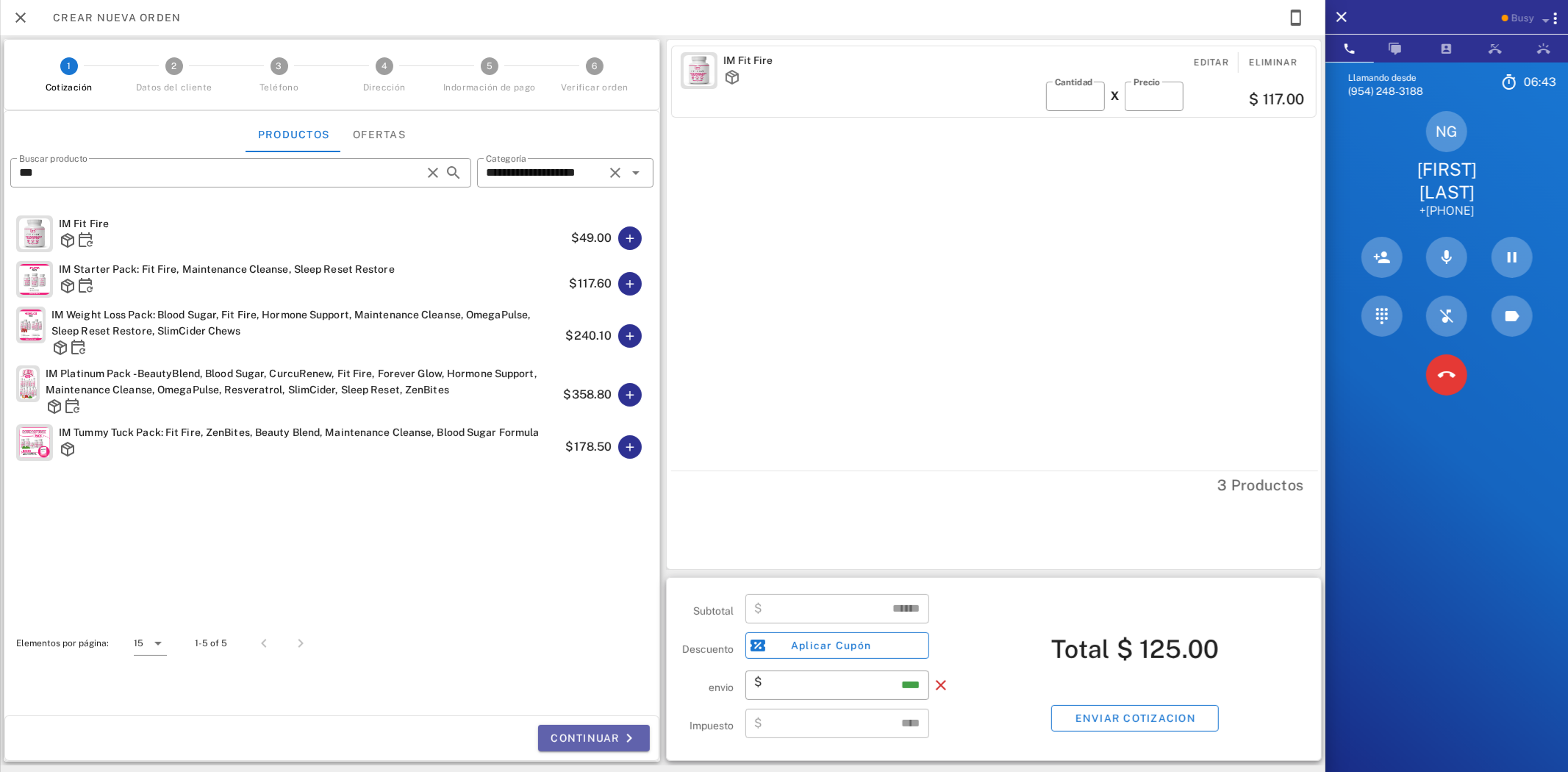 click on "Continuar" at bounding box center [594, 738] 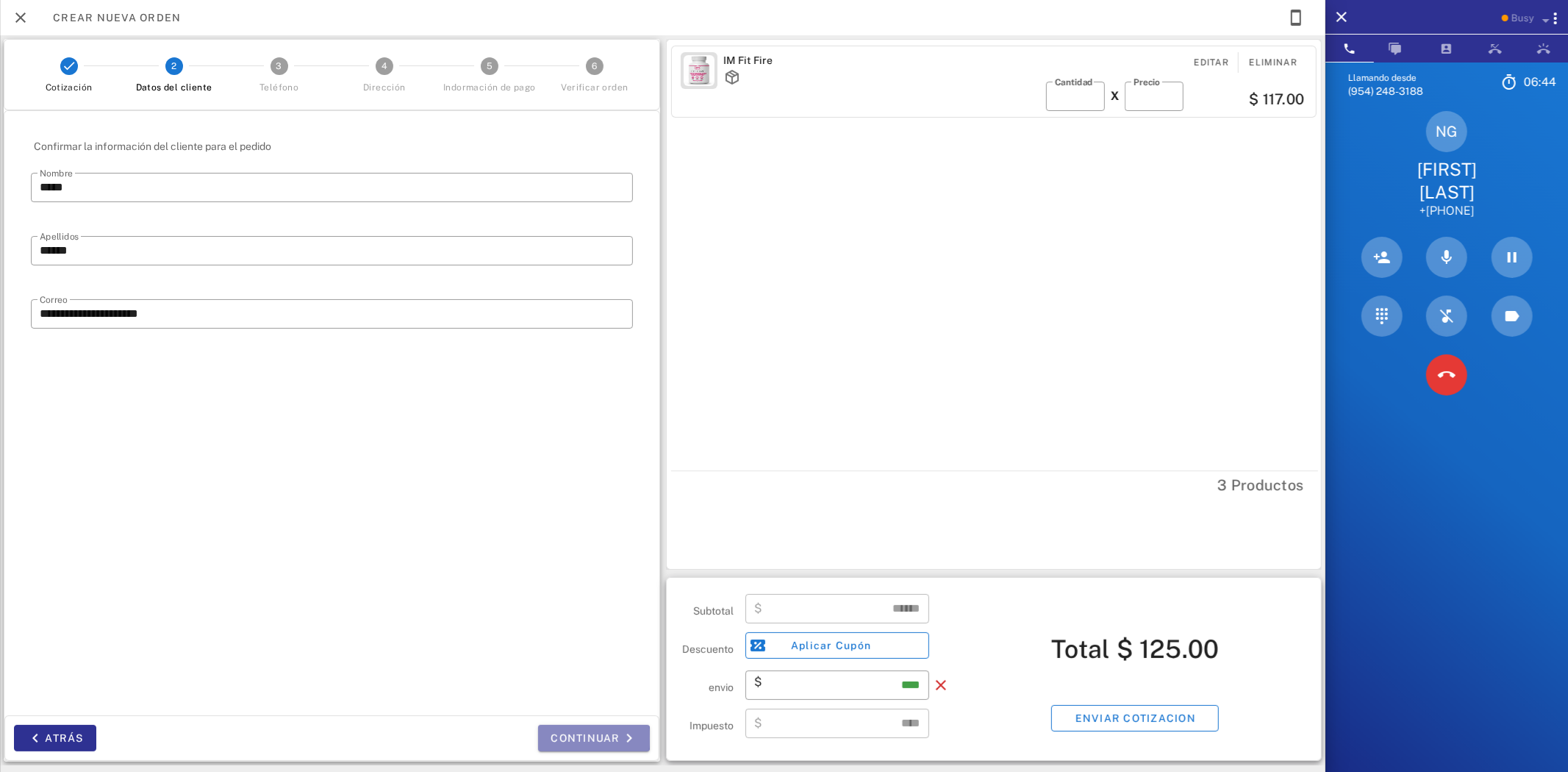 click on "Continuar" at bounding box center [594, 738] 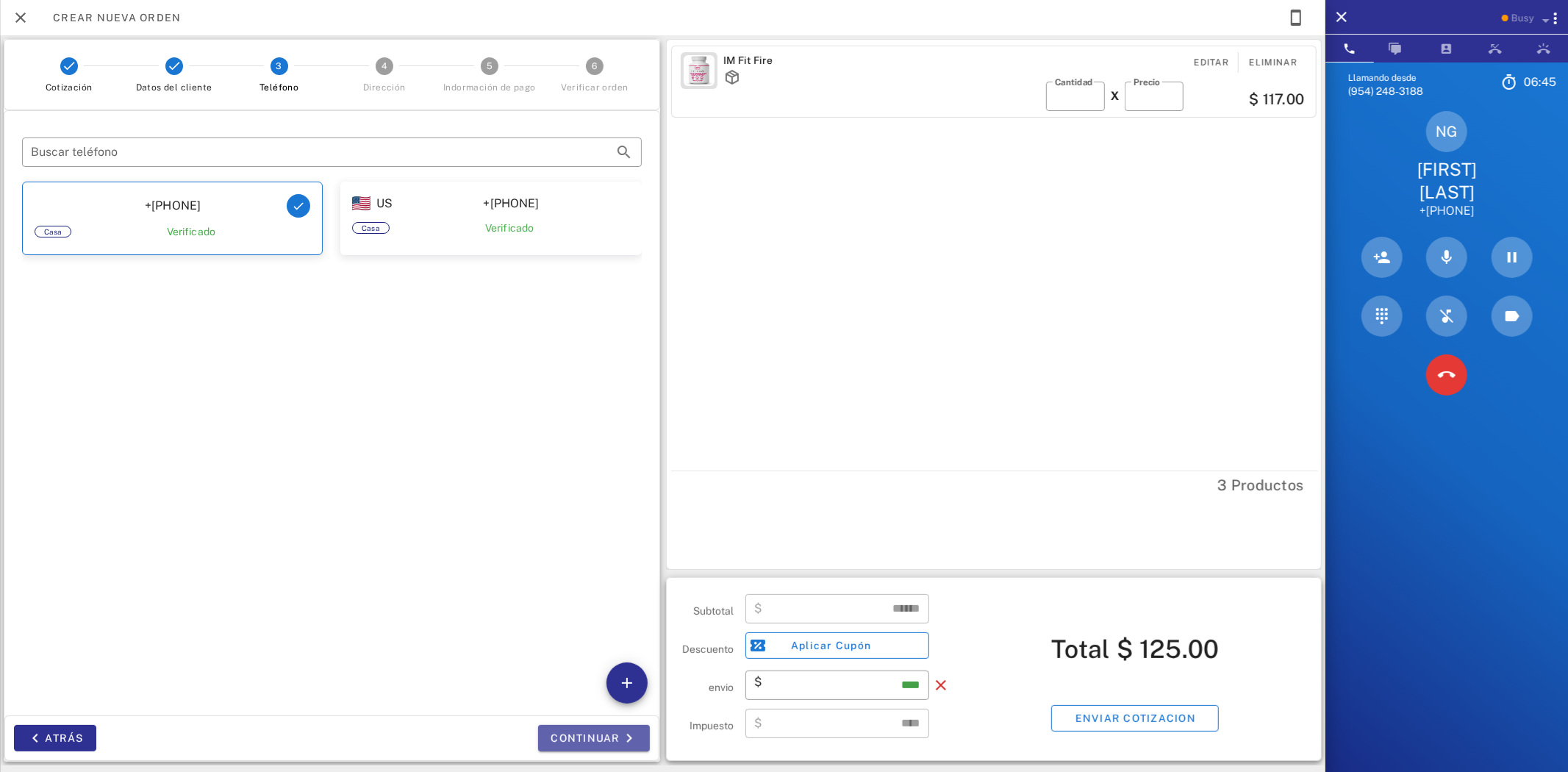 click on "Continuar" at bounding box center (594, 738) 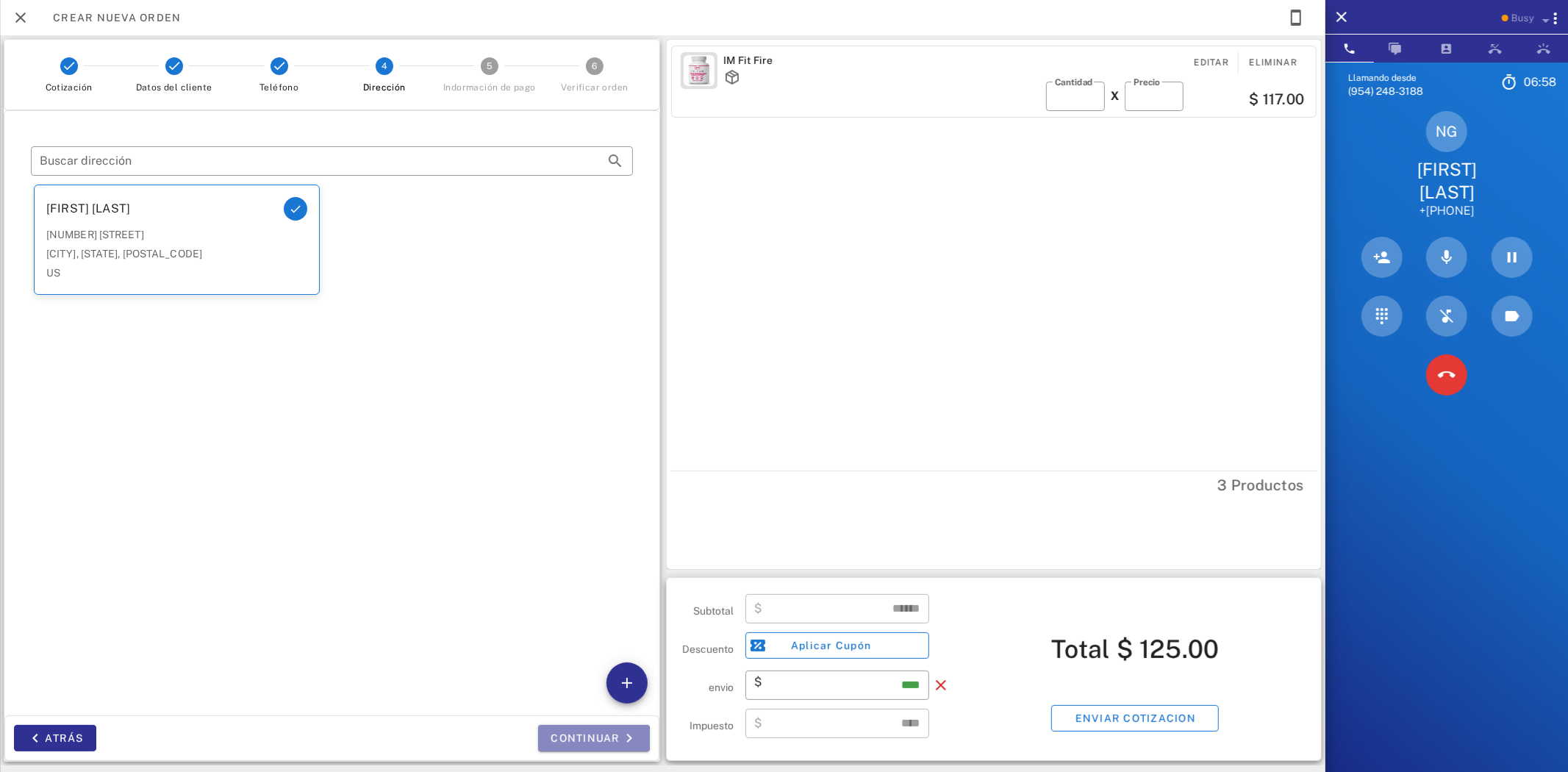 click on "Continuar" at bounding box center [594, 738] 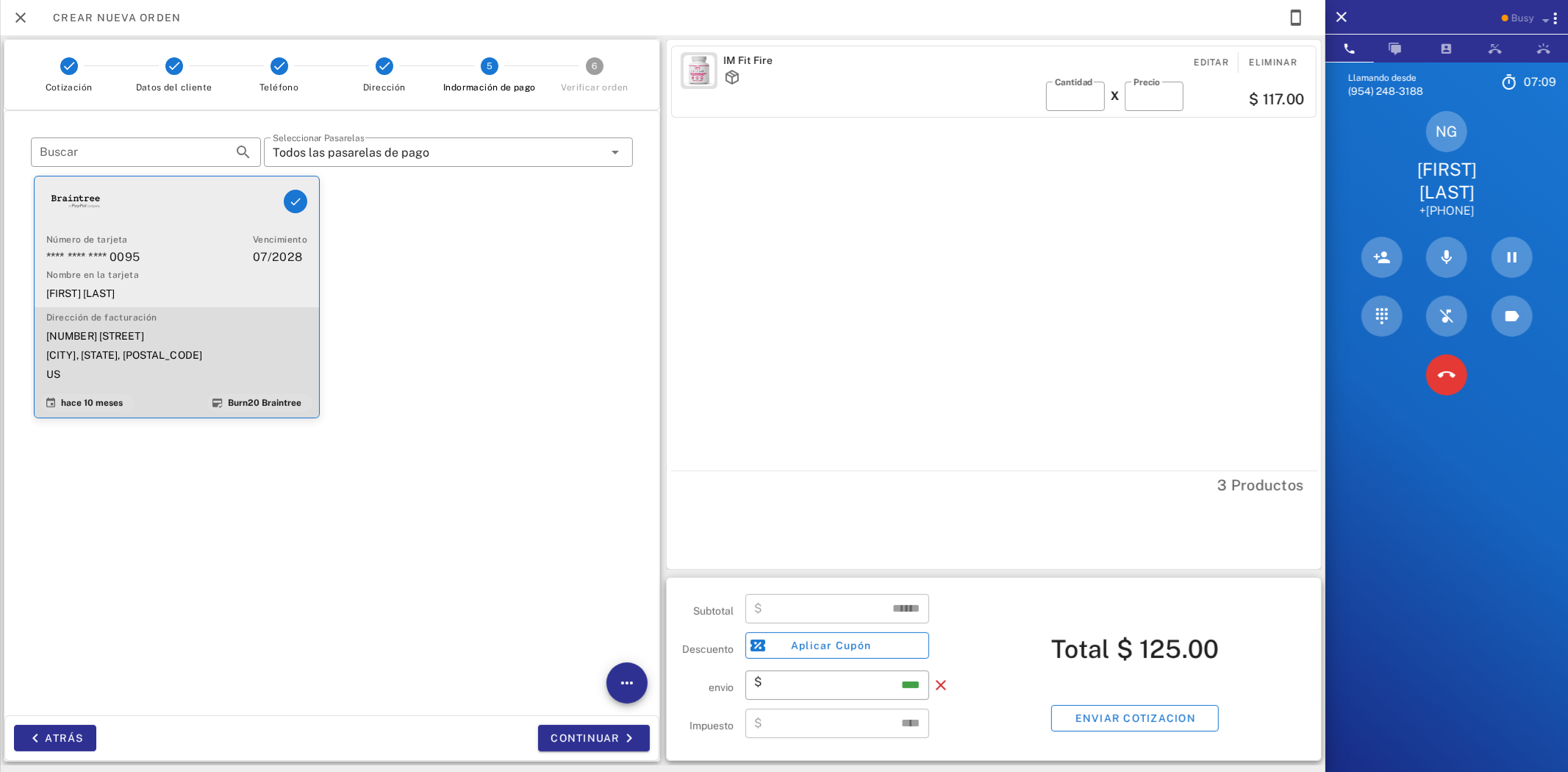 click on "Dirección de facturación" at bounding box center [176, 318] 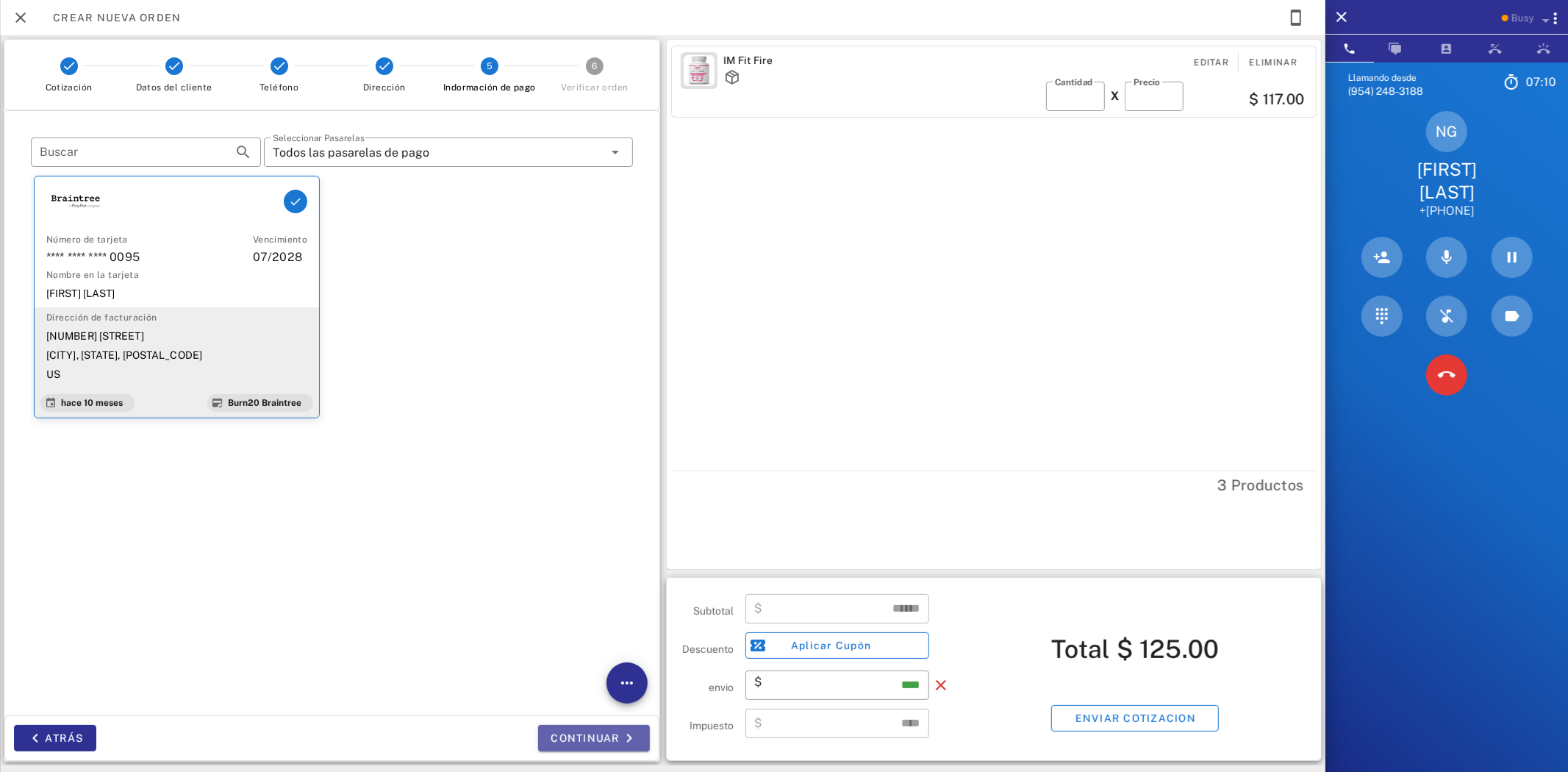 click on "Continuar" at bounding box center [594, 738] 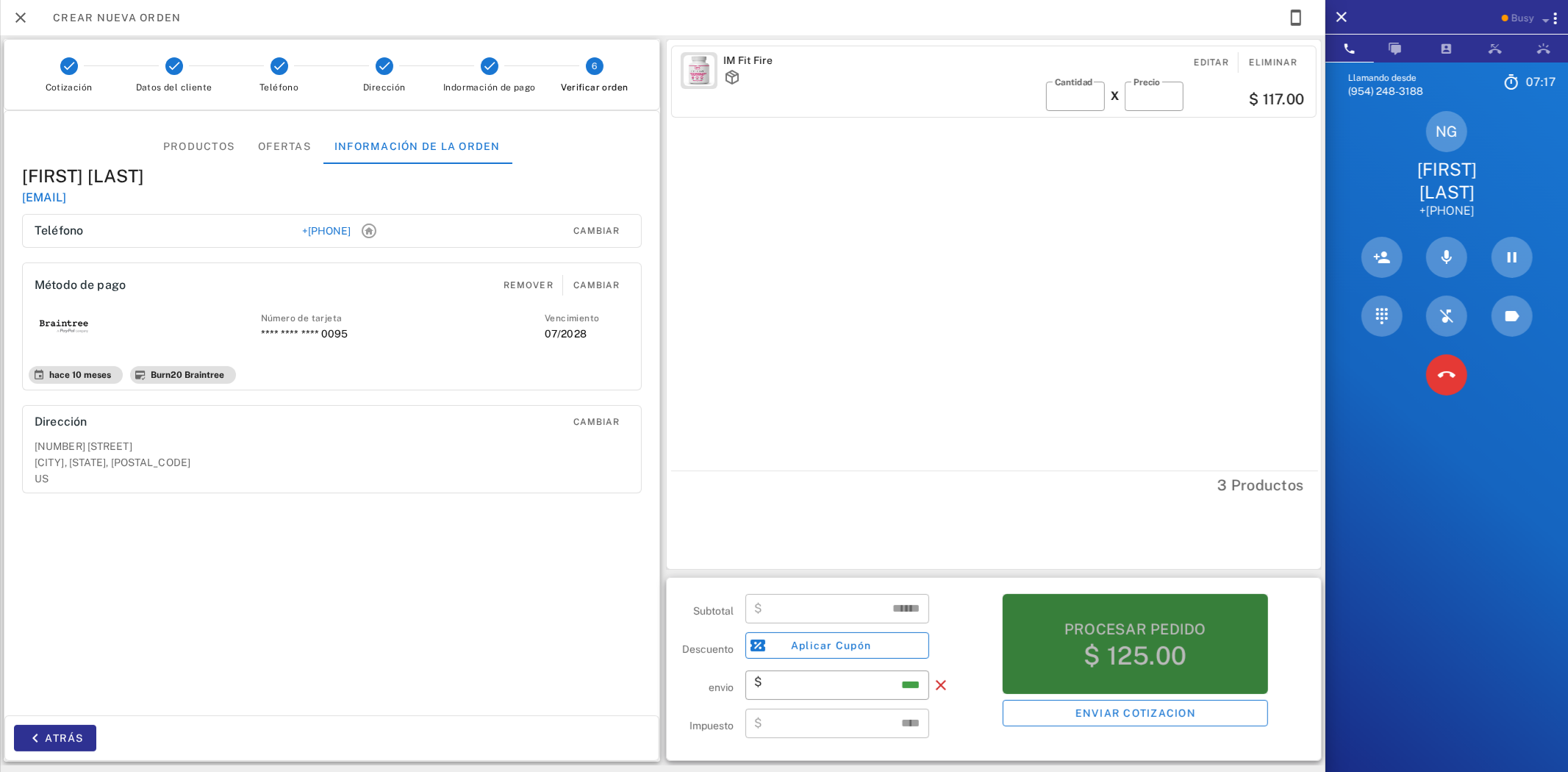 click on "Procesar pedido" at bounding box center [1135, 629] 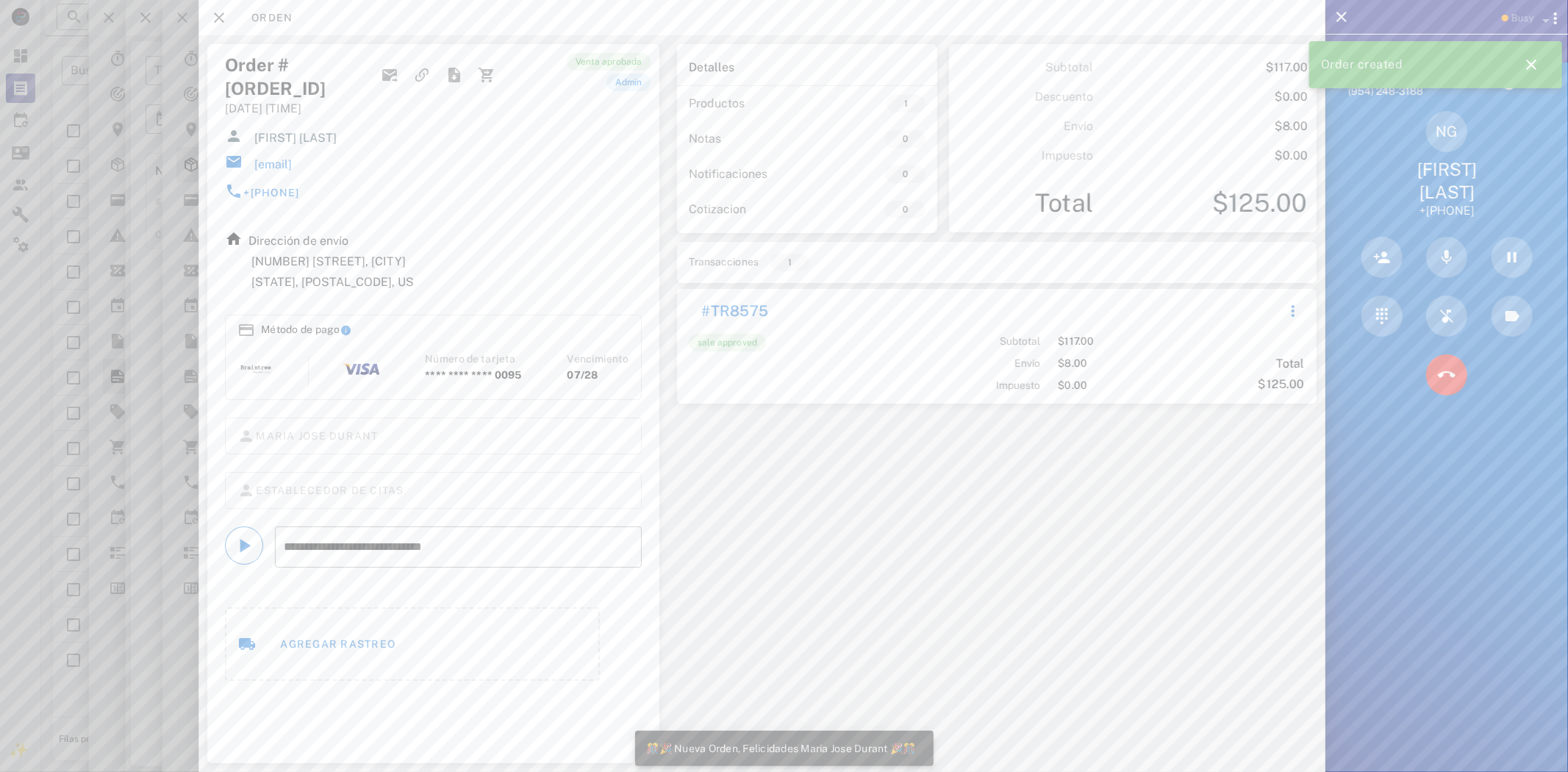 click on "[EMAIL]" at bounding box center [362, 162] 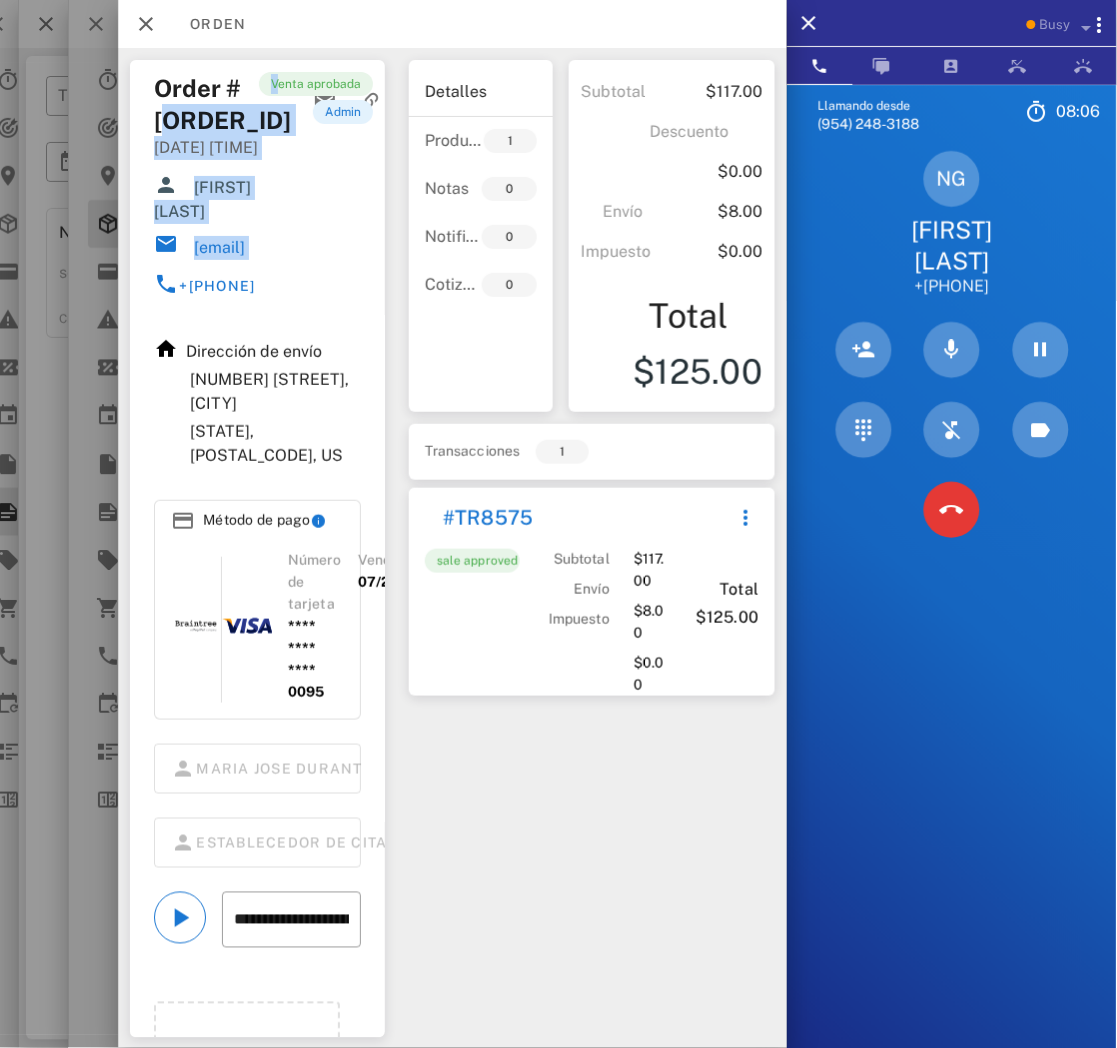 drag, startPoint x: 173, startPoint y: 122, endPoint x: 268, endPoint y: 112, distance: 95.524864 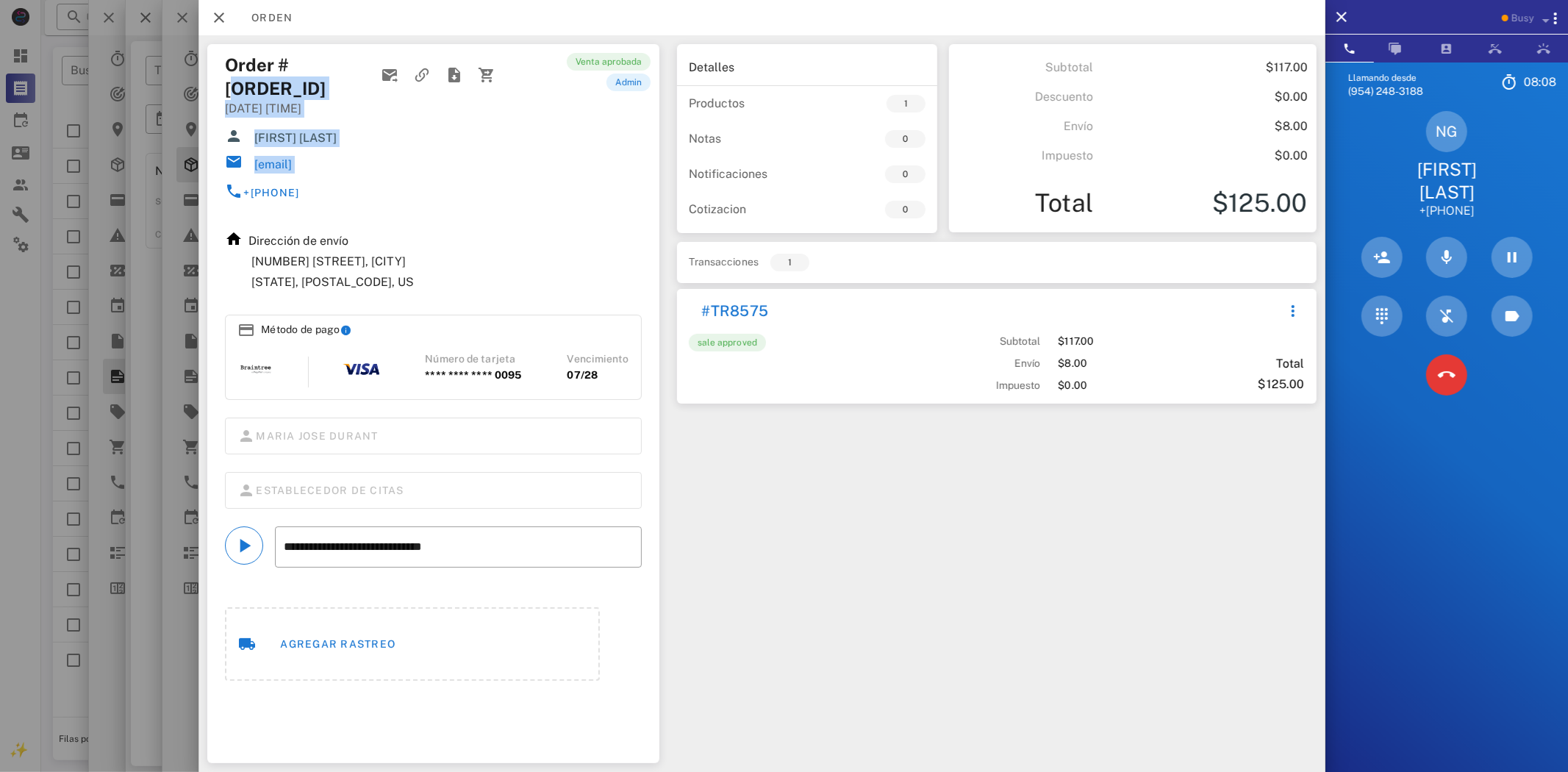 click on "Order #[ORDER_ID]" at bounding box center [295, 76] 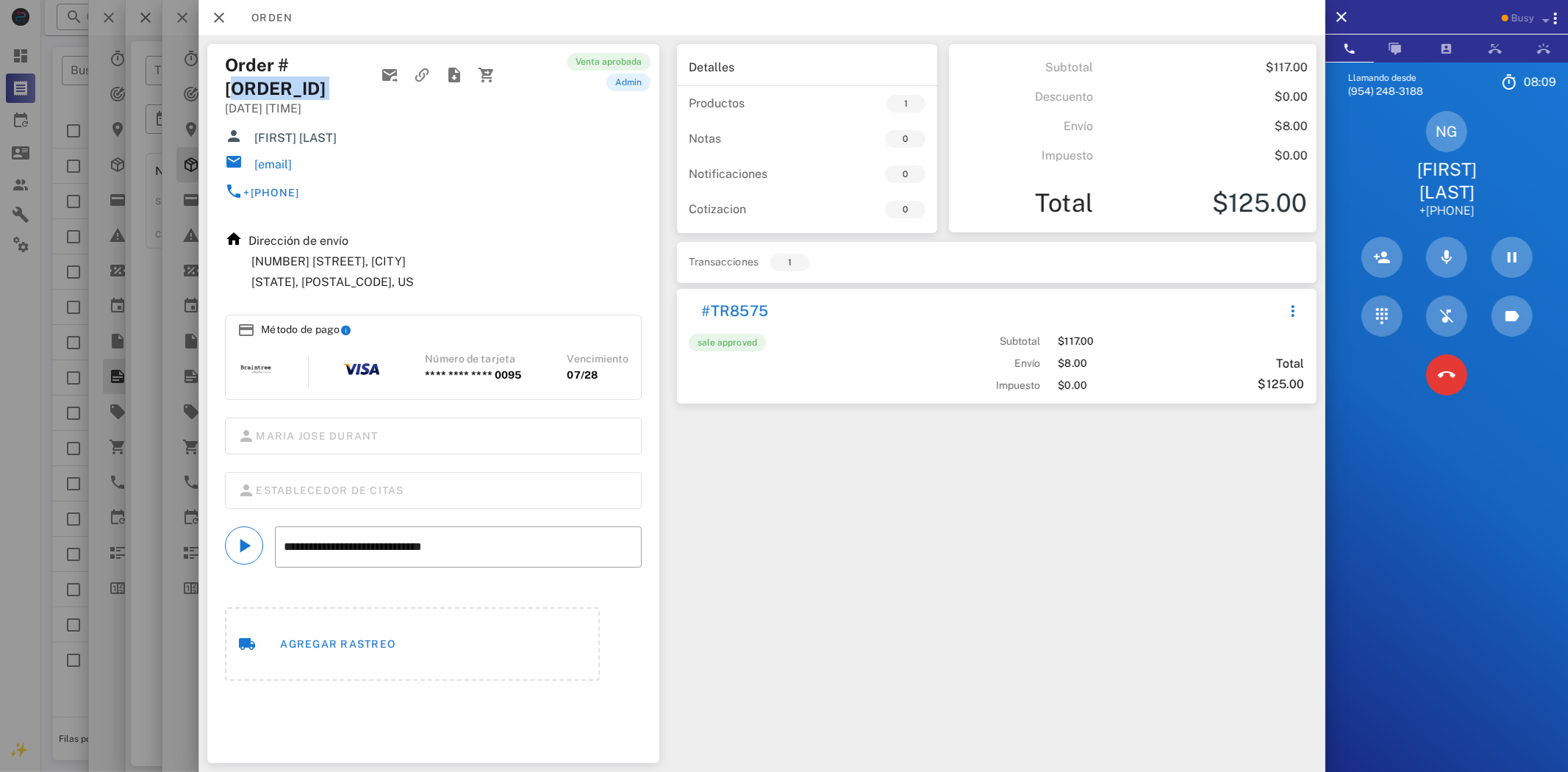 drag, startPoint x: 287, startPoint y: 63, endPoint x: 370, endPoint y: 76, distance: 84.011904 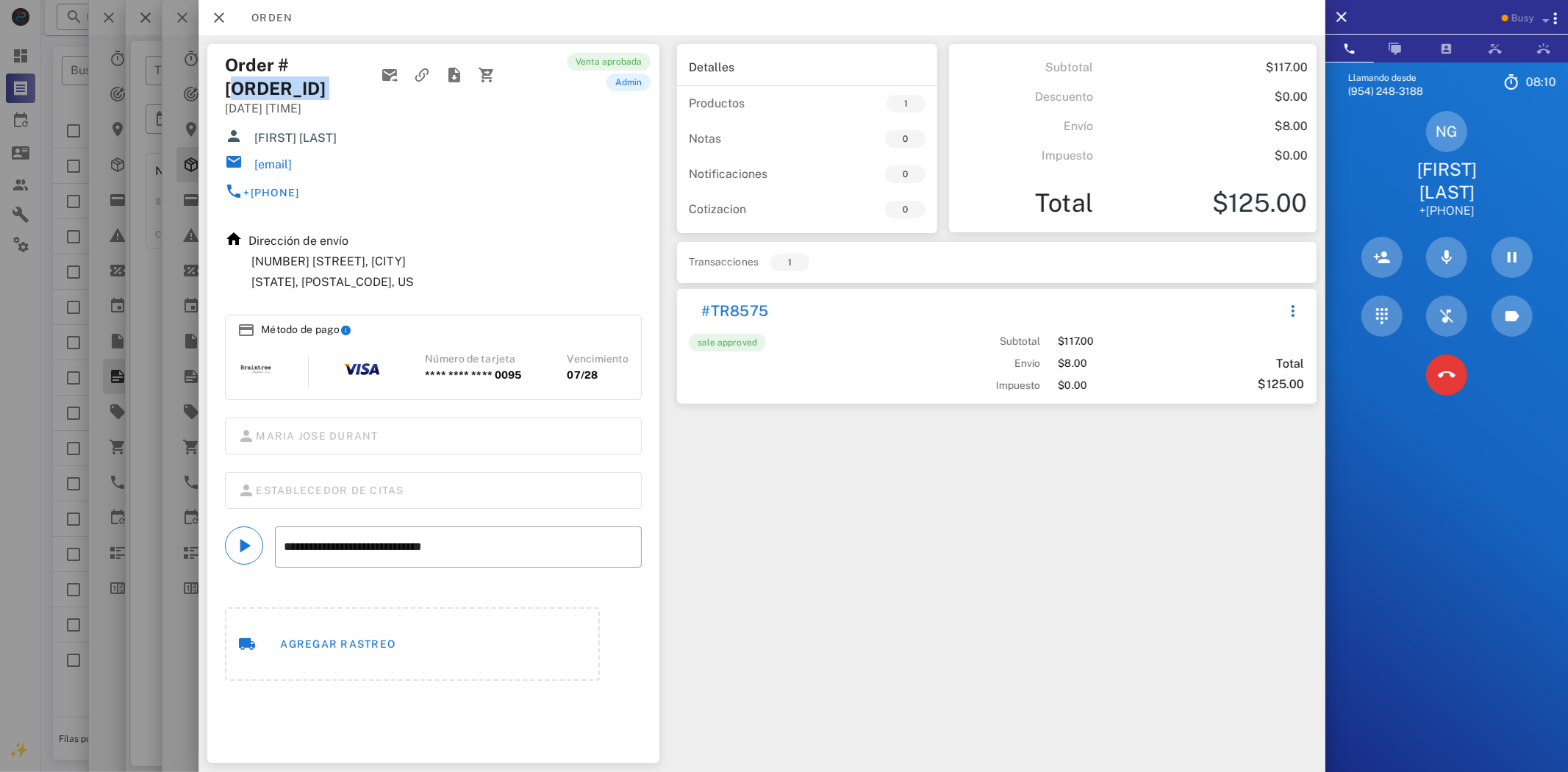 copy on "OR8584" 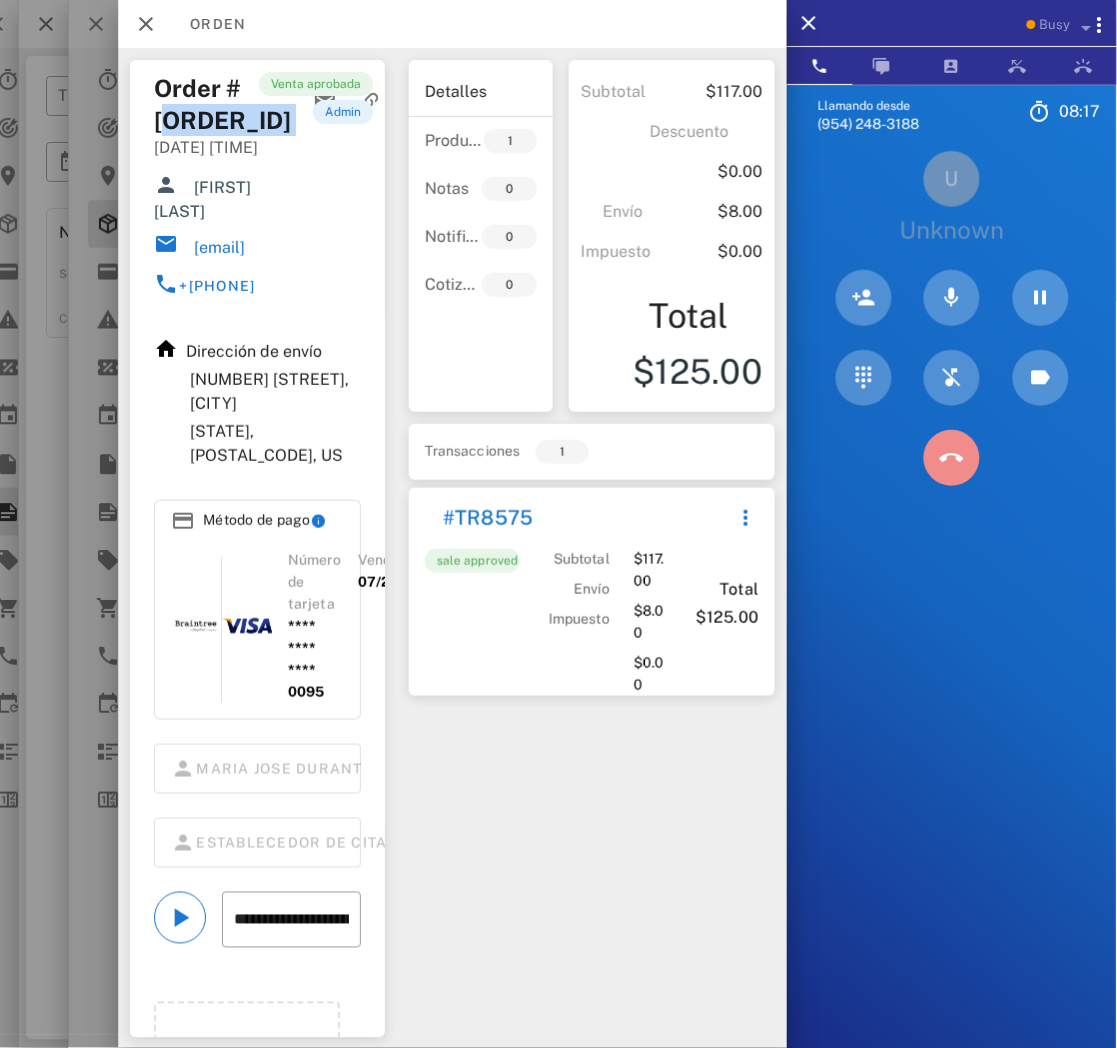 click at bounding box center [952, 458] 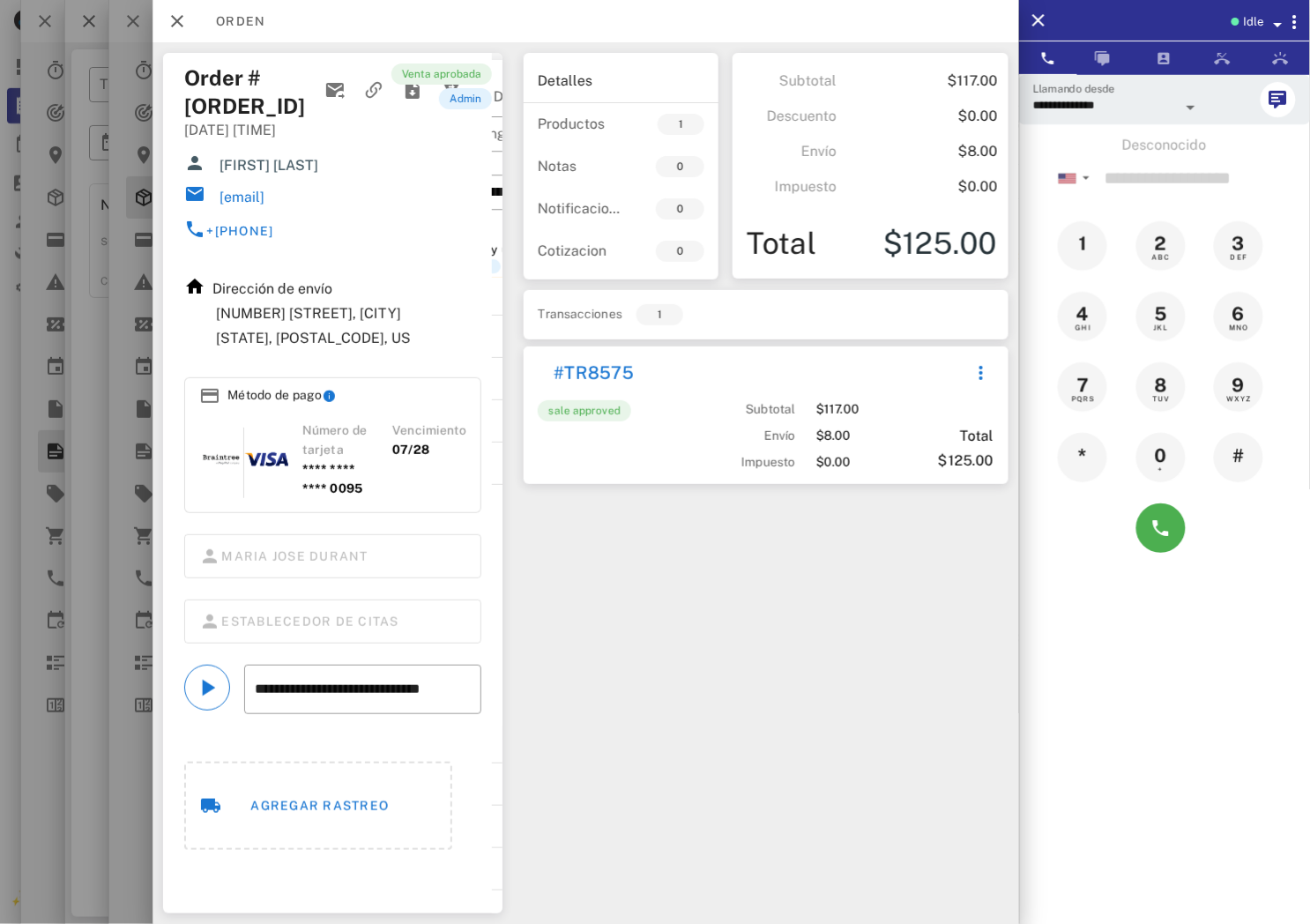 click on "Venta aprobada admin" at bounding box center [446, 160] 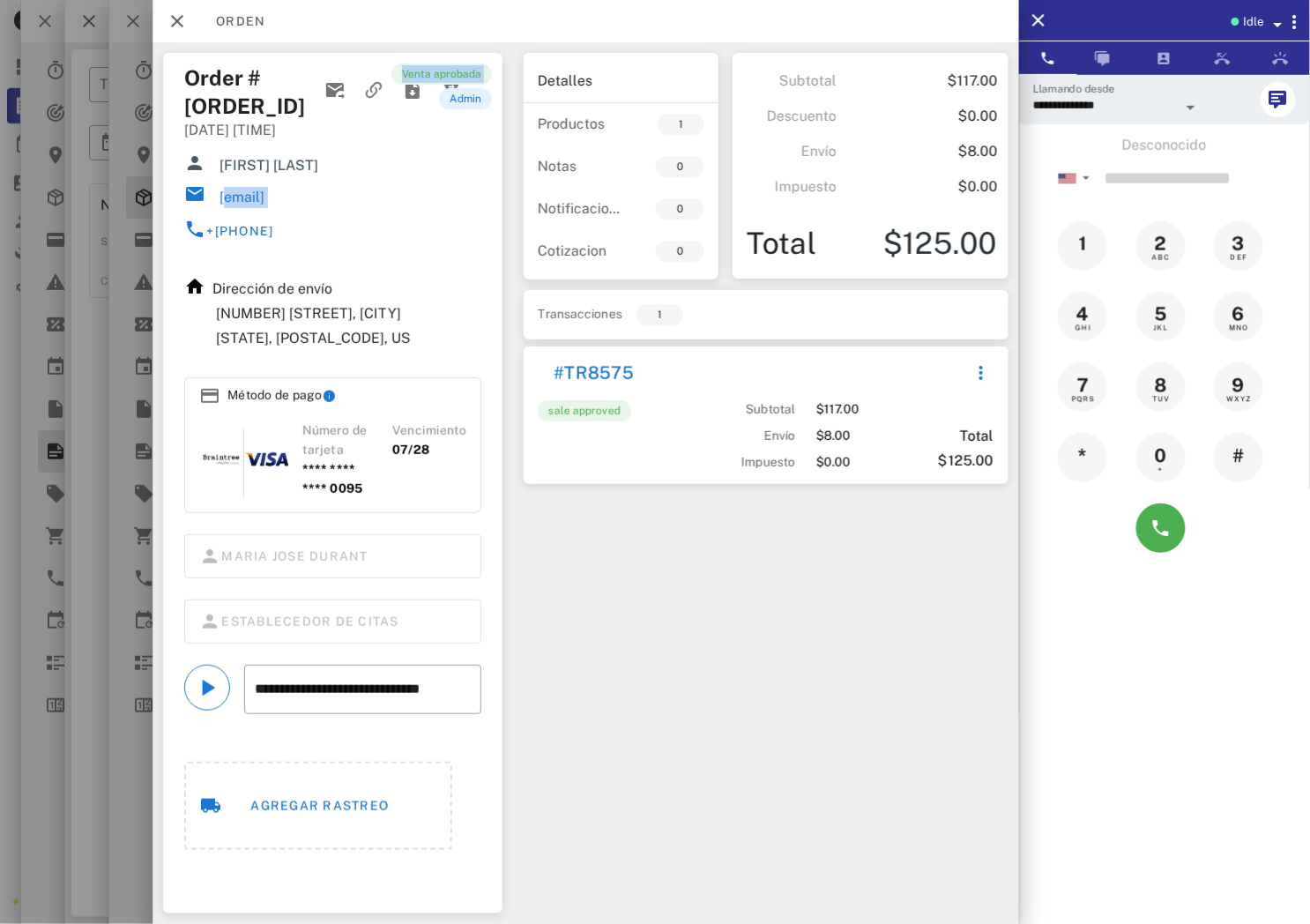 drag, startPoint x: 420, startPoint y: 197, endPoint x: 219, endPoint y: 196, distance: 201.0025 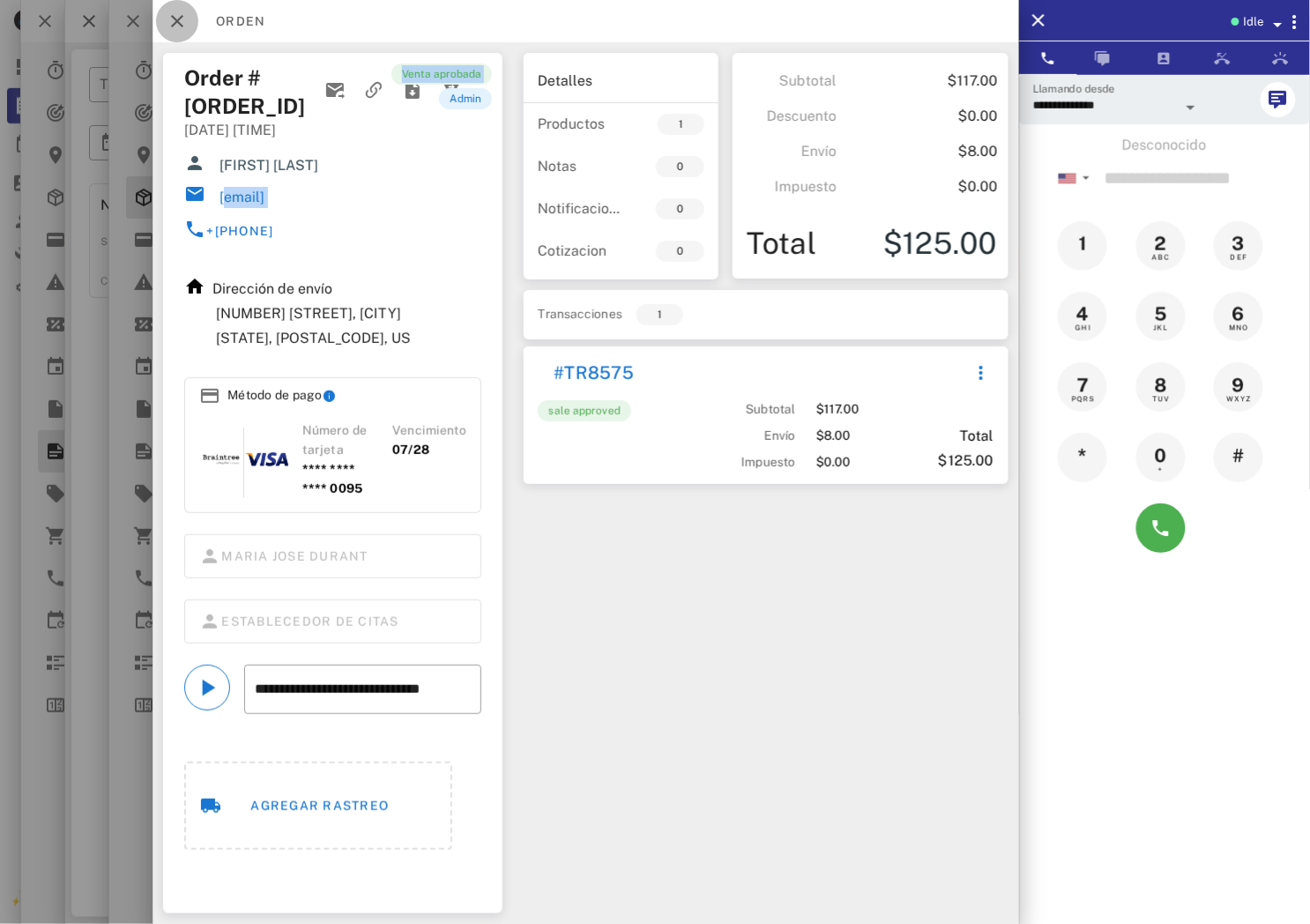 click at bounding box center (177, 21) 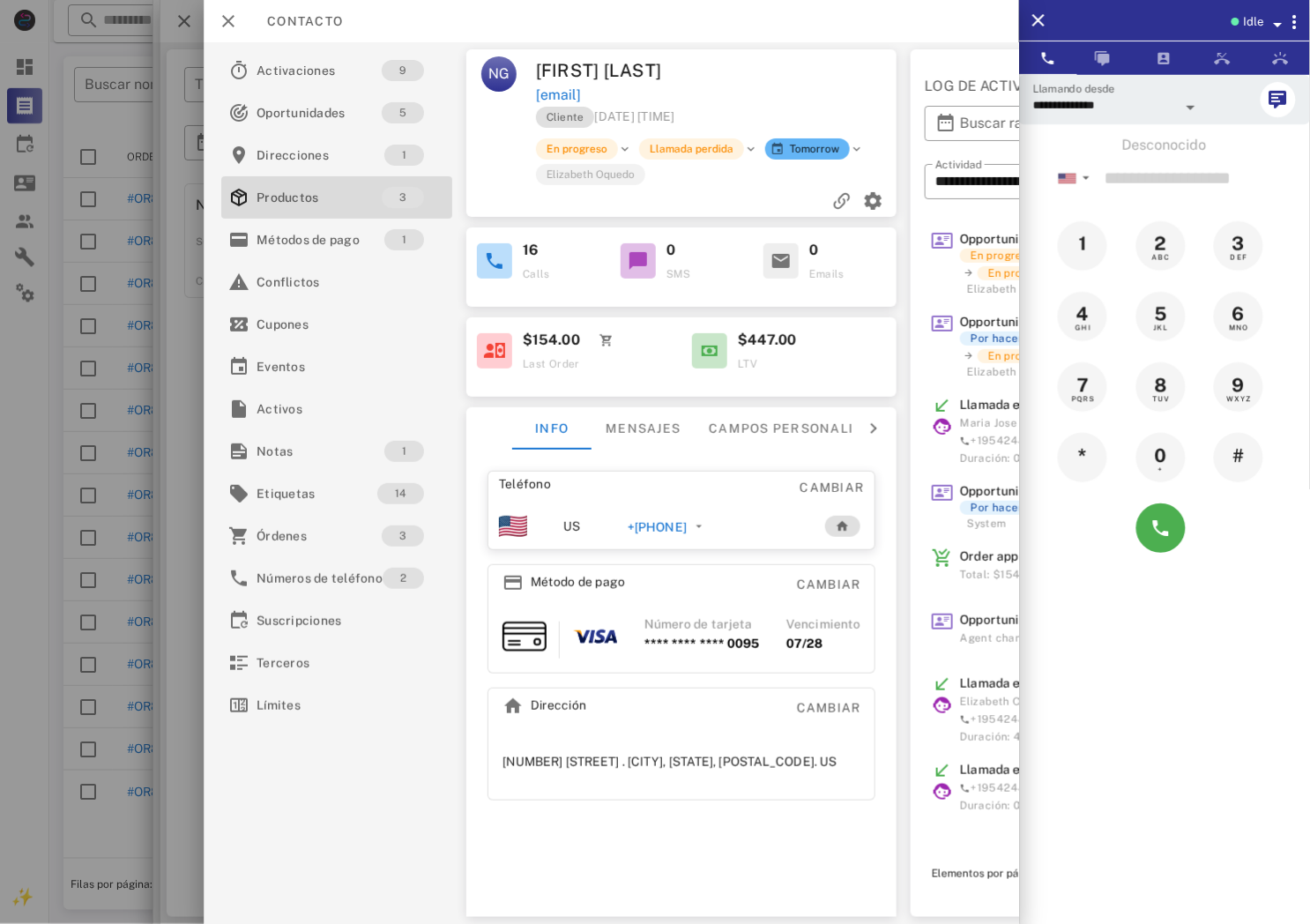 click at bounding box center (655, 462) 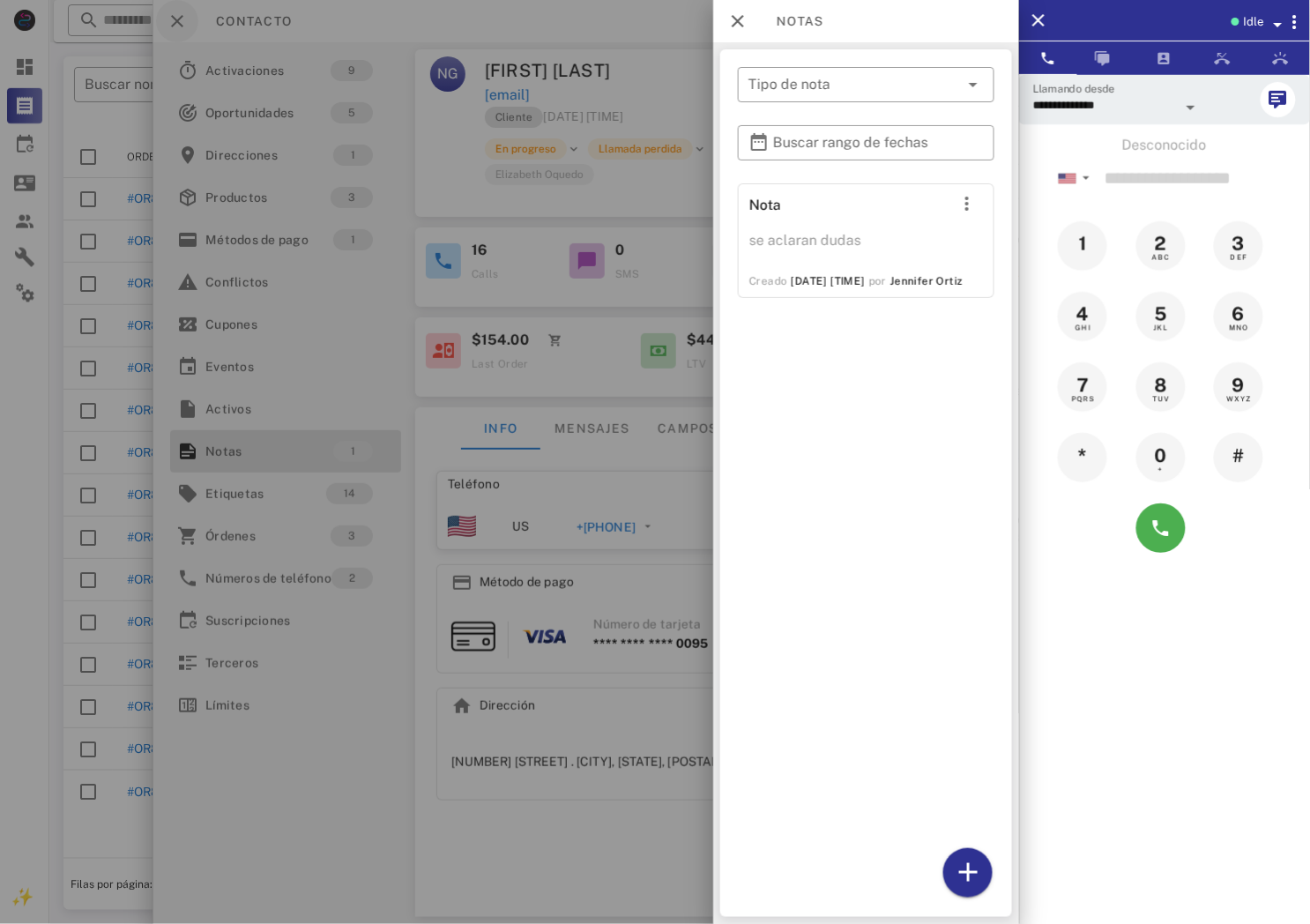 click at bounding box center (655, 462) 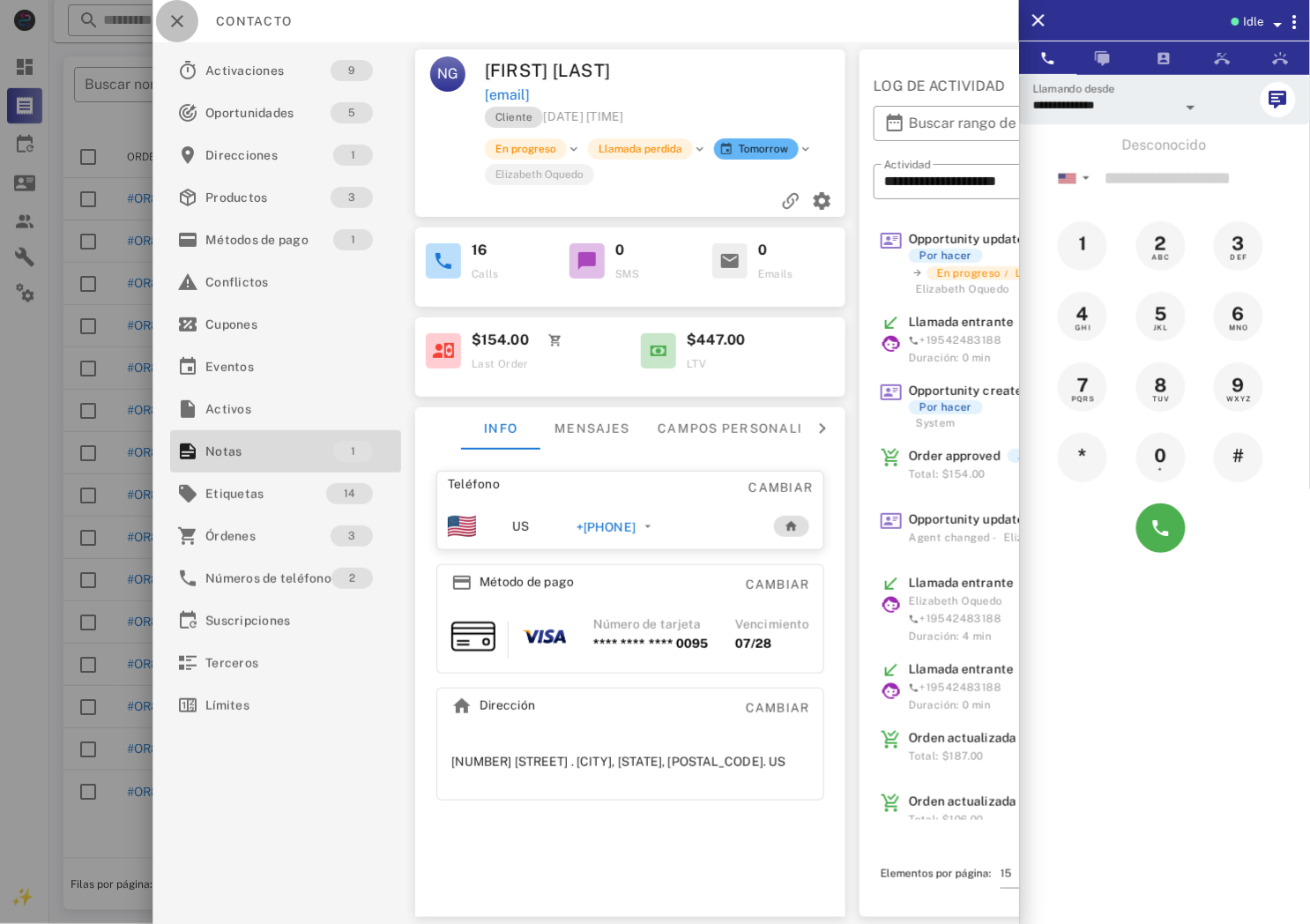 click at bounding box center (177, 21) 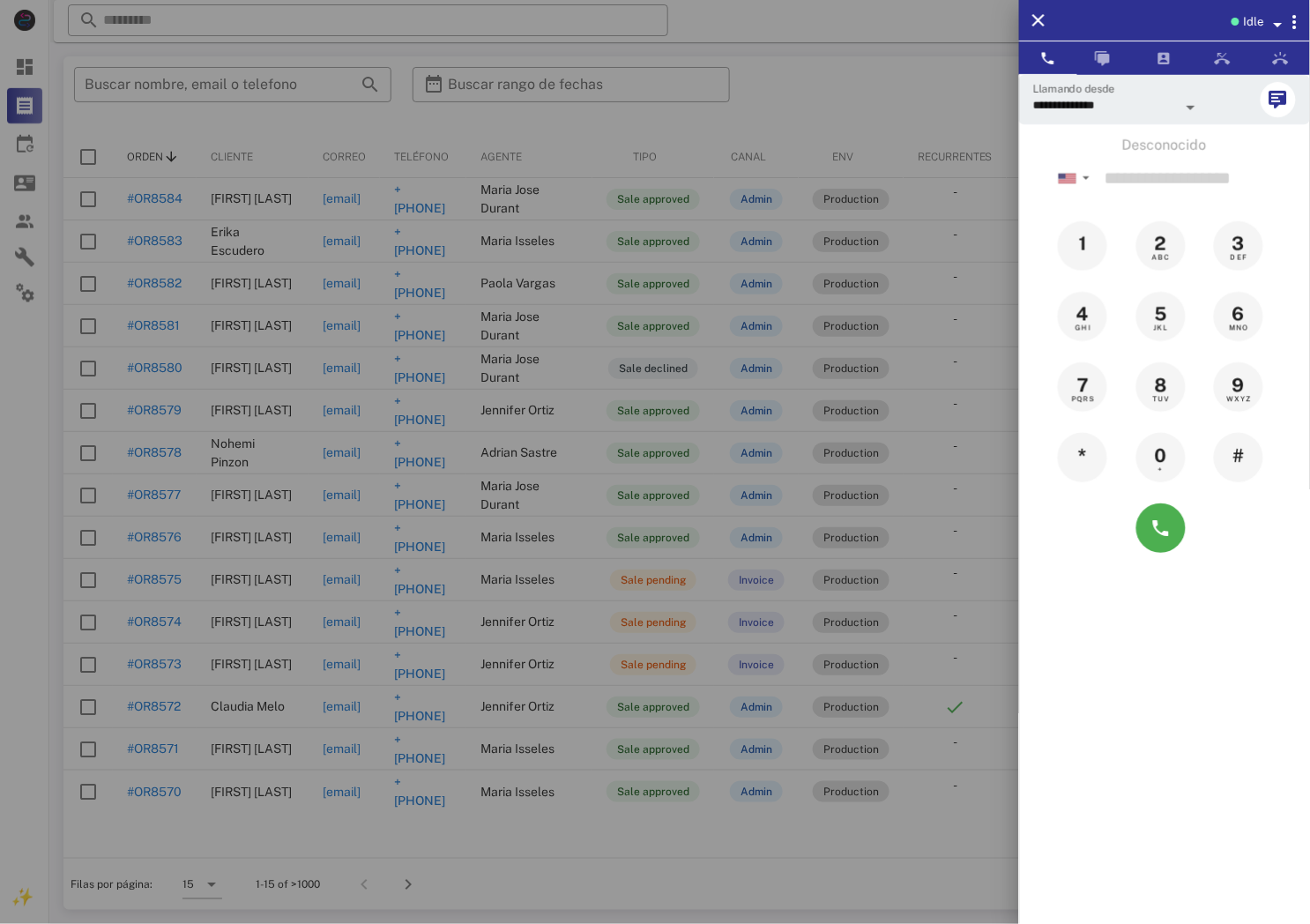 drag, startPoint x: 179, startPoint y: 190, endPoint x: 168, endPoint y: 186, distance: 11.7047 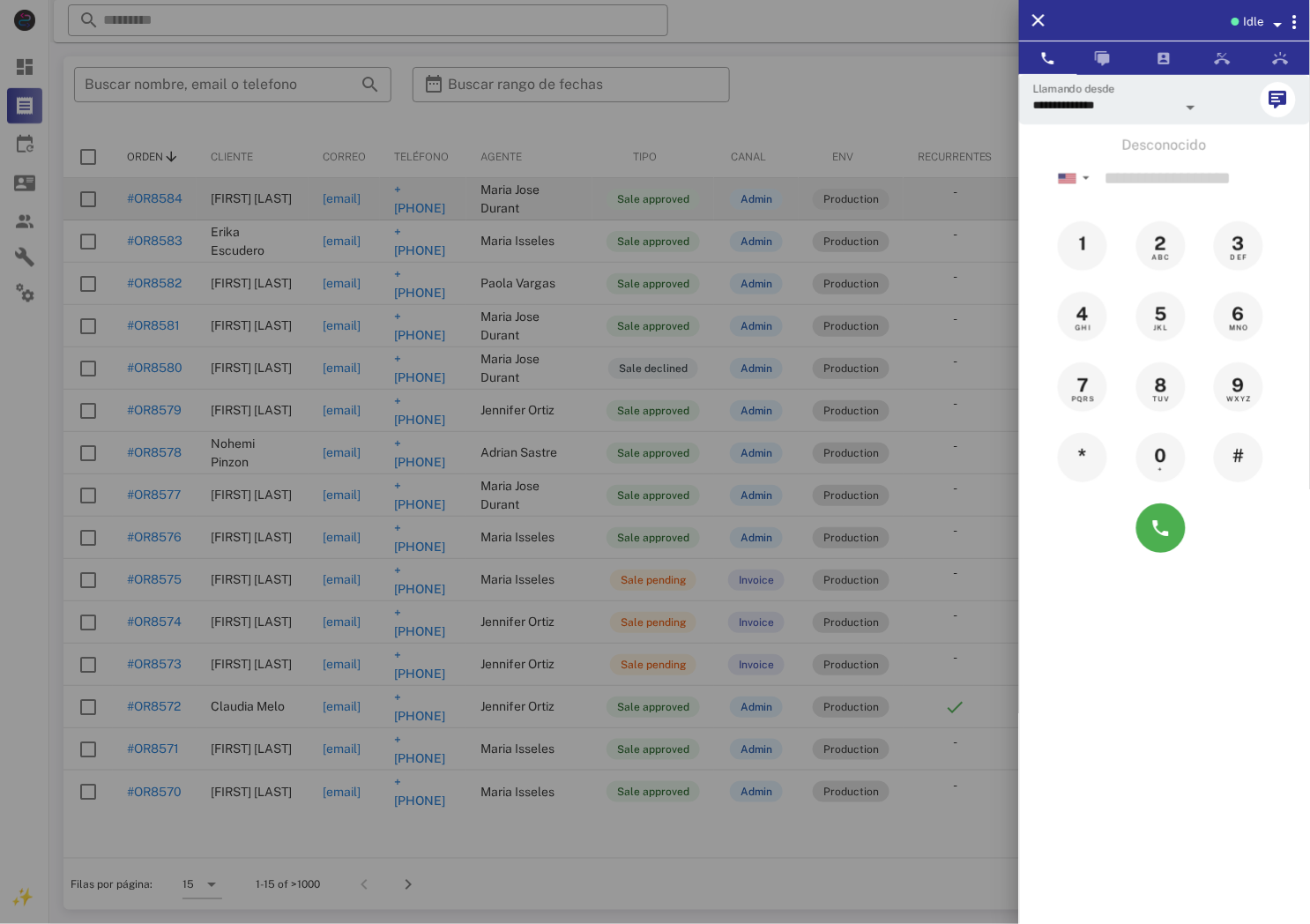 click at bounding box center [655, 462] 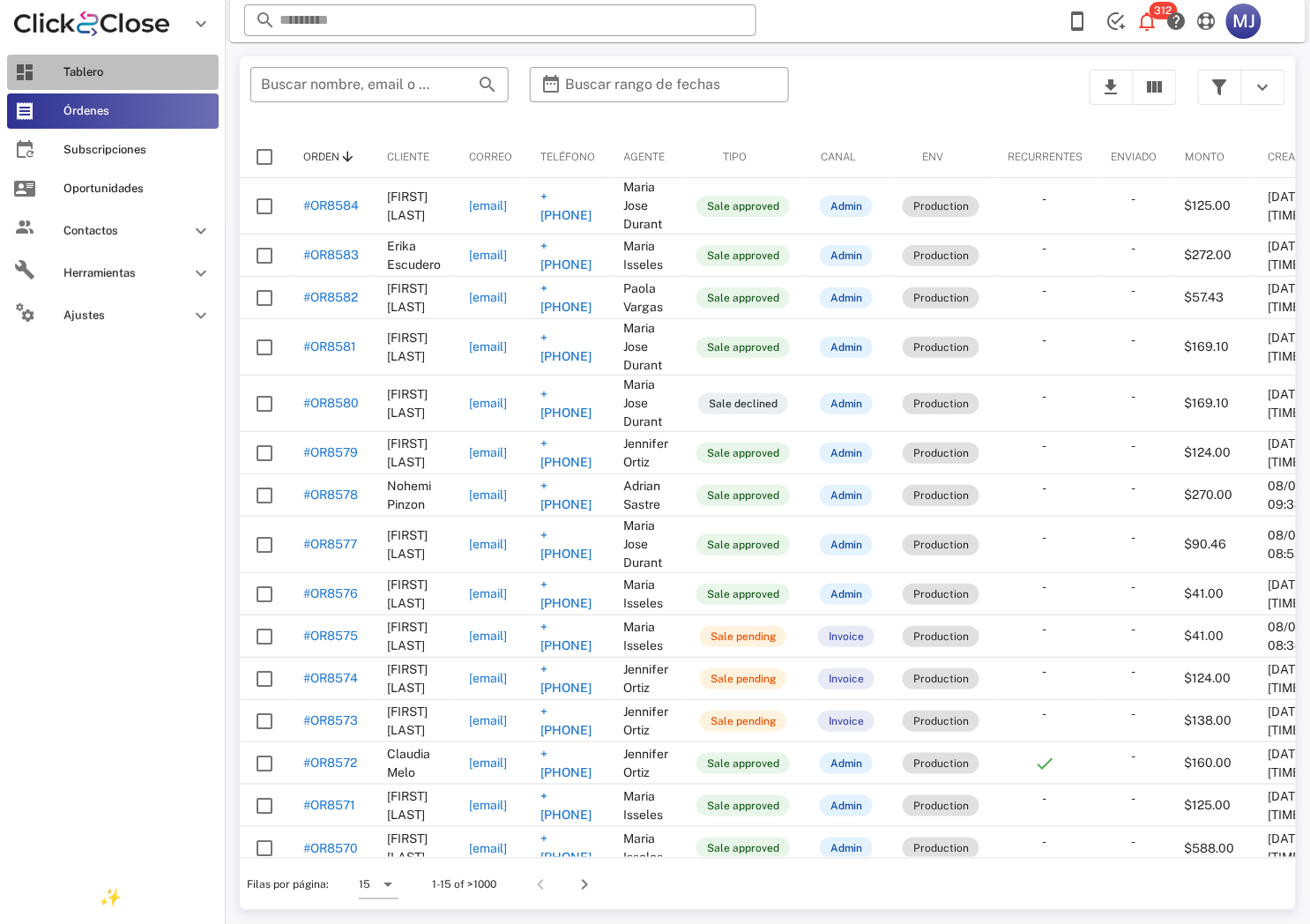 click on "Tablero" at bounding box center [138, 72] 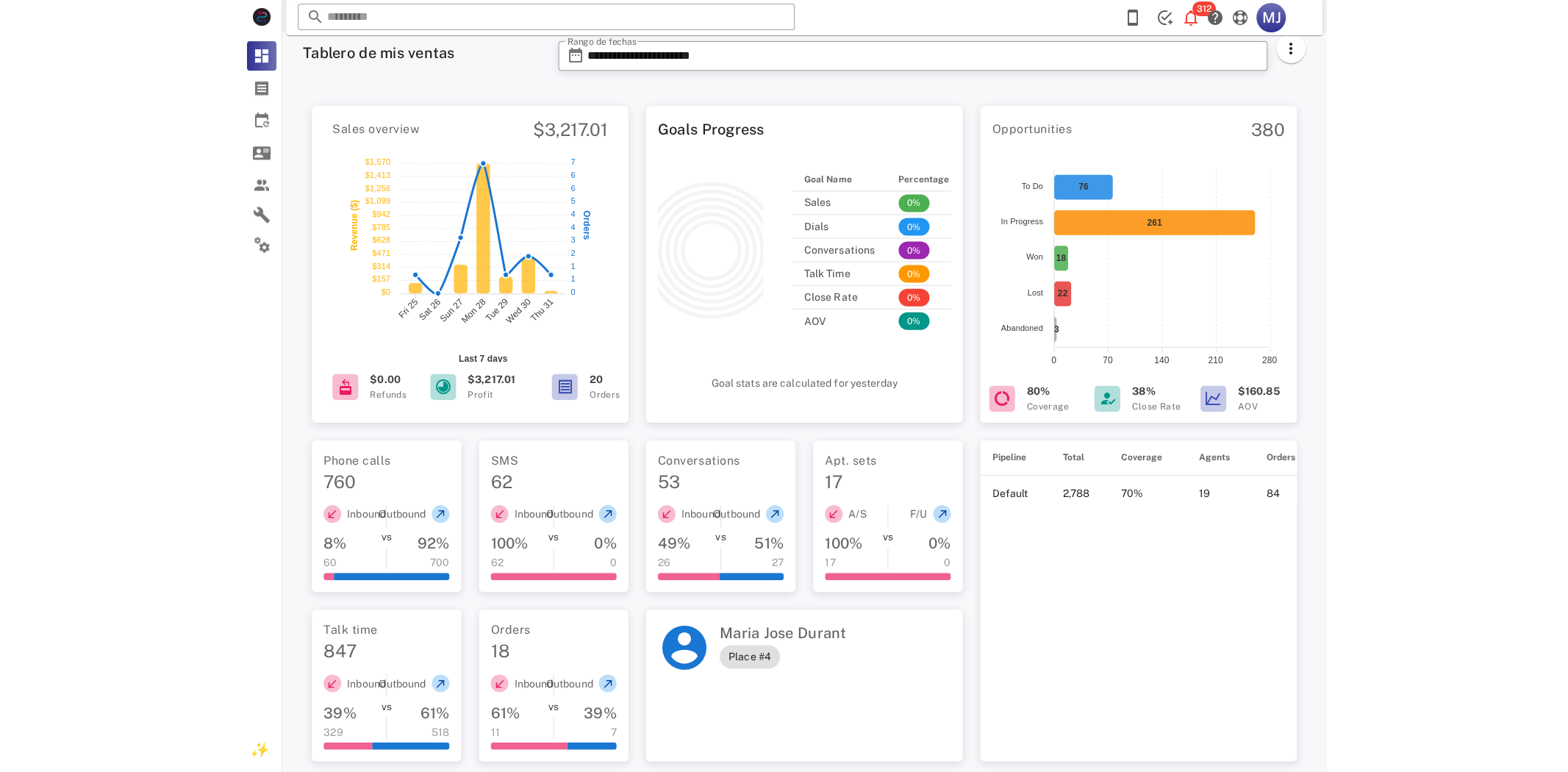 scroll, scrollTop: 0, scrollLeft: 0, axis: both 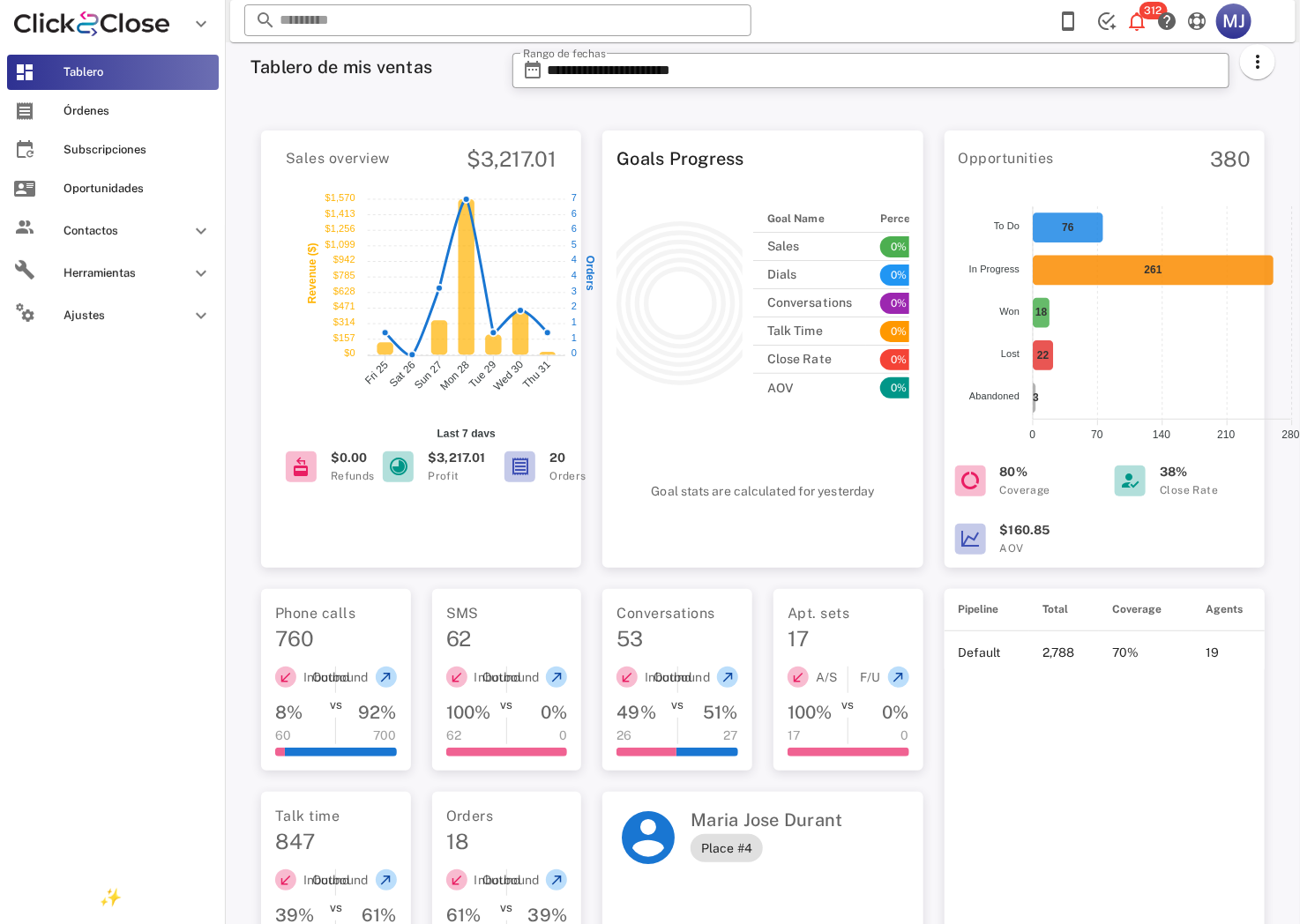 drag, startPoint x: 39, startPoint y: 107, endPoint x: 615, endPoint y: 920, distance: 996.37 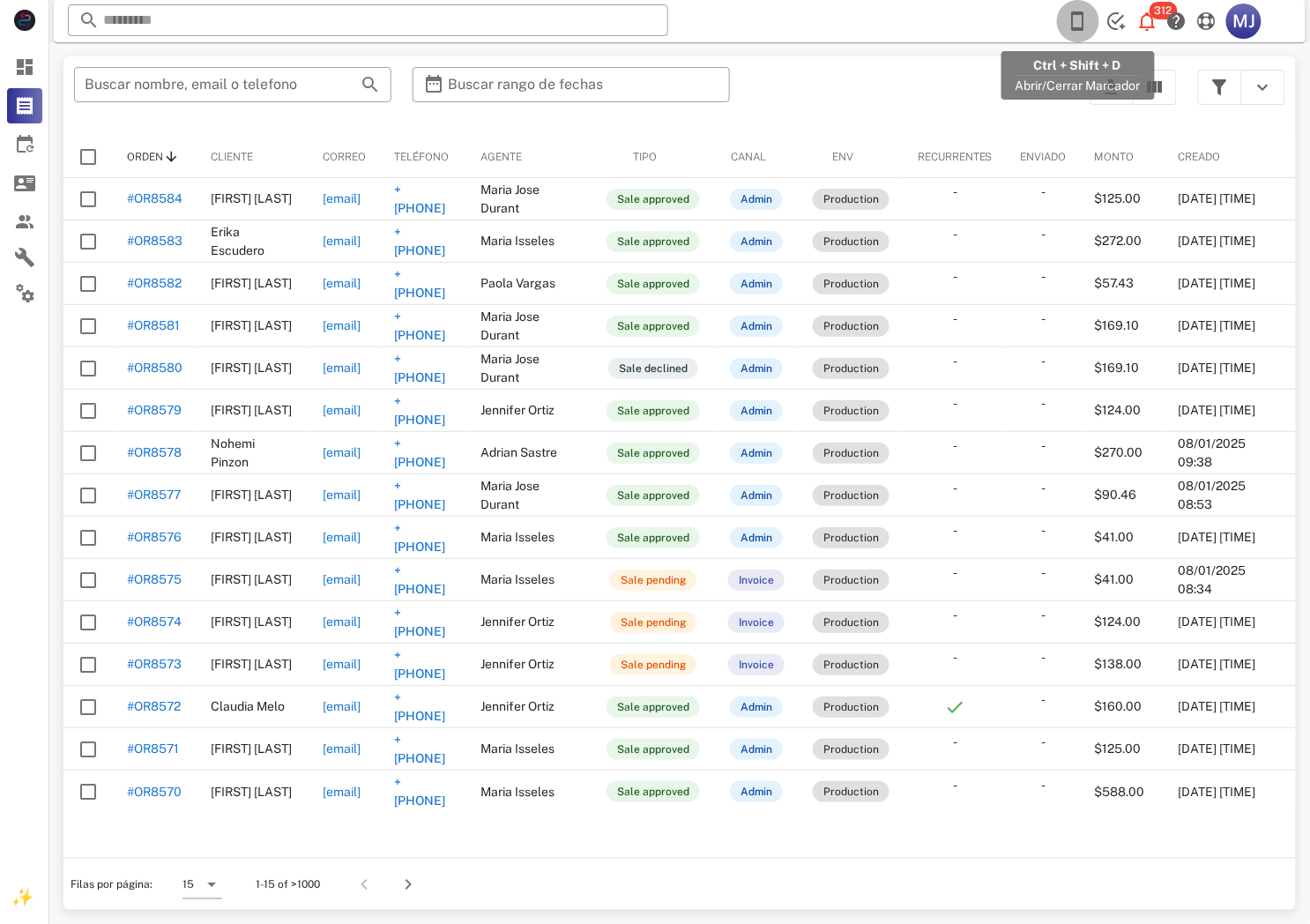 click at bounding box center [1078, 21] 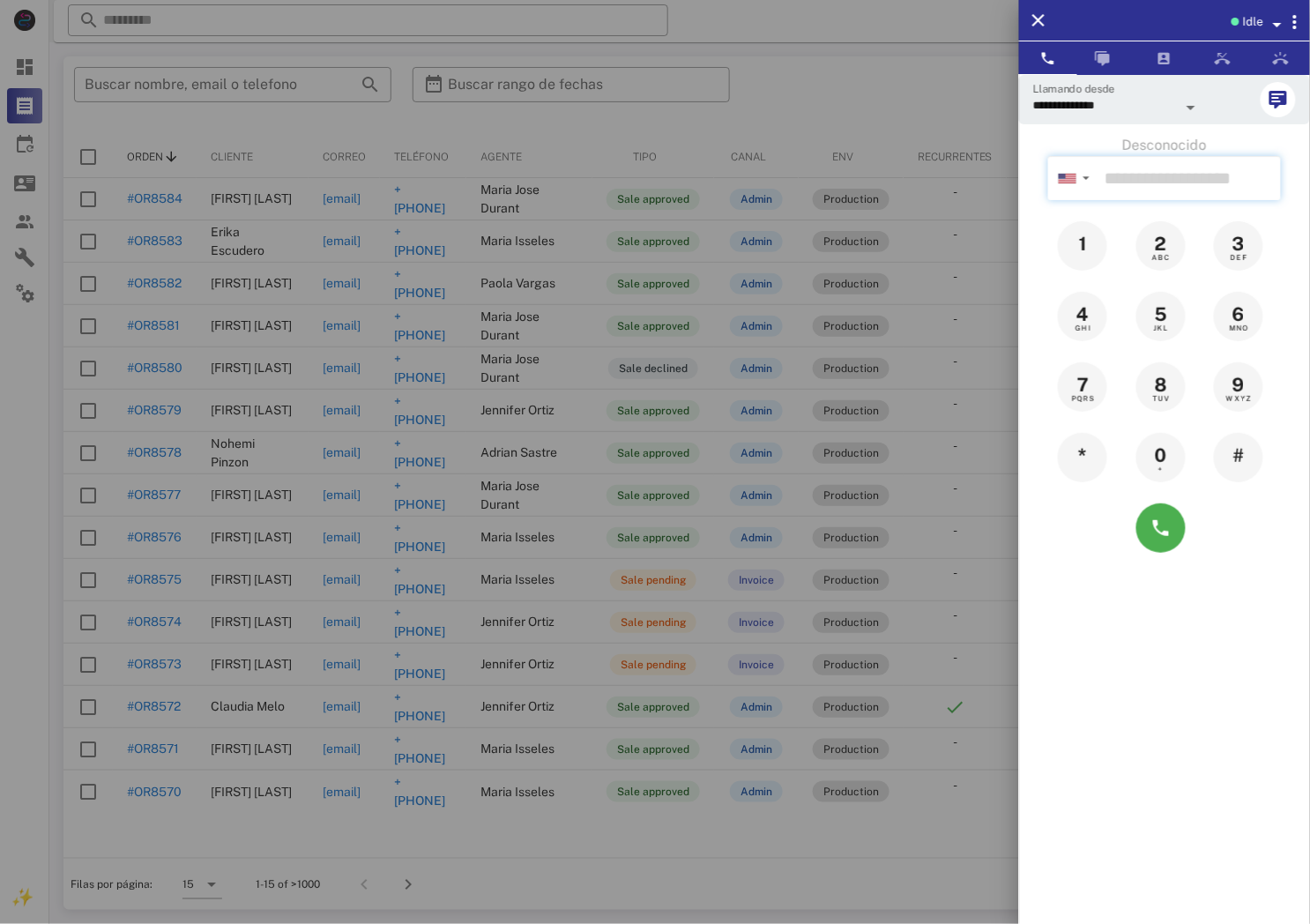 click at bounding box center [1189, 178] 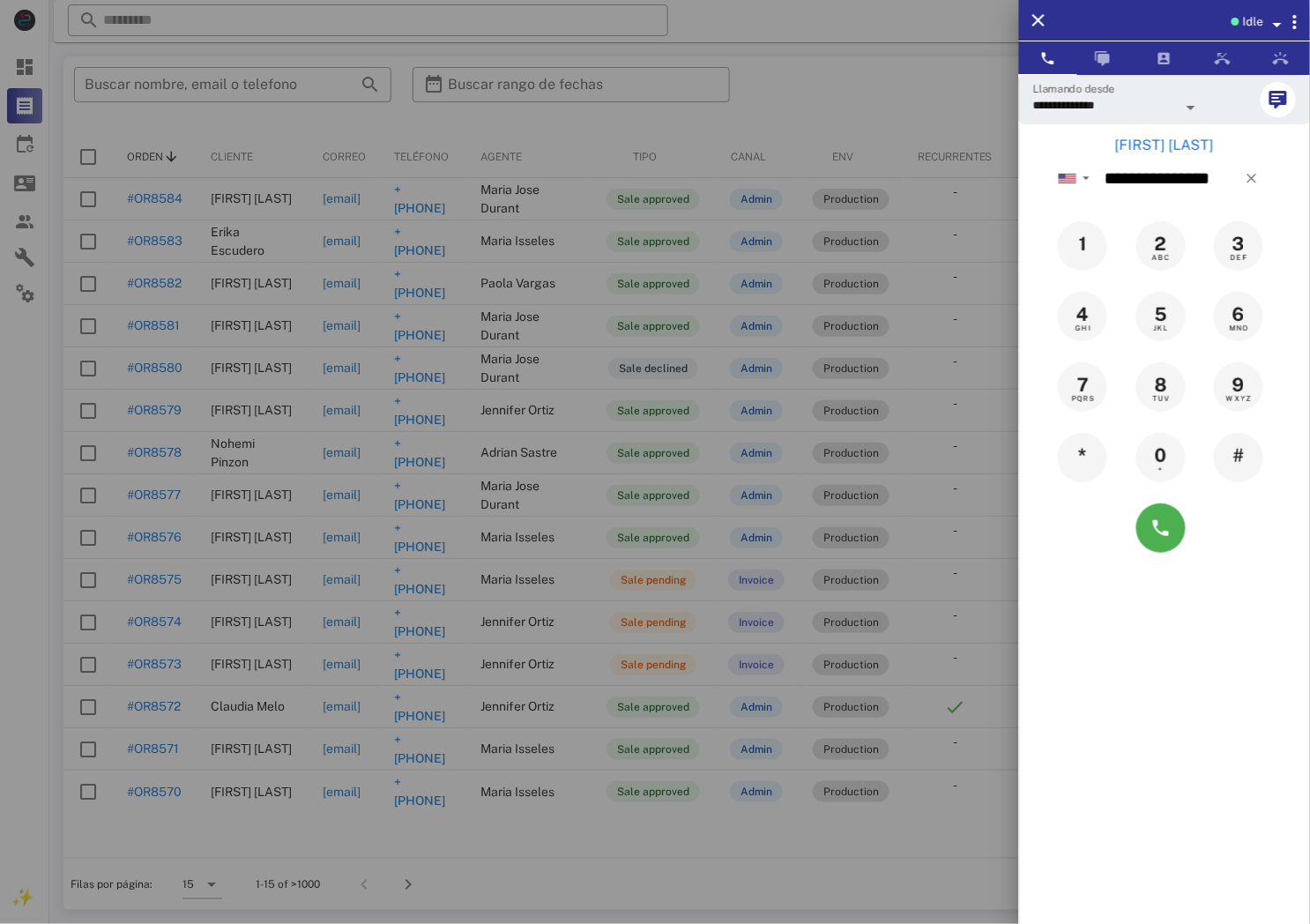 click on "[FIRST] [LAST]" at bounding box center [1165, 145] 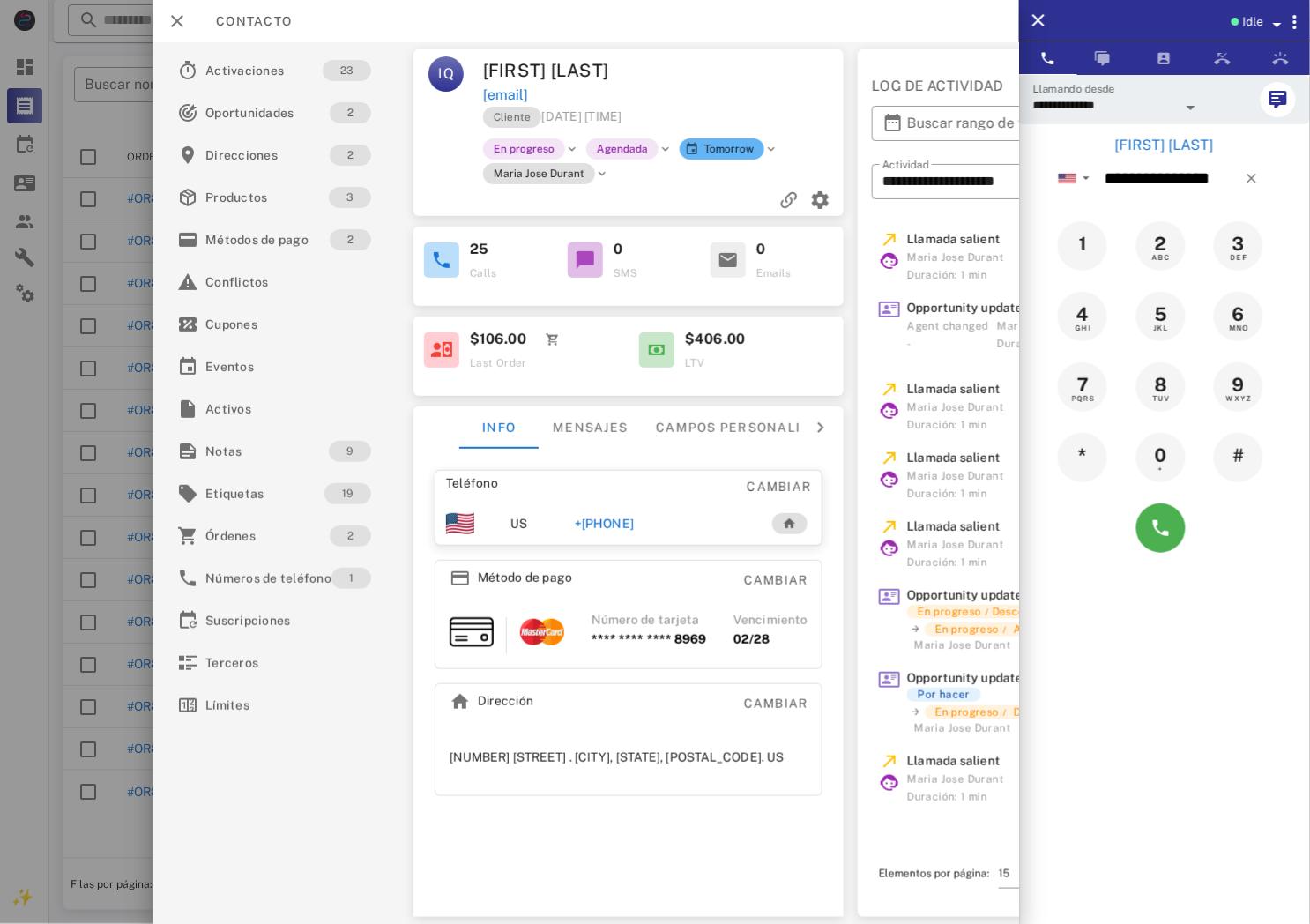 click on "+[PHONE]" at bounding box center (604, 524) 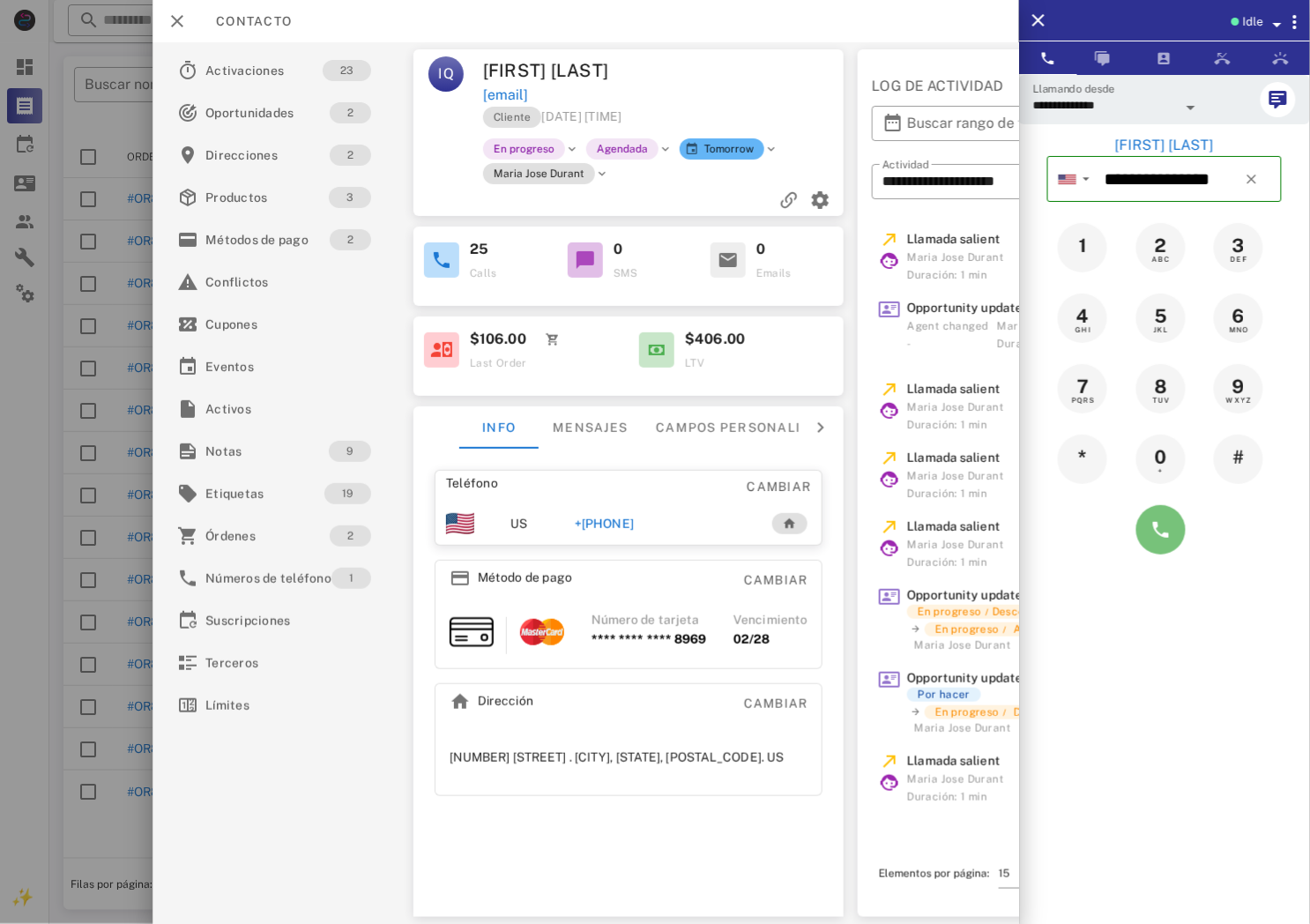 click at bounding box center (1161, 530) 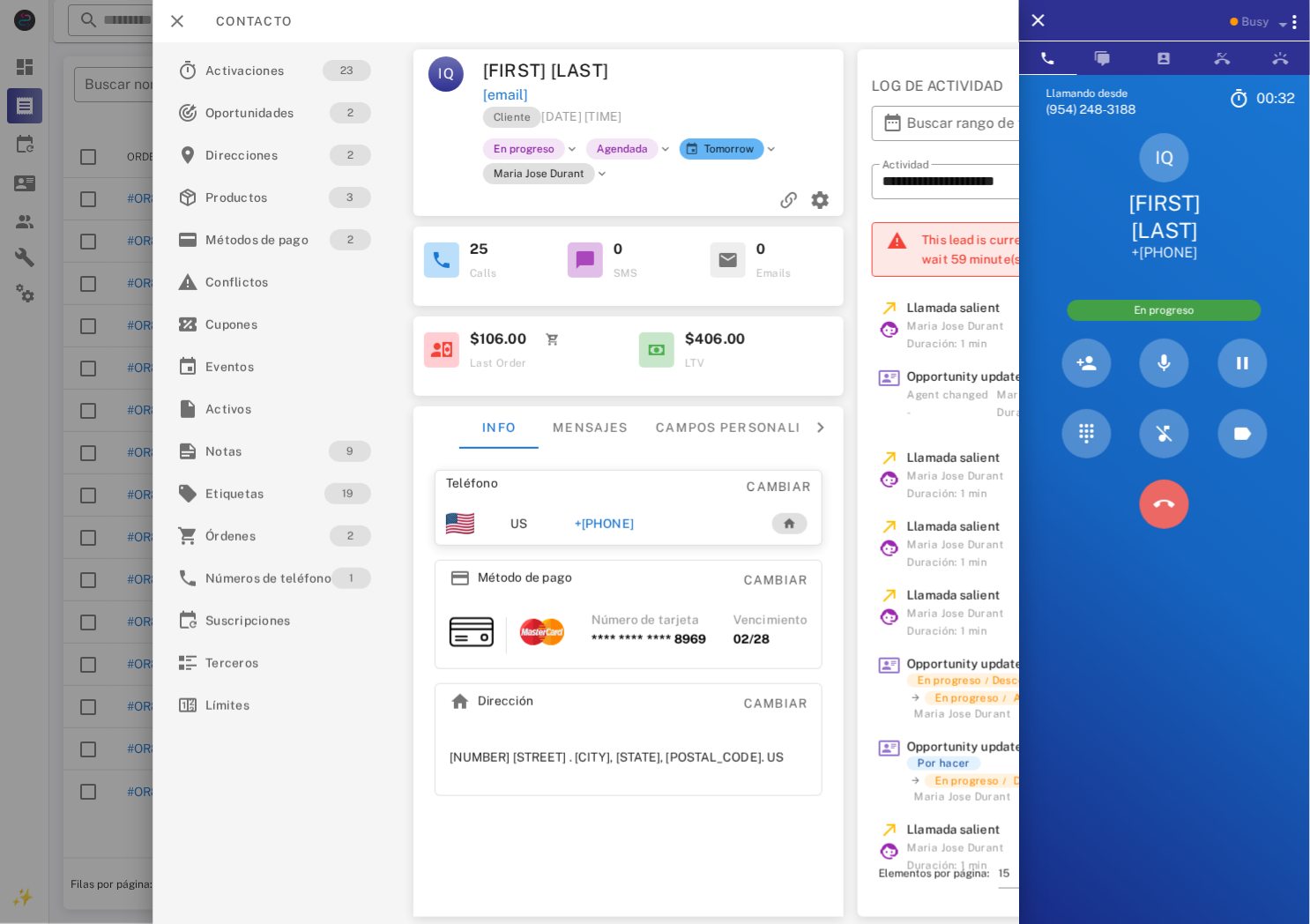 click at bounding box center (1165, 504) 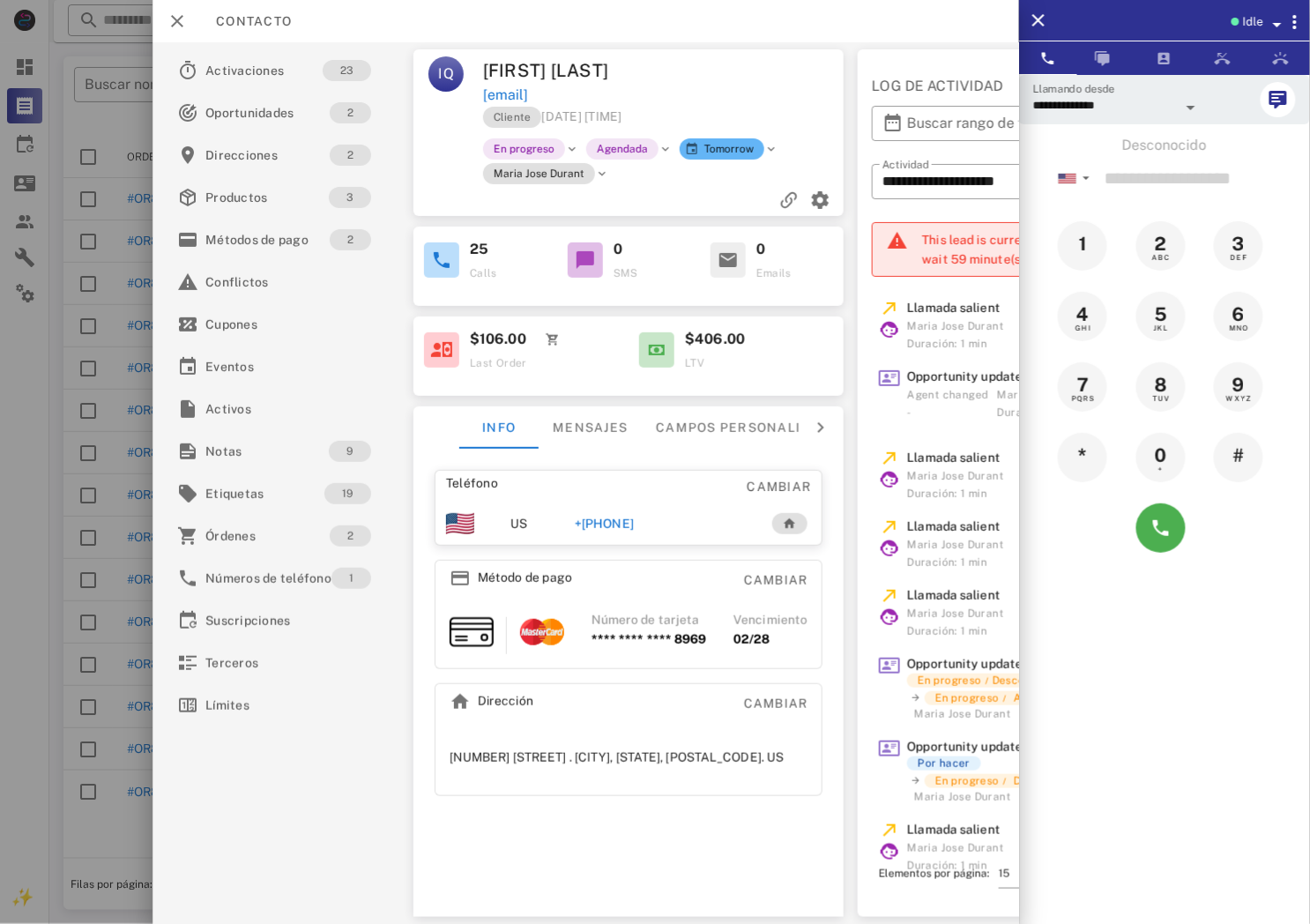 click on "+[PHONE]" at bounding box center [604, 524] 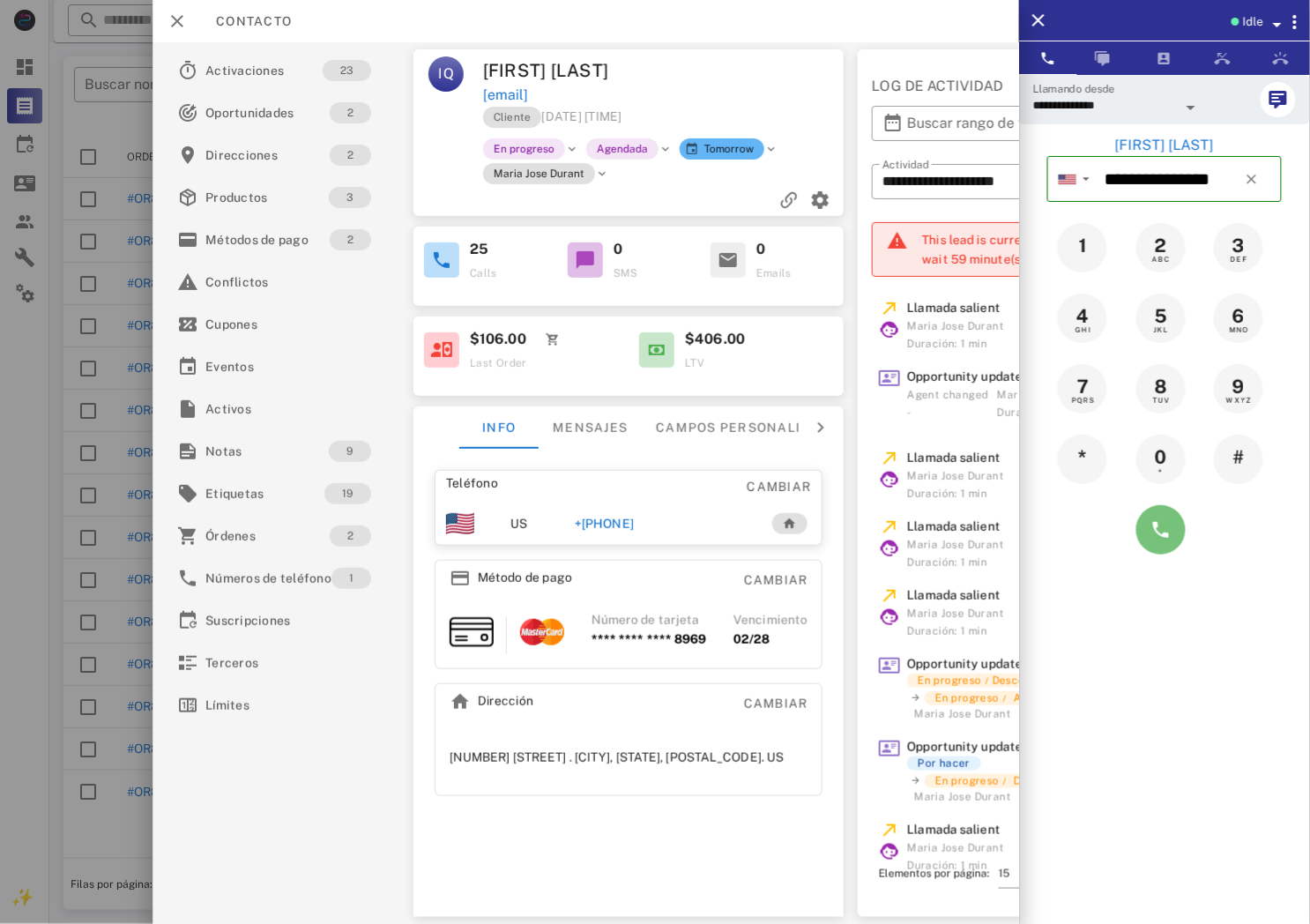 click at bounding box center [1161, 530] 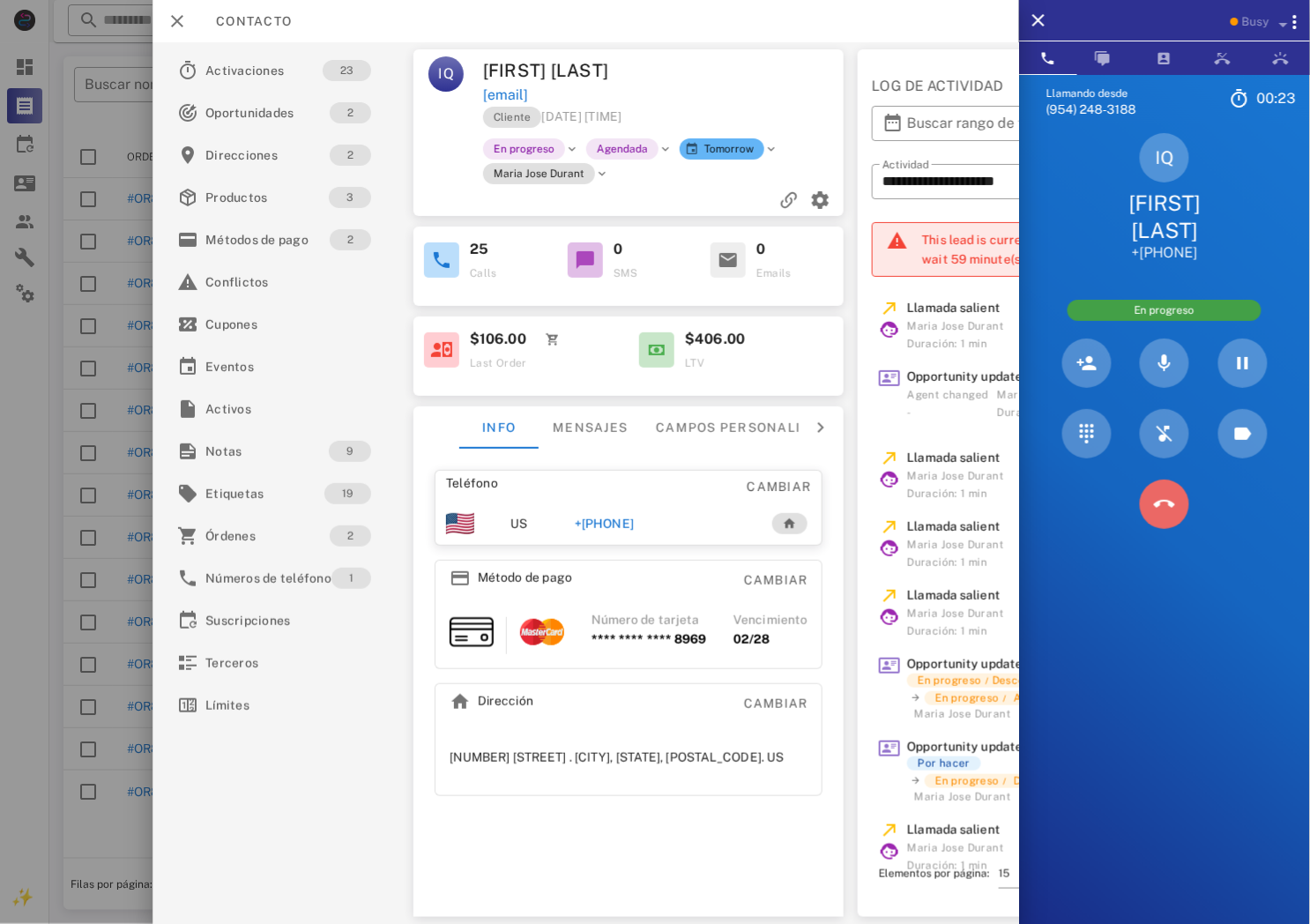 drag, startPoint x: 1157, startPoint y: 478, endPoint x: 1222, endPoint y: 136, distance: 348.12211 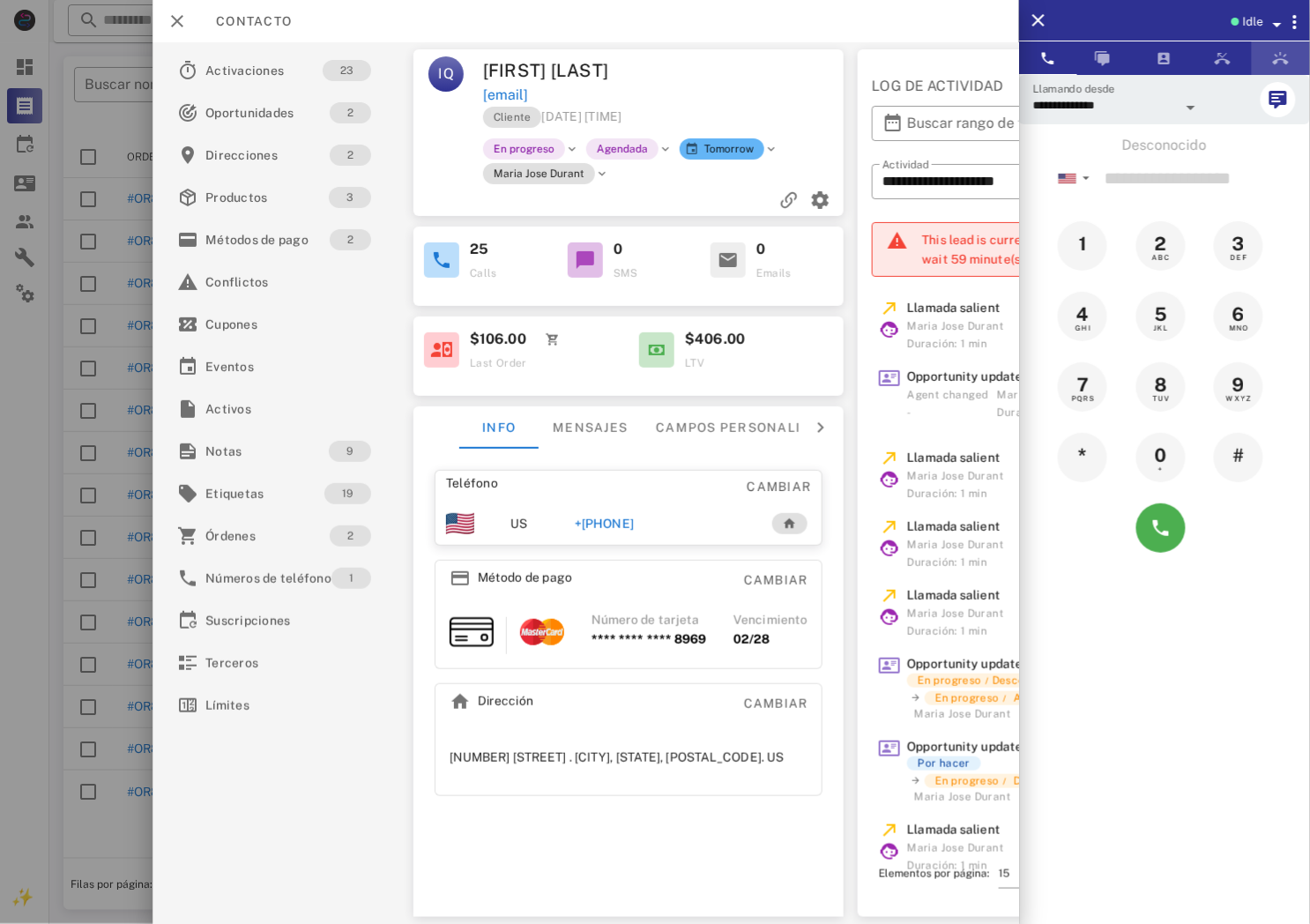 click at bounding box center (1281, 58) 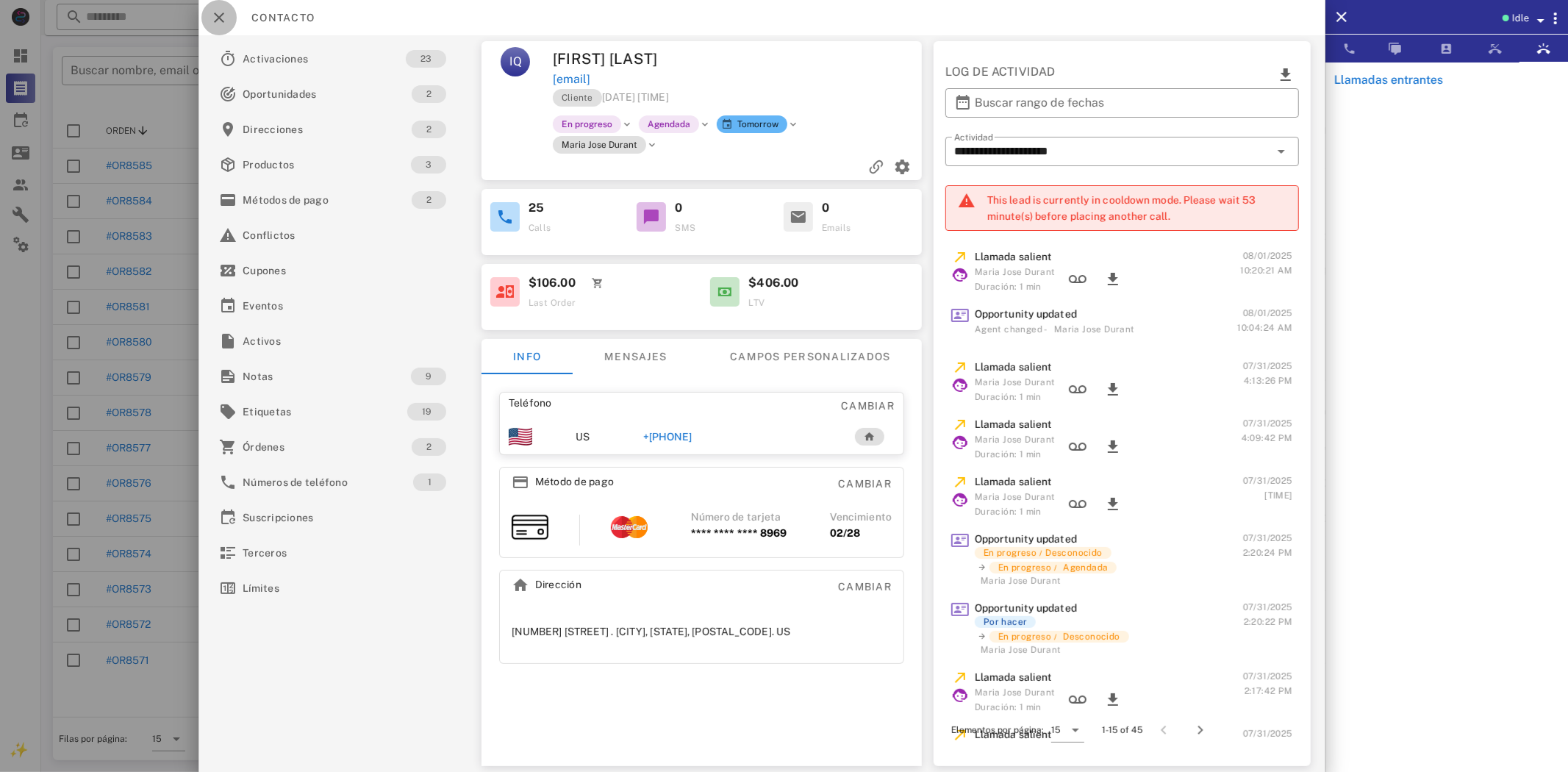 click at bounding box center [219, 18] 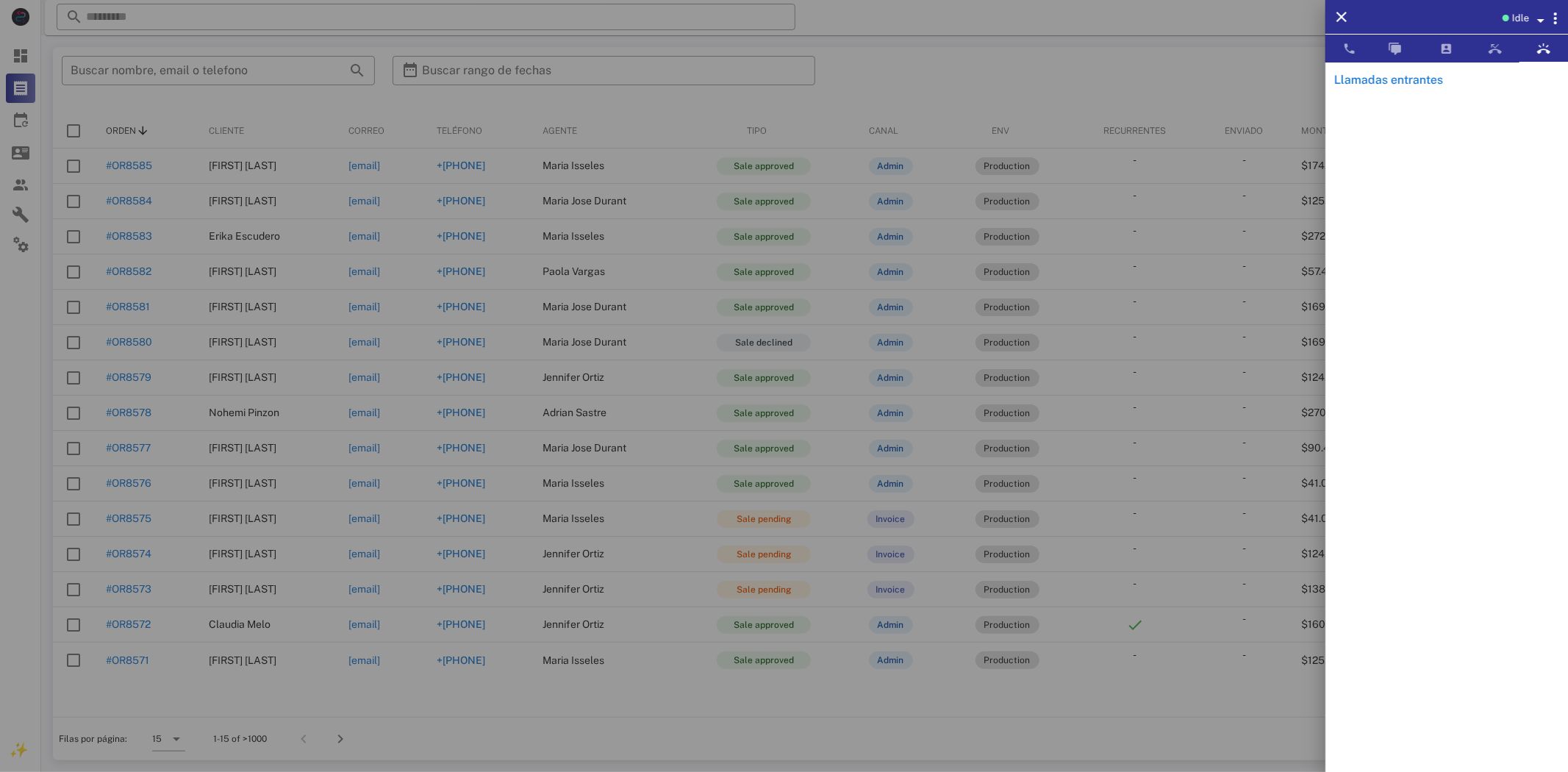 click at bounding box center [784, 386] 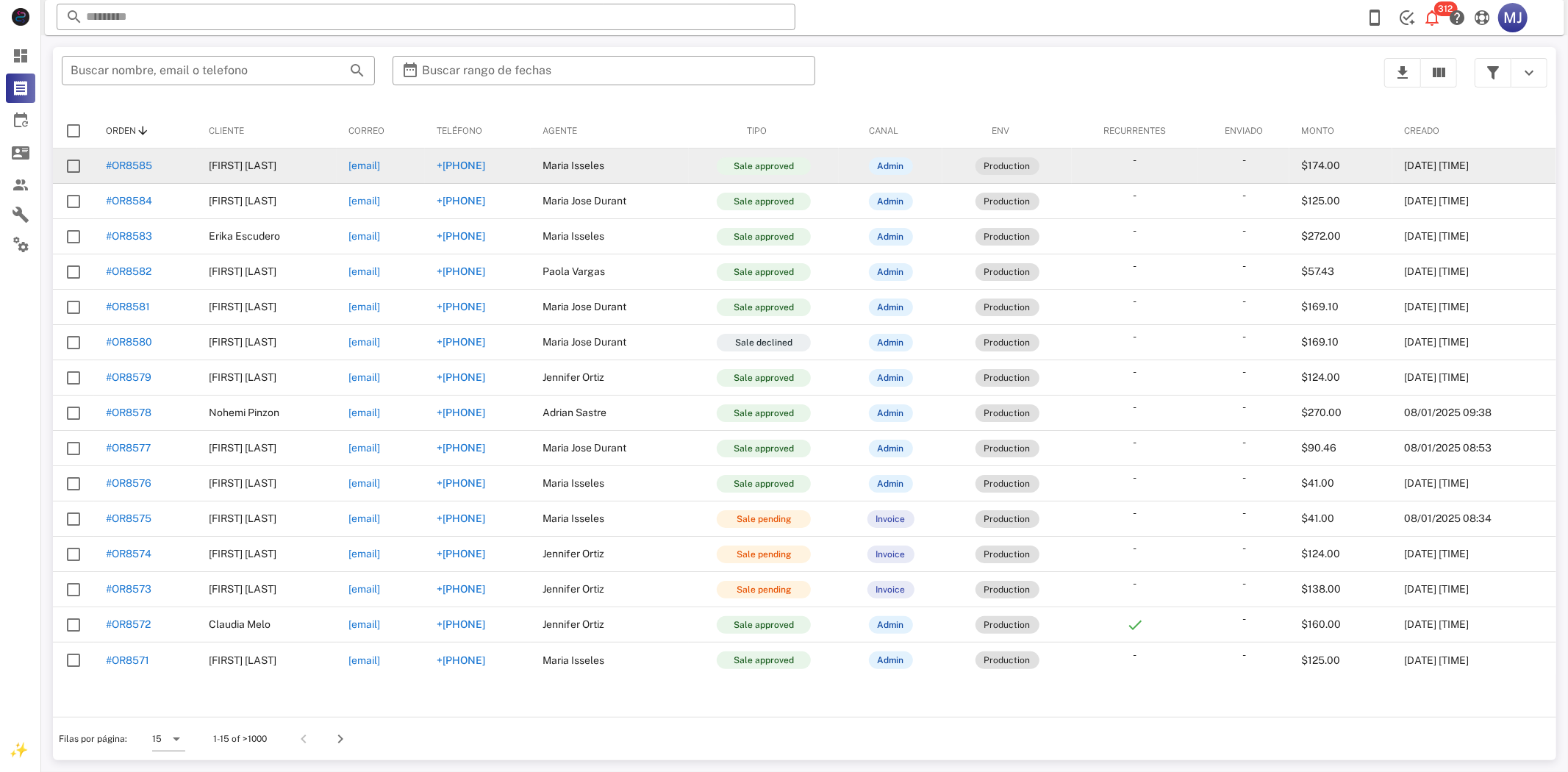 click on "[EMAIL]" at bounding box center (364, 165) 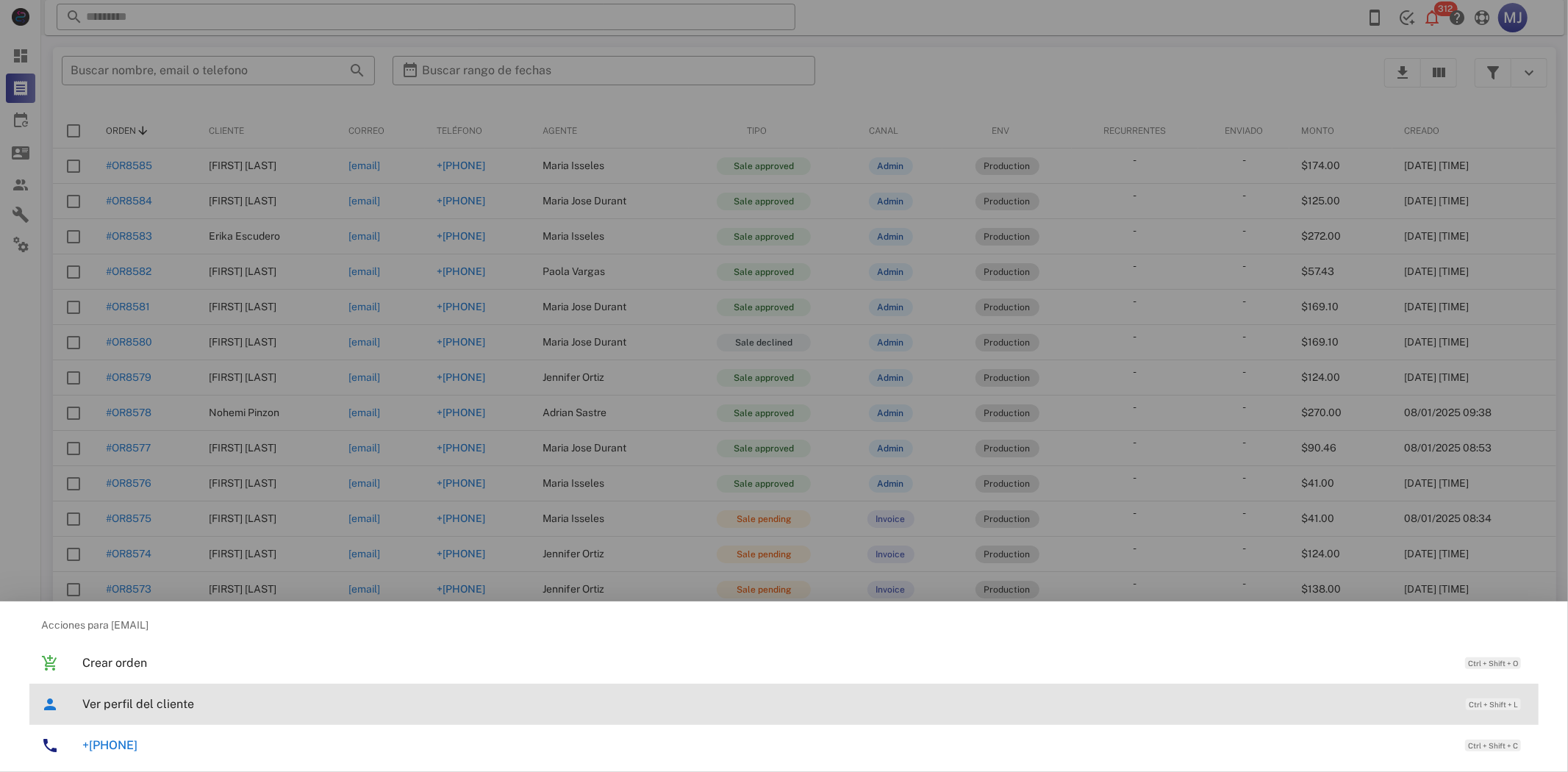 click on "Ver perfil del cliente" at bounding box center [767, 704] 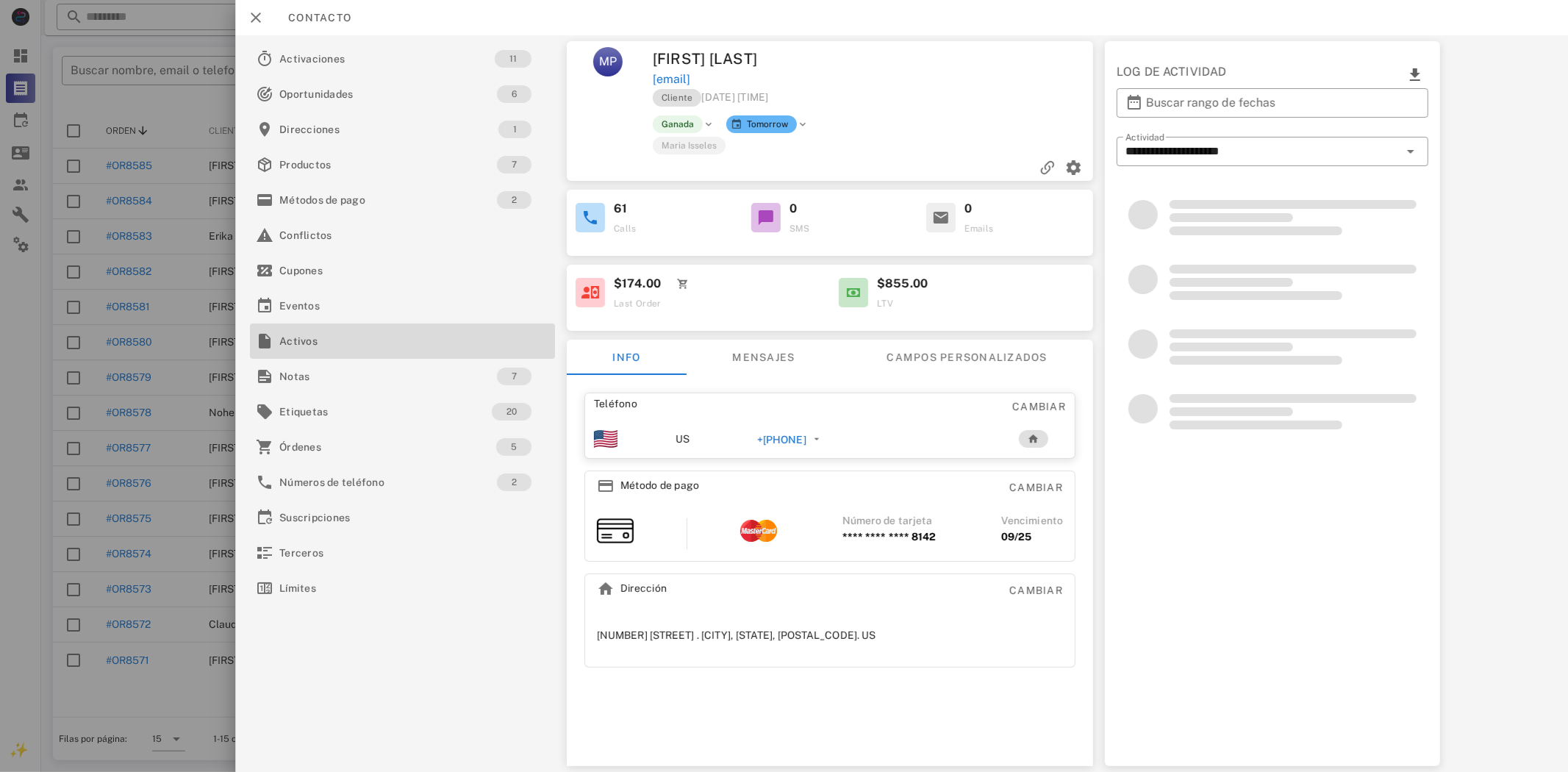 click on "Activos" at bounding box center [399, 341] 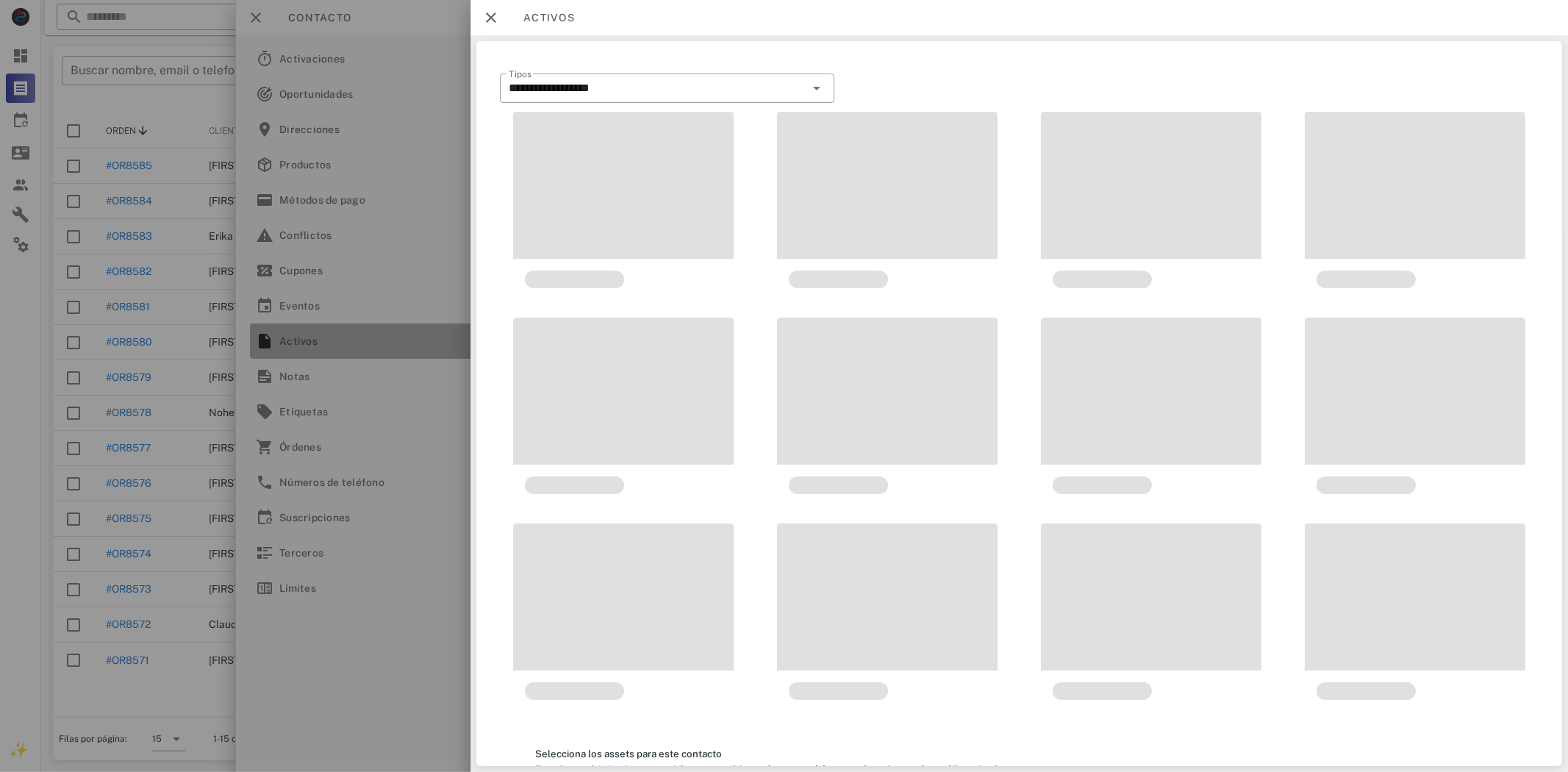 click on "**********" at bounding box center (804, 35) 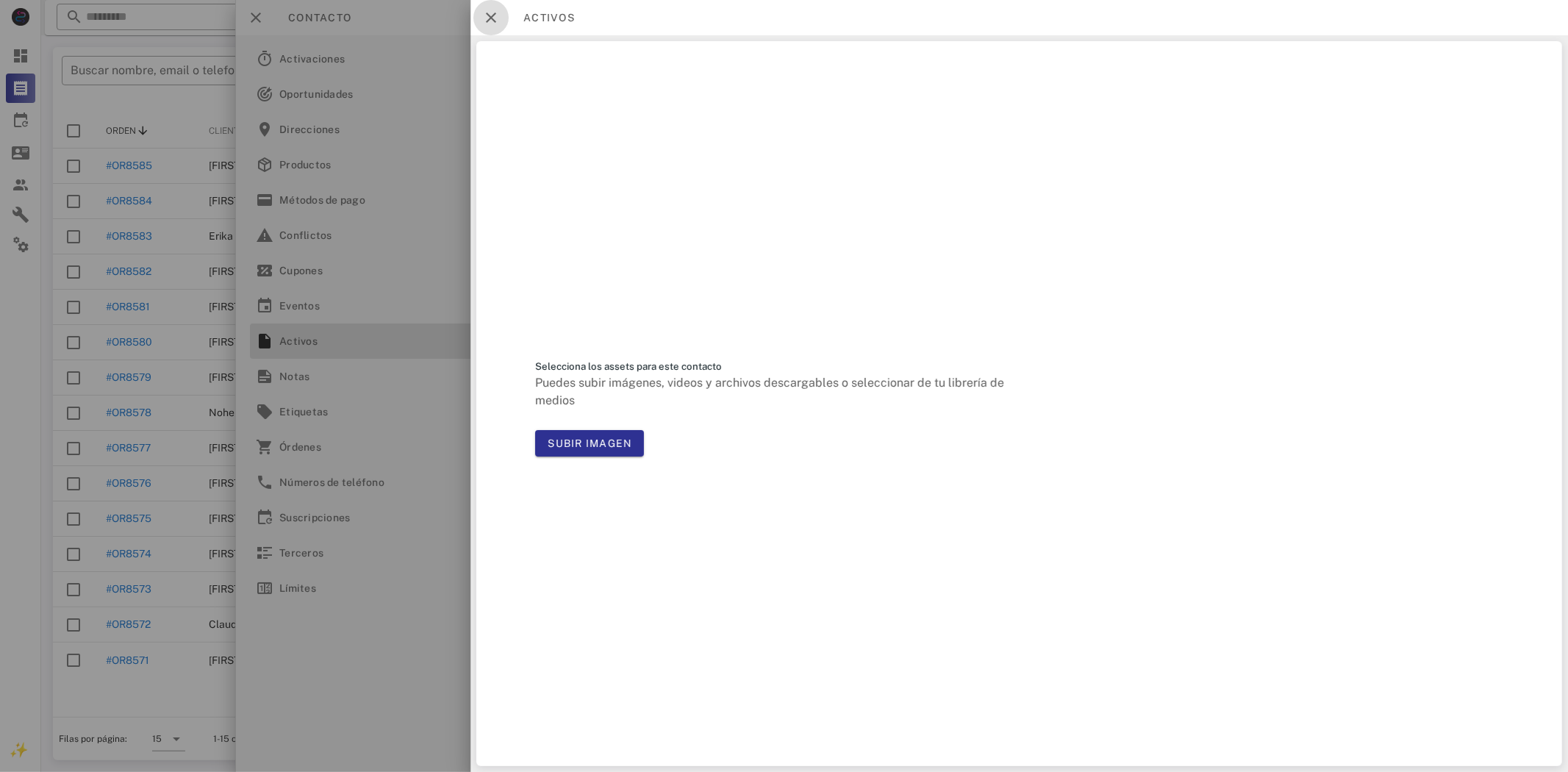 click at bounding box center (491, 18) 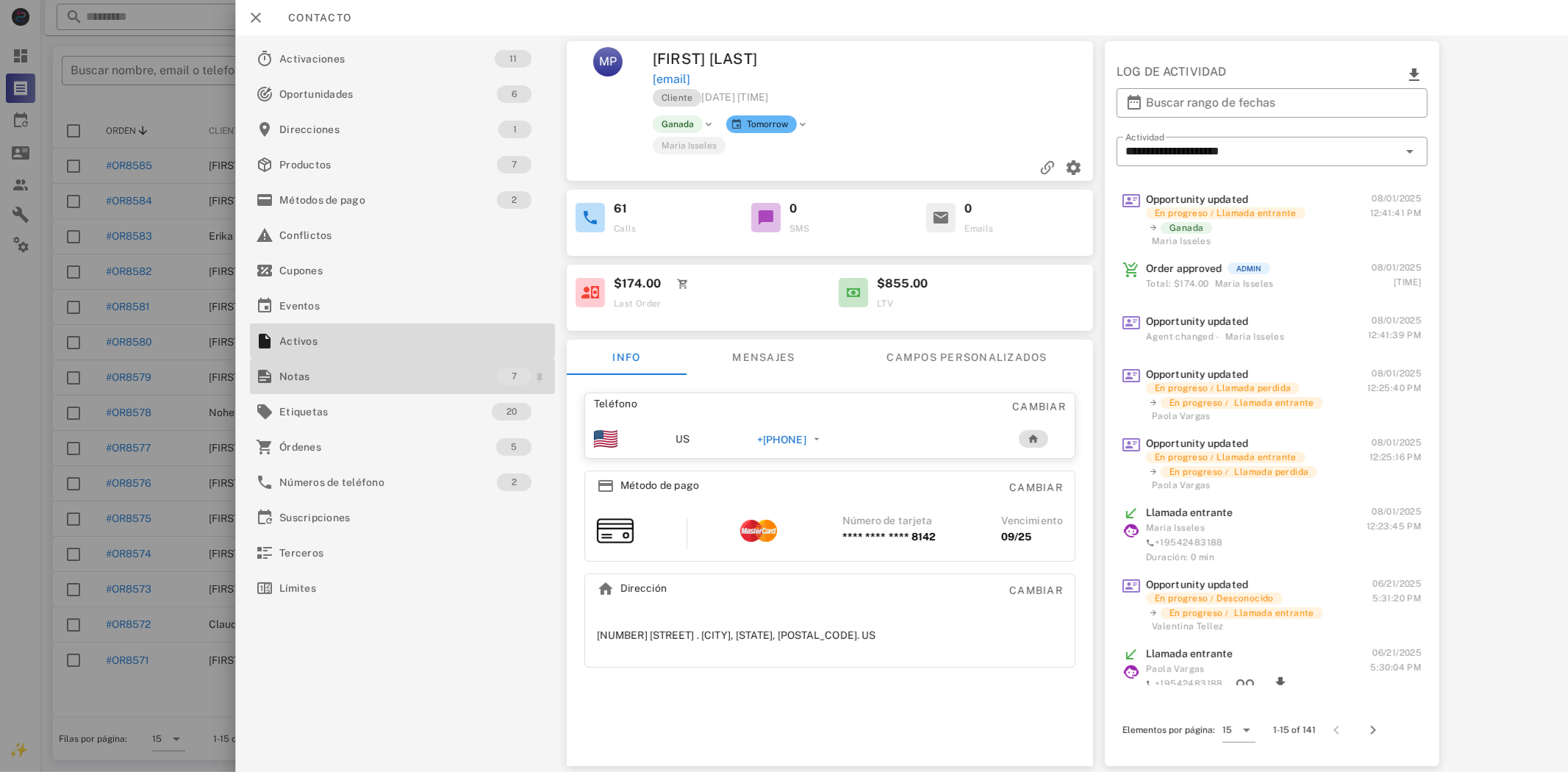 click on "Notas" at bounding box center (388, 376) 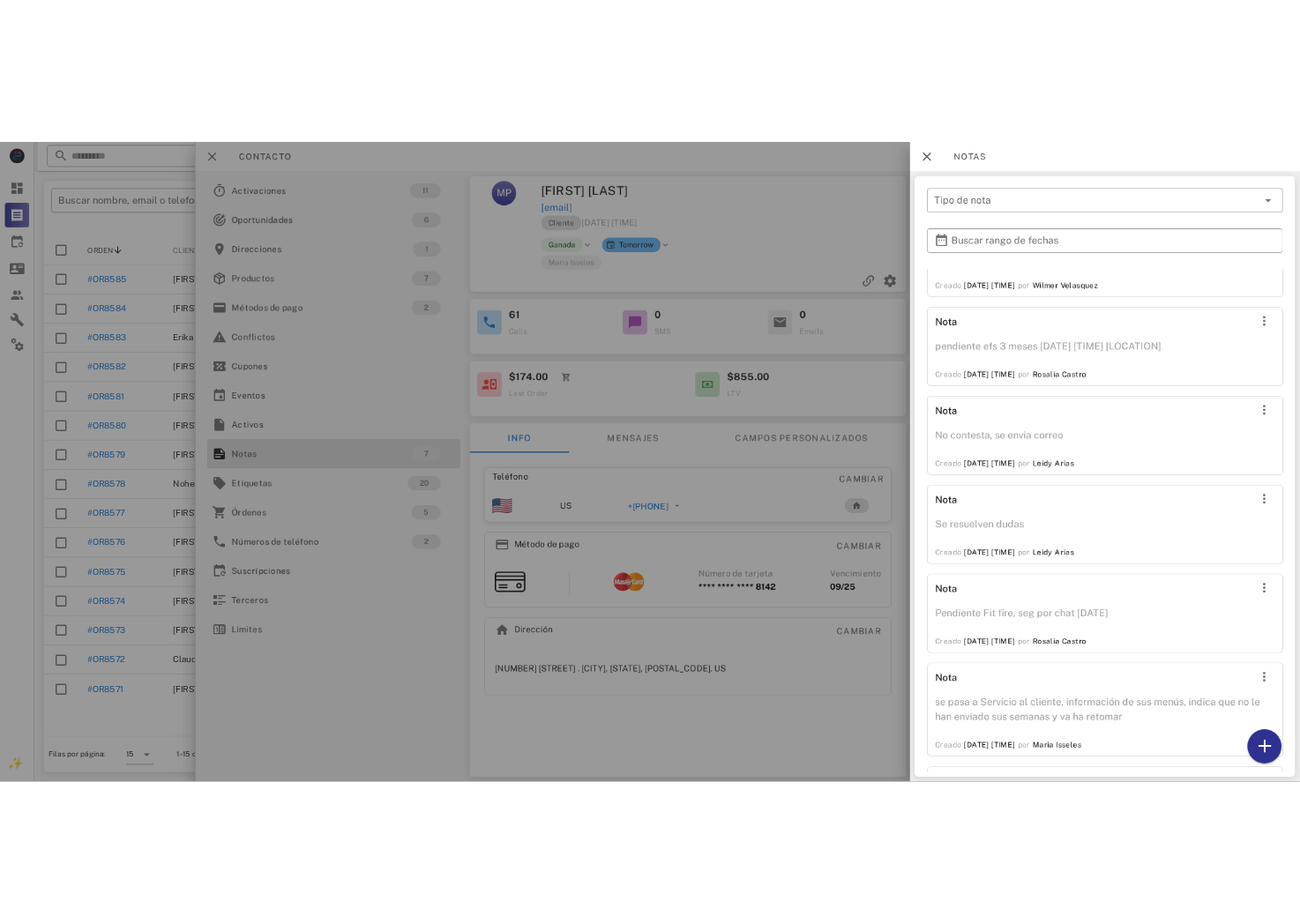 scroll, scrollTop: 269, scrollLeft: 0, axis: vertical 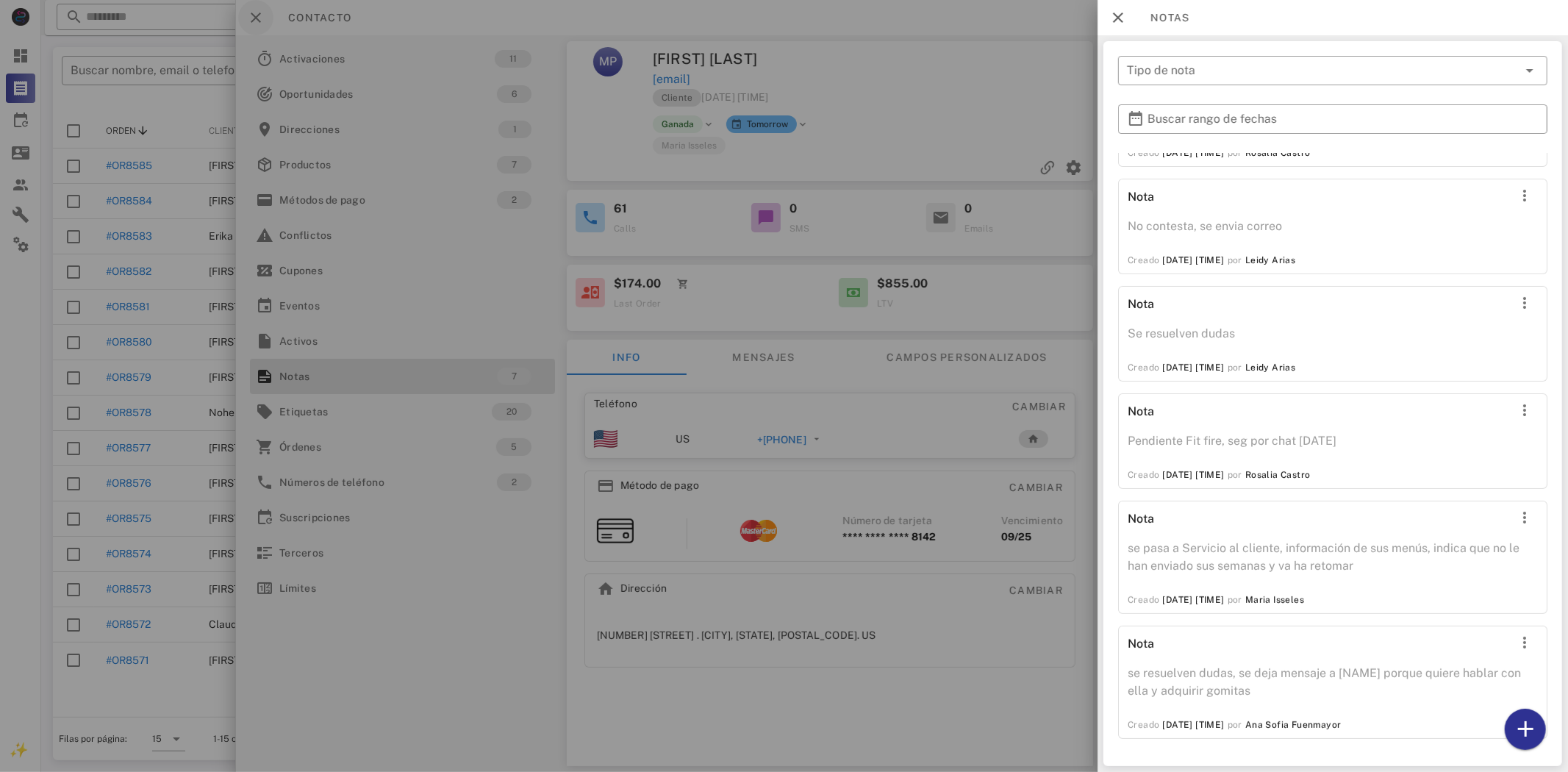 click at bounding box center (784, 386) 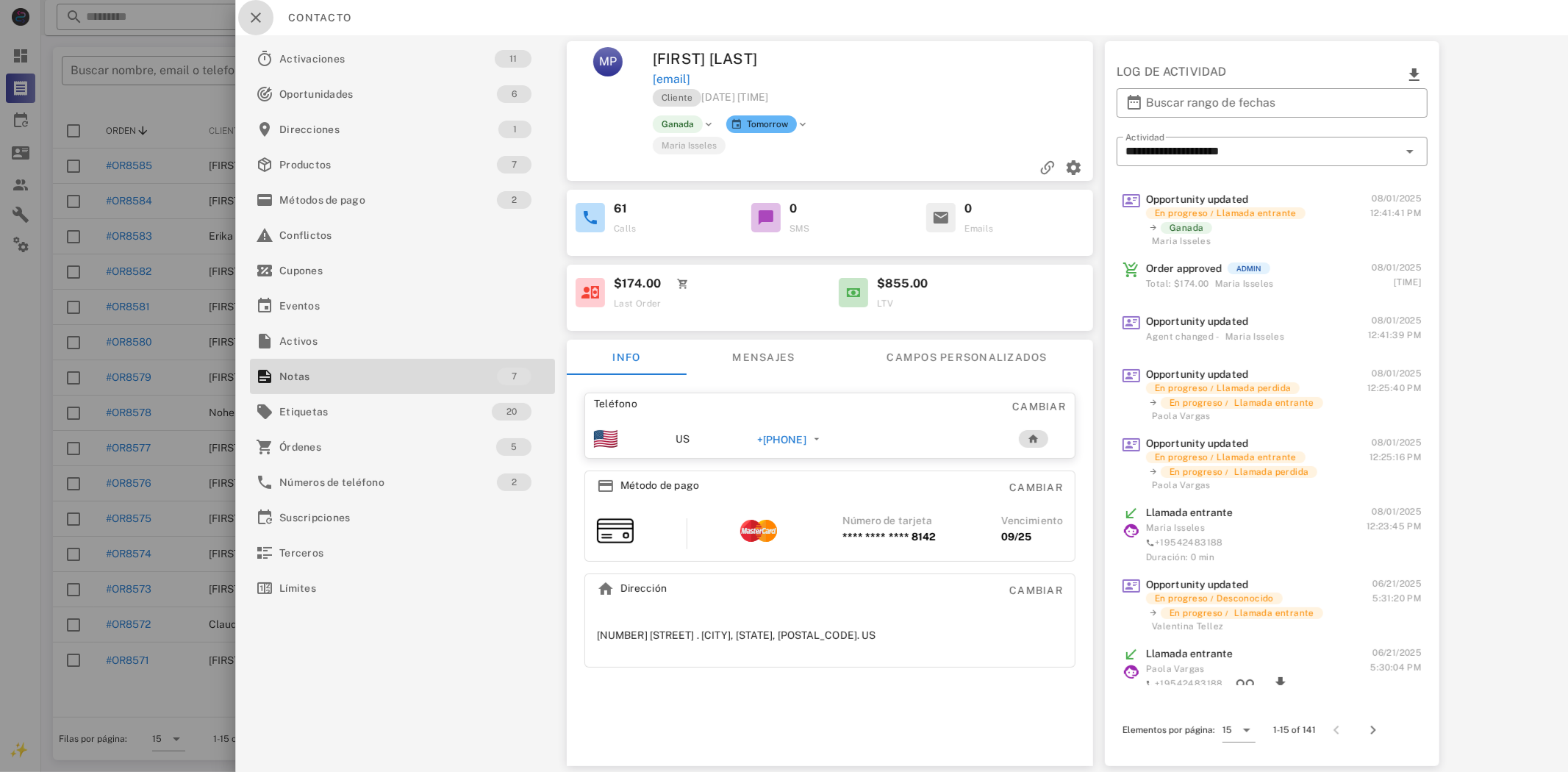 click at bounding box center [256, 18] 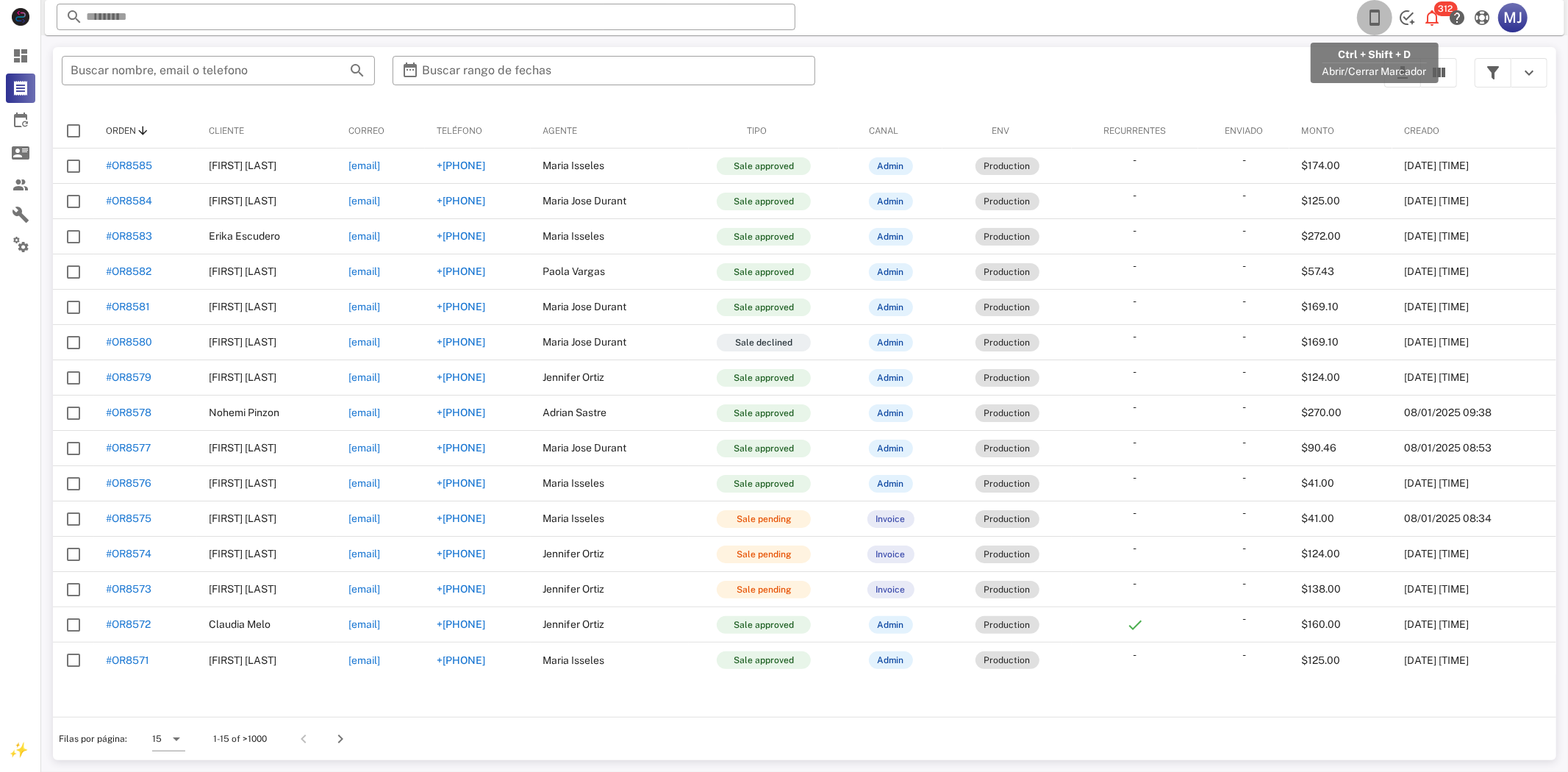 drag, startPoint x: 1375, startPoint y: 19, endPoint x: 1567, endPoint y: 96, distance: 206.8647 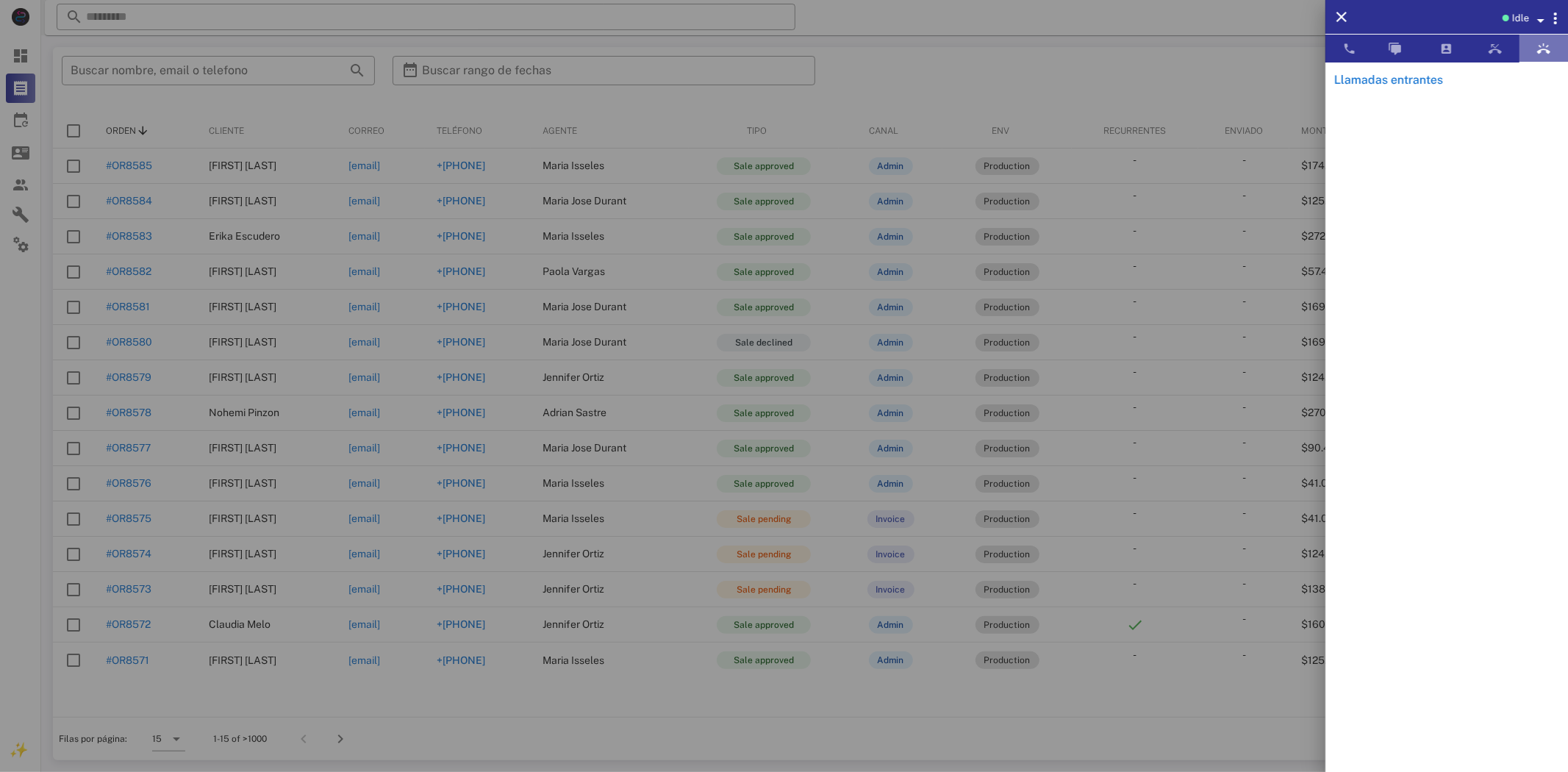 click at bounding box center (1544, 49) 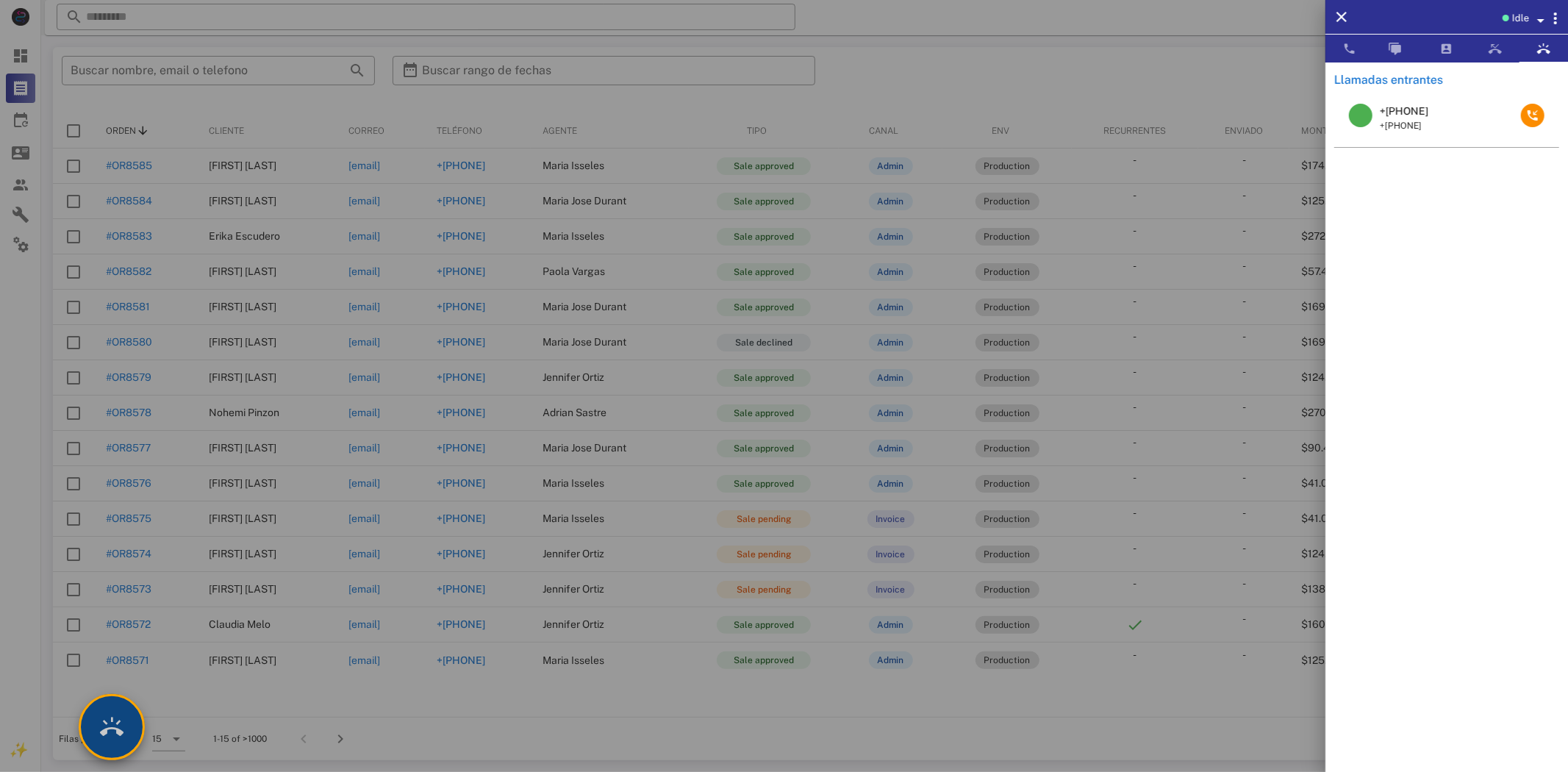 click at bounding box center (112, 727) 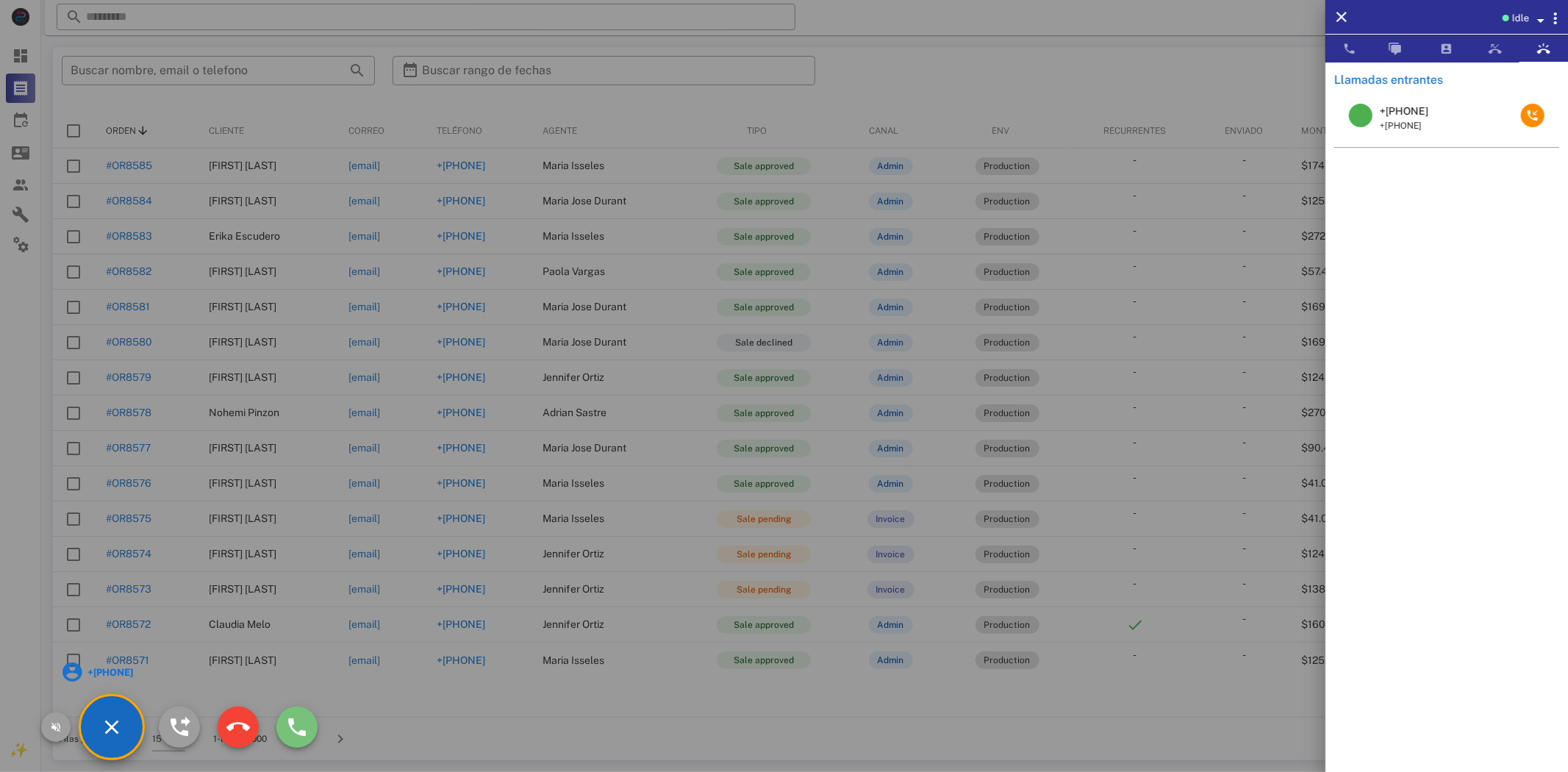 click at bounding box center (297, 727) 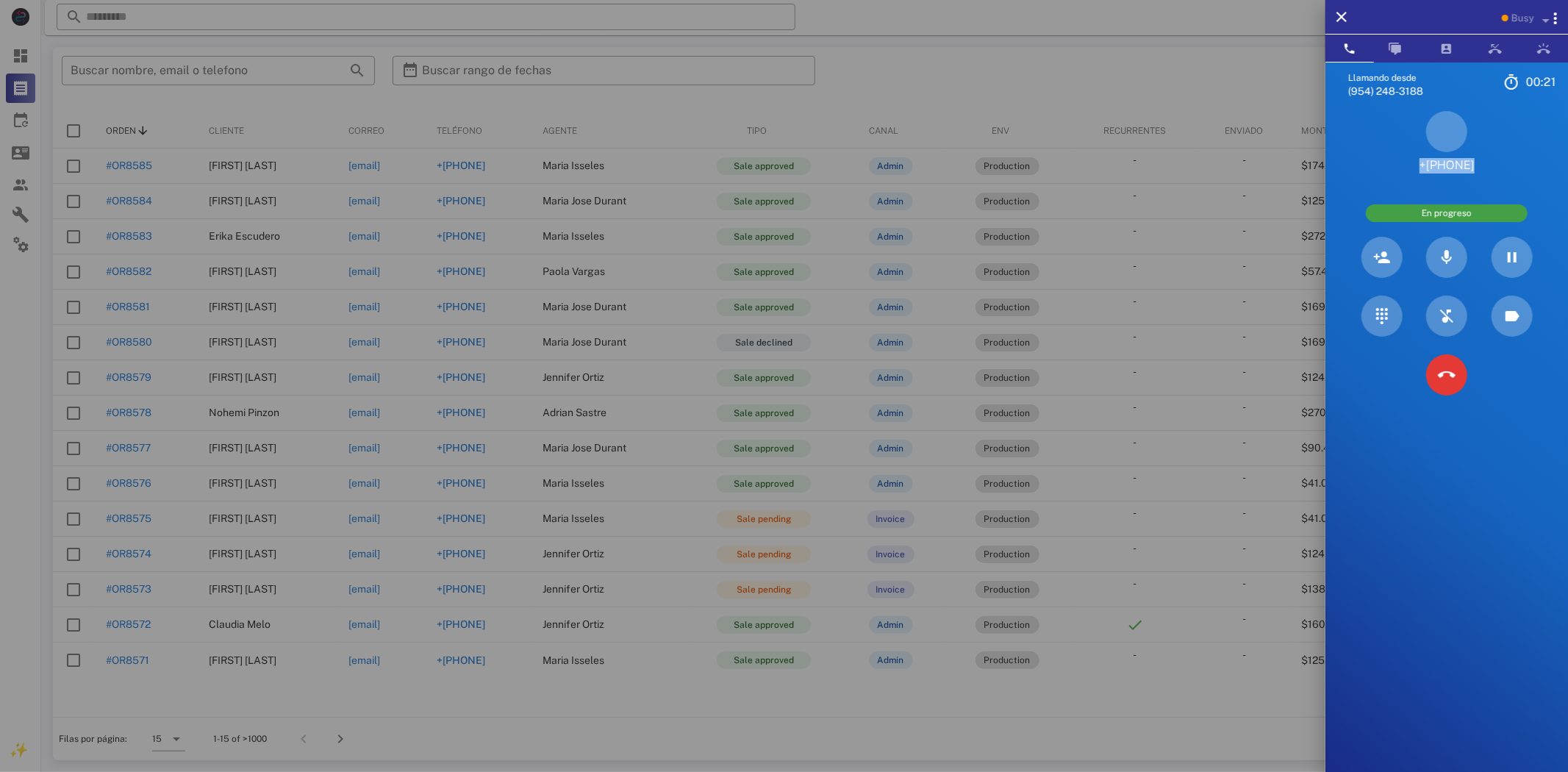 drag, startPoint x: 1414, startPoint y: 166, endPoint x: 1489, endPoint y: 180, distance: 76.29548 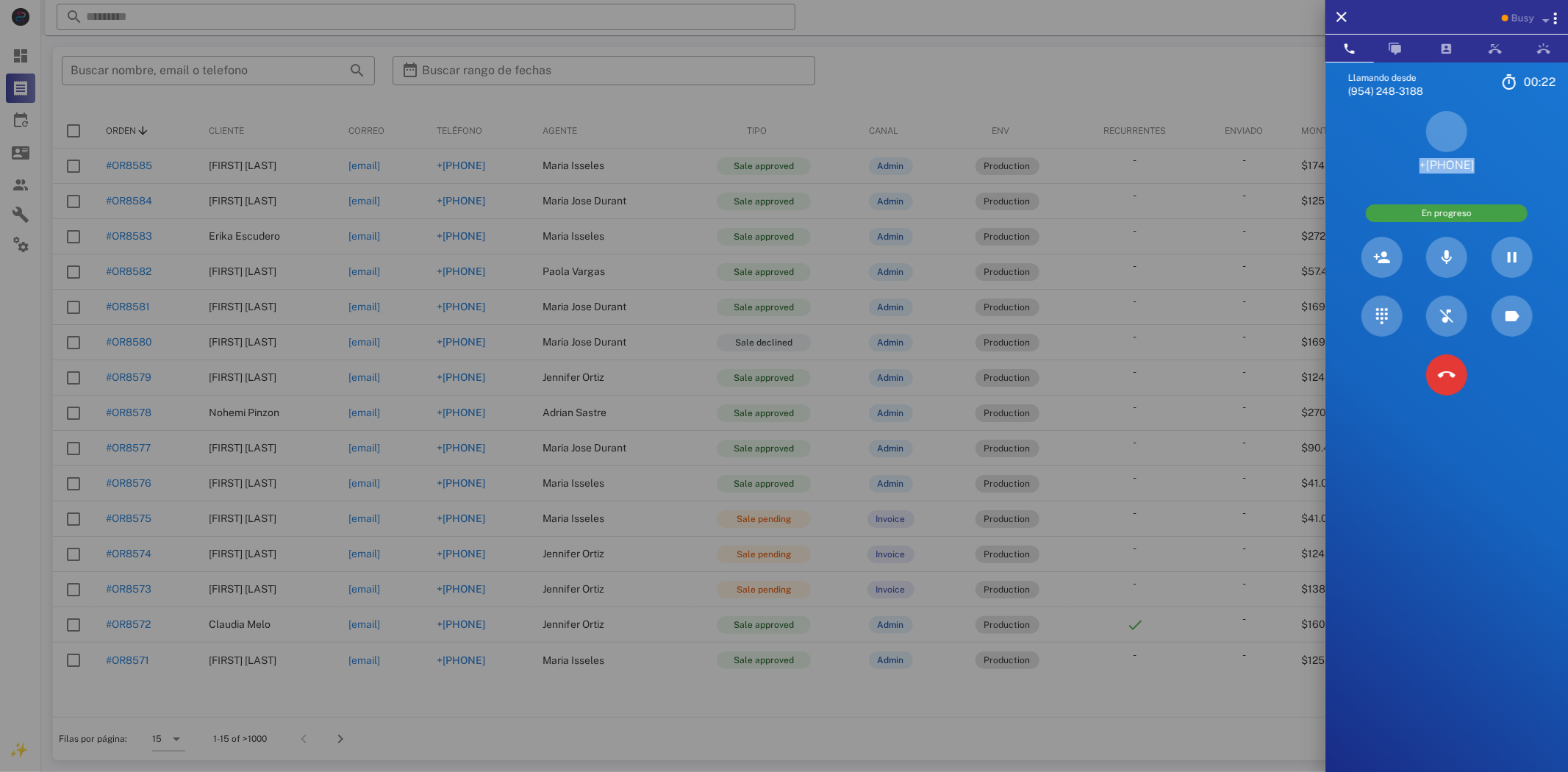 copy on "+[PHONE]" 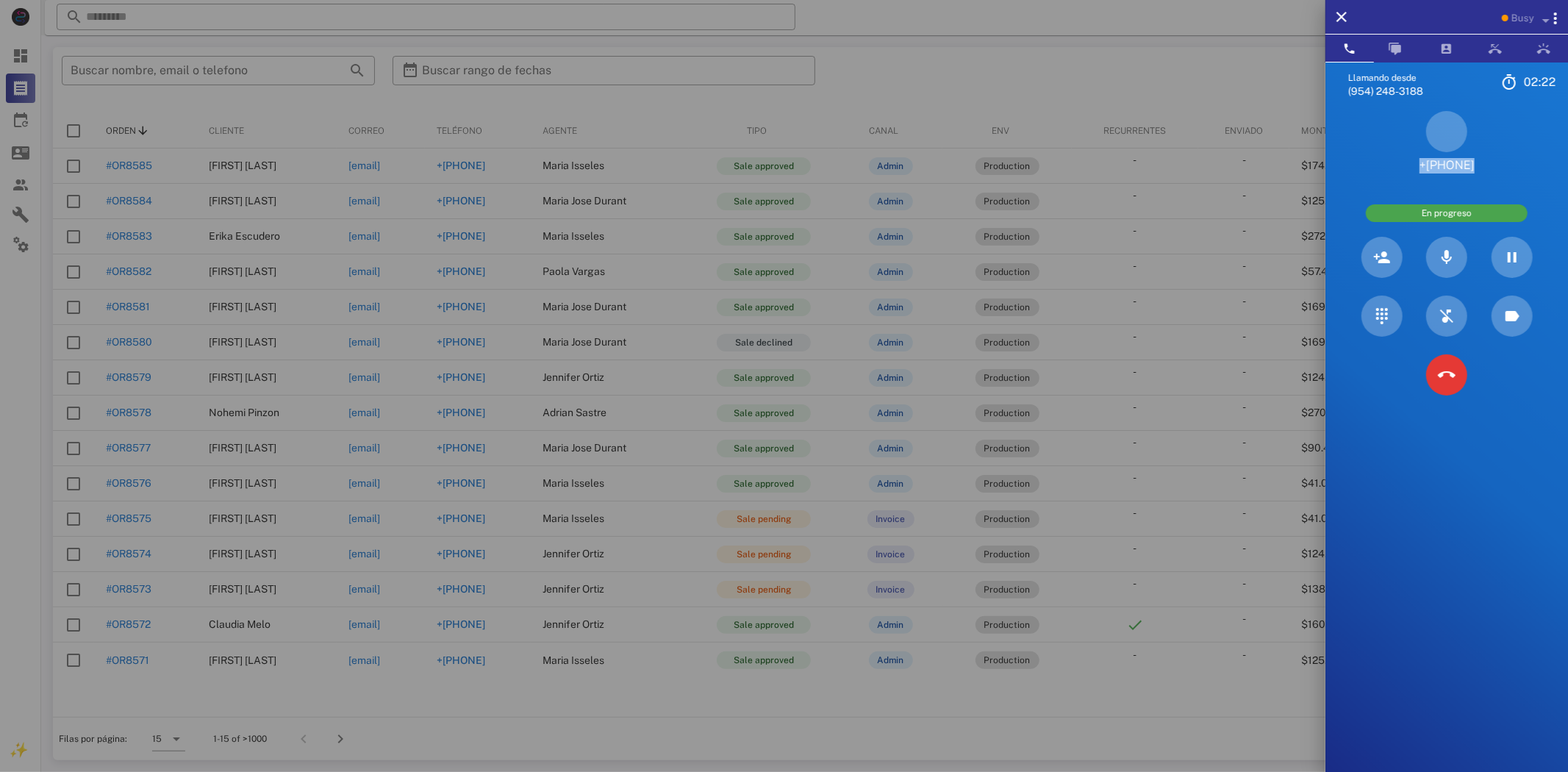 copy on "+[PHONE]" 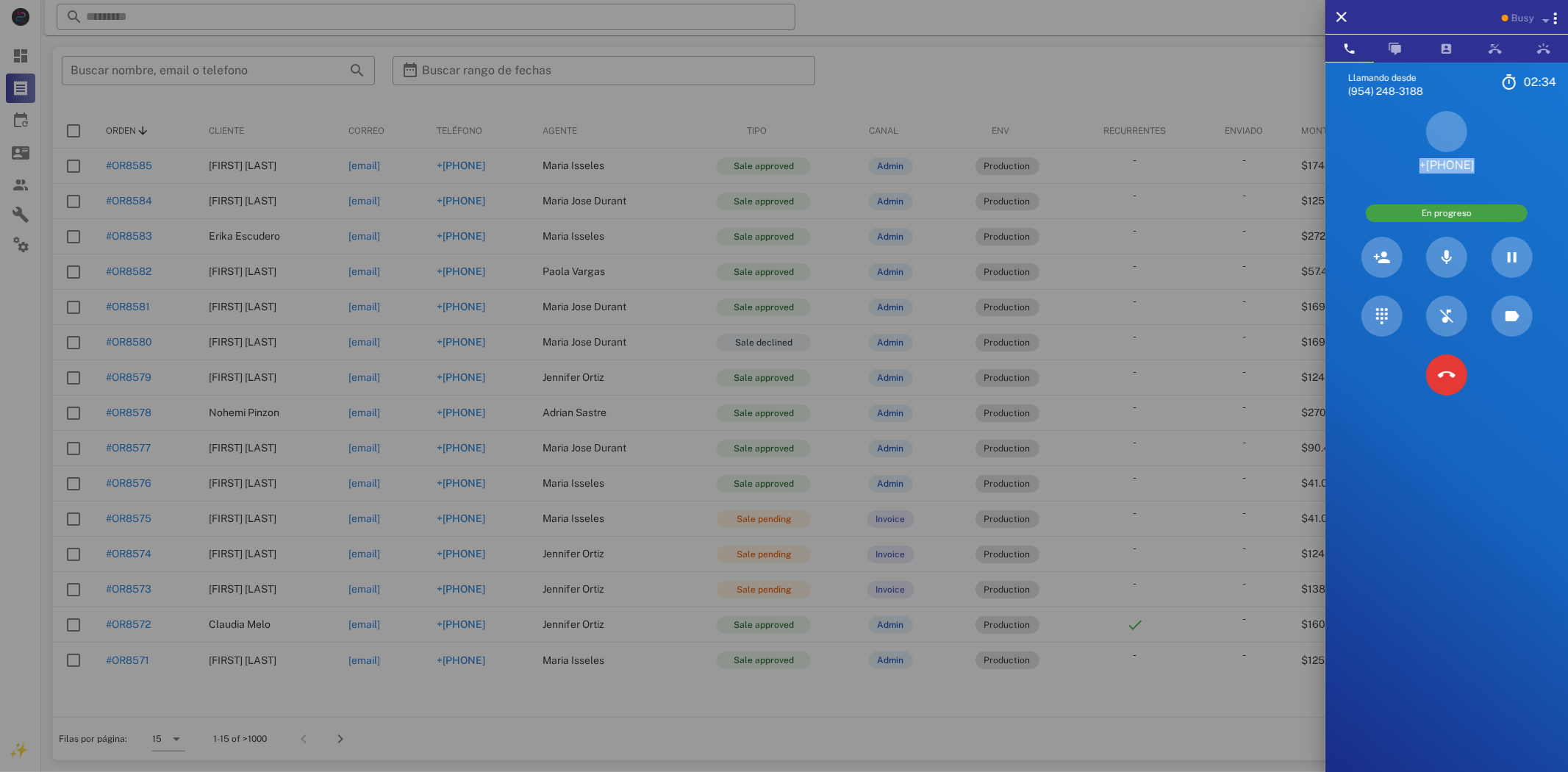 copy on "+[PHONE]" 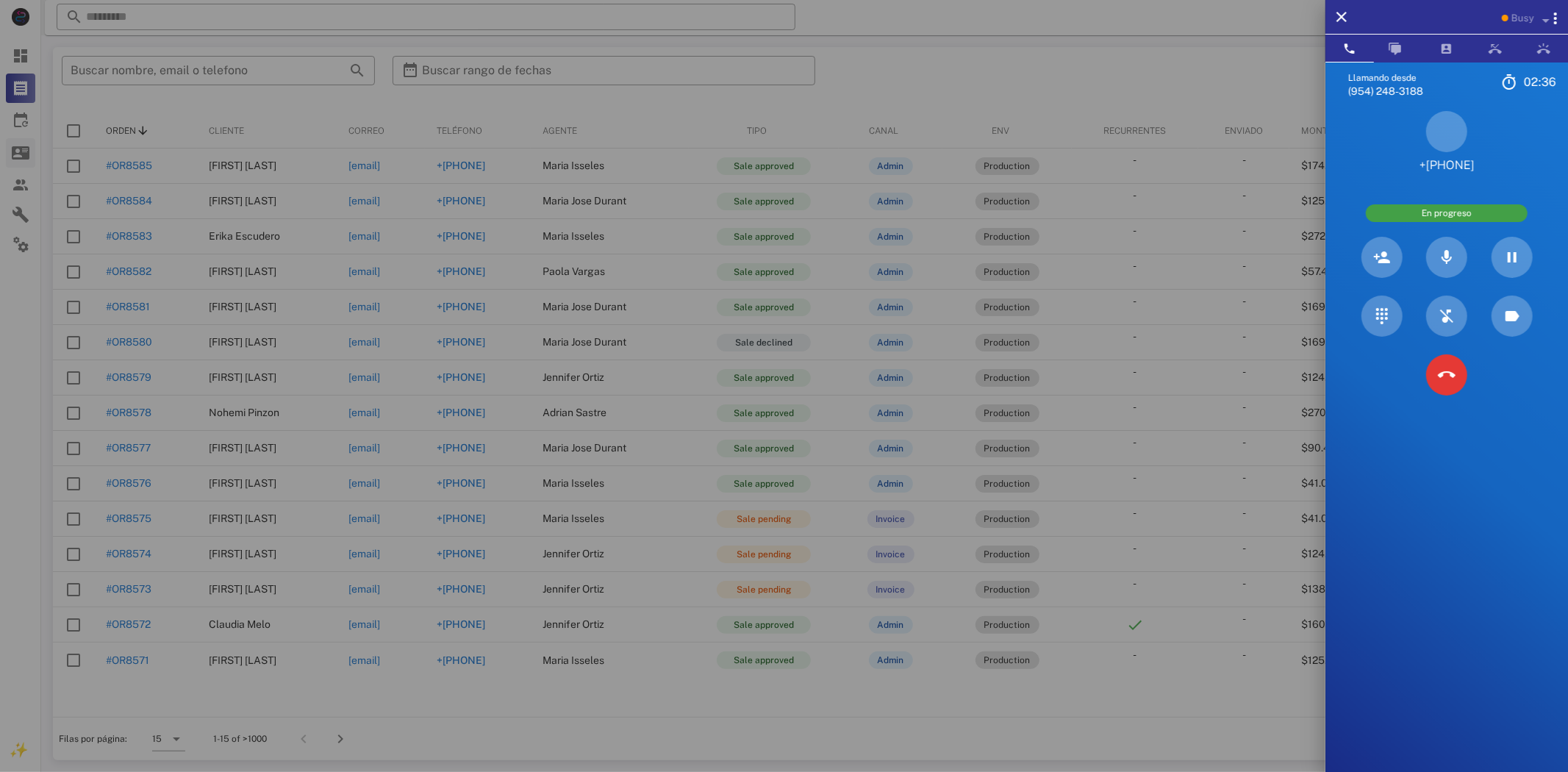 drag, startPoint x: 25, startPoint y: 175, endPoint x: 30, endPoint y: 150, distance: 25.495098 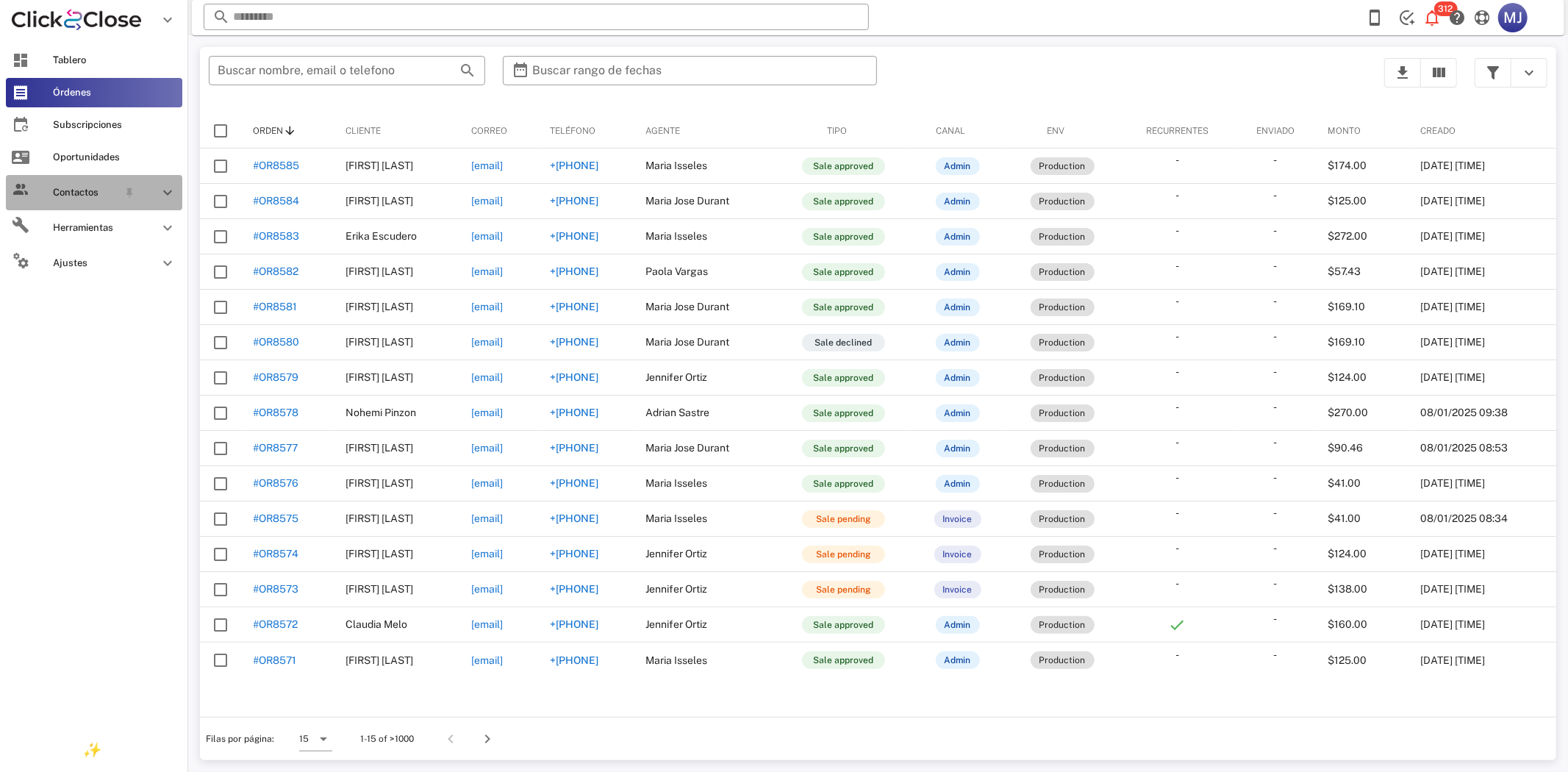 click on "Contactos" at bounding box center (85, 193) 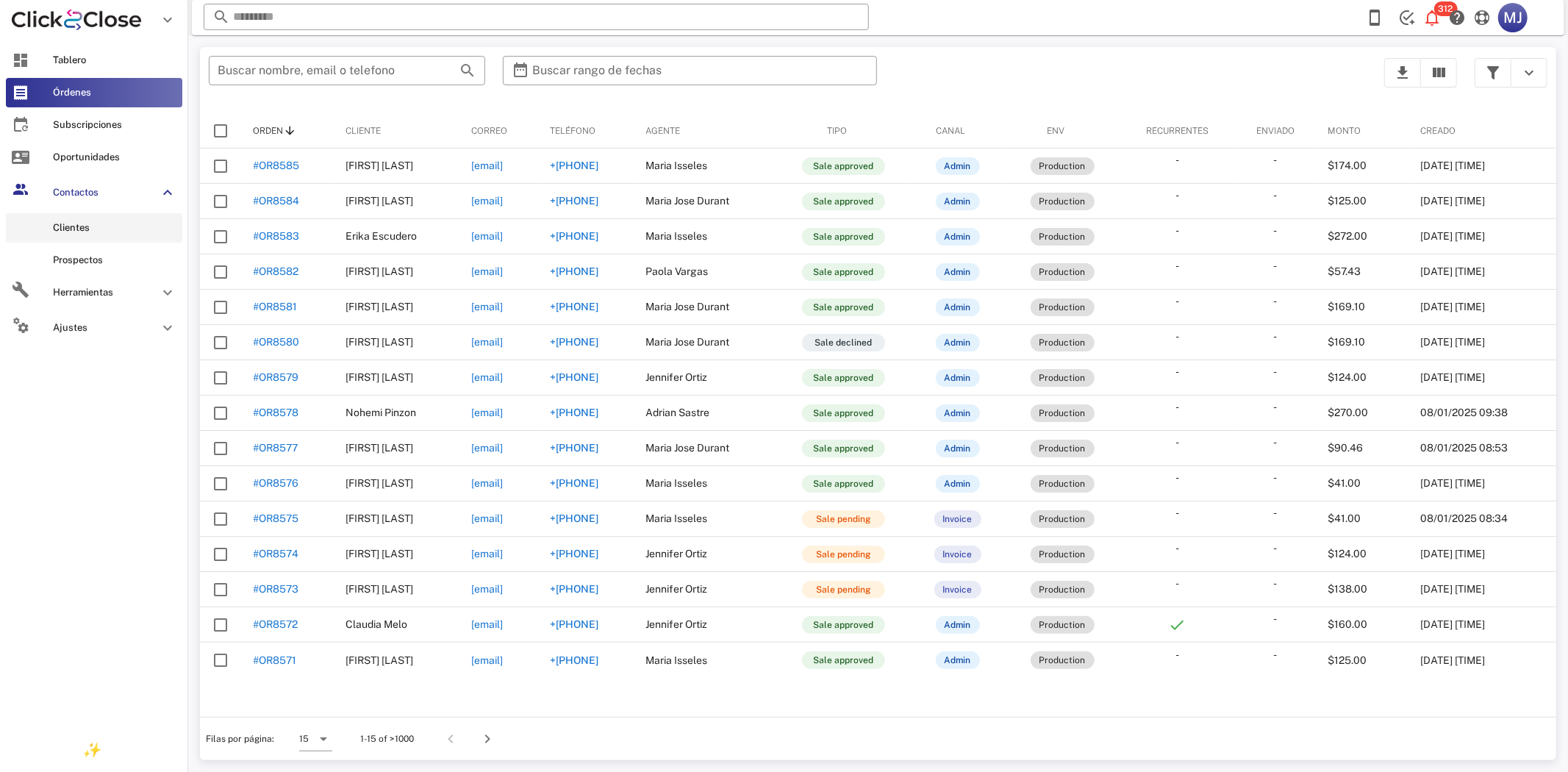 click on "Clientes" at bounding box center [94, 228] 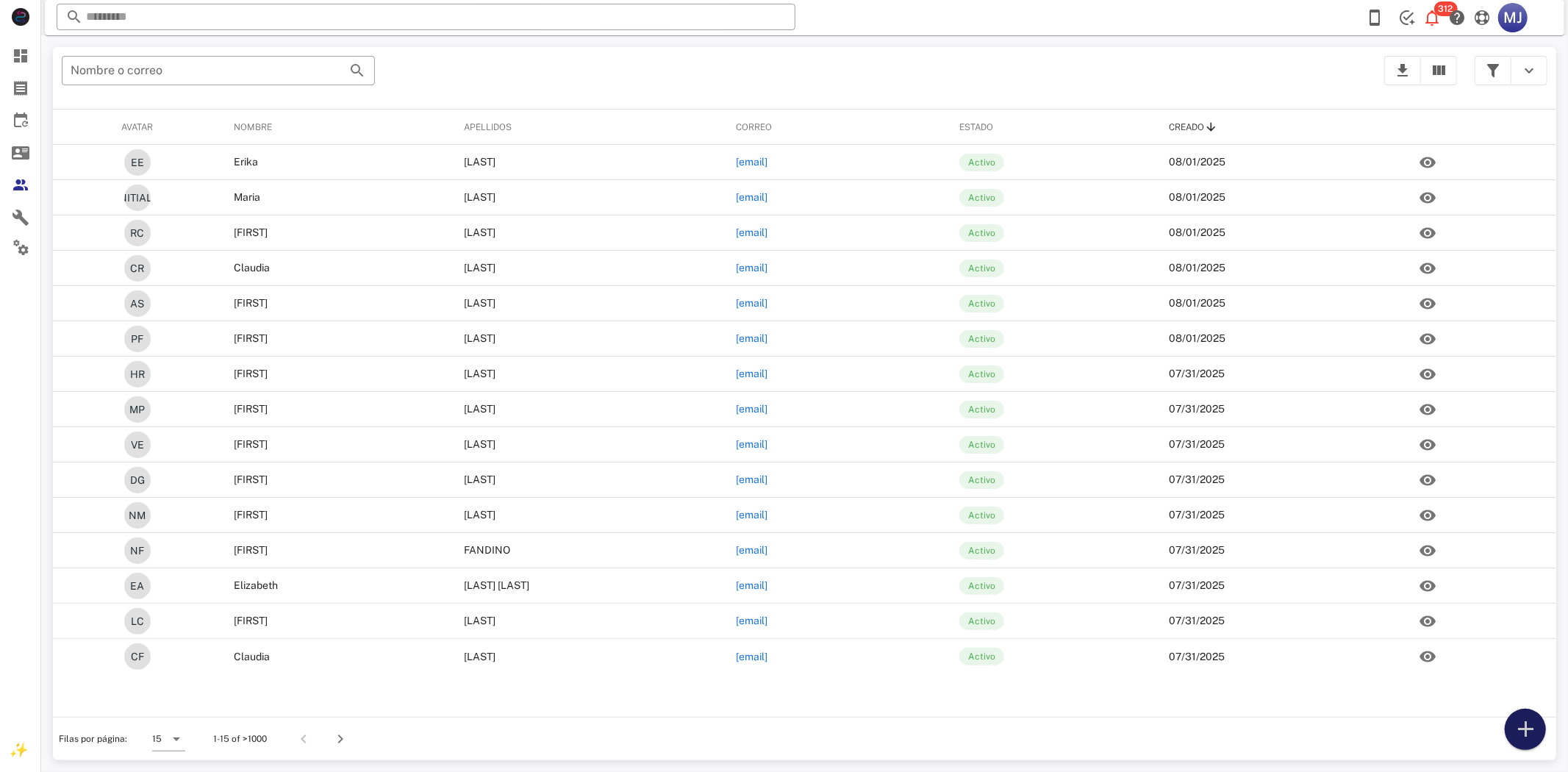 drag, startPoint x: 1520, startPoint y: 719, endPoint x: 1519, endPoint y: 712, distance: 7.071068 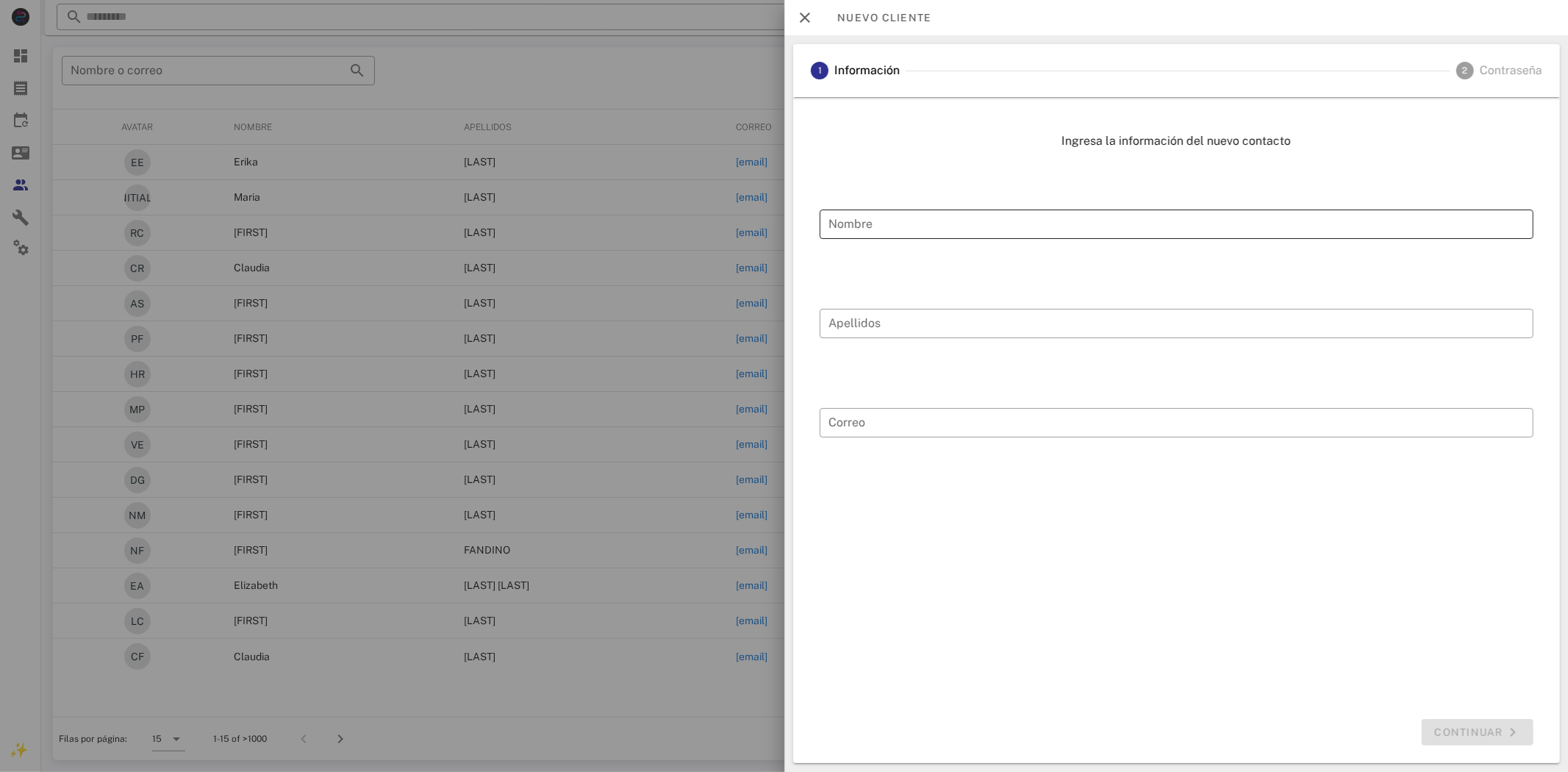 click on "Nombre" at bounding box center (1176, 224) 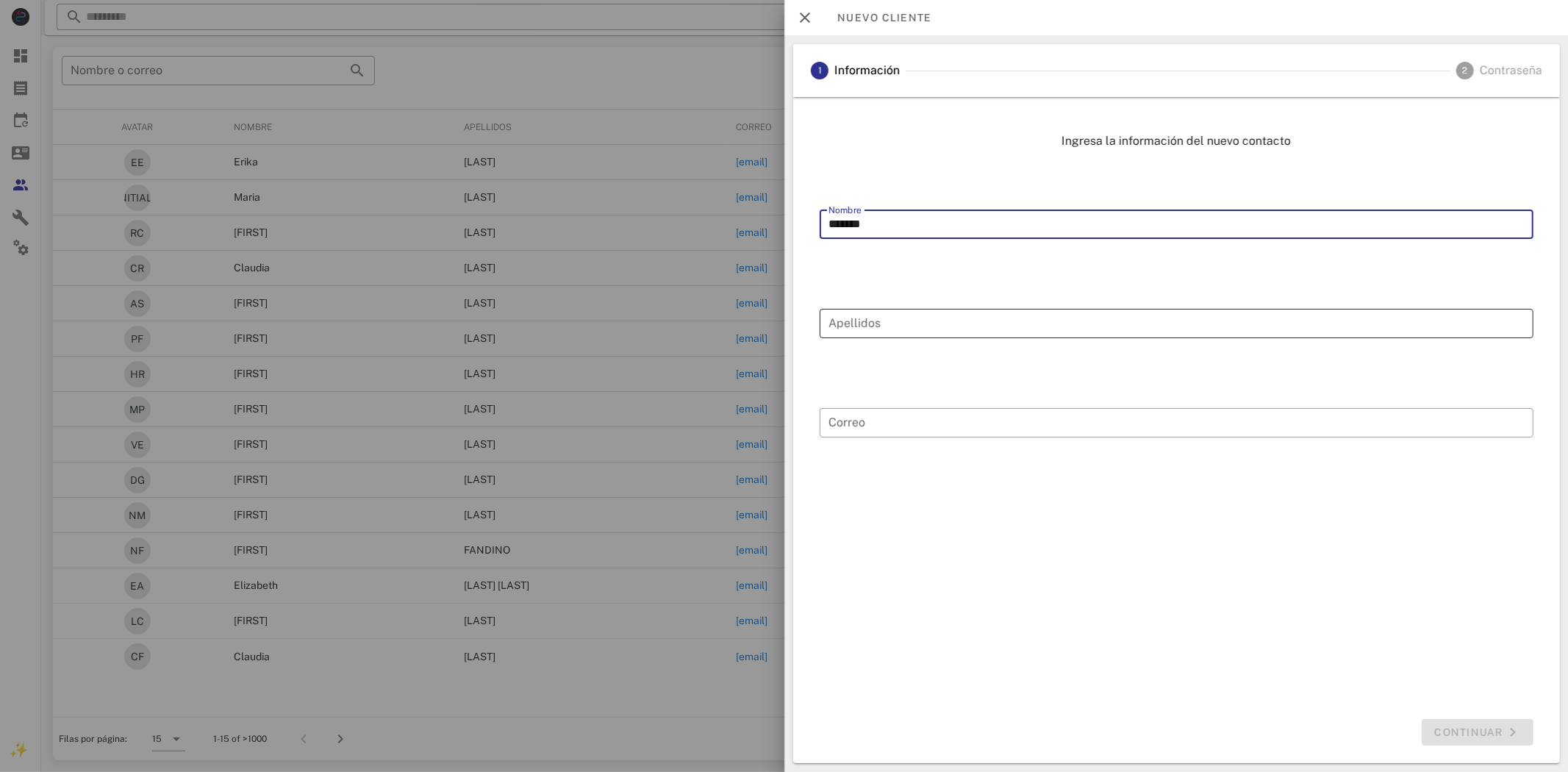 type on "******" 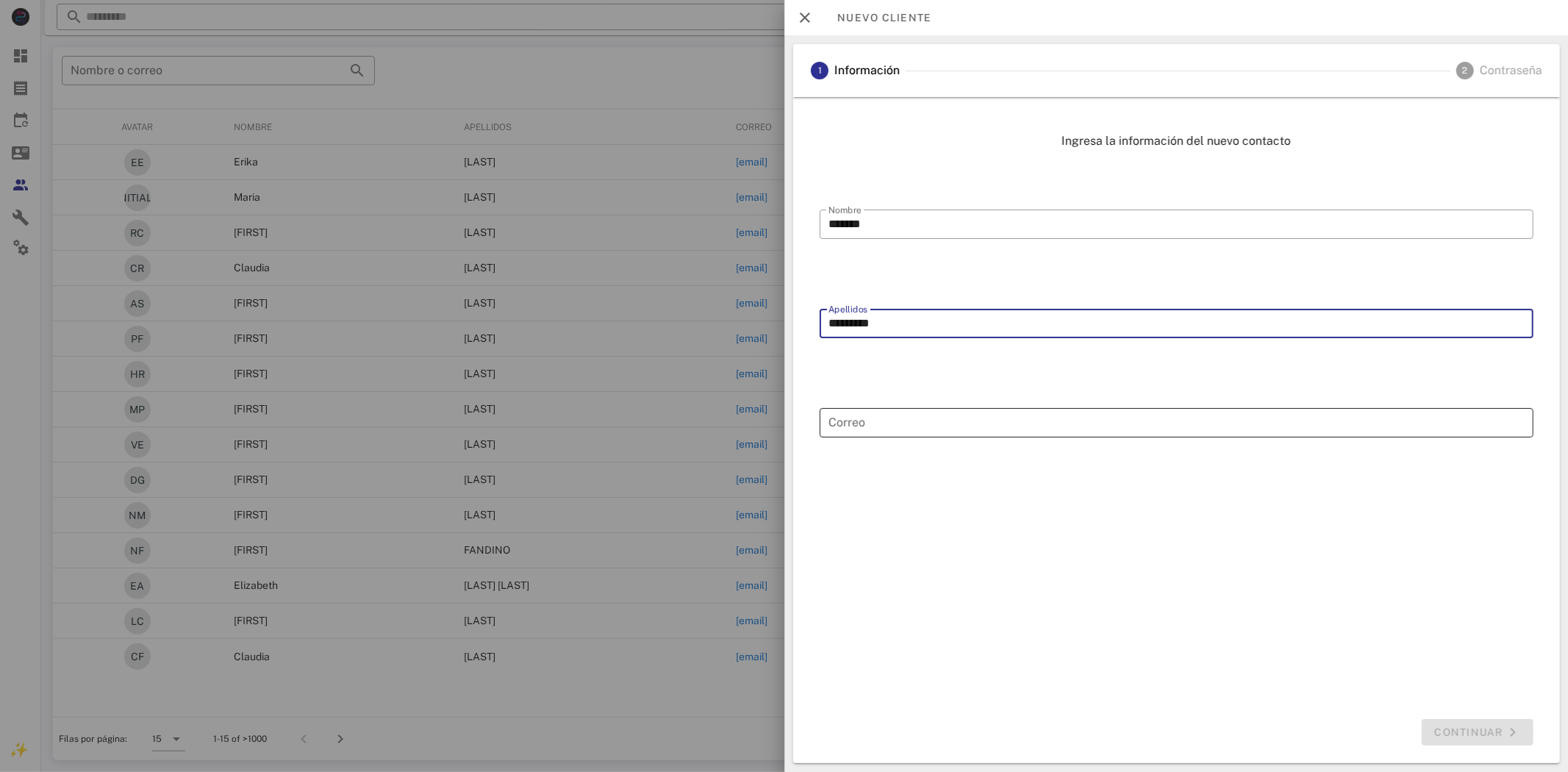 type on "*********" 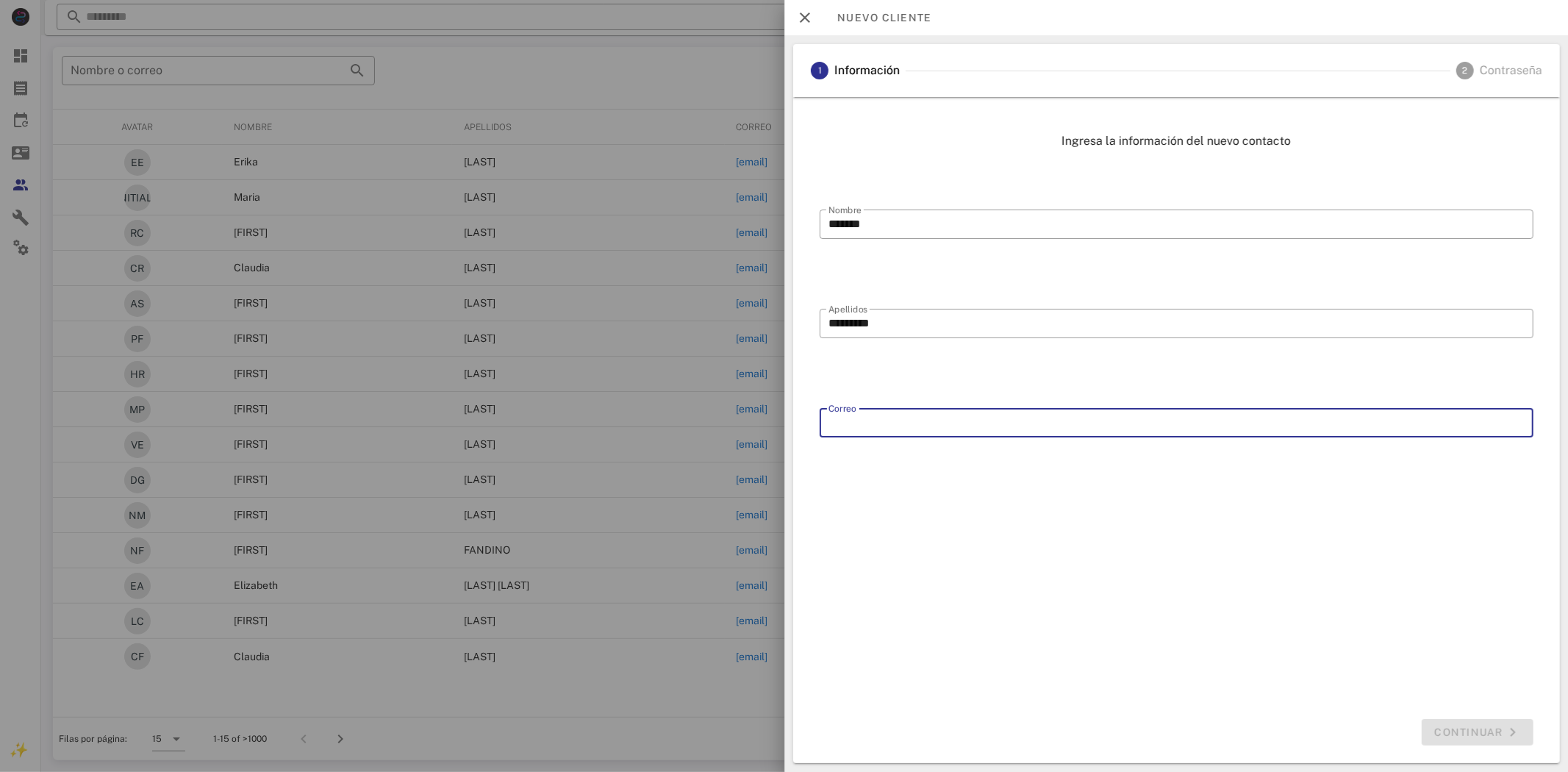 click on "Correo" at bounding box center (1176, 423) 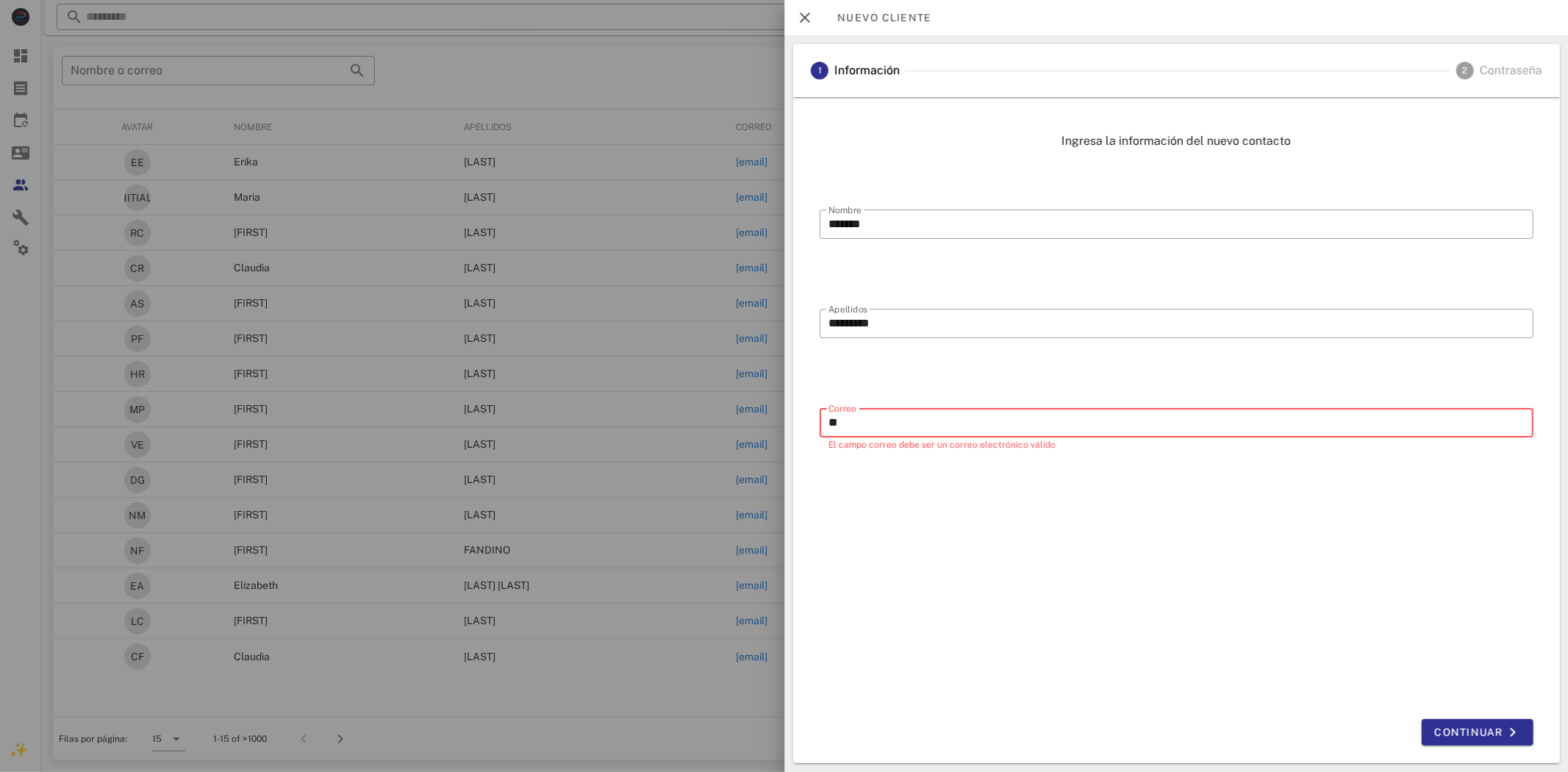 type on "*" 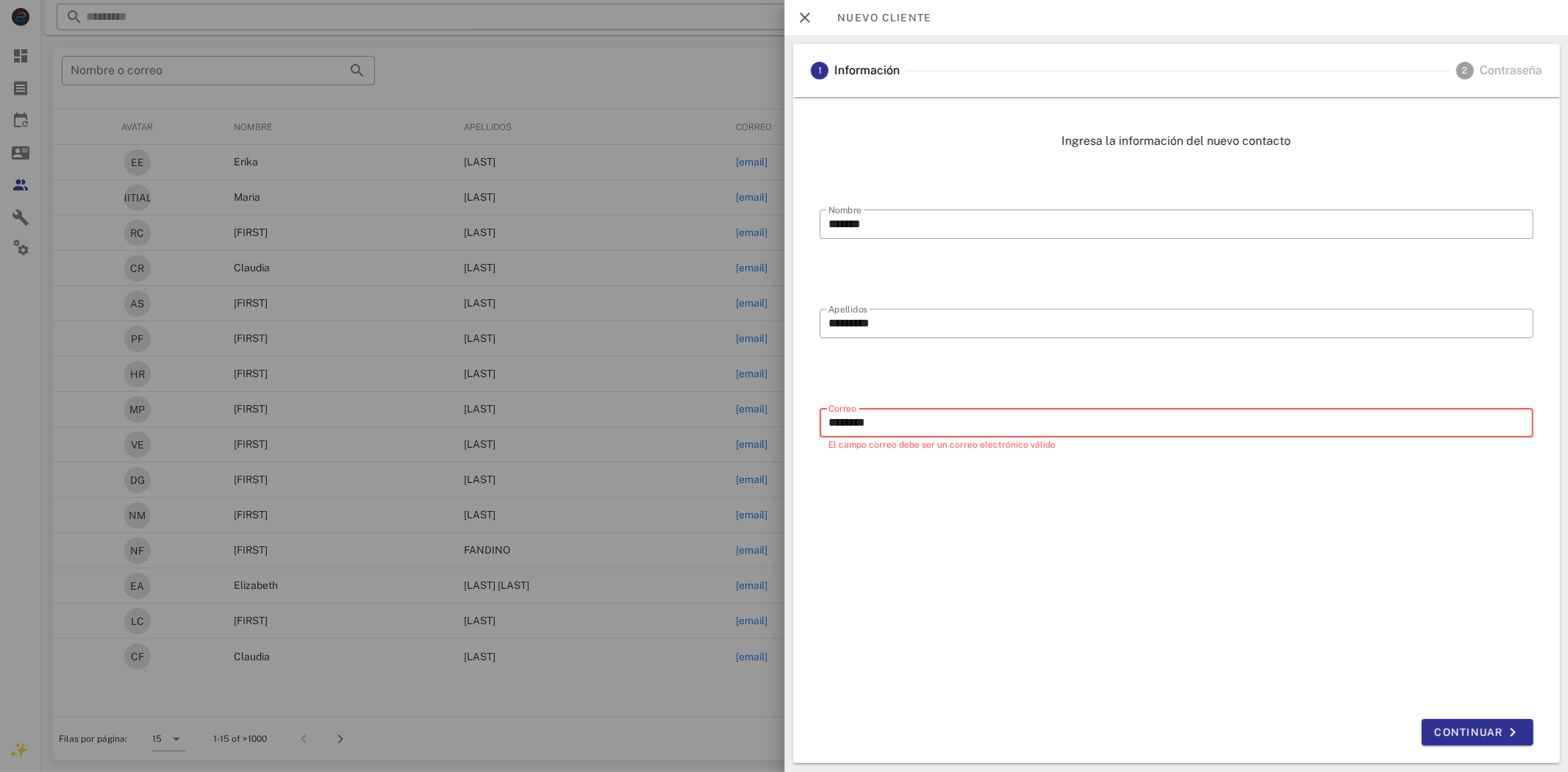 click on "********" at bounding box center [1176, 423] 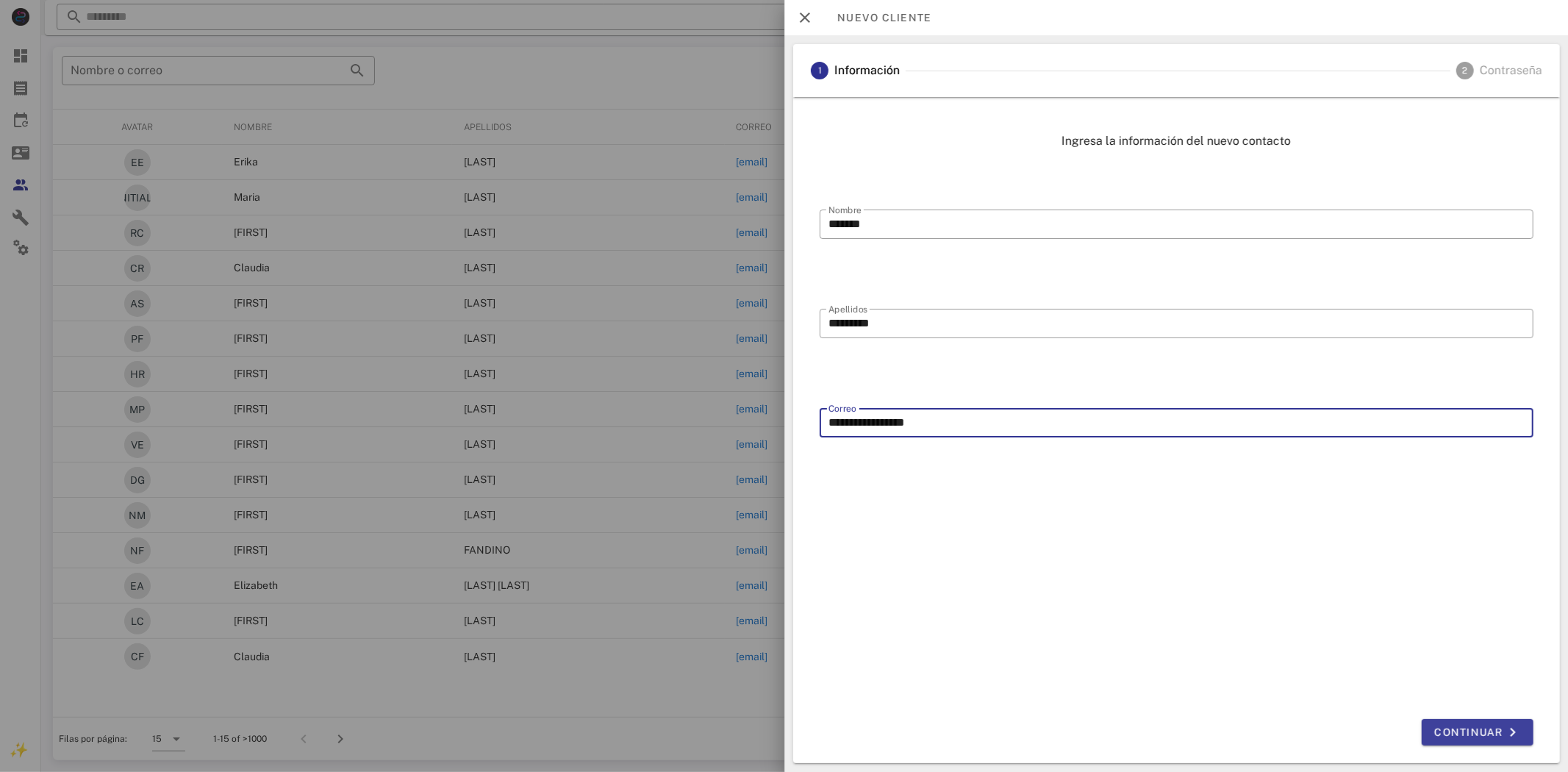 type on "**********" 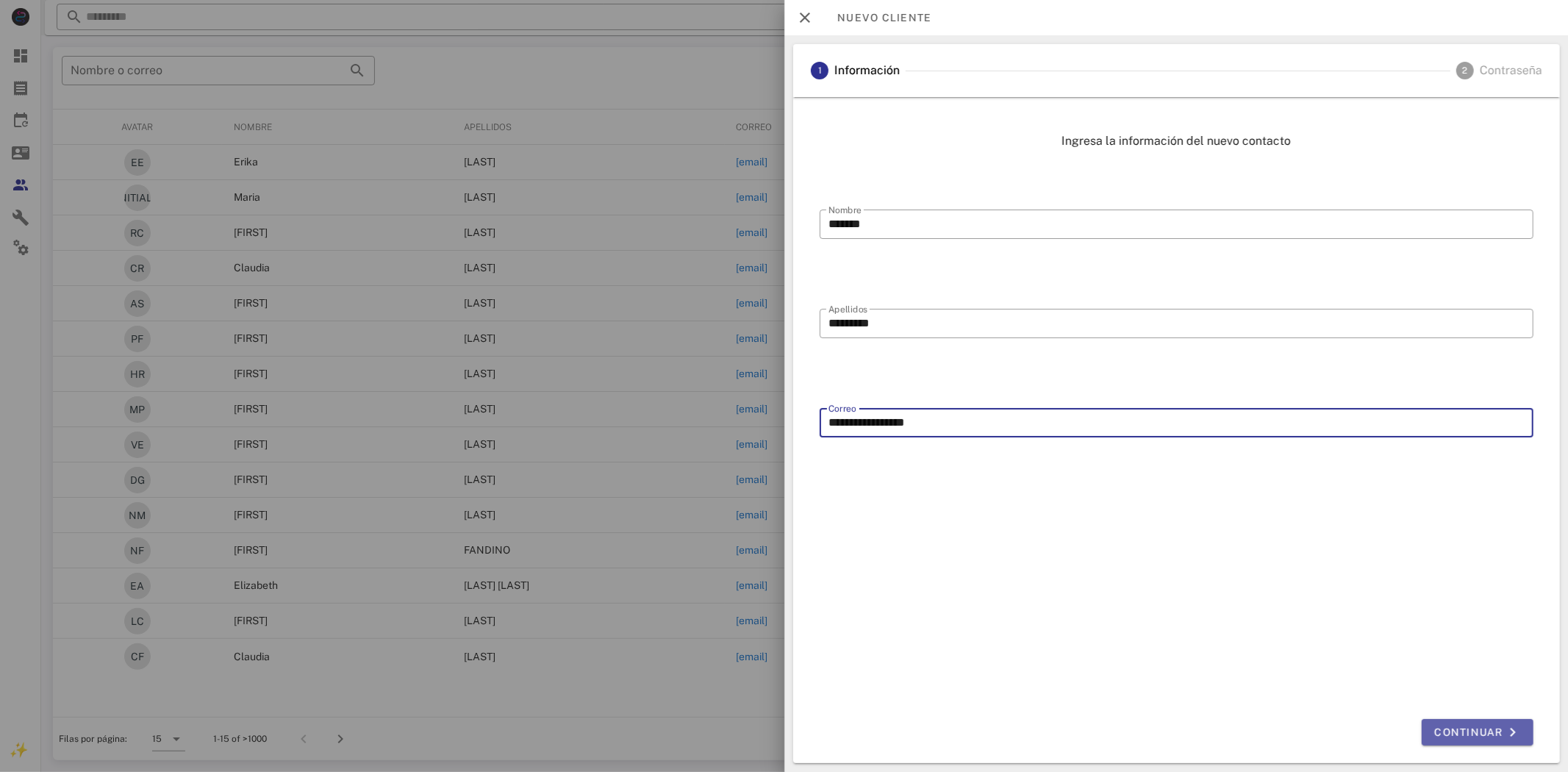 click on "Continuar" at bounding box center [1478, 732] 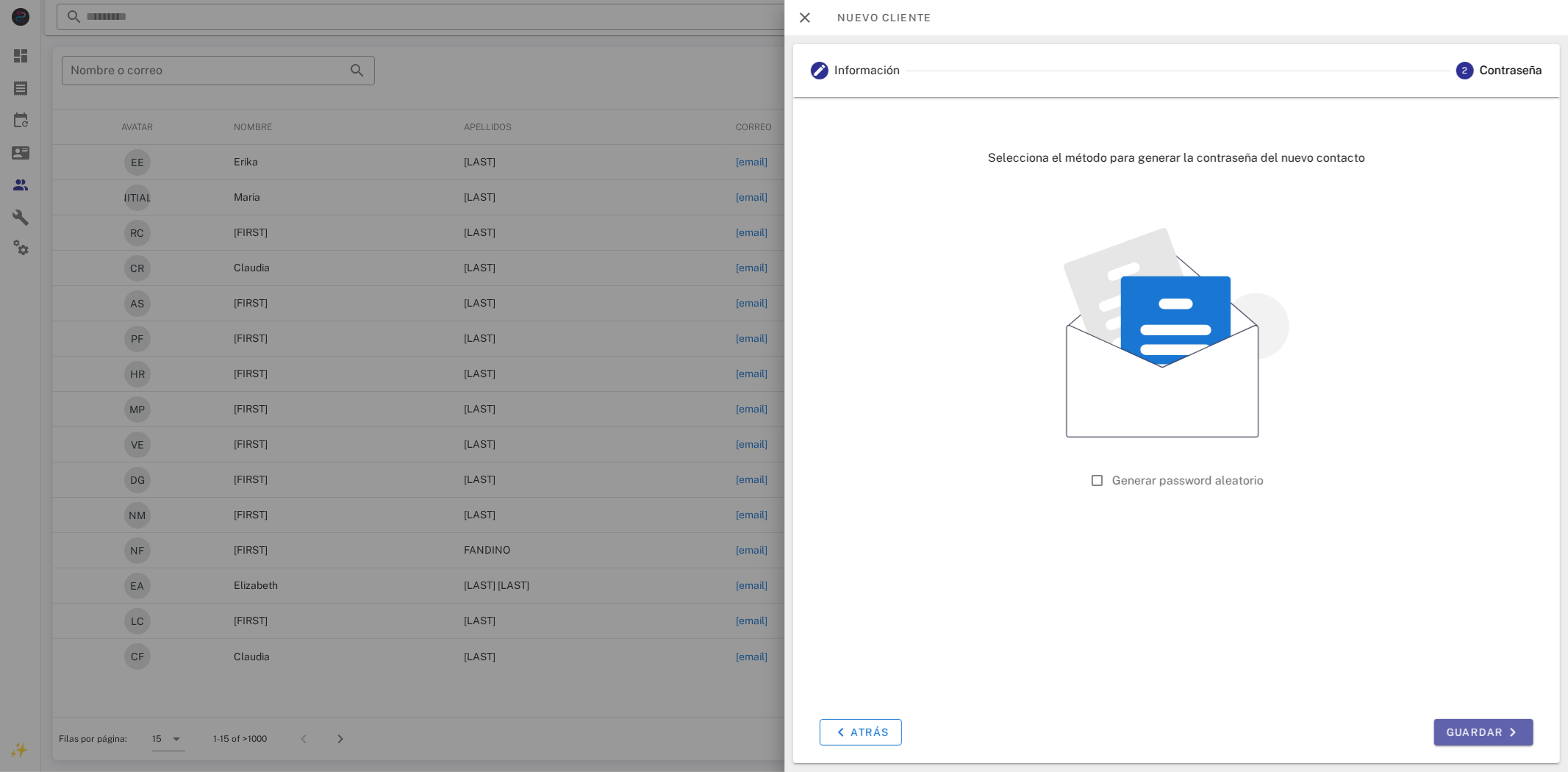 click at bounding box center [1512, 732] 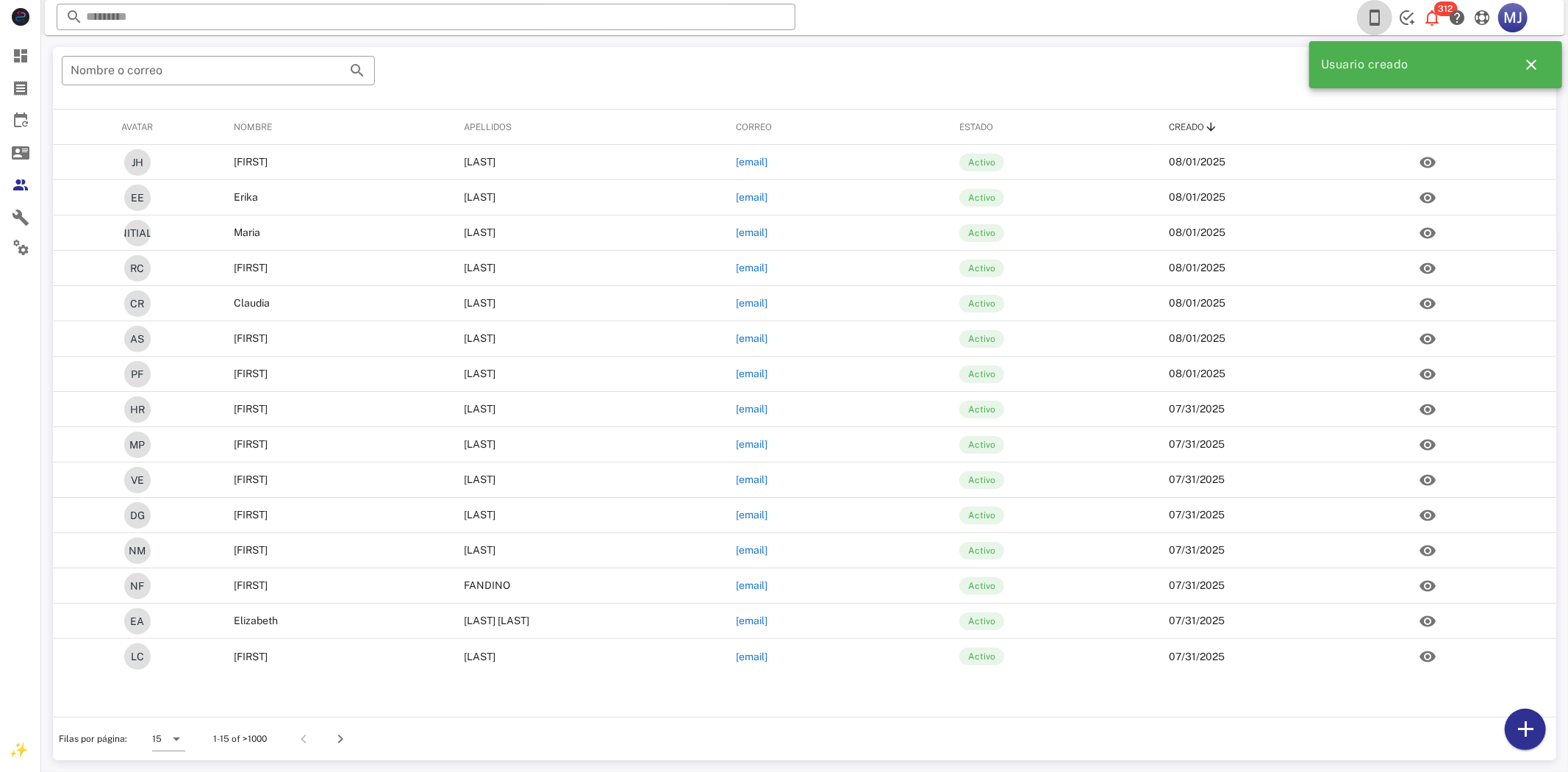 click at bounding box center [1375, 18] 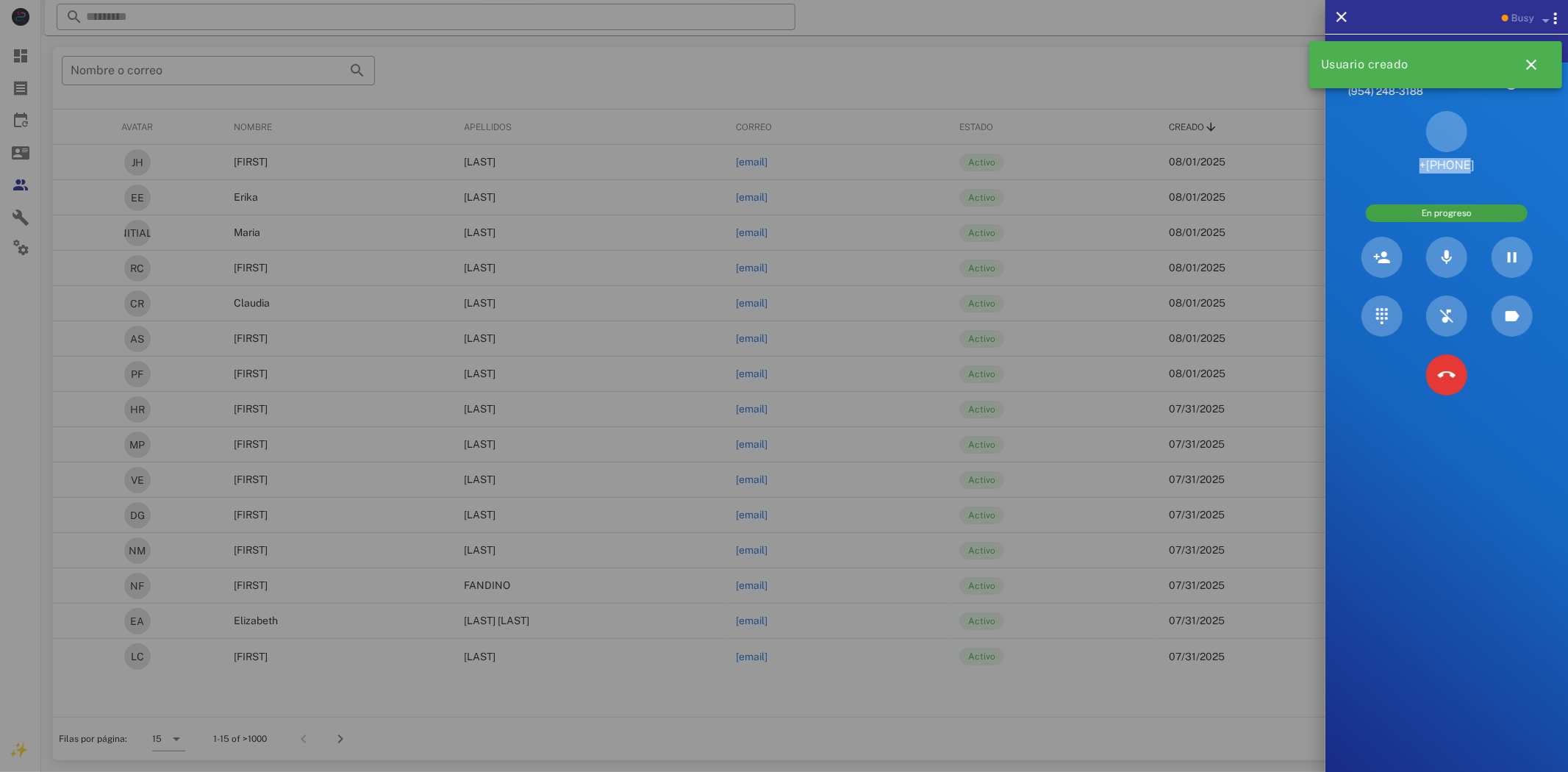 drag, startPoint x: 1405, startPoint y: 166, endPoint x: 1472, endPoint y: 174, distance: 67.47592 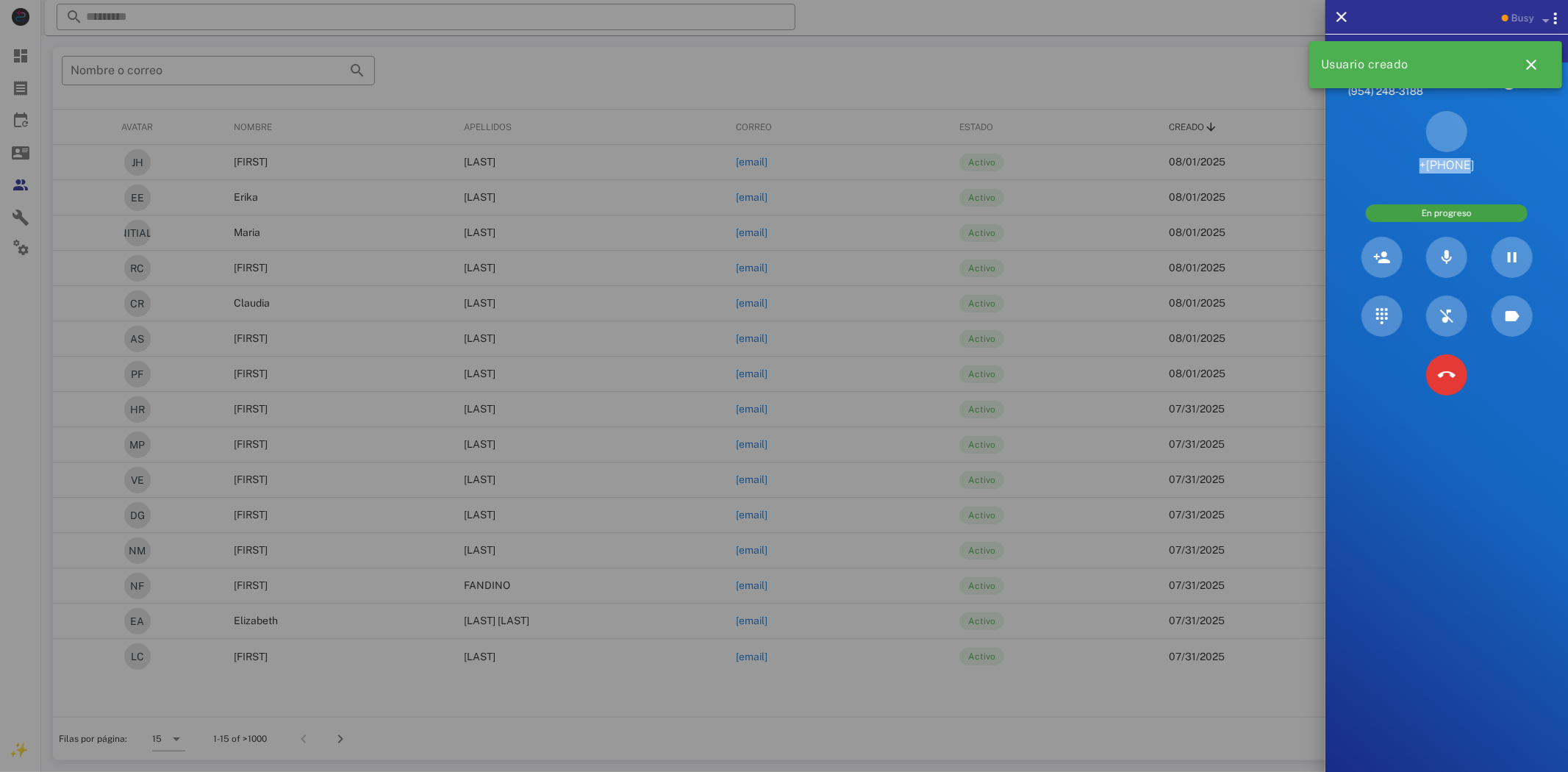drag, startPoint x: 1420, startPoint y: 165, endPoint x: 1475, endPoint y: 171, distance: 55.3263 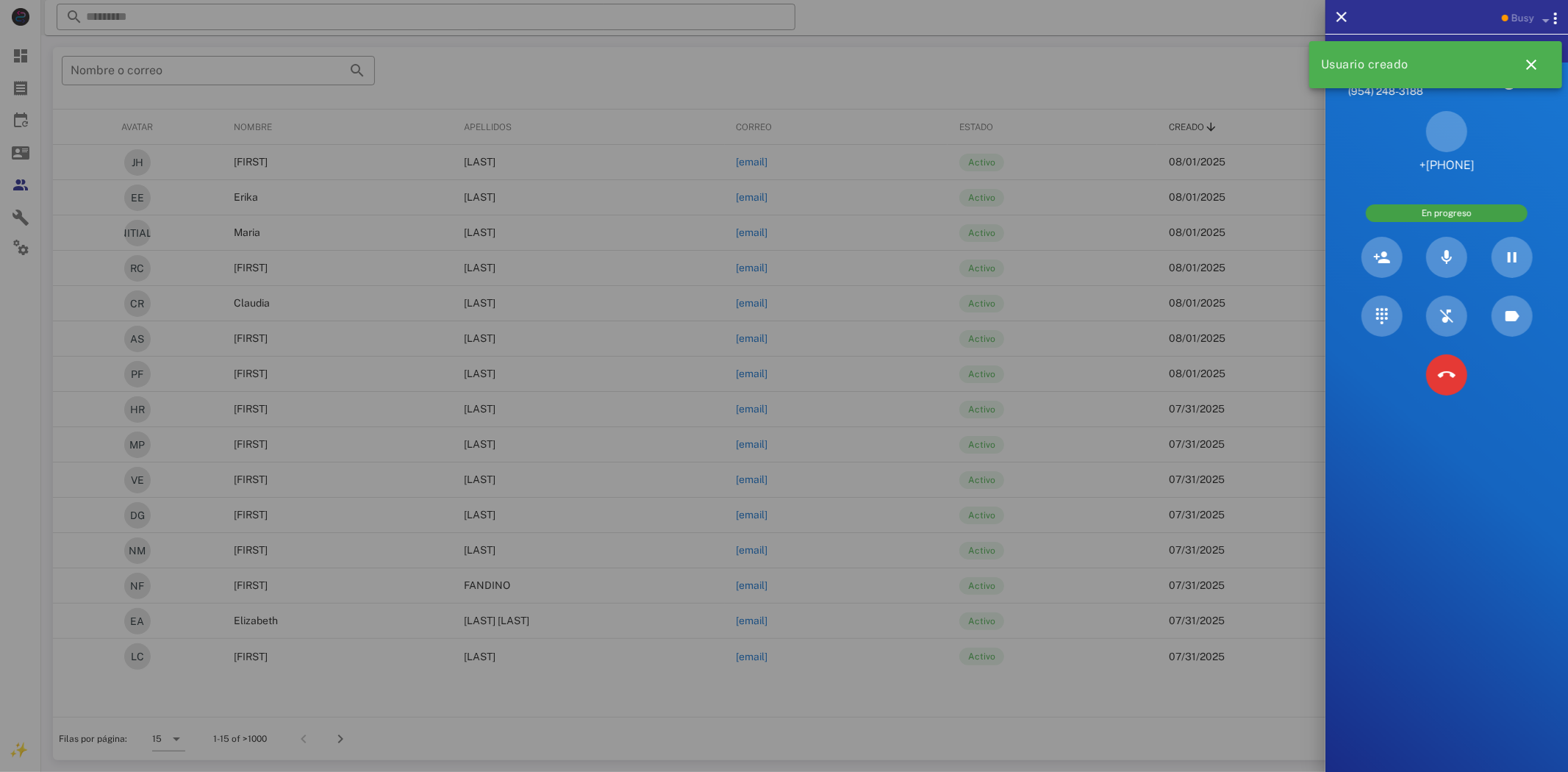 click at bounding box center [784, 386] 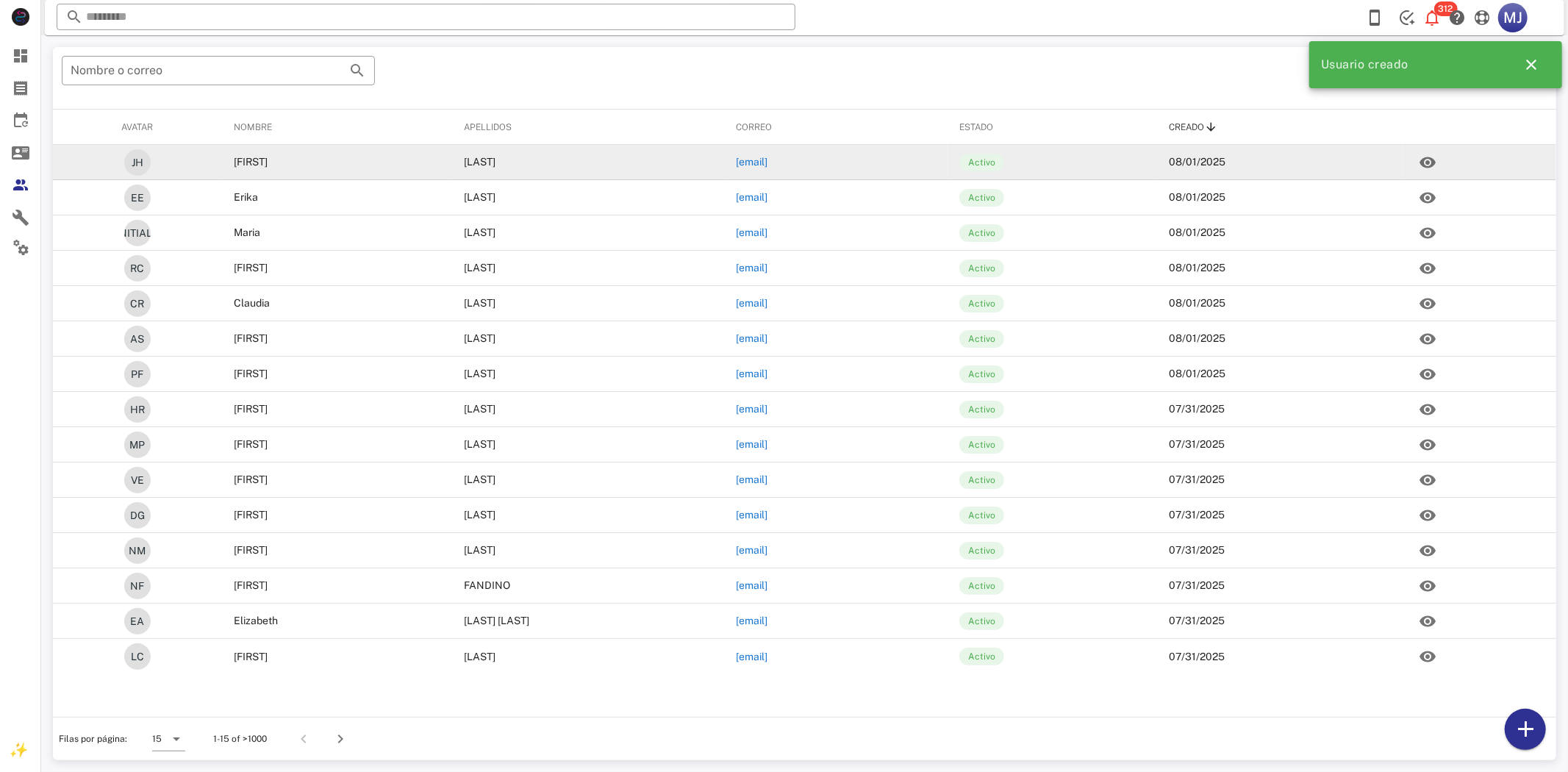 click on "[EMAIL]" at bounding box center [752, 162] 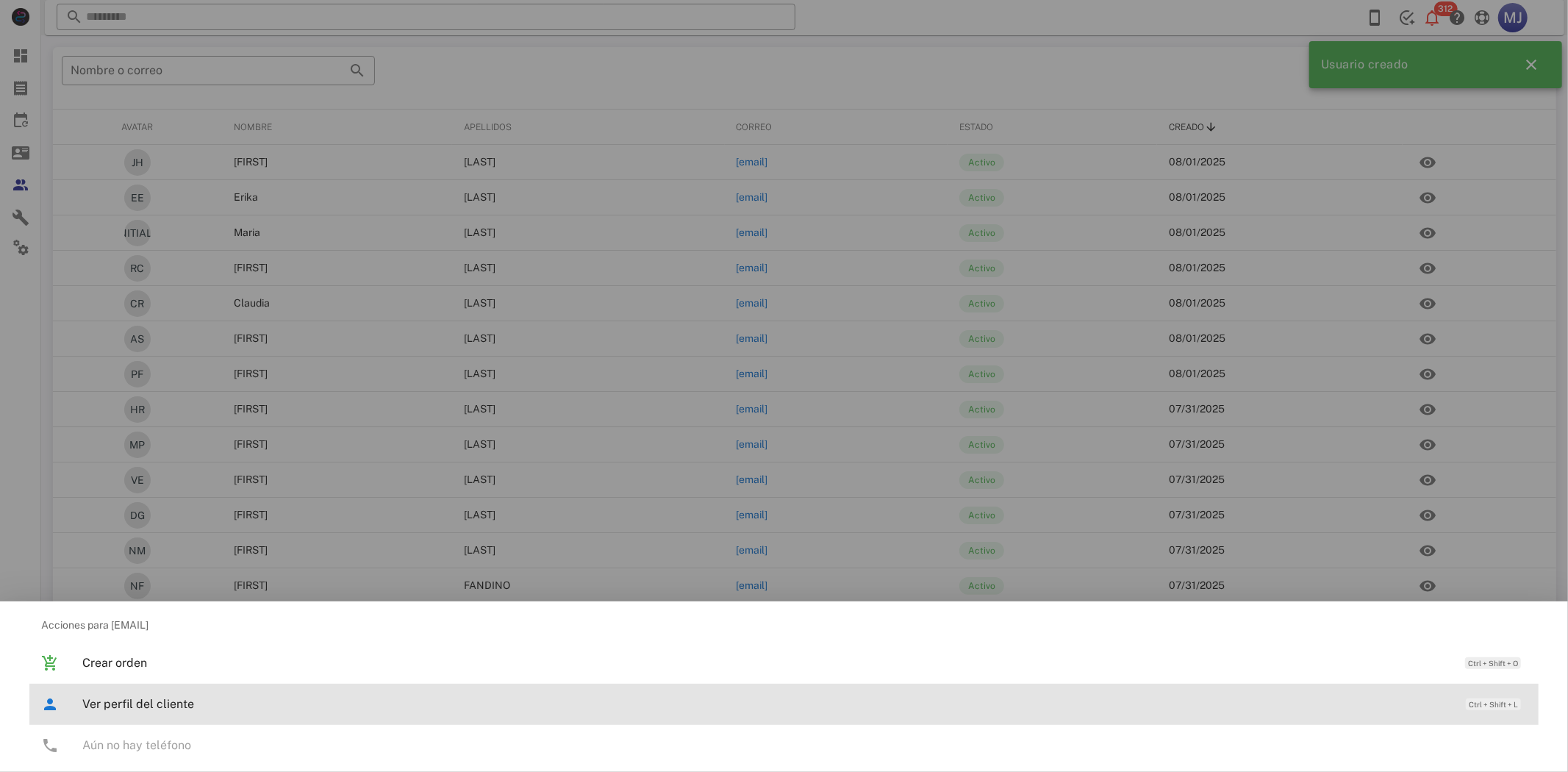 drag, startPoint x: 185, startPoint y: 710, endPoint x: 193, endPoint y: 696, distance: 16.124515 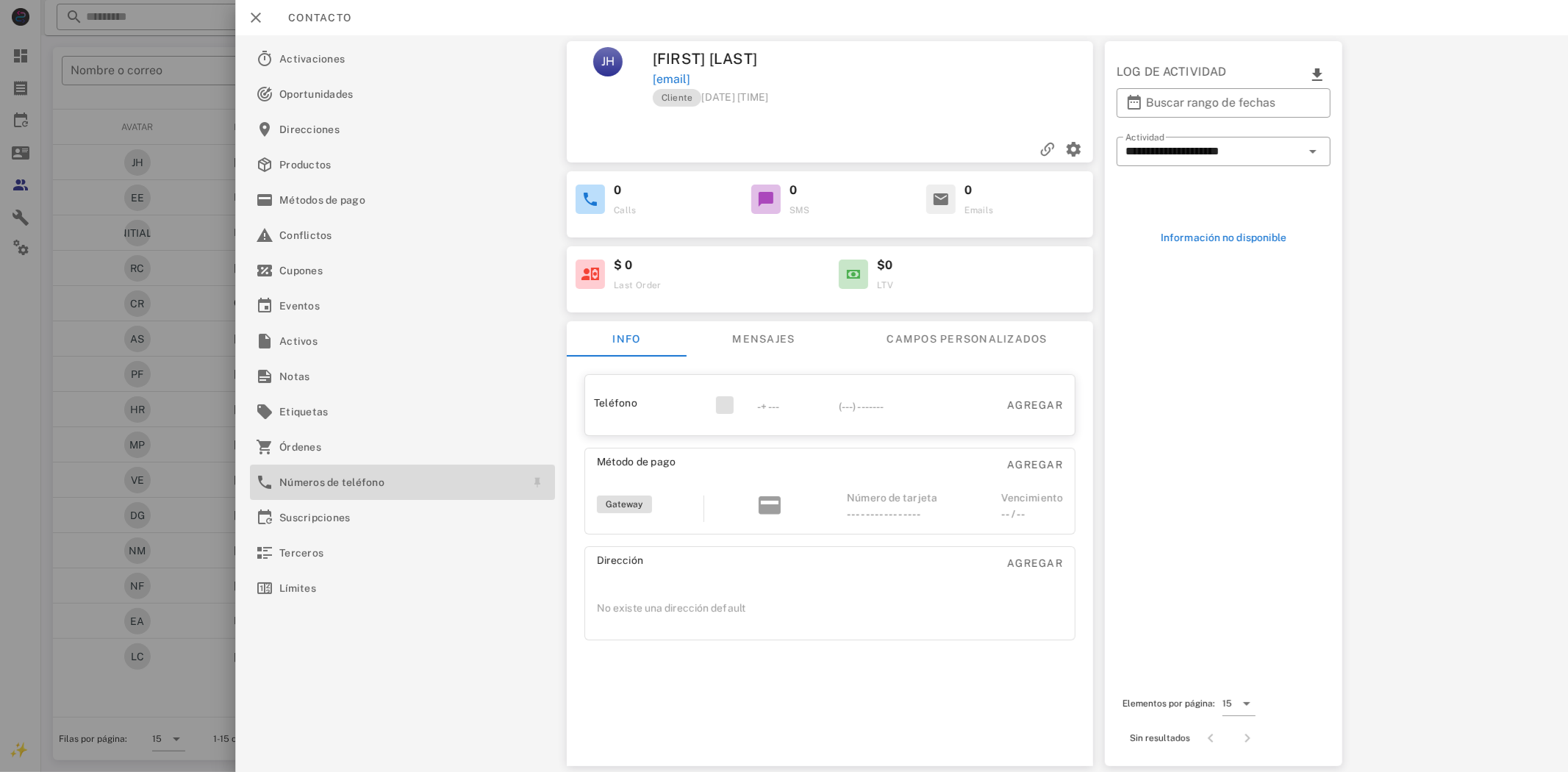 click on "Números de teléfono" at bounding box center (399, 482) 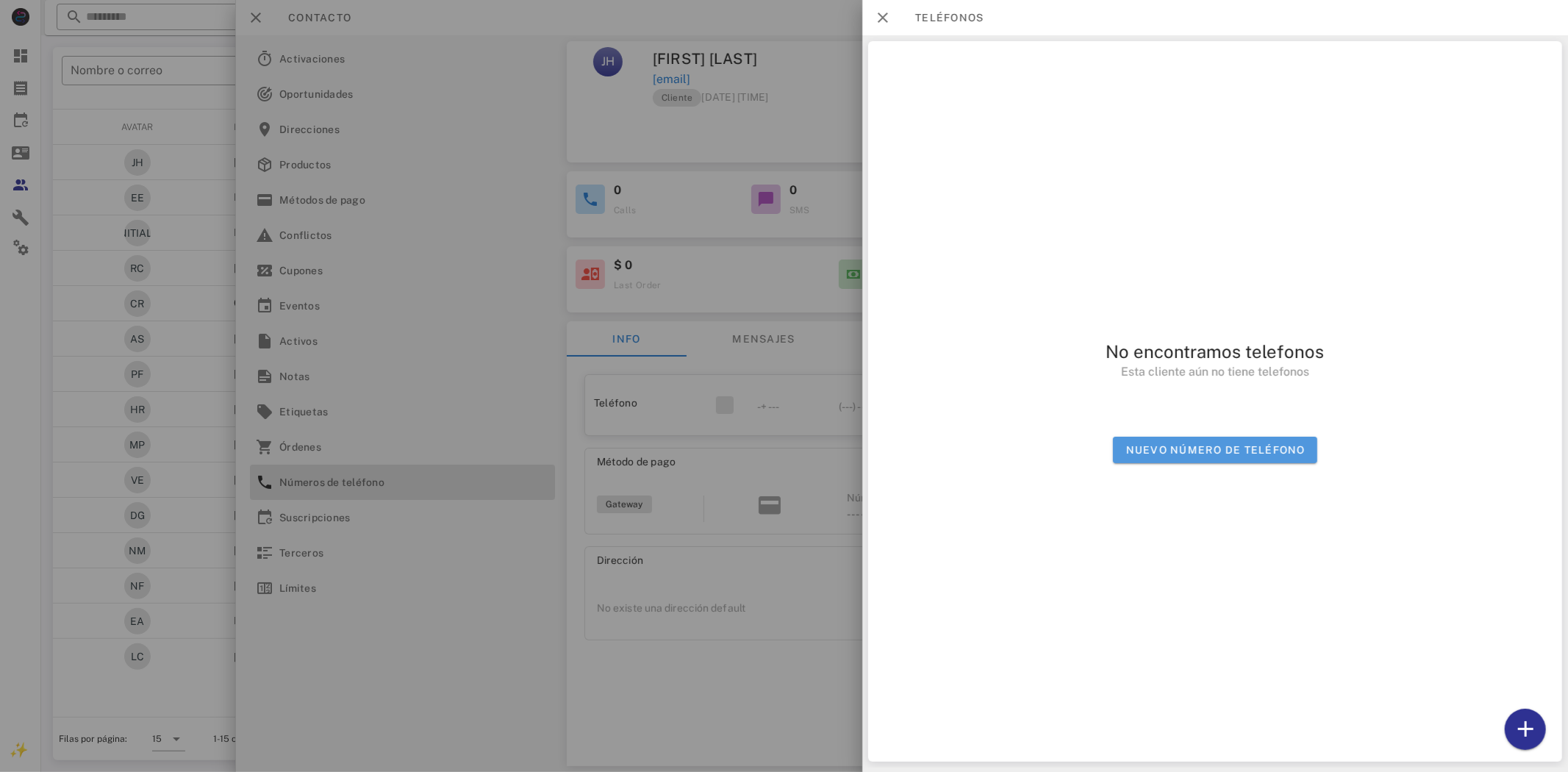 click on "Nuevo número de teléfono" at bounding box center [1214, 450] 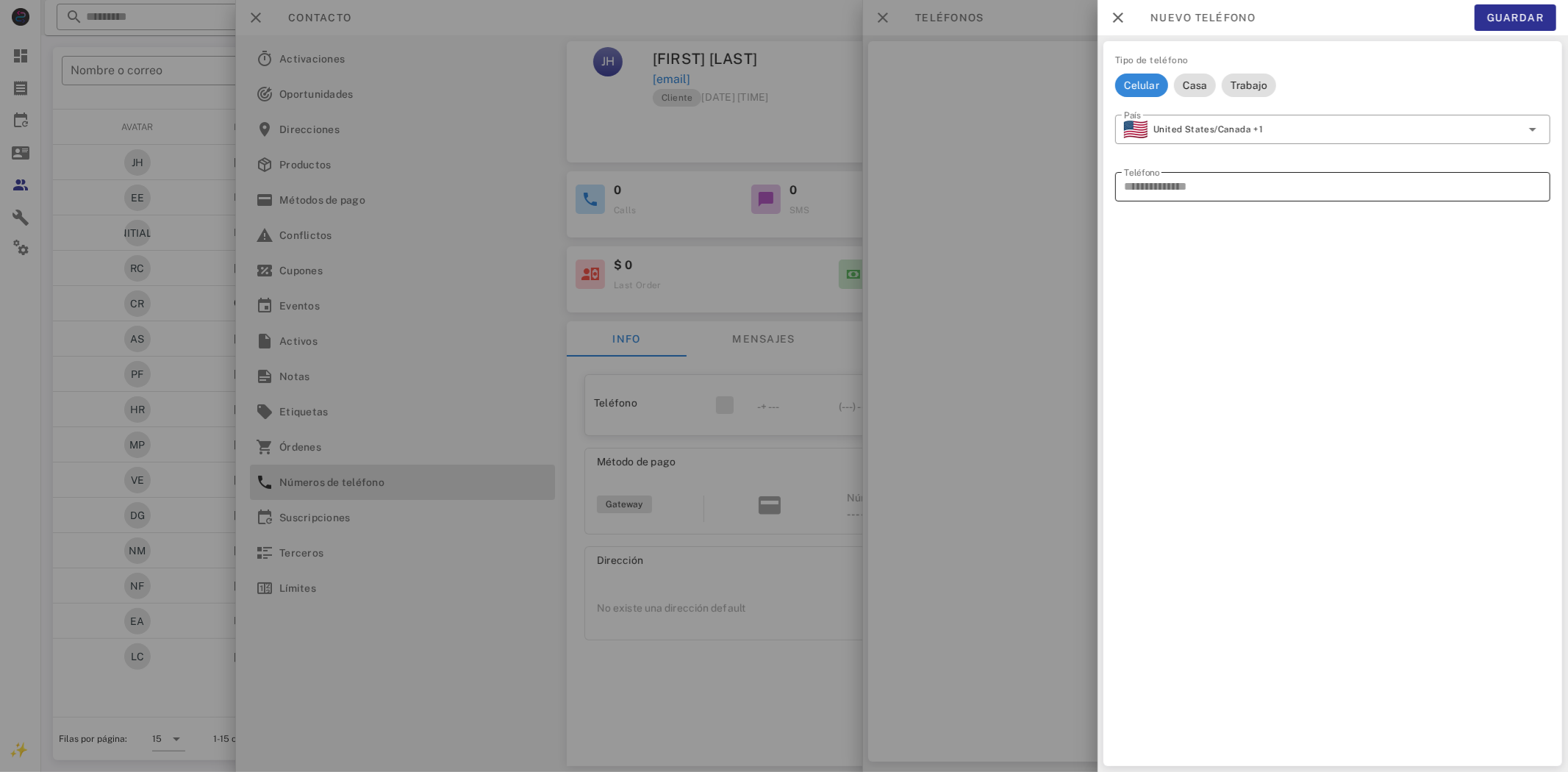 click on "Teléfono" at bounding box center (1333, 187) 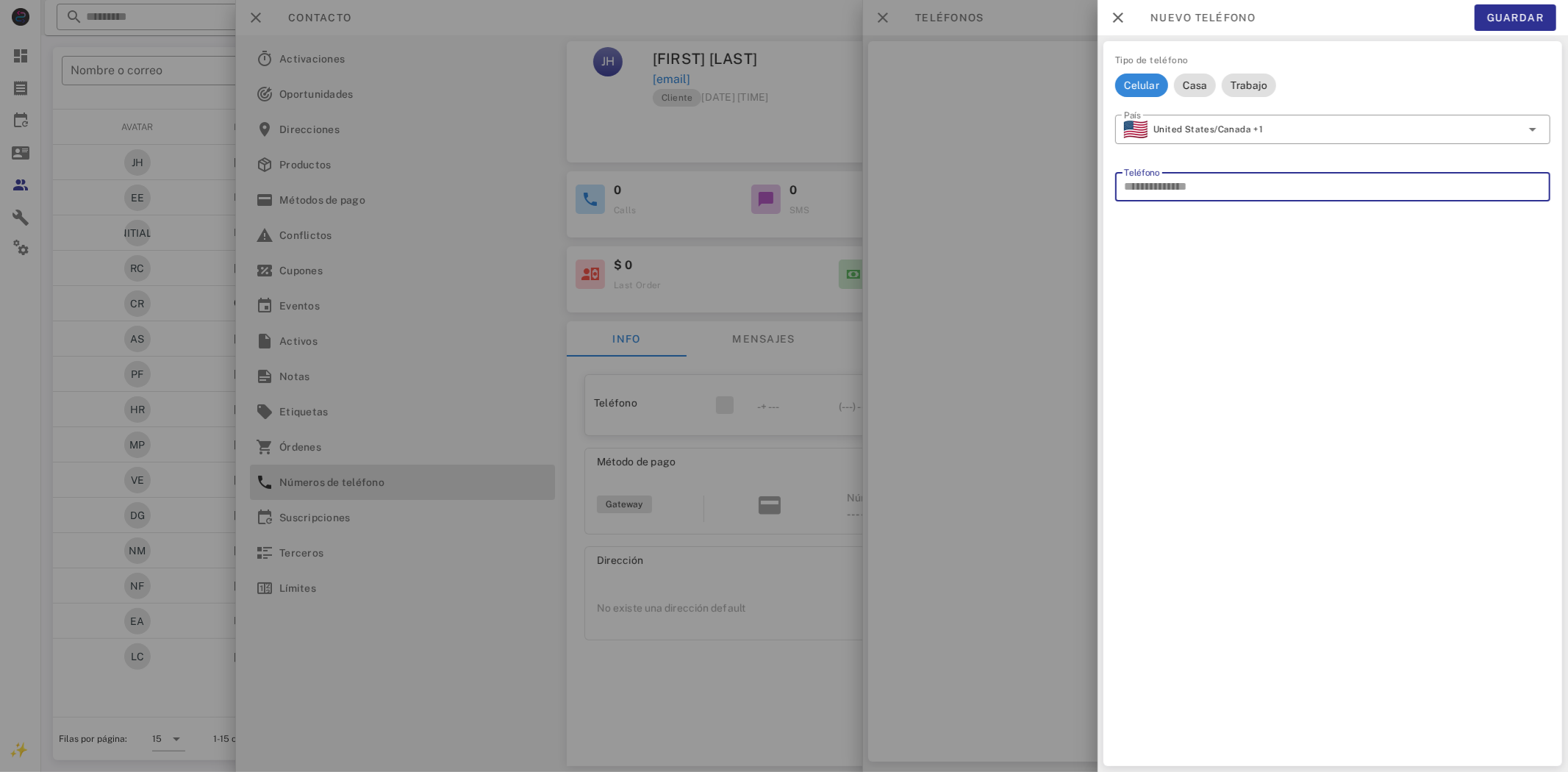 paste on "**********" 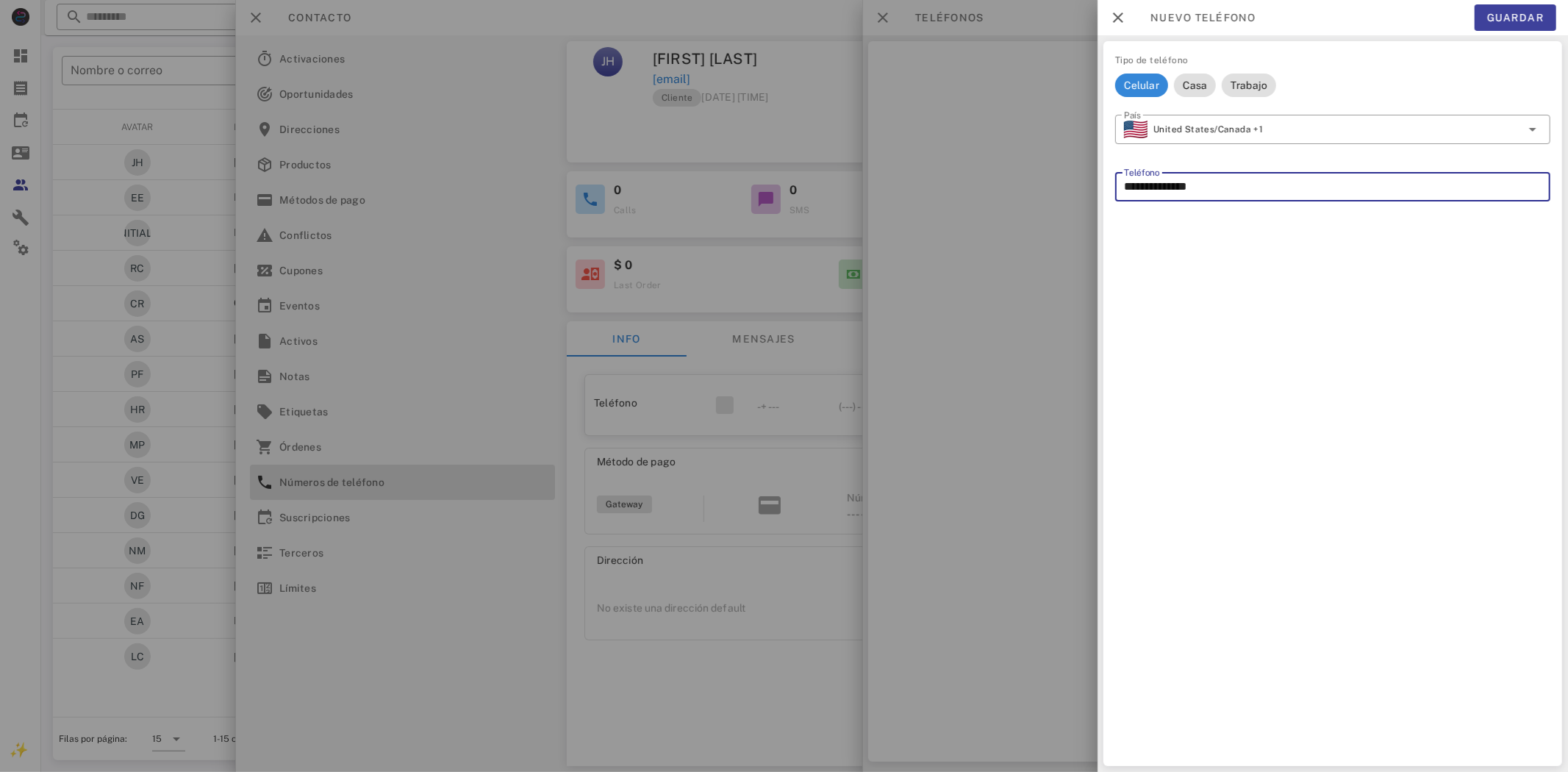 type on "**********" 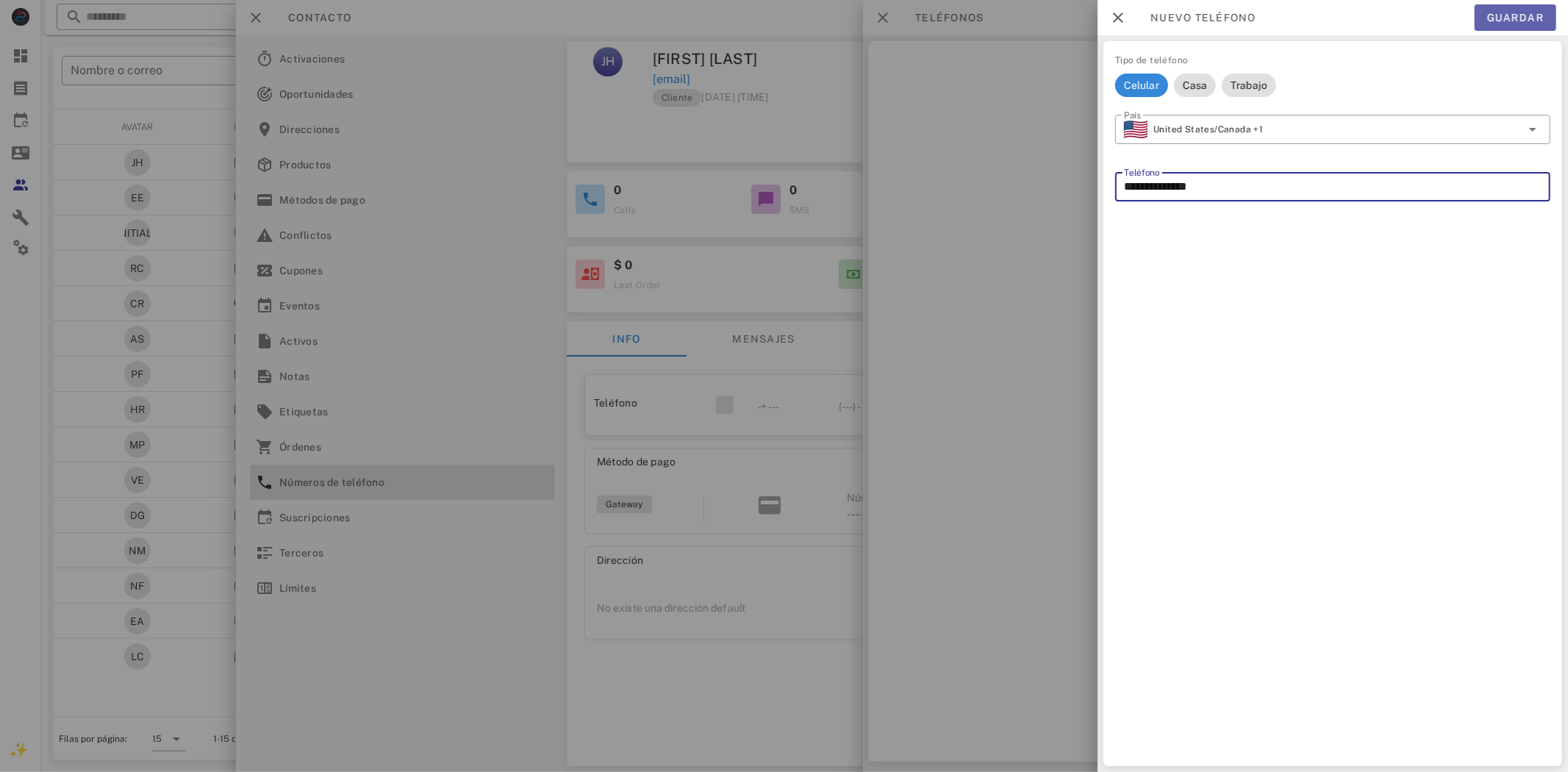 click on "Guardar" at bounding box center [1515, 18] 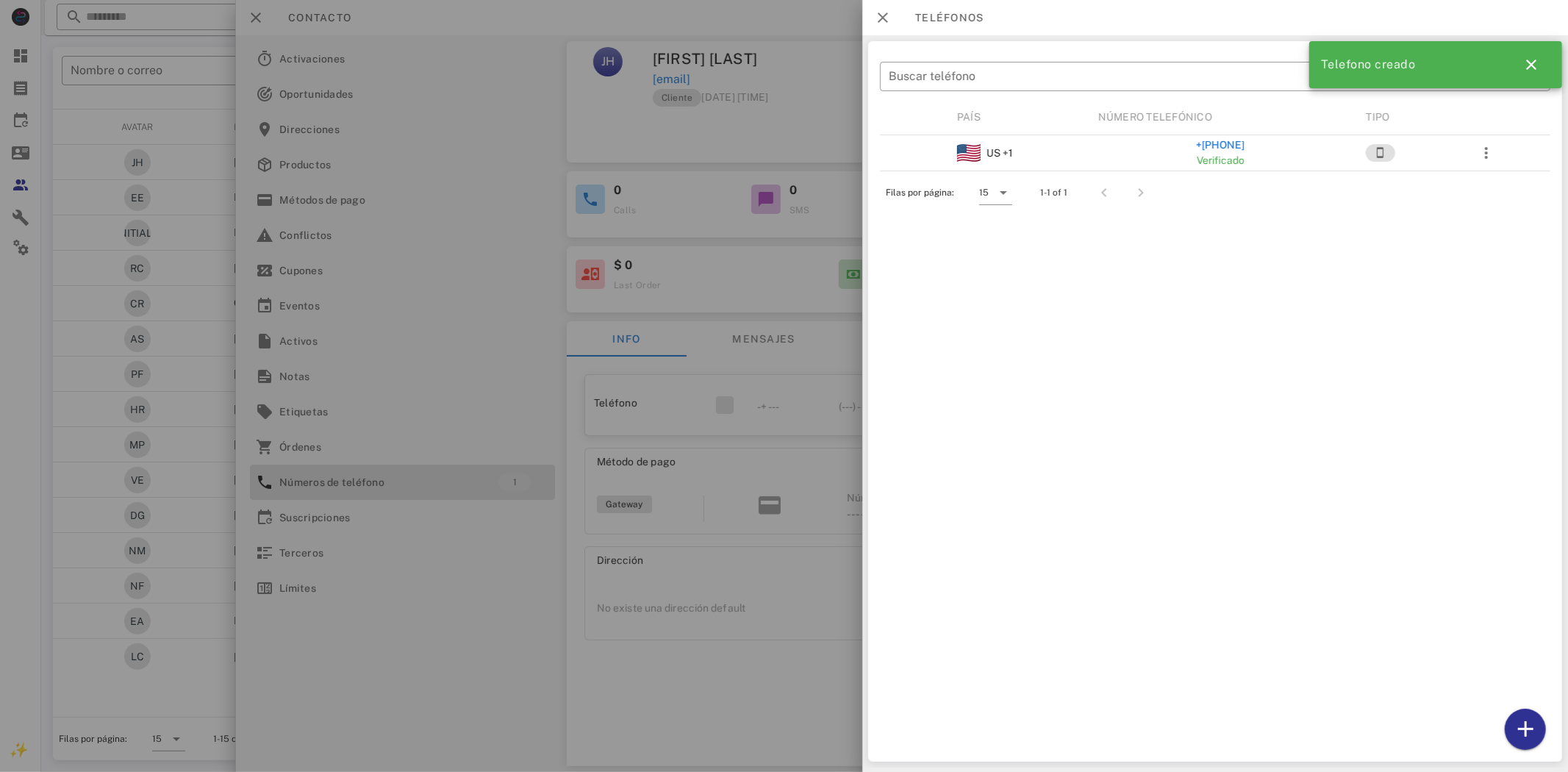 drag, startPoint x: 772, startPoint y: 126, endPoint x: 739, endPoint y: 107, distance: 38.078866 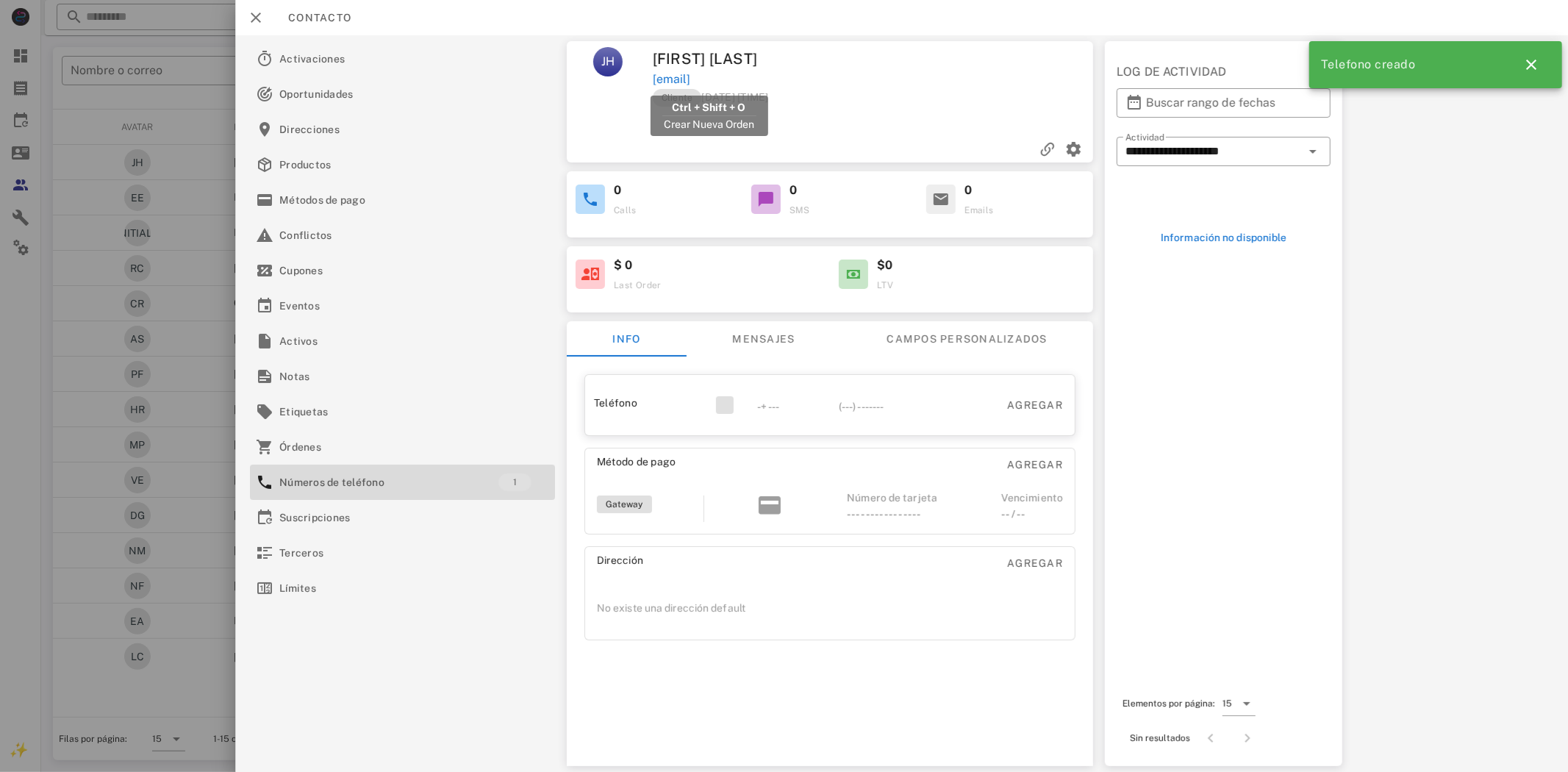 click on "[EMAIL]" at bounding box center [670, 79] 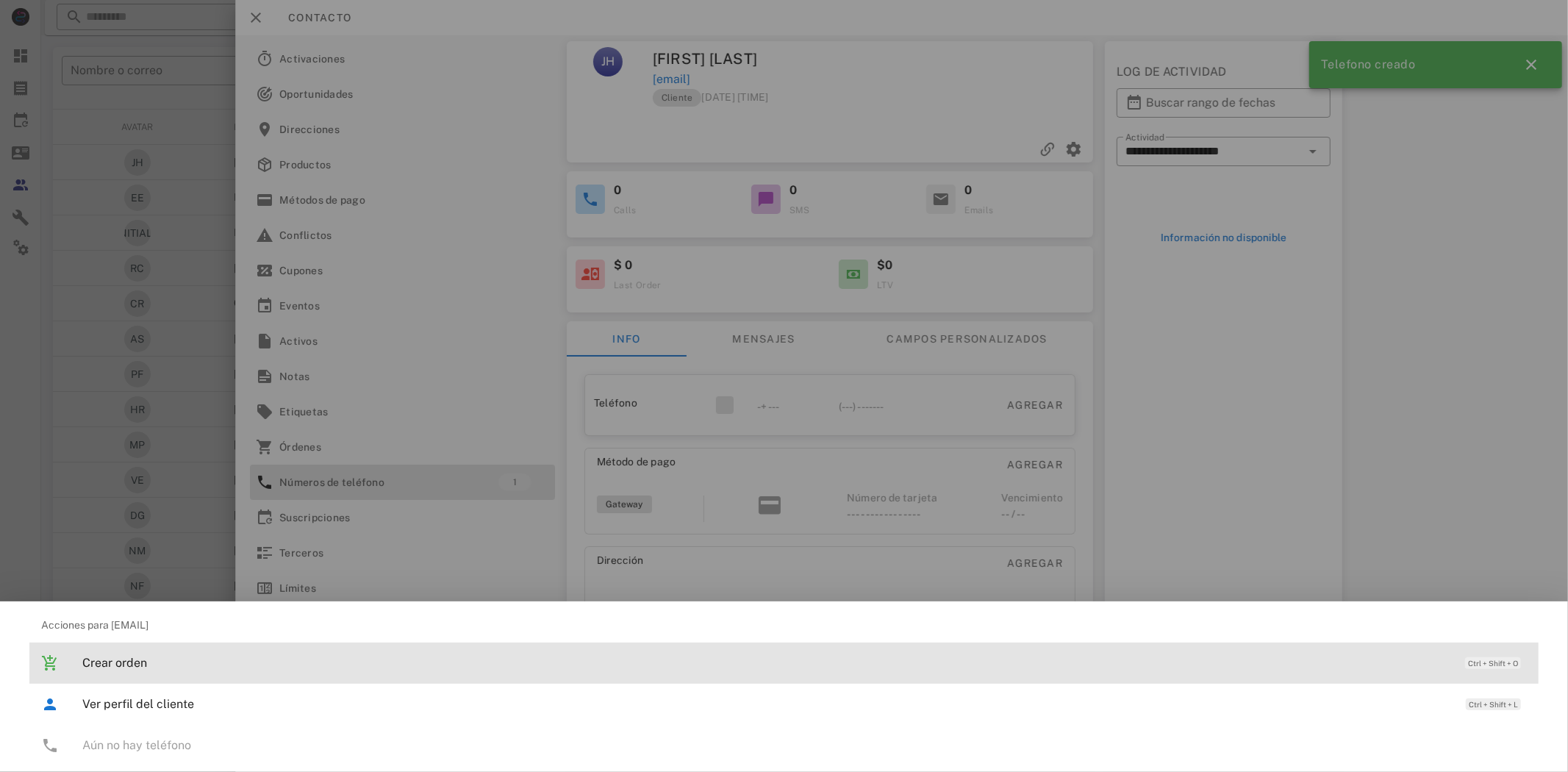 click on "Crear orden Ctrl + Shift + O" at bounding box center (804, 662) 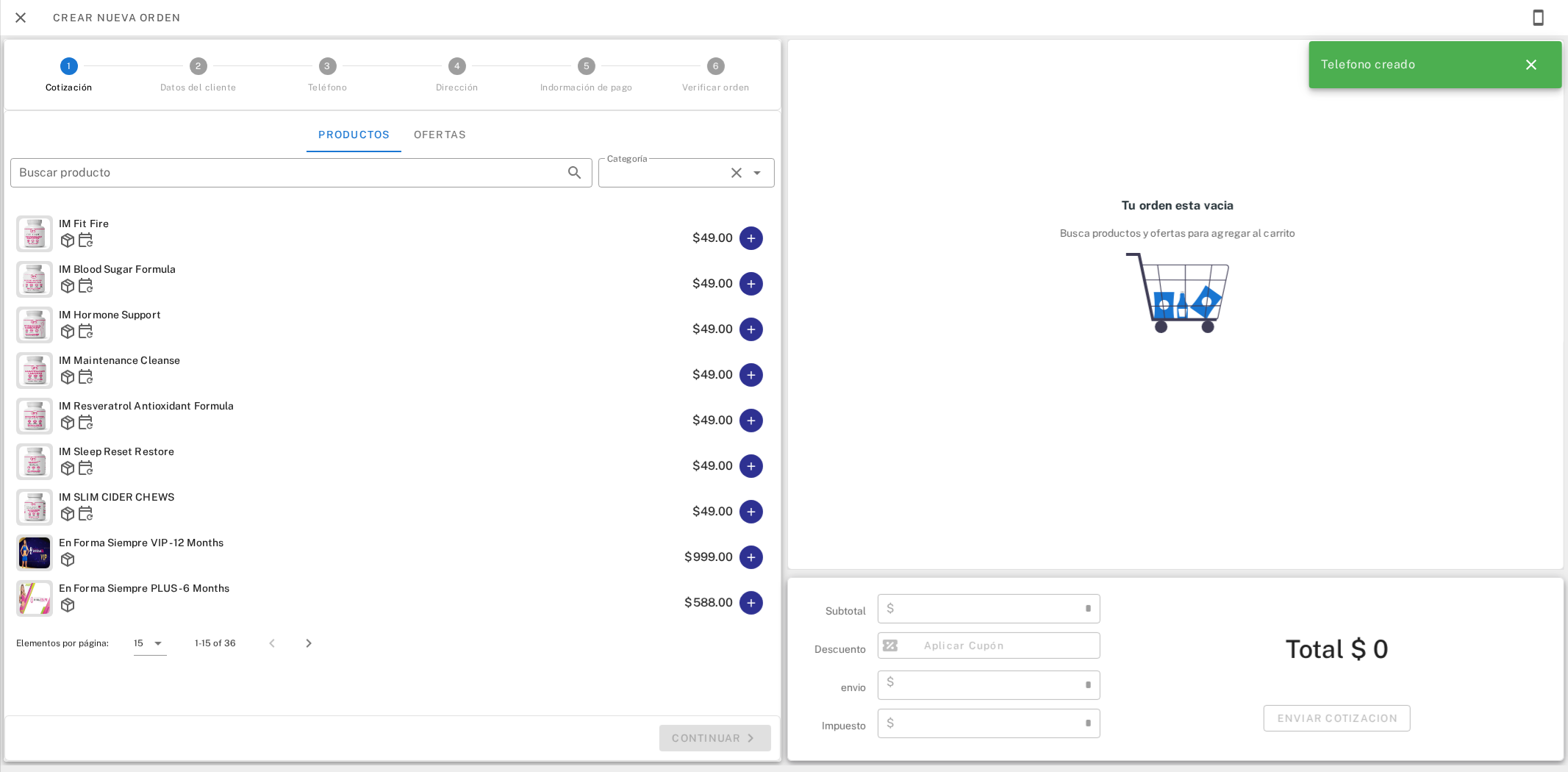 type on "**********" 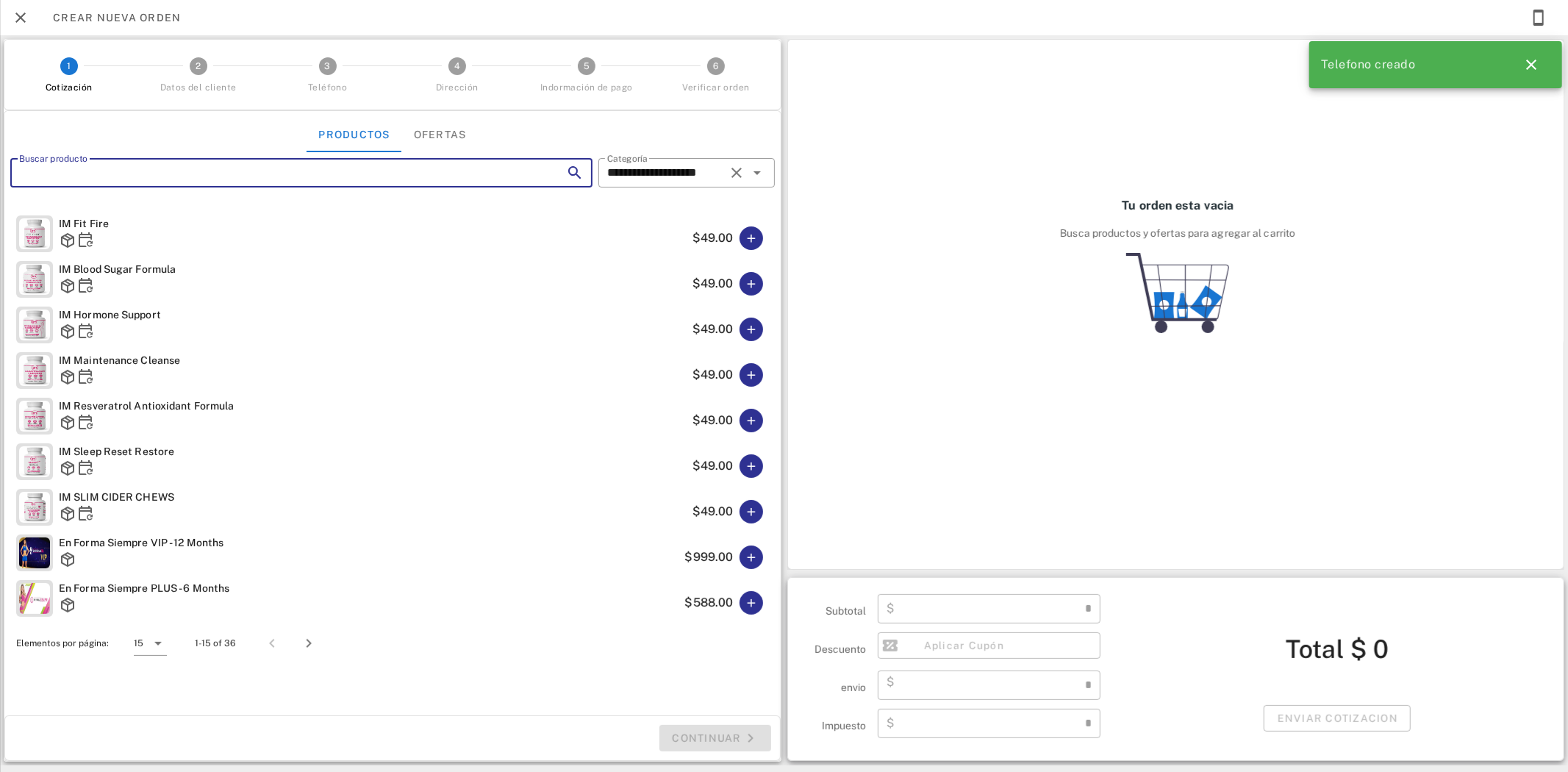 click on "Buscar producto" at bounding box center (281, 173) 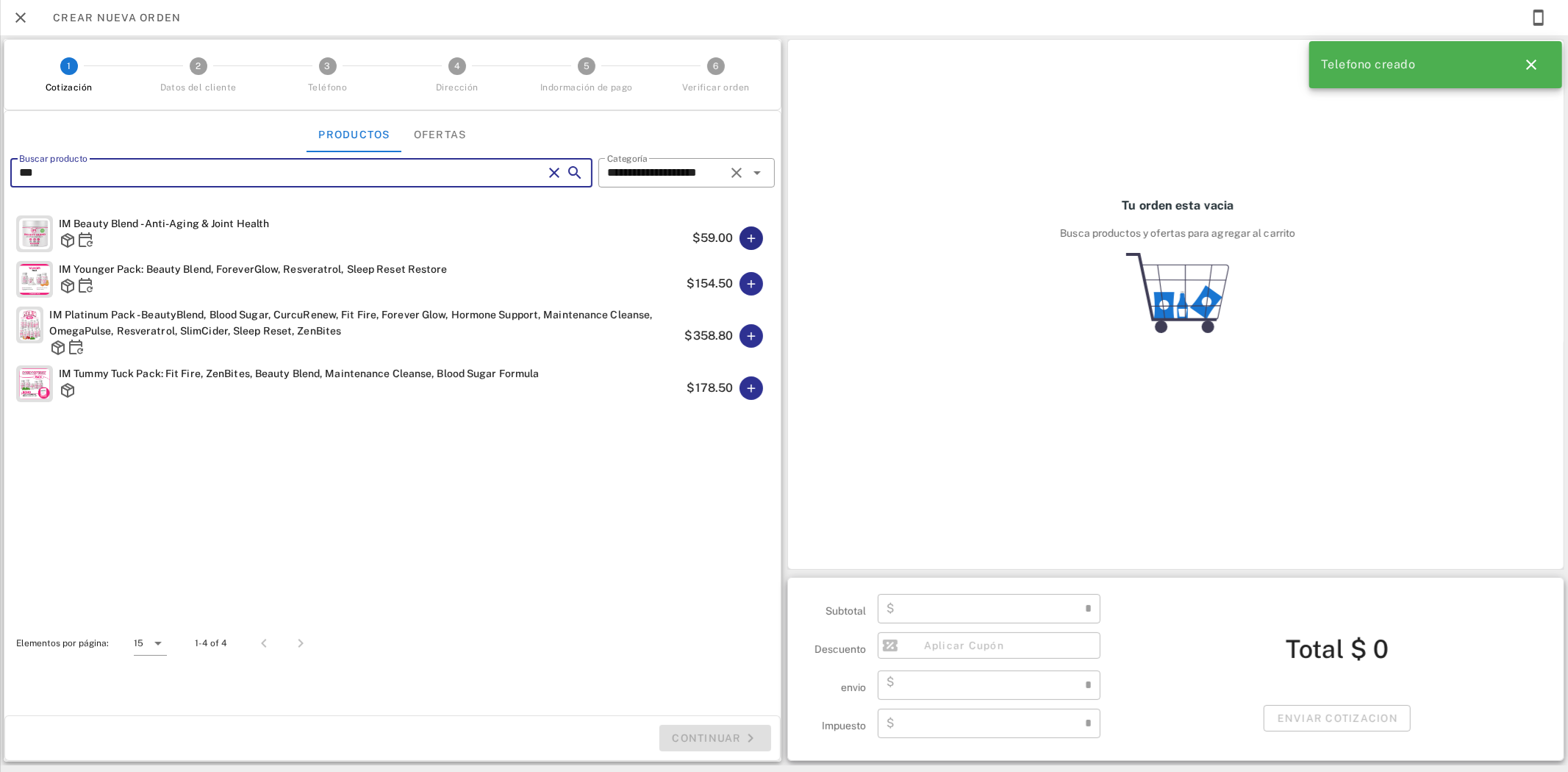 type on "***" 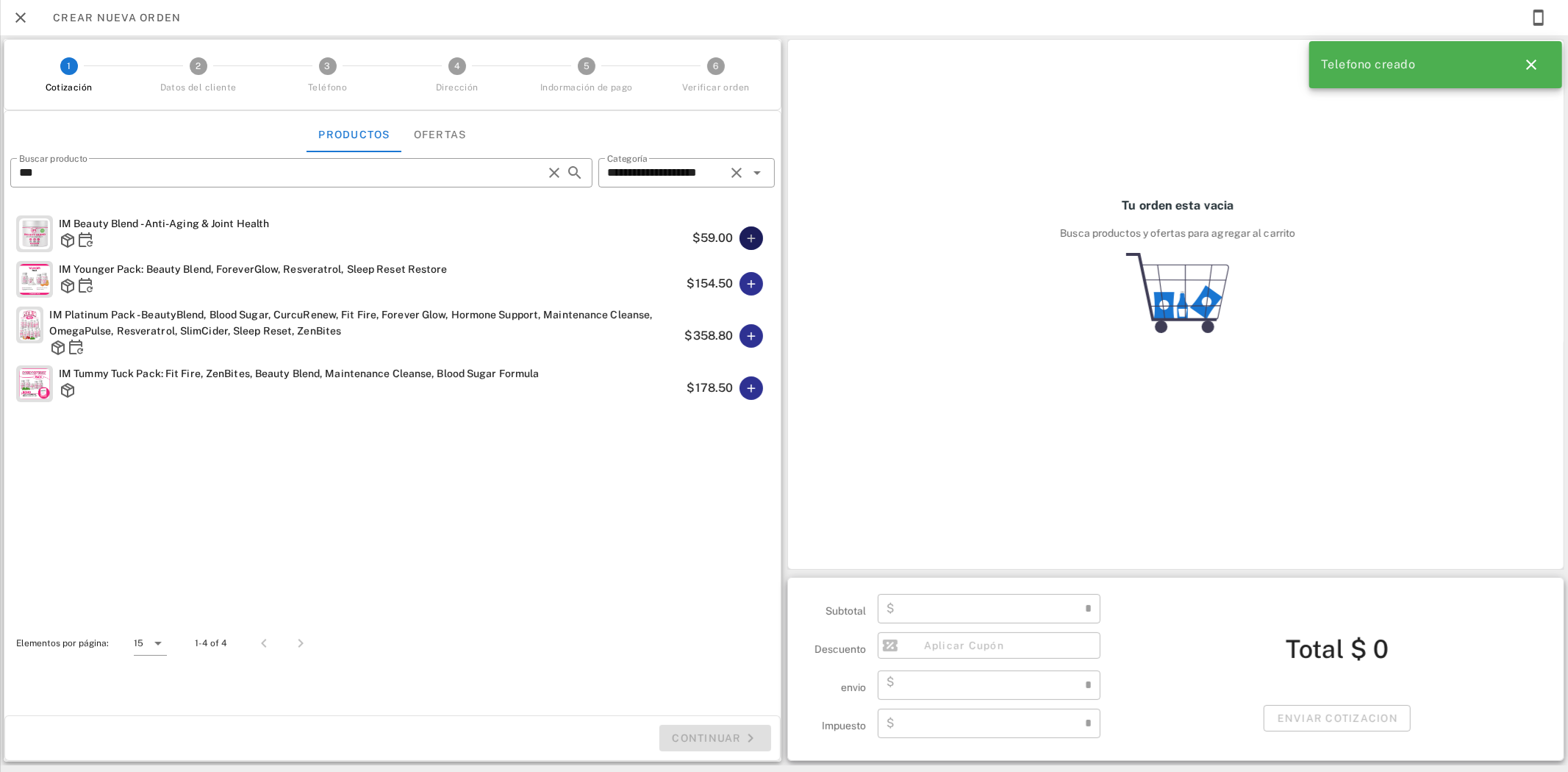 click at bounding box center (751, 238) 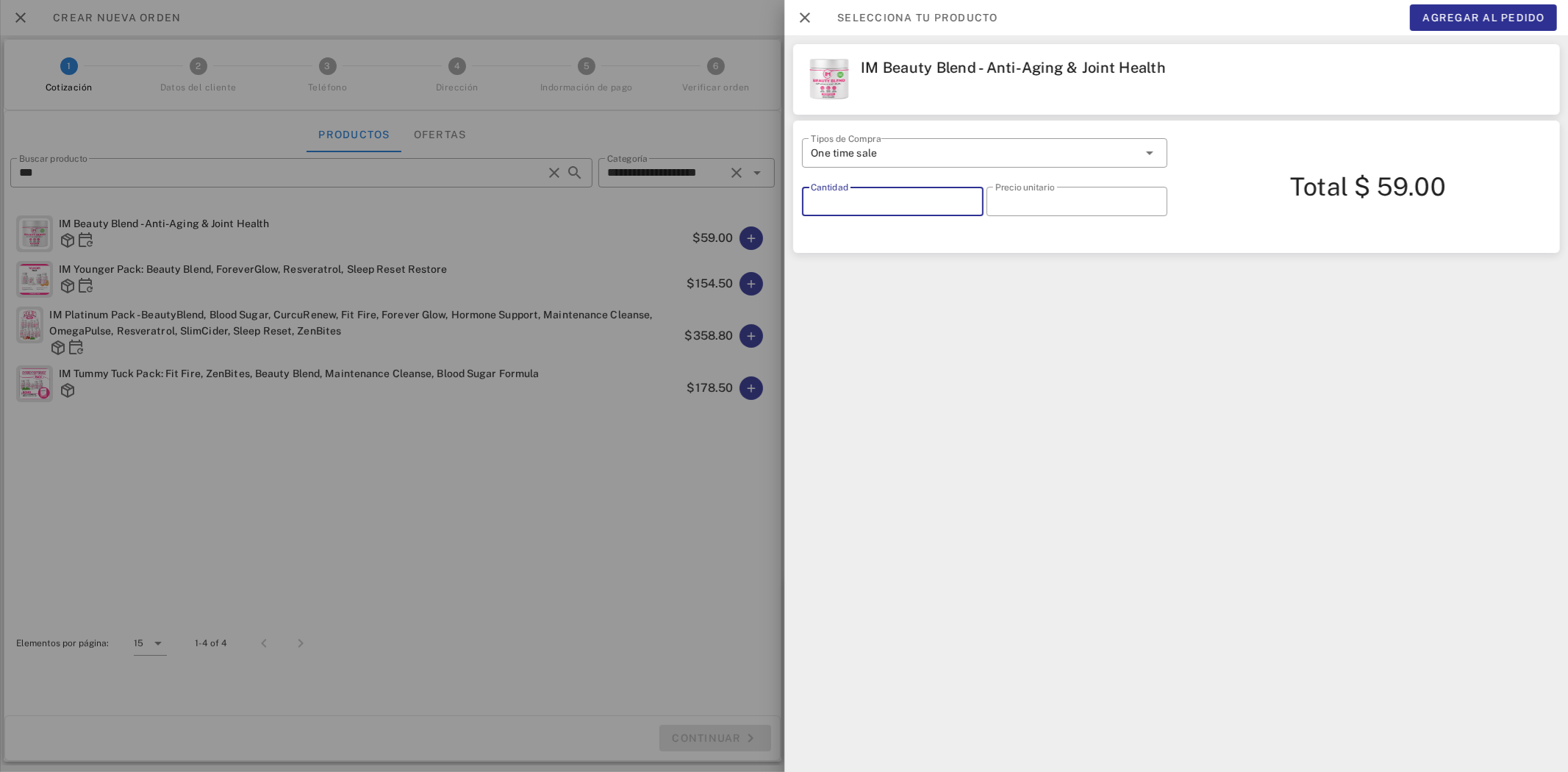 click on "*" at bounding box center [892, 201] 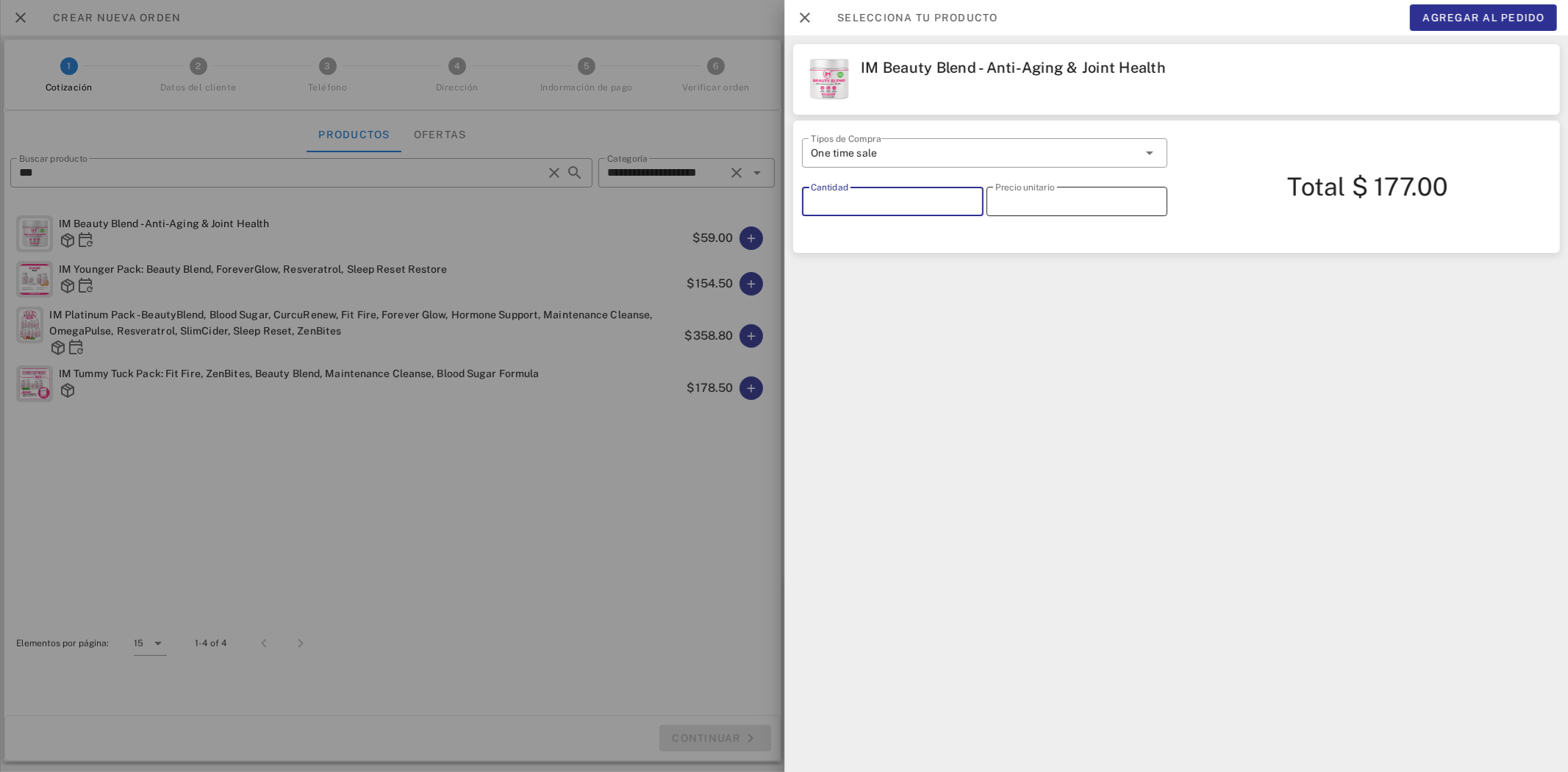type on "*" 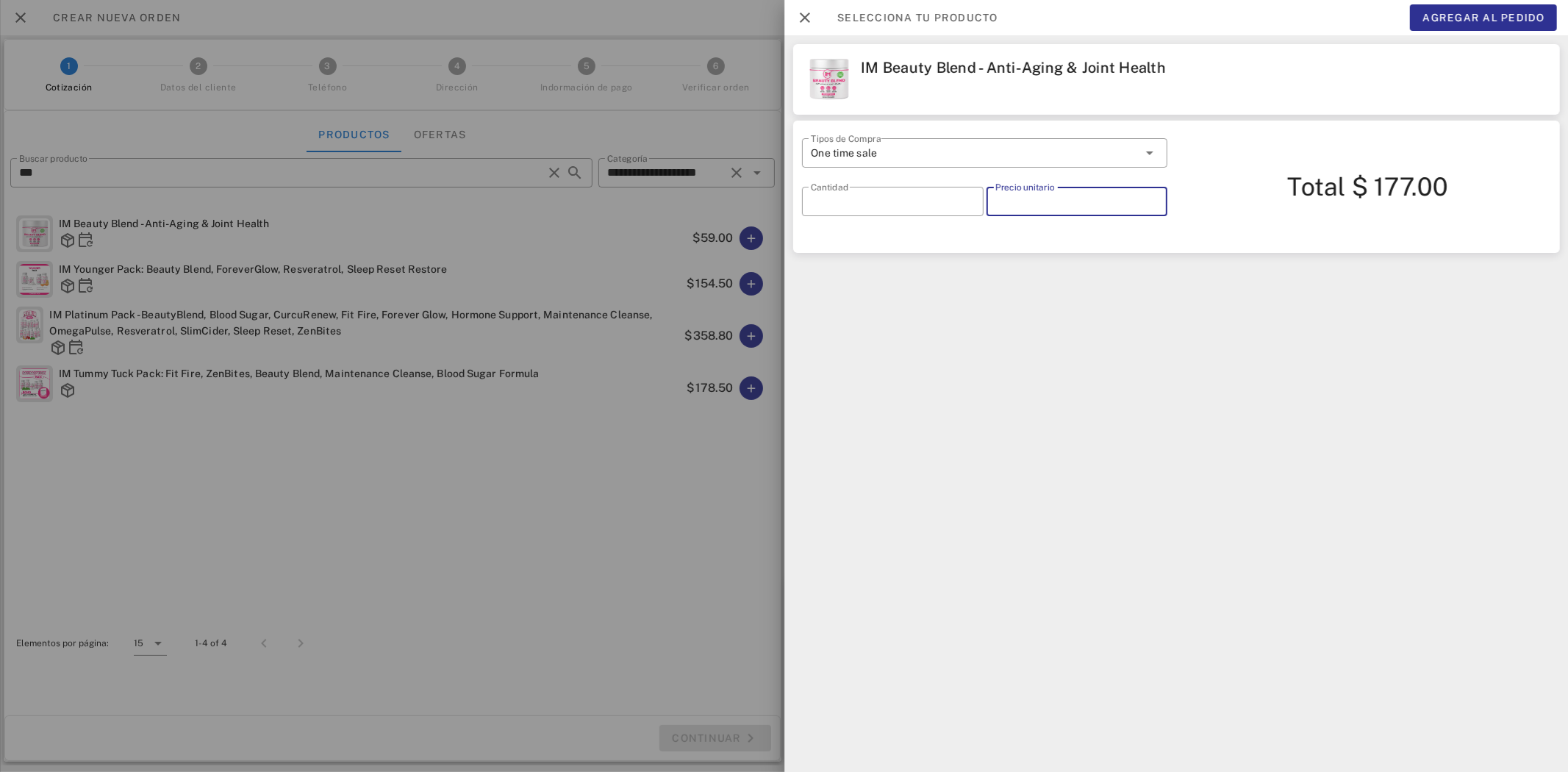 click on "*****" at bounding box center [1076, 201] 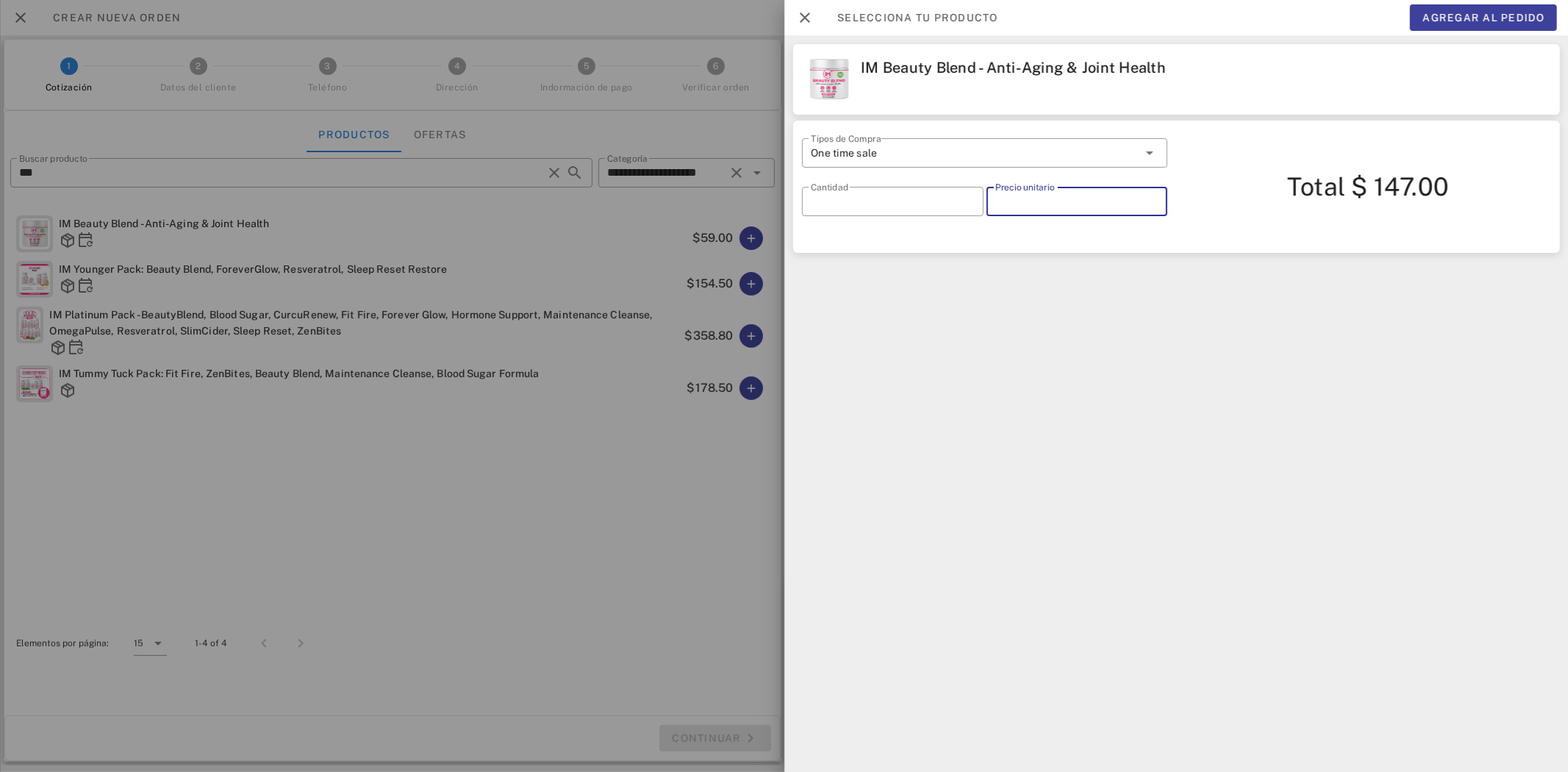 type on "*****" 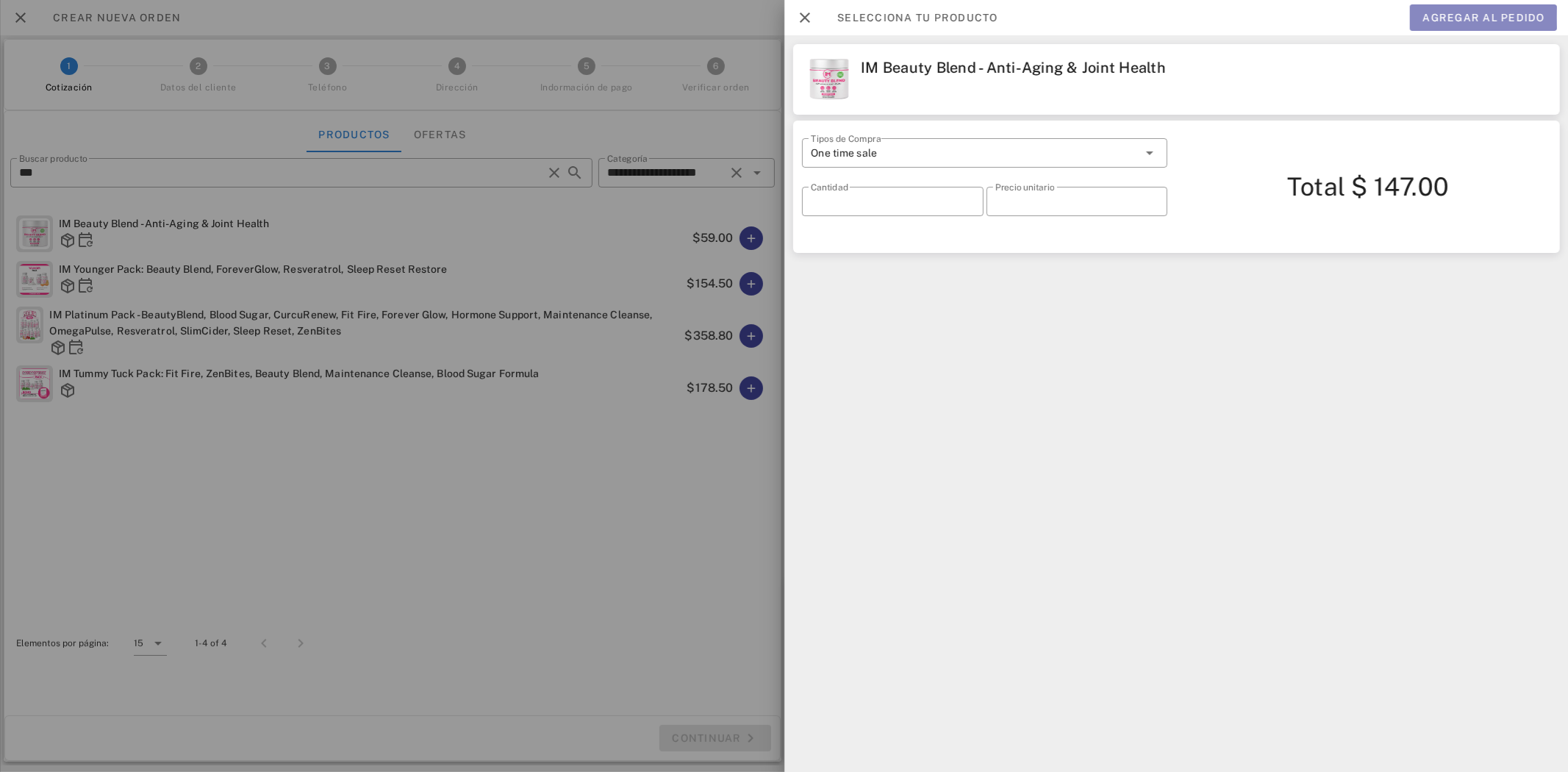 click on "Agregar al pedido" at bounding box center (1483, 18) 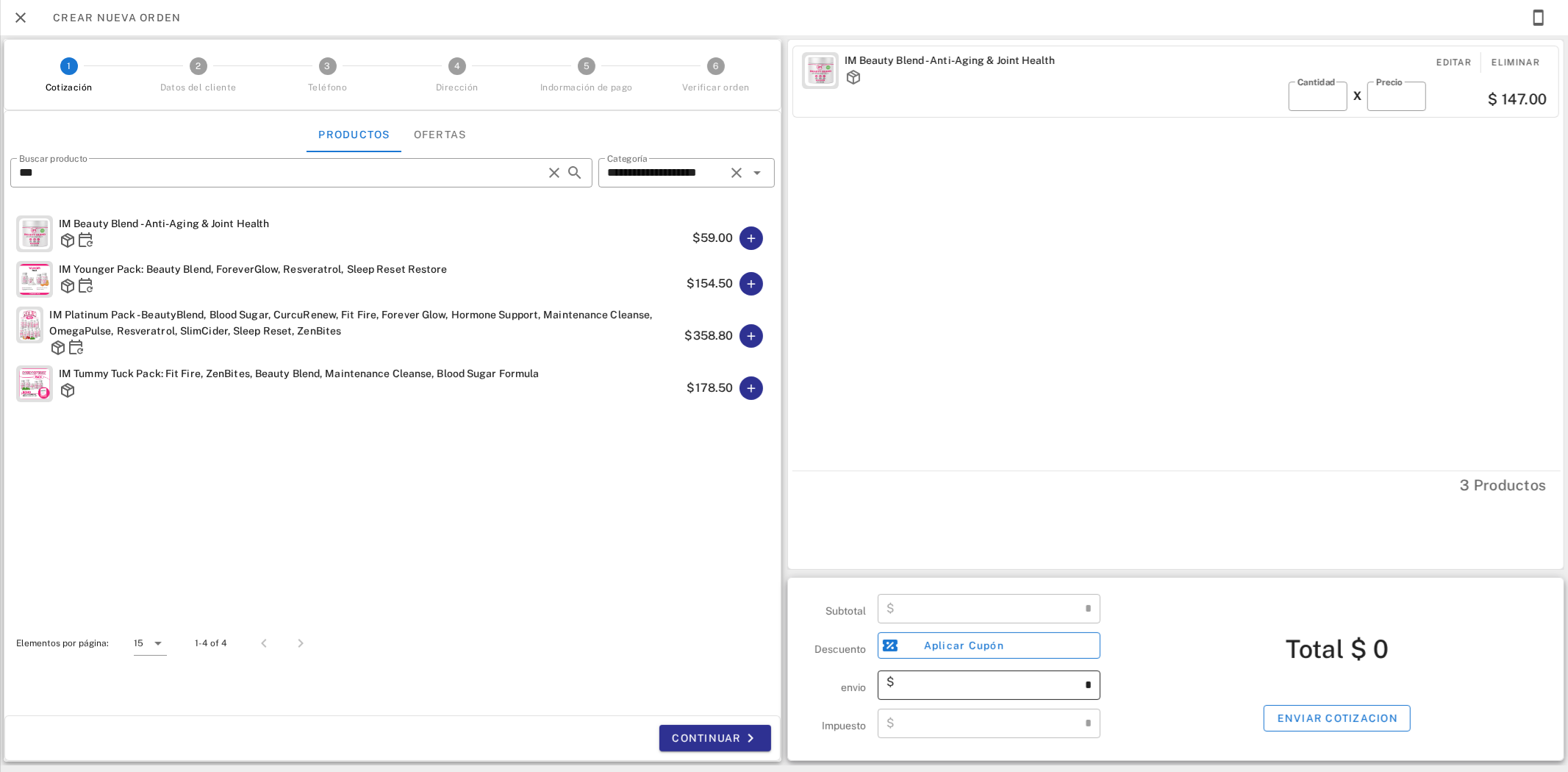 type on "******" 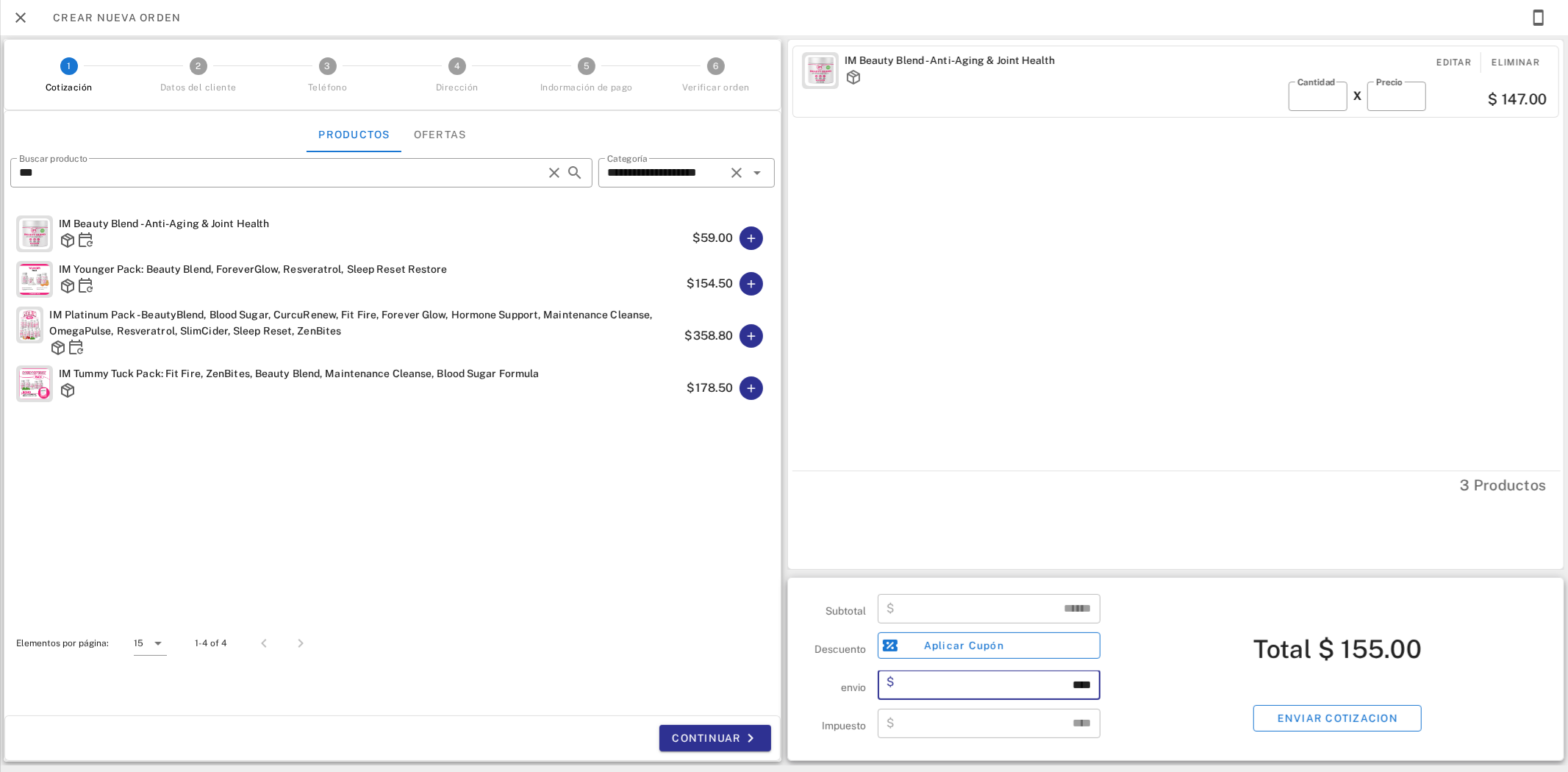 click on "****" at bounding box center [995, 685] 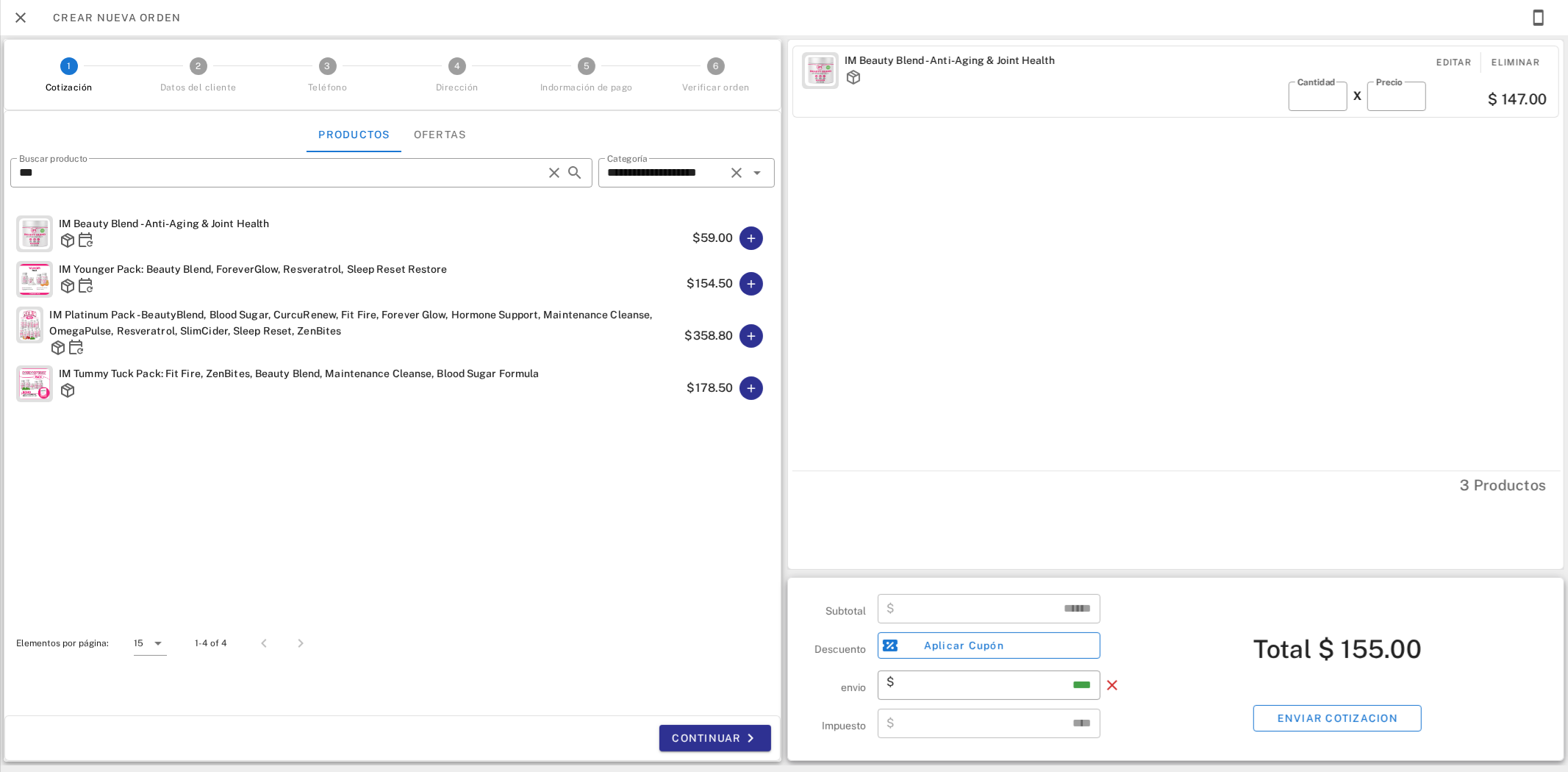 click on "IM Beauty Blend - Anti-Aging & Joint Health  Editar   Eliminar  ​ Cantidad * X ​ Precio *****  $ 147.00" at bounding box center [1178, 255] 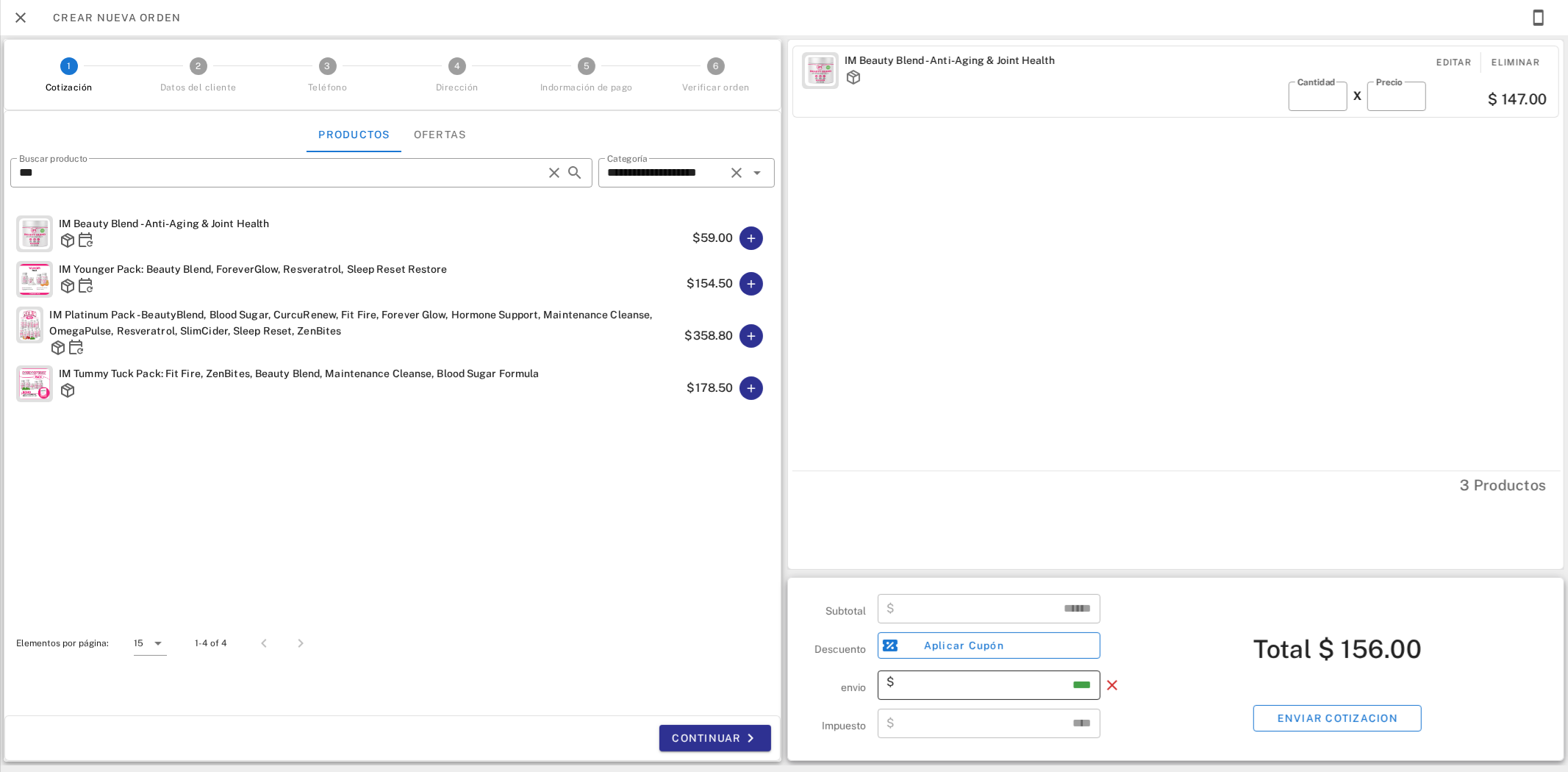 click on "****" at bounding box center [995, 685] 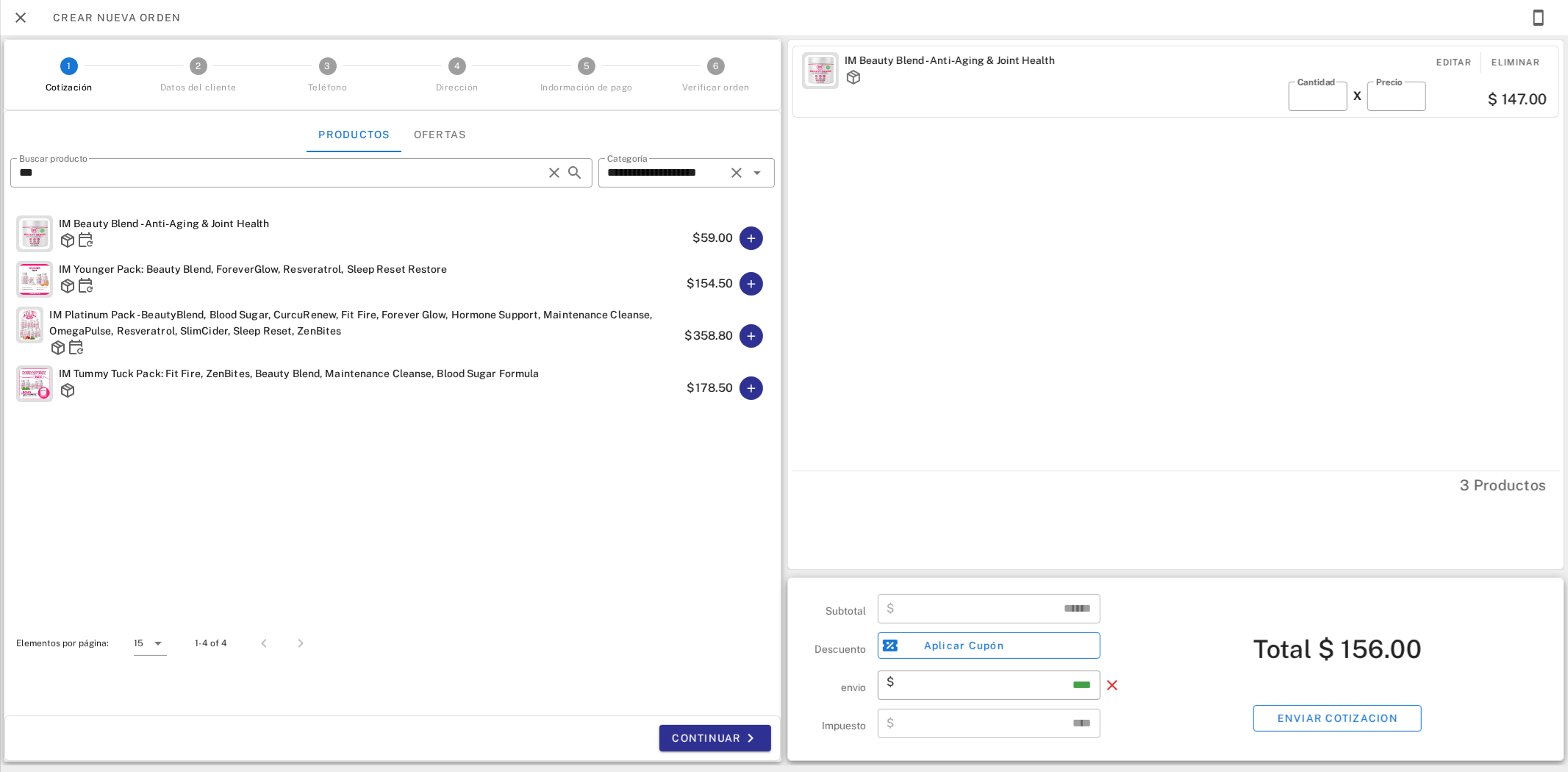 click on "IM Beauty Blend - Anti-Aging & Joint Health  Editar   Eliminar  ​ Cantidad * X ​ Precio *****  $ 147.00" at bounding box center (1178, 255) 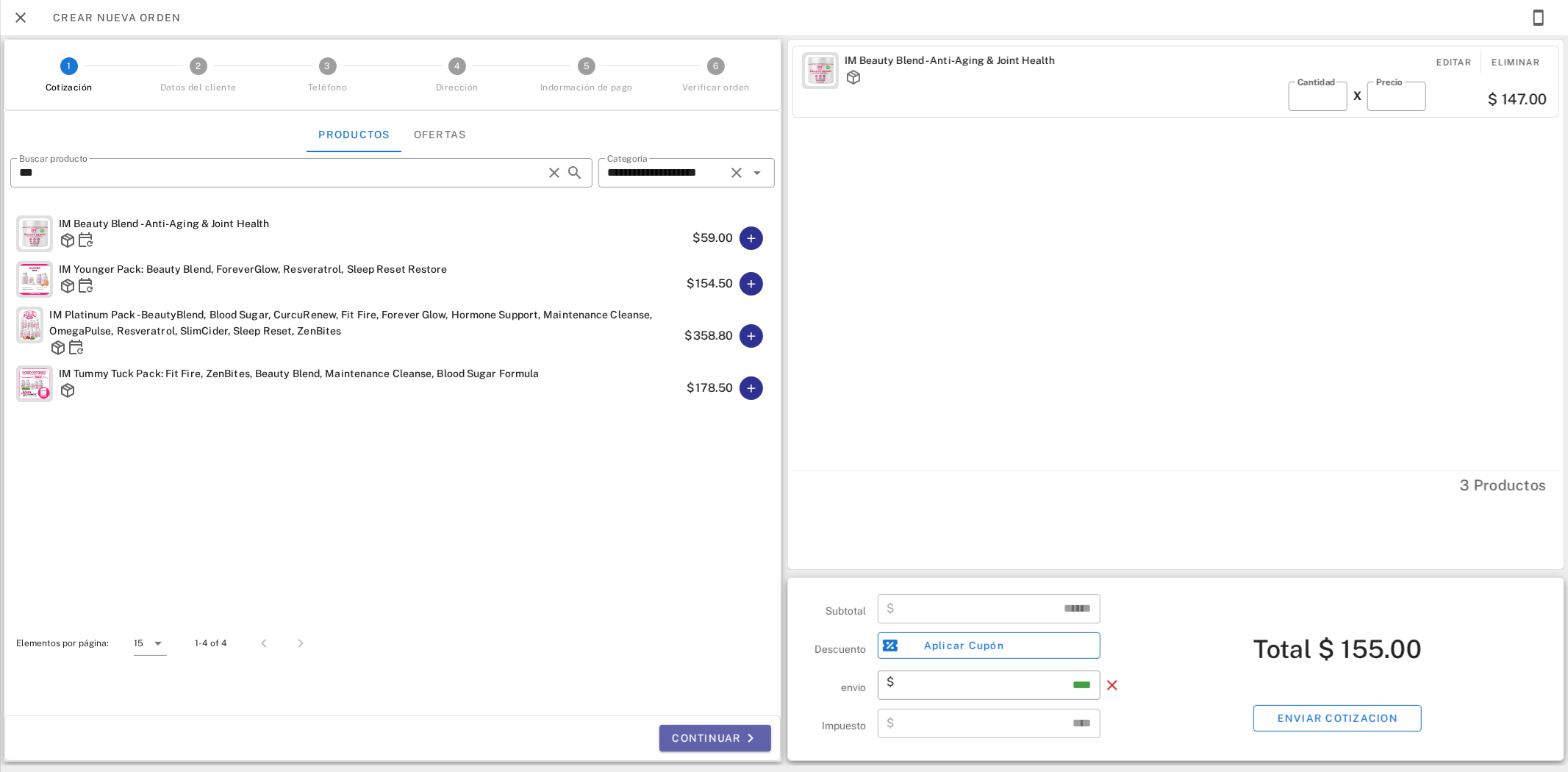 click on "Continuar" at bounding box center [715, 738] 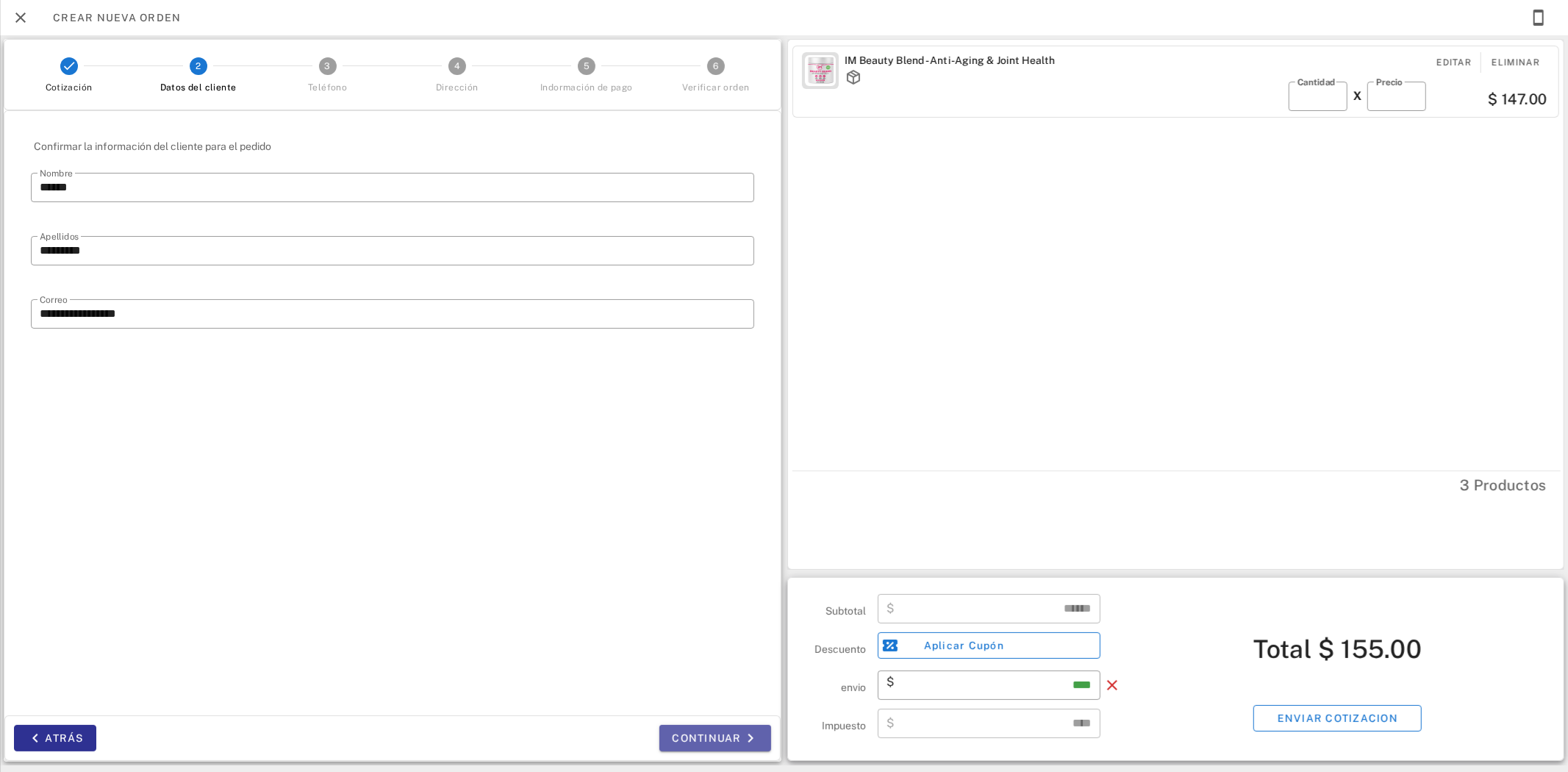 click on "Continuar" at bounding box center (715, 738) 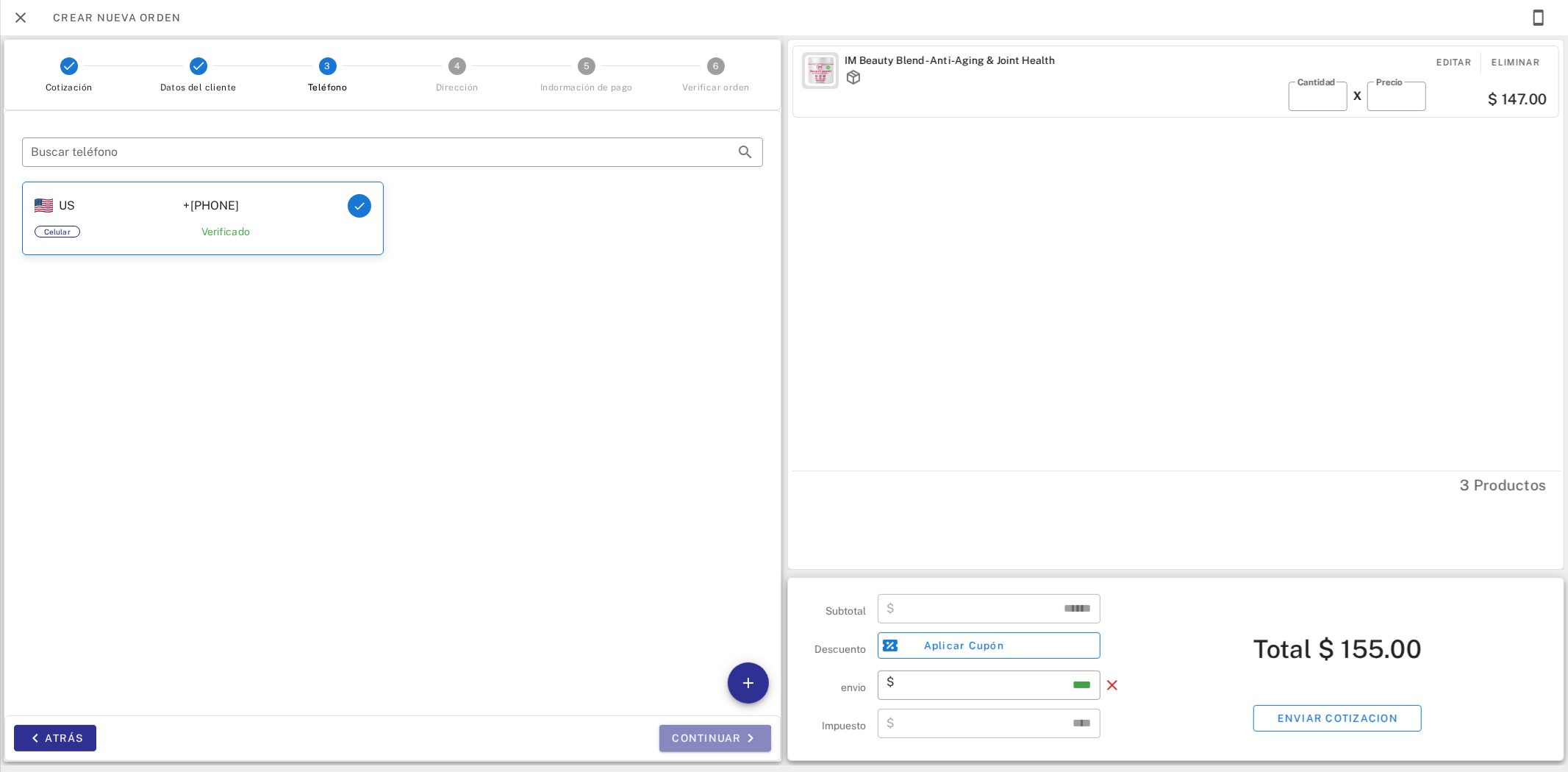 click on "Continuar" at bounding box center [715, 738] 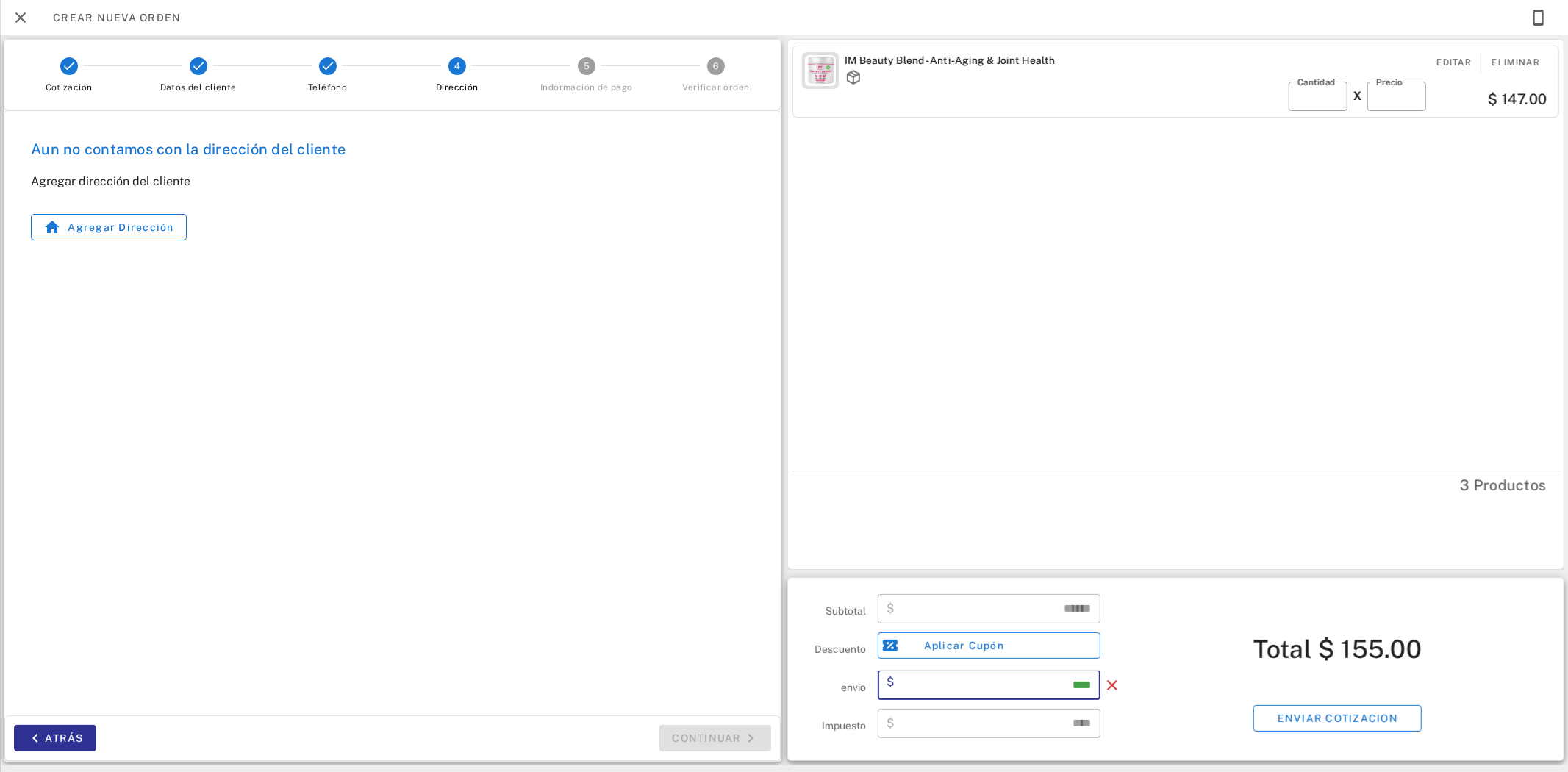 click on "****" at bounding box center [995, 685] 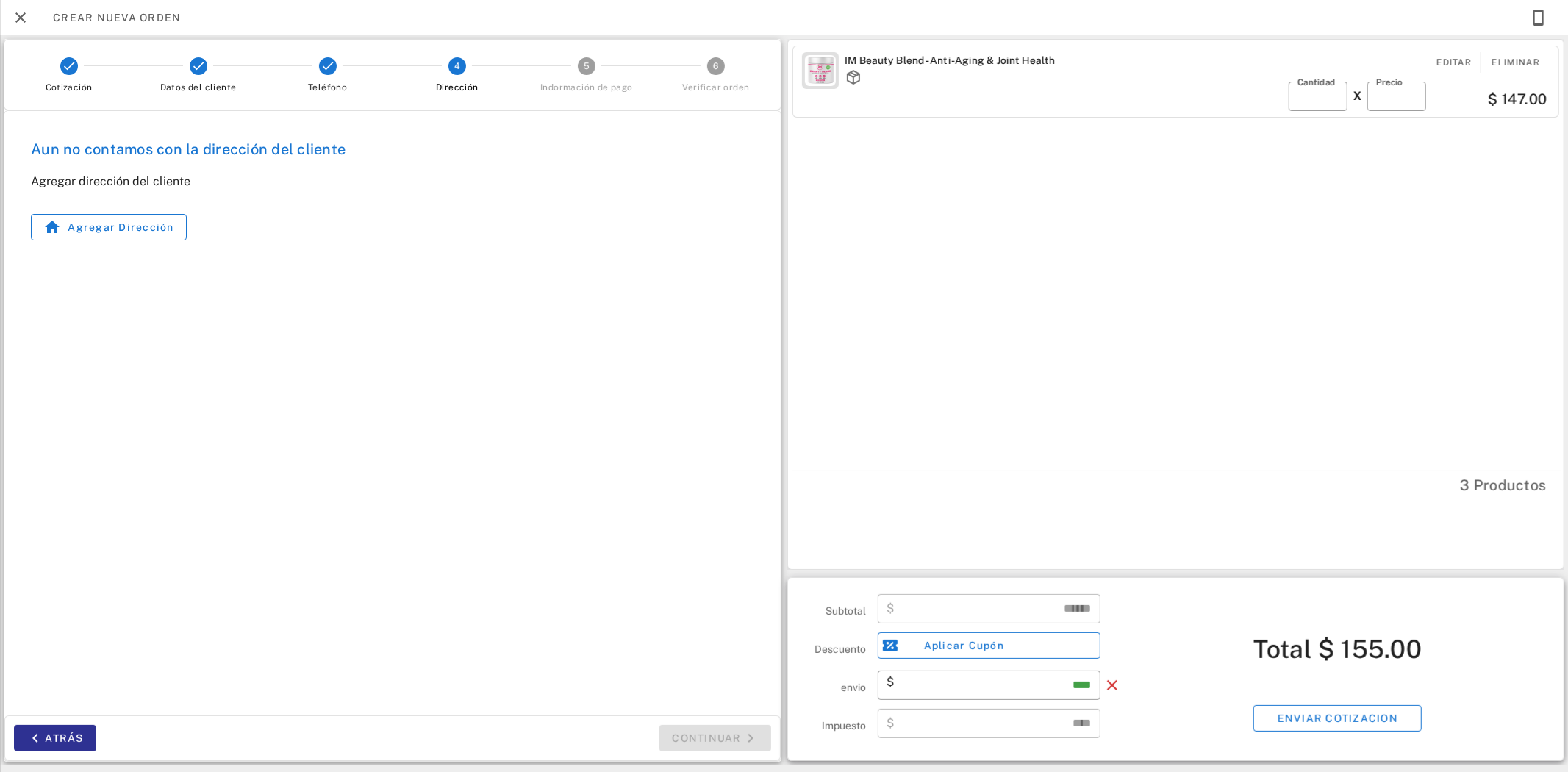 click on "3 Productos" at bounding box center [1177, 485] 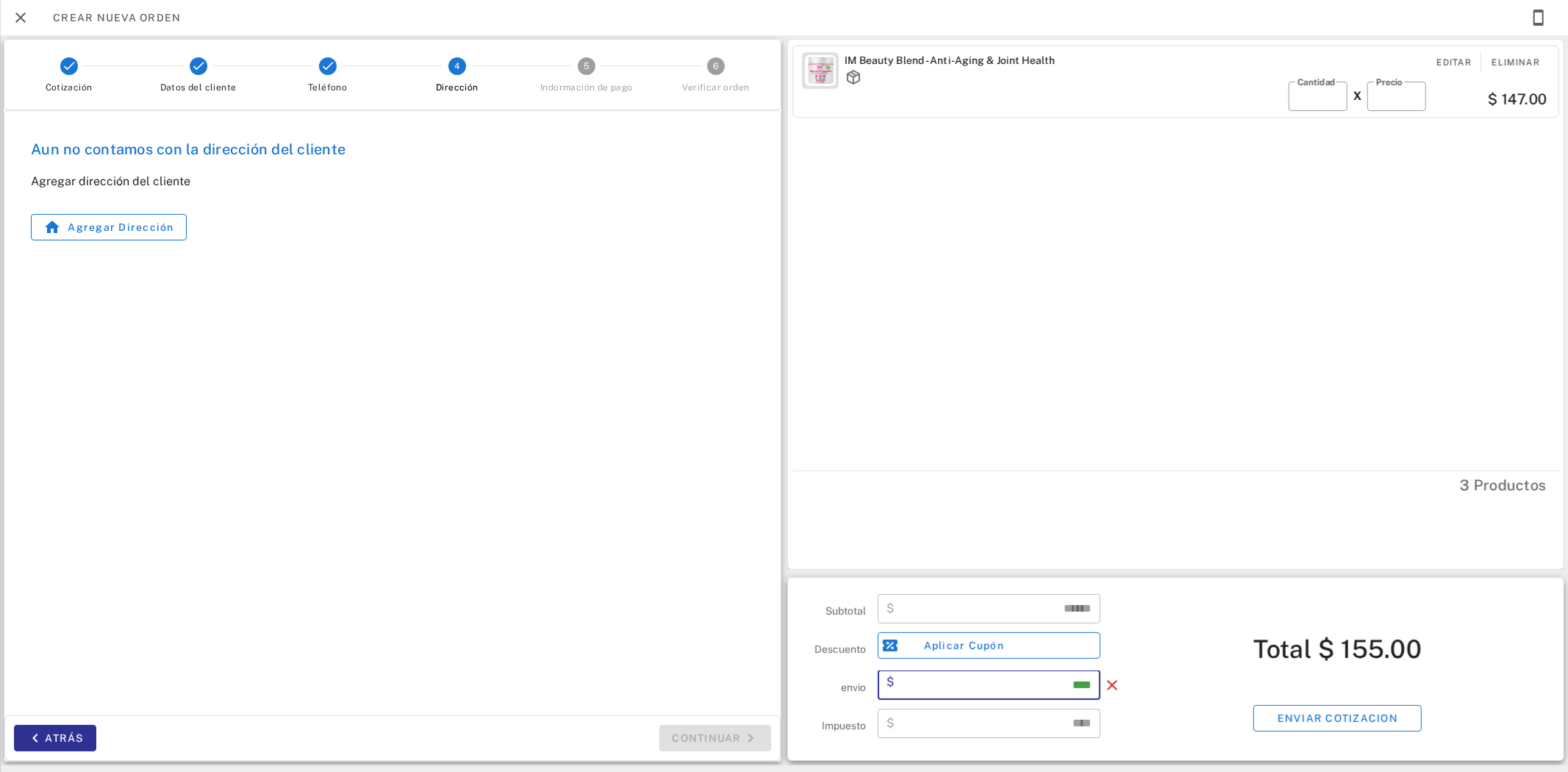 click on "****" at bounding box center (995, 685) 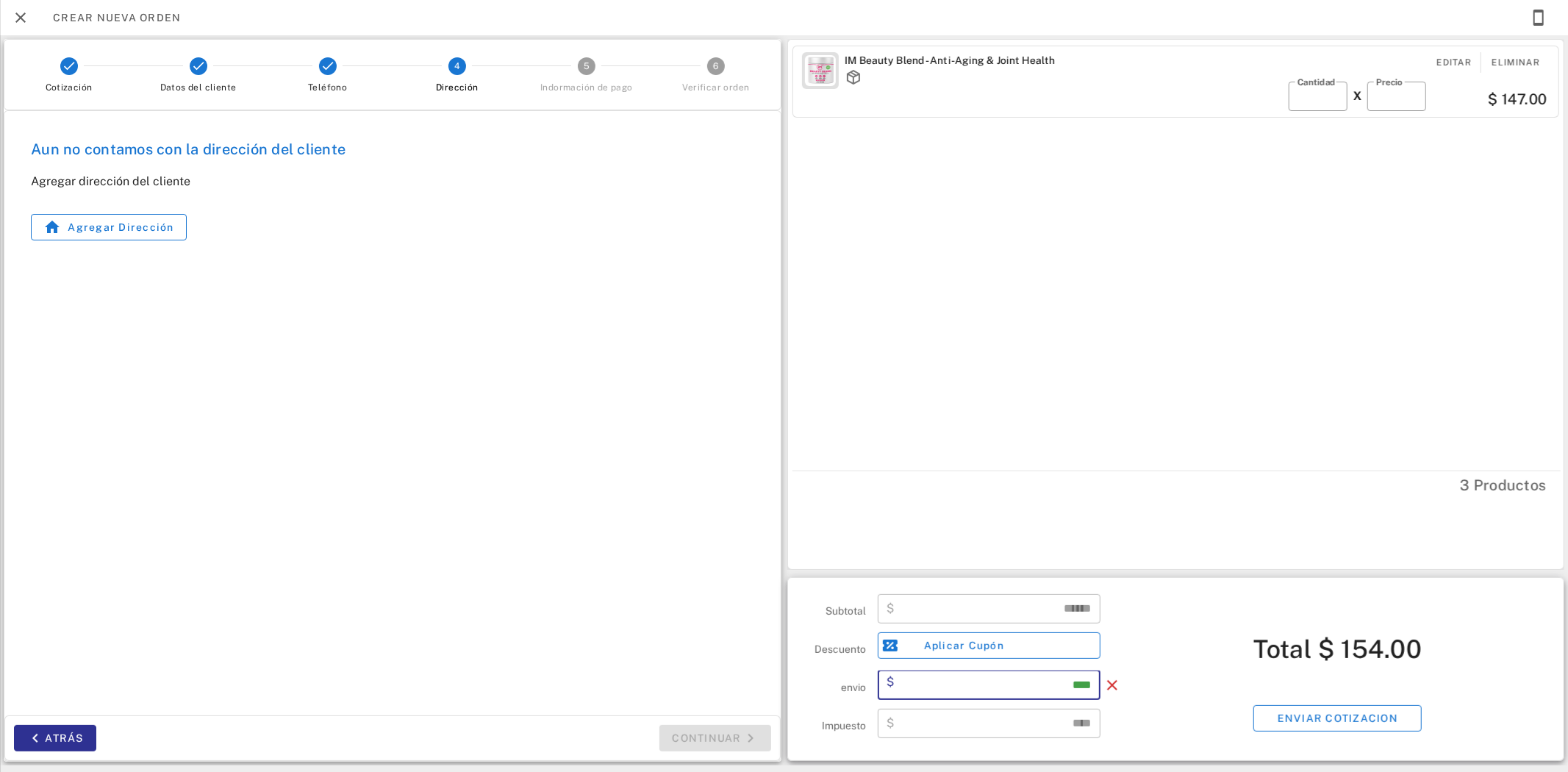 click on "****" at bounding box center [995, 685] 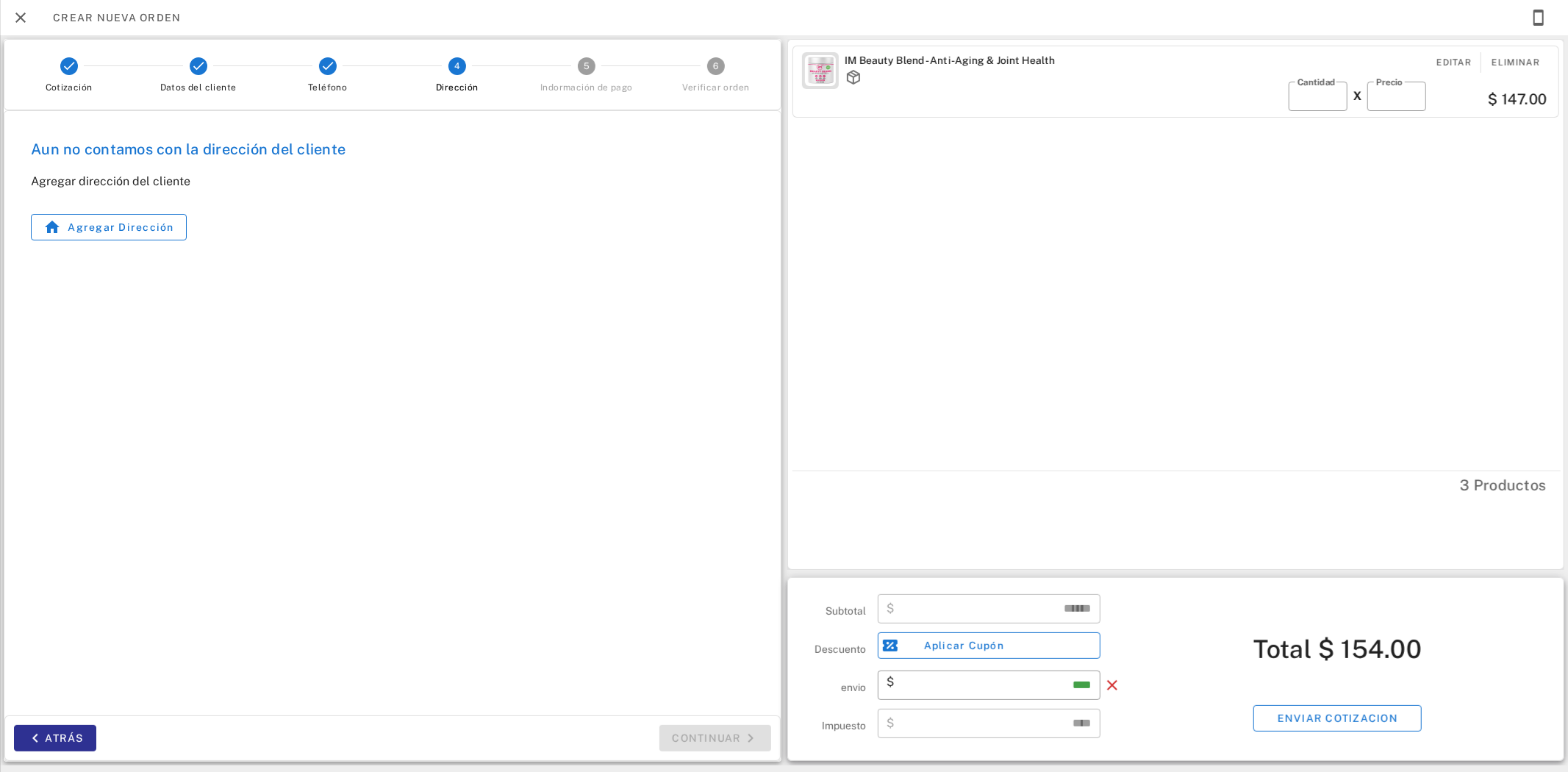 click on "IM Beauty Blend - Anti-Aging & Joint Health  Editar   Eliminar  ​ Cantidad * X ​ Precio *****  $ 147.00" at bounding box center [1178, 255] 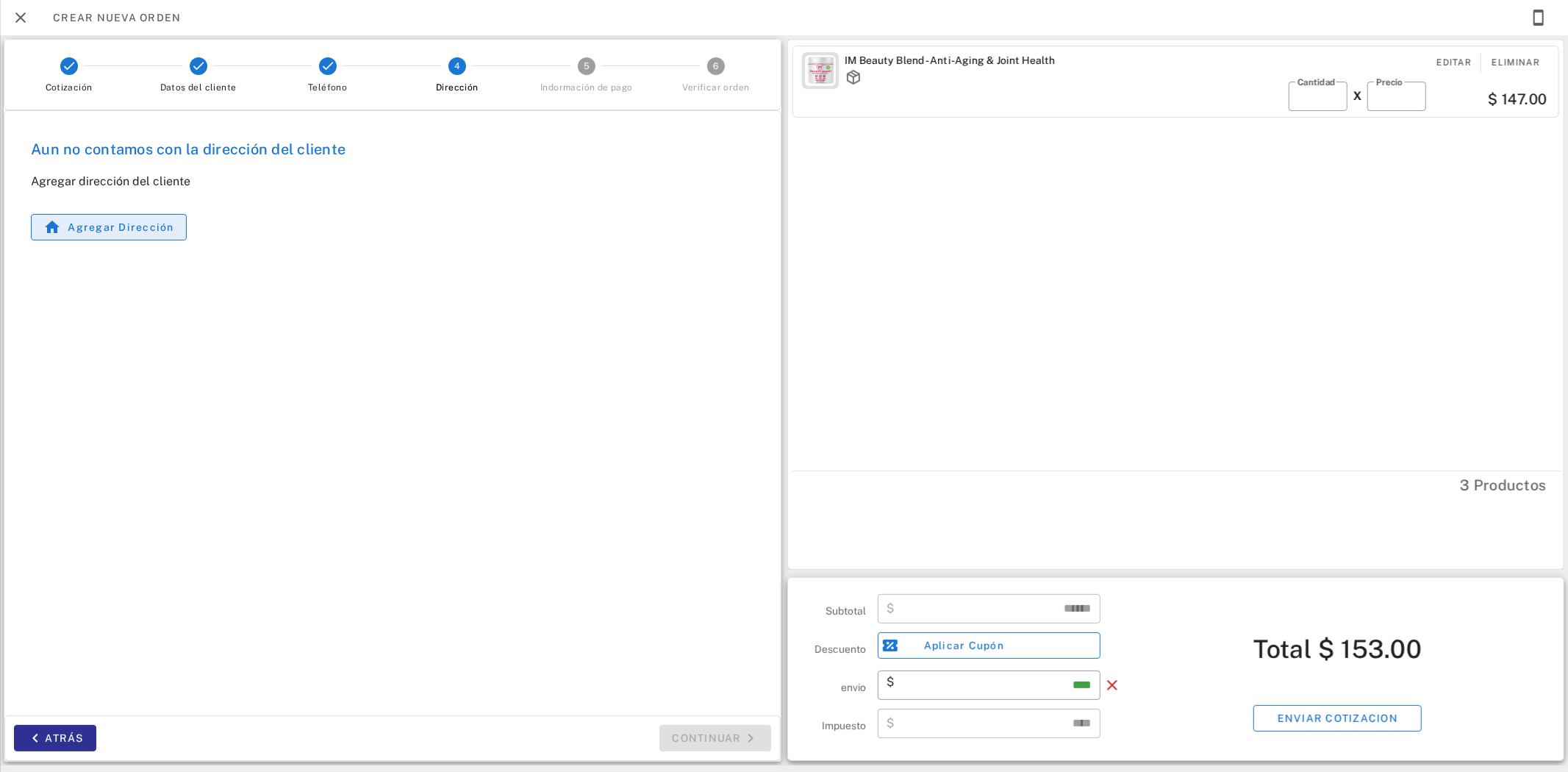 click on "Agregar dirección" at bounding box center (109, 227) 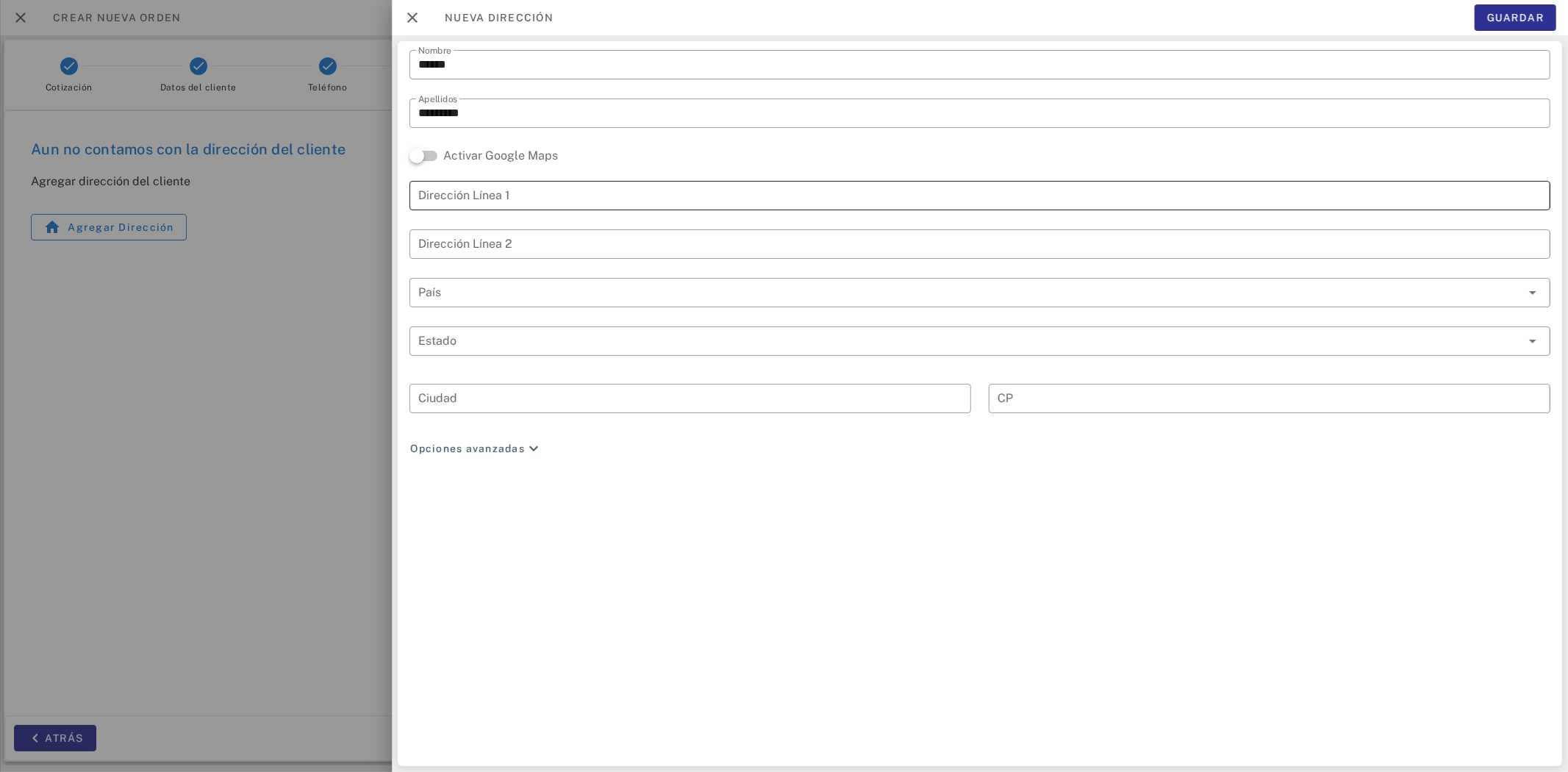 click on "Dirección Línea 1" at bounding box center (980, 196) 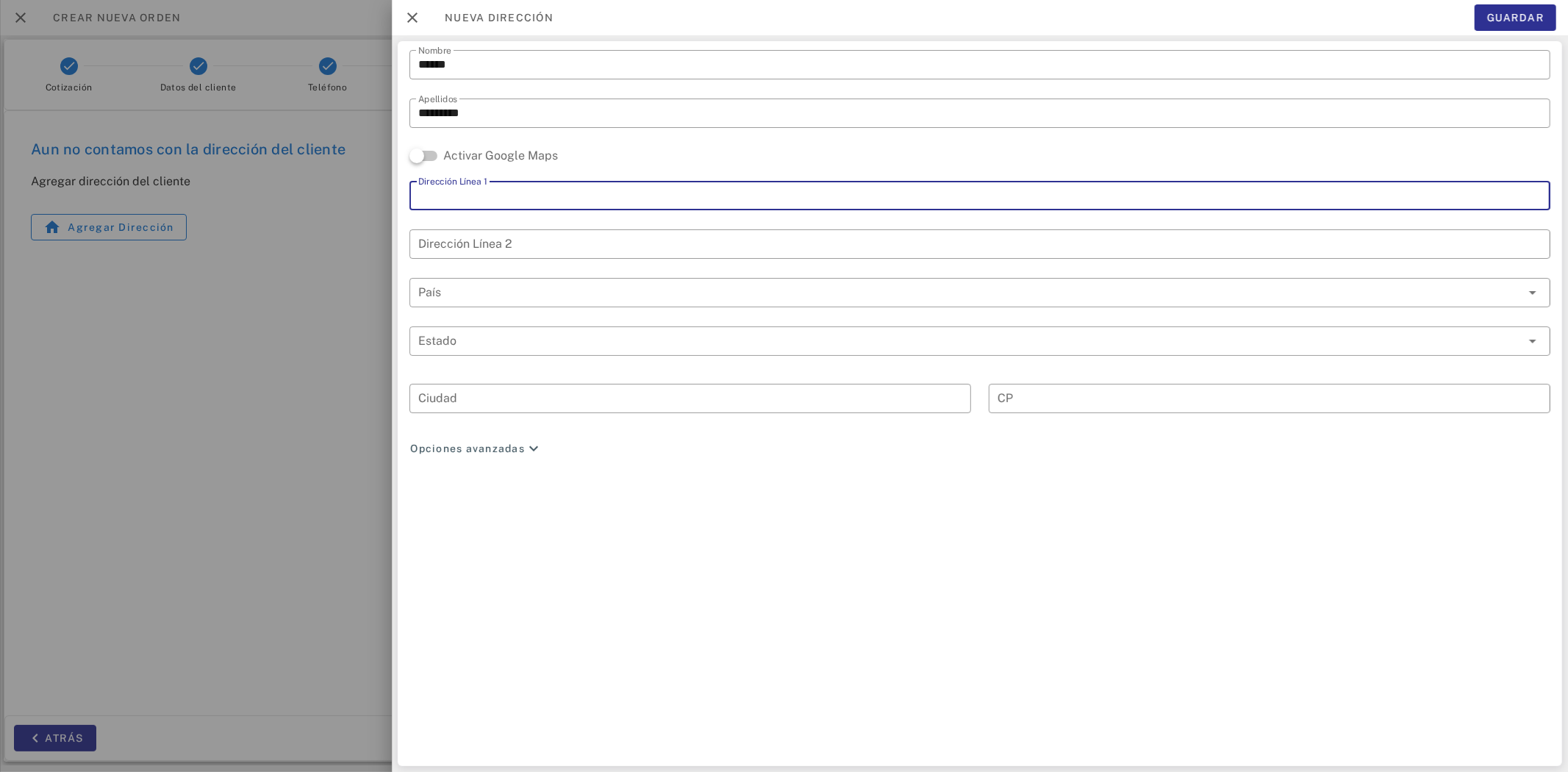 paste on "**********" 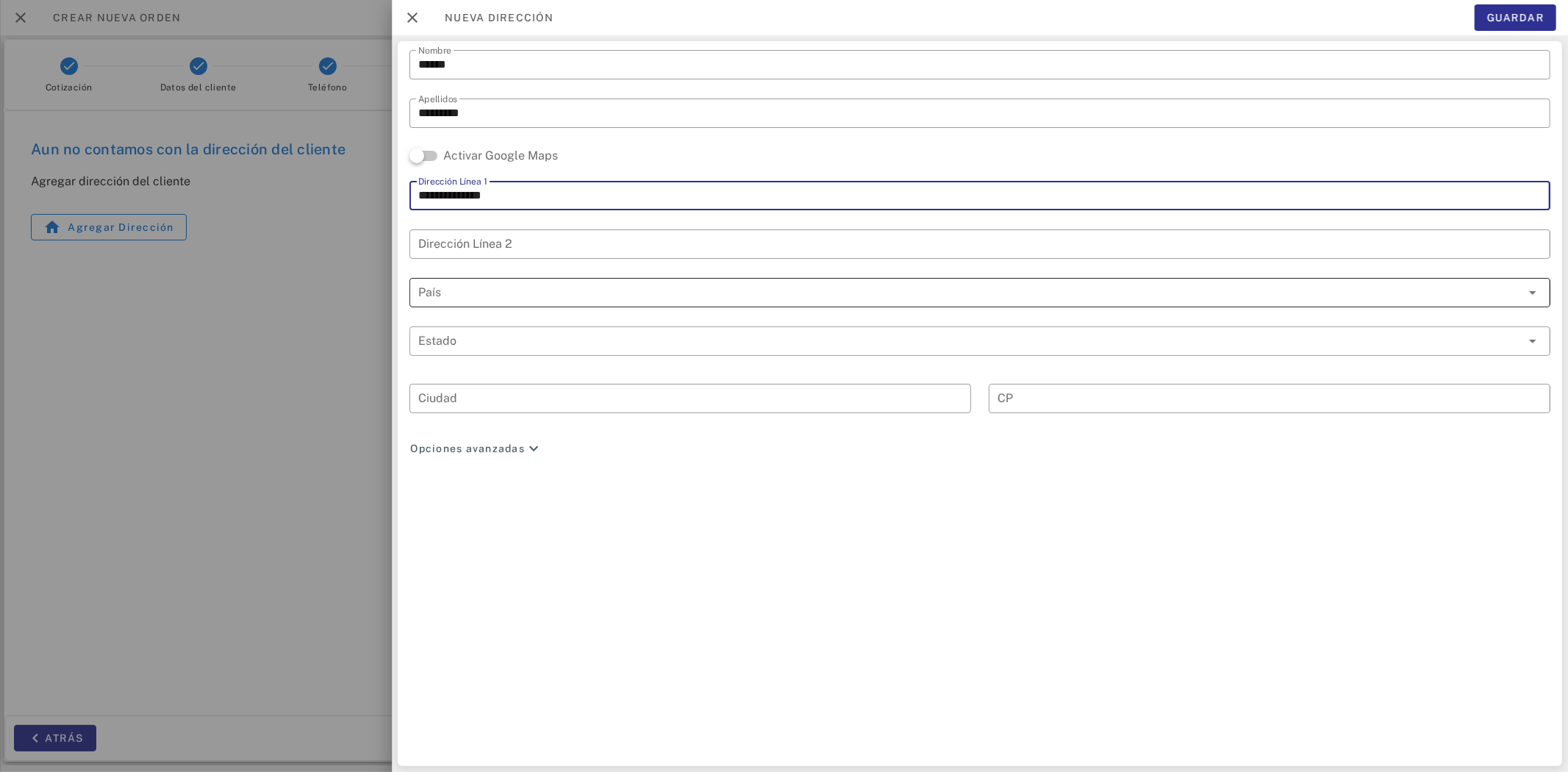 type on "**********" 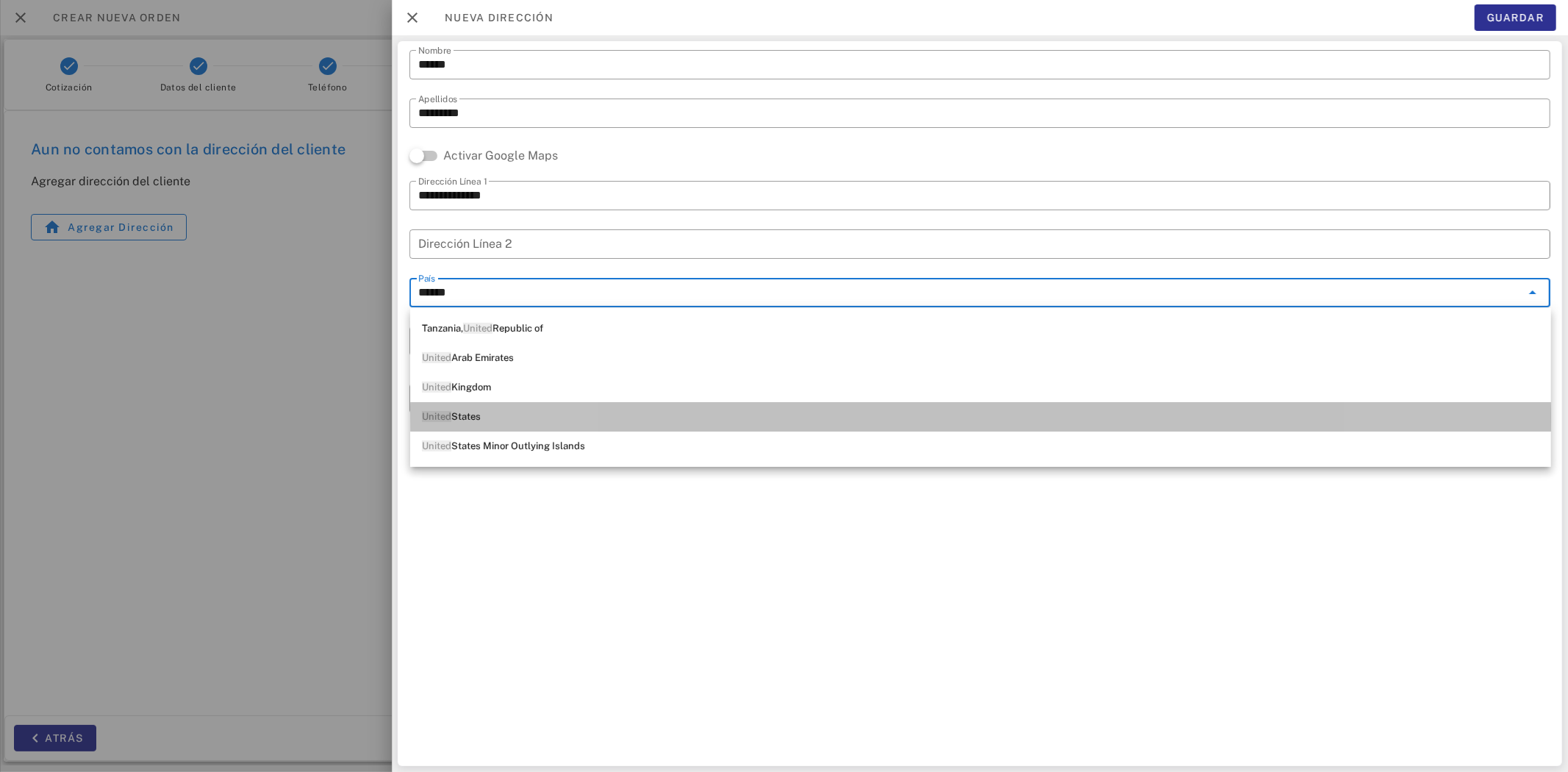drag, startPoint x: 490, startPoint y: 415, endPoint x: 484, endPoint y: 400, distance: 16.155494 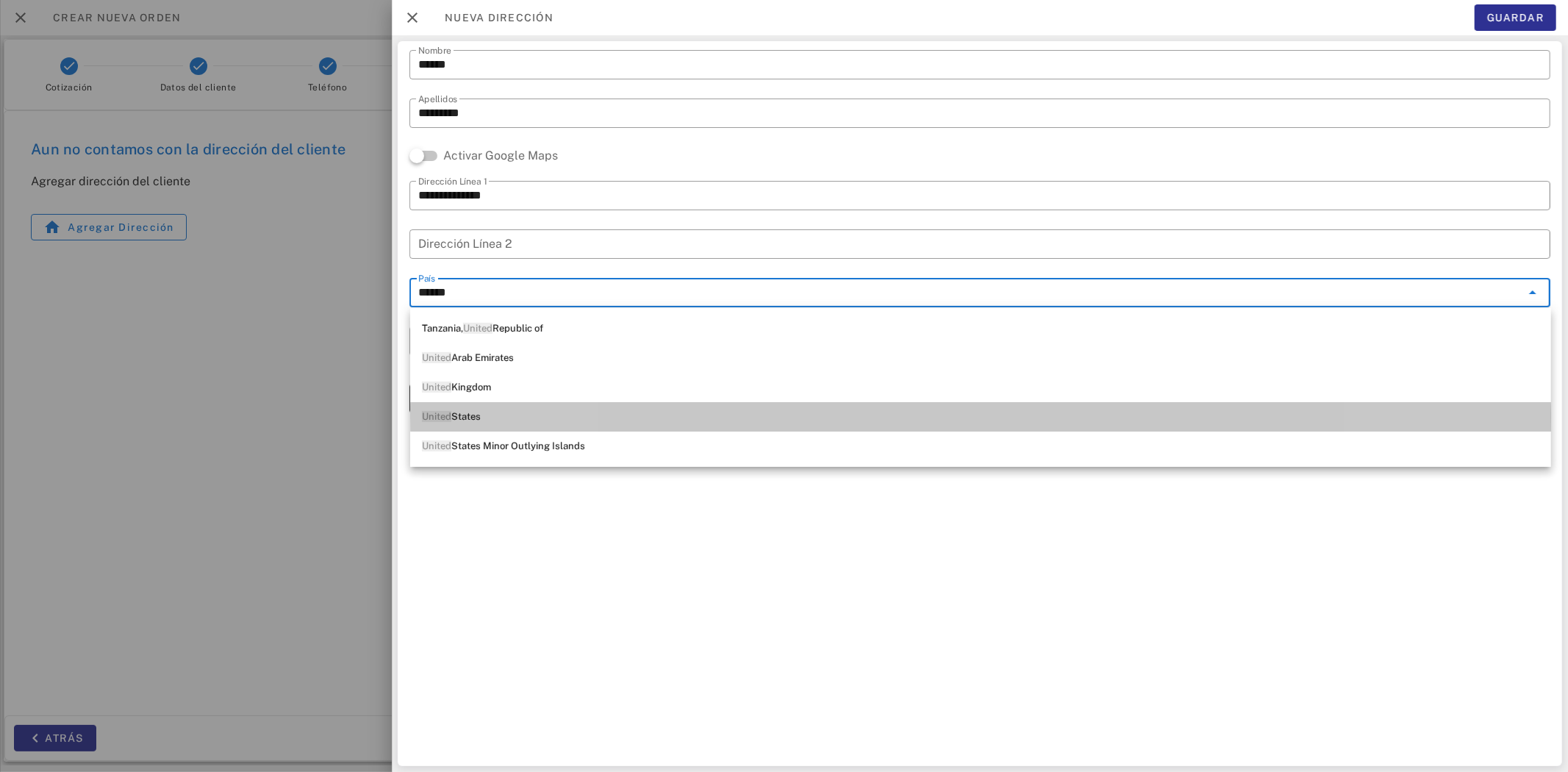 click on "United  States" at bounding box center [981, 417] 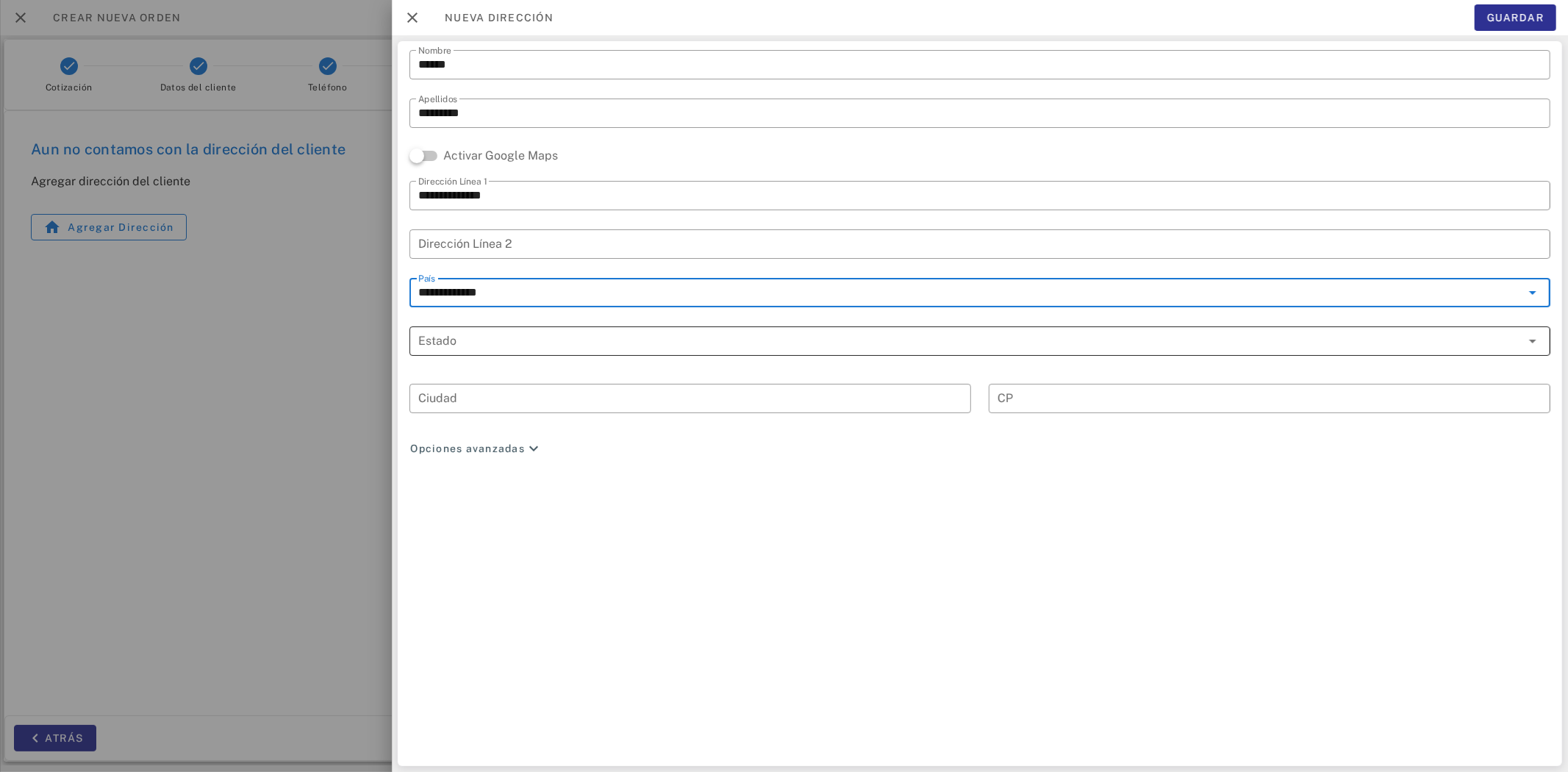type on "**********" 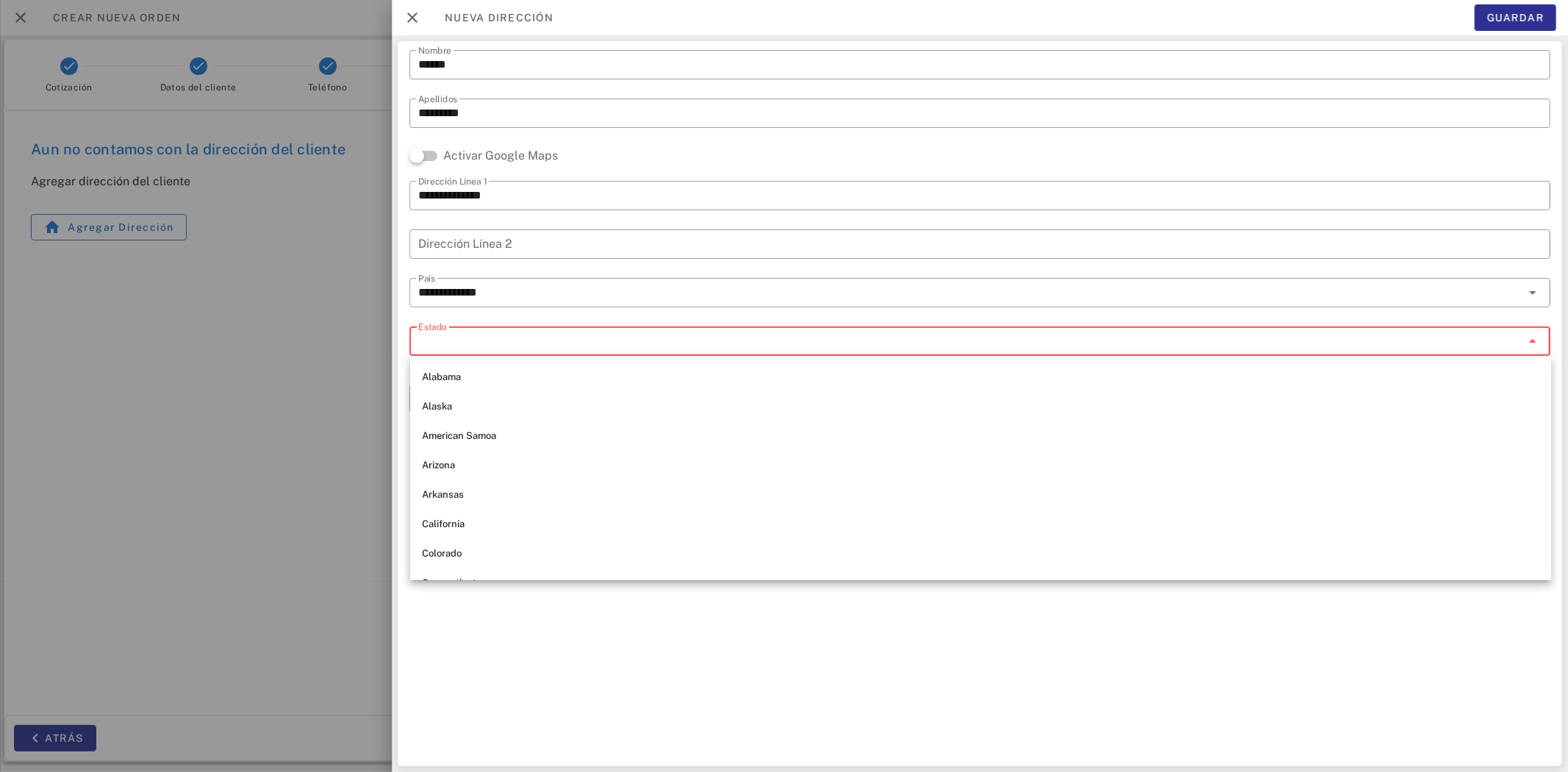 paste on "*******" 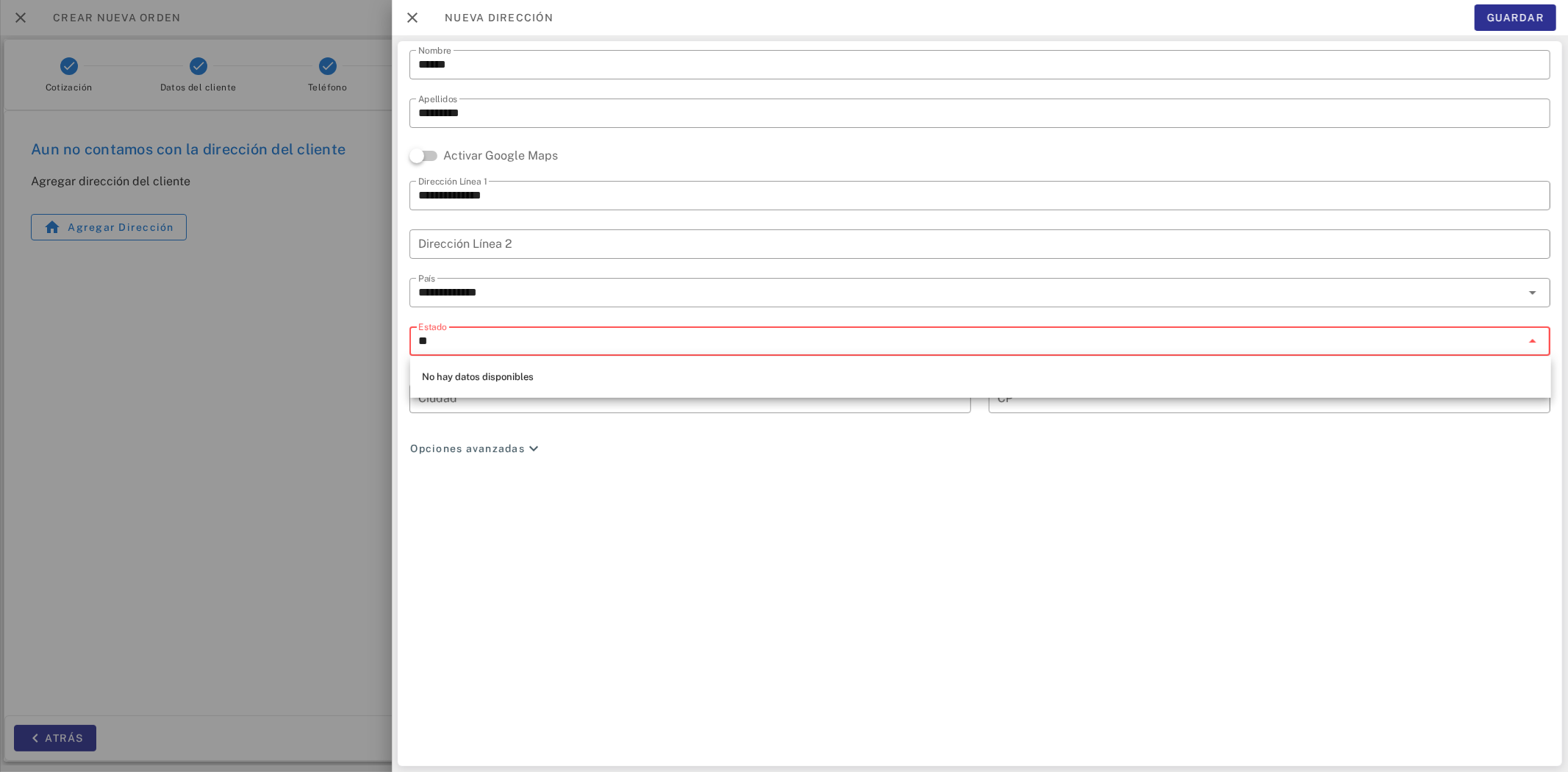 type on "*" 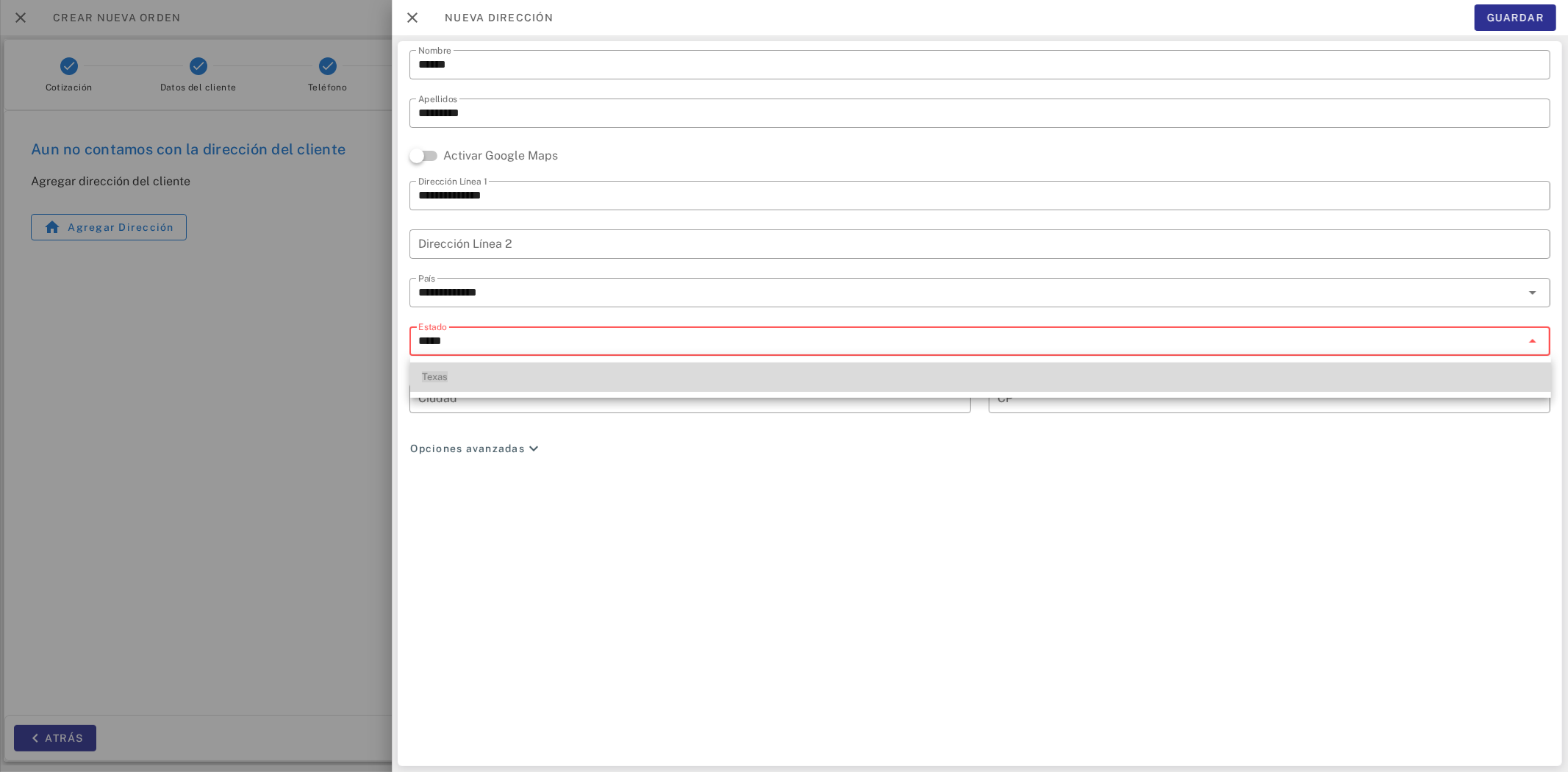 click on "Texas" at bounding box center [981, 377] 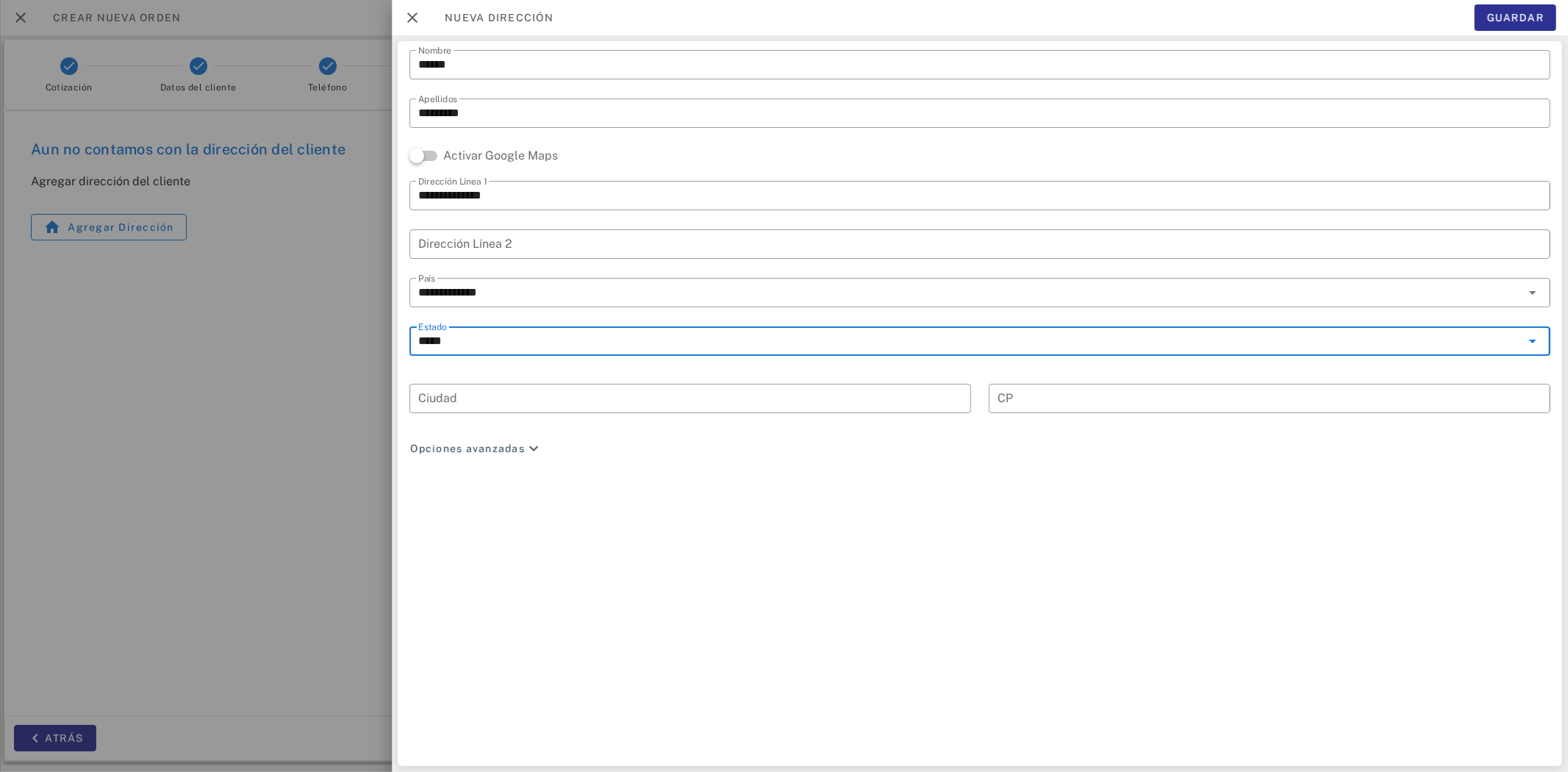 type on "*****" 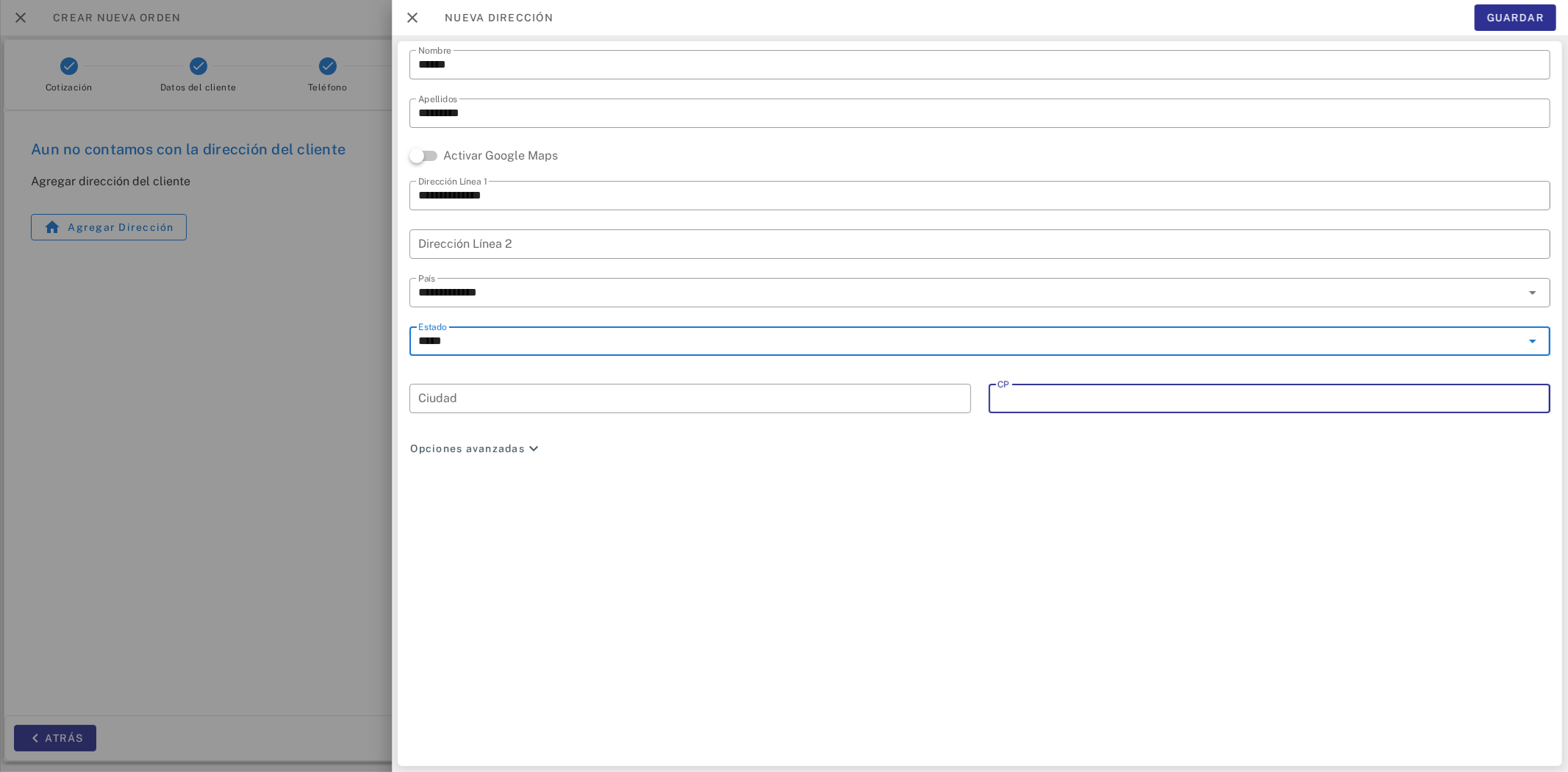 click on "CP" at bounding box center [1270, 398] 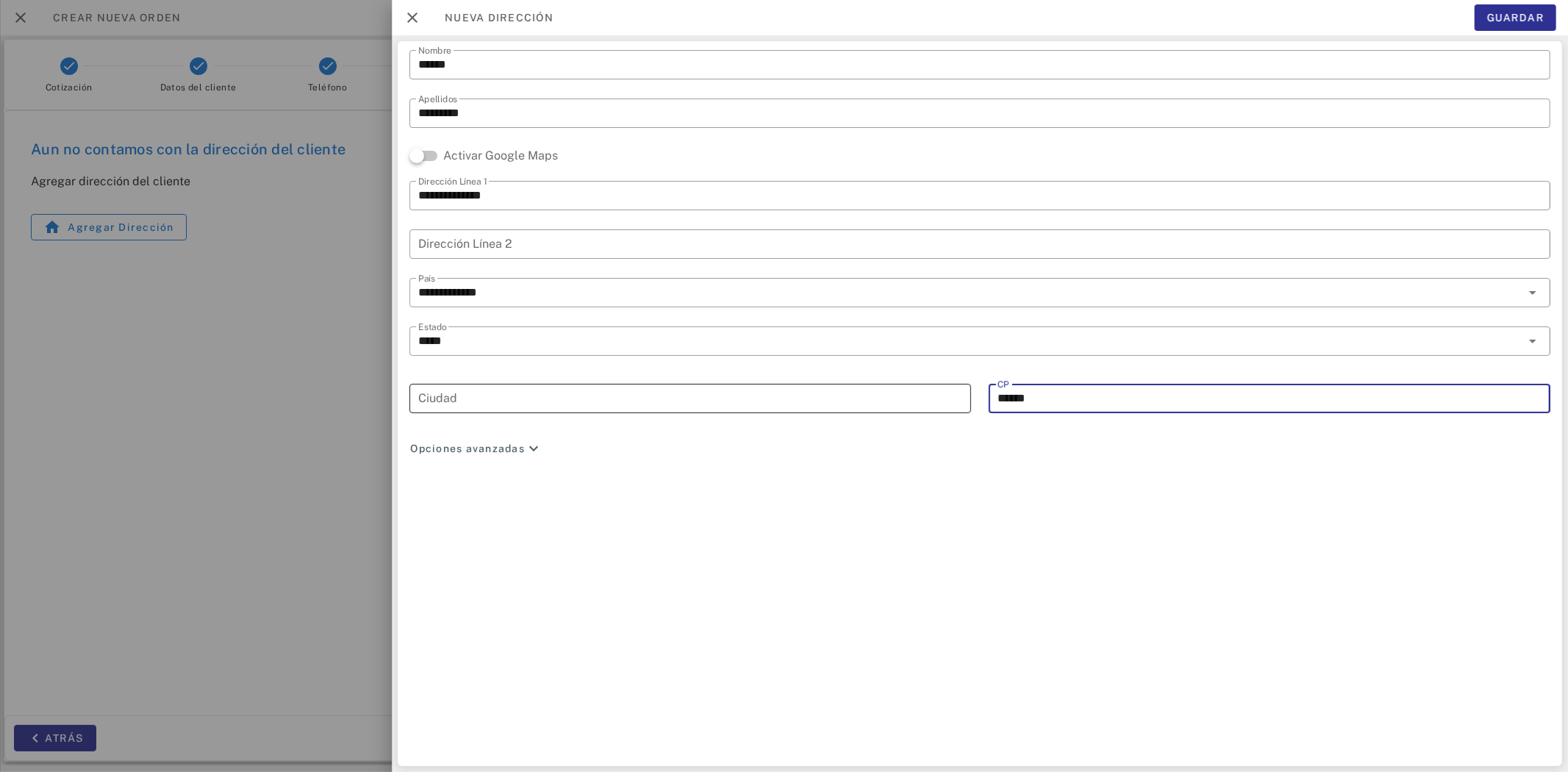 type on "*****" 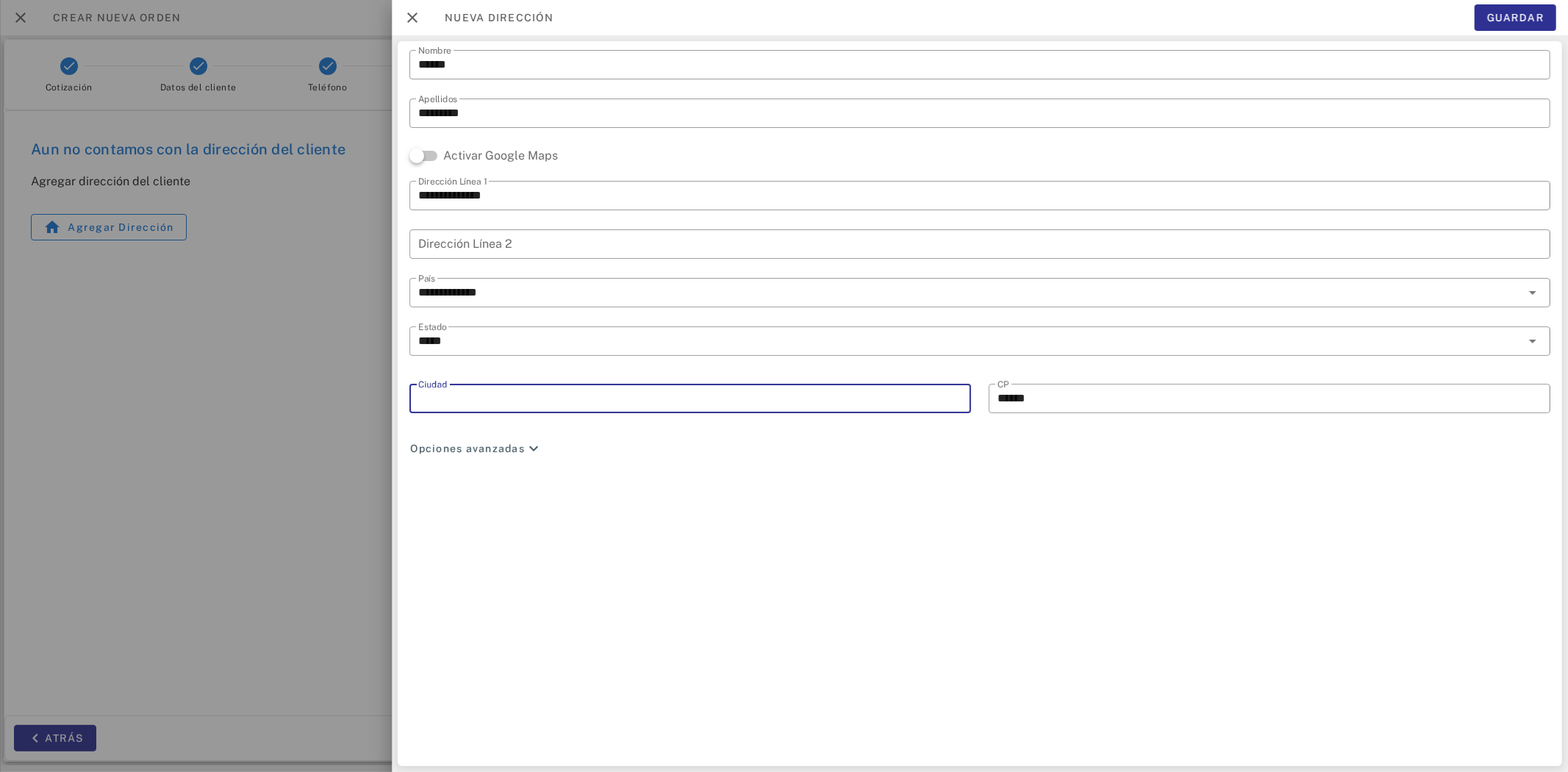 click on "Ciudad" at bounding box center (690, 398) 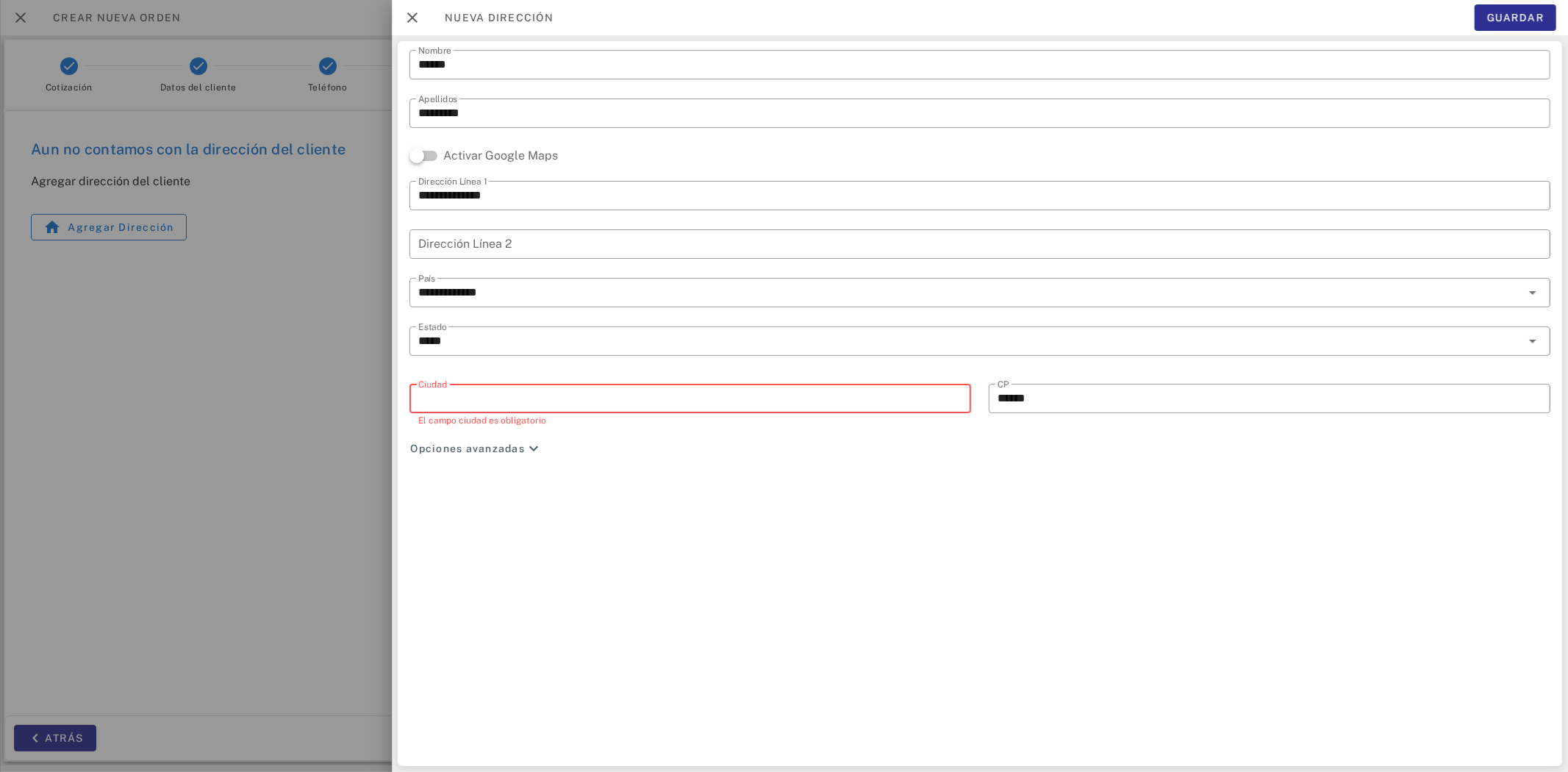 click on "Ciudad" at bounding box center (690, 398) 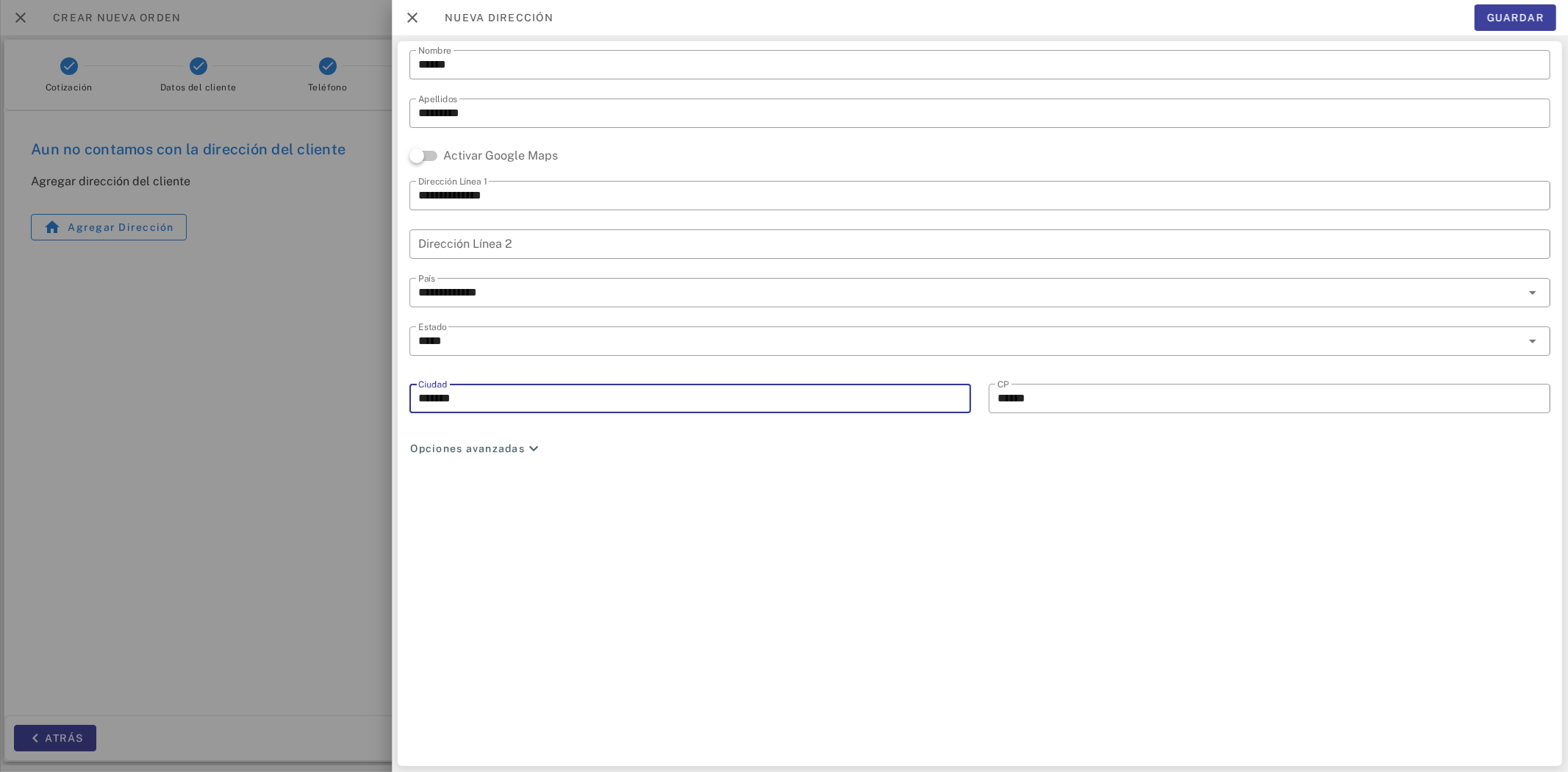type on "*******" 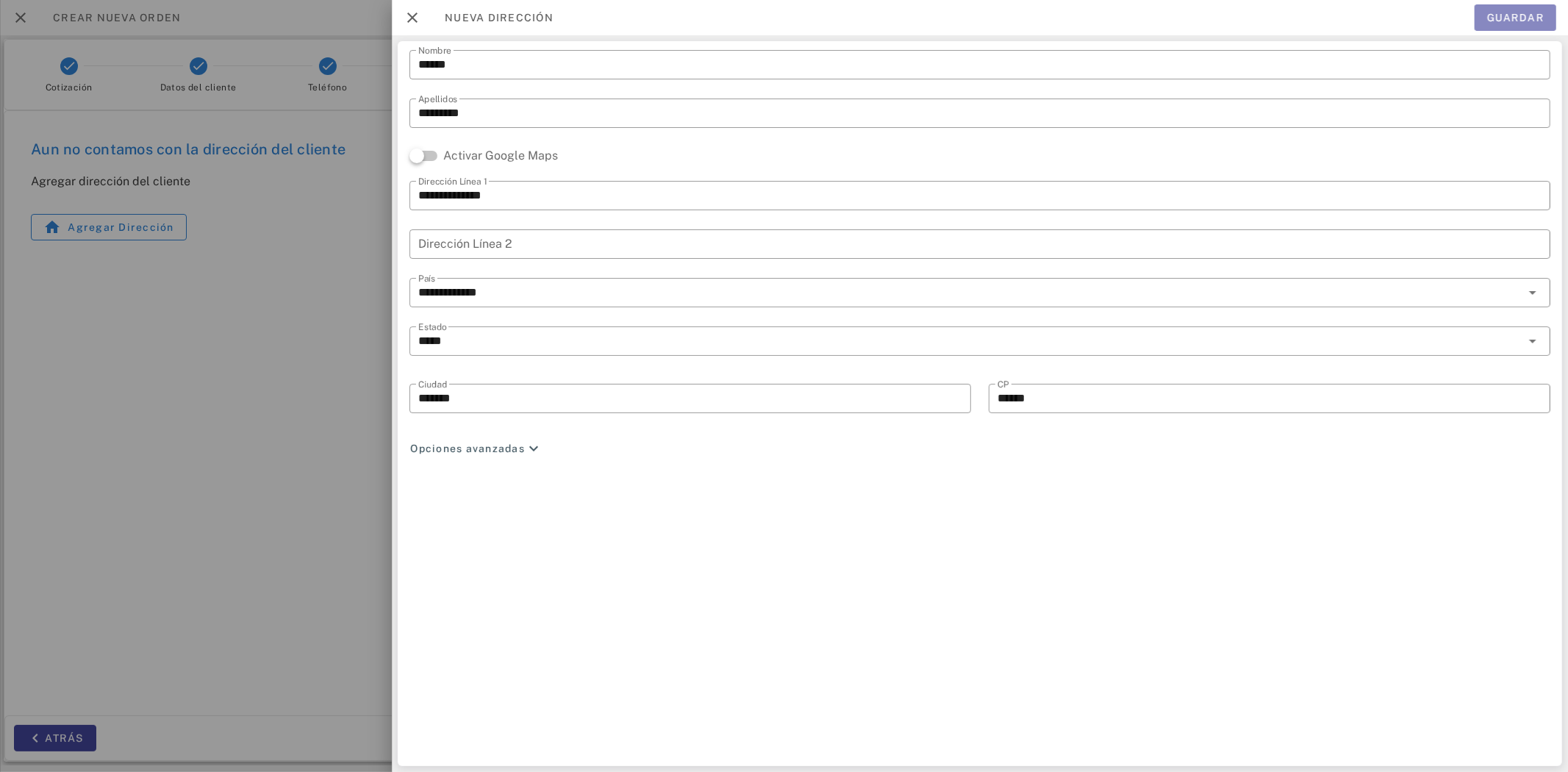click on "Guardar" at bounding box center (1515, 18) 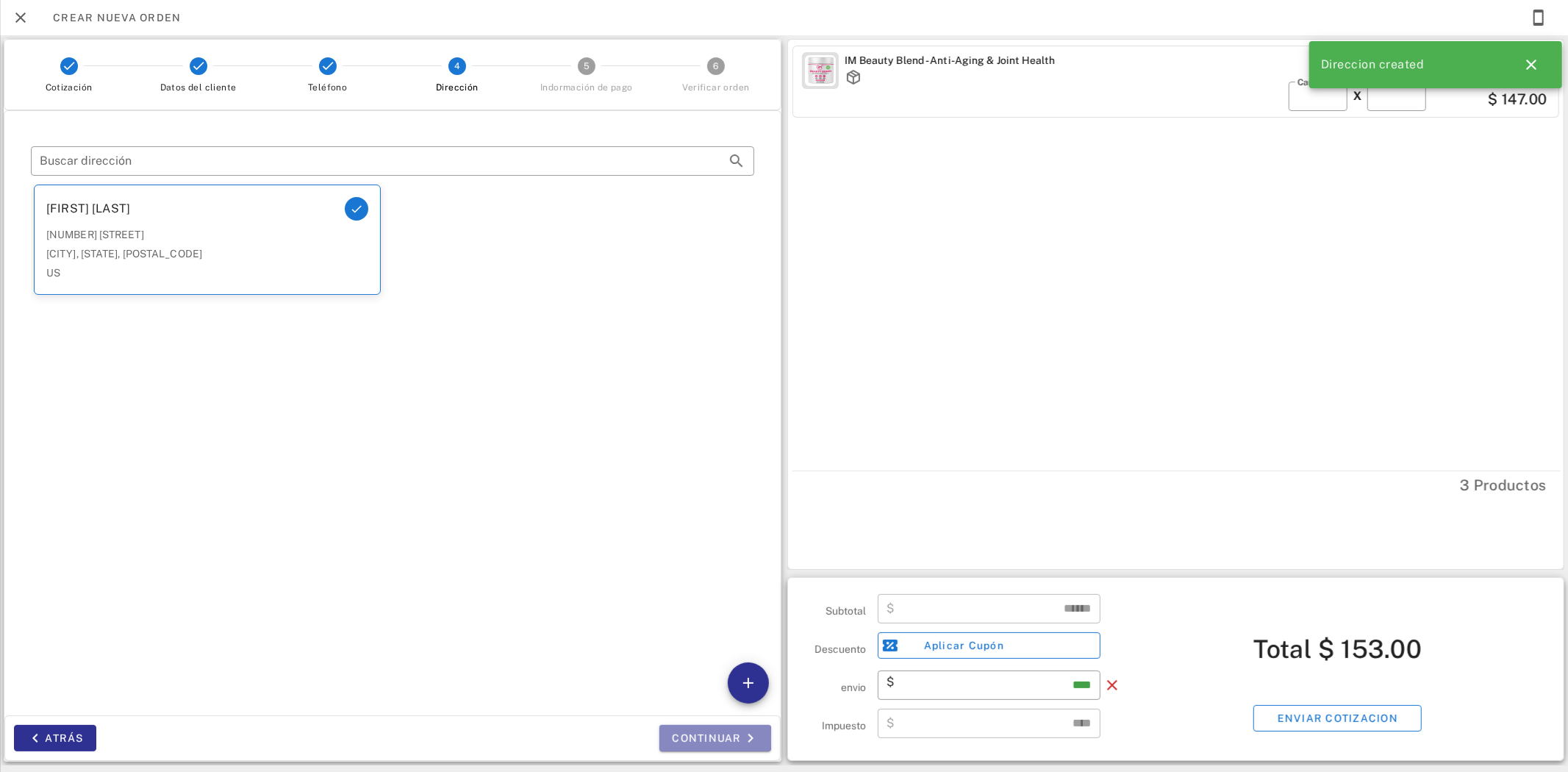 click on "Continuar" at bounding box center [715, 738] 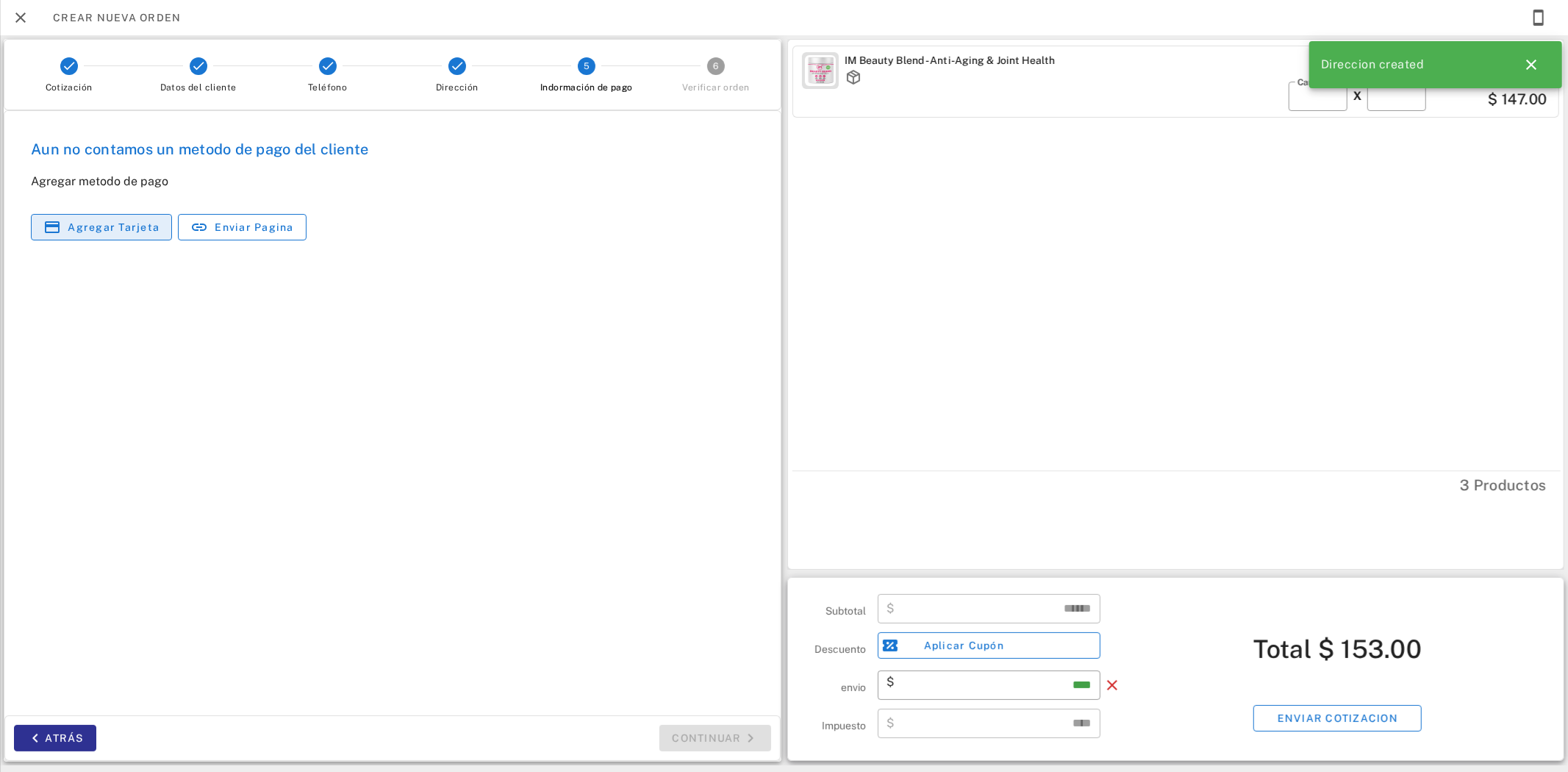 click on "Agregar tarjeta" at bounding box center (113, 227) 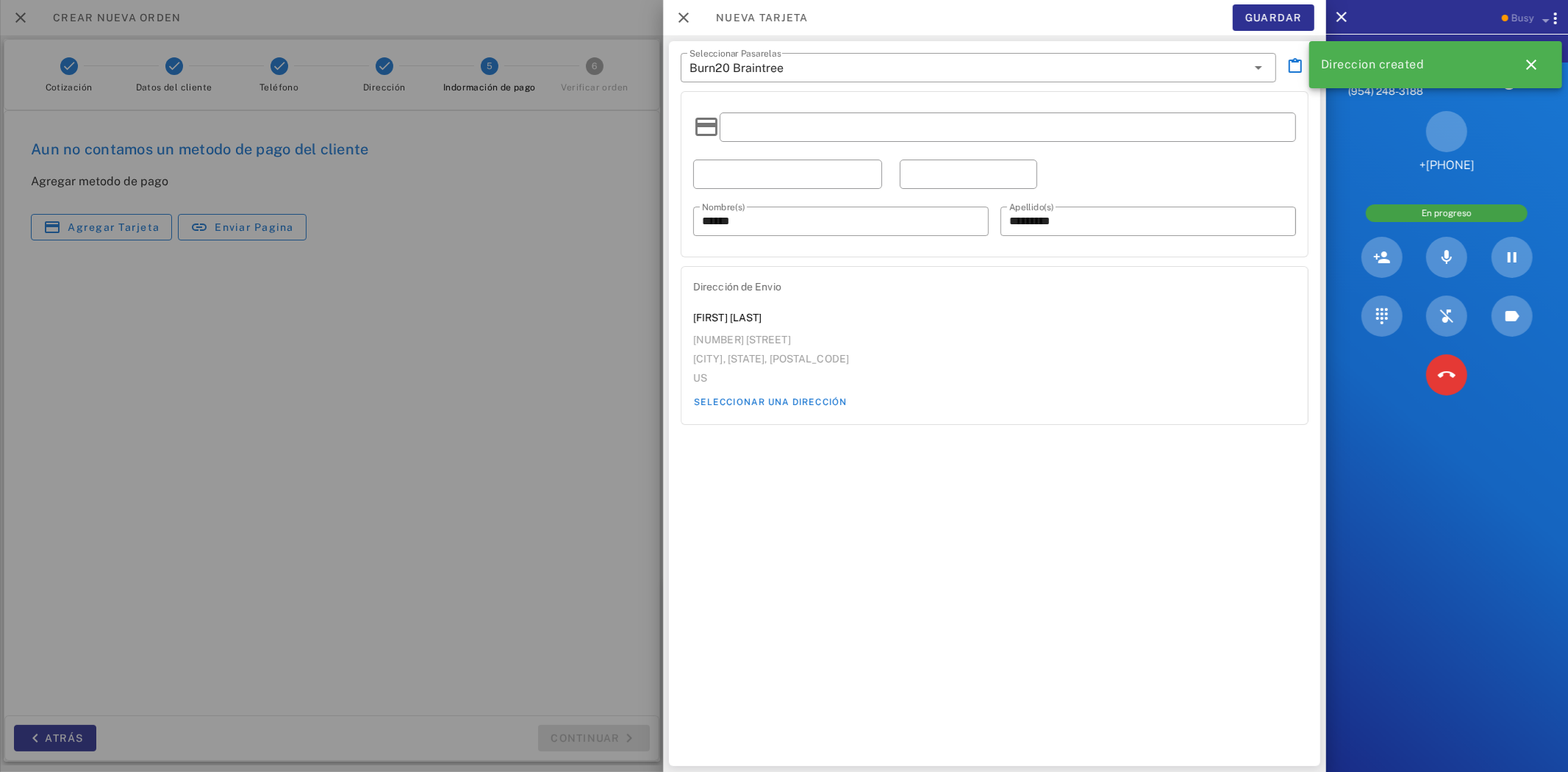 click at bounding box center (1008, 127) 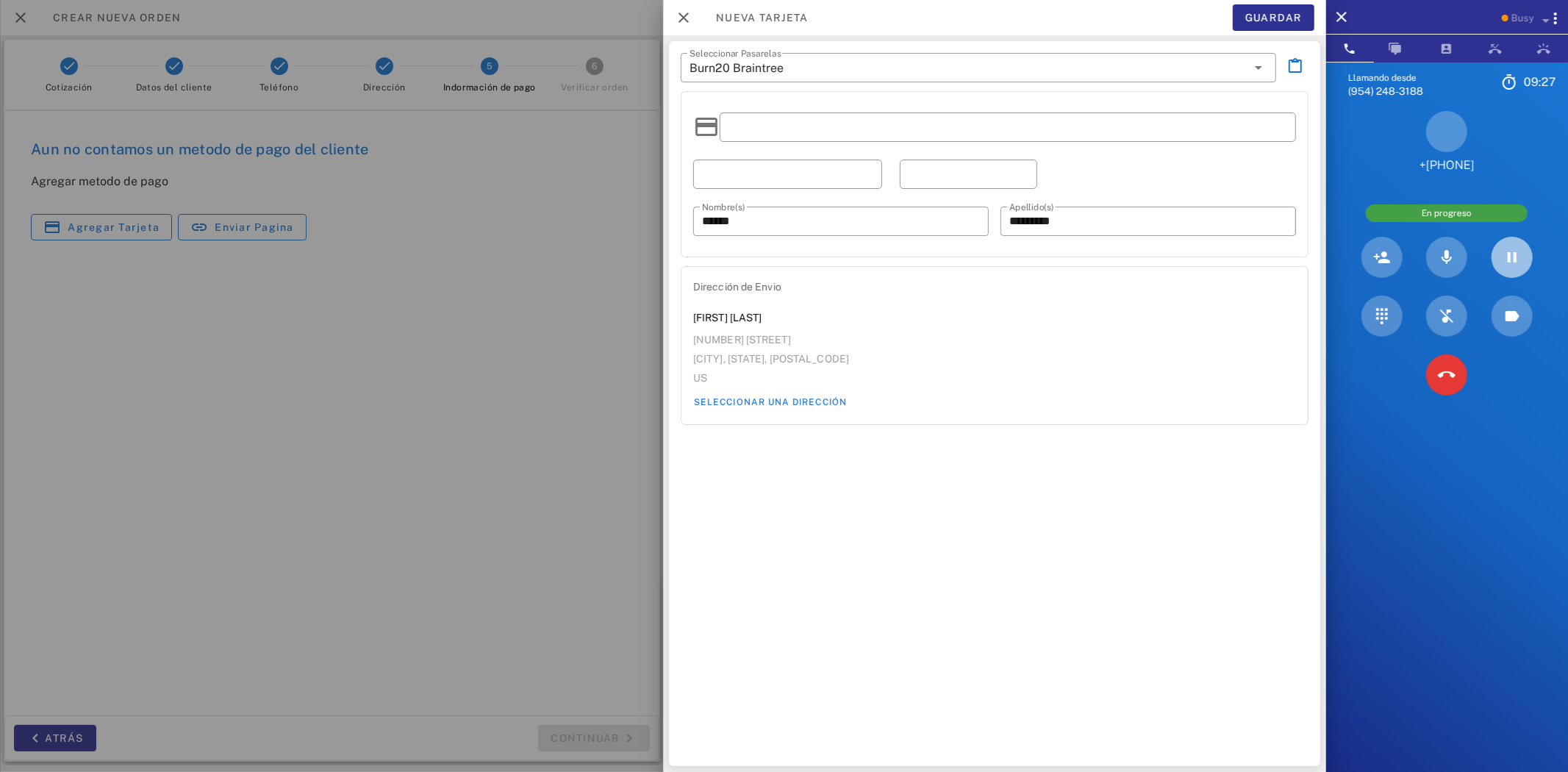 click at bounding box center (1512, 257) 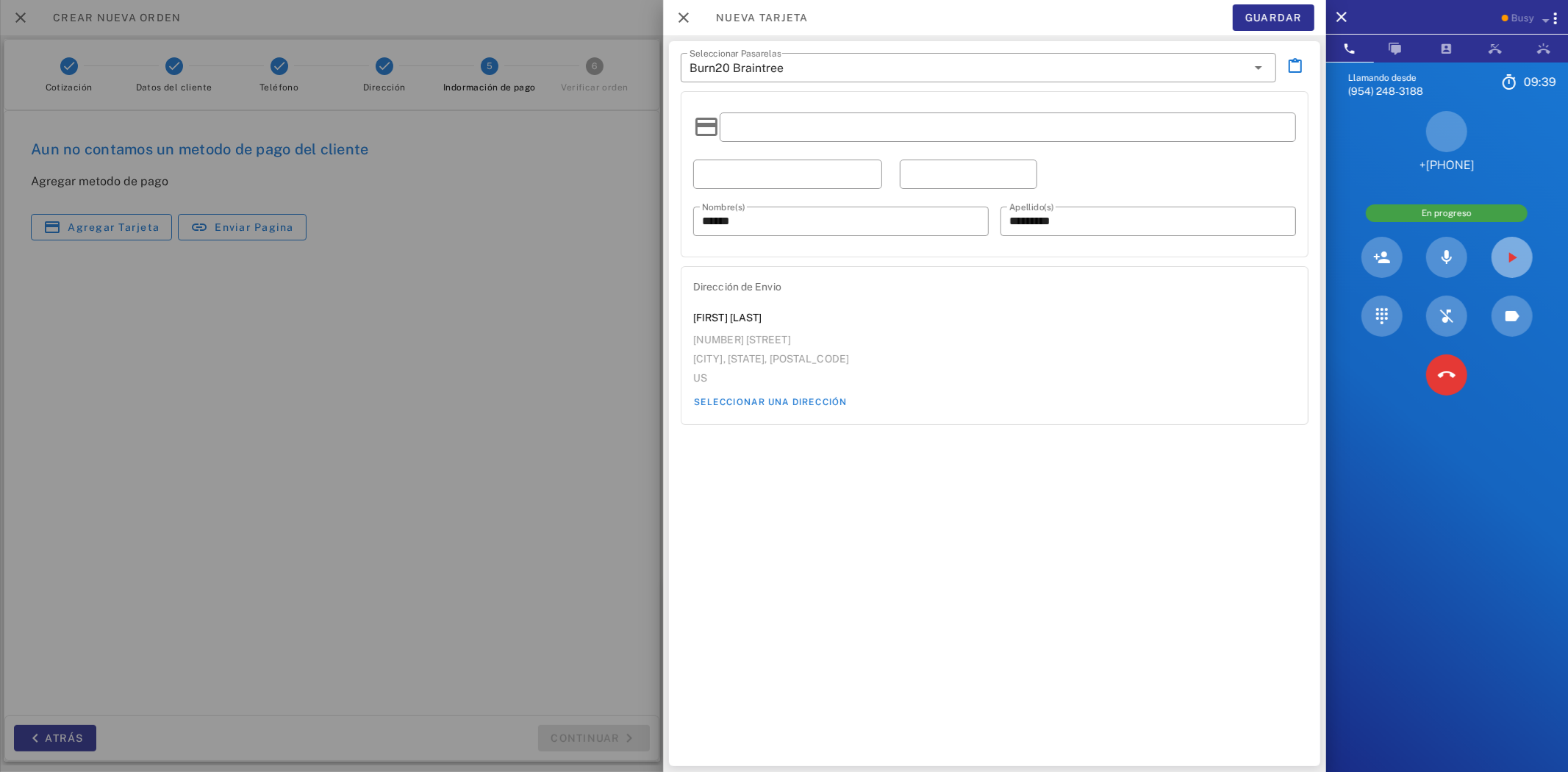 click at bounding box center [1512, 257] 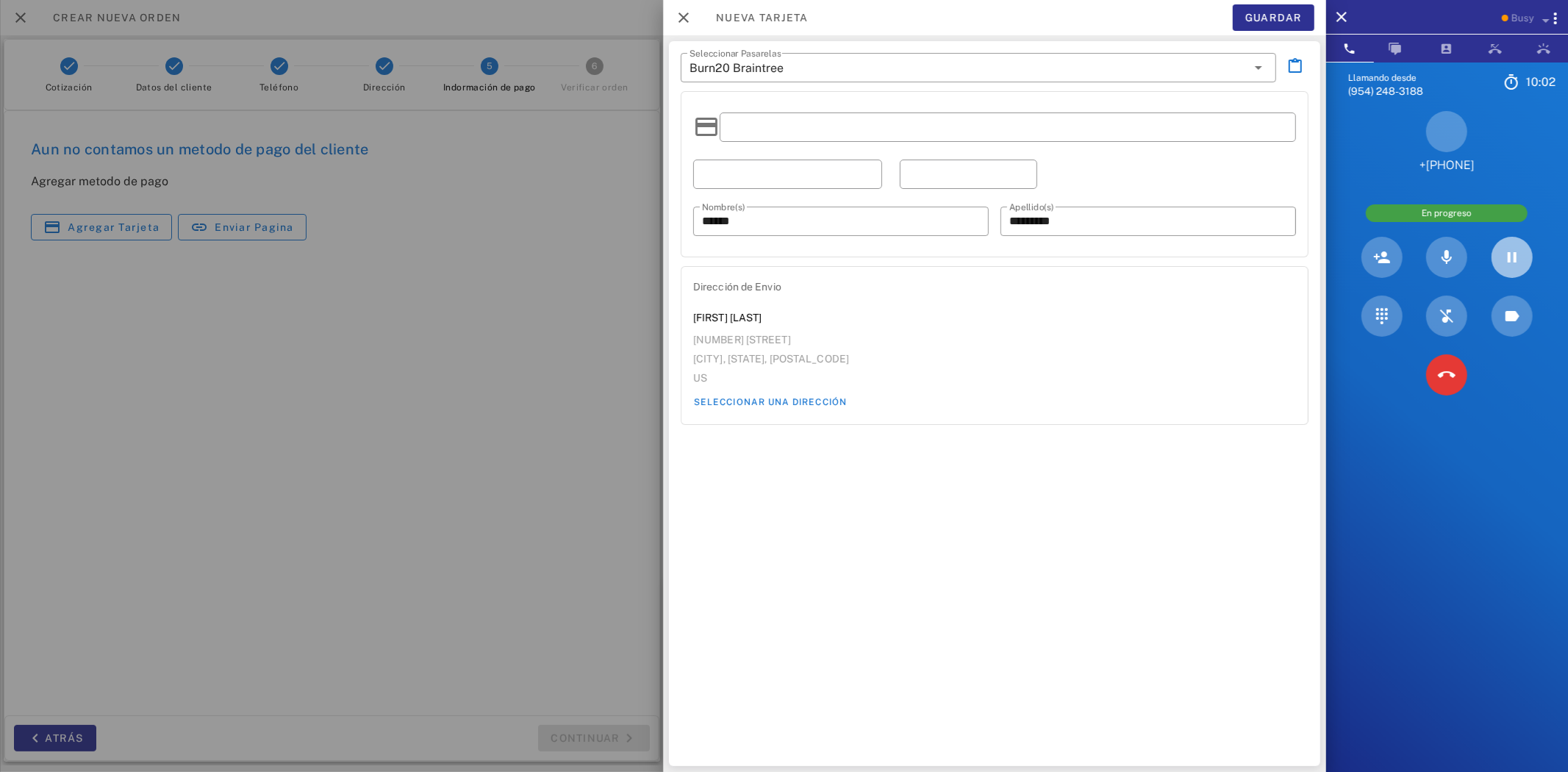 click at bounding box center (1512, 257) 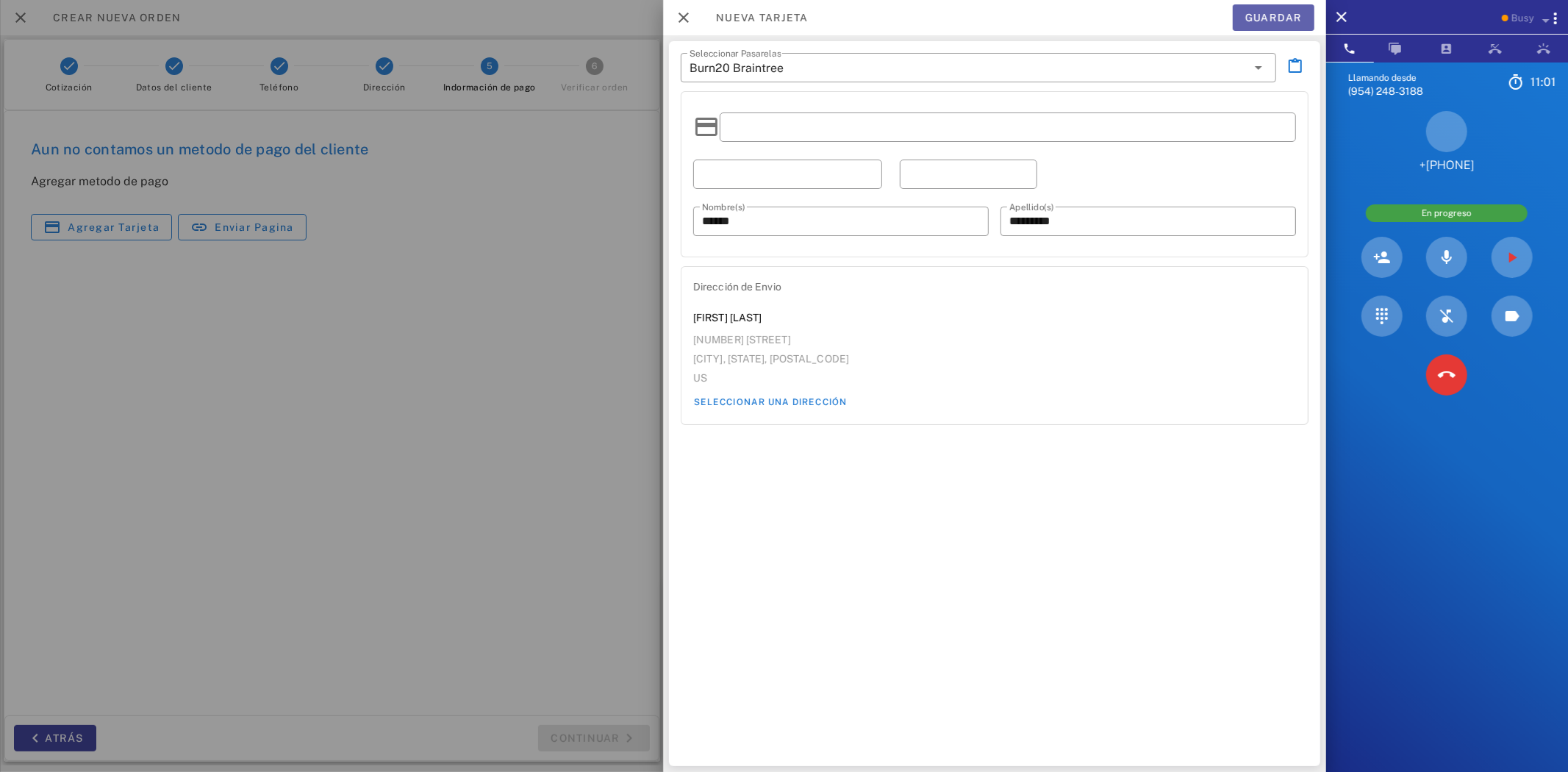 click on "Guardar" at bounding box center (1272, 18) 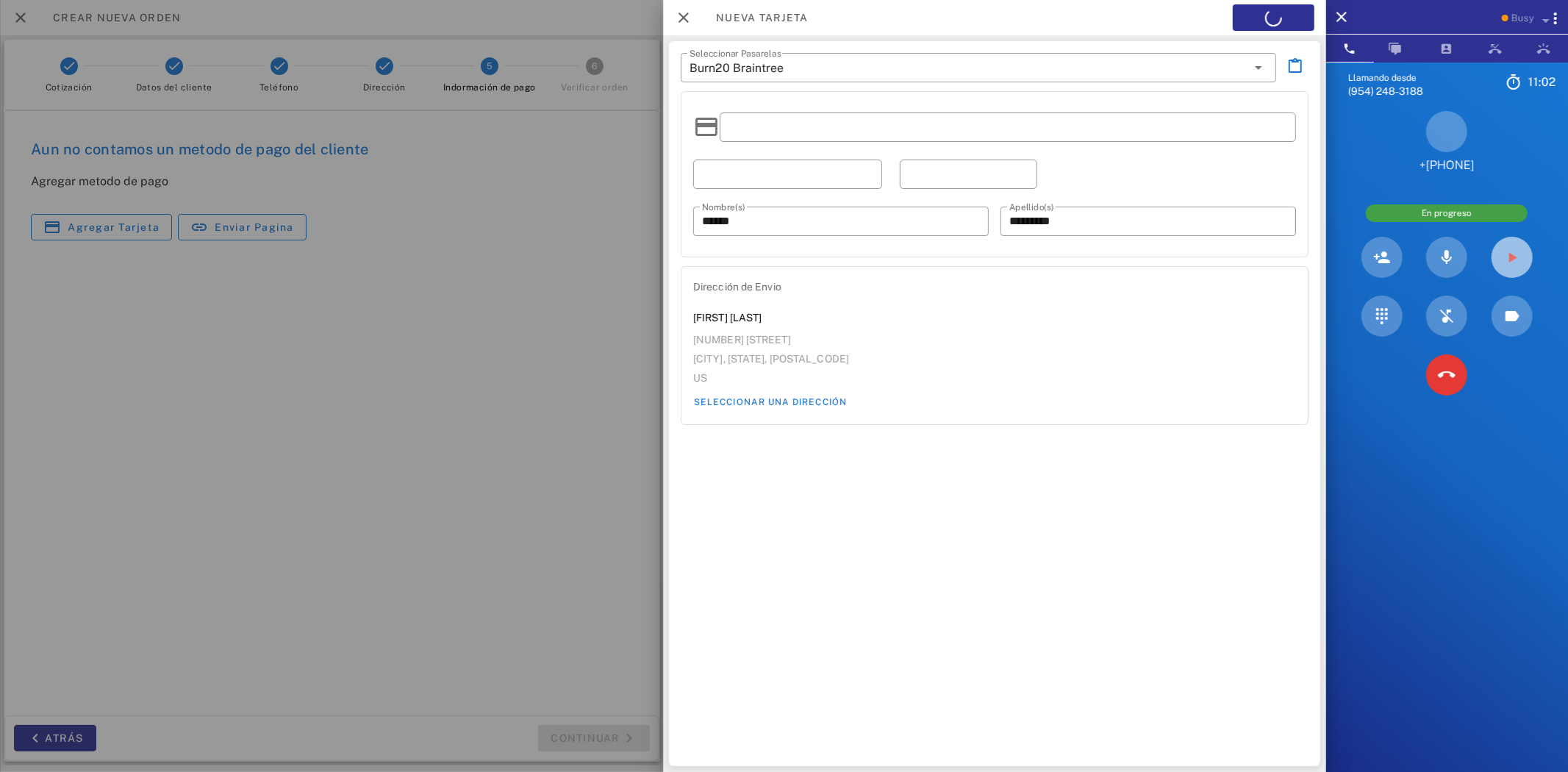 click at bounding box center (1512, 257) 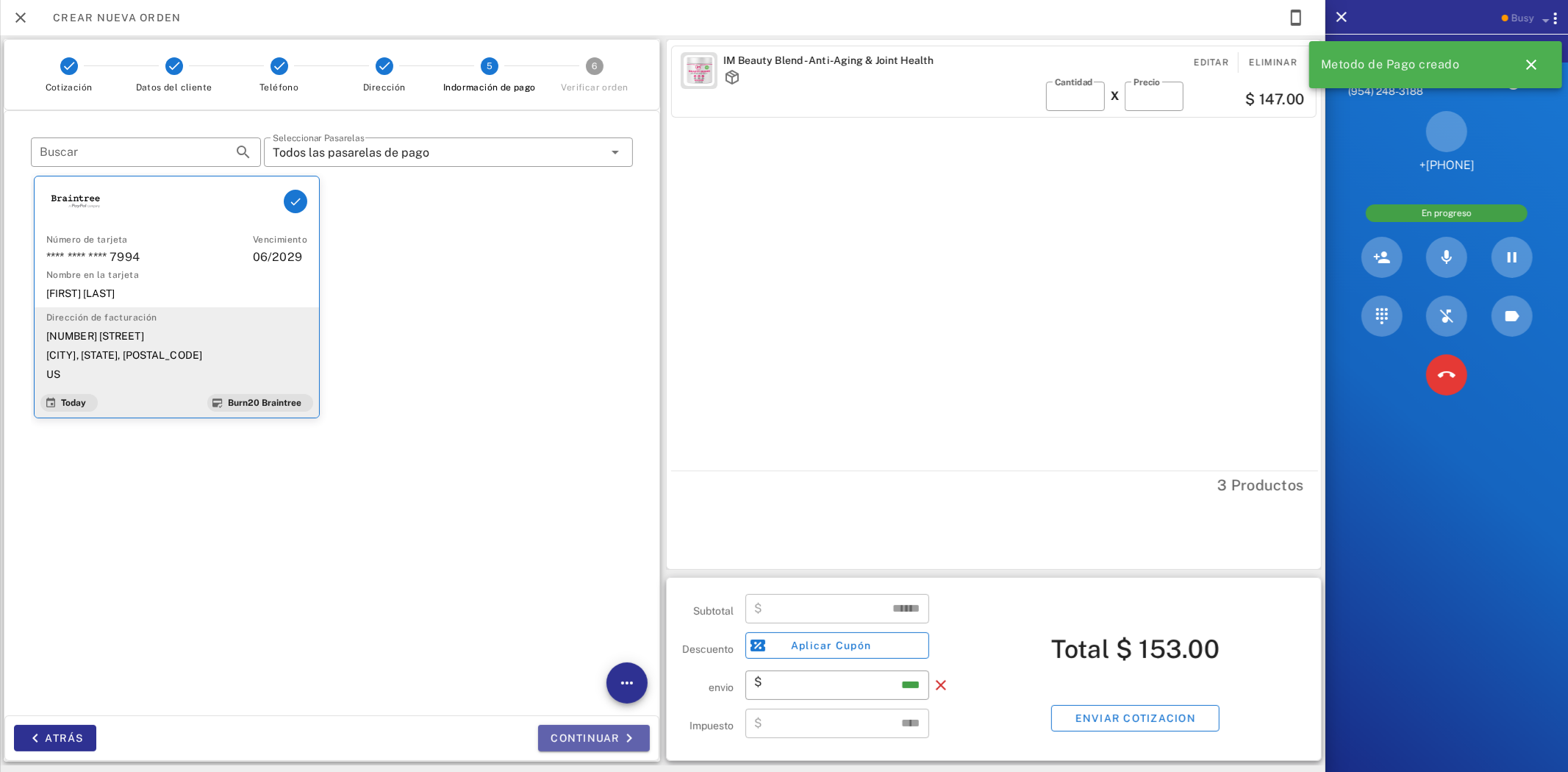 click on "Continuar" at bounding box center [594, 738] 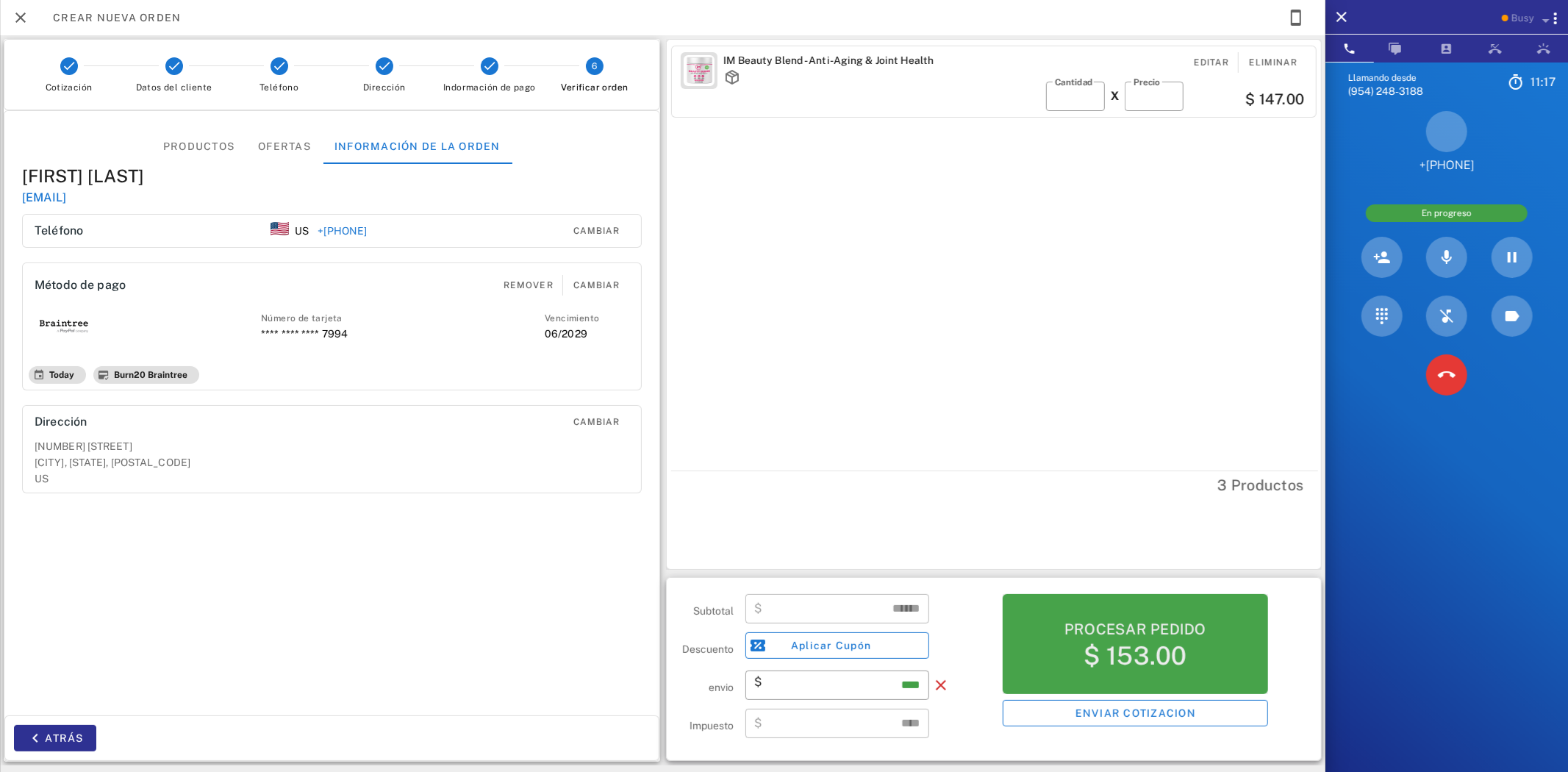 click on "$ 153.00" at bounding box center (1135, 656) 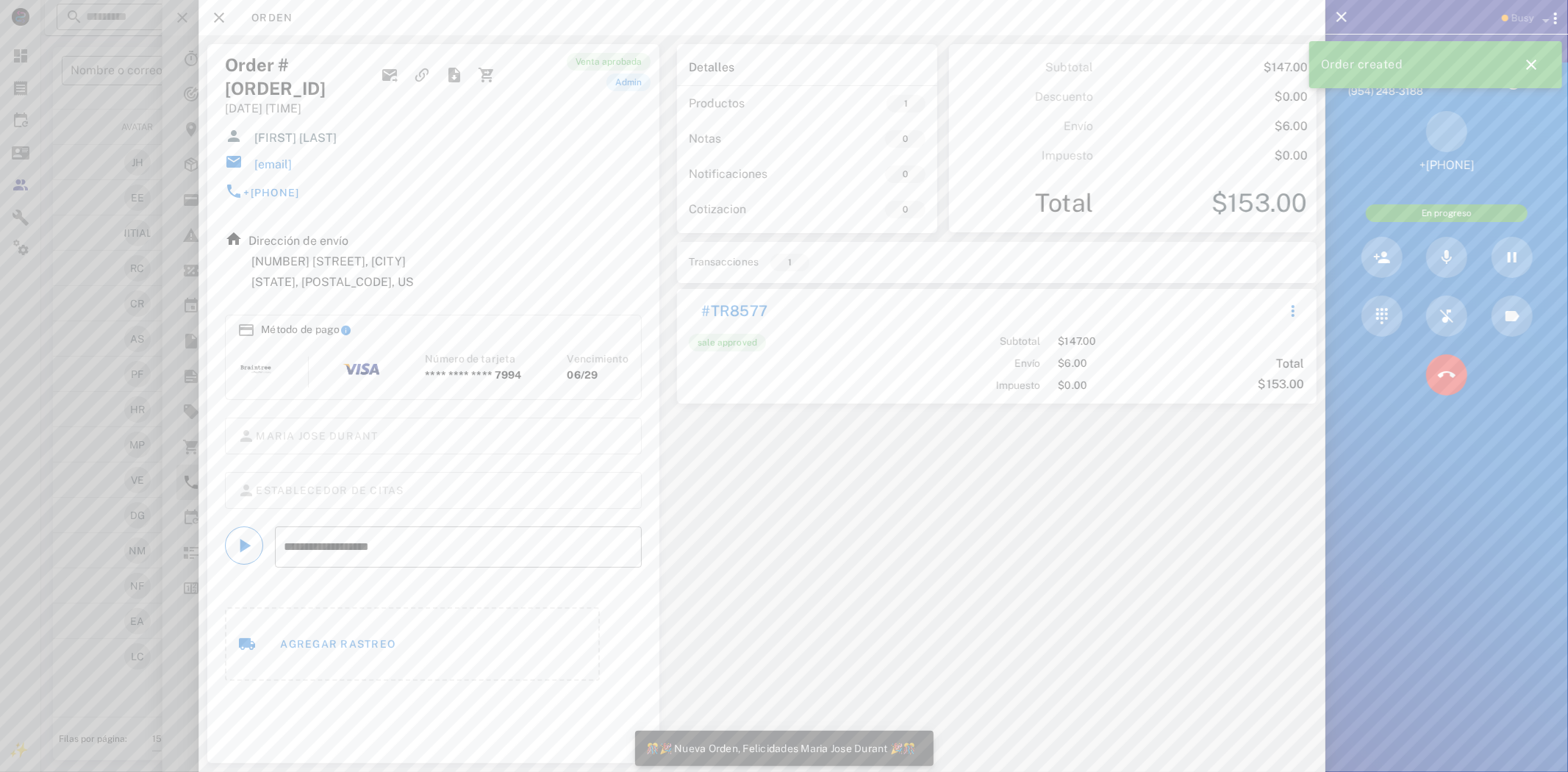 click on "[EMAIL]" at bounding box center [273, 165] 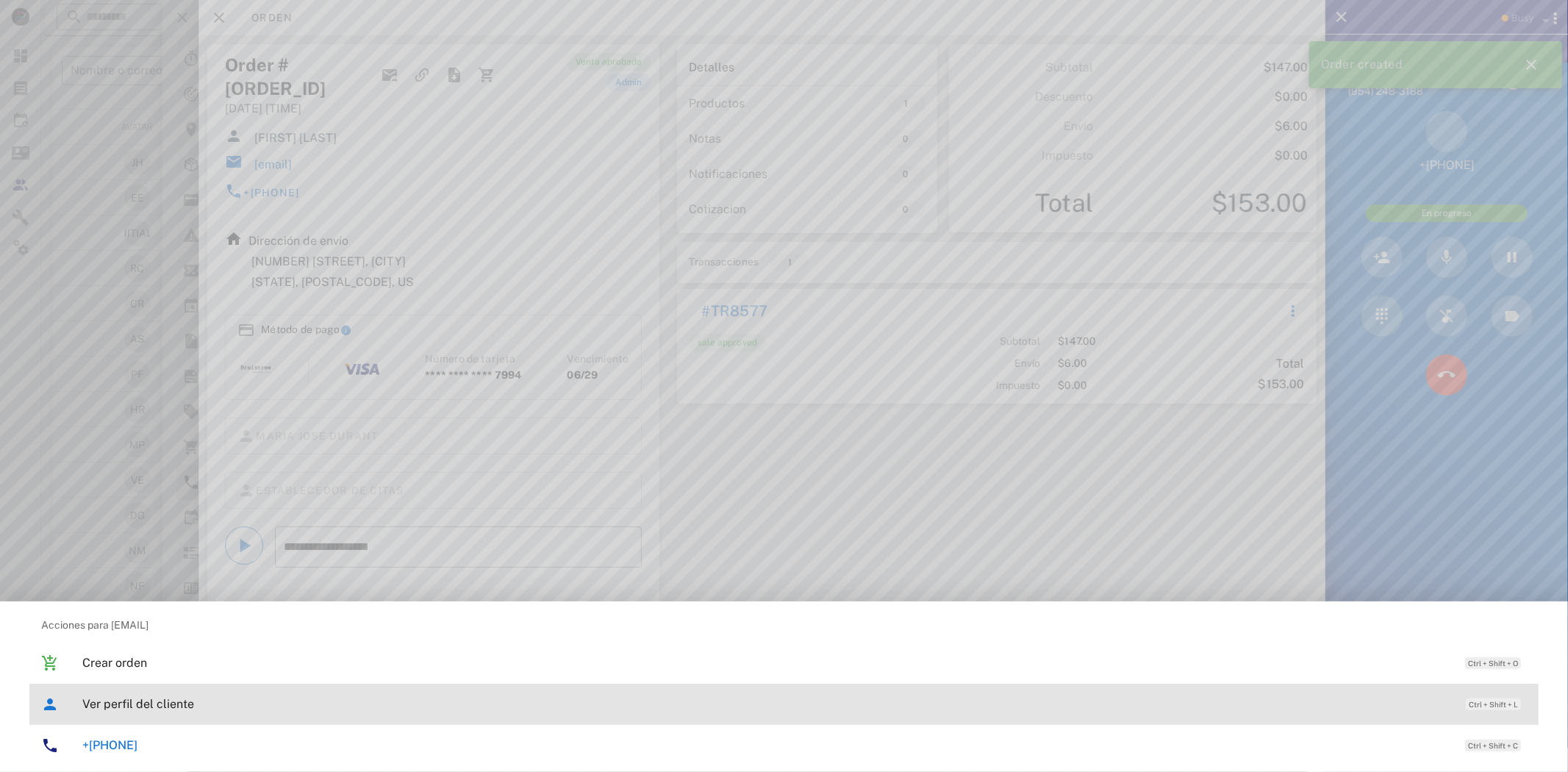 drag, startPoint x: 182, startPoint y: 704, endPoint x: 417, endPoint y: 442, distance: 351.95028 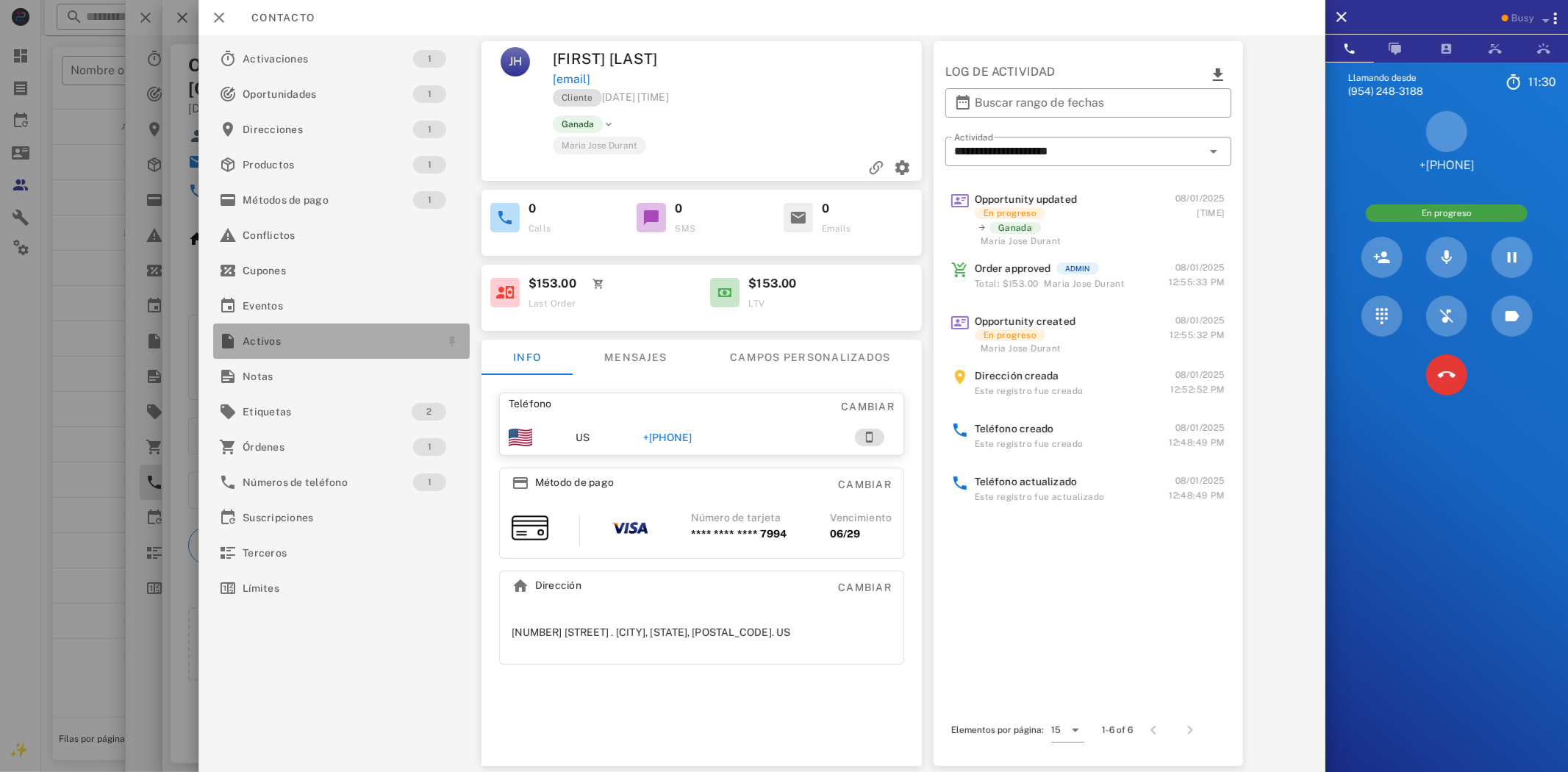 click on "Activos" at bounding box center (338, 341) 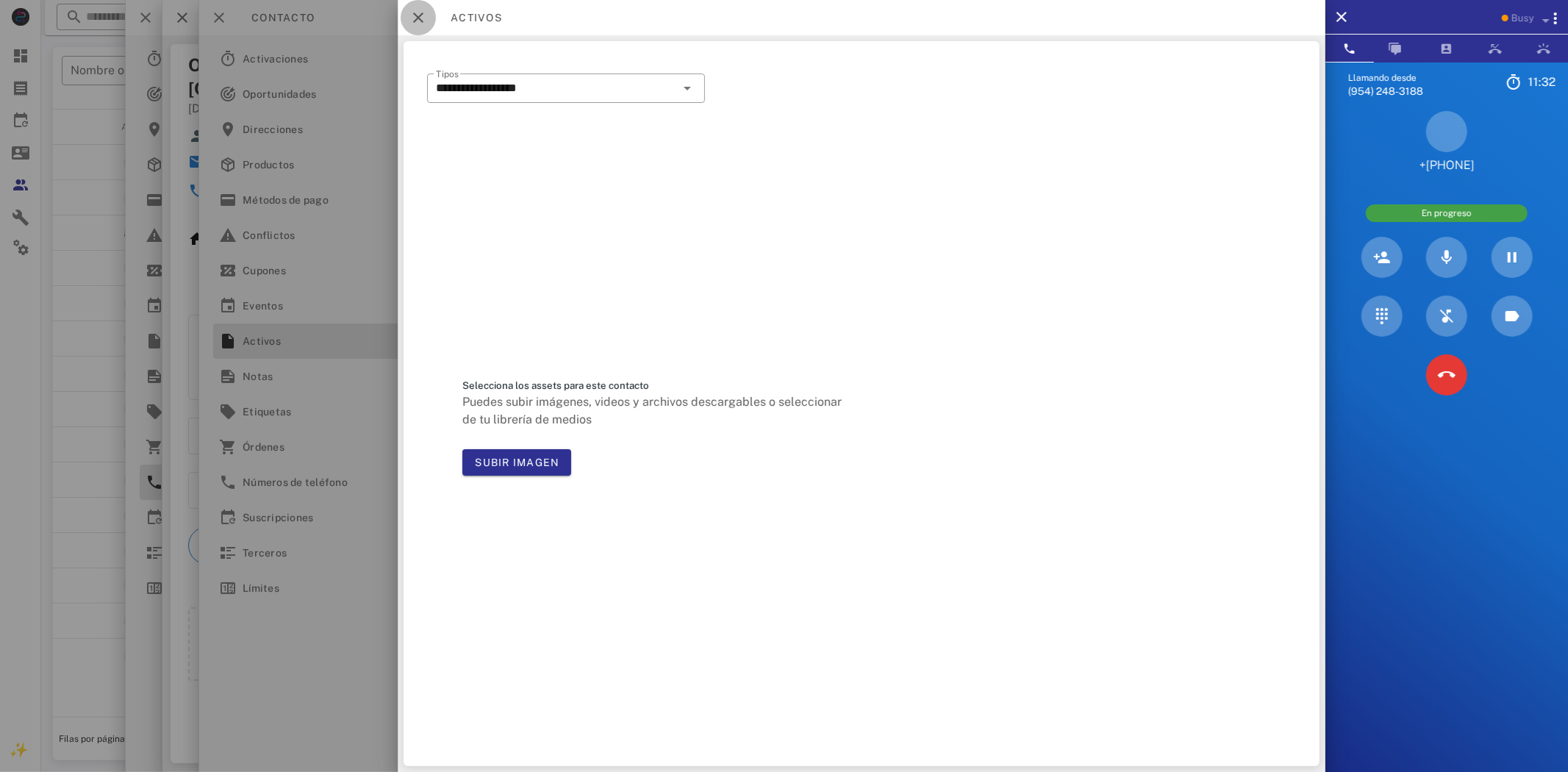 click at bounding box center [418, 18] 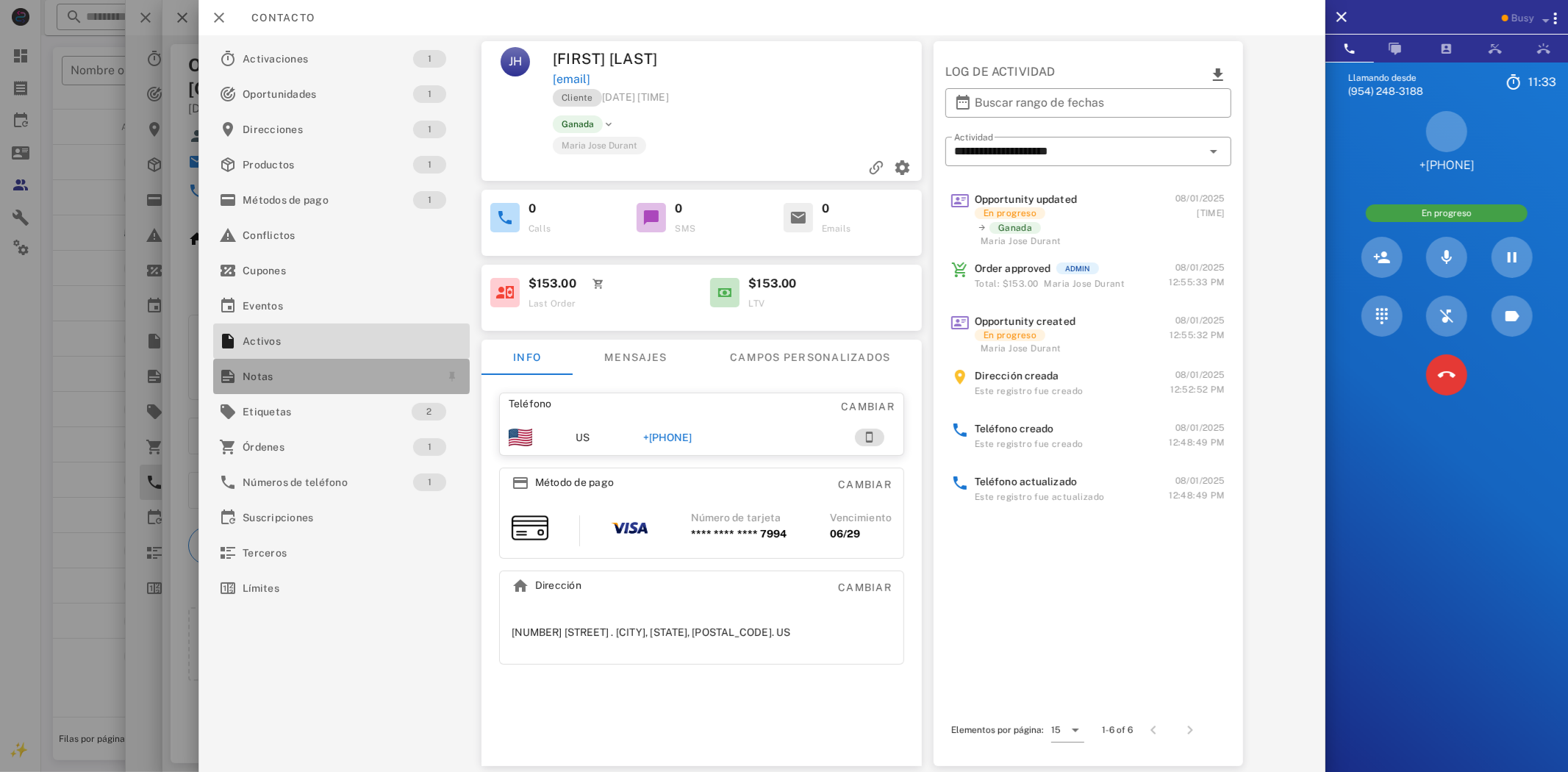 click on "Notas" at bounding box center [338, 376] 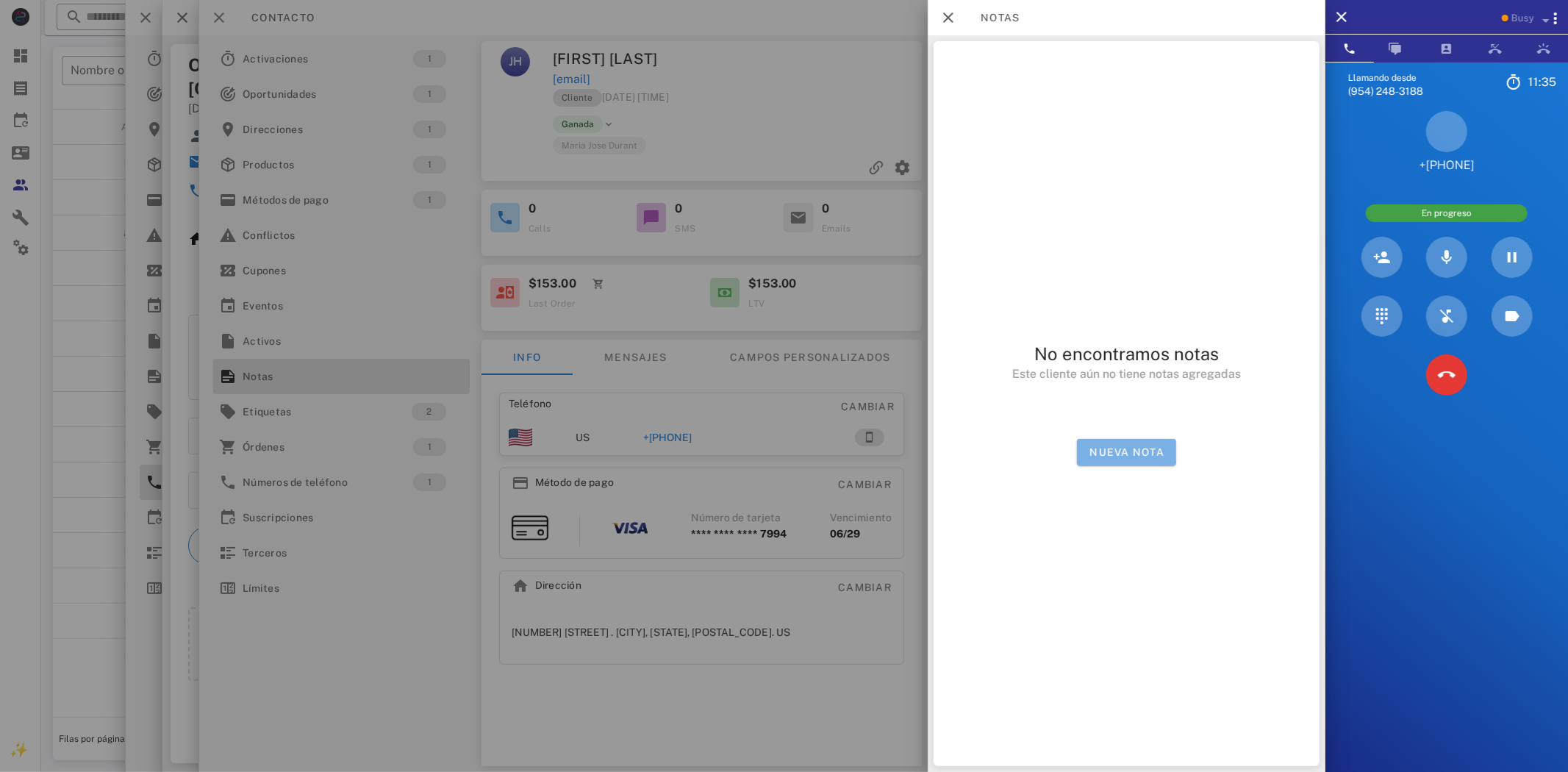 click on "Nueva nota" at bounding box center [1126, 452] 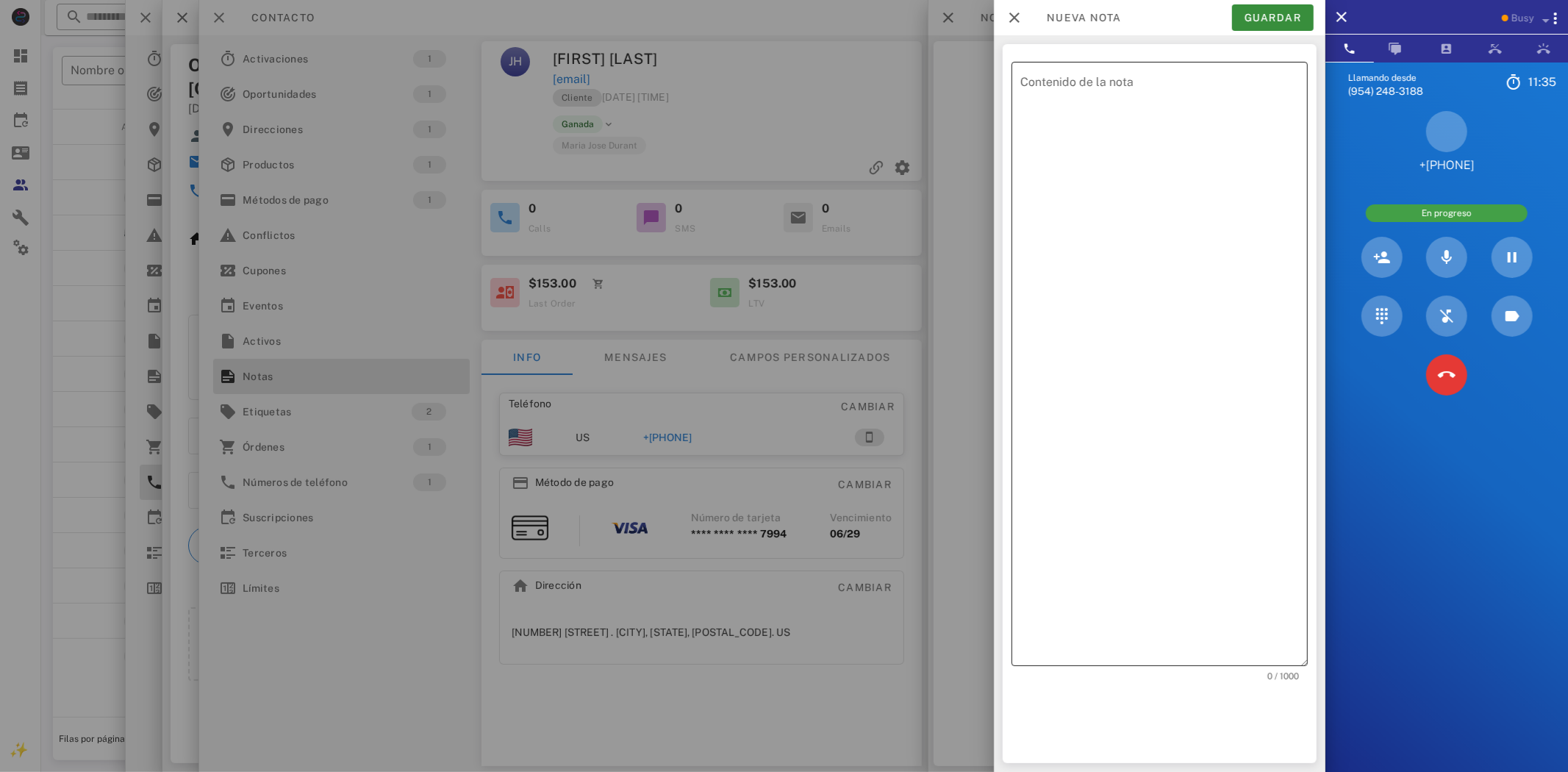 click on "Contenido de la nota" at bounding box center [1164, 368] 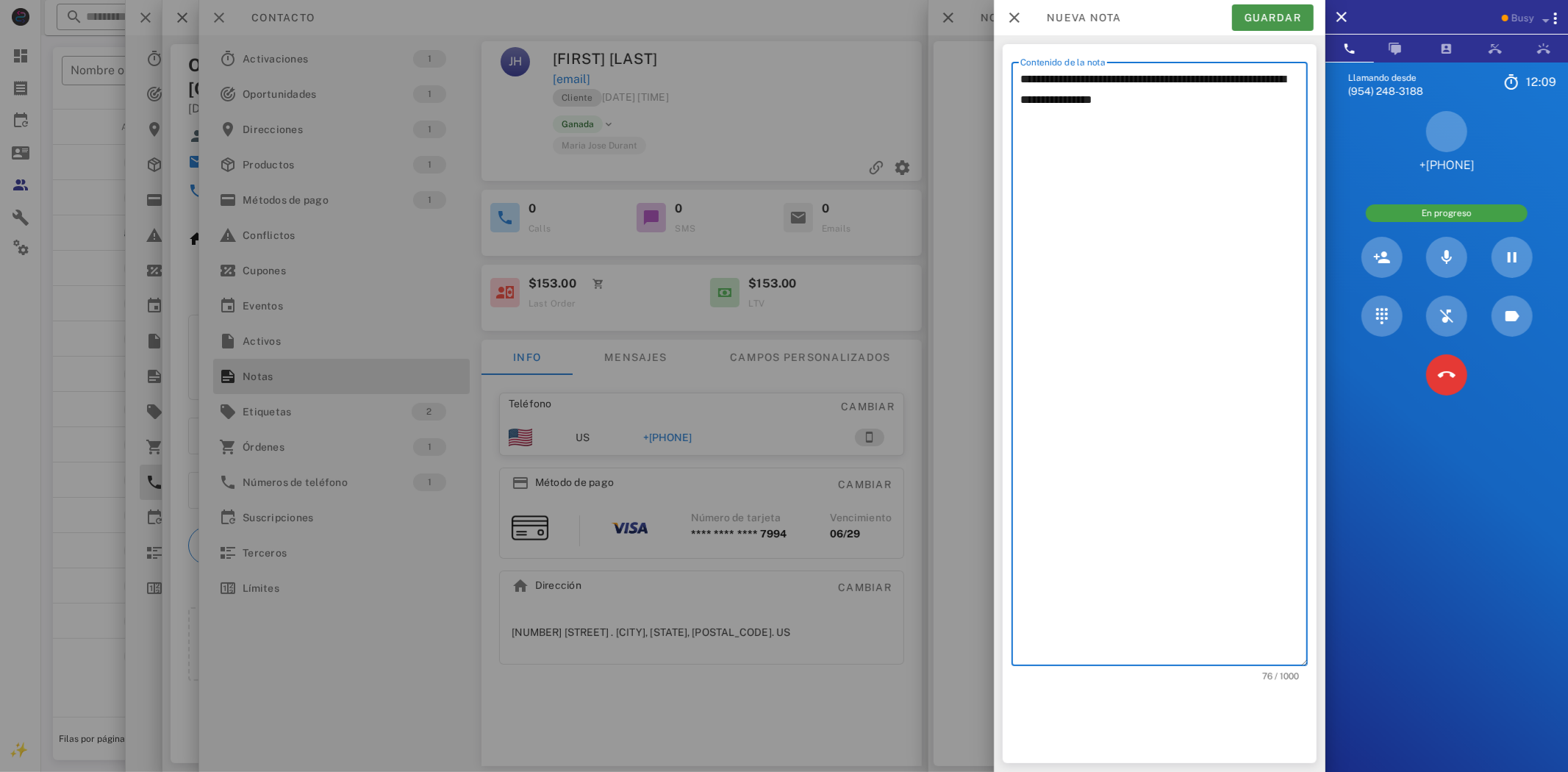 type on "**********" 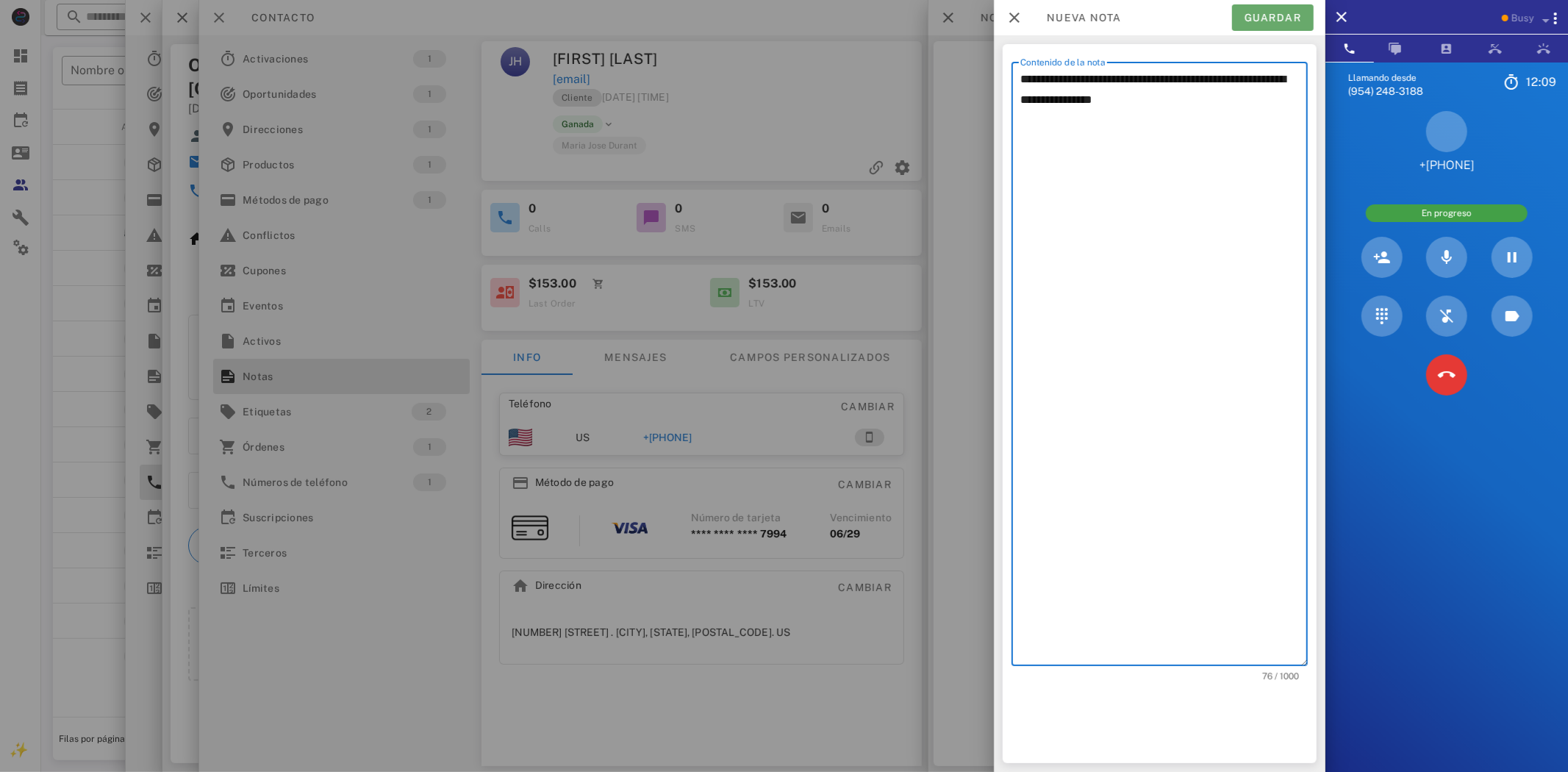 click on "Guardar" at bounding box center [1272, 18] 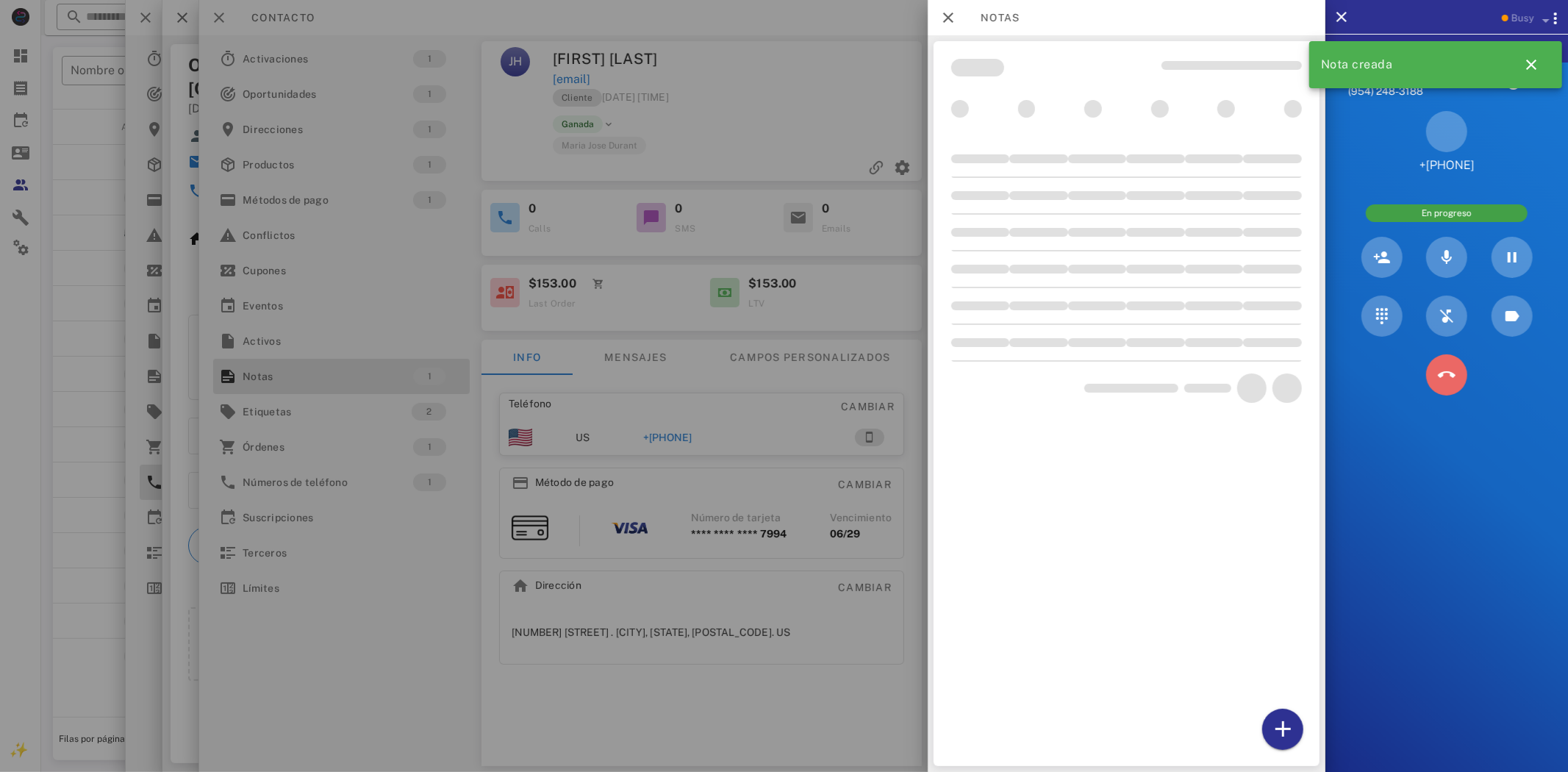 click at bounding box center [1447, 375] 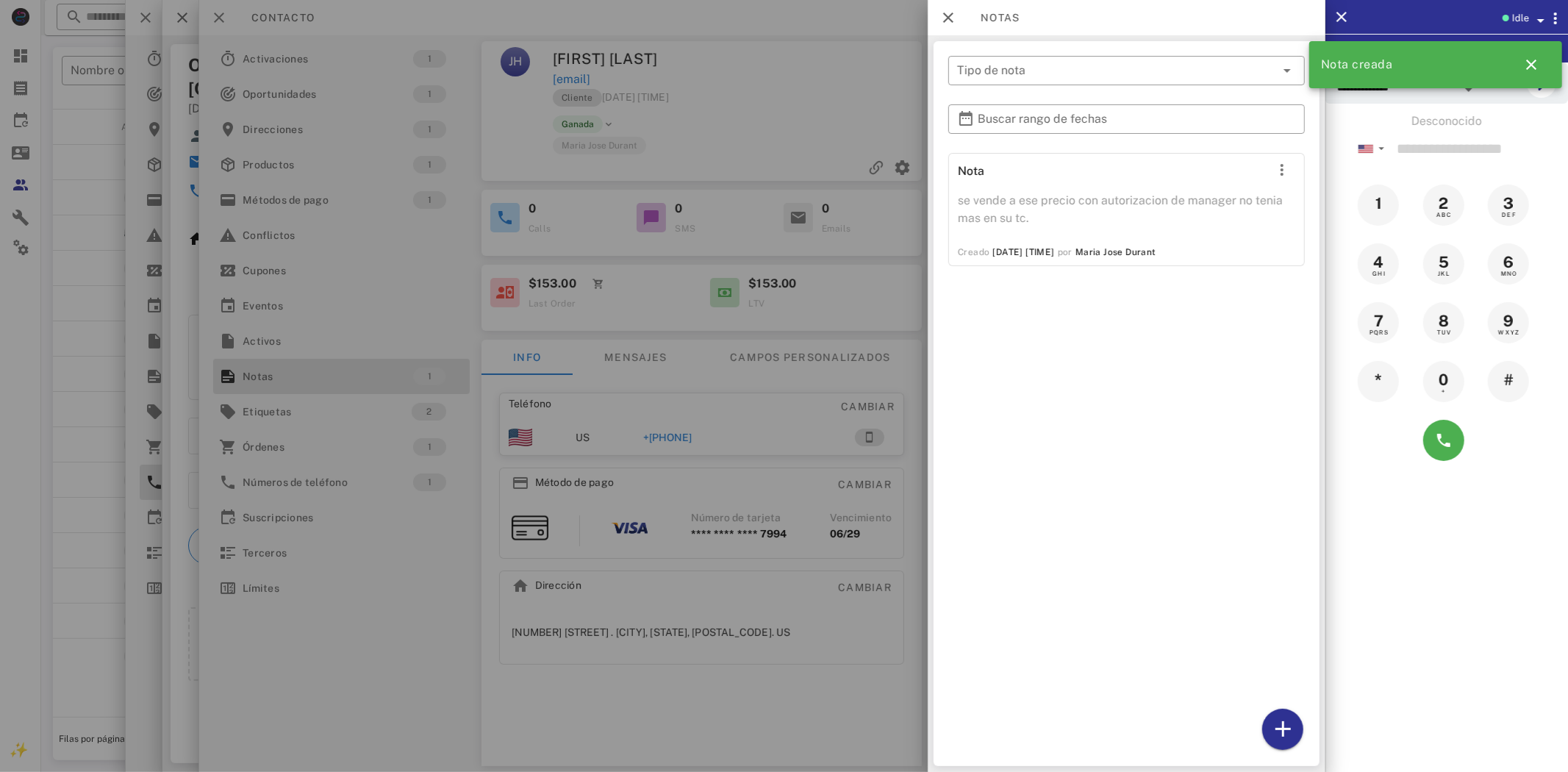 click at bounding box center (784, 386) 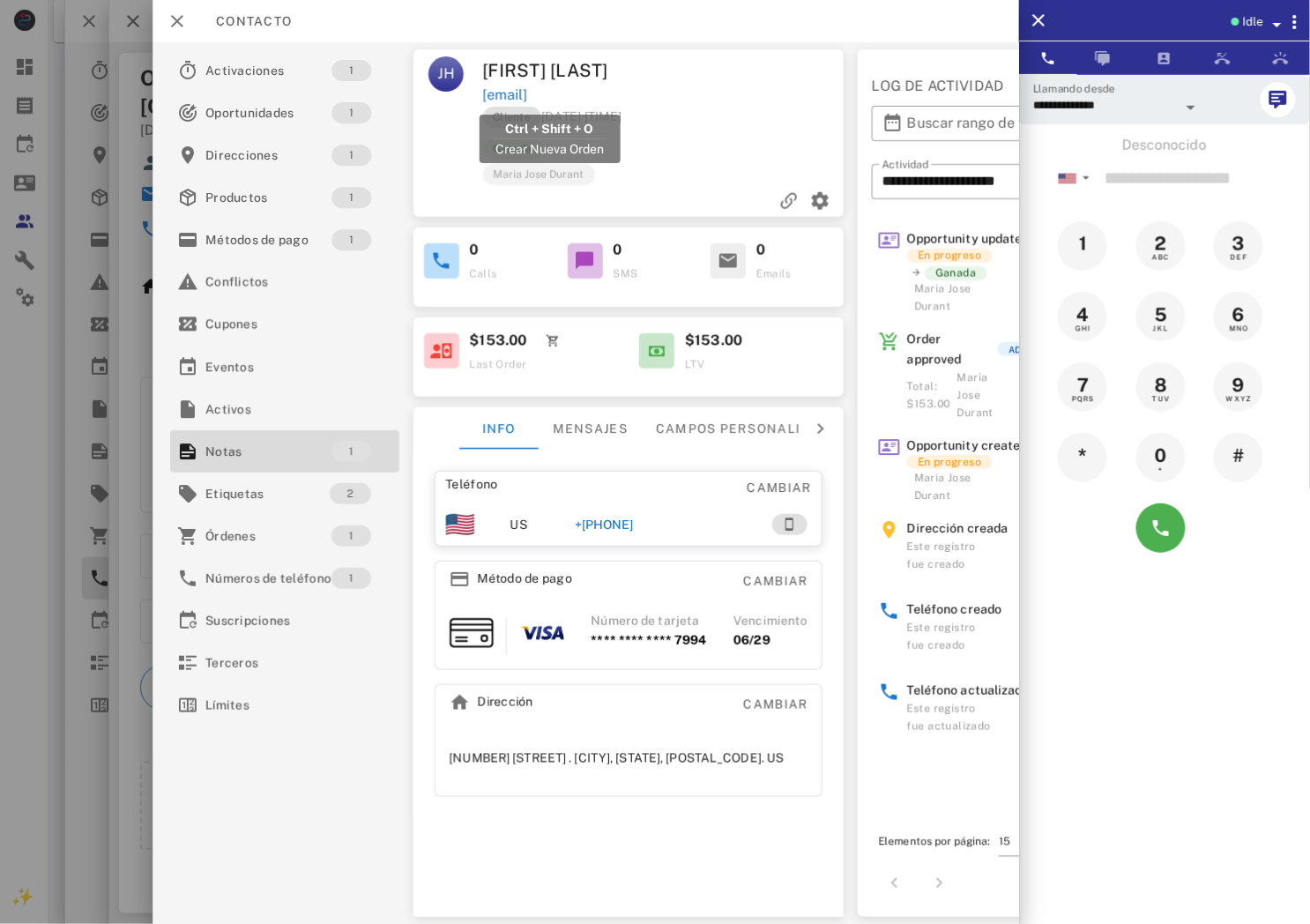 drag, startPoint x: 629, startPoint y: 91, endPoint x: 486, endPoint y: 92, distance: 143.0035 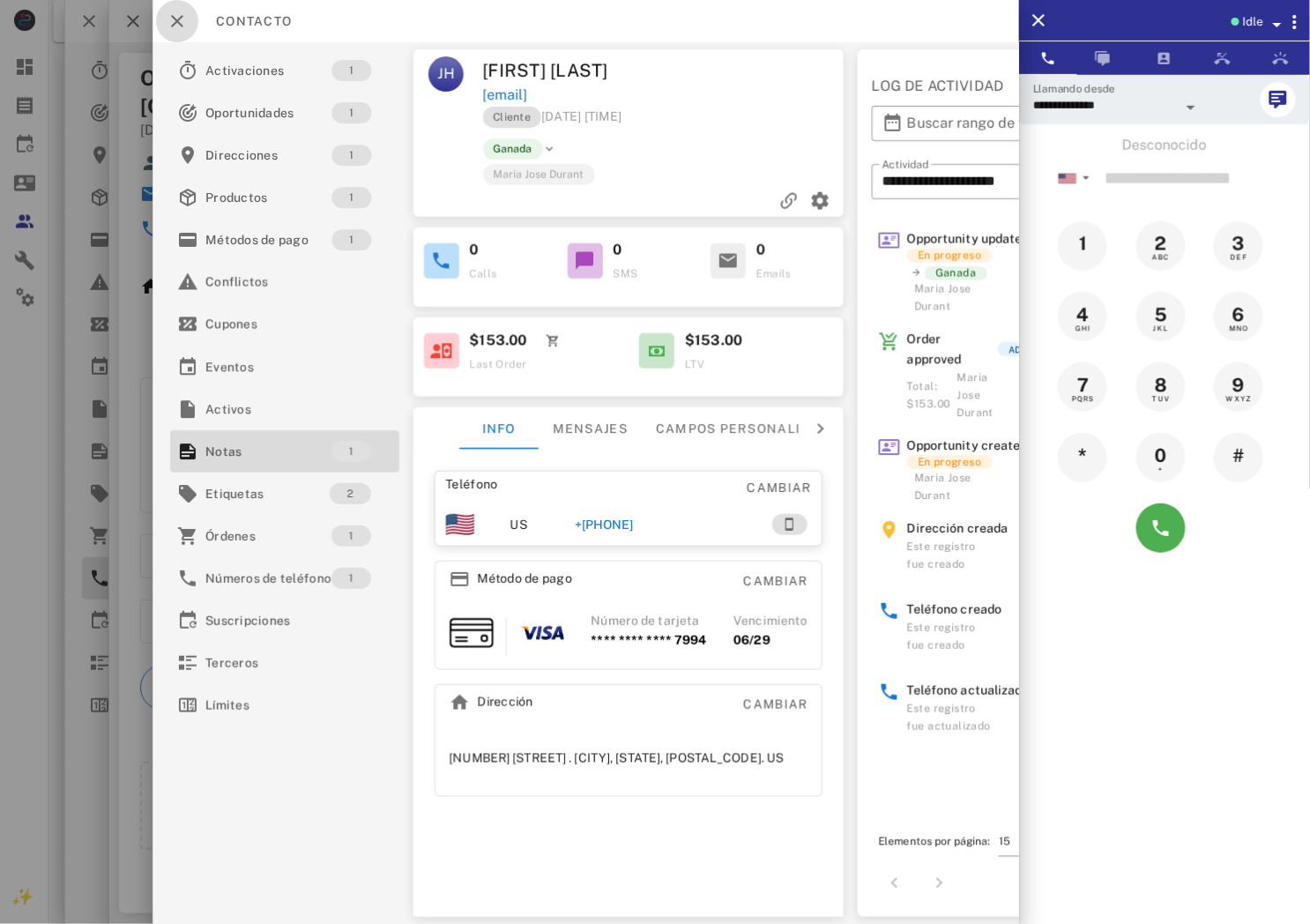 click at bounding box center (177, 21) 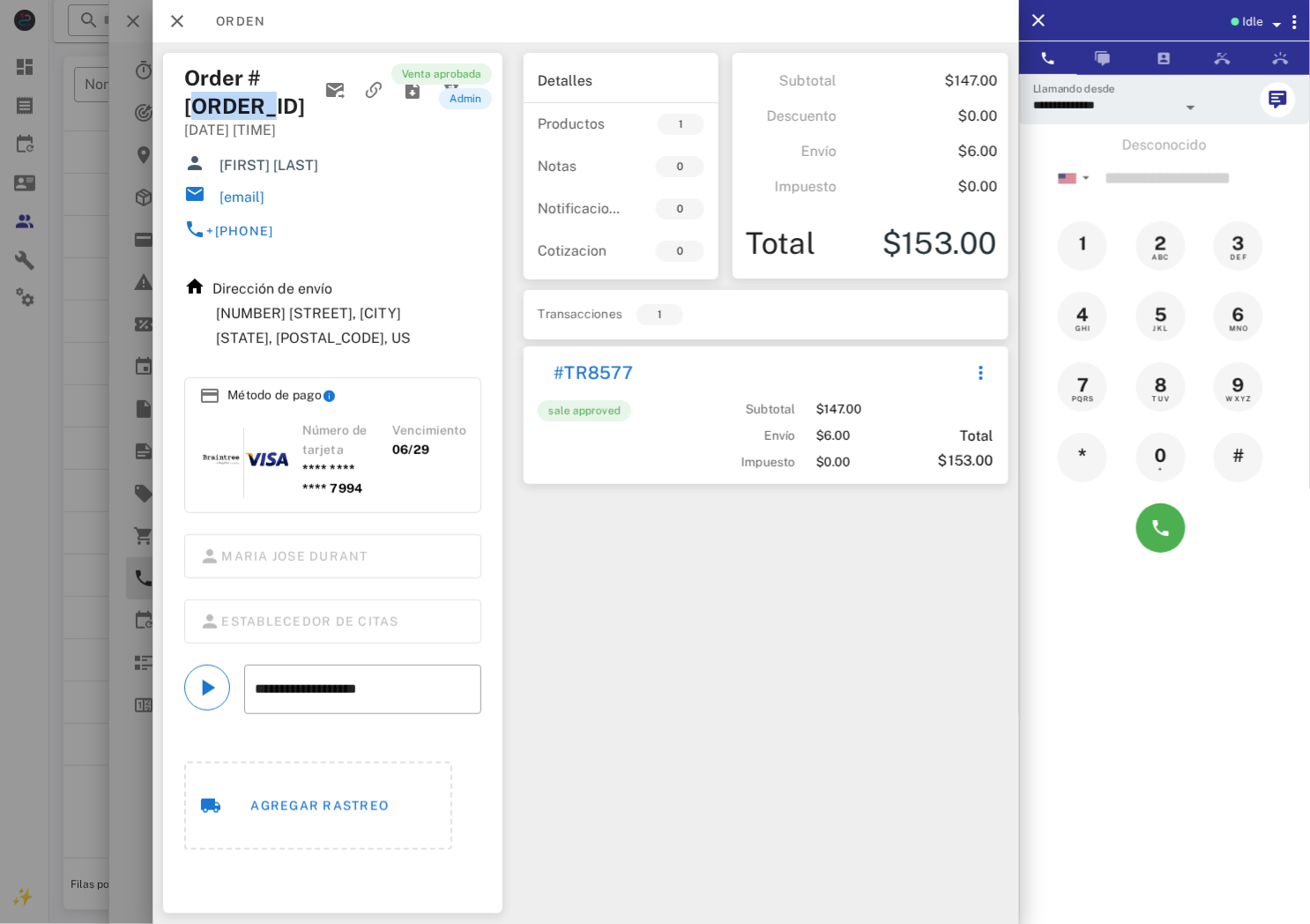 drag, startPoint x: 203, startPoint y: 108, endPoint x: 285, endPoint y: 108, distance: 82 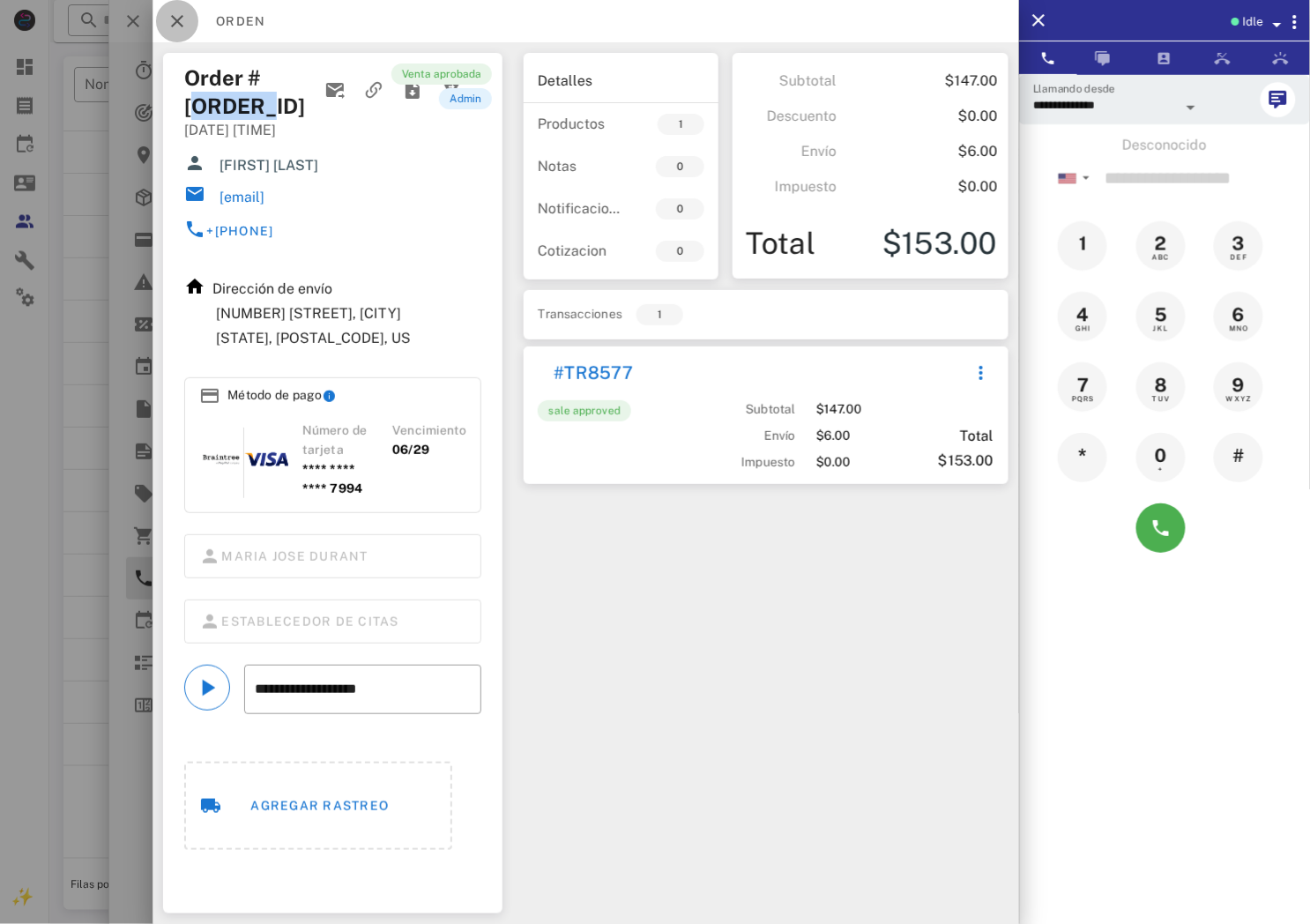 click at bounding box center (177, 21) 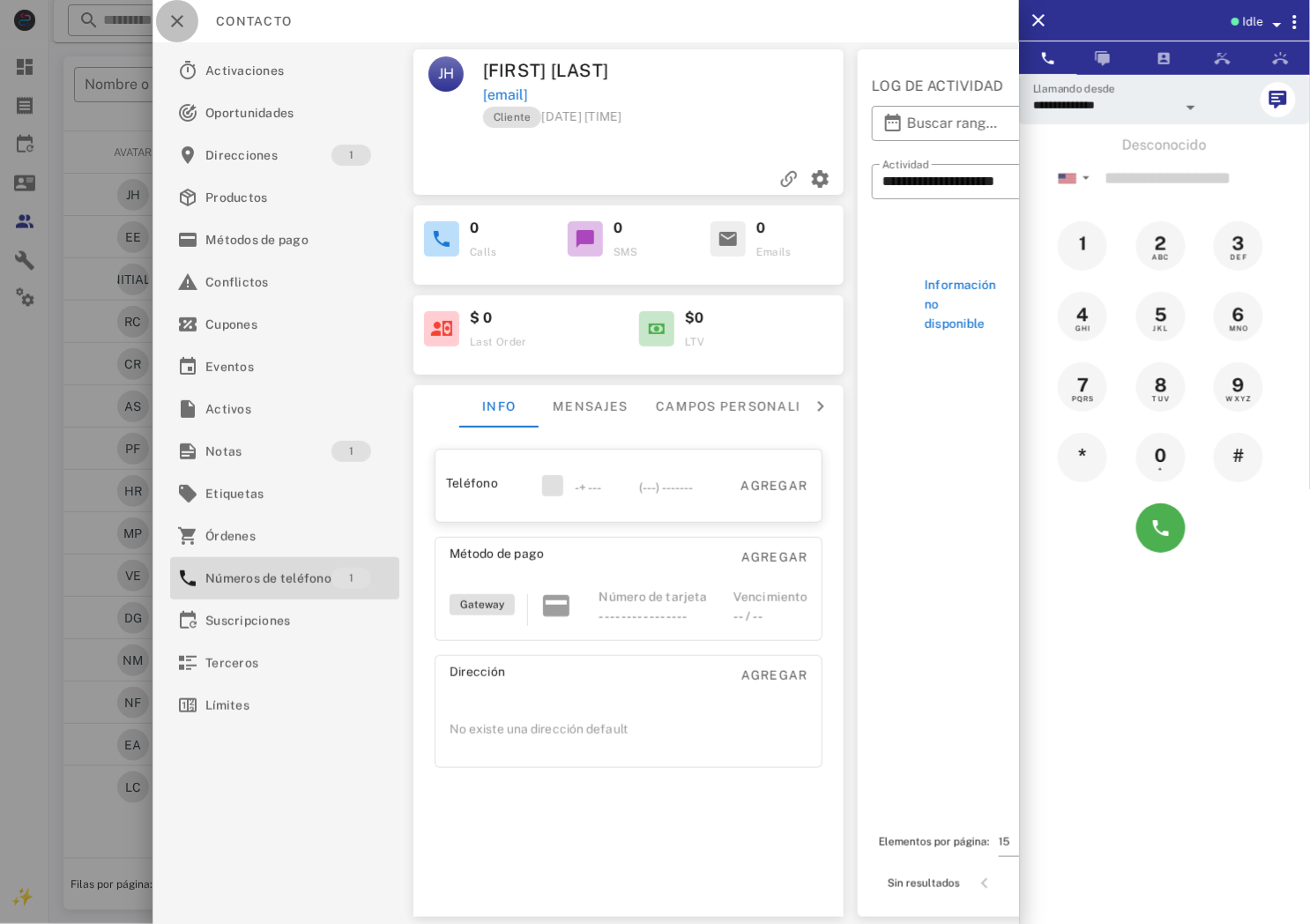 click at bounding box center (177, 21) 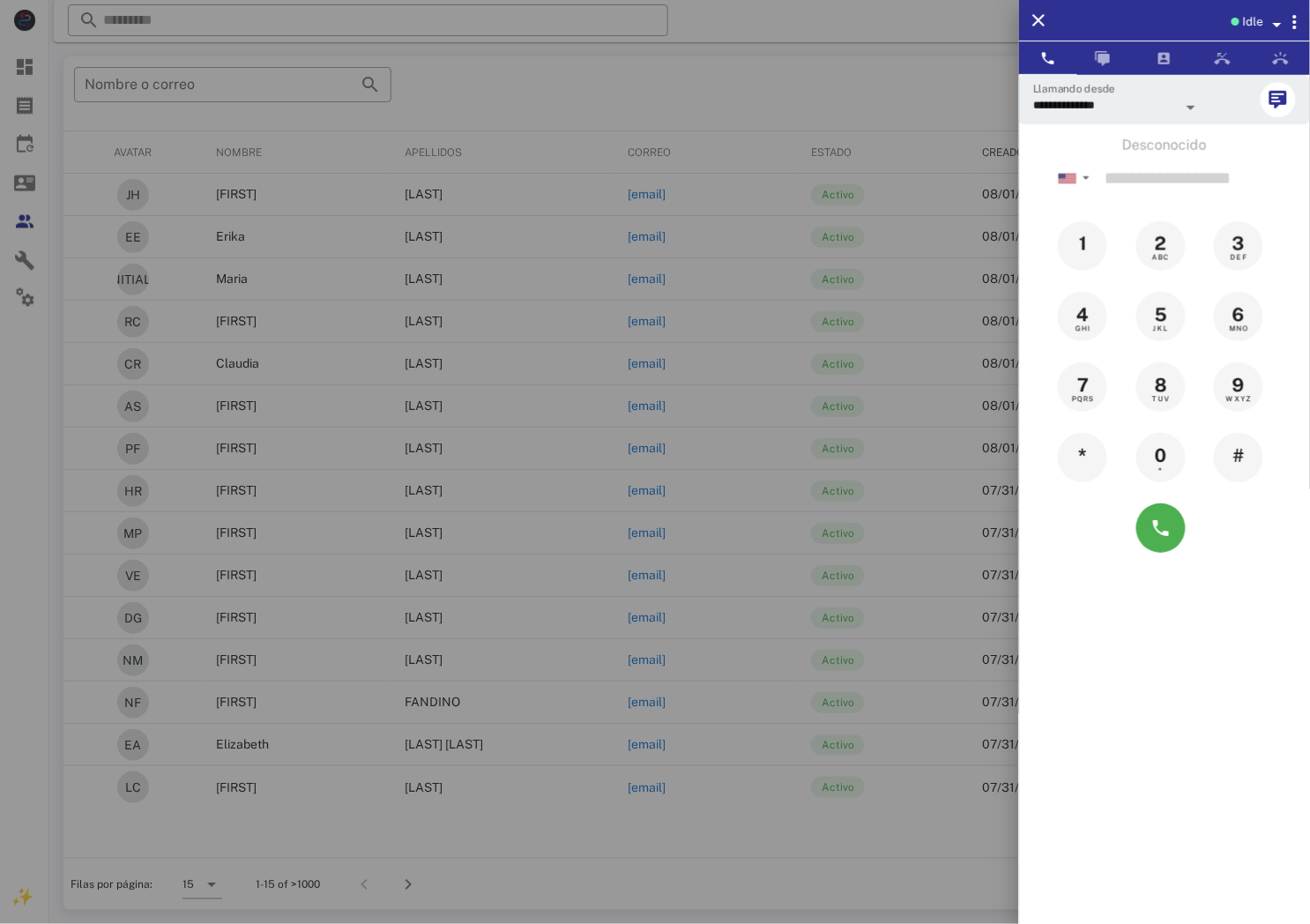 click at bounding box center (655, 462) 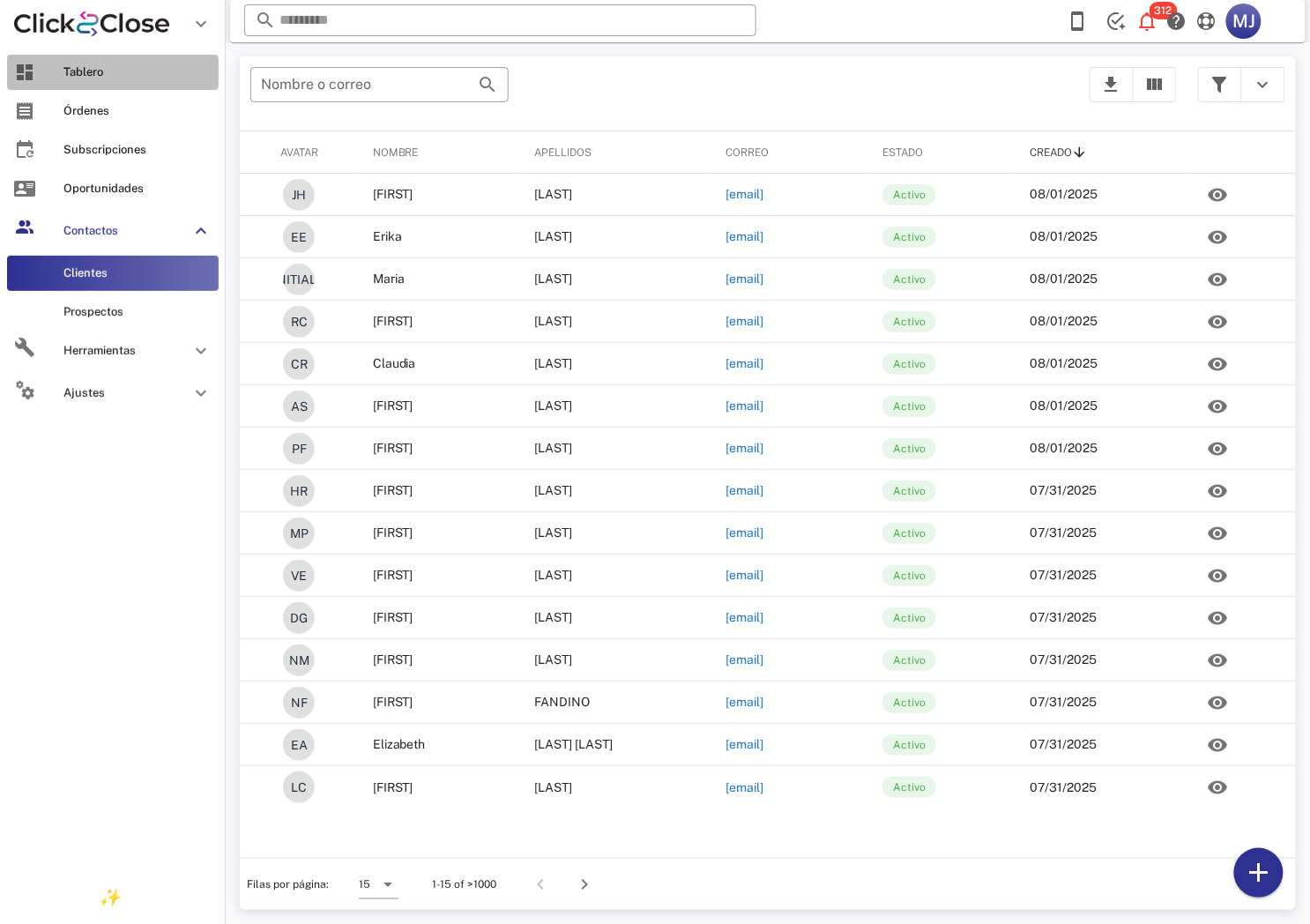 click on "Tablero" at bounding box center (113, 72) 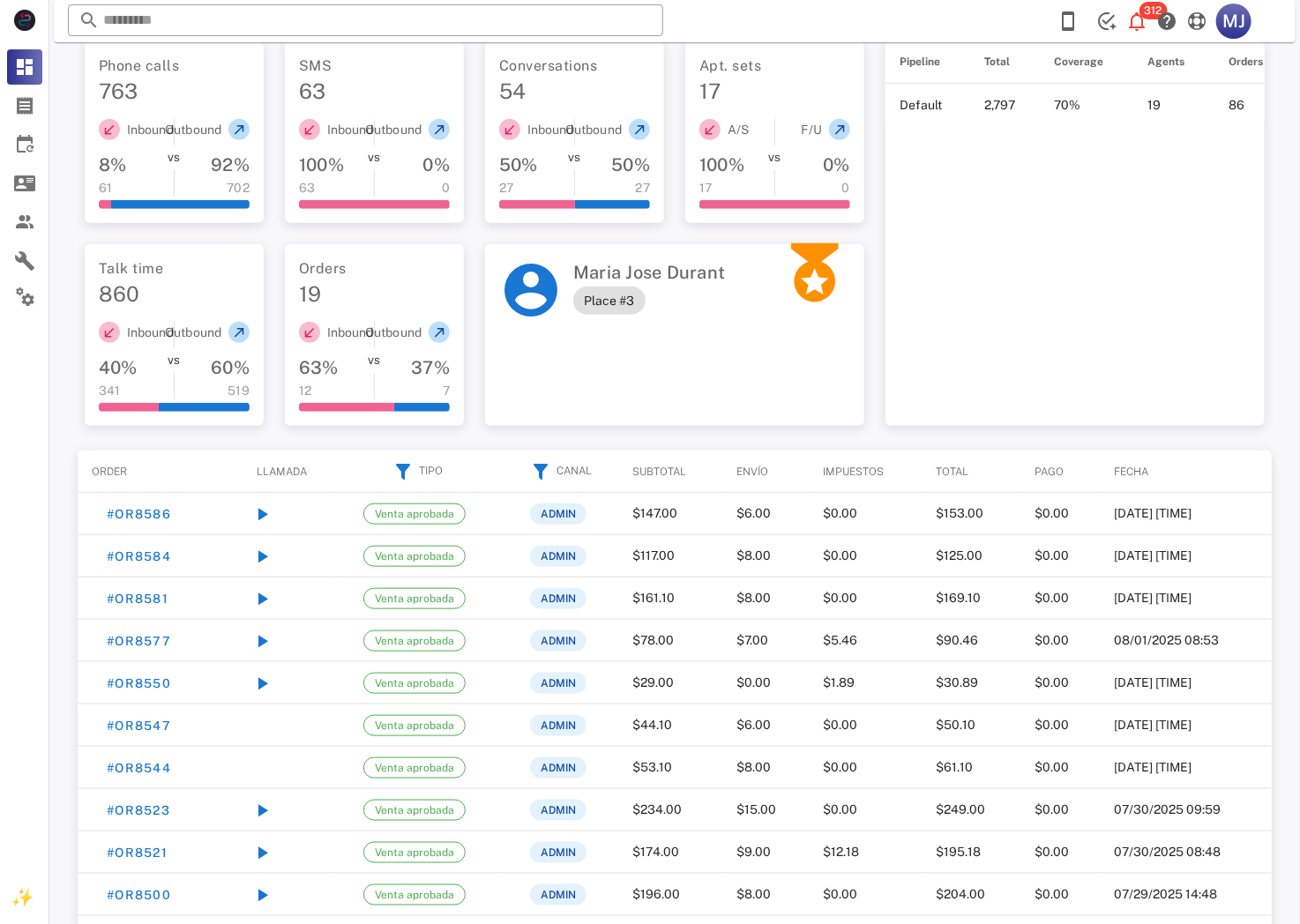 scroll, scrollTop: 587, scrollLeft: 0, axis: vertical 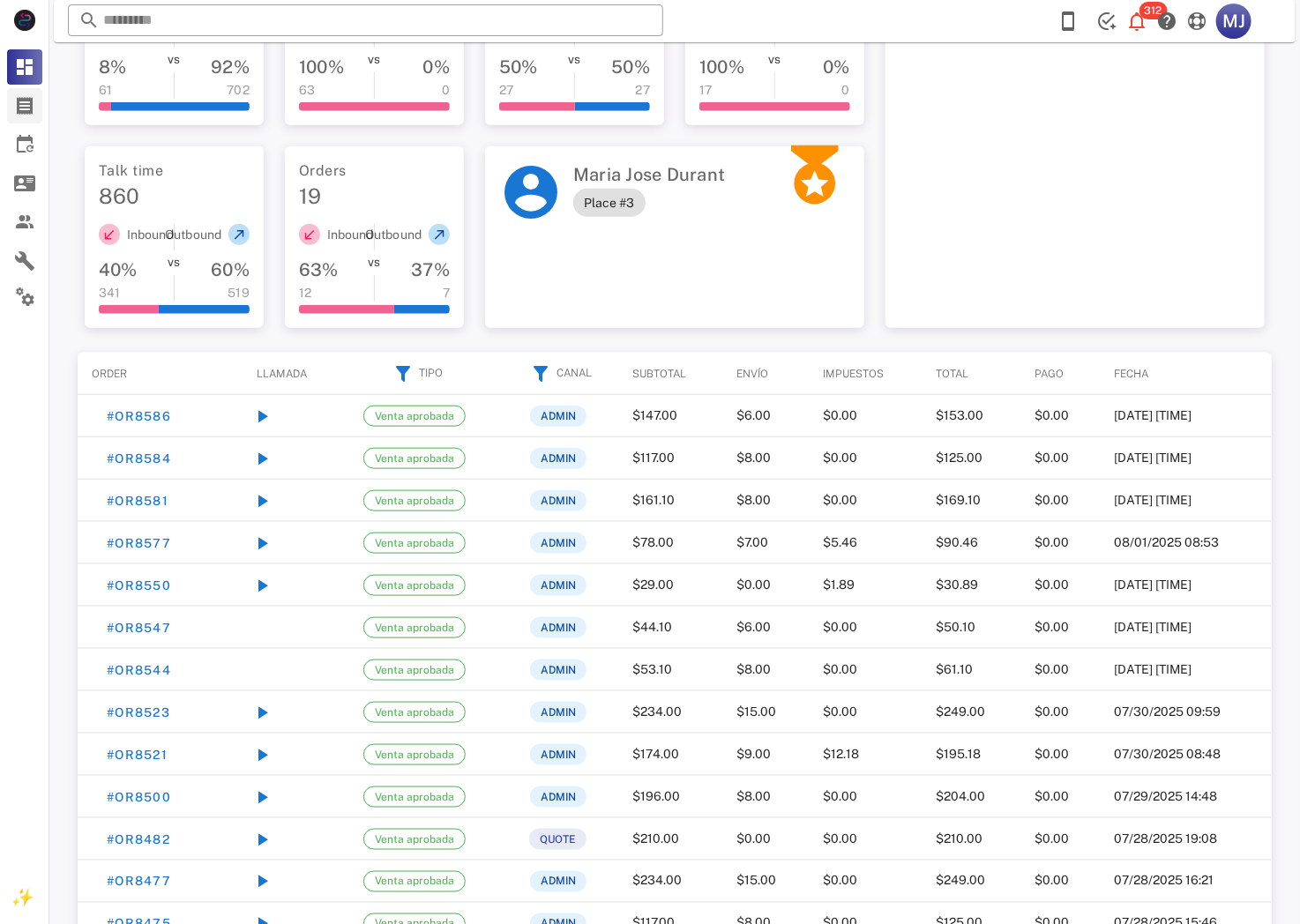 click on "Órdenes" at bounding box center (25, 106) 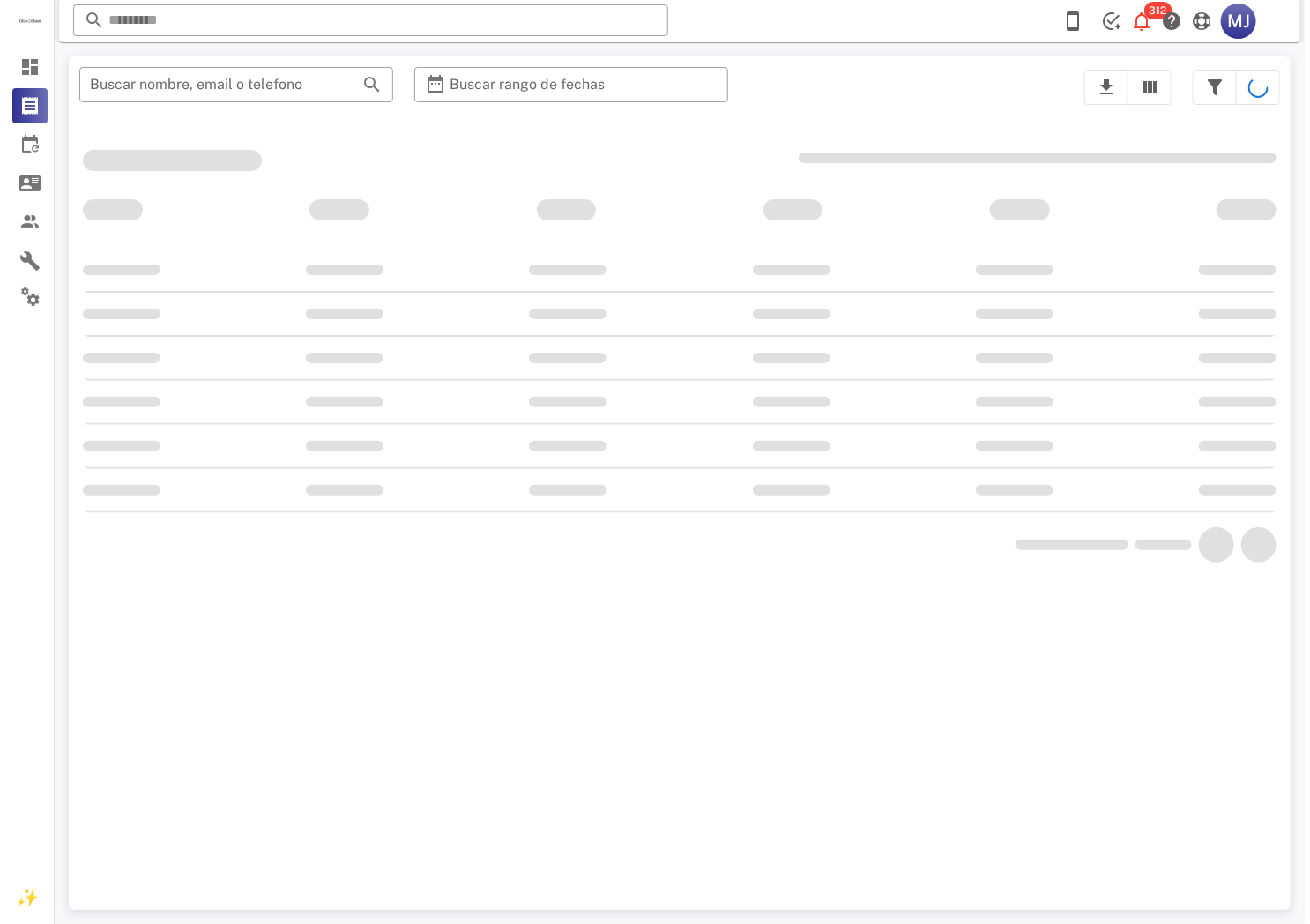 scroll, scrollTop: 0, scrollLeft: 0, axis: both 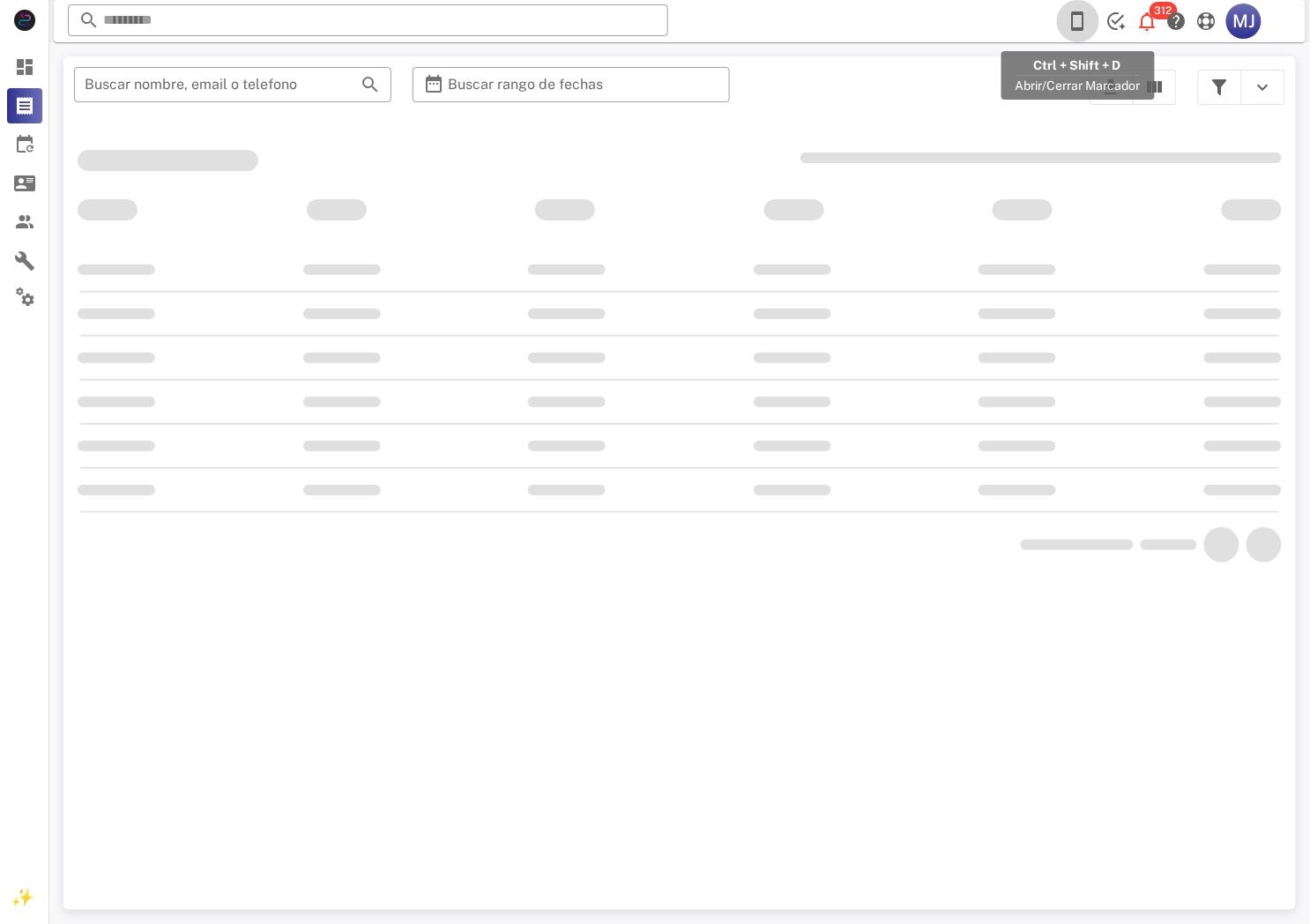 click at bounding box center [1078, 21] 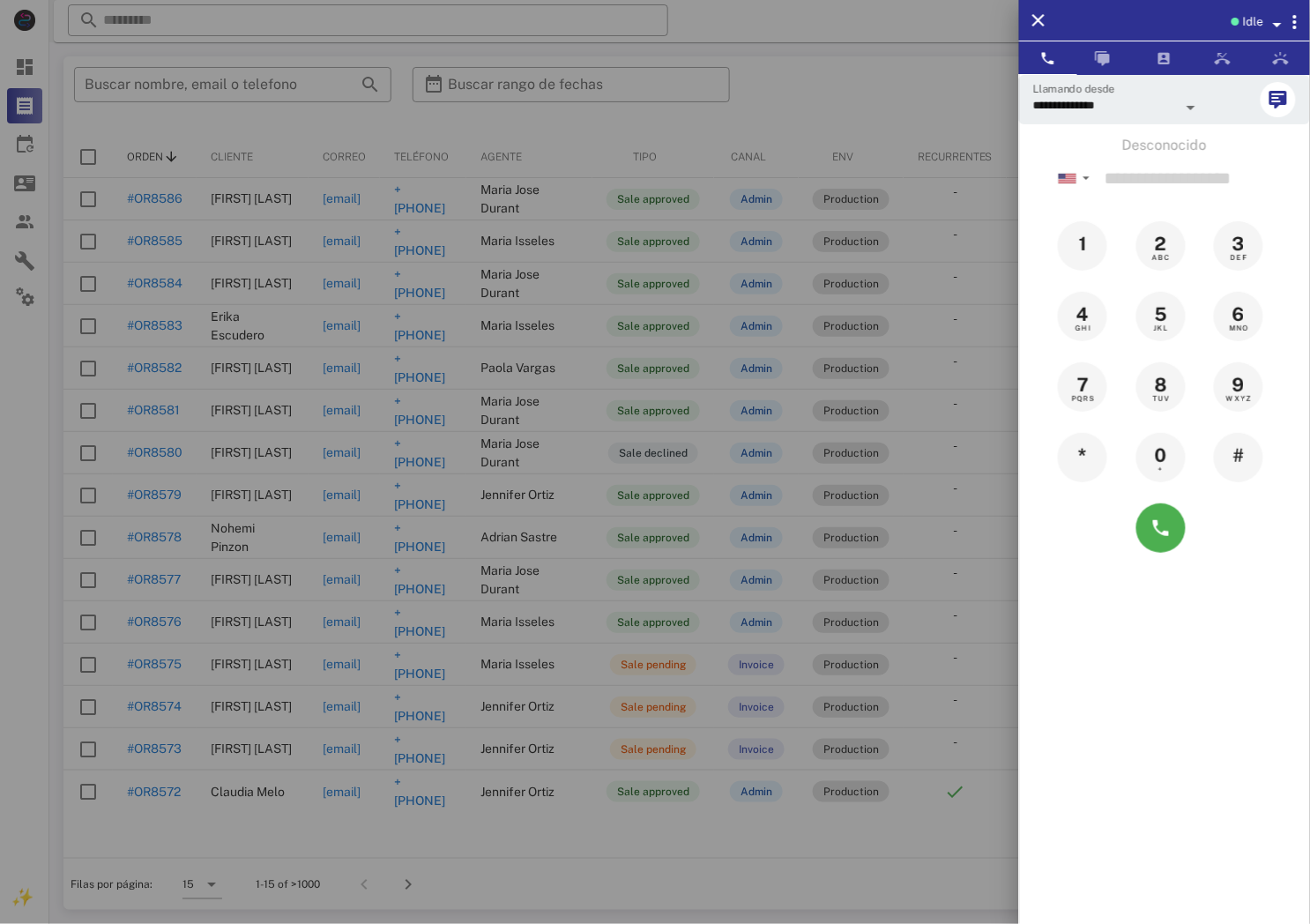 click at bounding box center [655, 462] 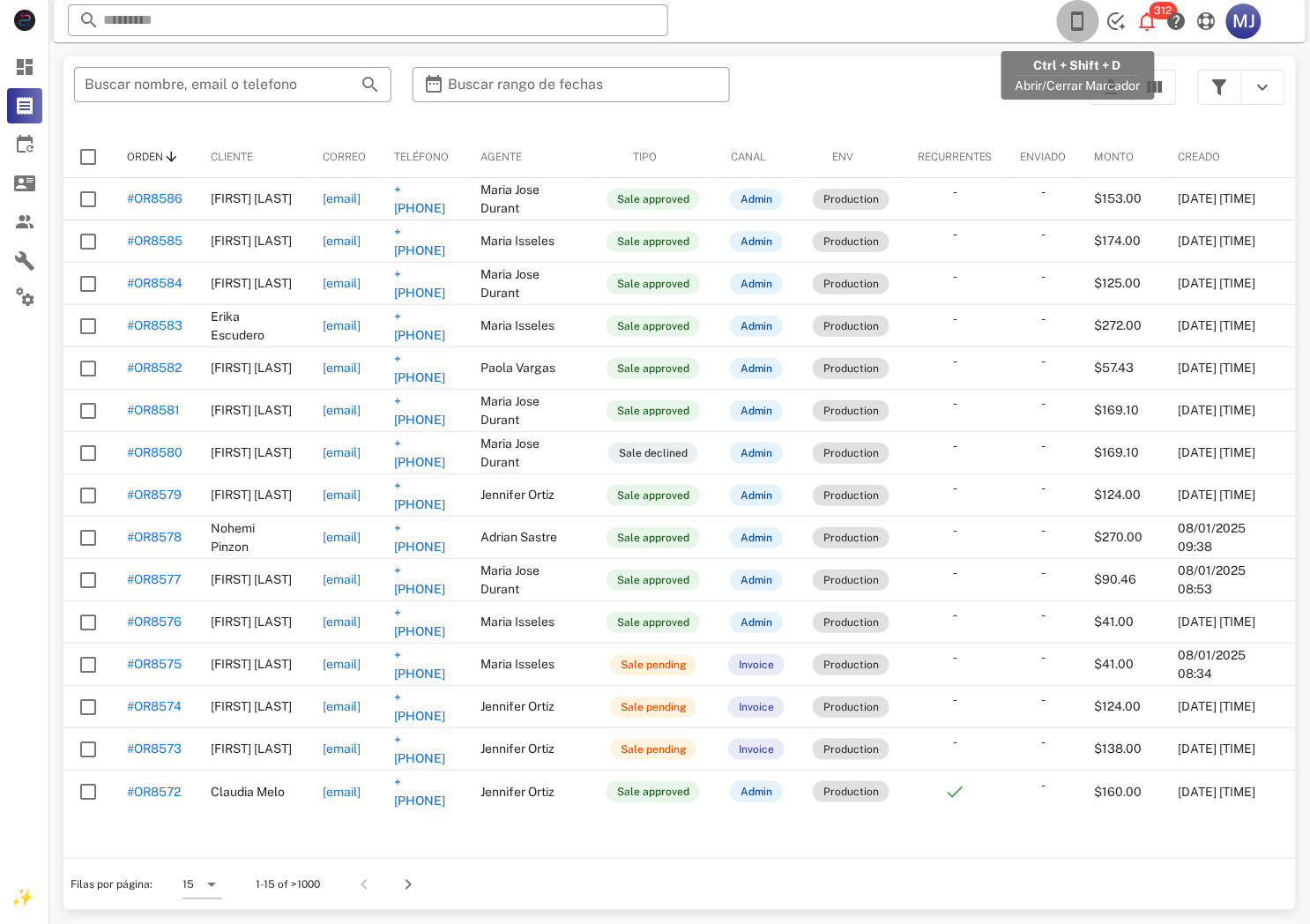 click at bounding box center [1078, 21] 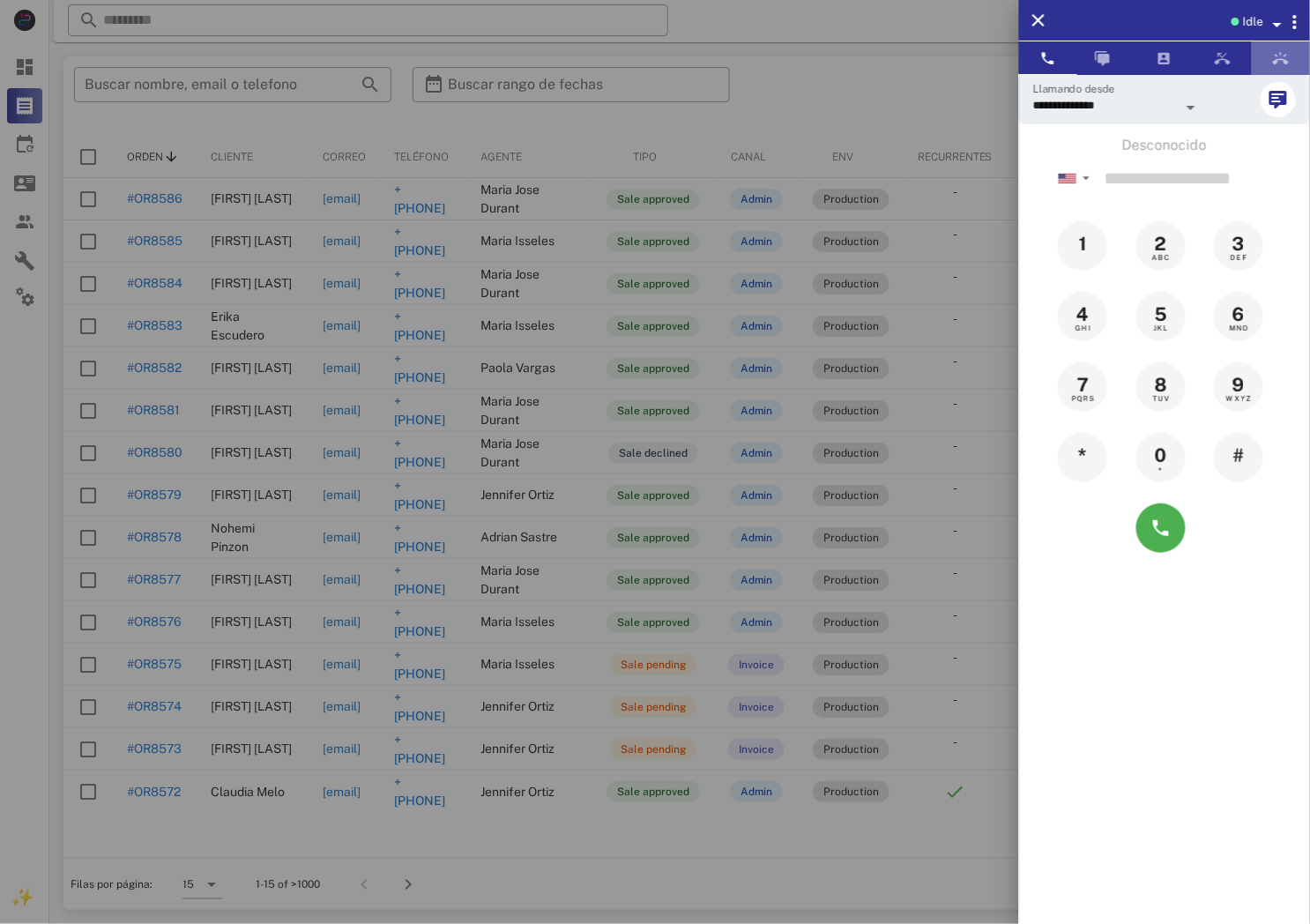 click at bounding box center [1281, 58] 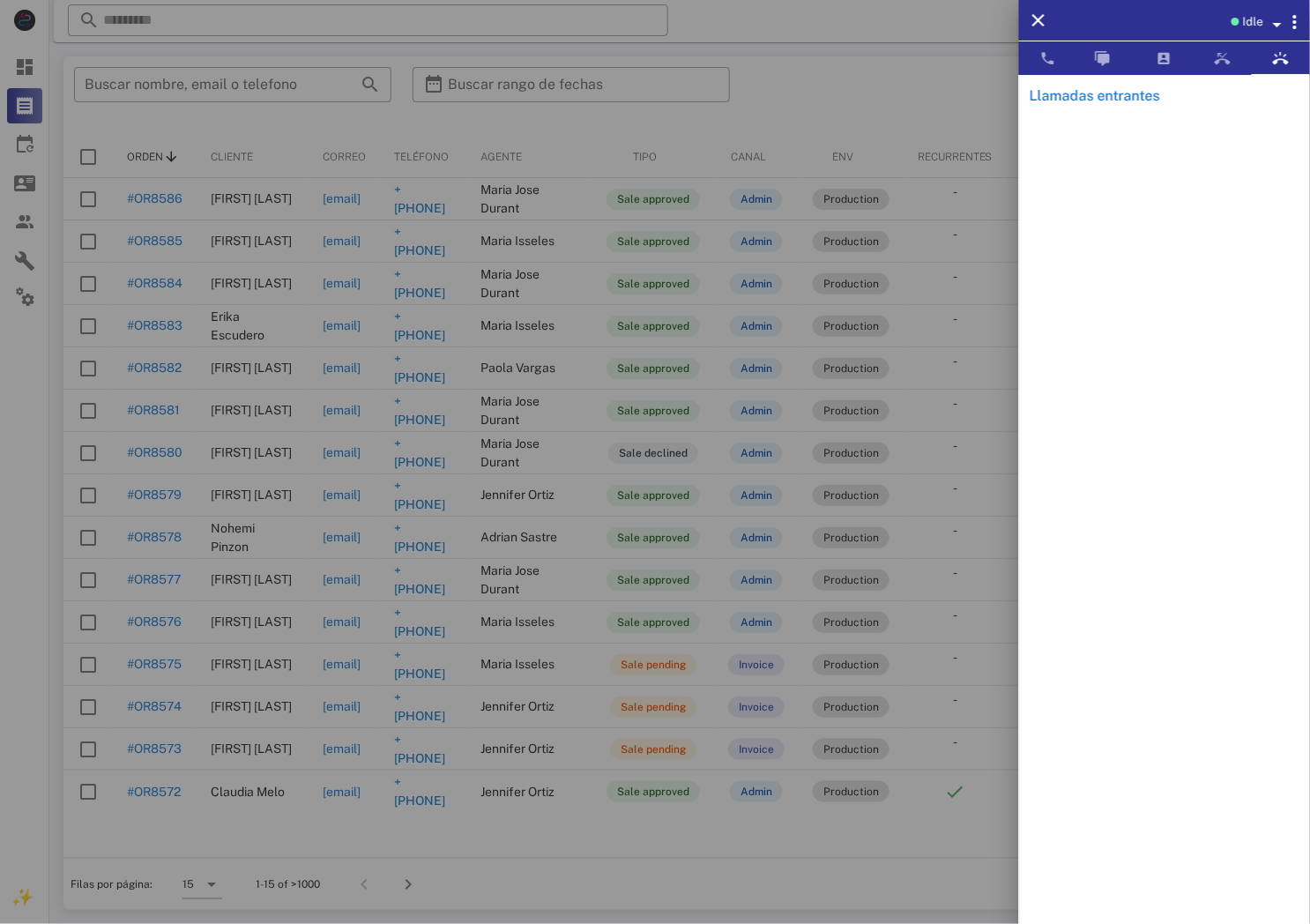 click at bounding box center [655, 462] 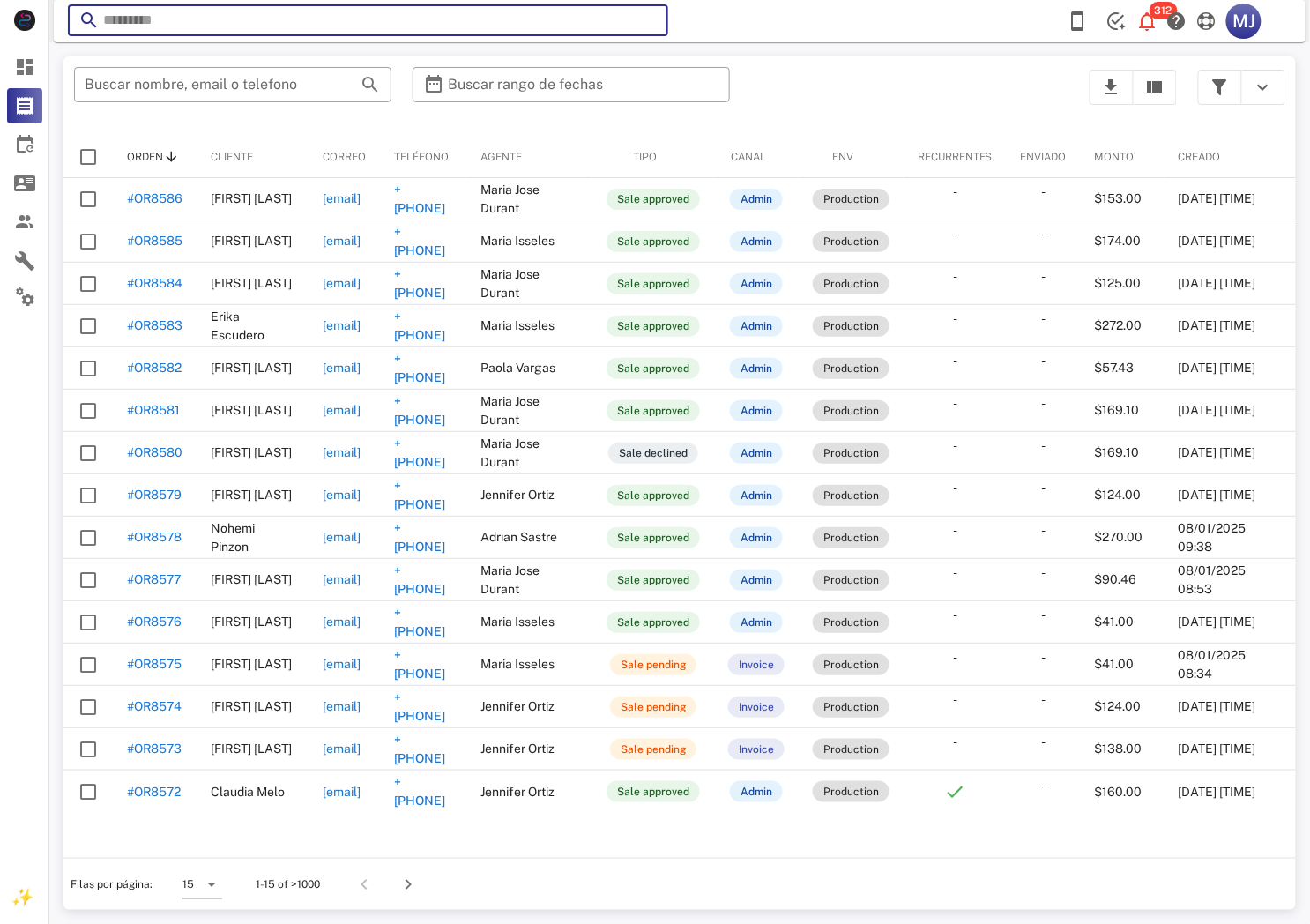 click at bounding box center (368, 20) 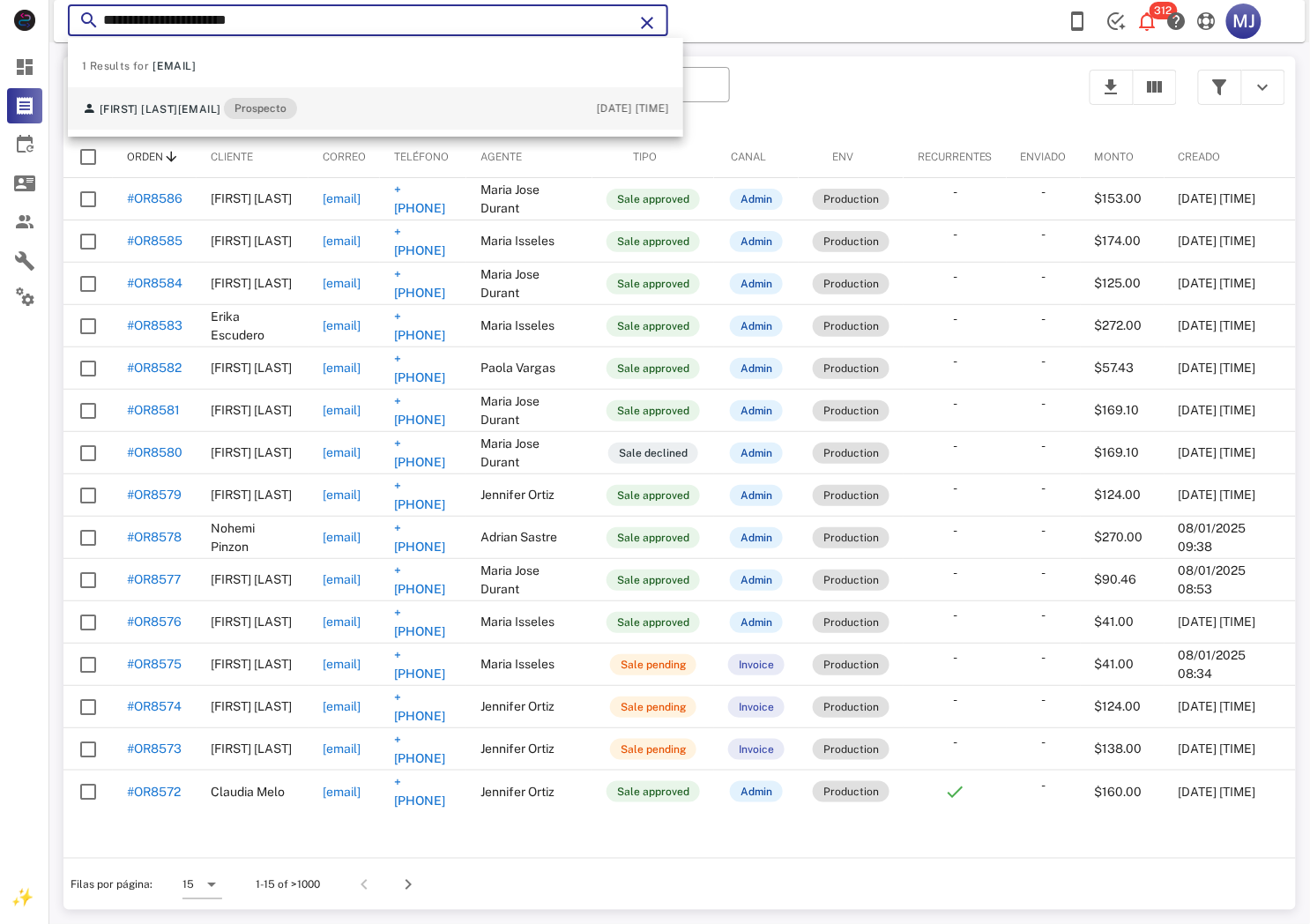 type on "**********" 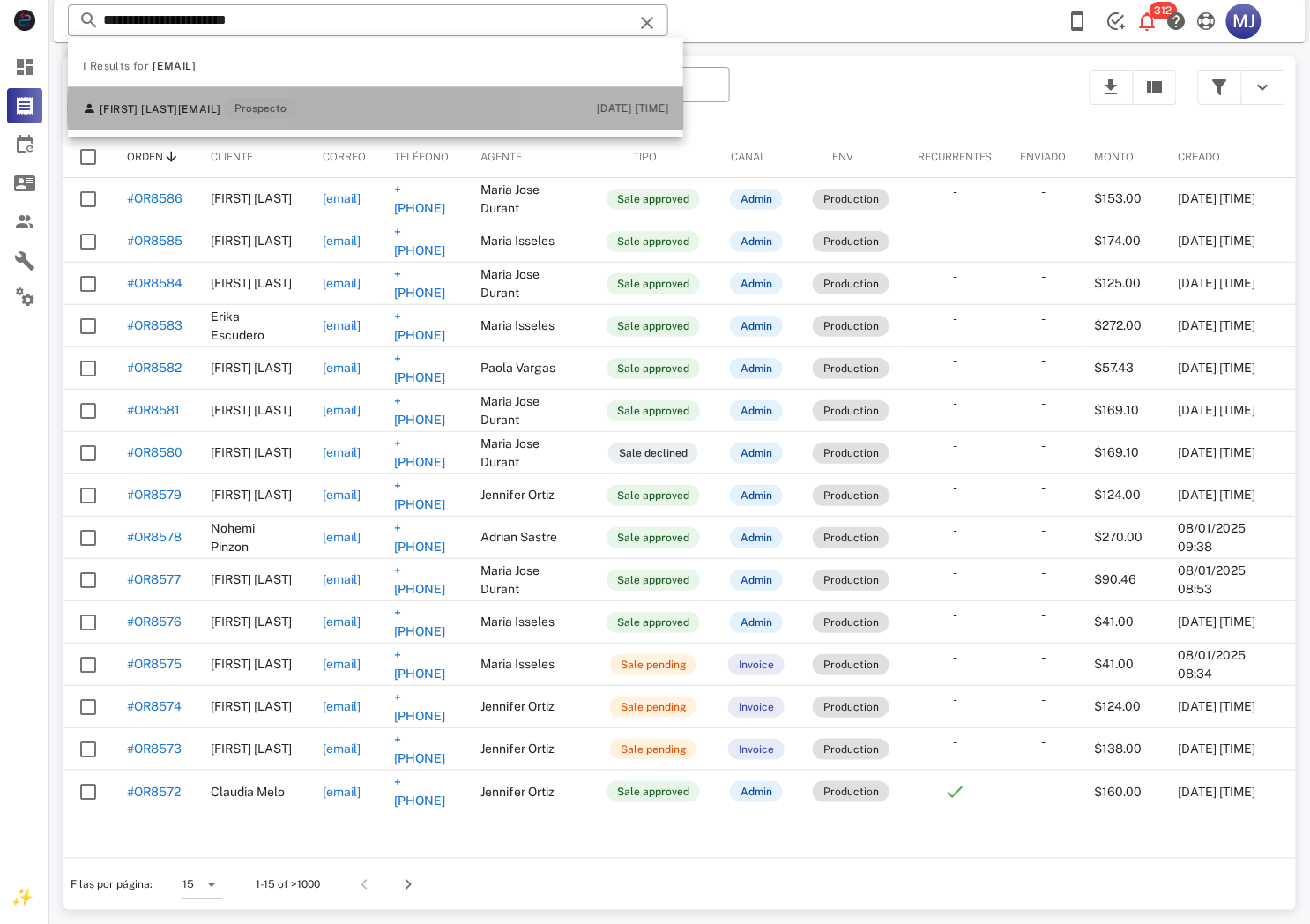 click on "[FIRST] [LAST]   [EMAIL]   Prospecto" at bounding box center (190, 108) 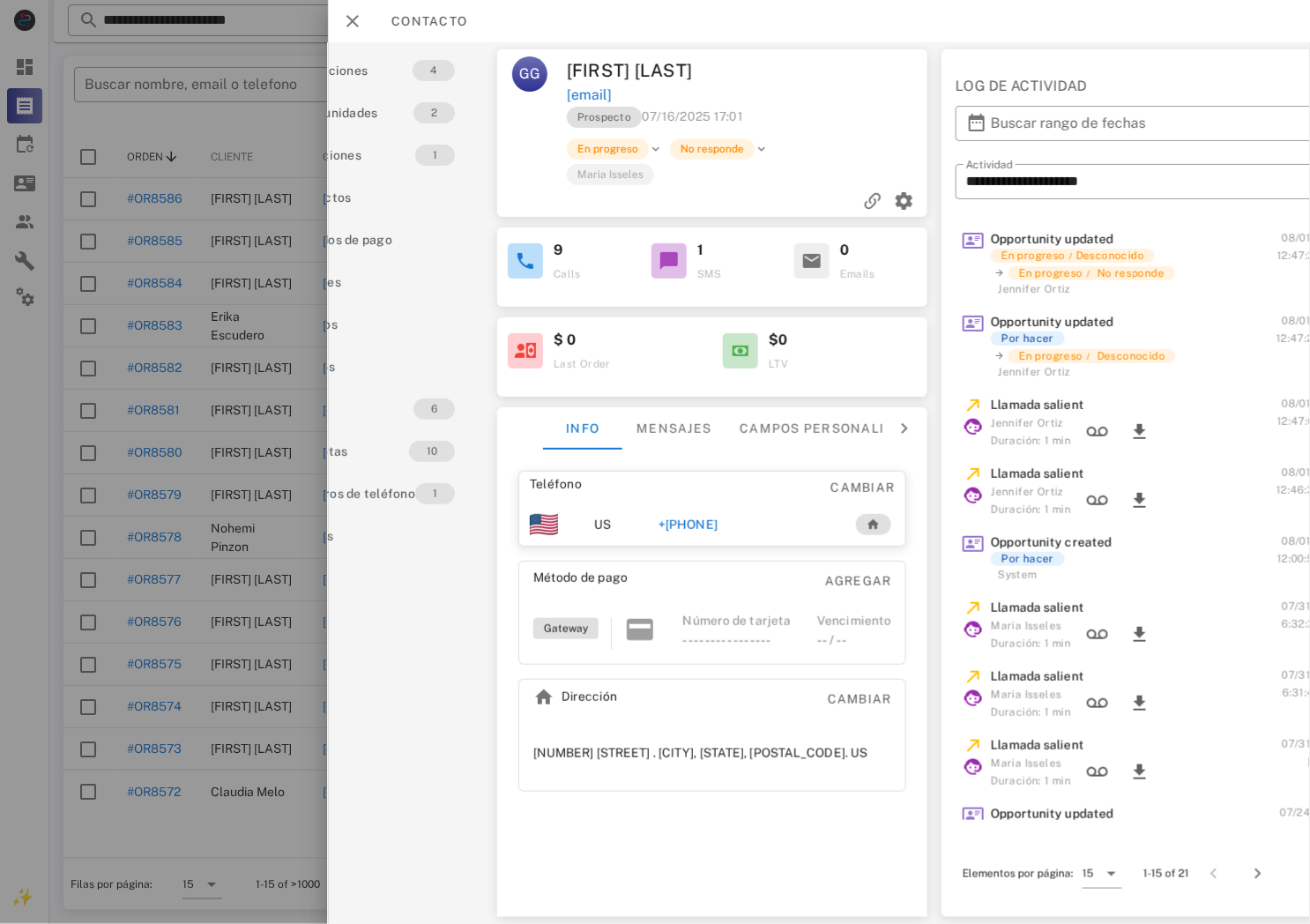scroll, scrollTop: 0, scrollLeft: 146, axis: horizontal 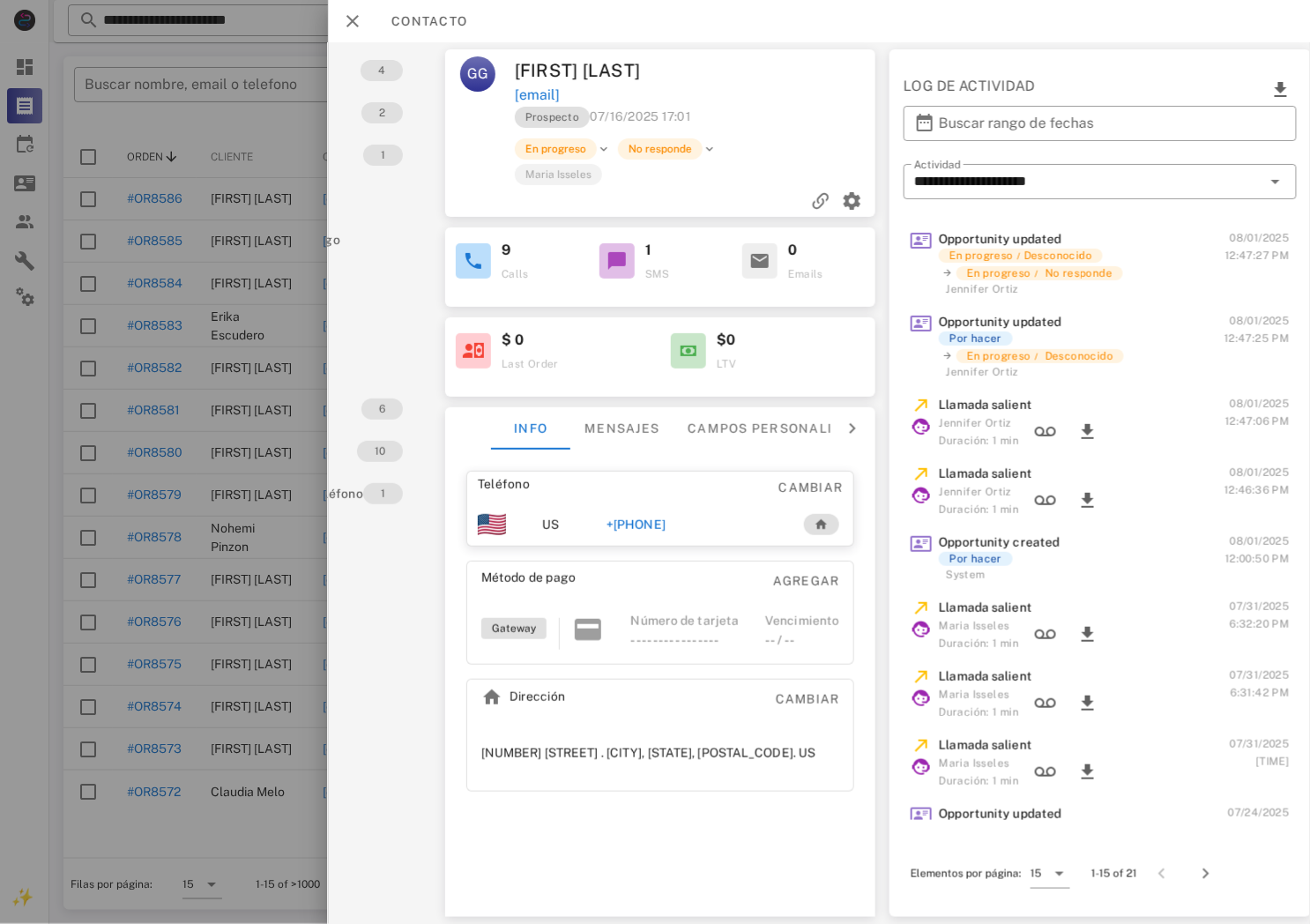 click on "+[PHONE]" at bounding box center [635, 525] 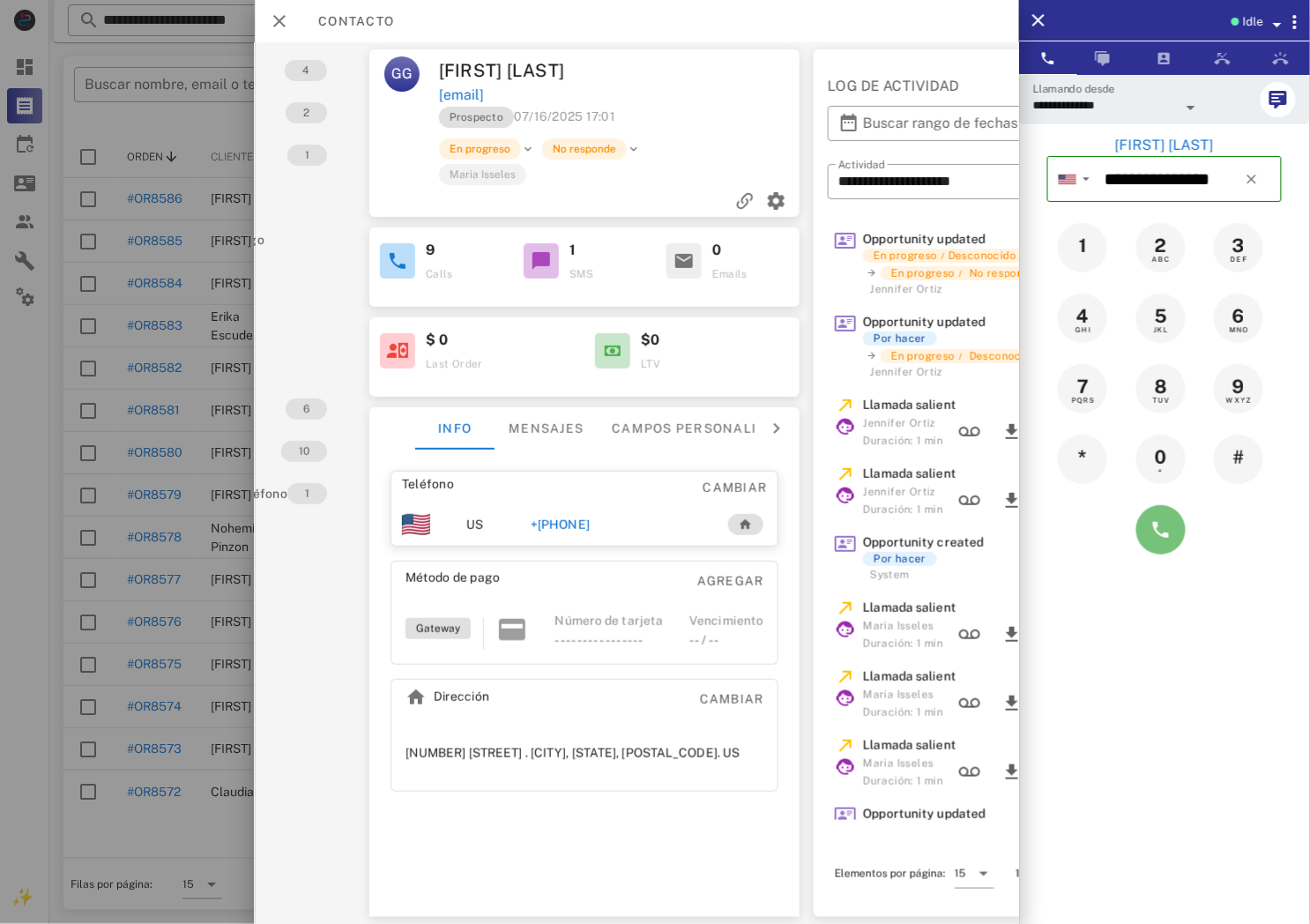 click at bounding box center [1161, 530] 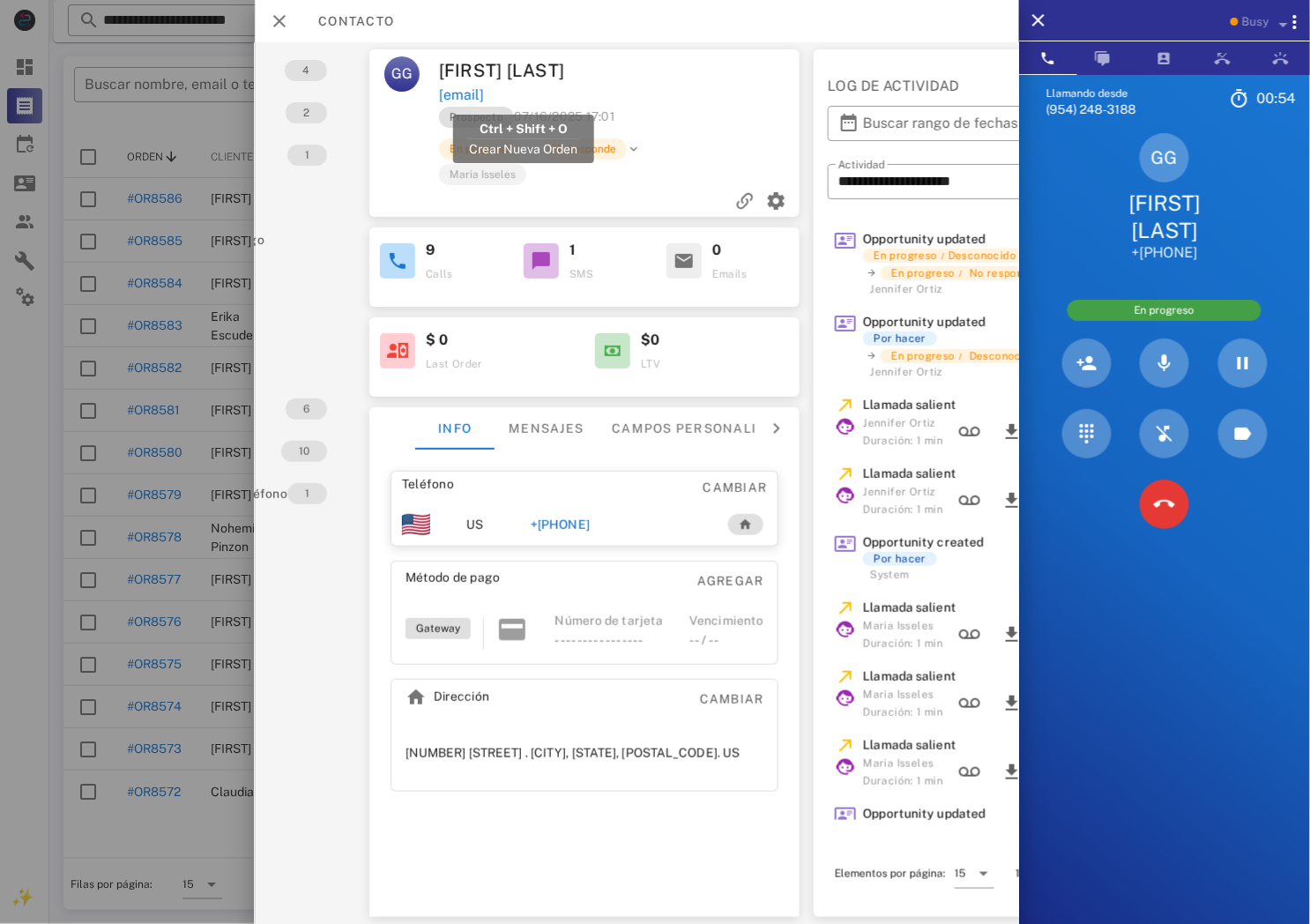 click on "[EMAIL]" at bounding box center [461, 95] 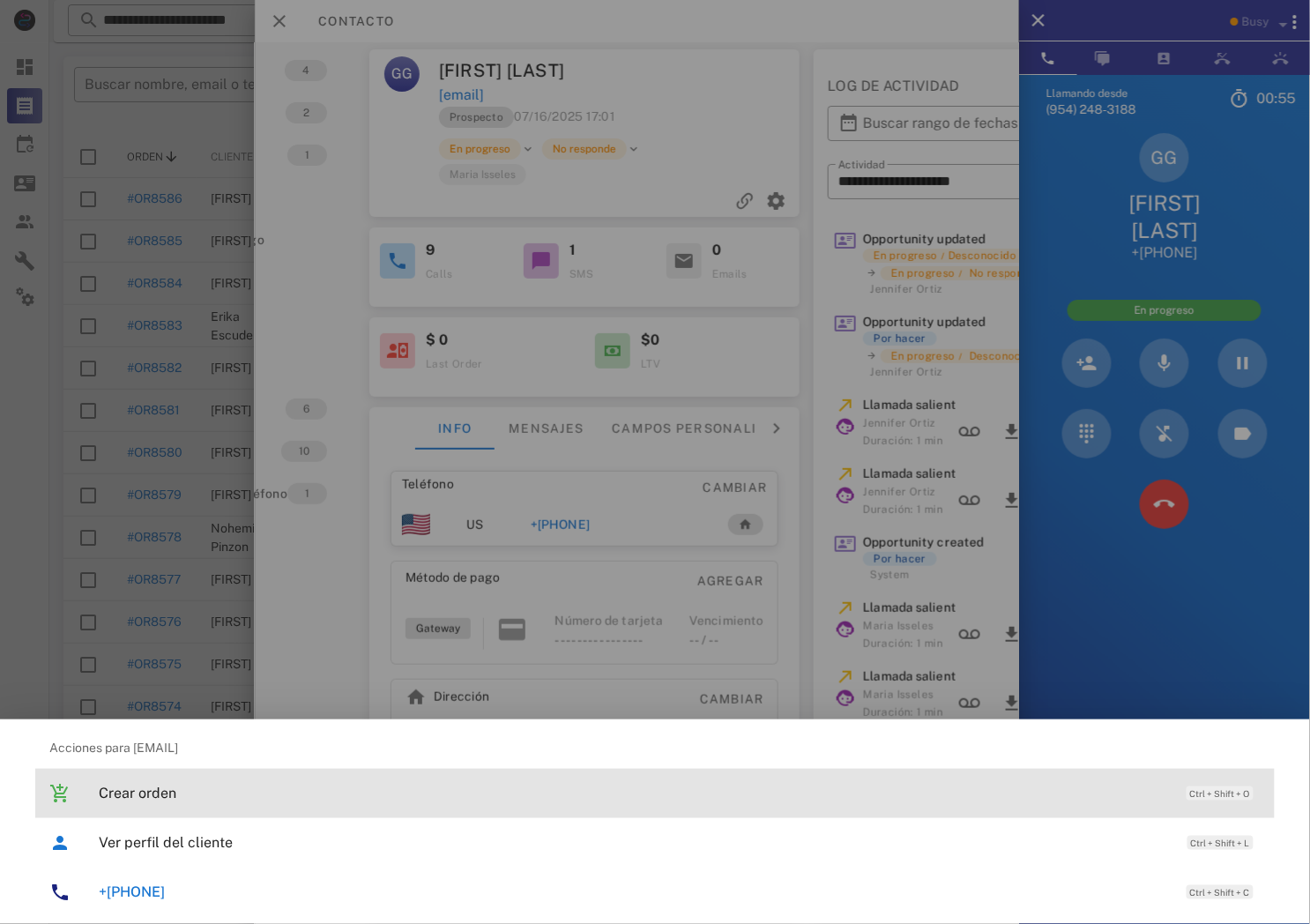 click on "Crear orden" at bounding box center (634, 793) 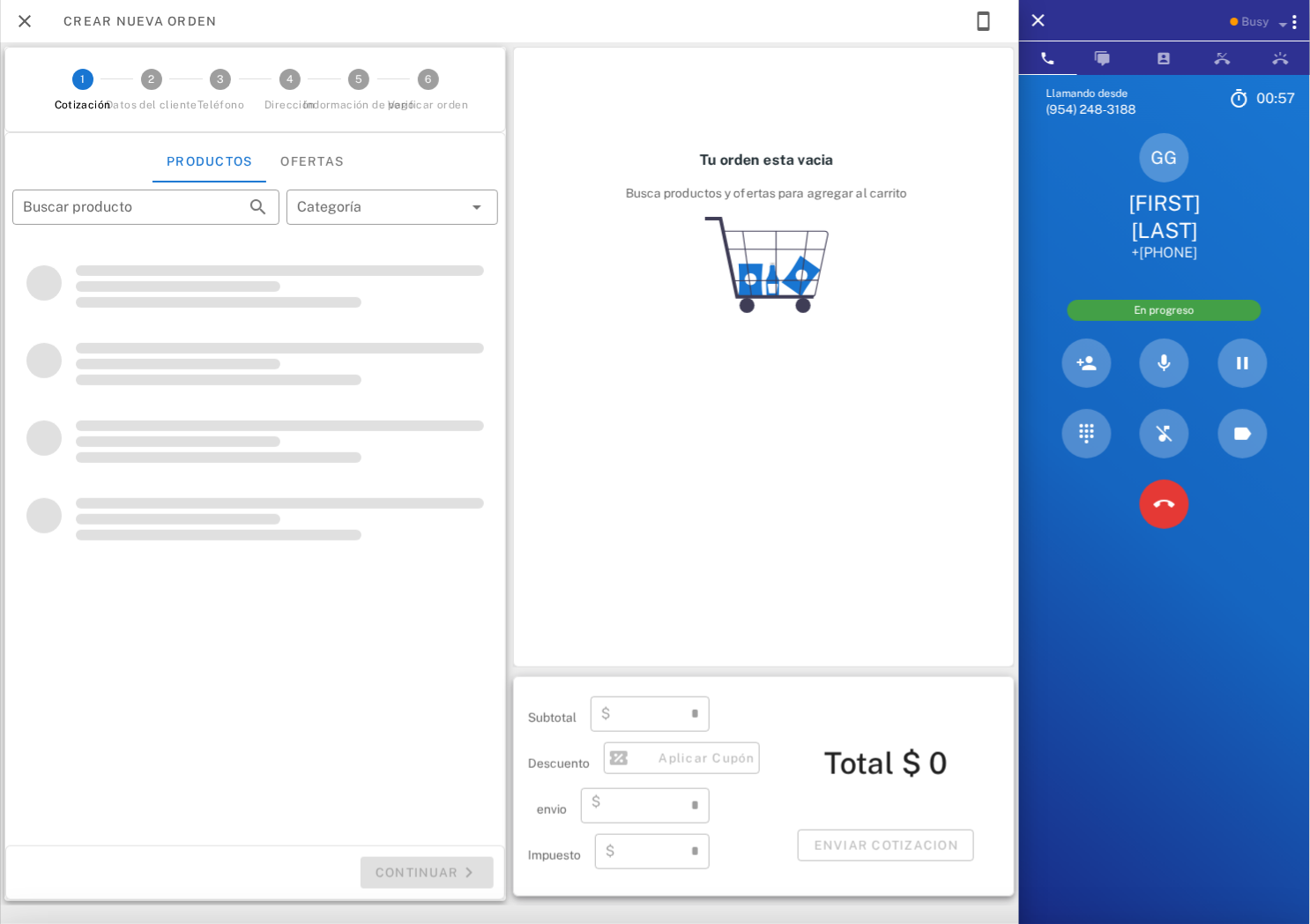 type on "**********" 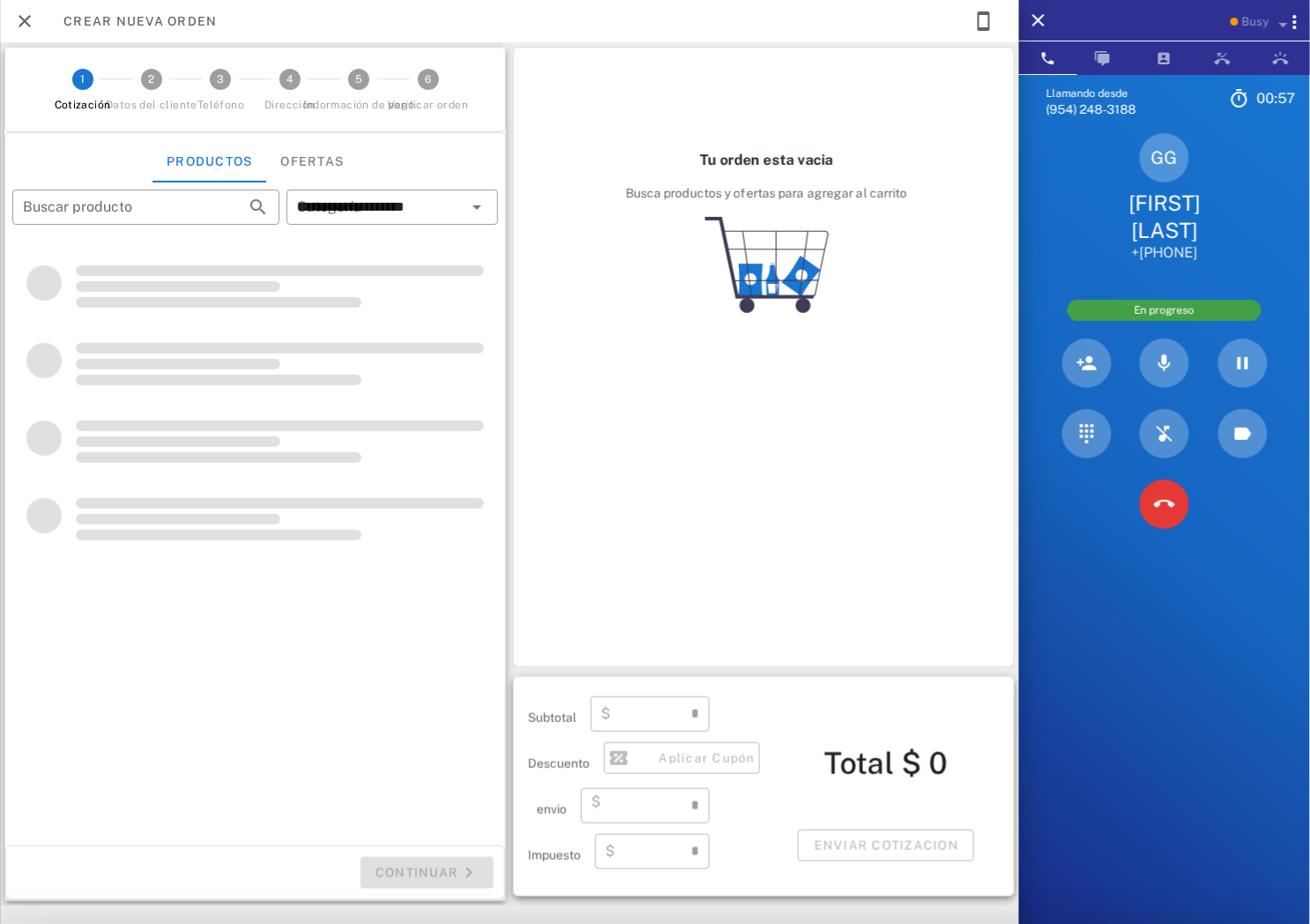 scroll, scrollTop: 0, scrollLeft: 66, axis: horizontal 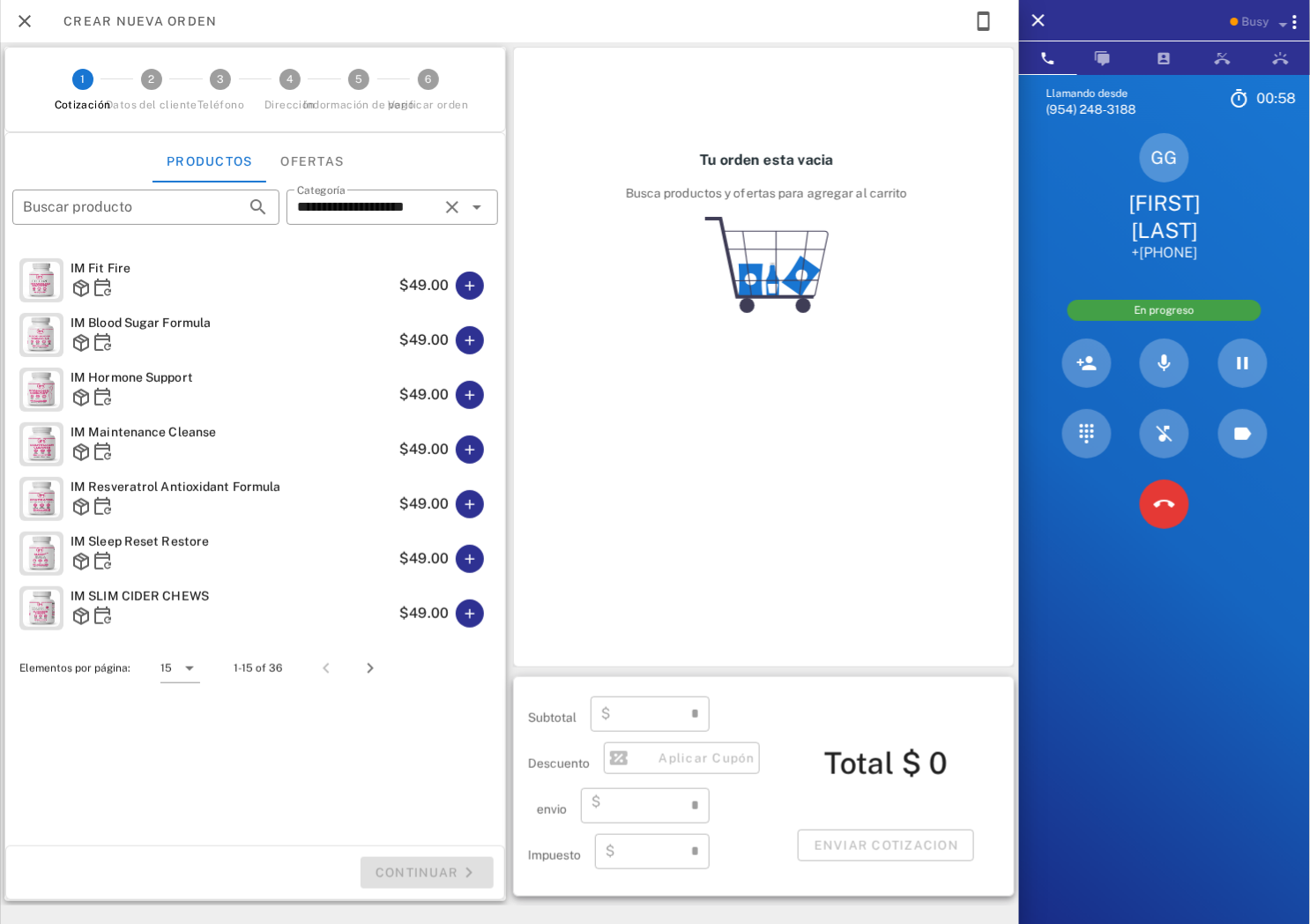 type on "****" 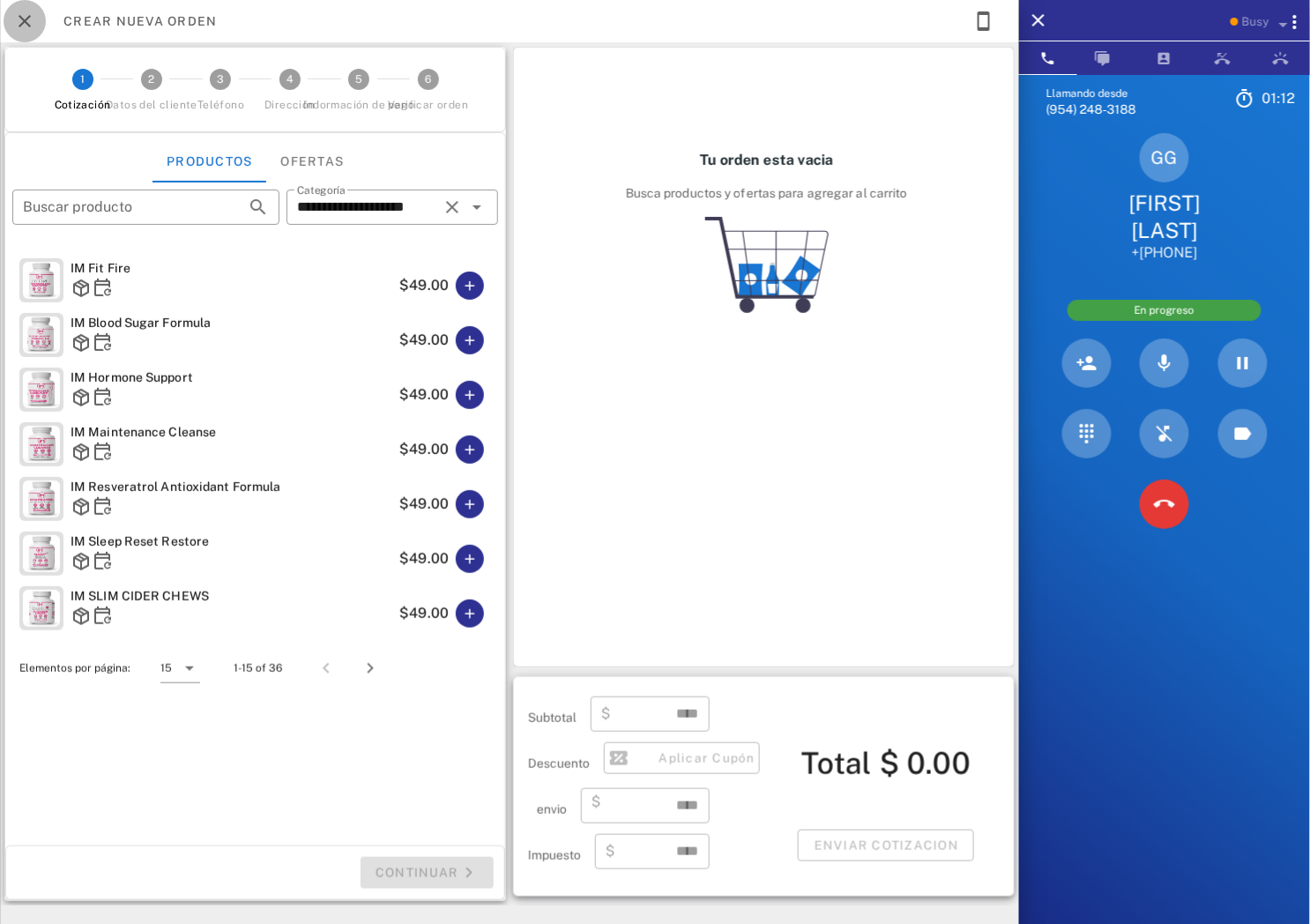 click at bounding box center [25, 21] 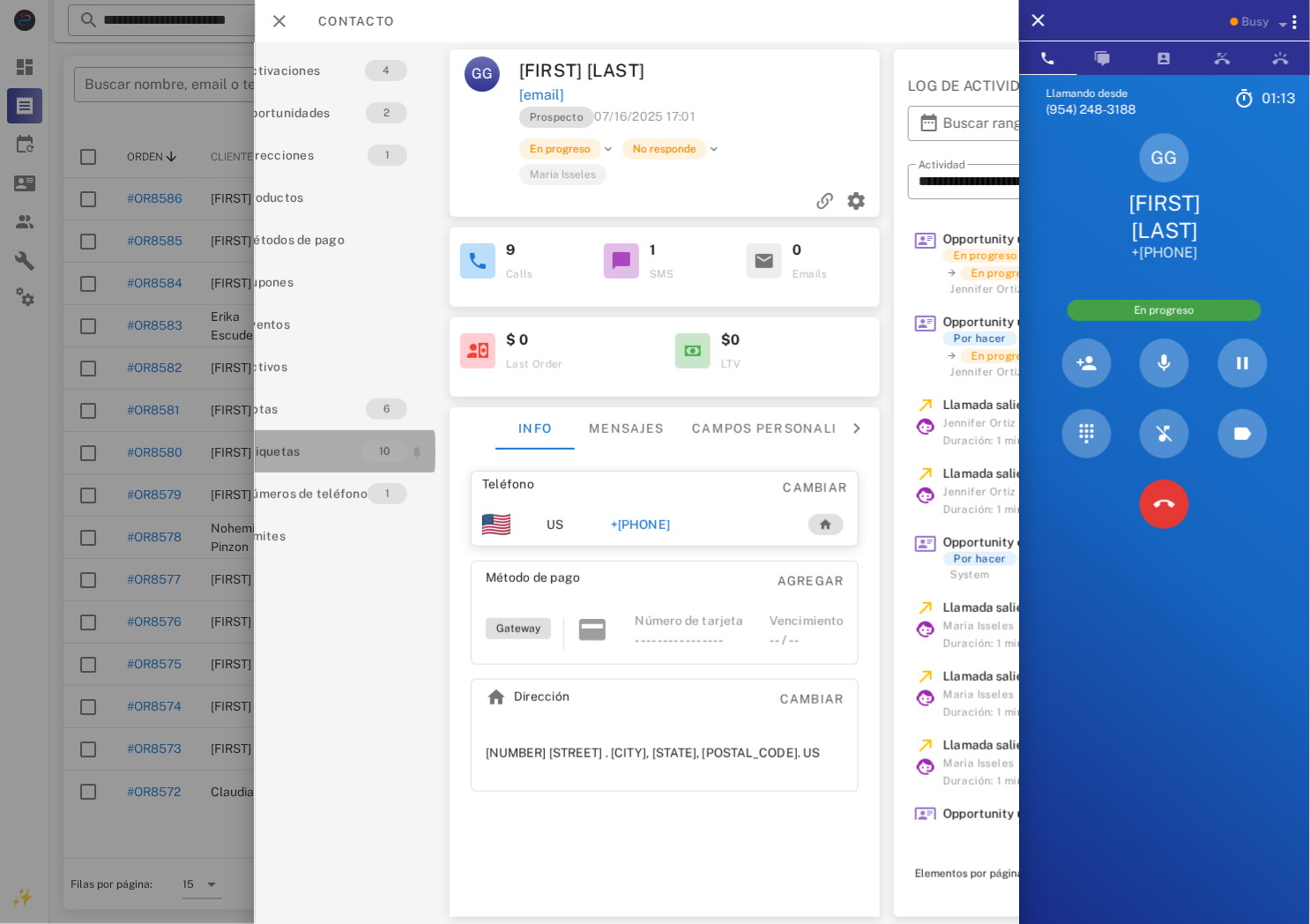 click on "Etiquetas" at bounding box center [301, 451] 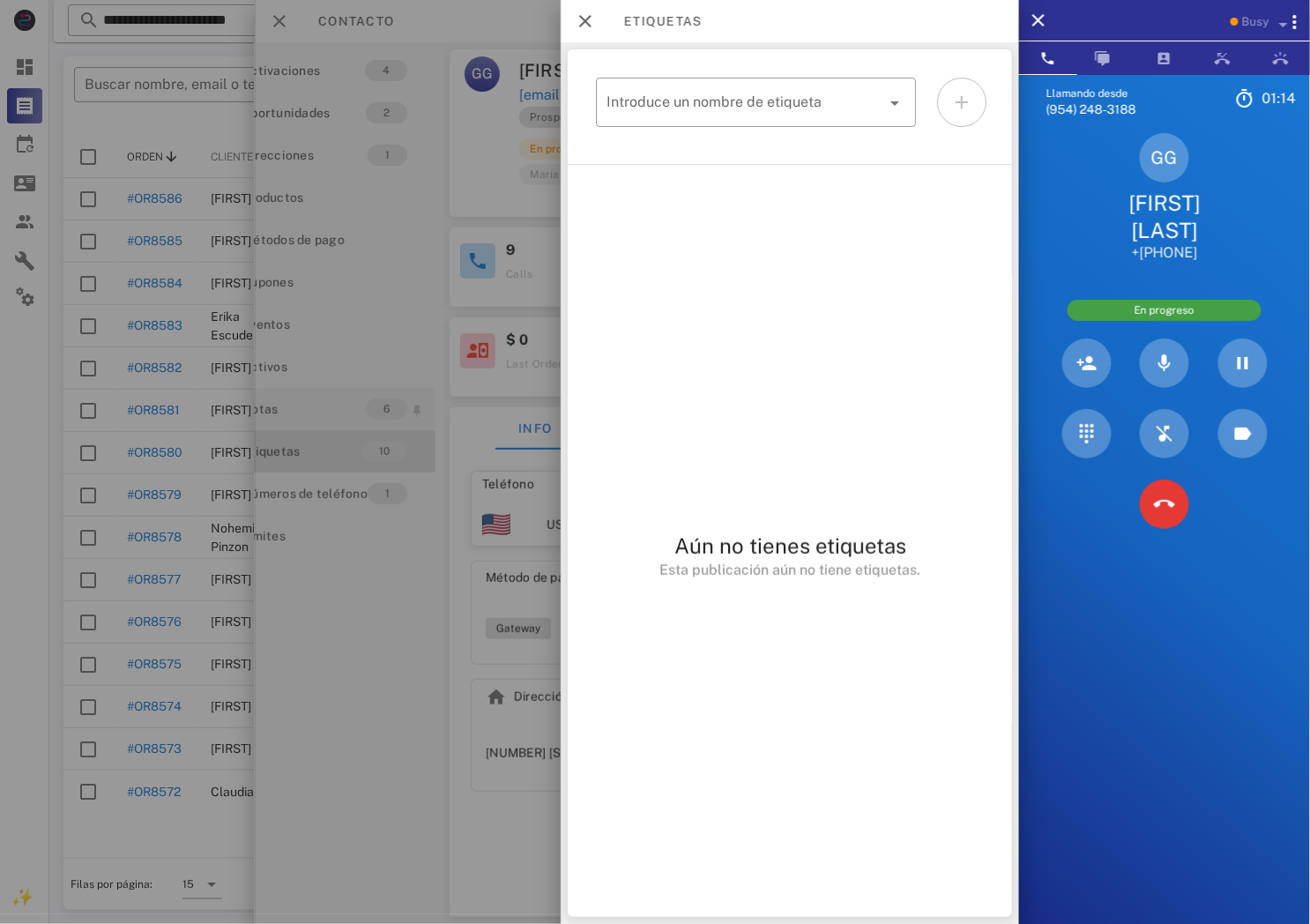 click at bounding box center [655, 462] 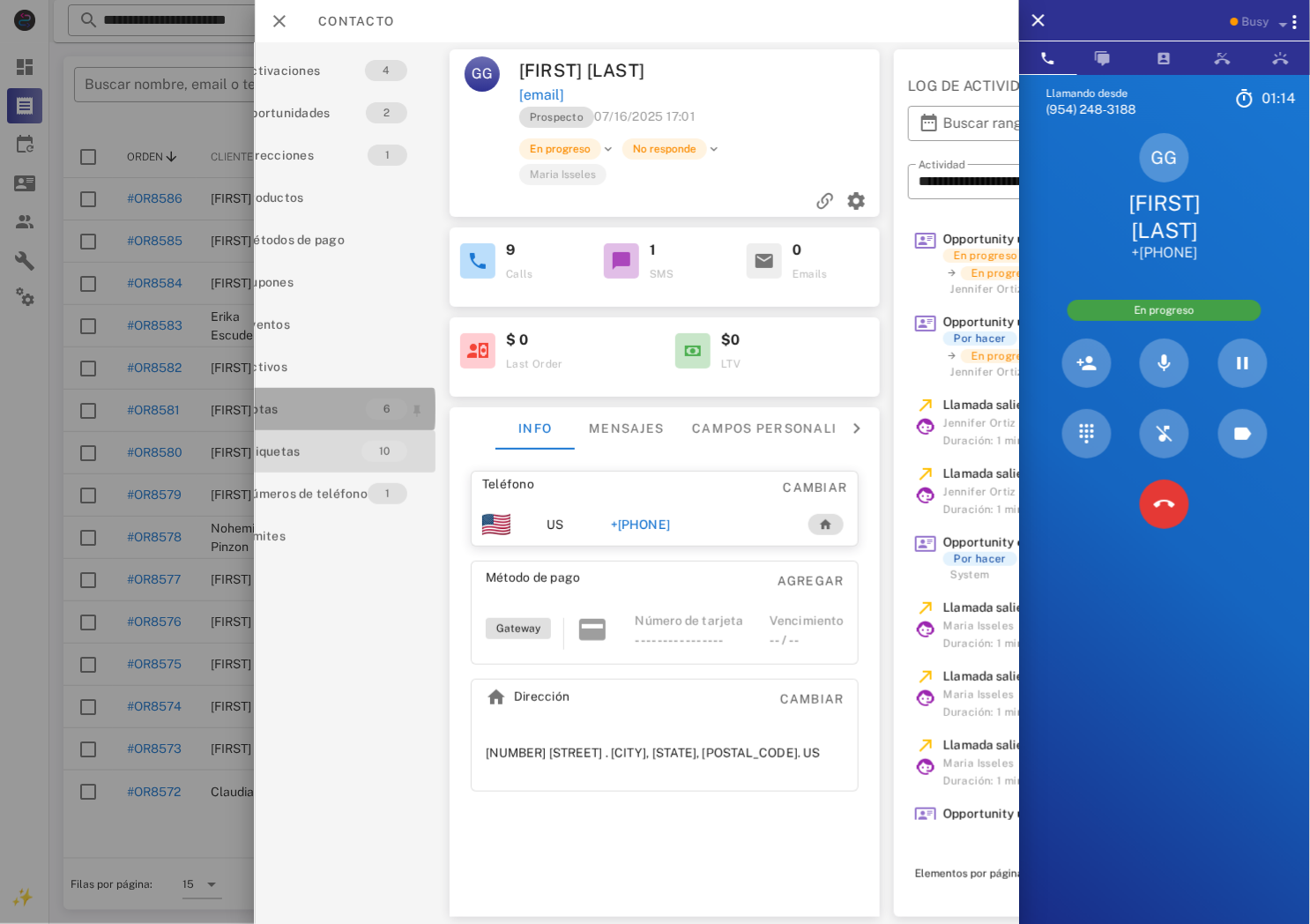 click on "Notas" at bounding box center [303, 409] 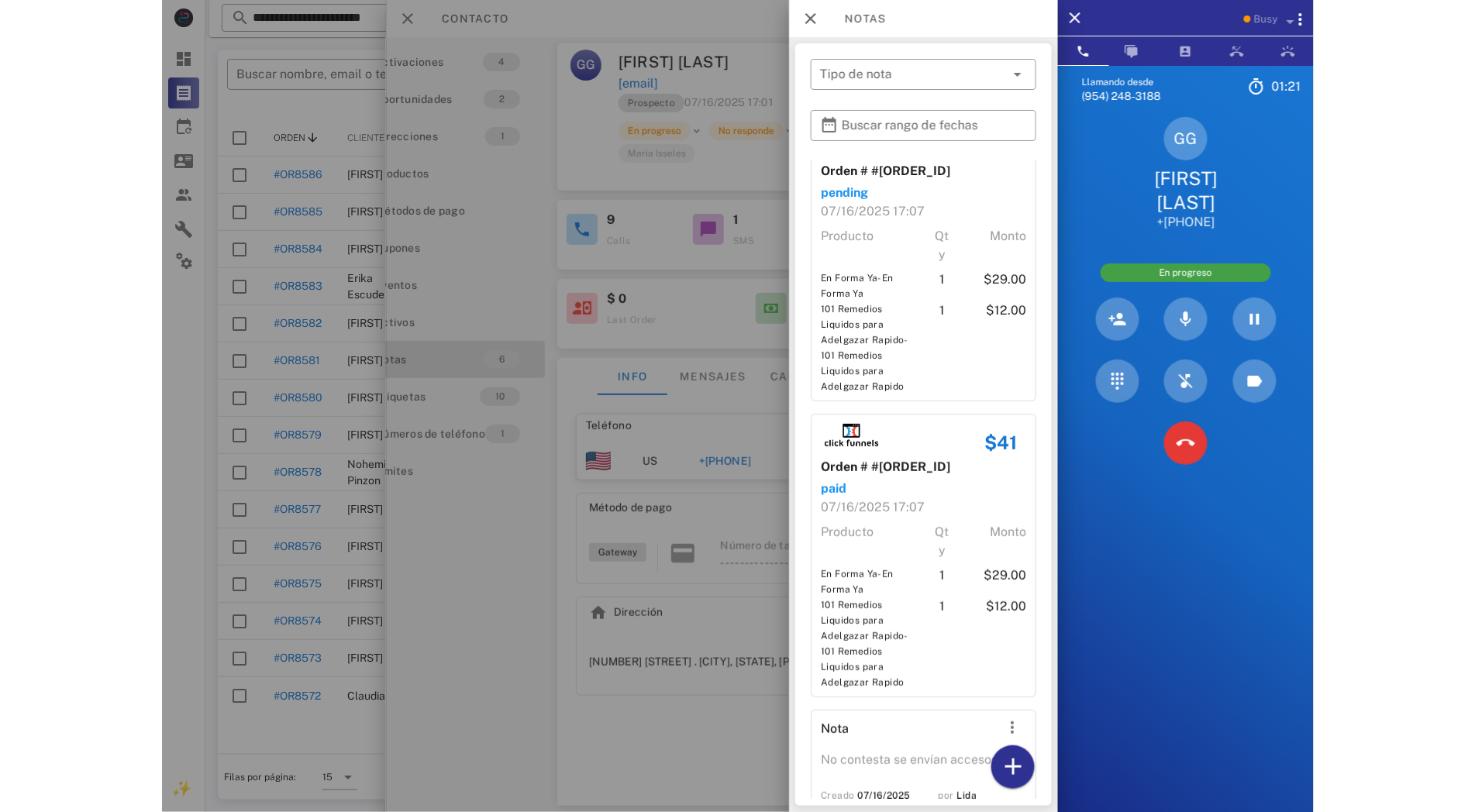 scroll, scrollTop: 0, scrollLeft: 0, axis: both 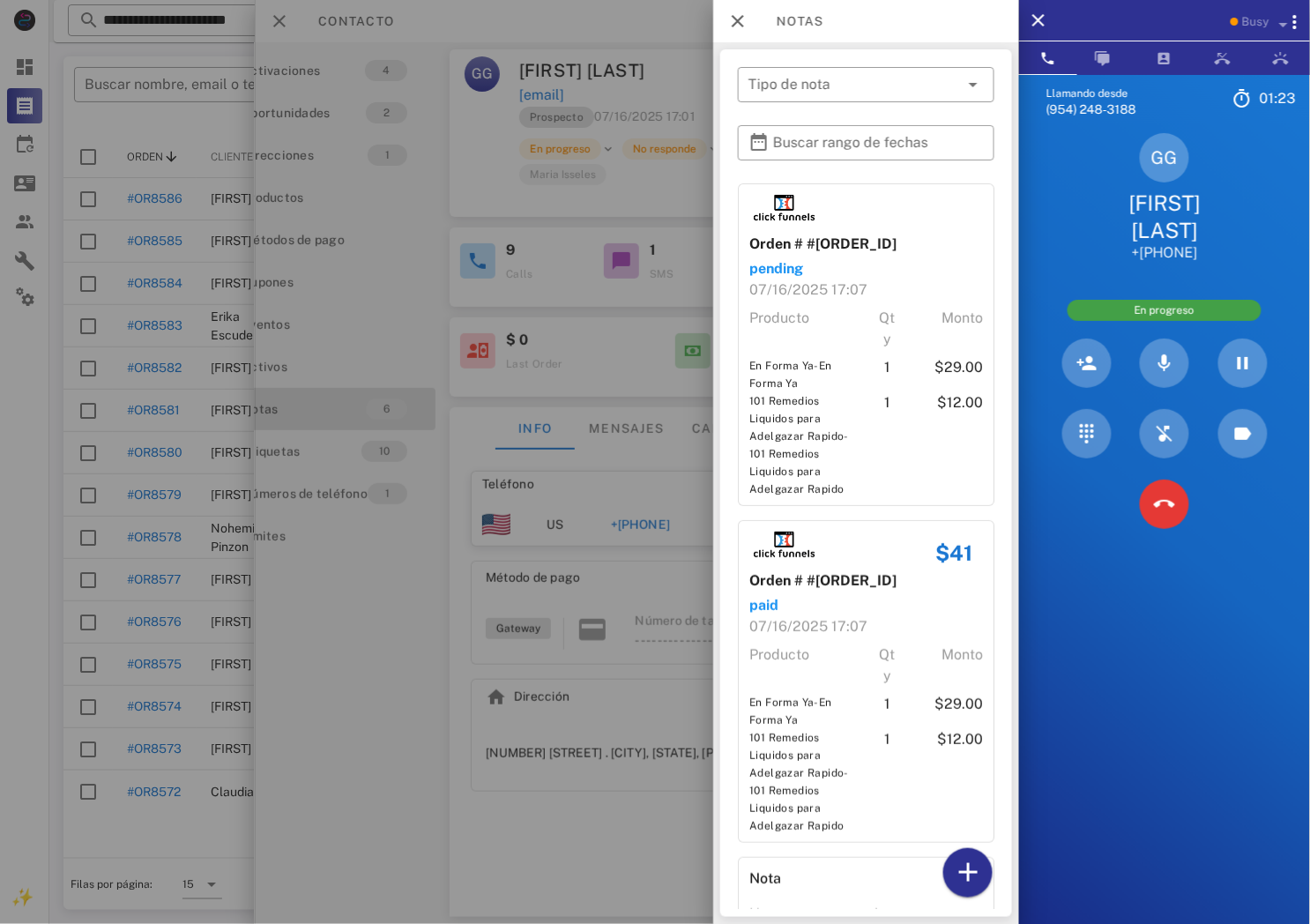 click at bounding box center [655, 462] 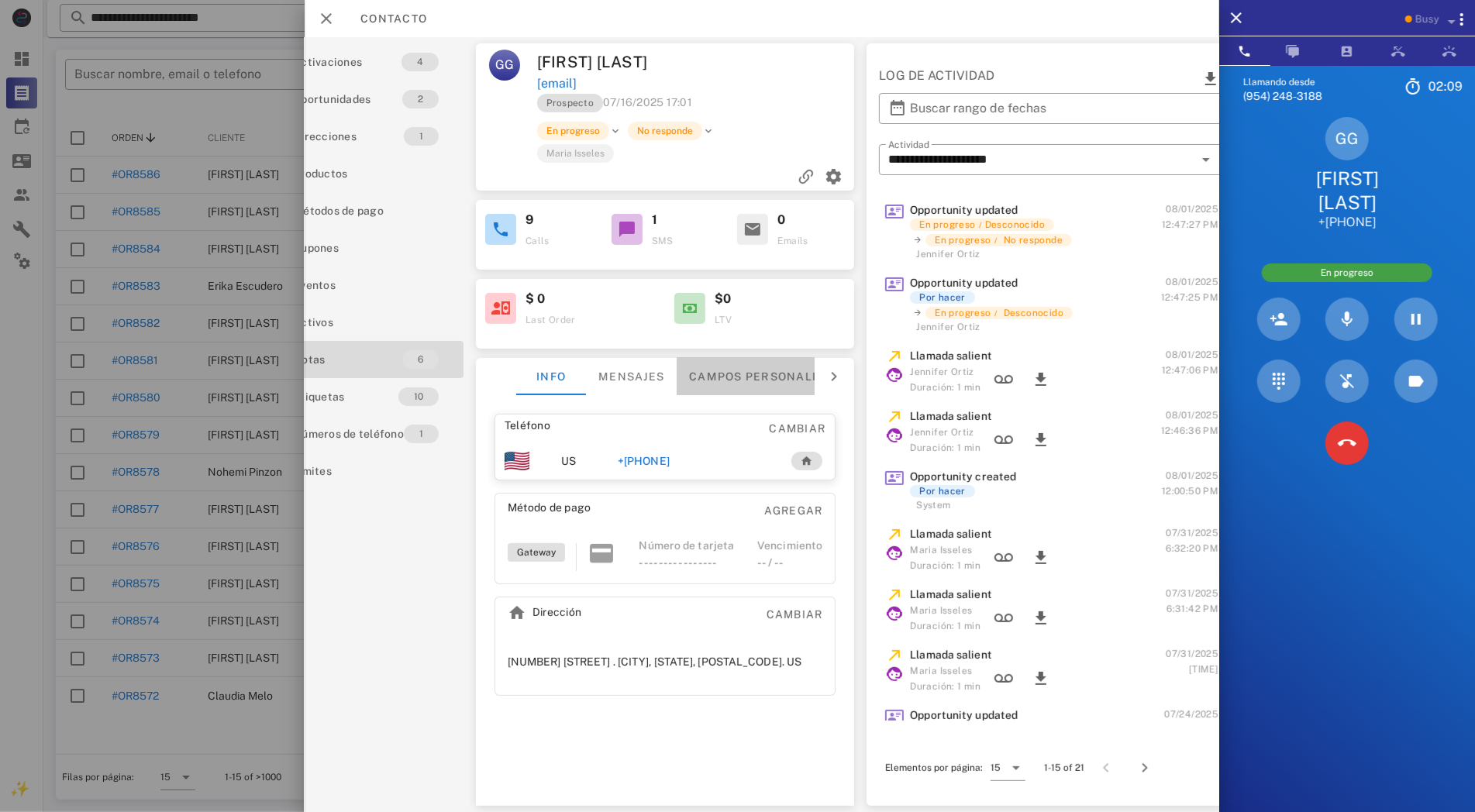 click on "Campos personalizados" at bounding box center [774, 377] 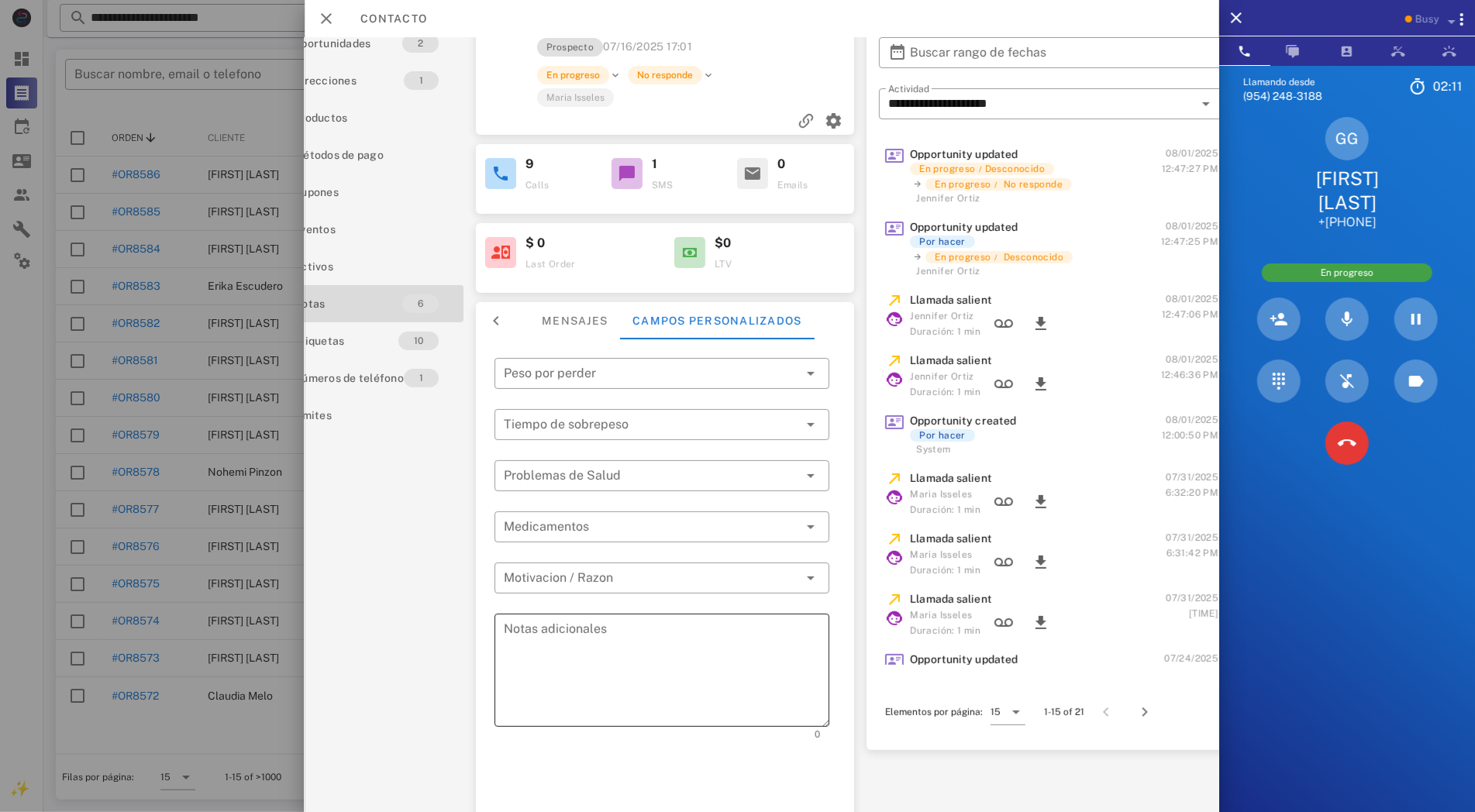 scroll, scrollTop: 86, scrollLeft: 58, axis: both 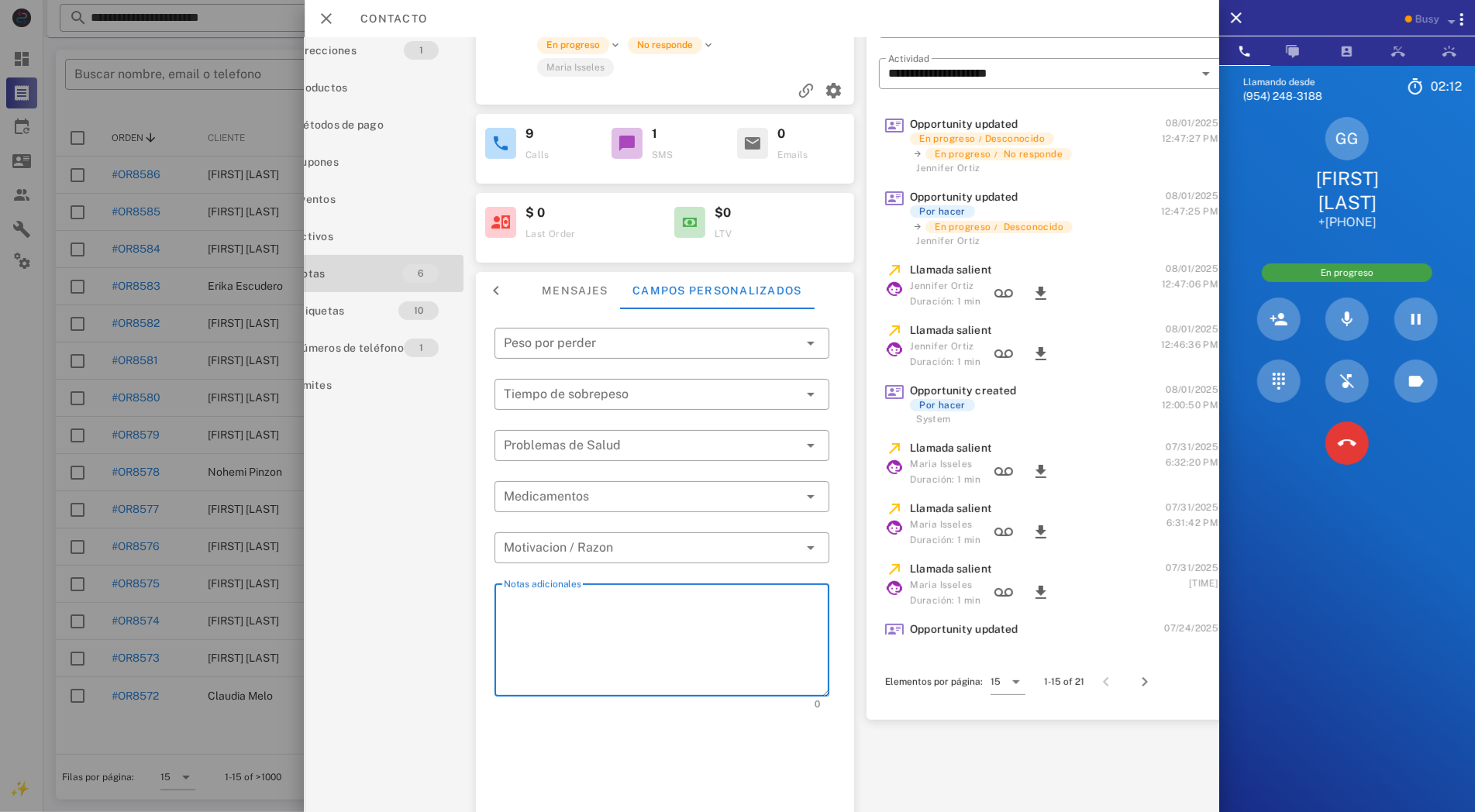 click on "Notas adicionales" at bounding box center (667, 642) 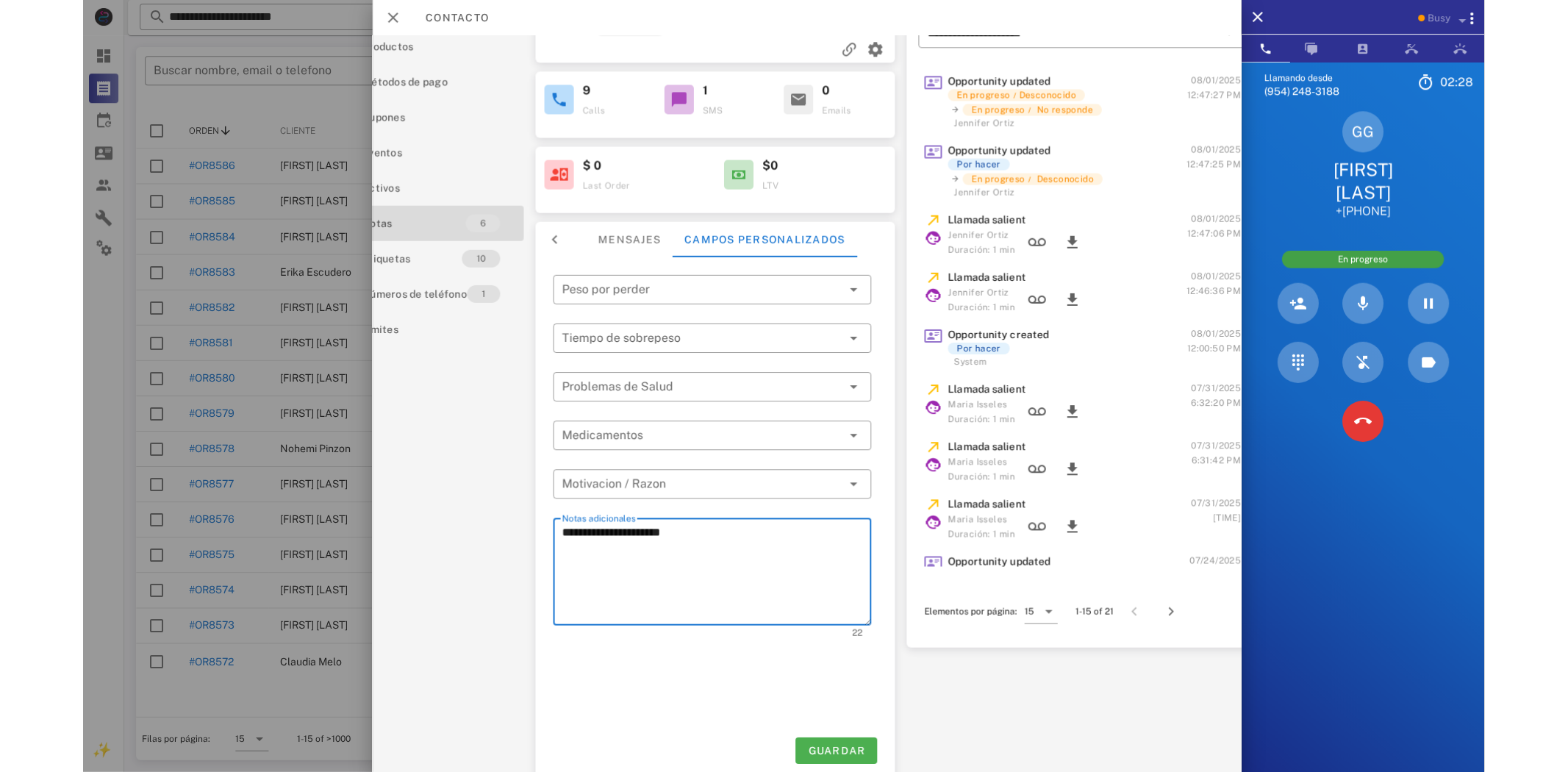 scroll, scrollTop: 137, scrollLeft: 55, axis: both 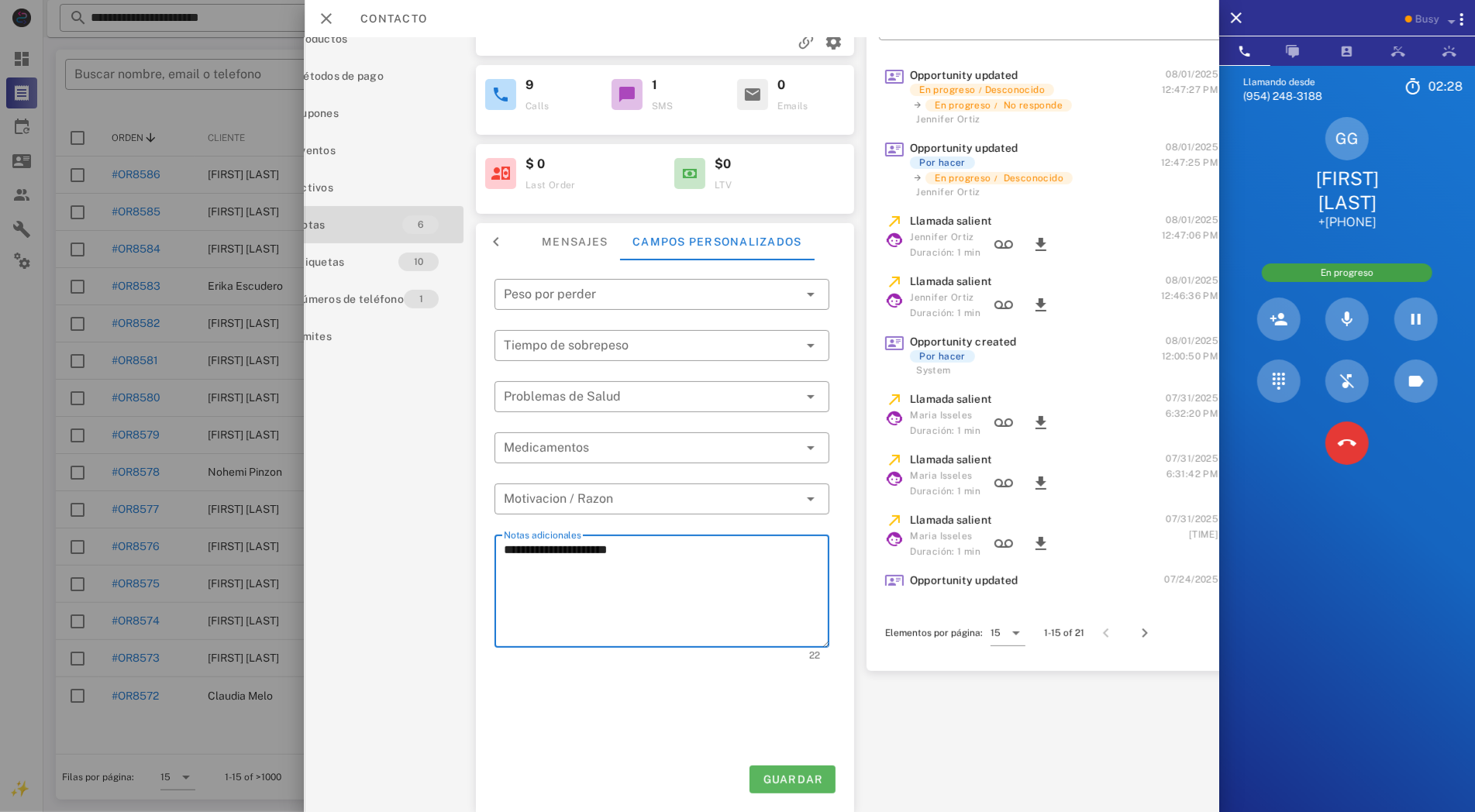 type on "**********" 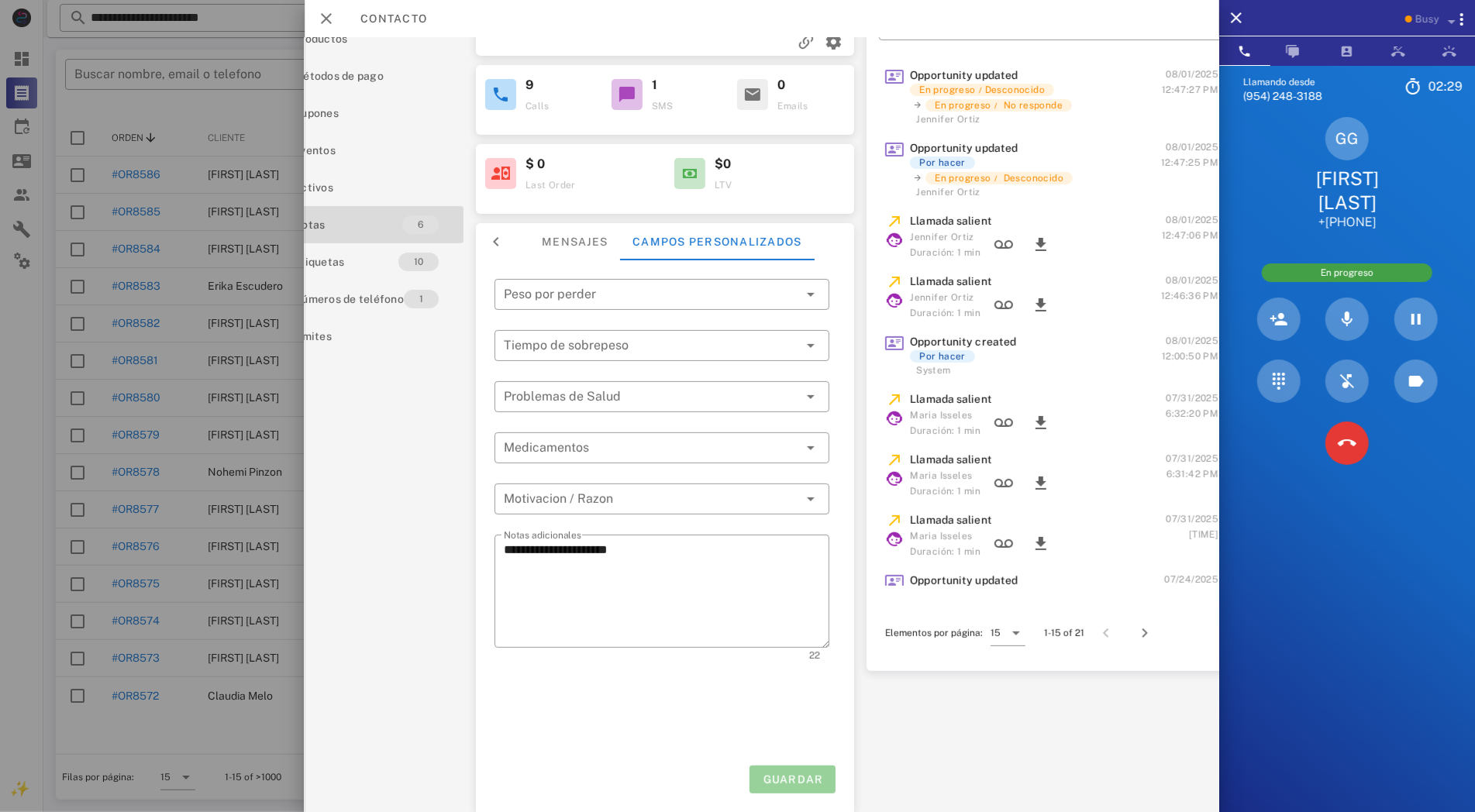 click on "Guardar" at bounding box center (793, 779) 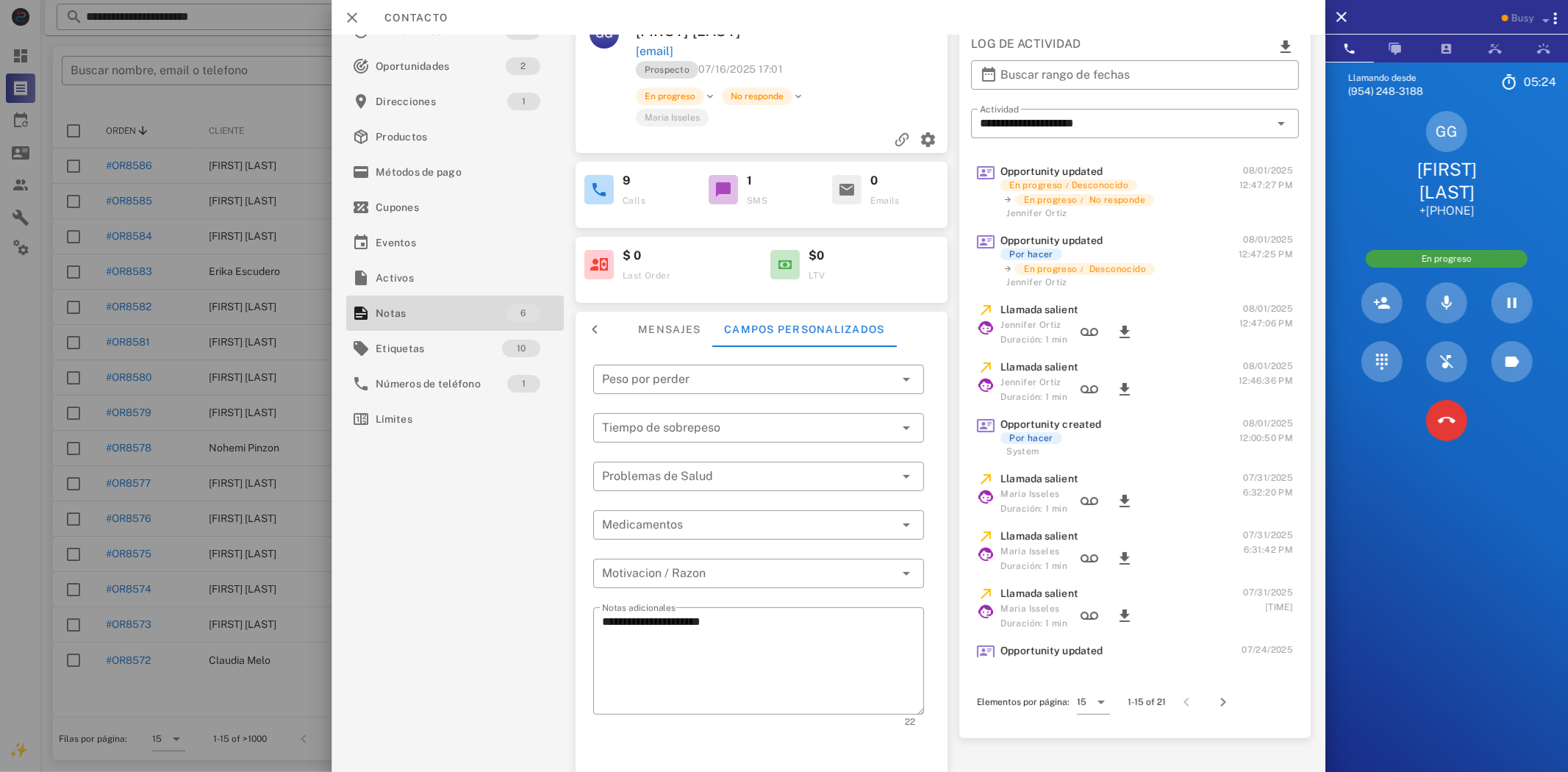 scroll, scrollTop: 0, scrollLeft: 0, axis: both 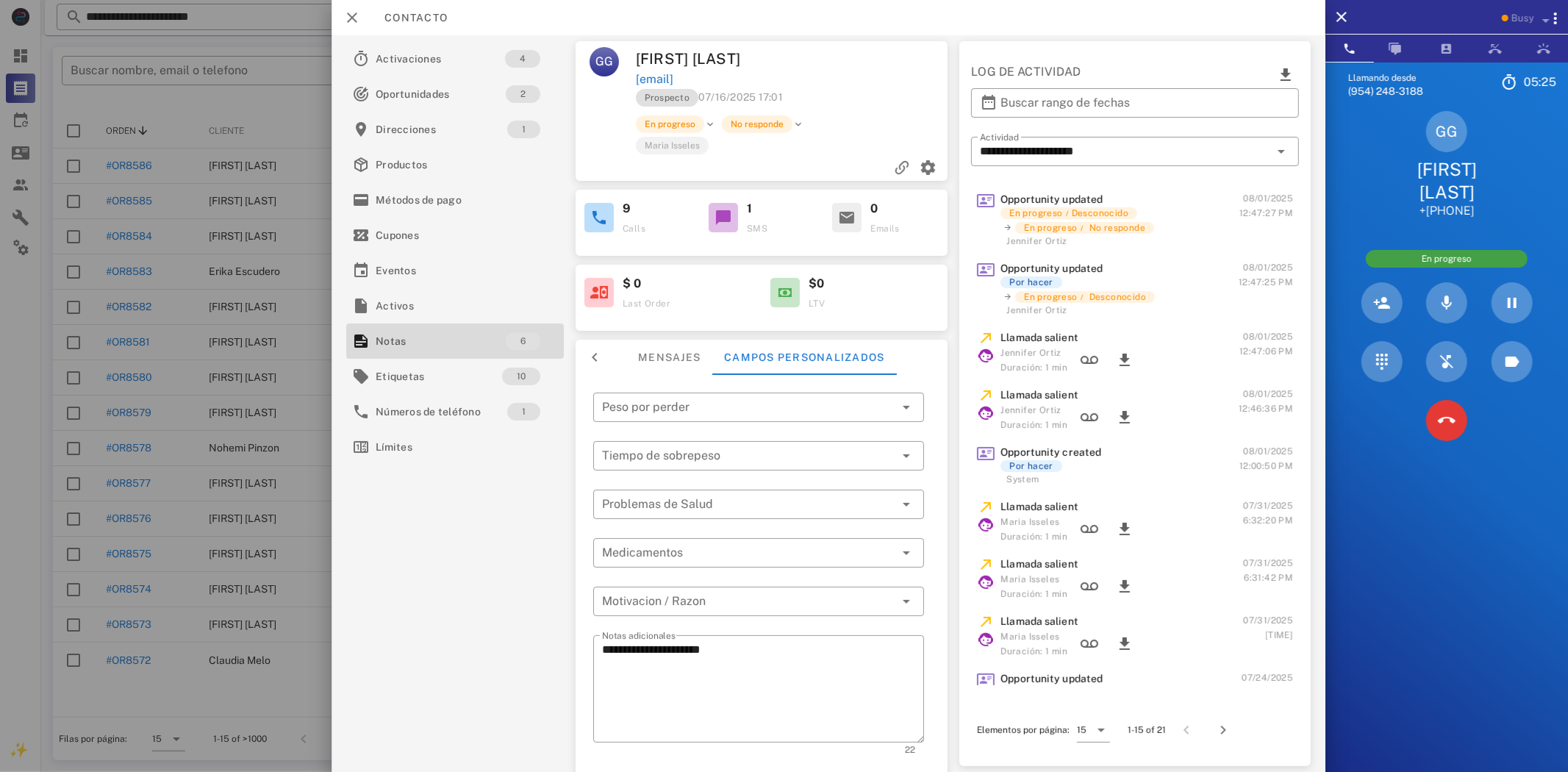 drag, startPoint x: 697, startPoint y: 76, endPoint x: 302, endPoint y: 390, distance: 504.59984 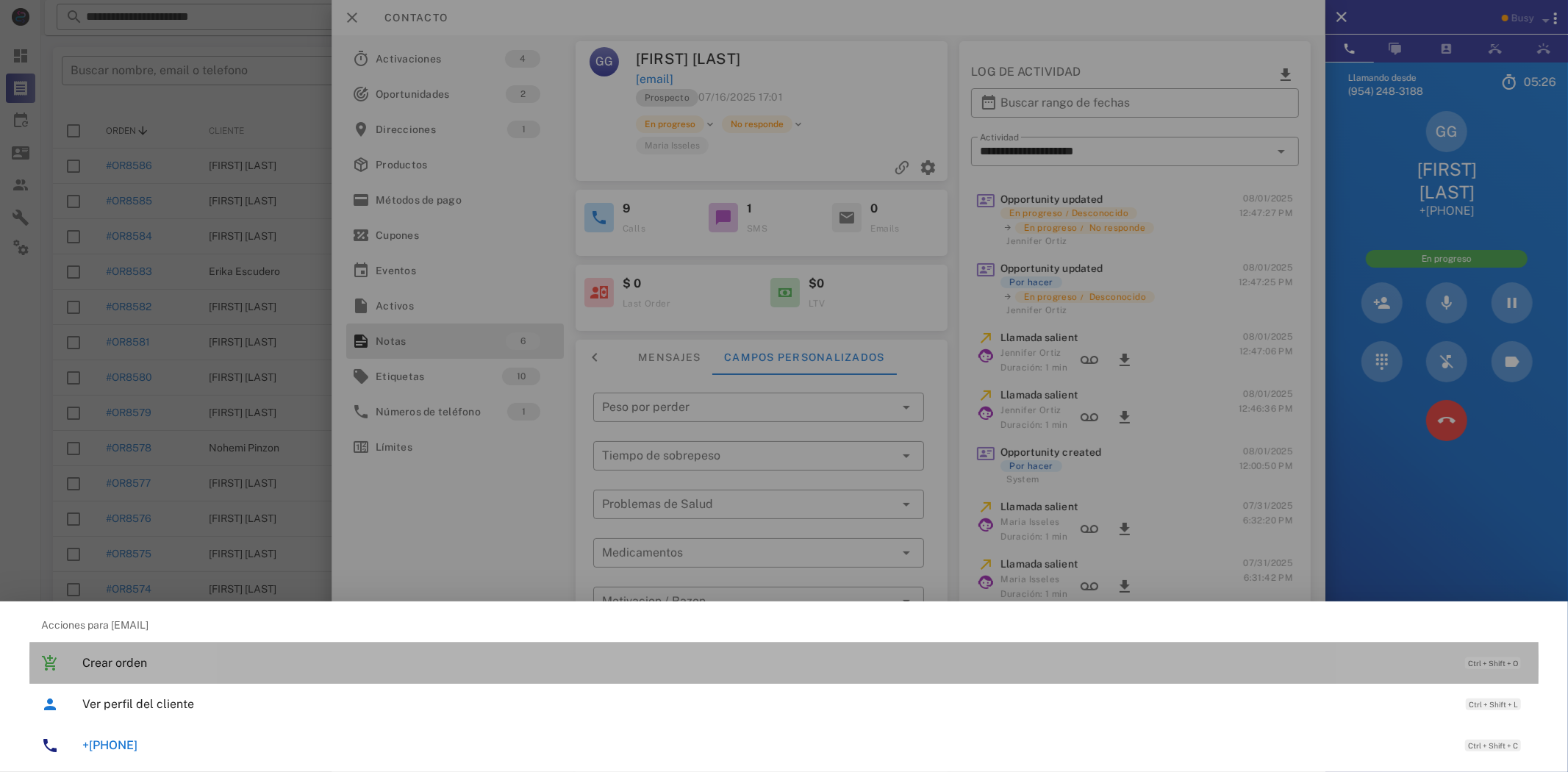 click on "Crear orden Ctrl + Shift + O" at bounding box center [804, 662] 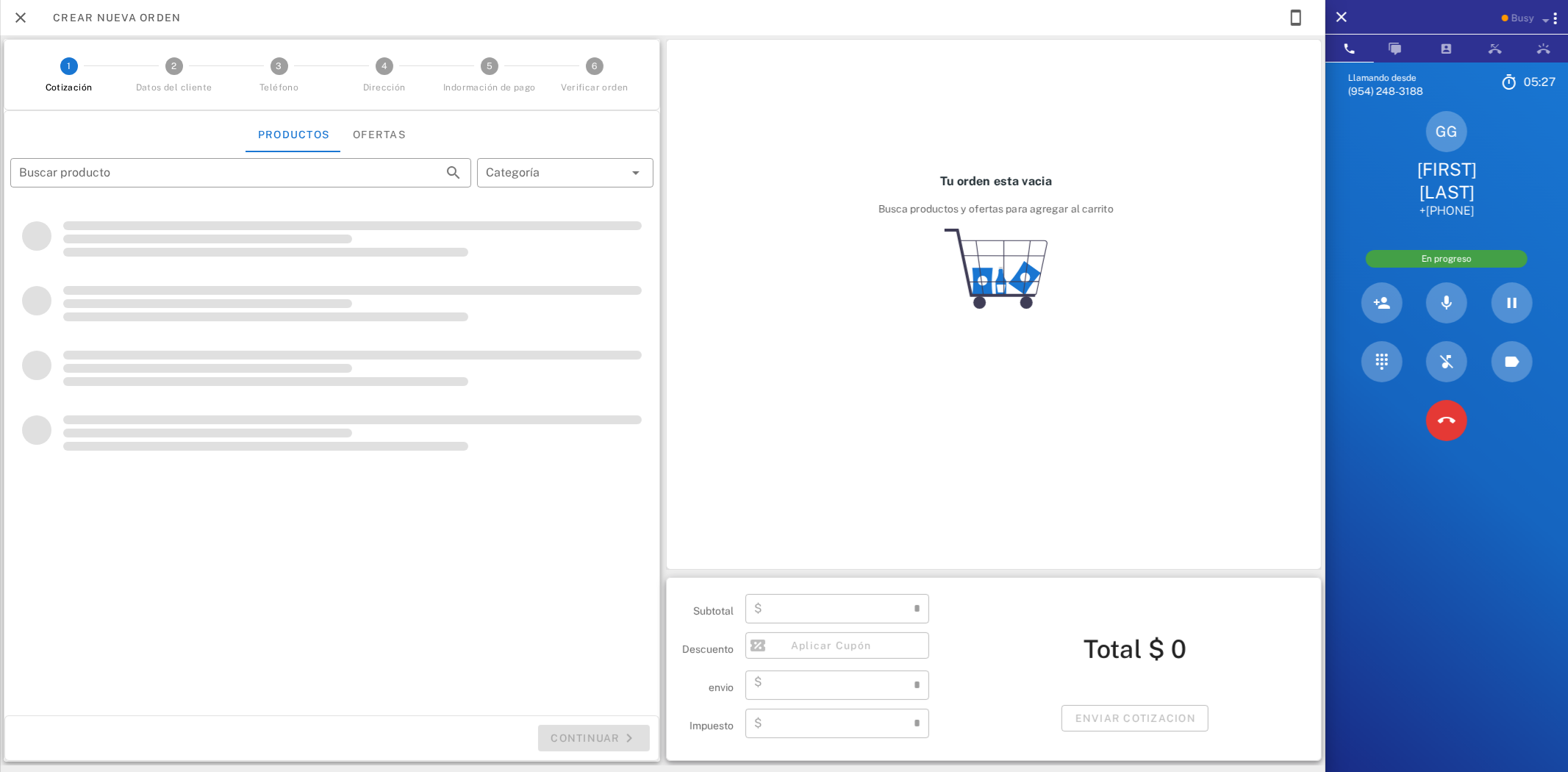 type on "**********" 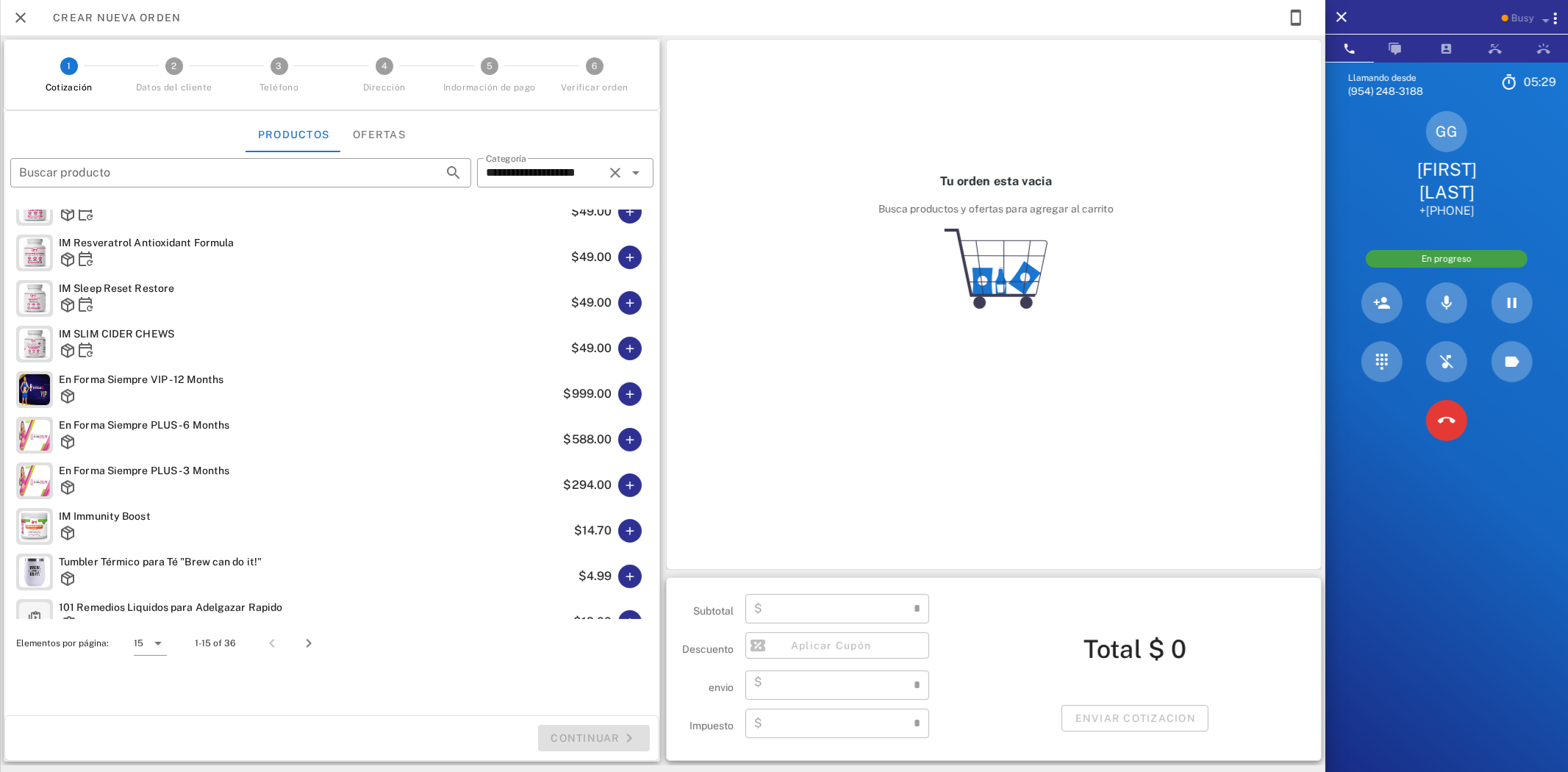 scroll, scrollTop: 0, scrollLeft: 0, axis: both 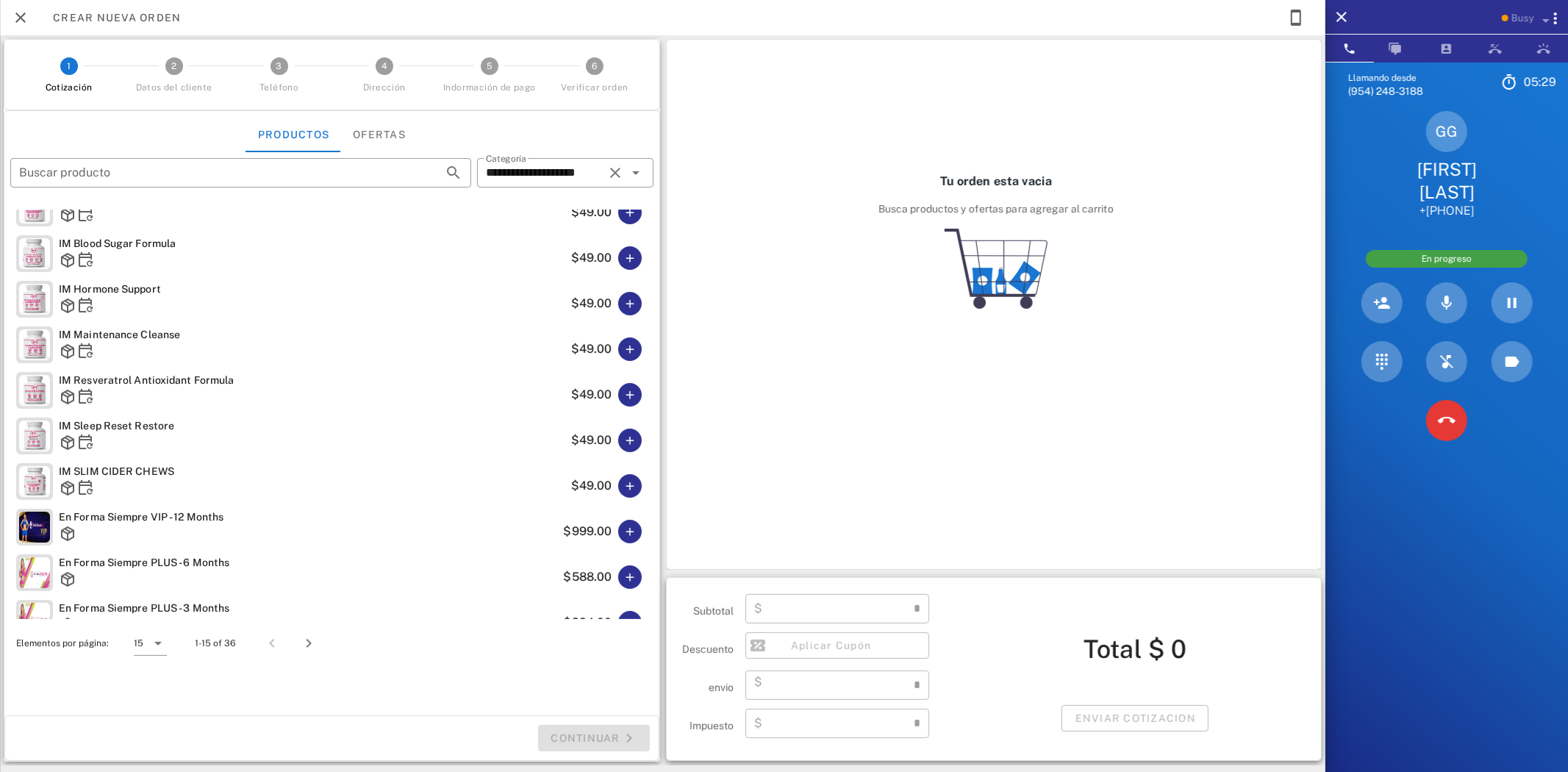 type on "****" 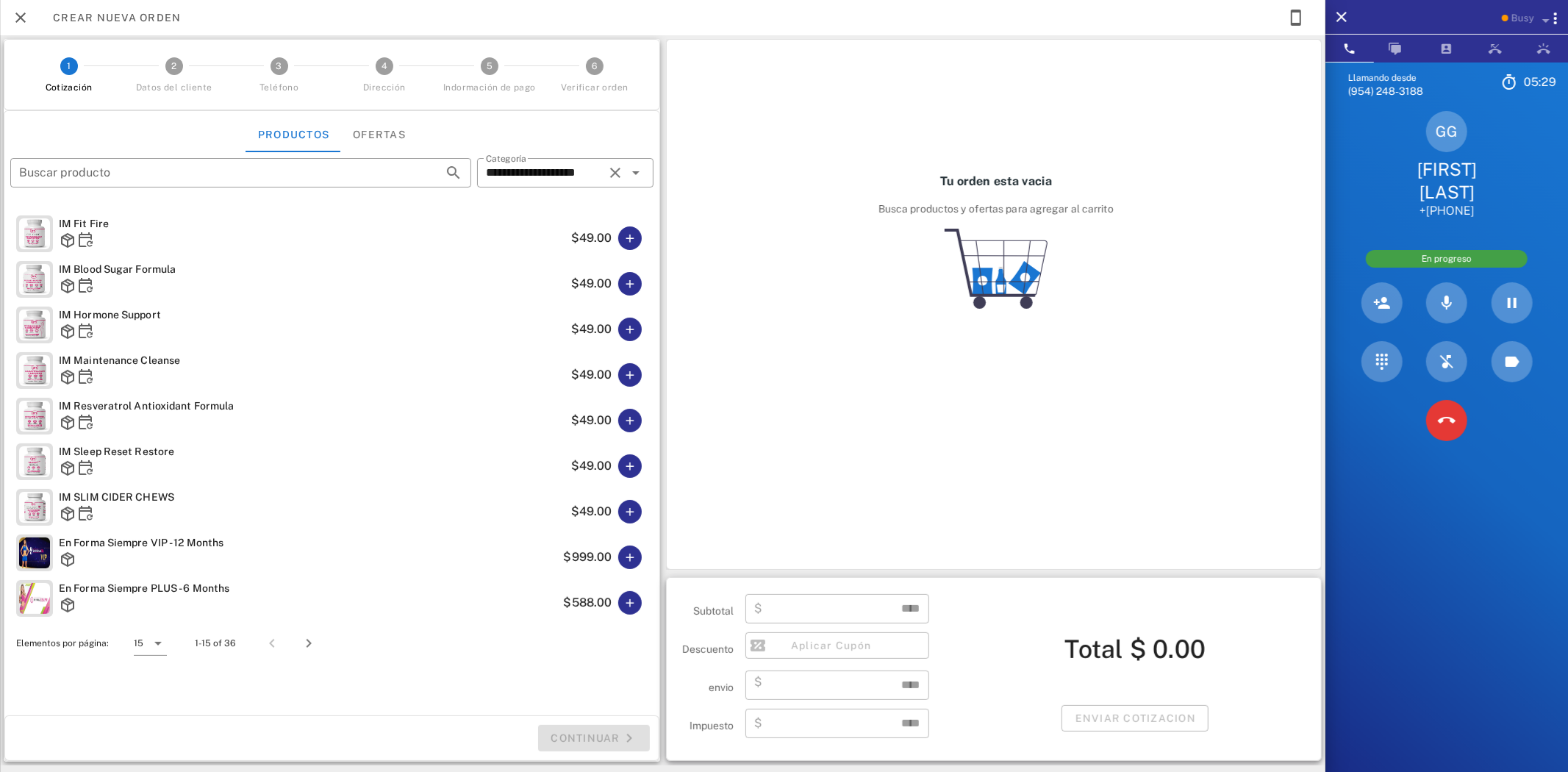 scroll, scrollTop: 82, scrollLeft: 0, axis: vertical 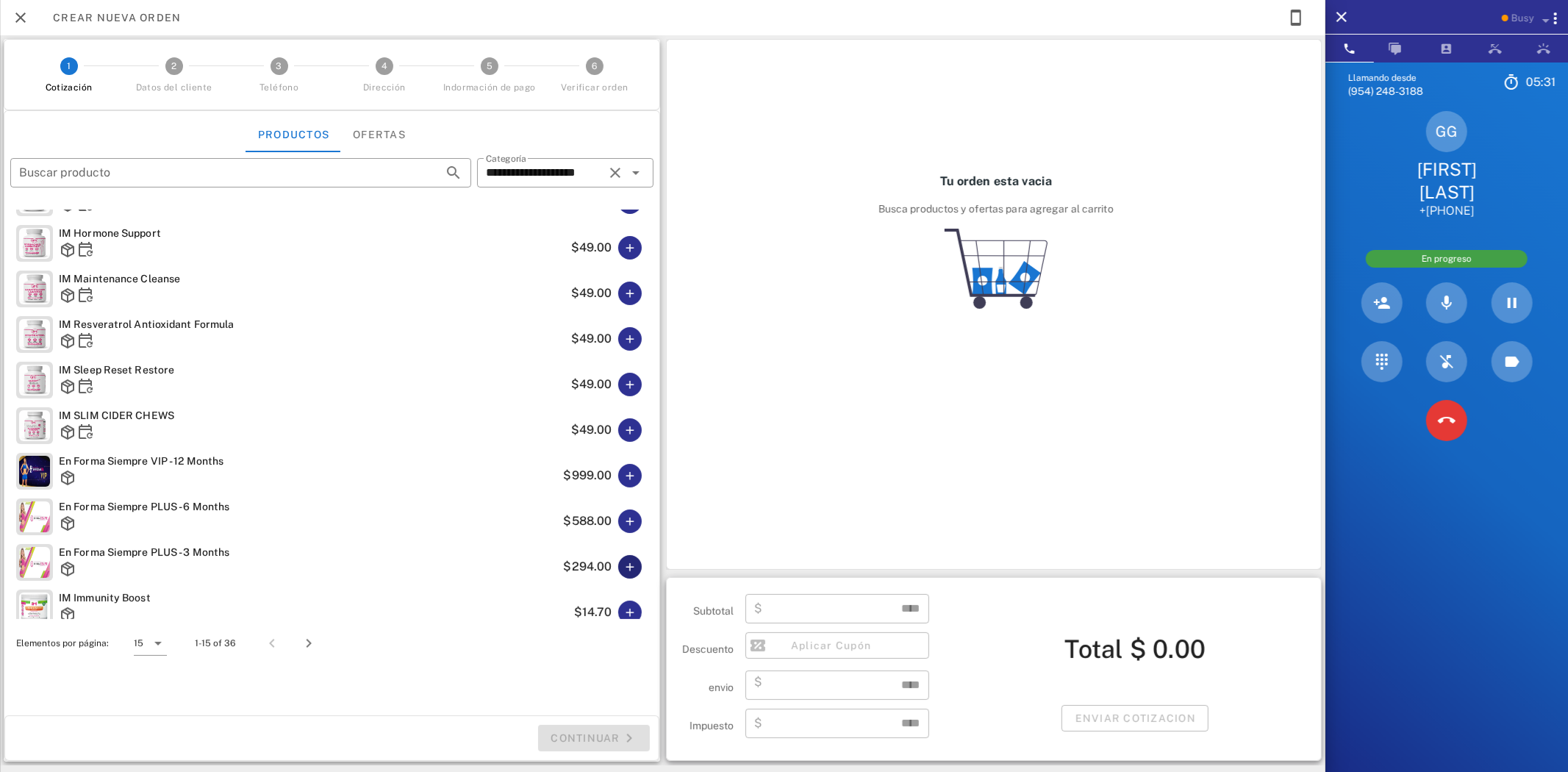 click at bounding box center [630, 567] 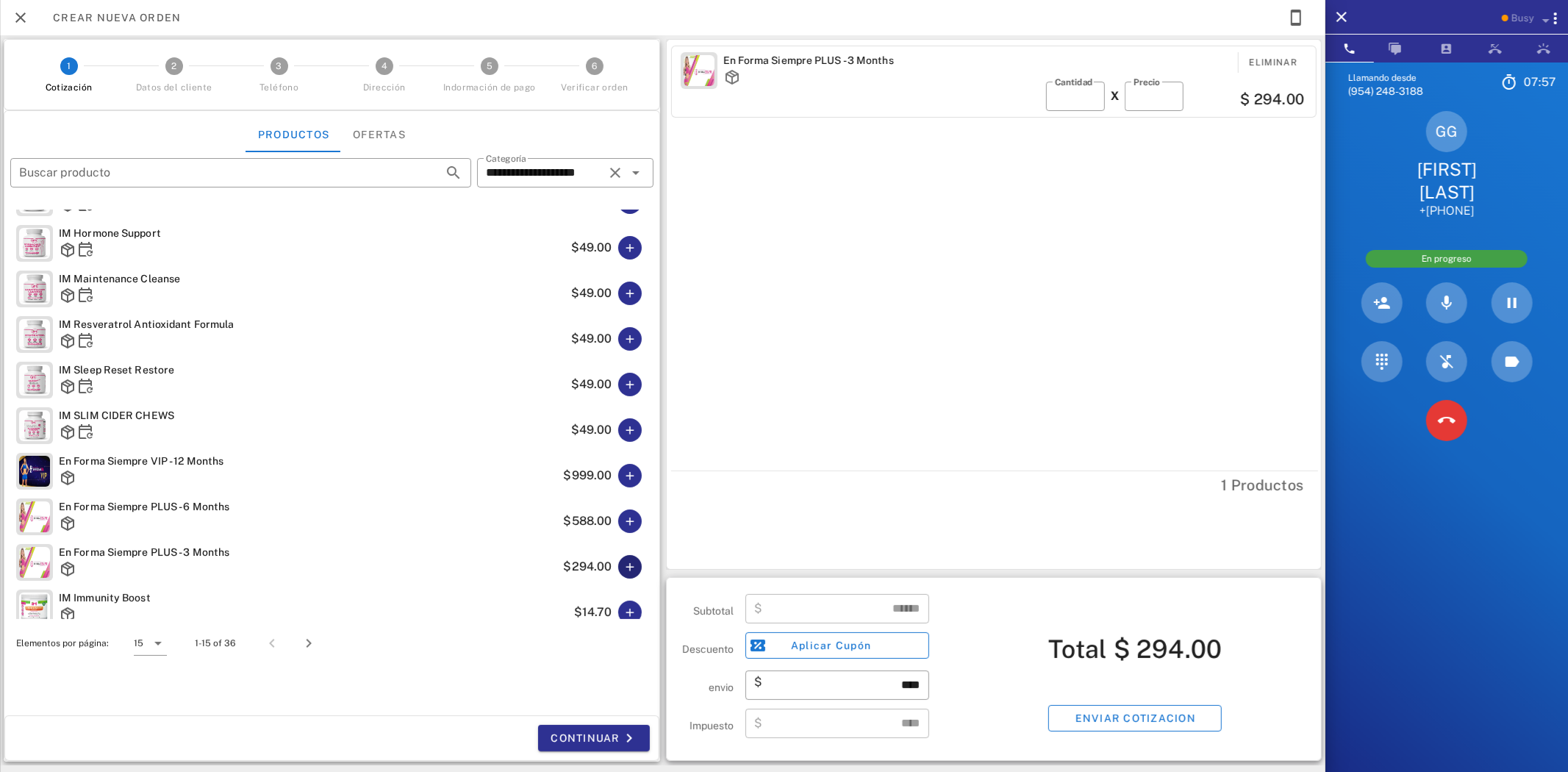 scroll, scrollTop: 163, scrollLeft: 0, axis: vertical 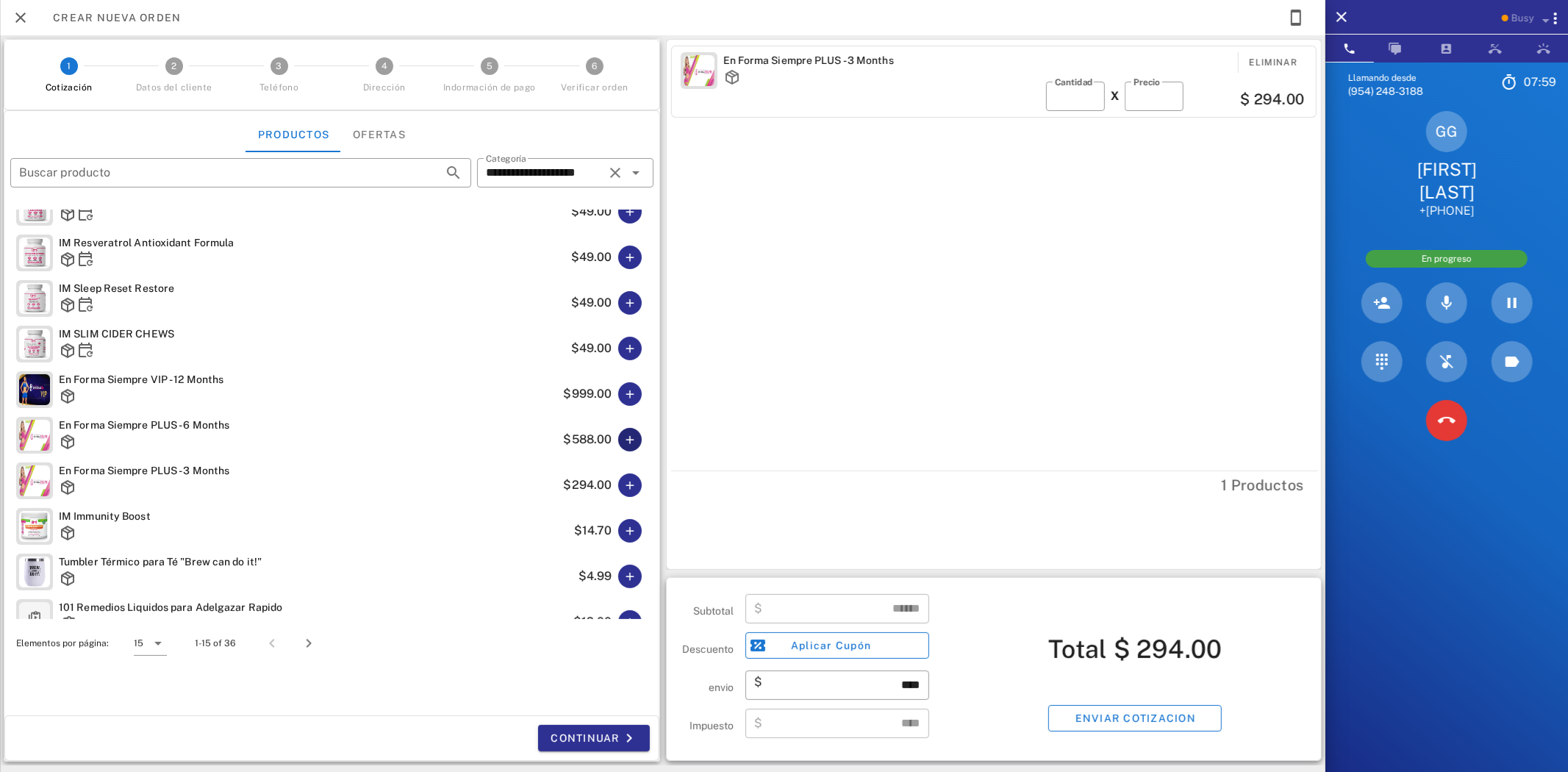 click at bounding box center [630, 440] 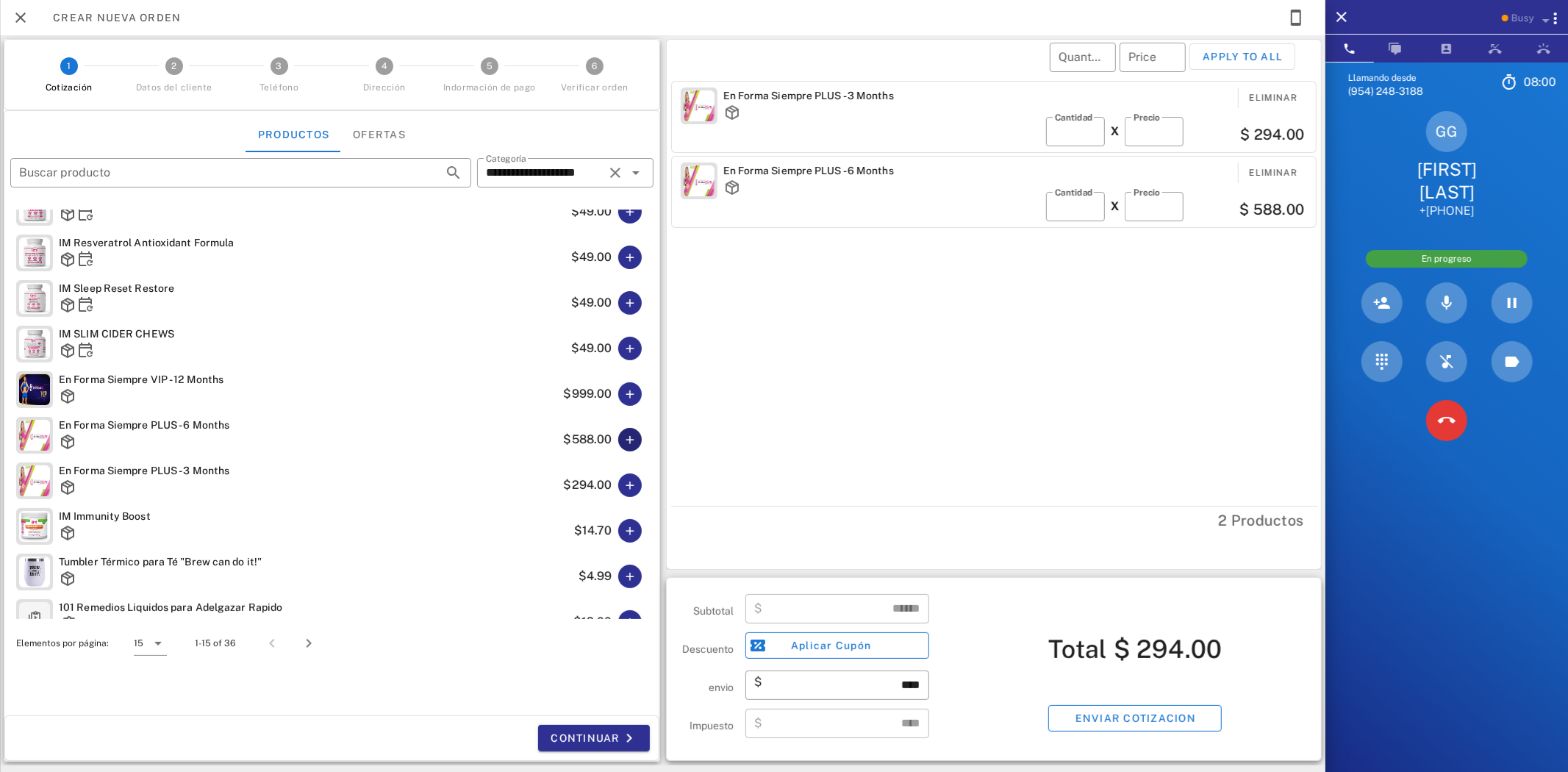 type on "******" 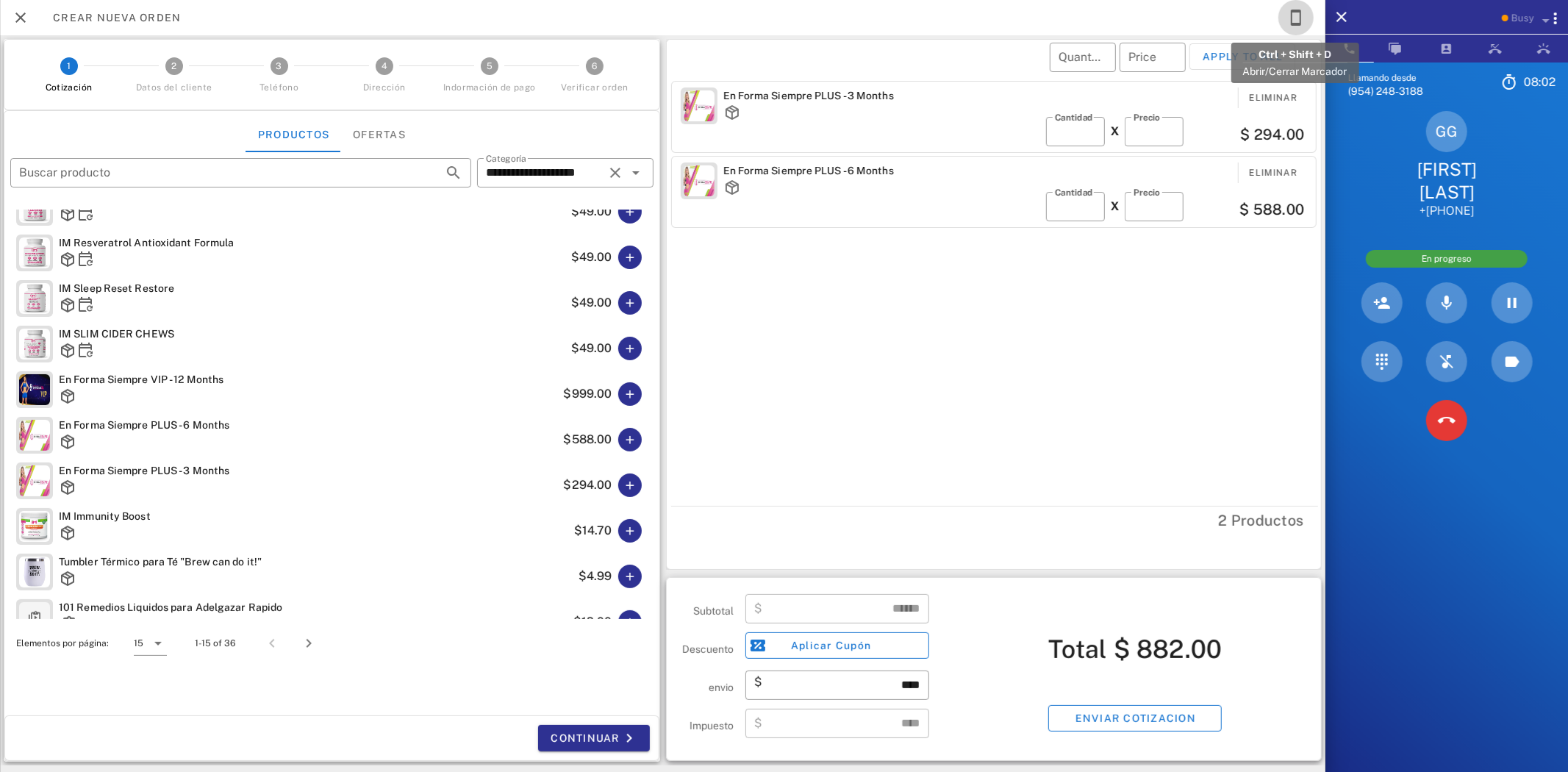 click at bounding box center (1296, 18) 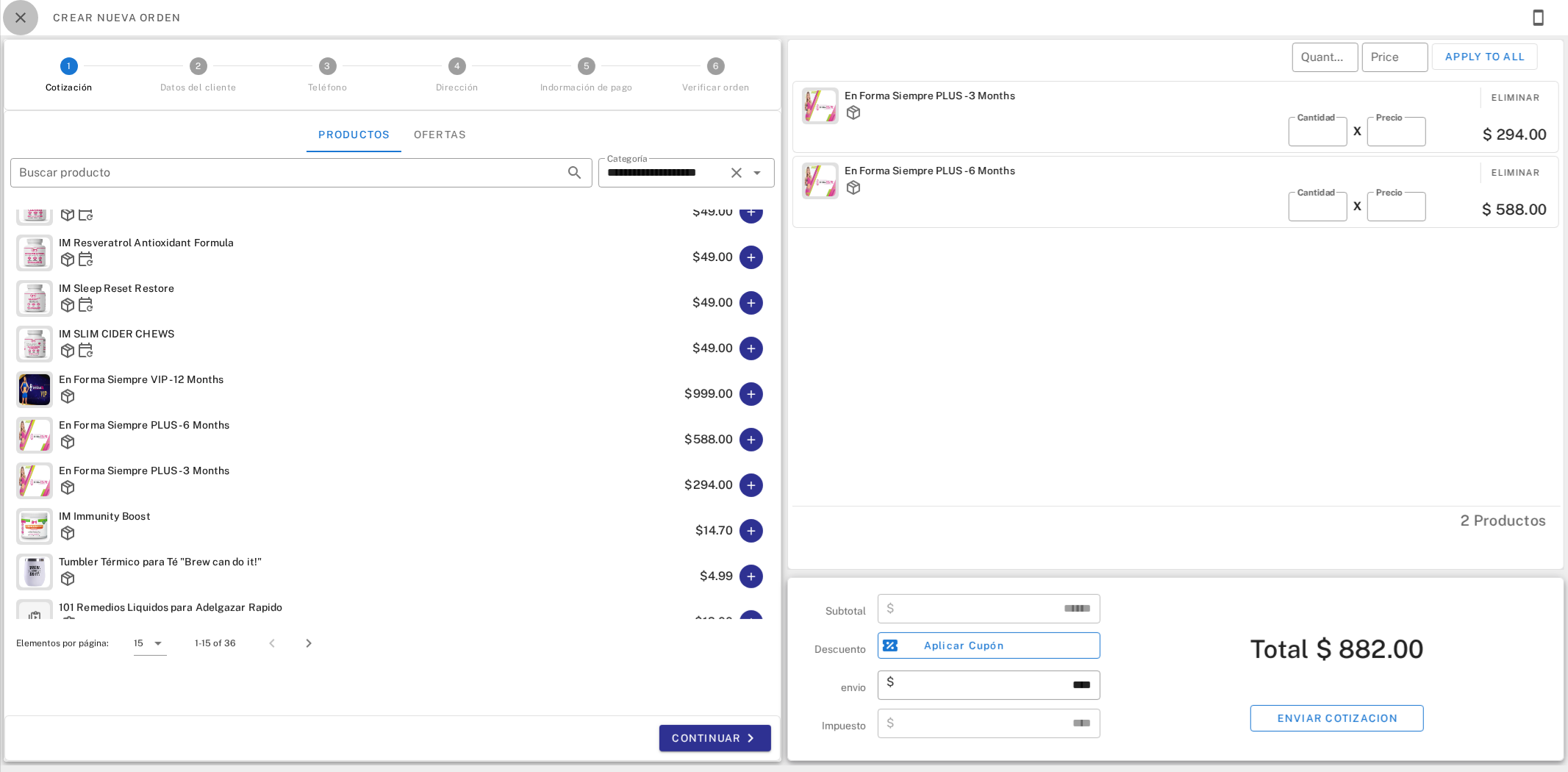 click at bounding box center (21, 18) 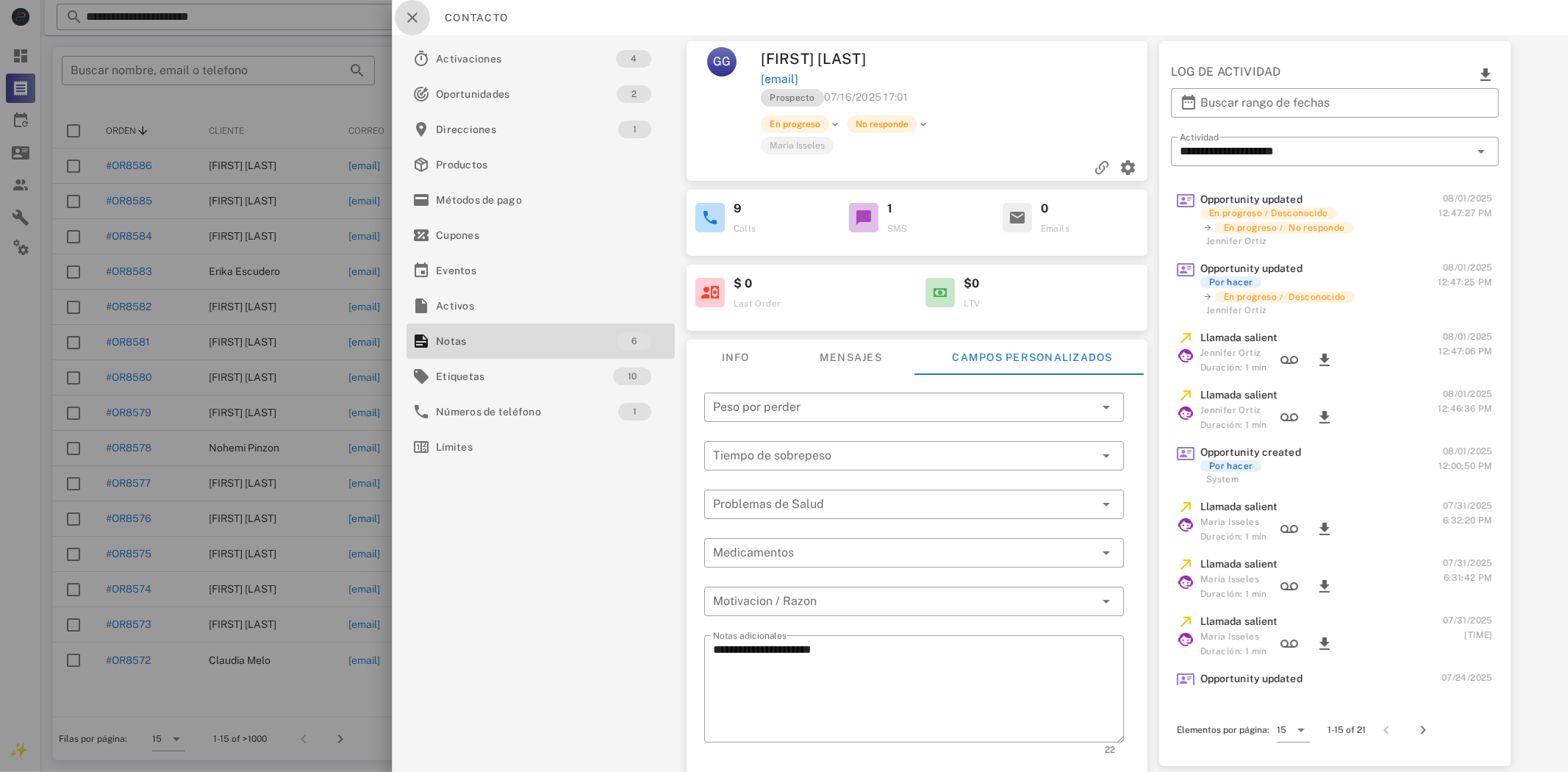 click at bounding box center (412, 18) 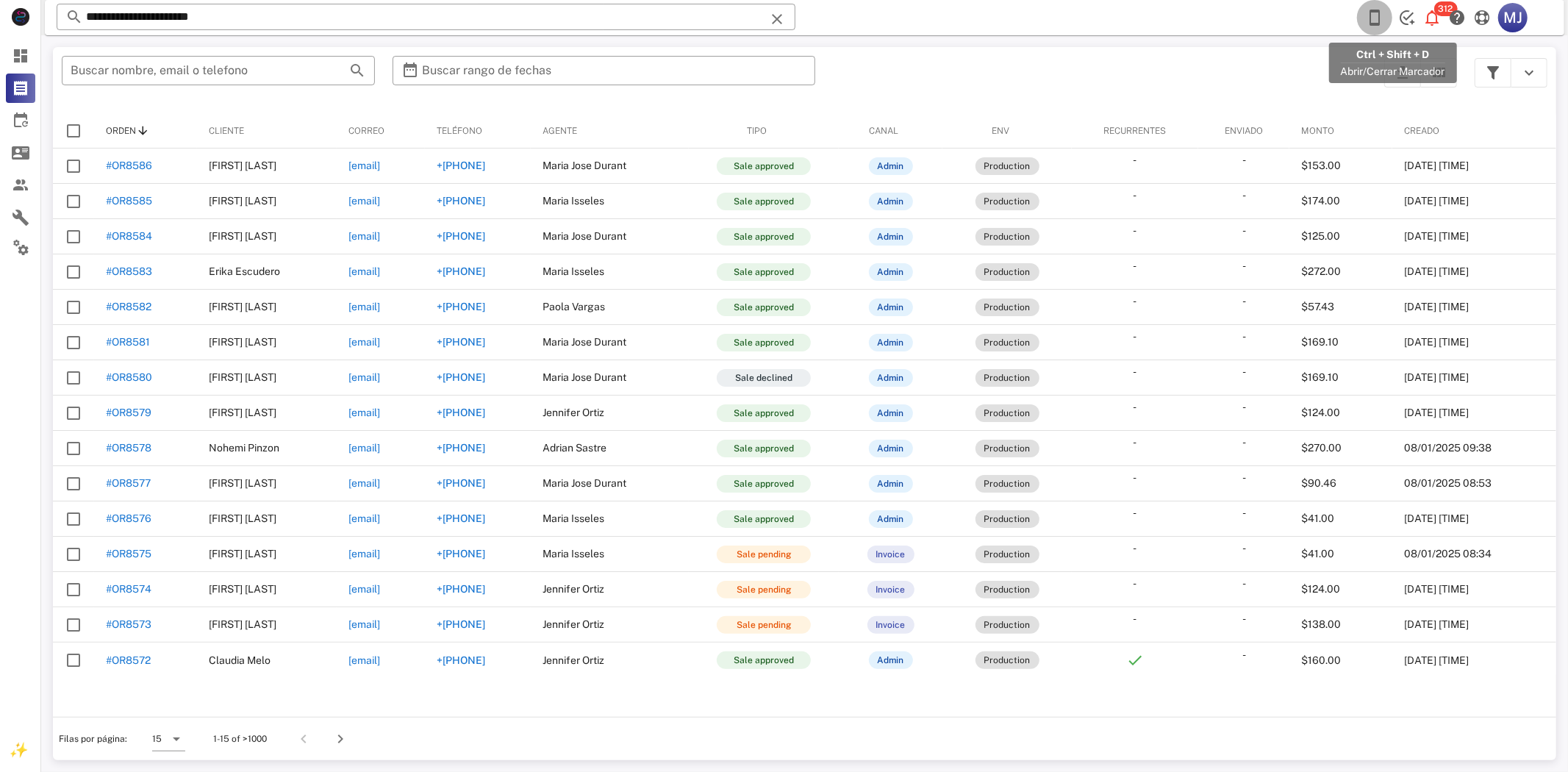 click at bounding box center [1375, 18] 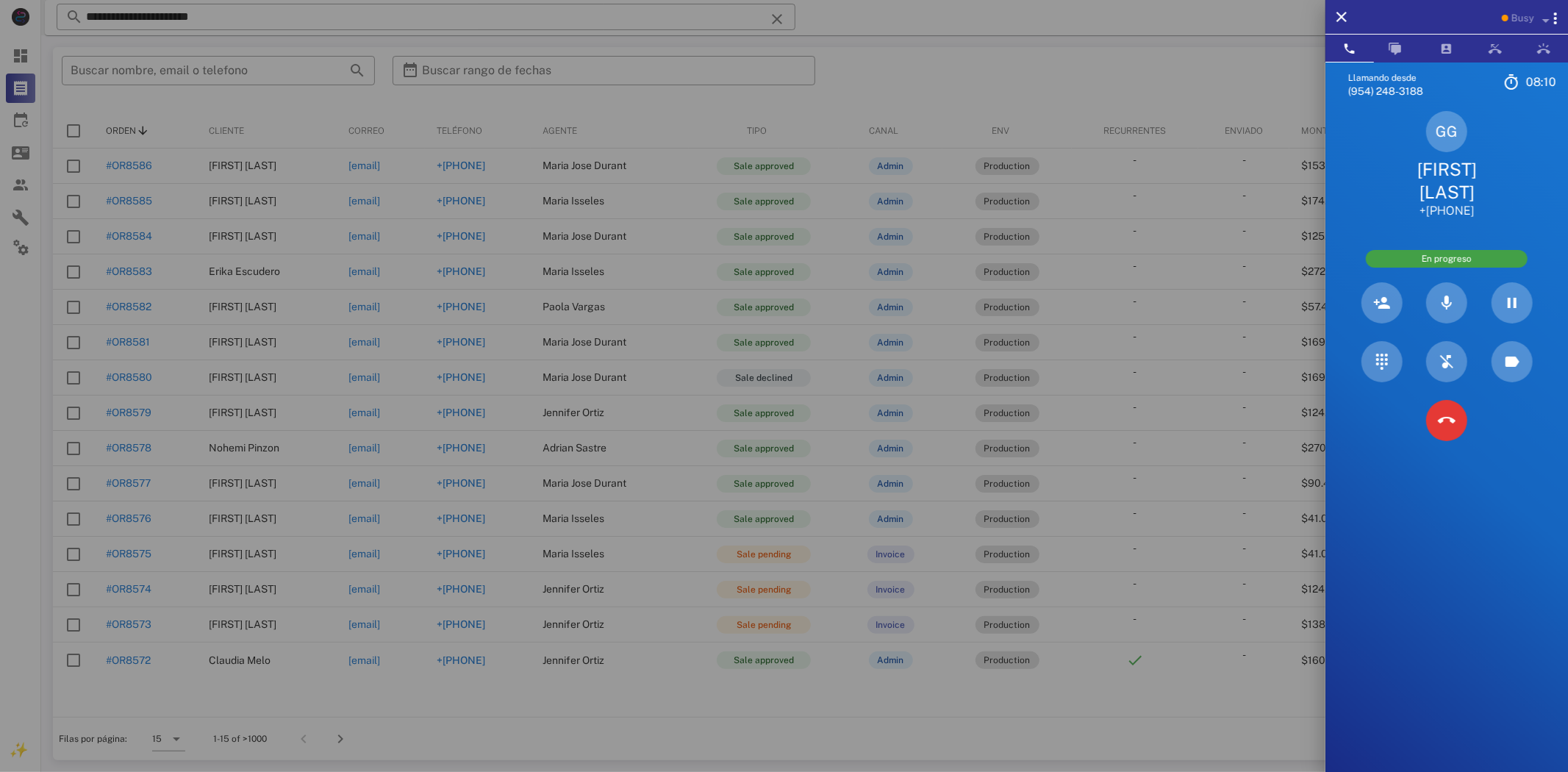 click on "[FIRST] [LAST]" at bounding box center [1447, 181] 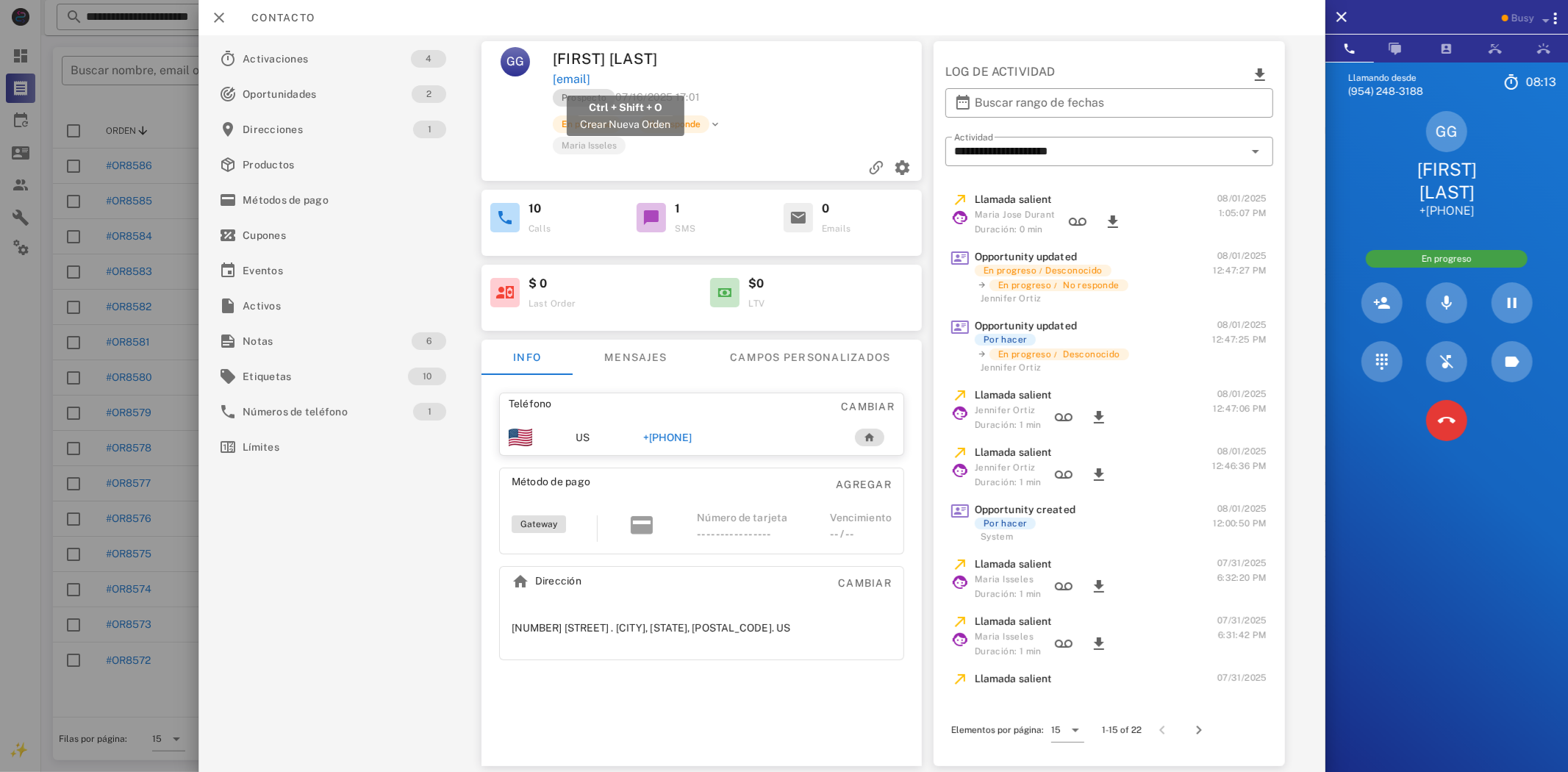 click on "[EMAIL]" at bounding box center (571, 79) 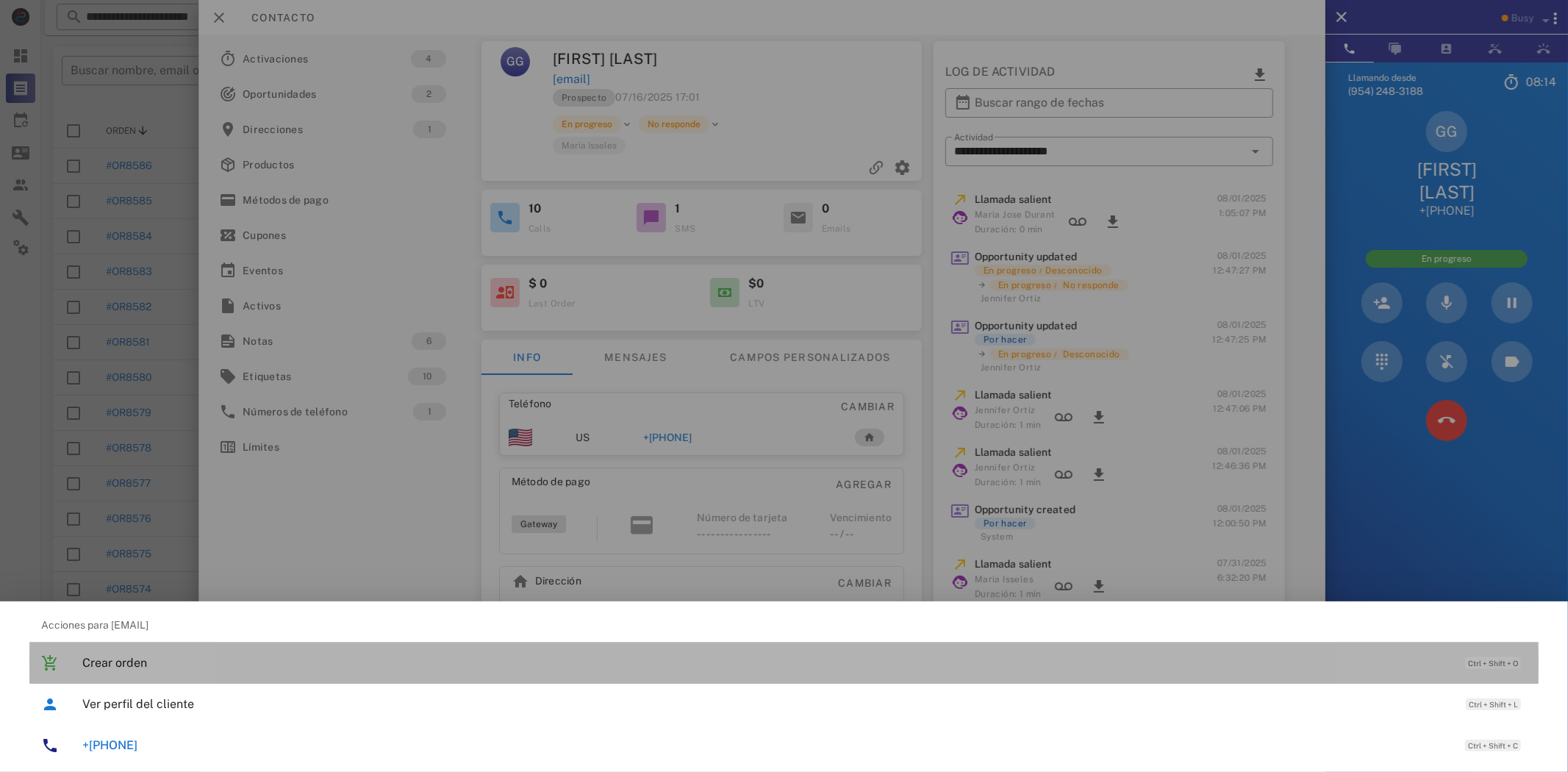 drag, startPoint x: 133, startPoint y: 680, endPoint x: 457, endPoint y: 358, distance: 456.7932 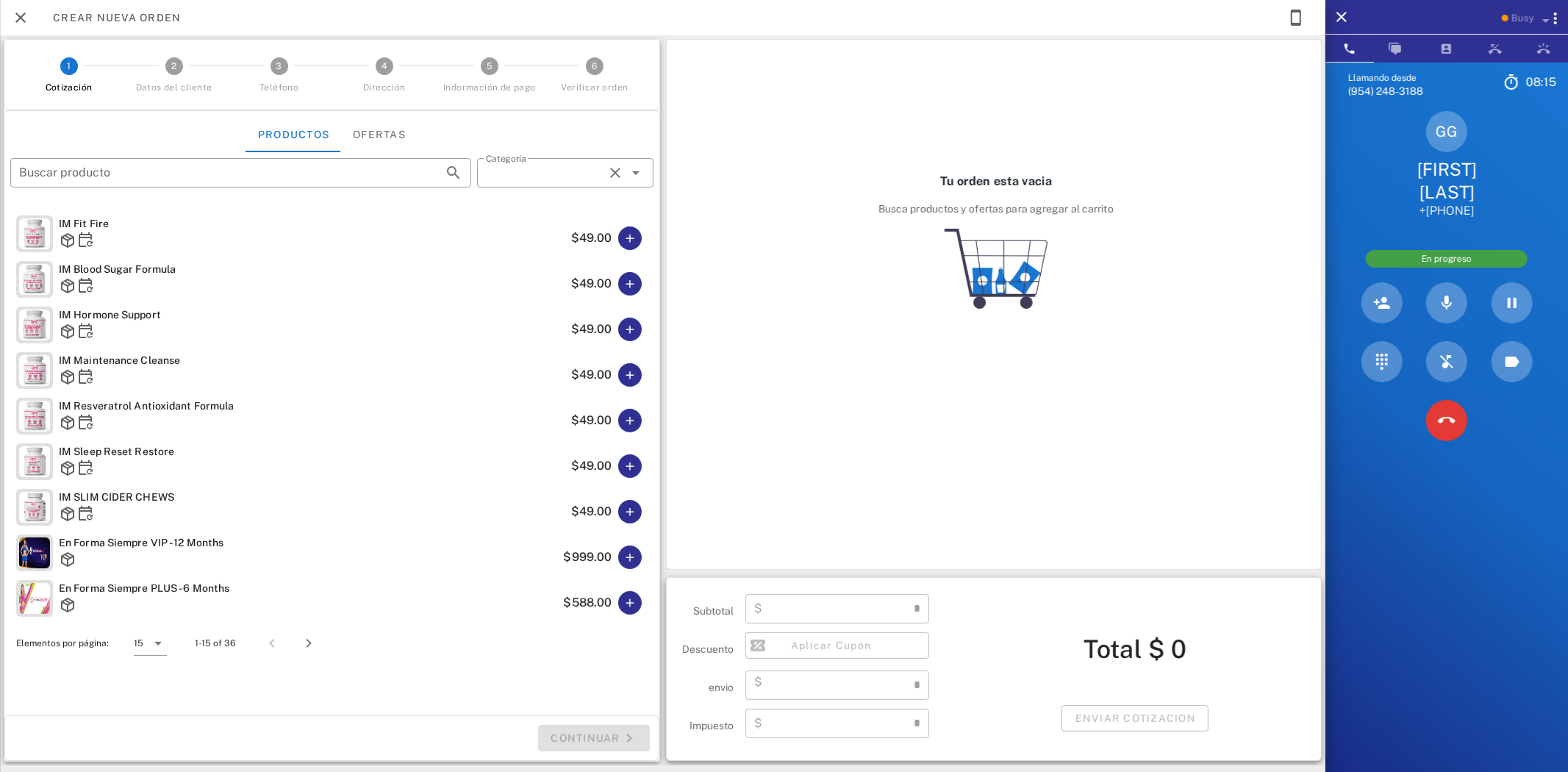 type on "**********" 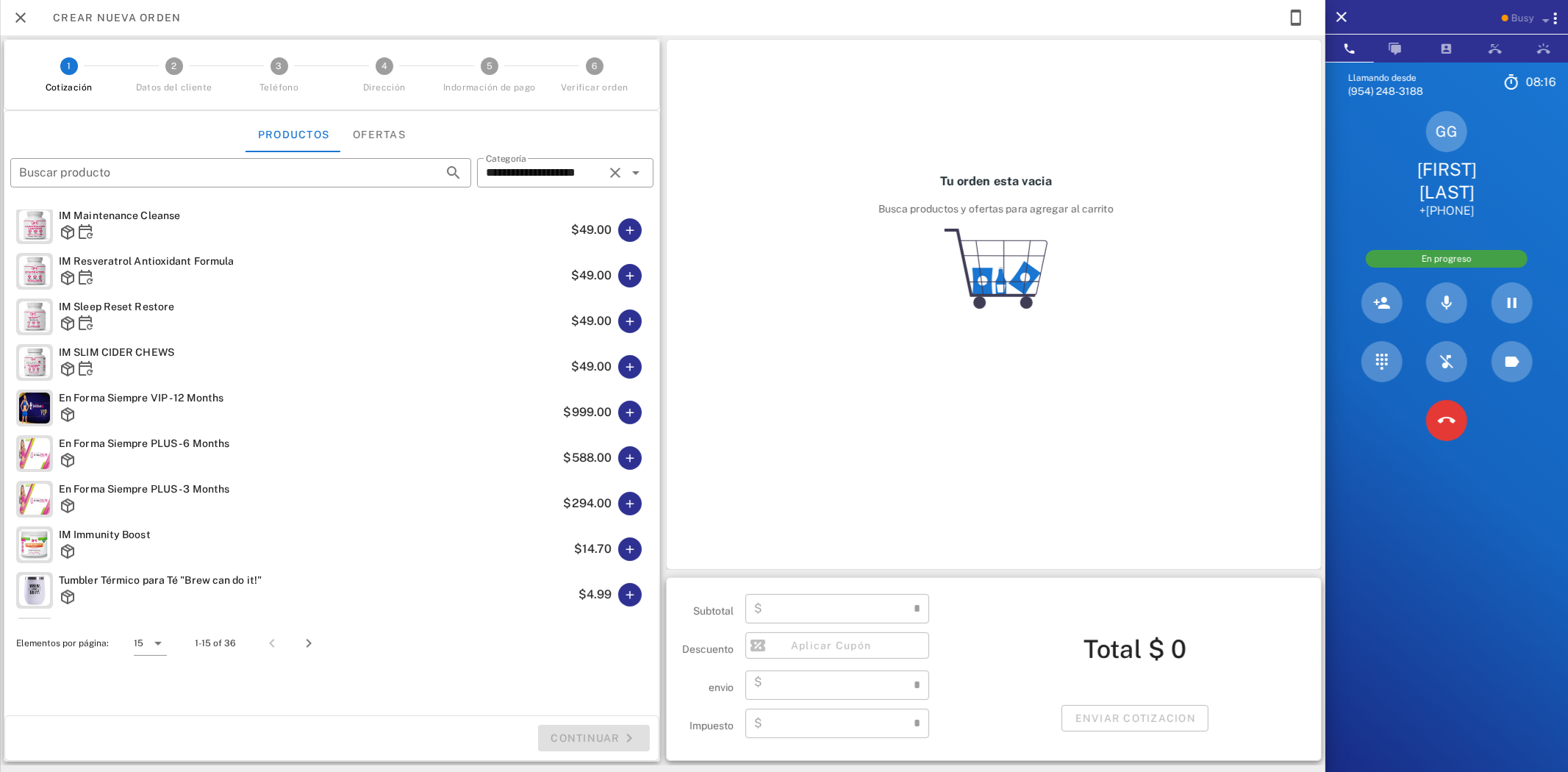 scroll, scrollTop: 0, scrollLeft: 0, axis: both 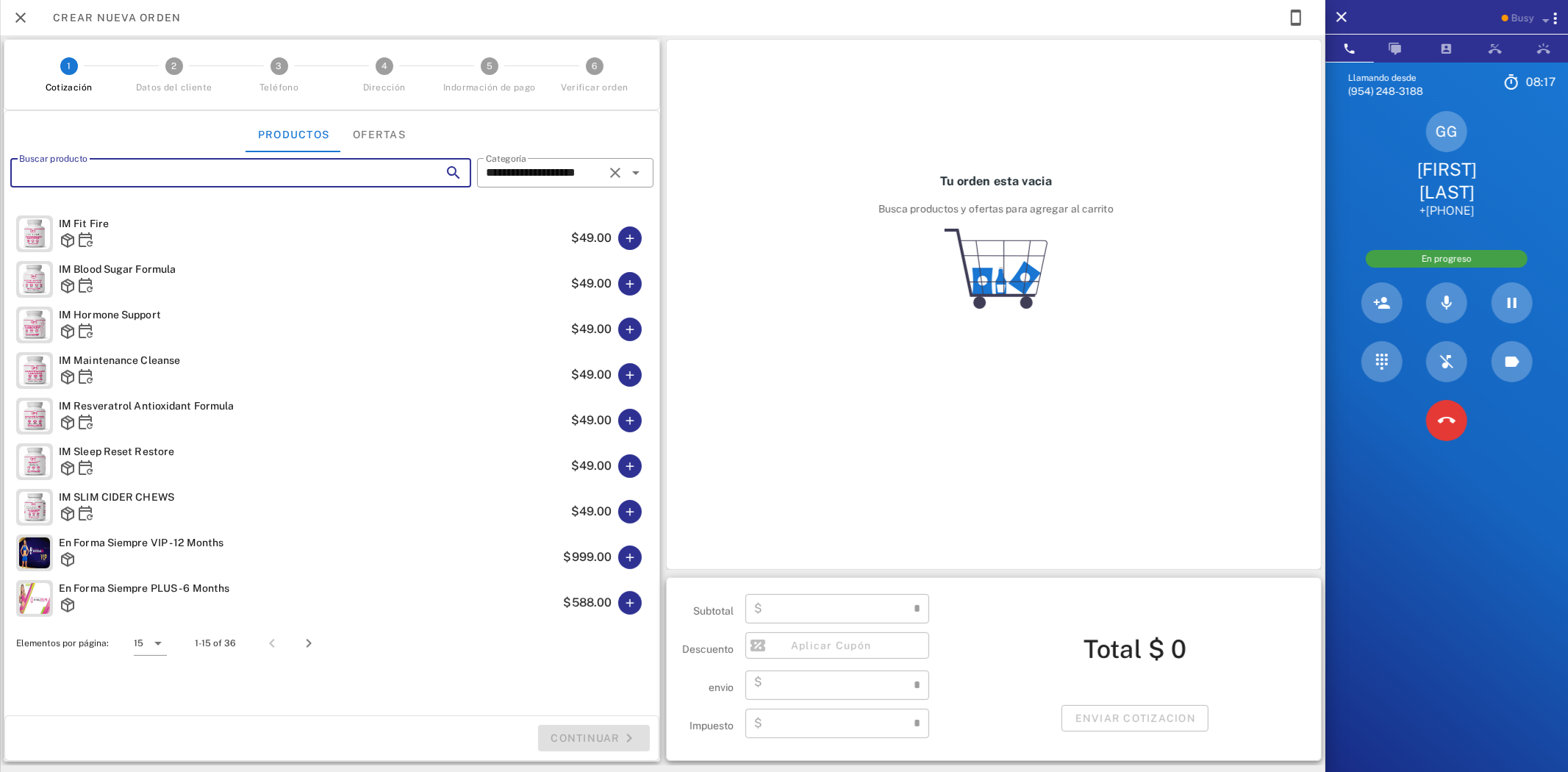 click on "Buscar producto" at bounding box center [220, 173] 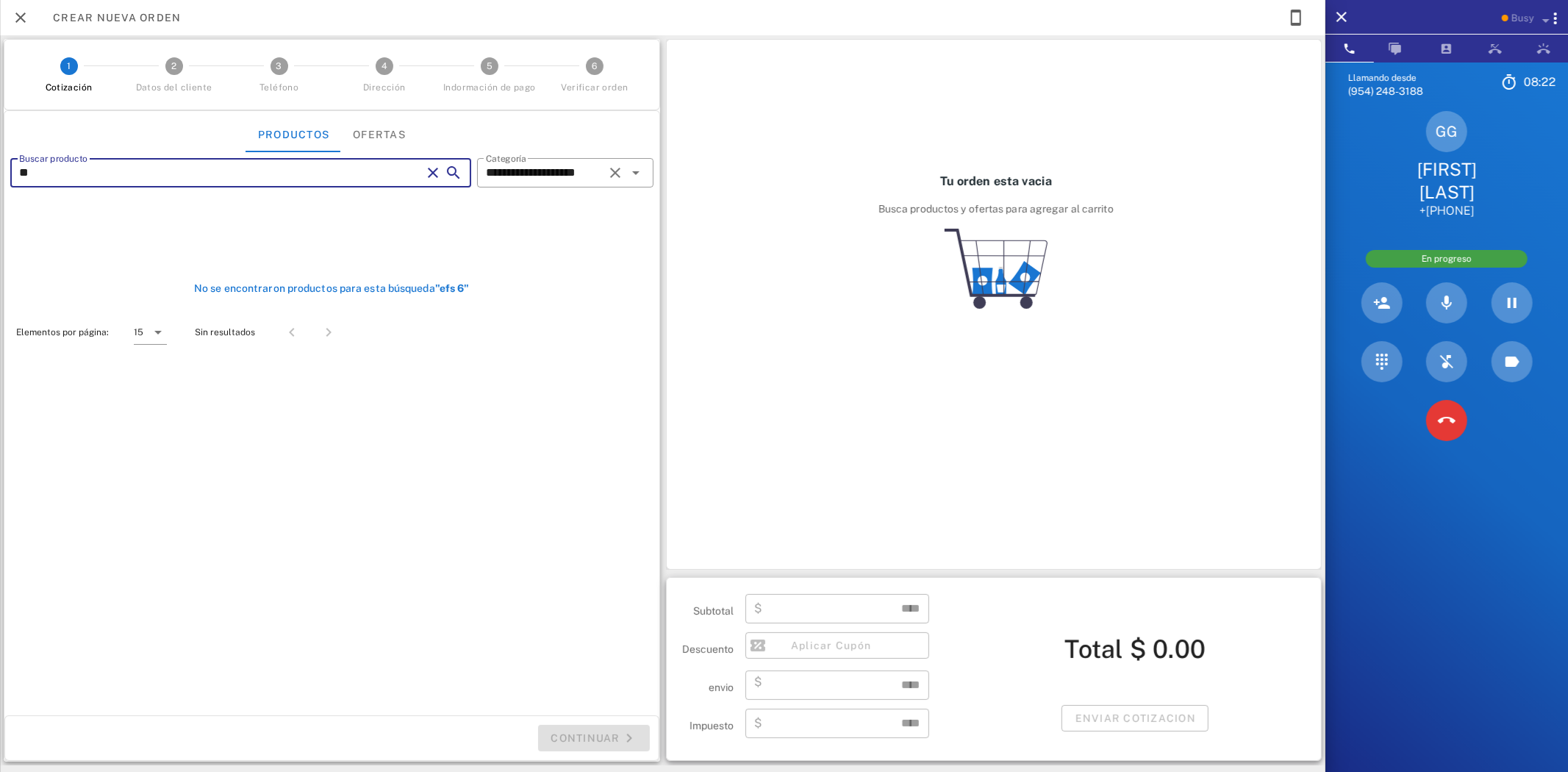 type on "*" 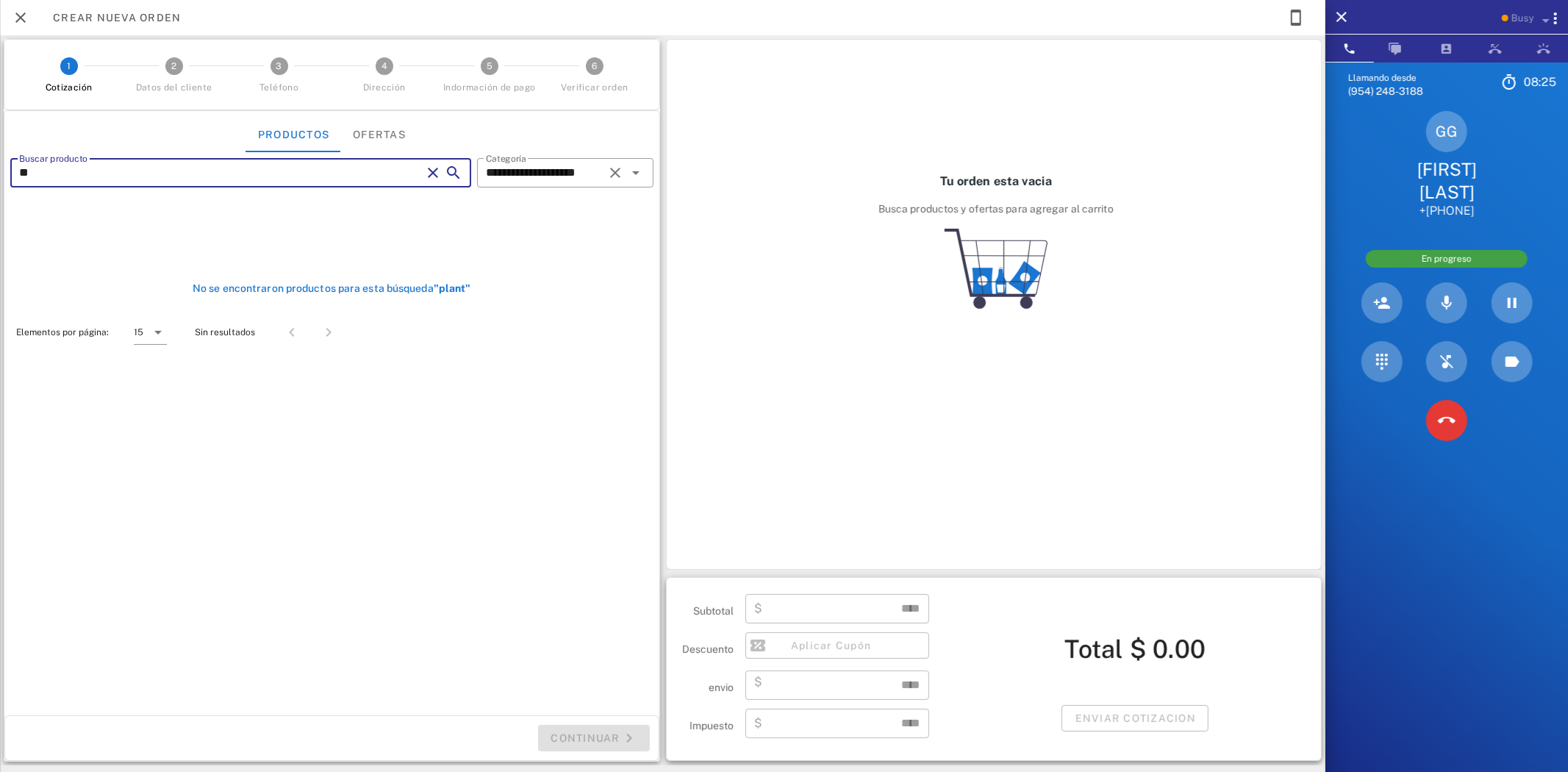 type on "*" 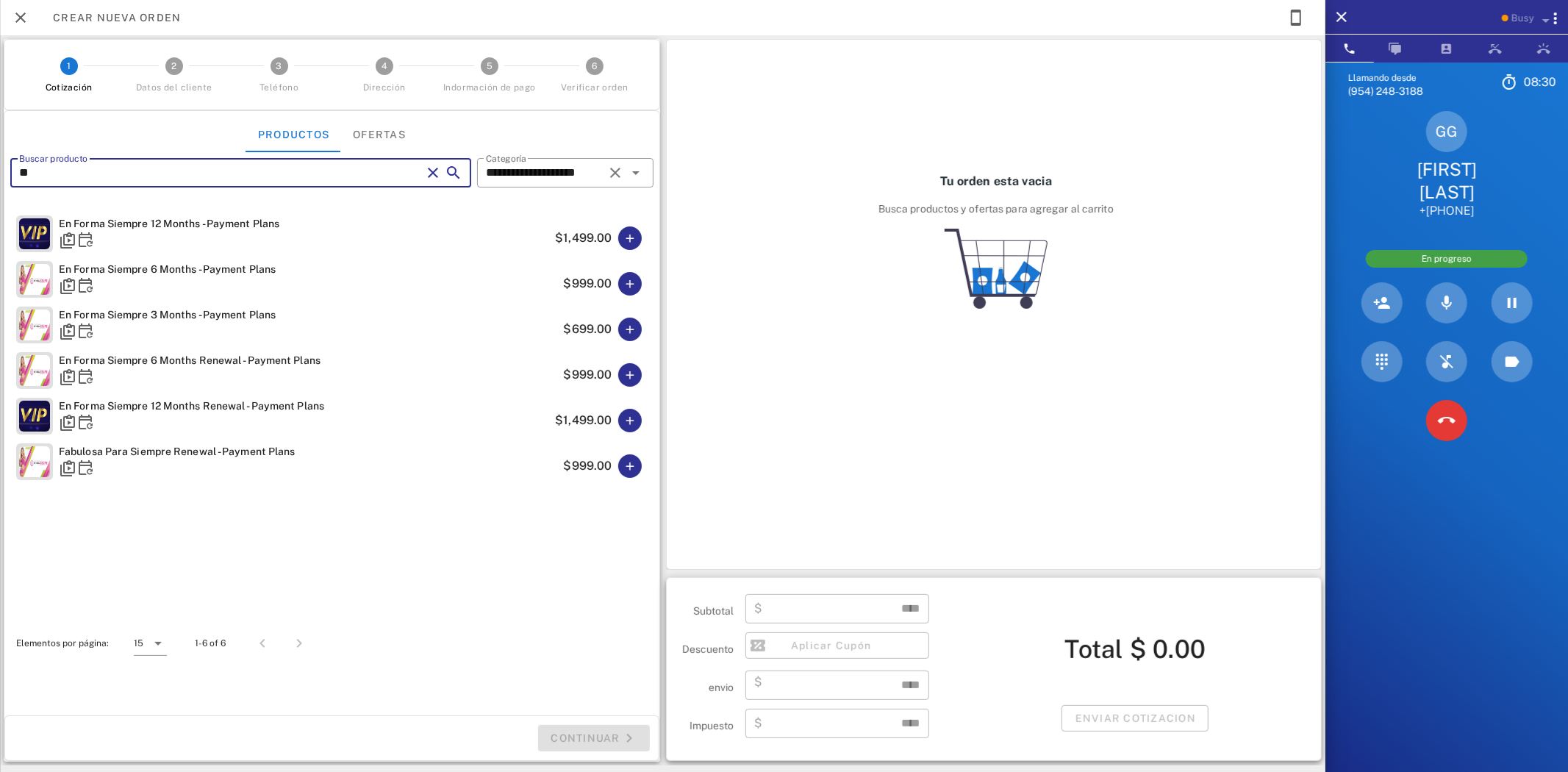 type on "*" 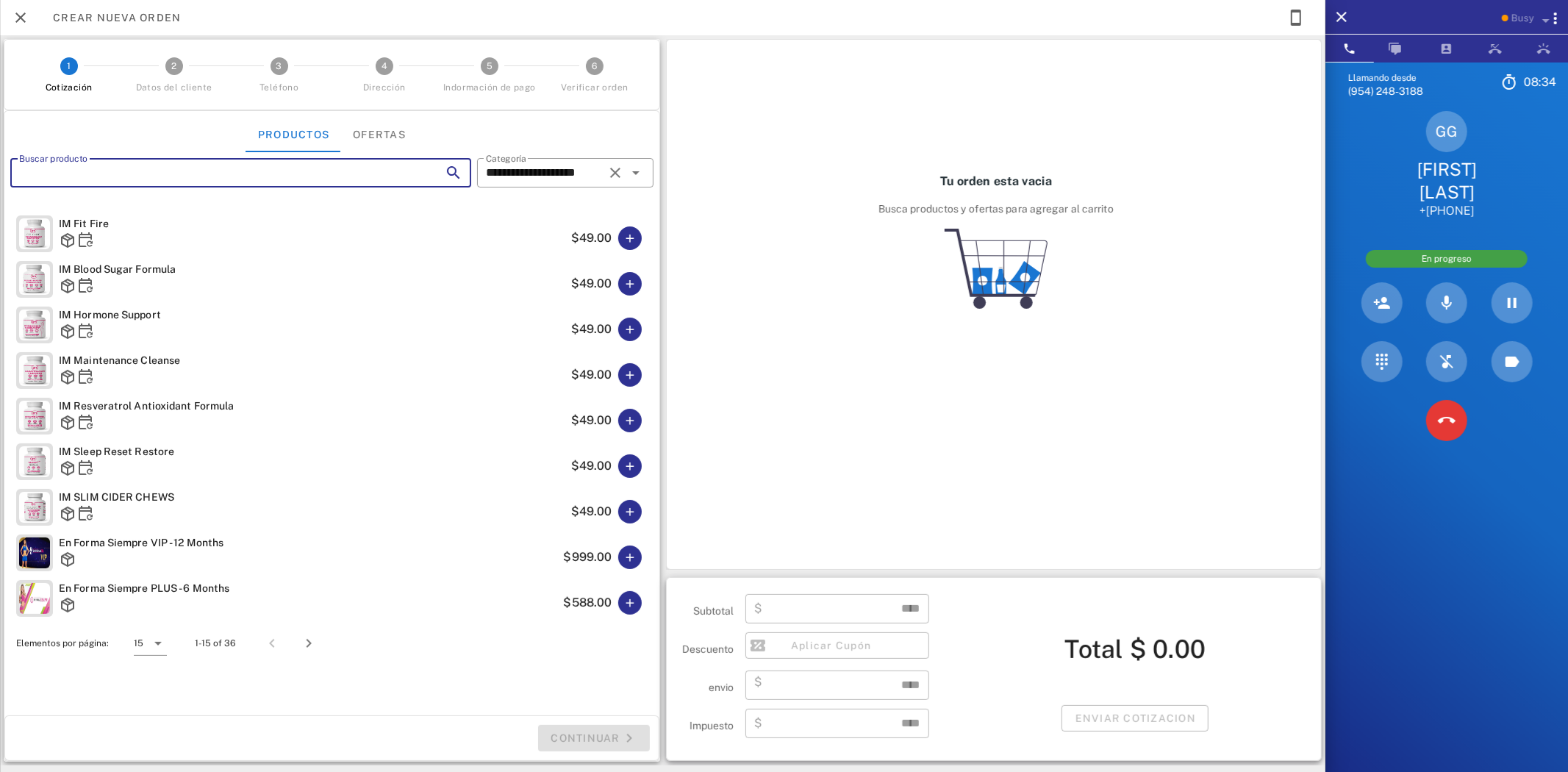 scroll, scrollTop: 285, scrollLeft: 0, axis: vertical 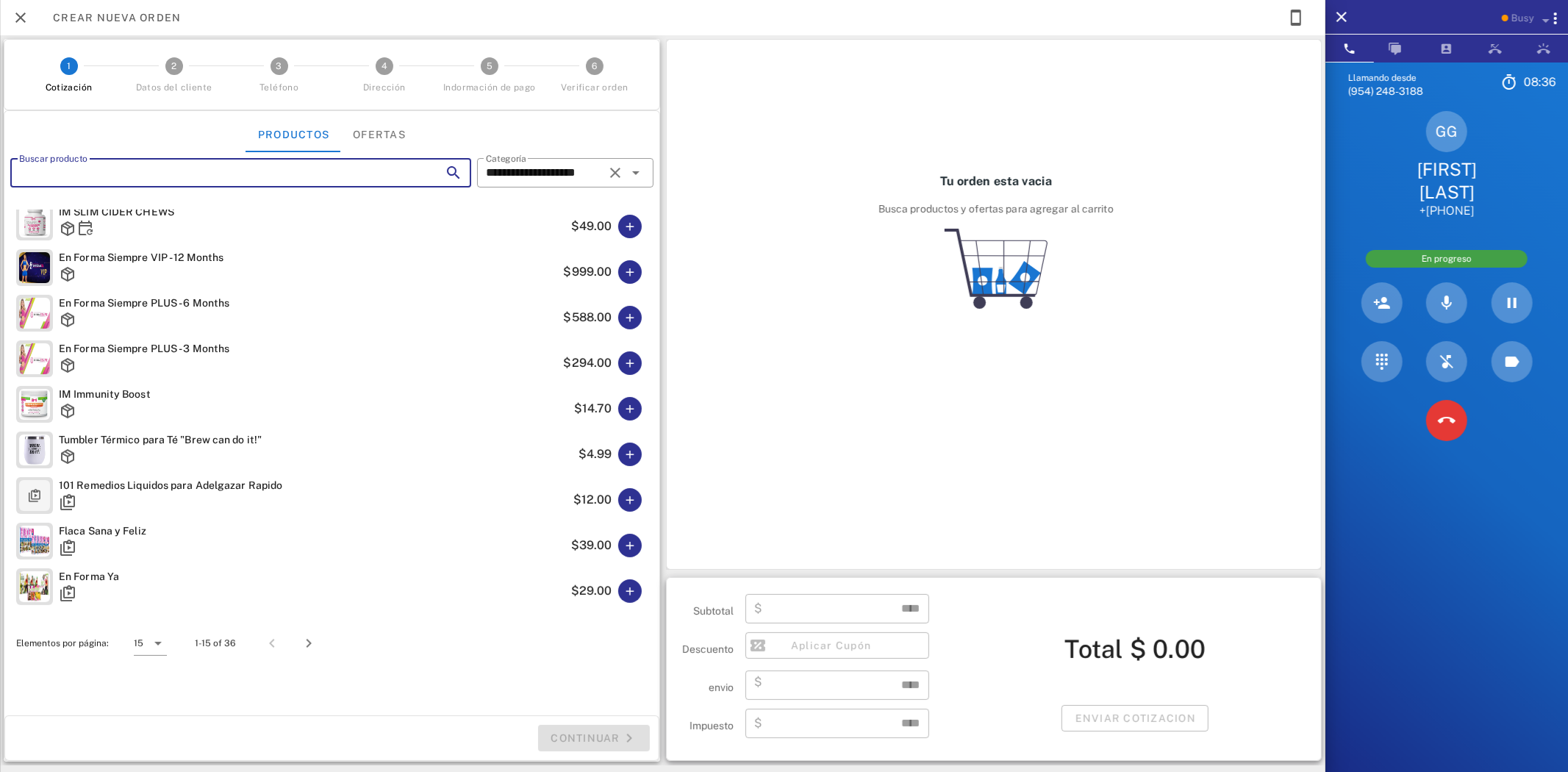 click on "Buscar producto" at bounding box center (220, 173) 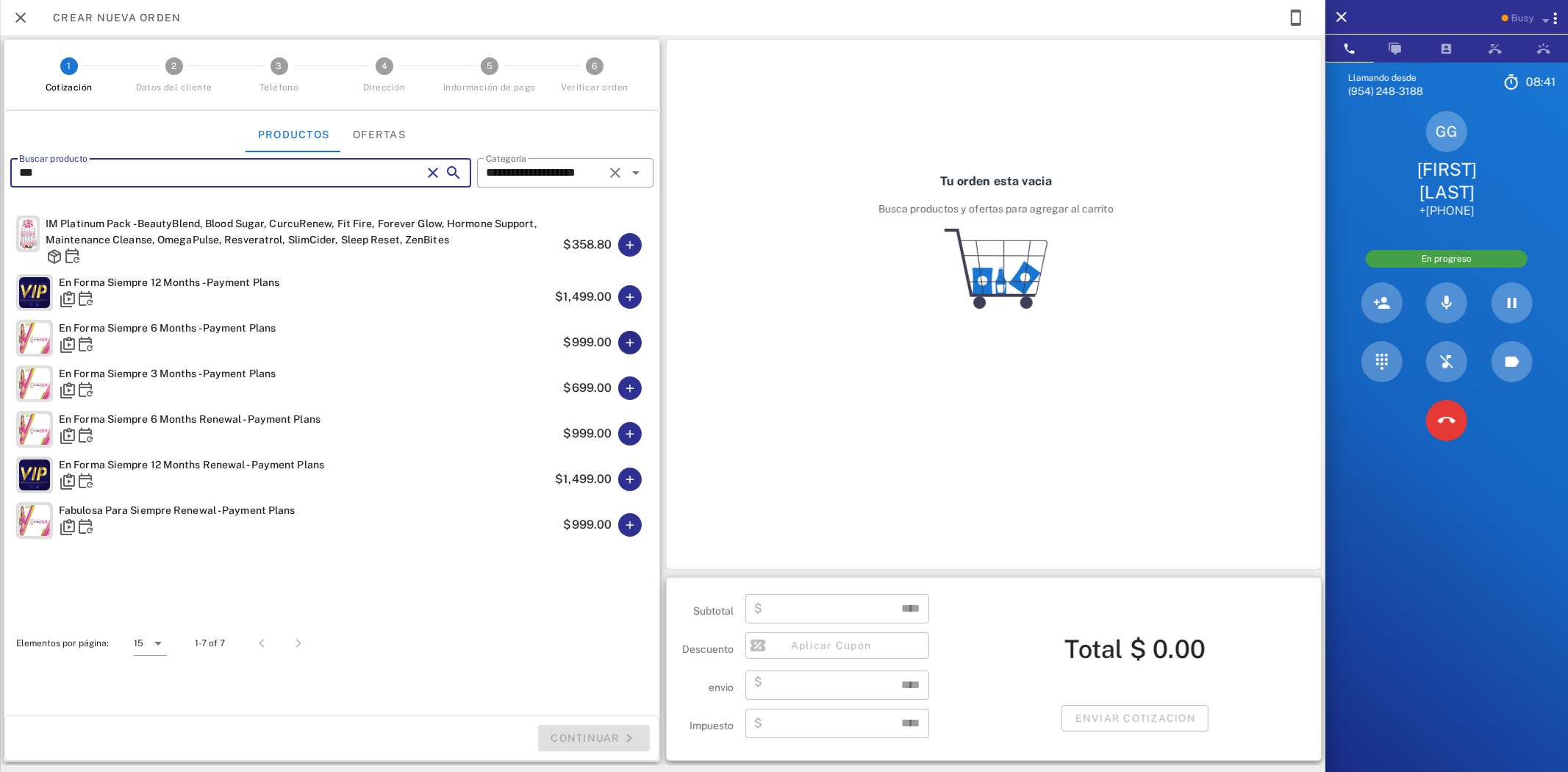 type on "***" 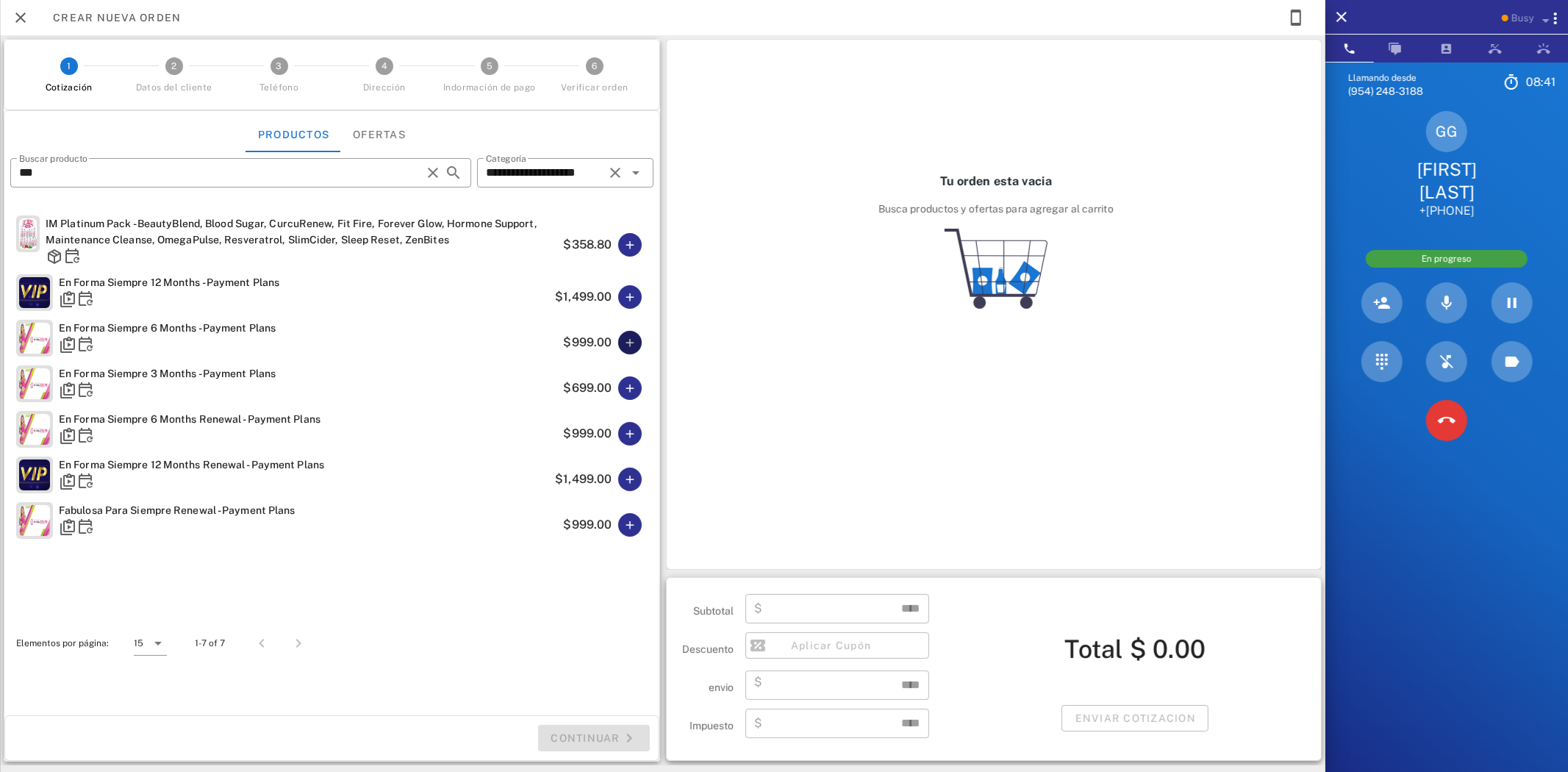 click at bounding box center (630, 343) 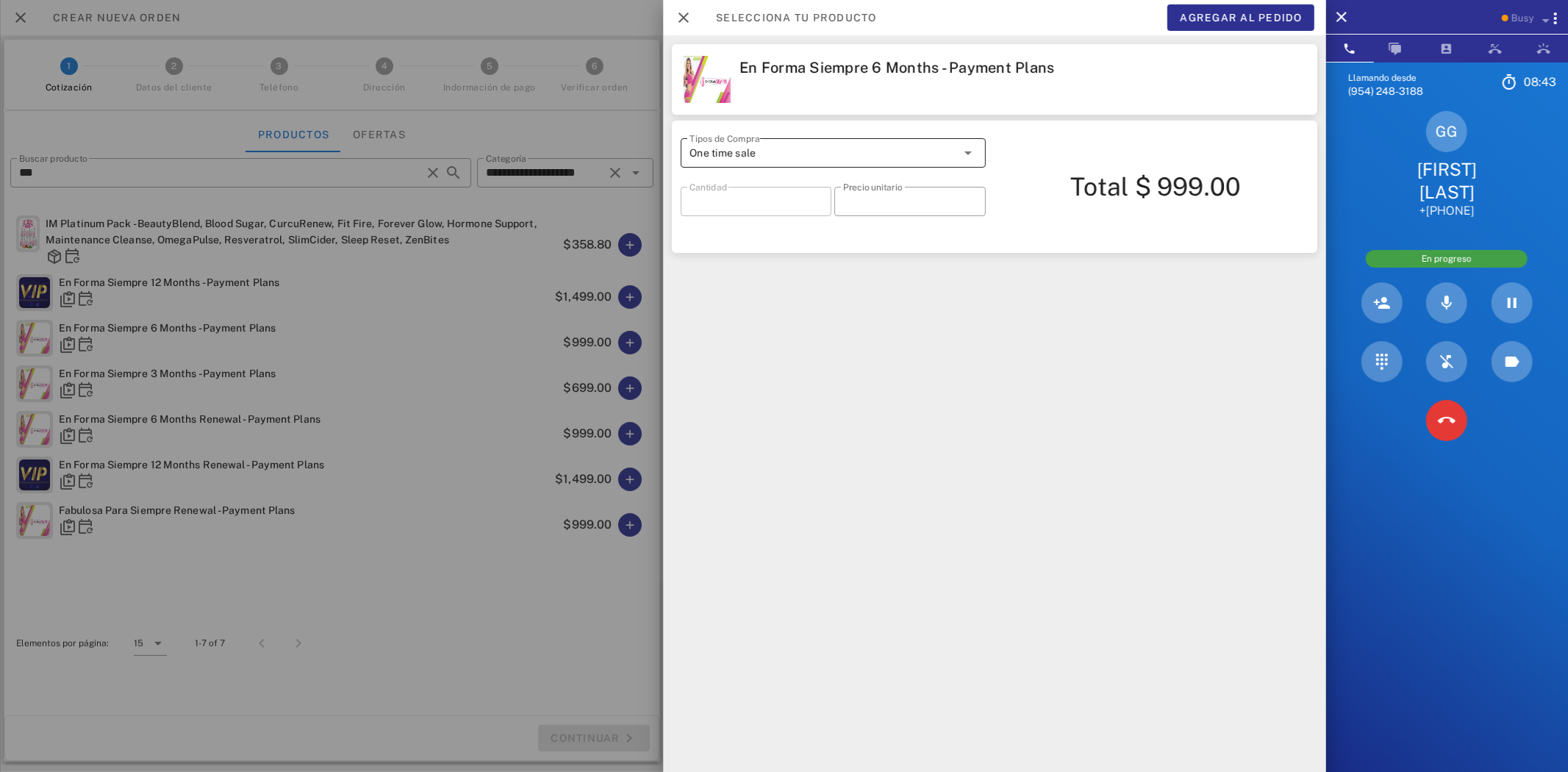 click on "One time sale" at bounding box center [823, 153] 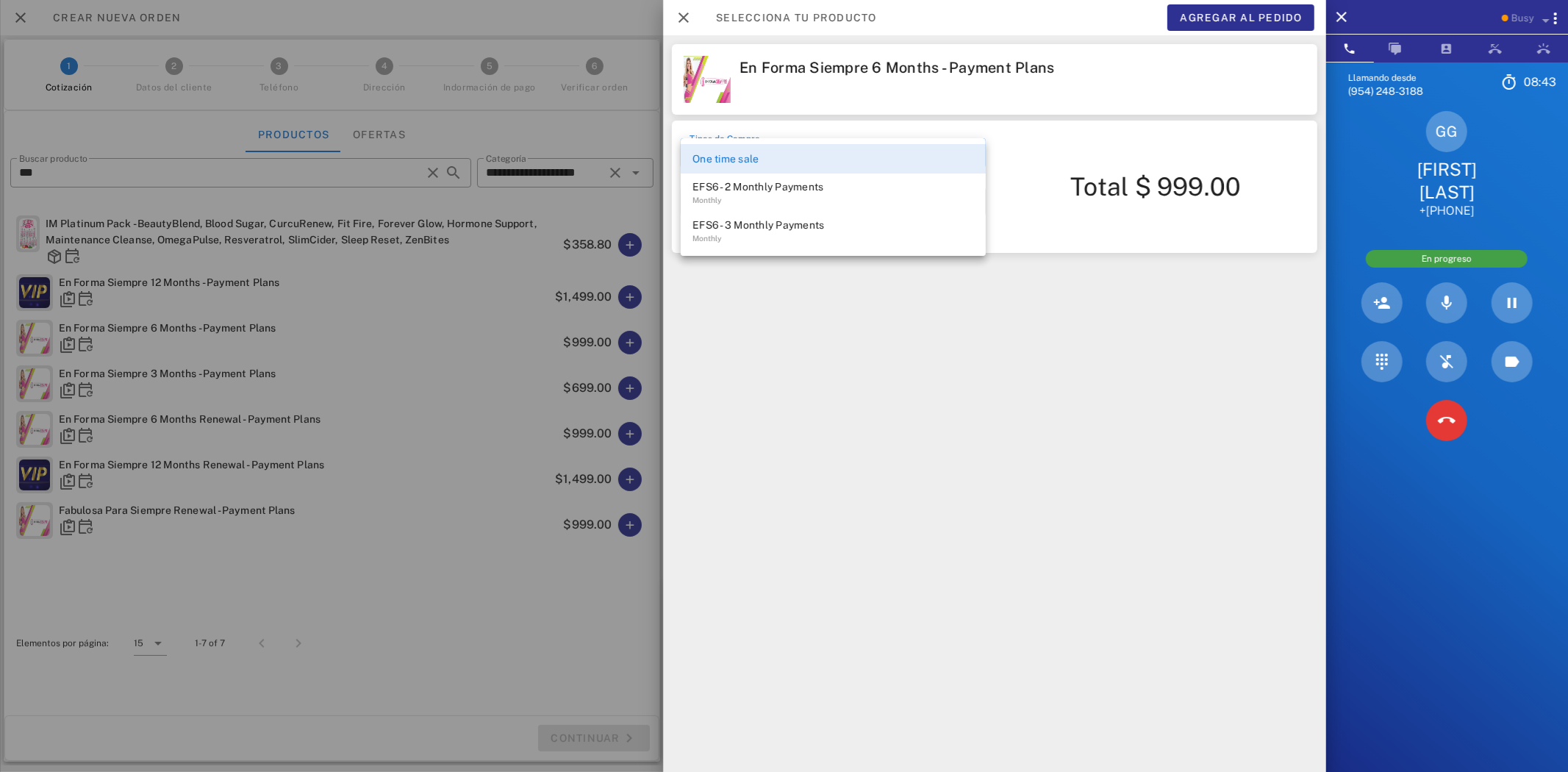 drag, startPoint x: 753, startPoint y: 235, endPoint x: 728, endPoint y: 235, distance: 25 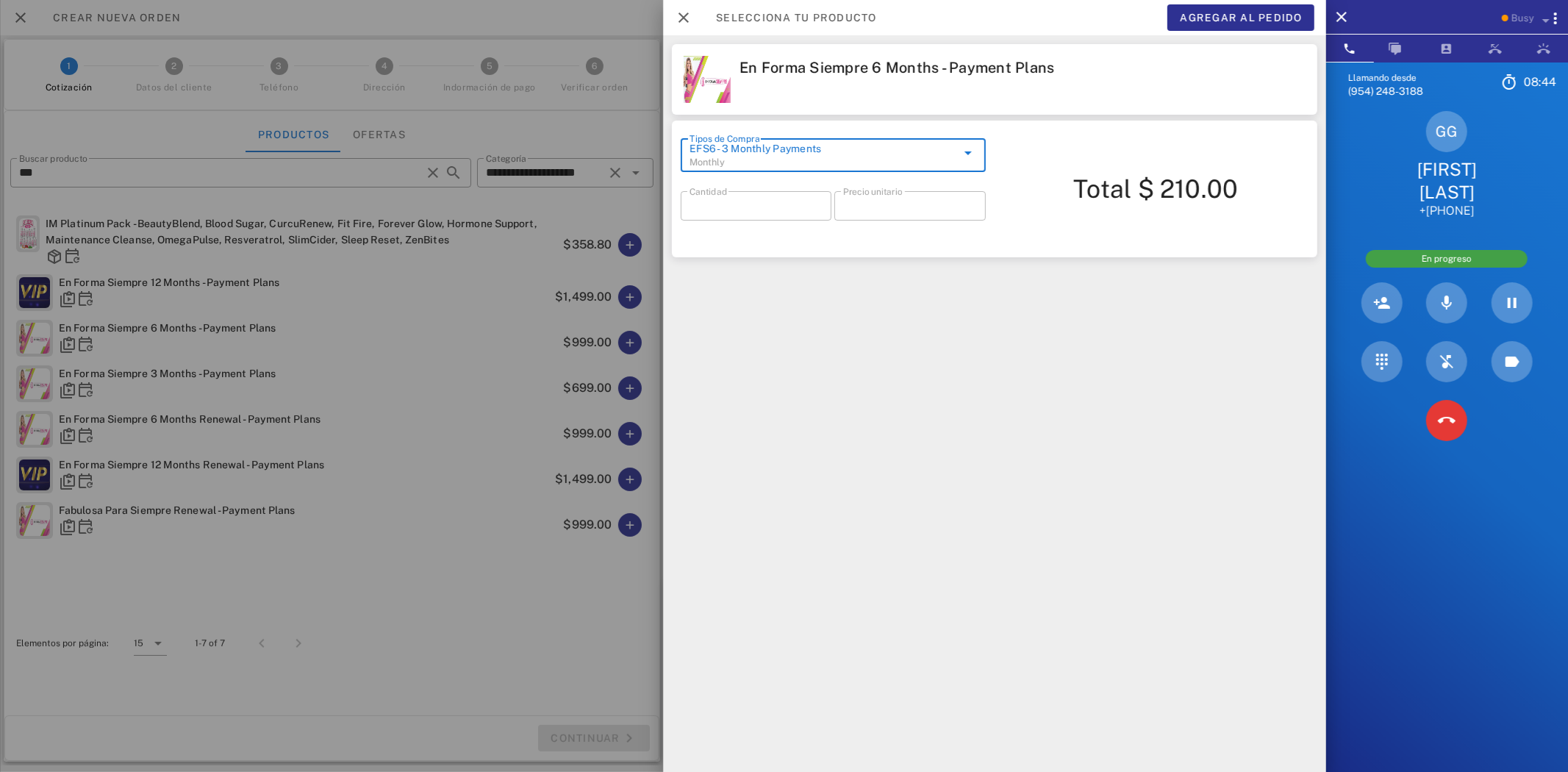 click on "​ Cantidad * ​ Precio unitario ***" at bounding box center [833, 215] 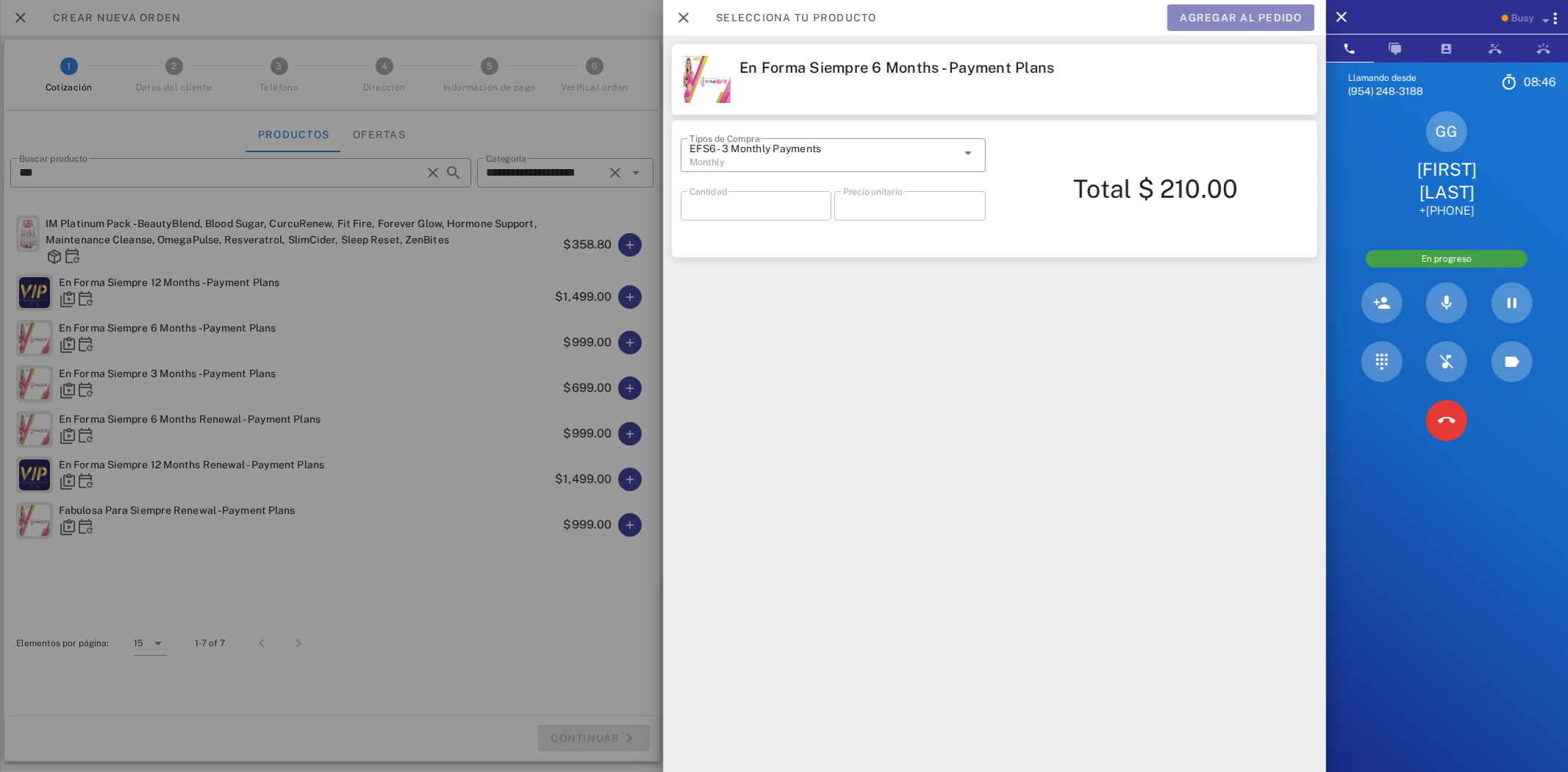 click on "Agregar al pedido" at bounding box center [1241, 18] 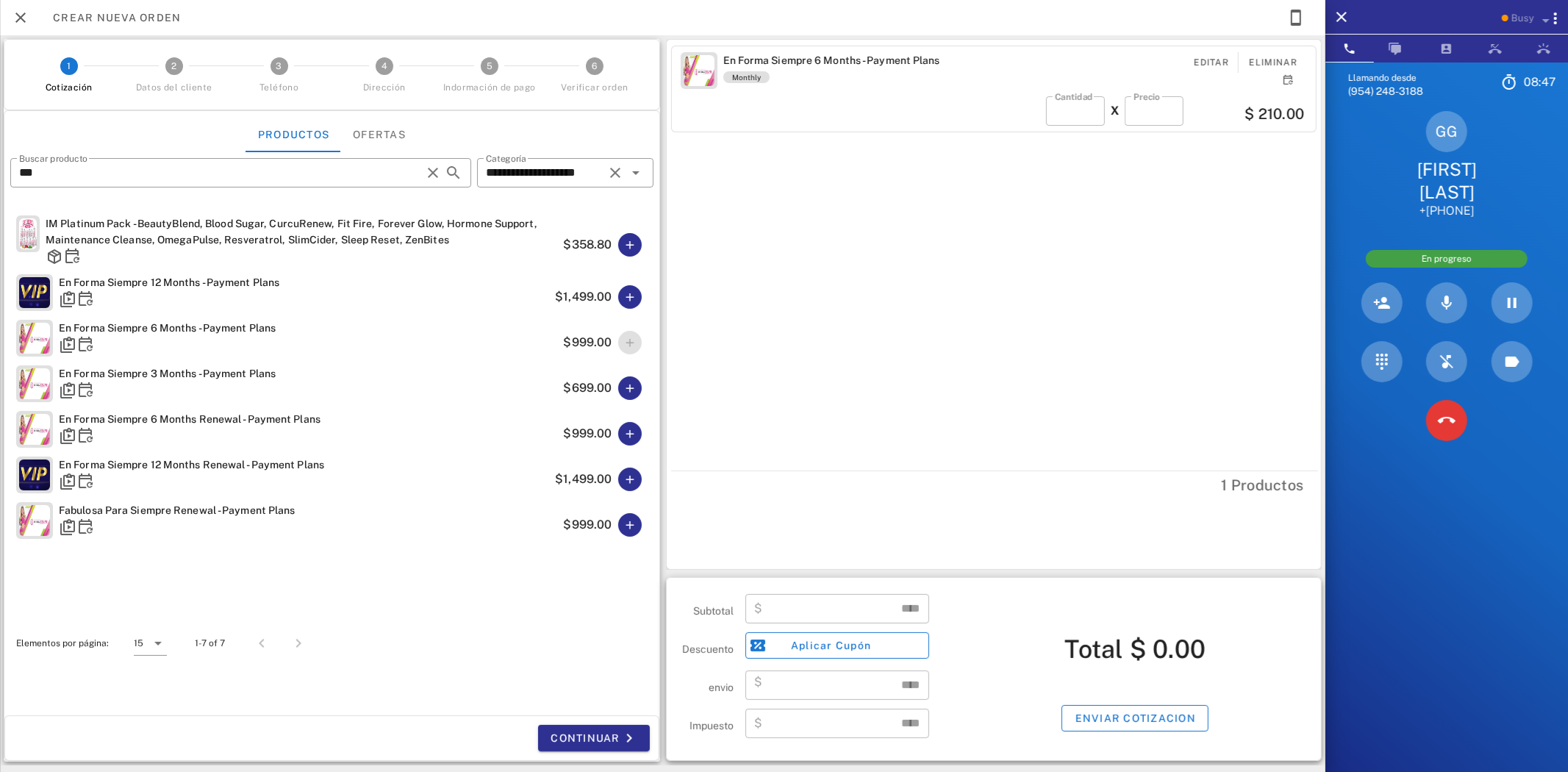 type on "******" 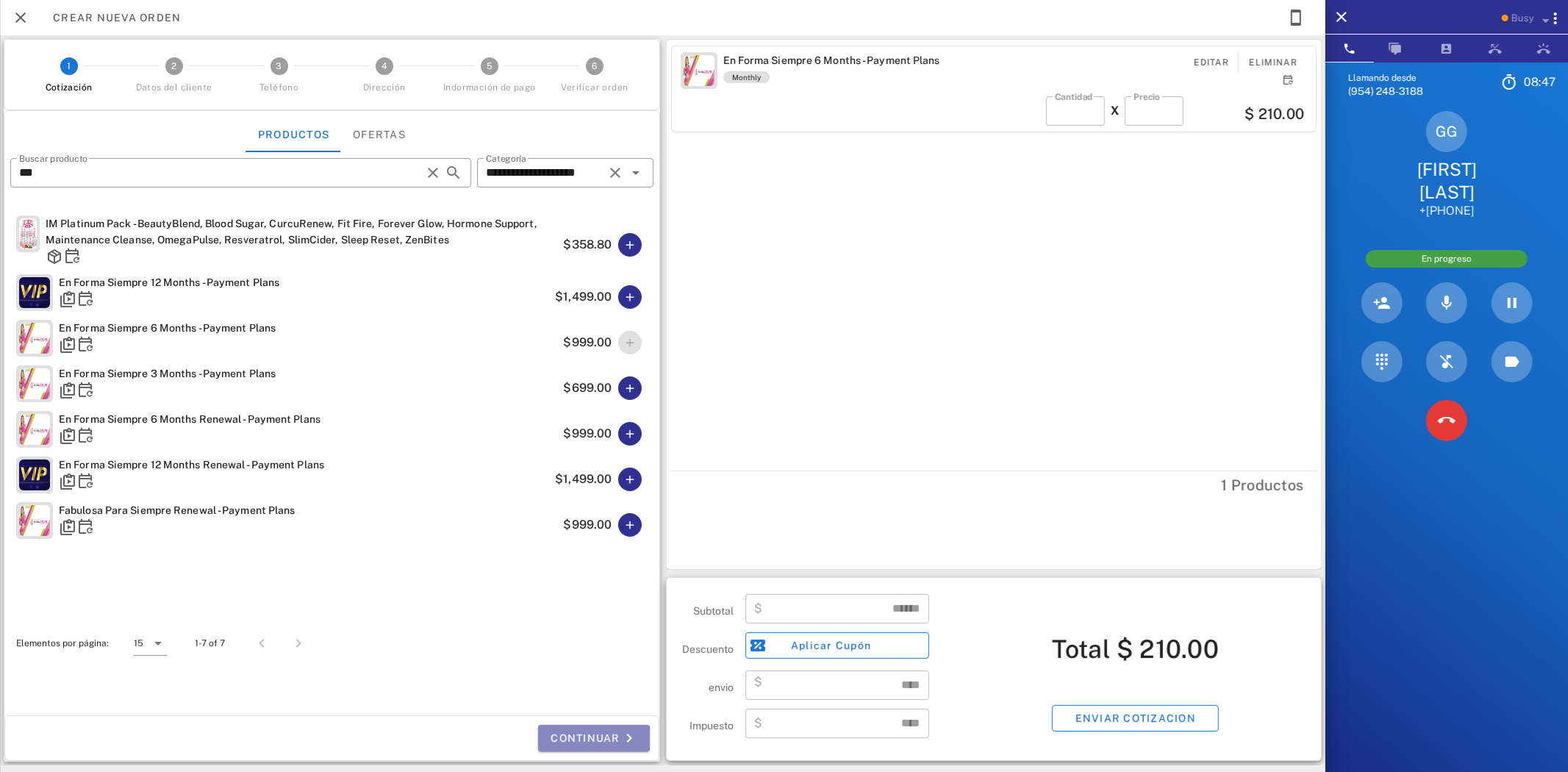 click on "Continuar" at bounding box center (594, 738) 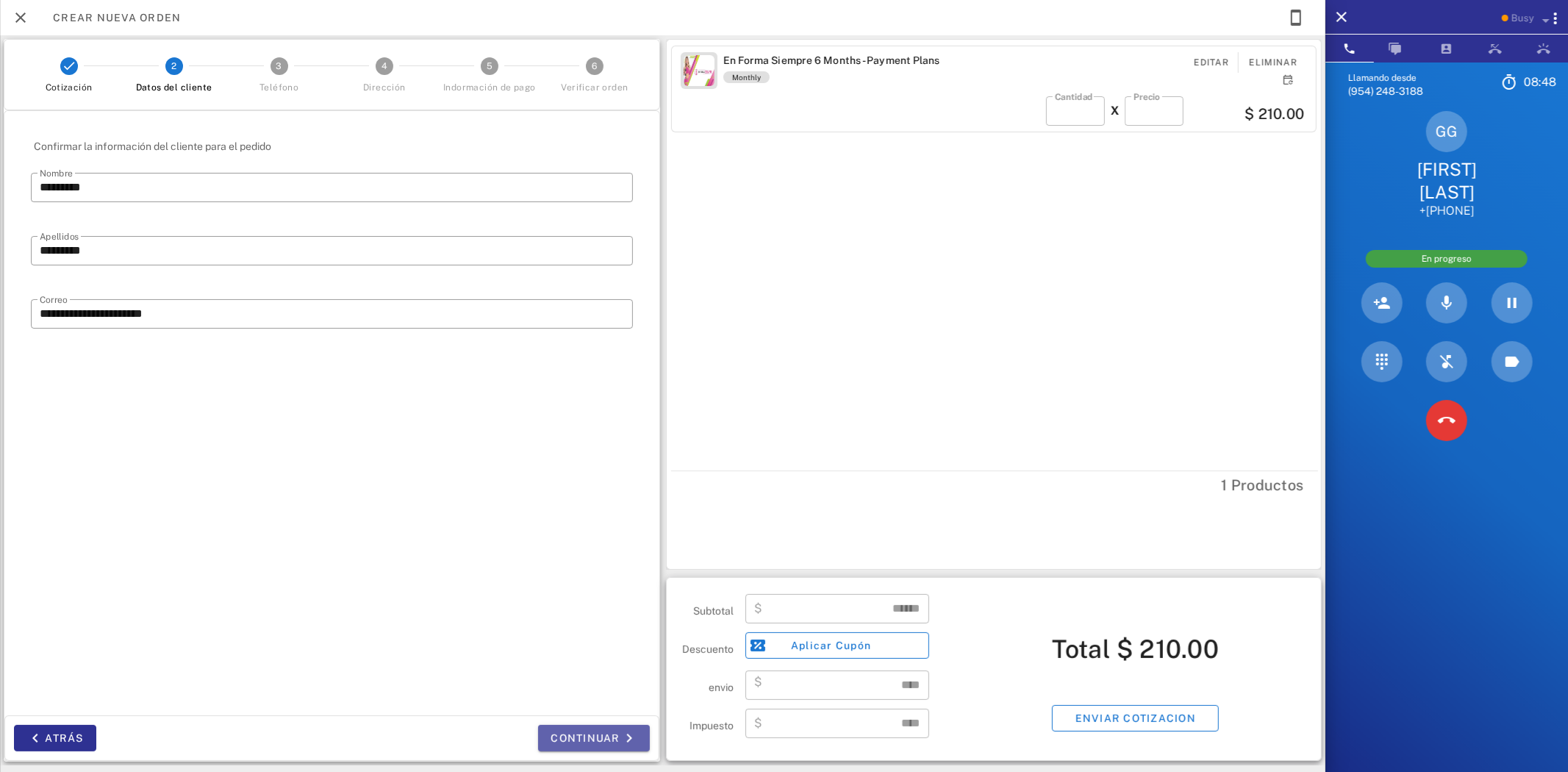 click on "Continuar" at bounding box center (594, 738) 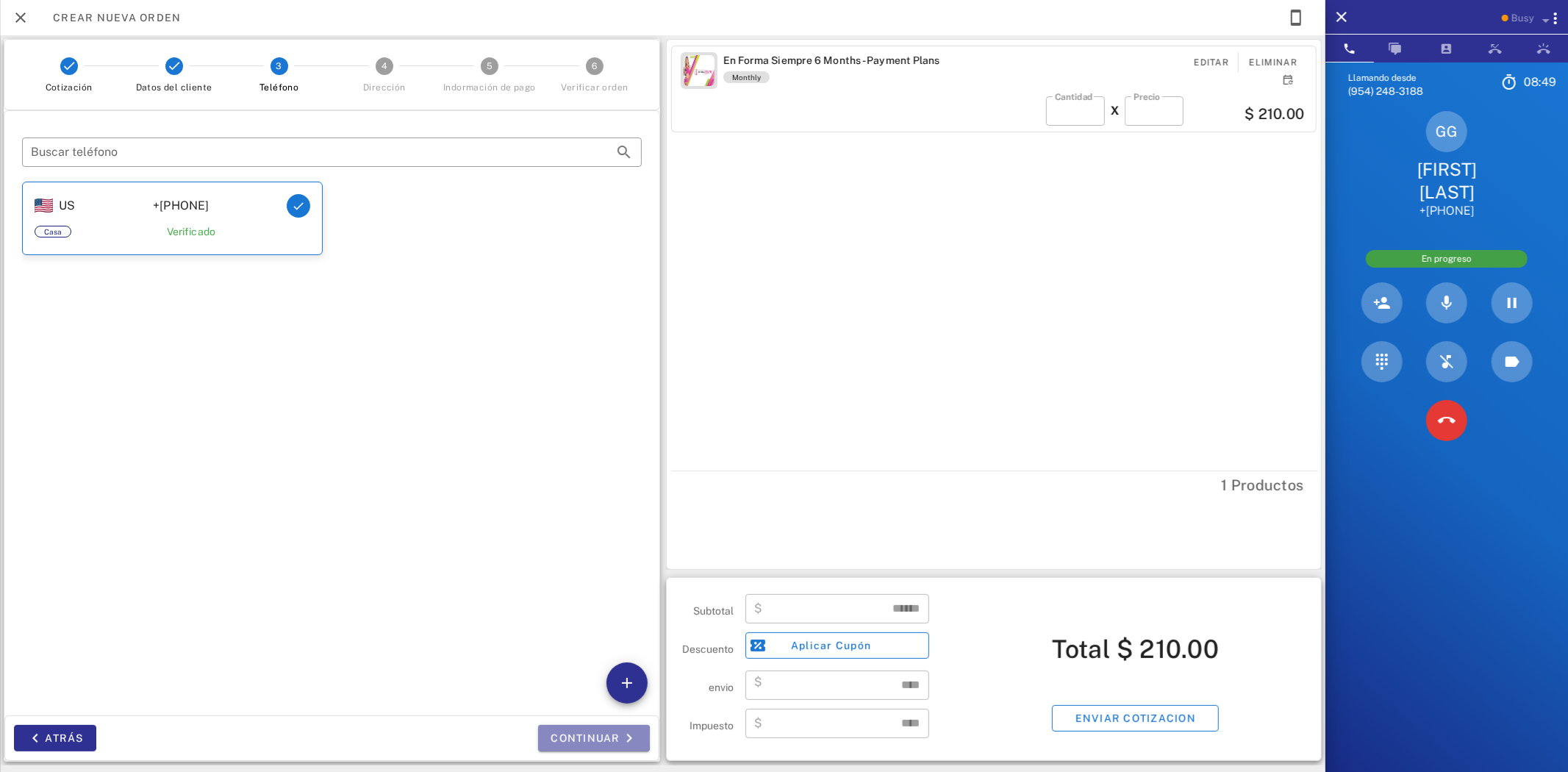click on "Continuar" at bounding box center (594, 738) 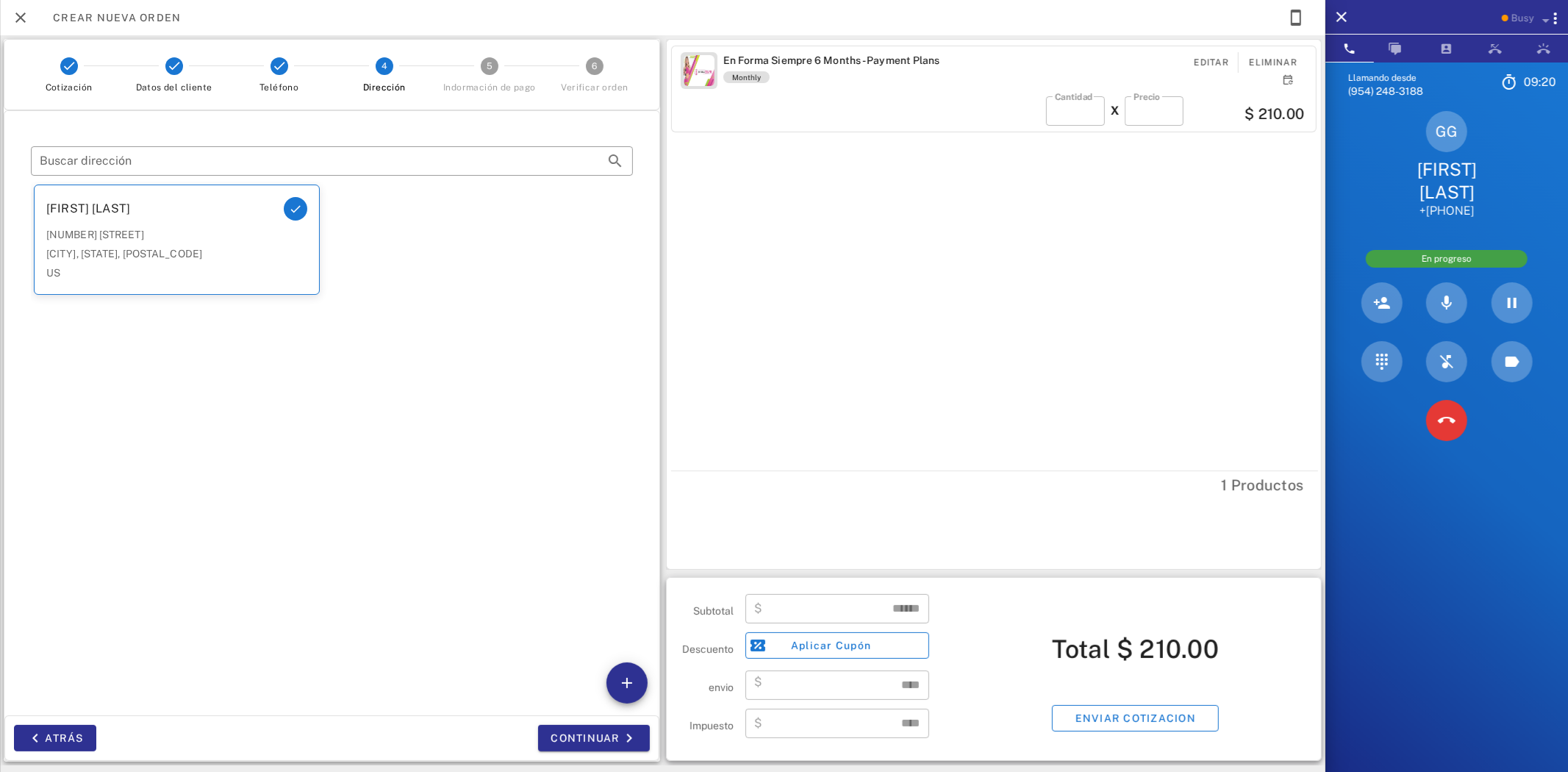 click on "Continuar" at bounding box center (495, 738) 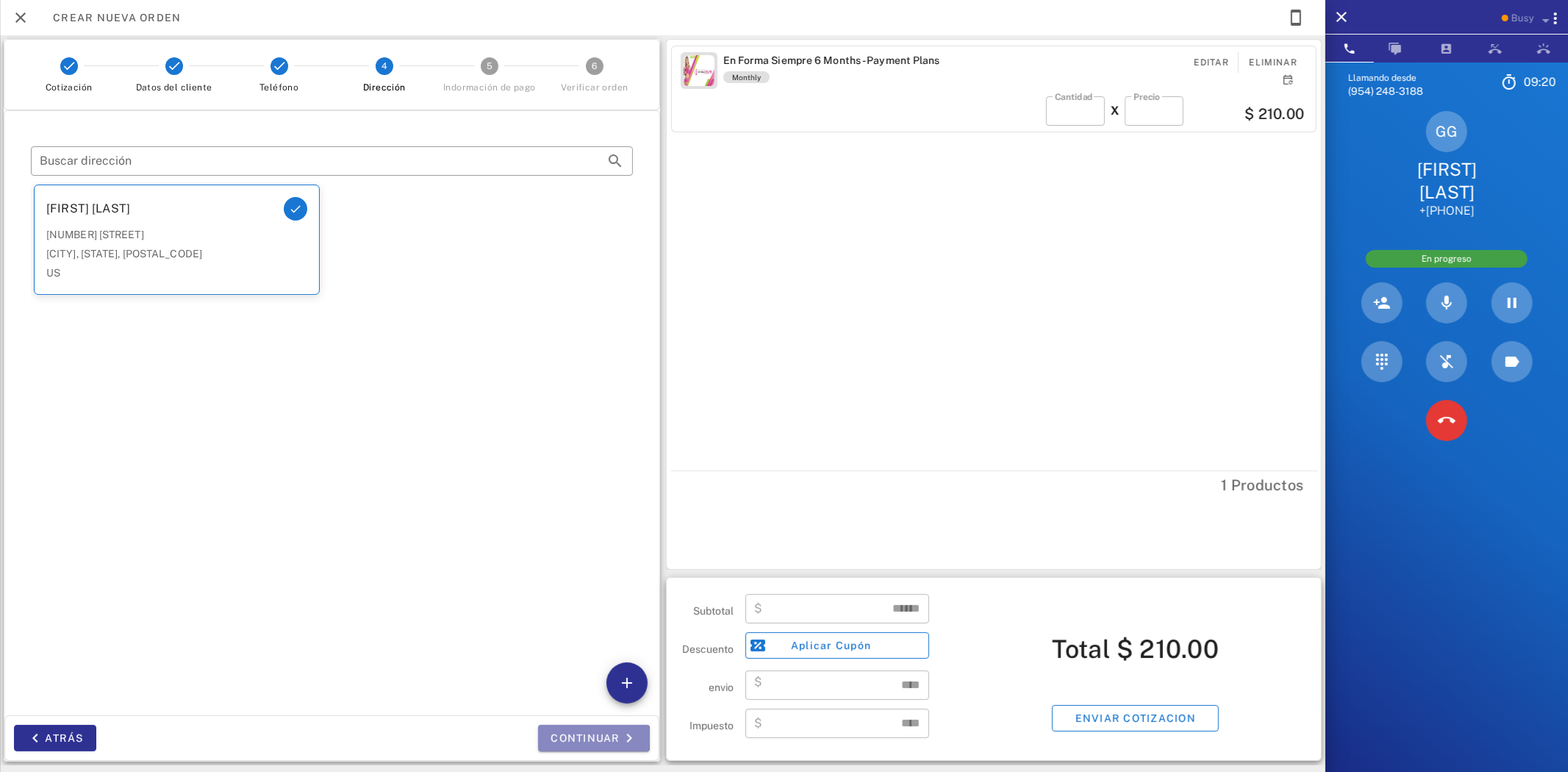 click on "Continuar" at bounding box center (594, 738) 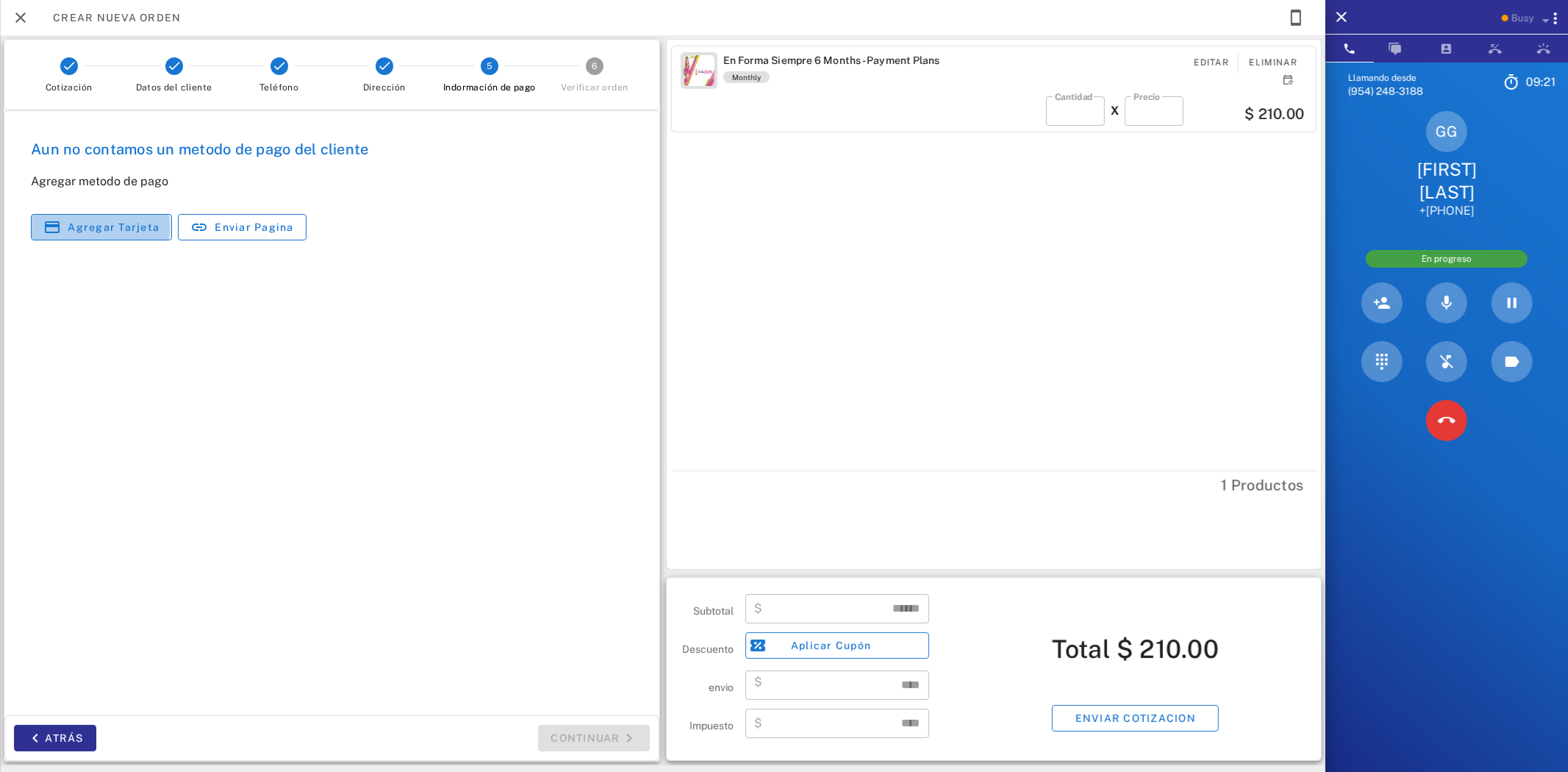 click on "Agregar tarjeta" at bounding box center (113, 227) 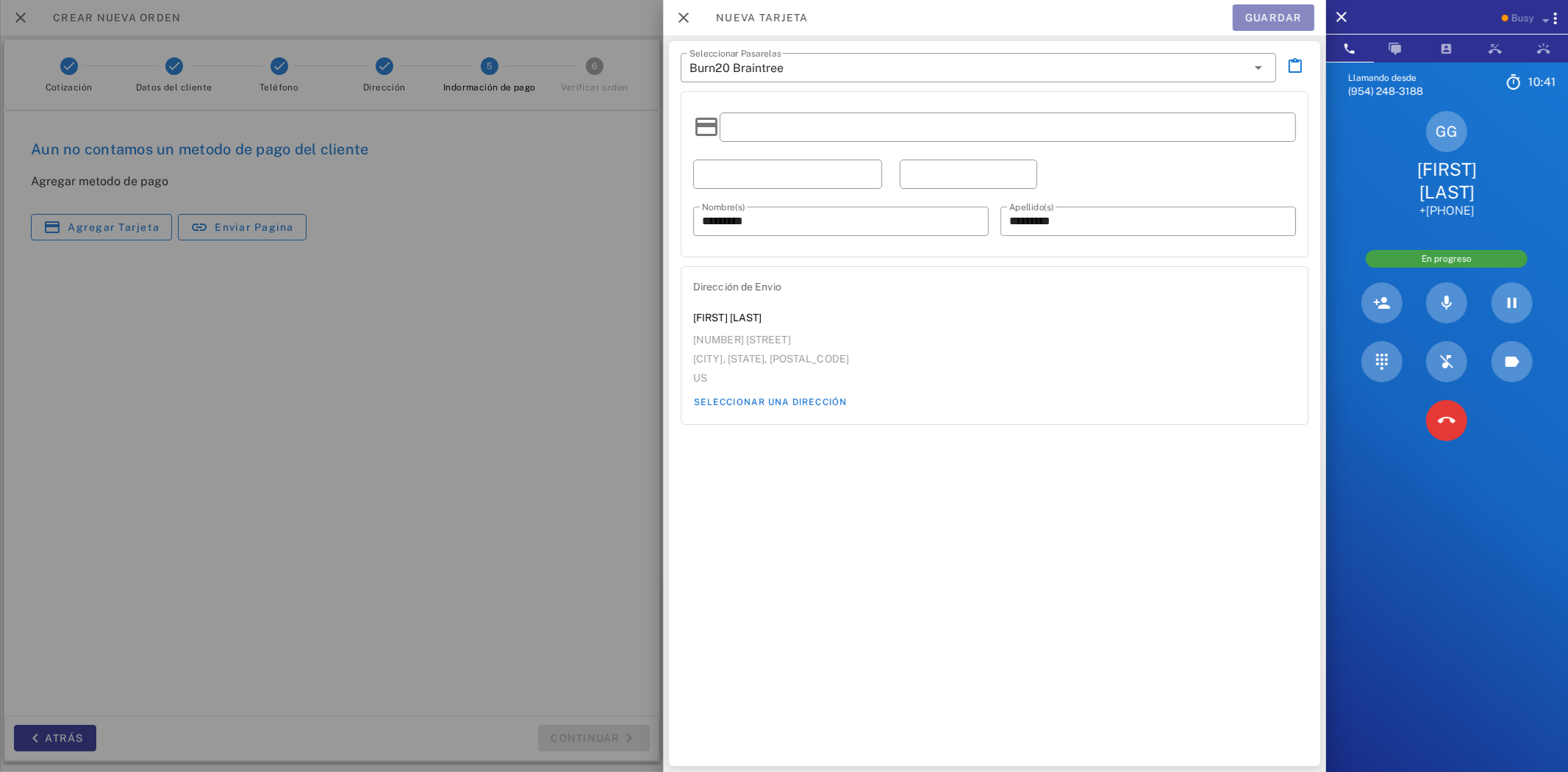click on "Guardar" at bounding box center [1272, 18] 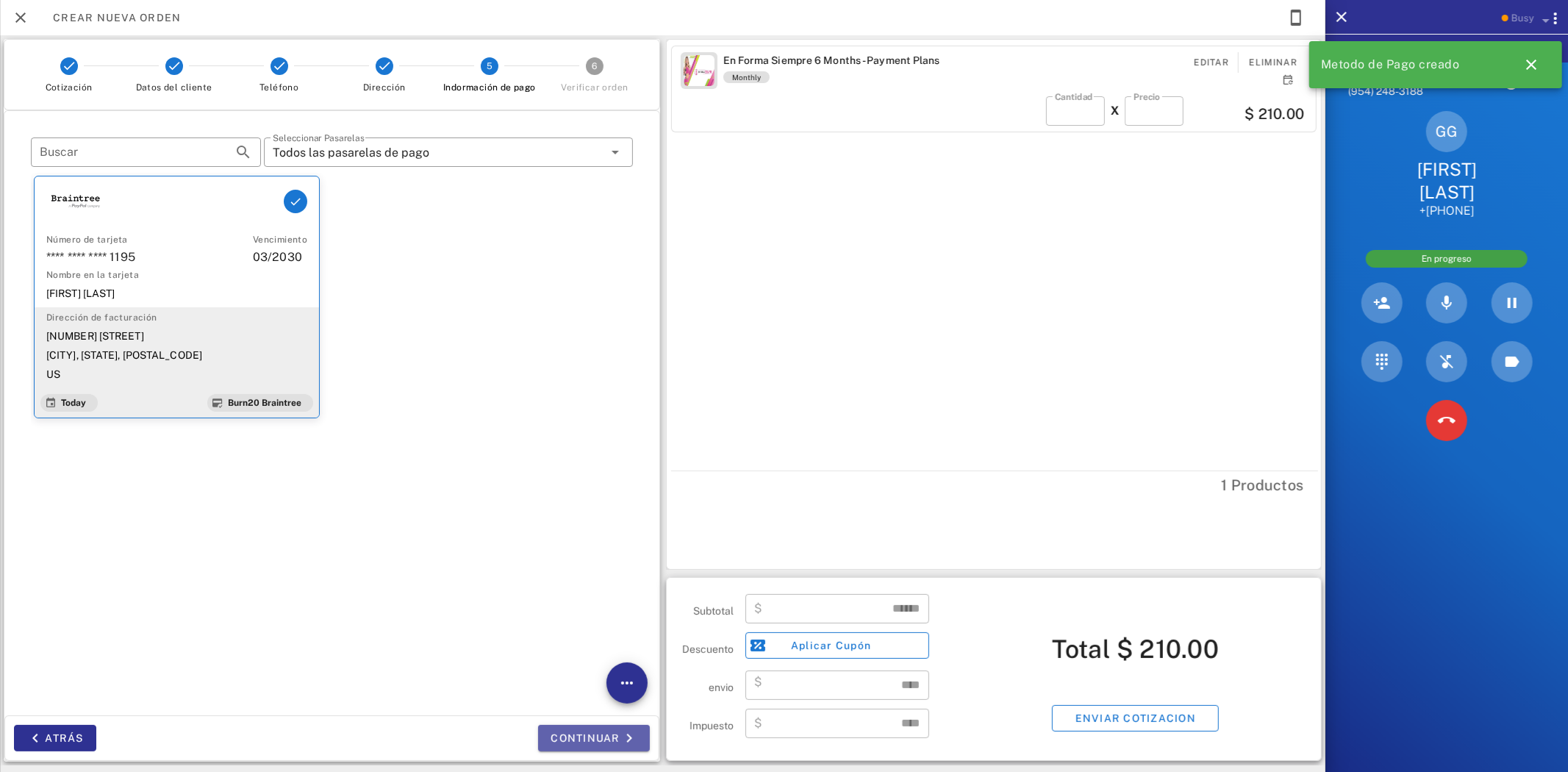 click on "Continuar" at bounding box center (594, 738) 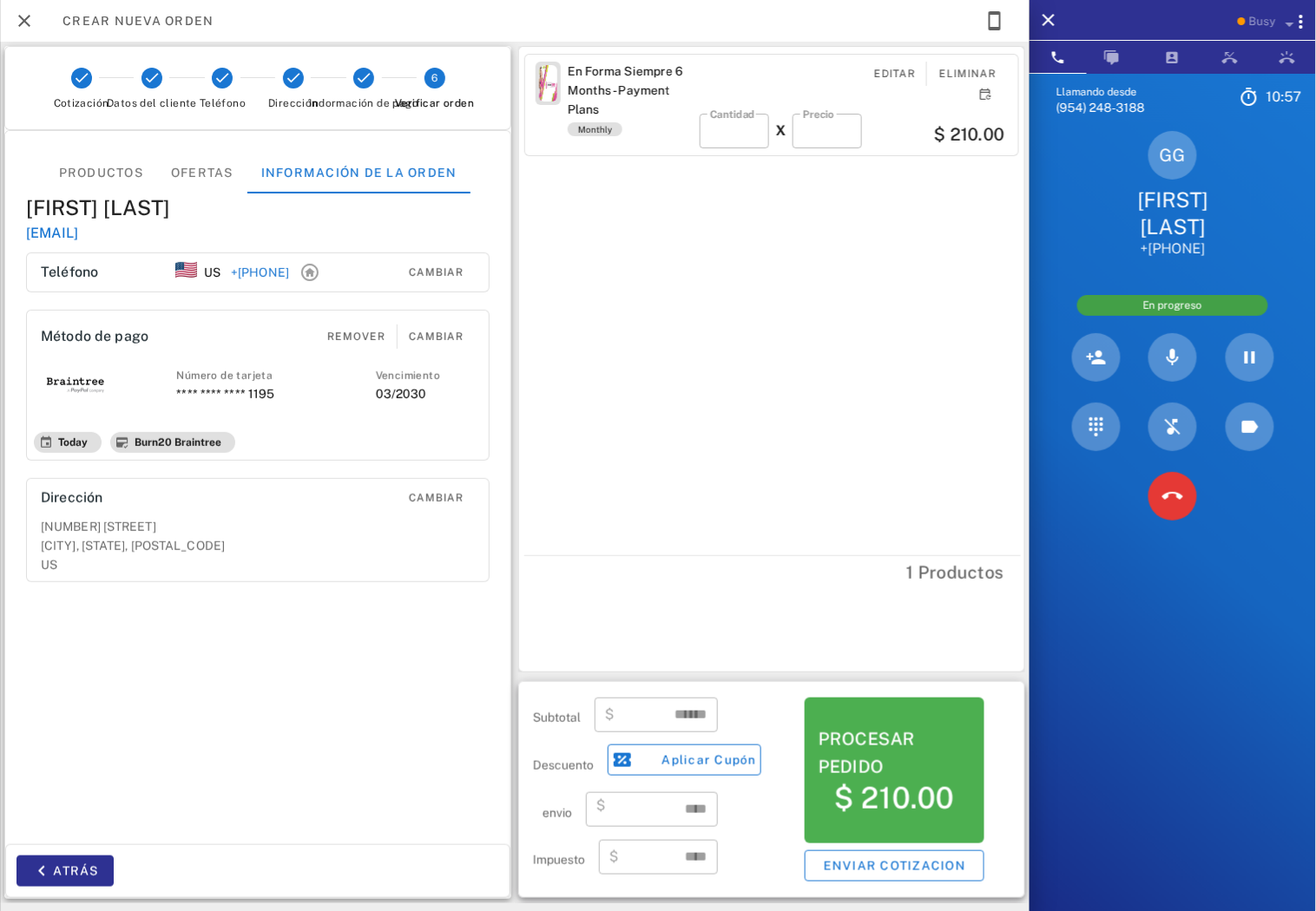 click on "Número de tarjeta **** **** **** 1195 Vencimiento [DATE]" at bounding box center (258, 385) 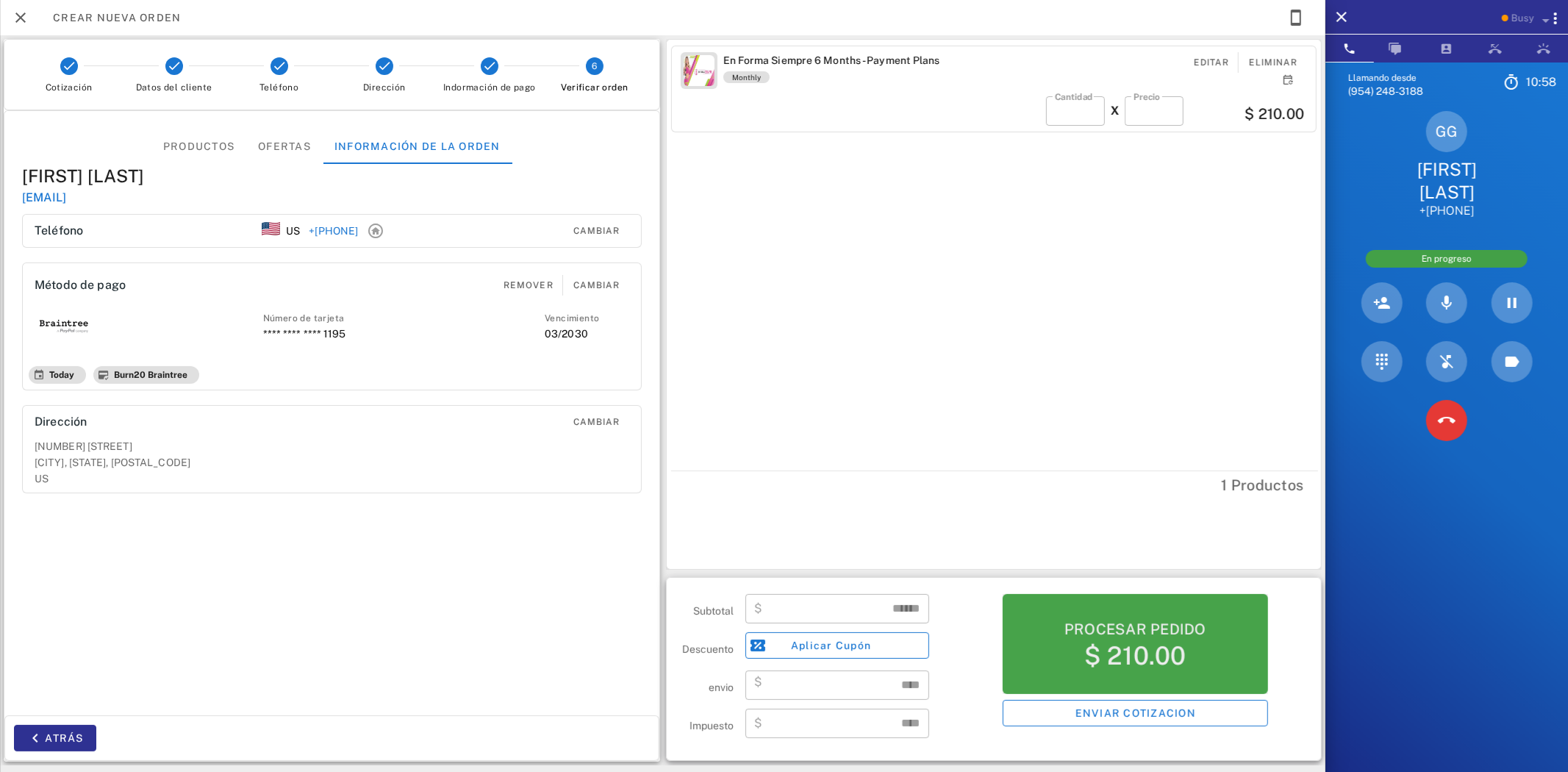 click on "Procesar pedido" at bounding box center (1135, 629) 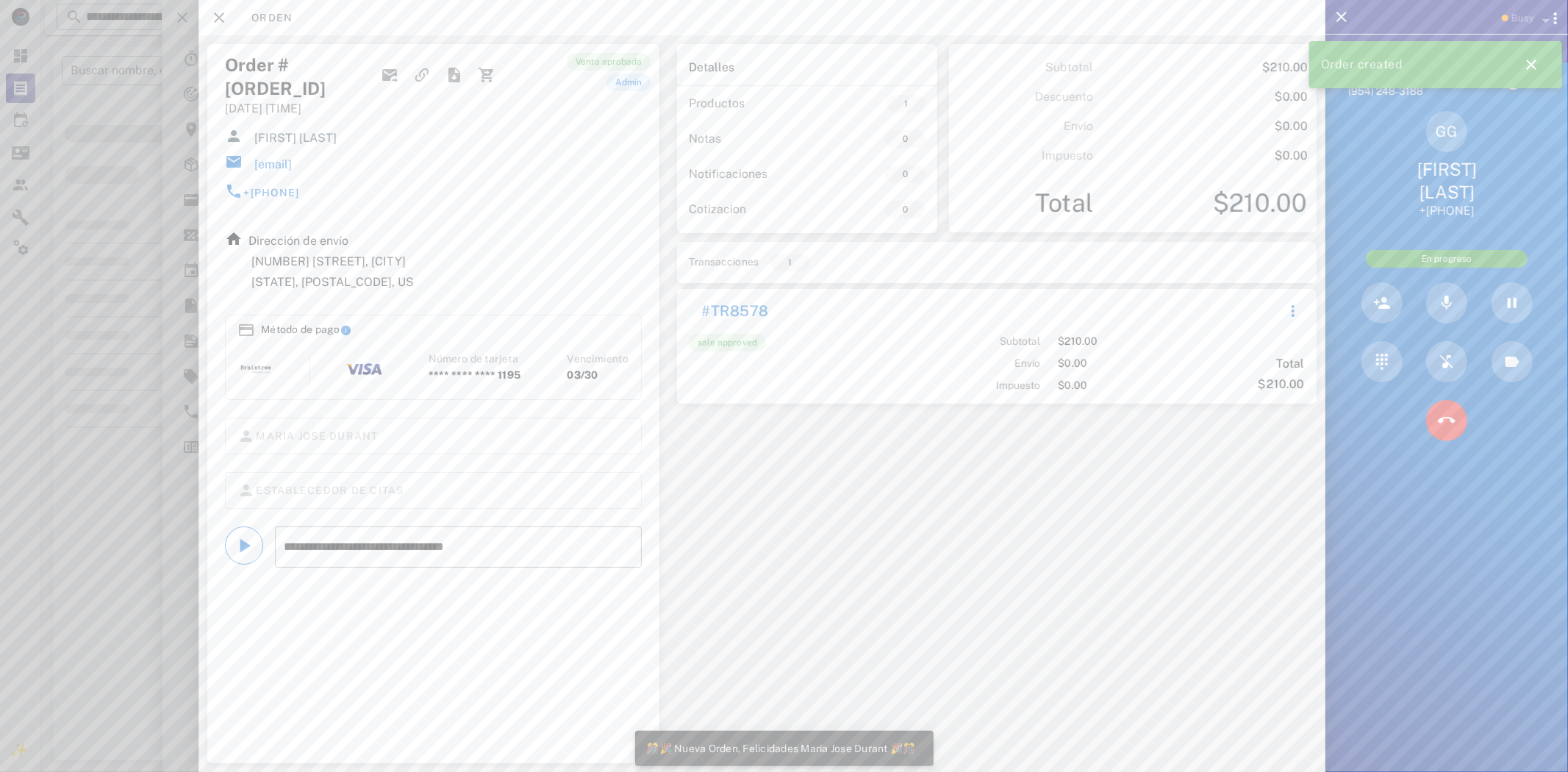 click on "[EMAIL]" at bounding box center [273, 165] 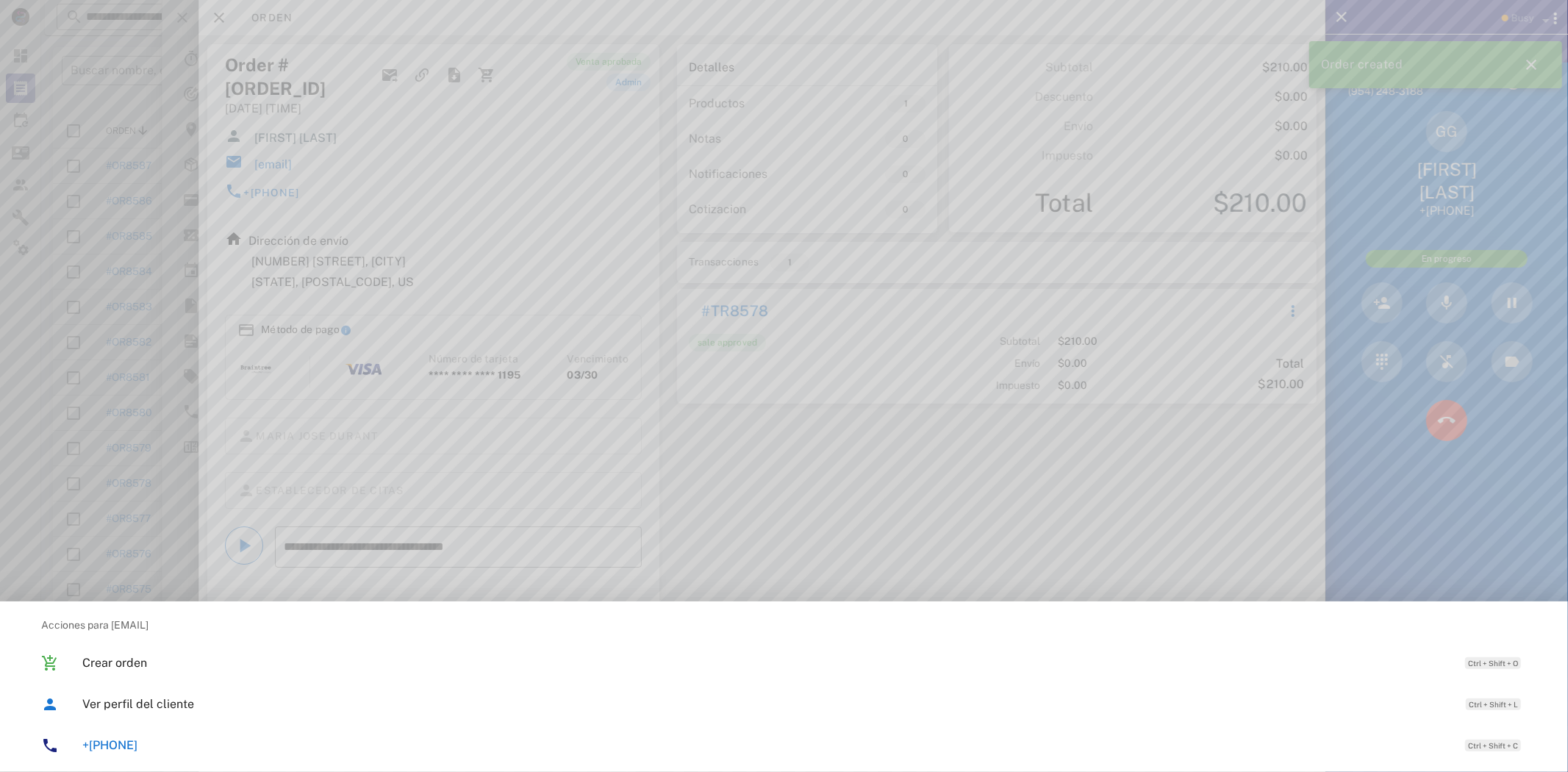 click on "[EMAIL]" at bounding box center [273, 165] 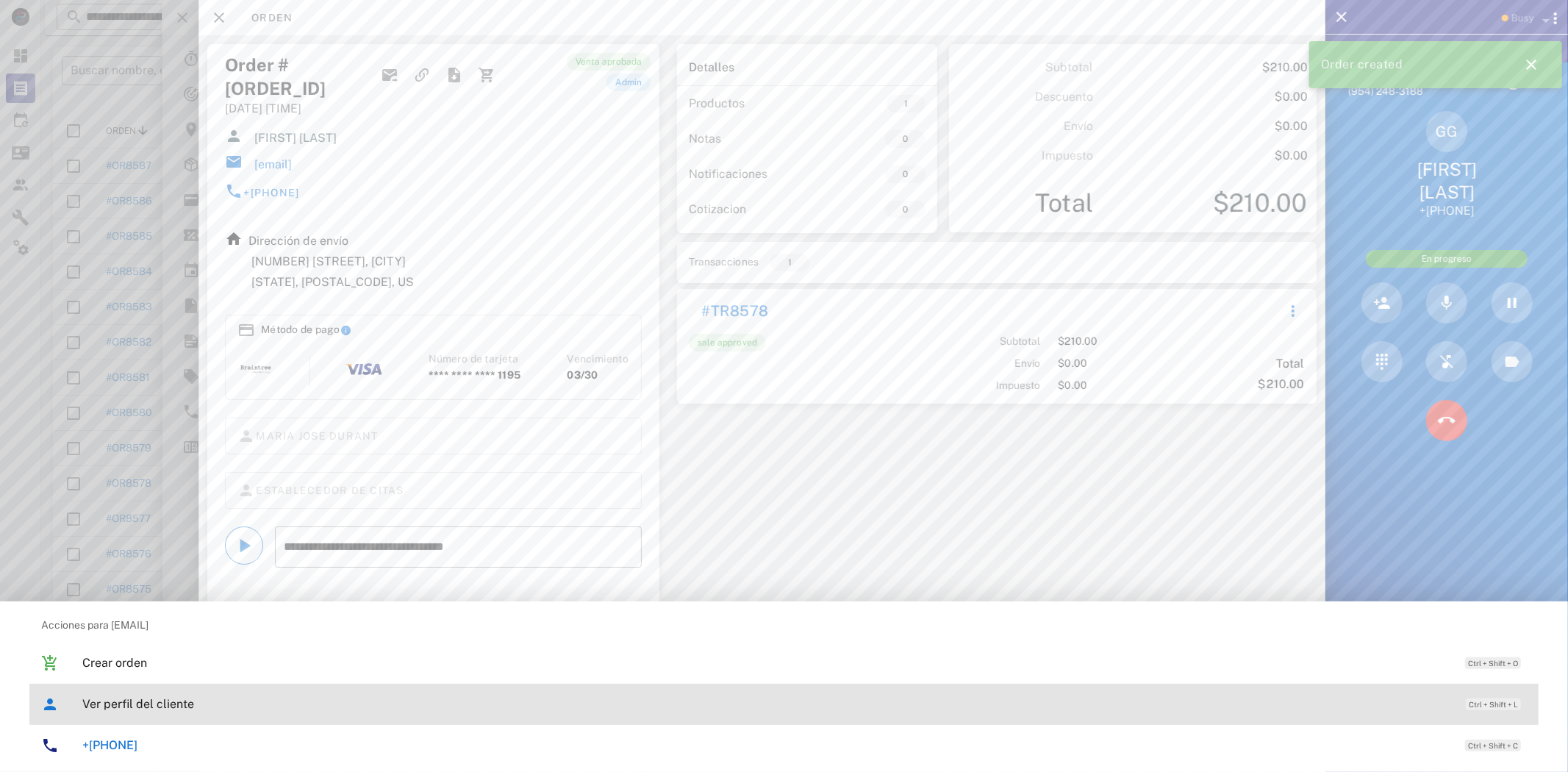 click on "Ver perfil del cliente" at bounding box center [767, 704] 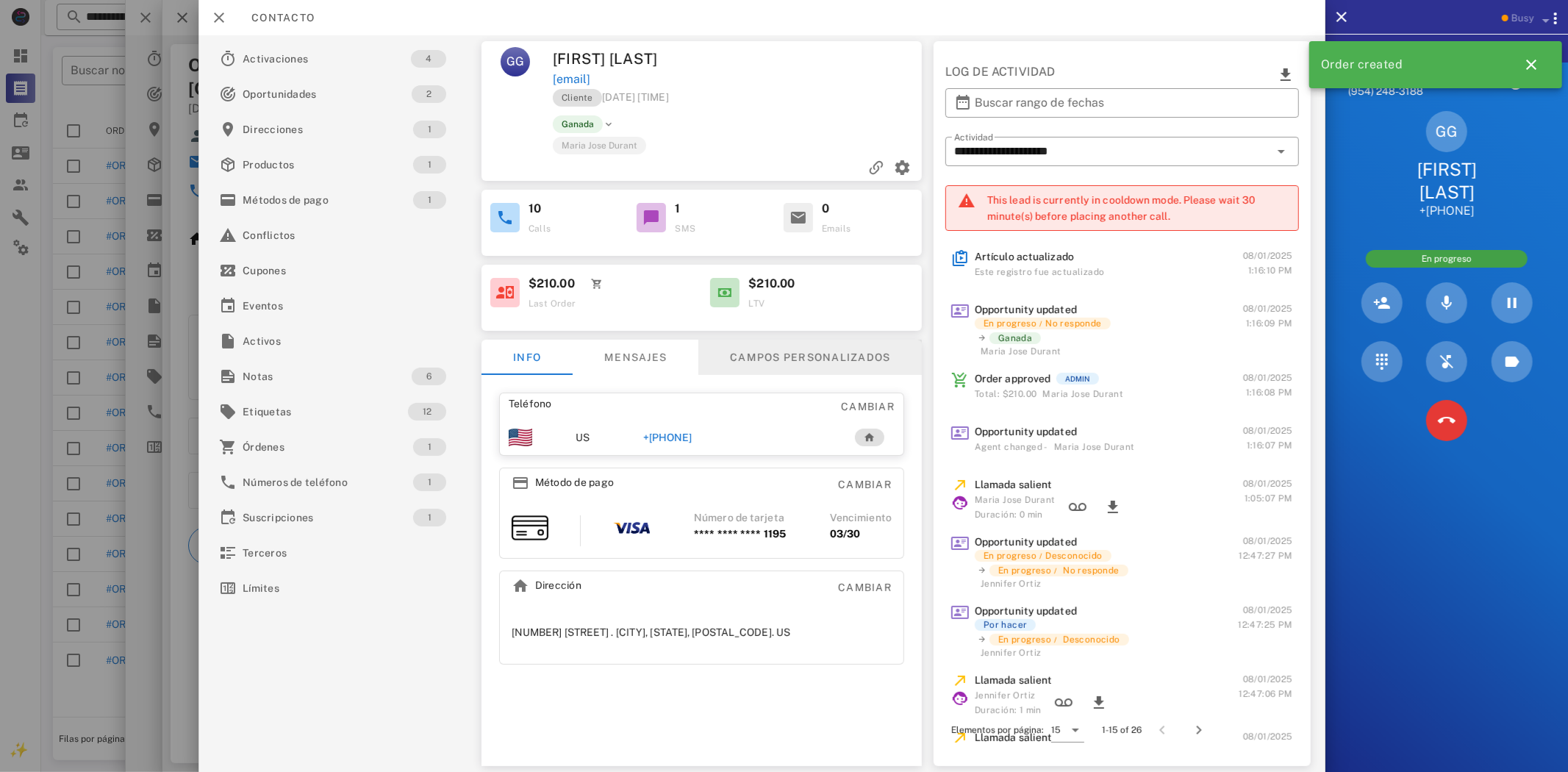 click on "Campos personalizados" at bounding box center (810, 357) 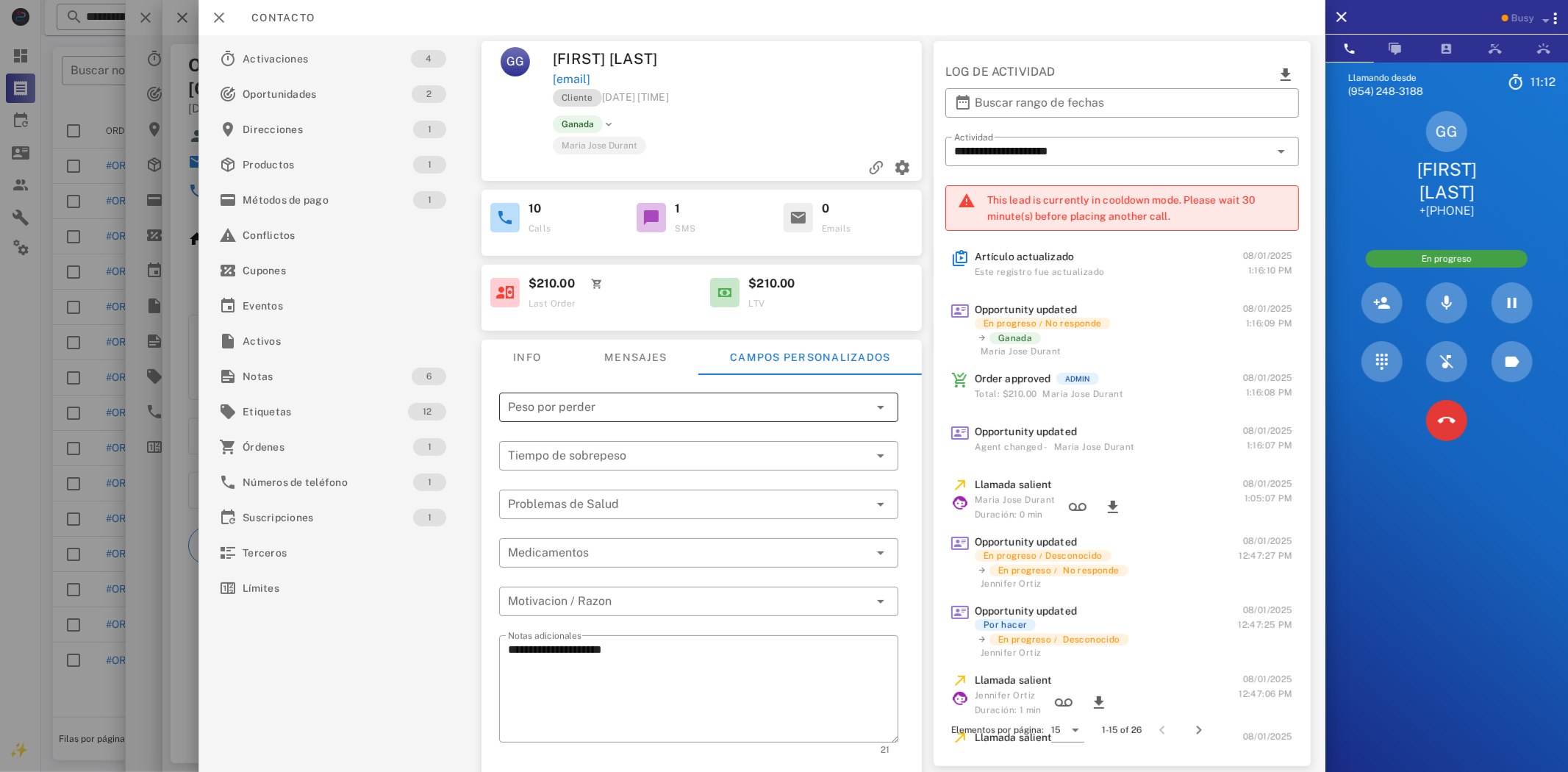 click at bounding box center (688, 407) 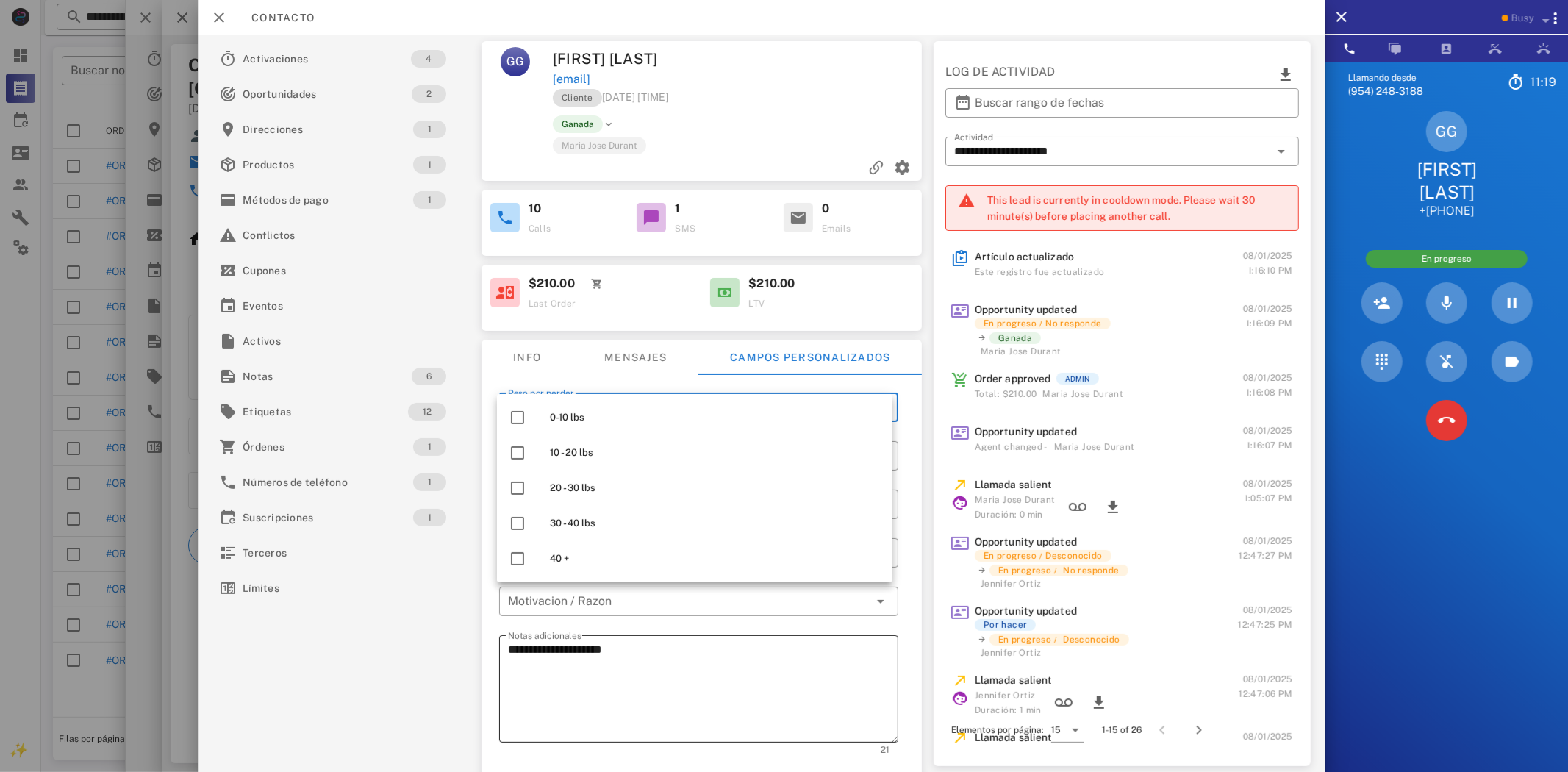 click on "**********" at bounding box center [698, 689] 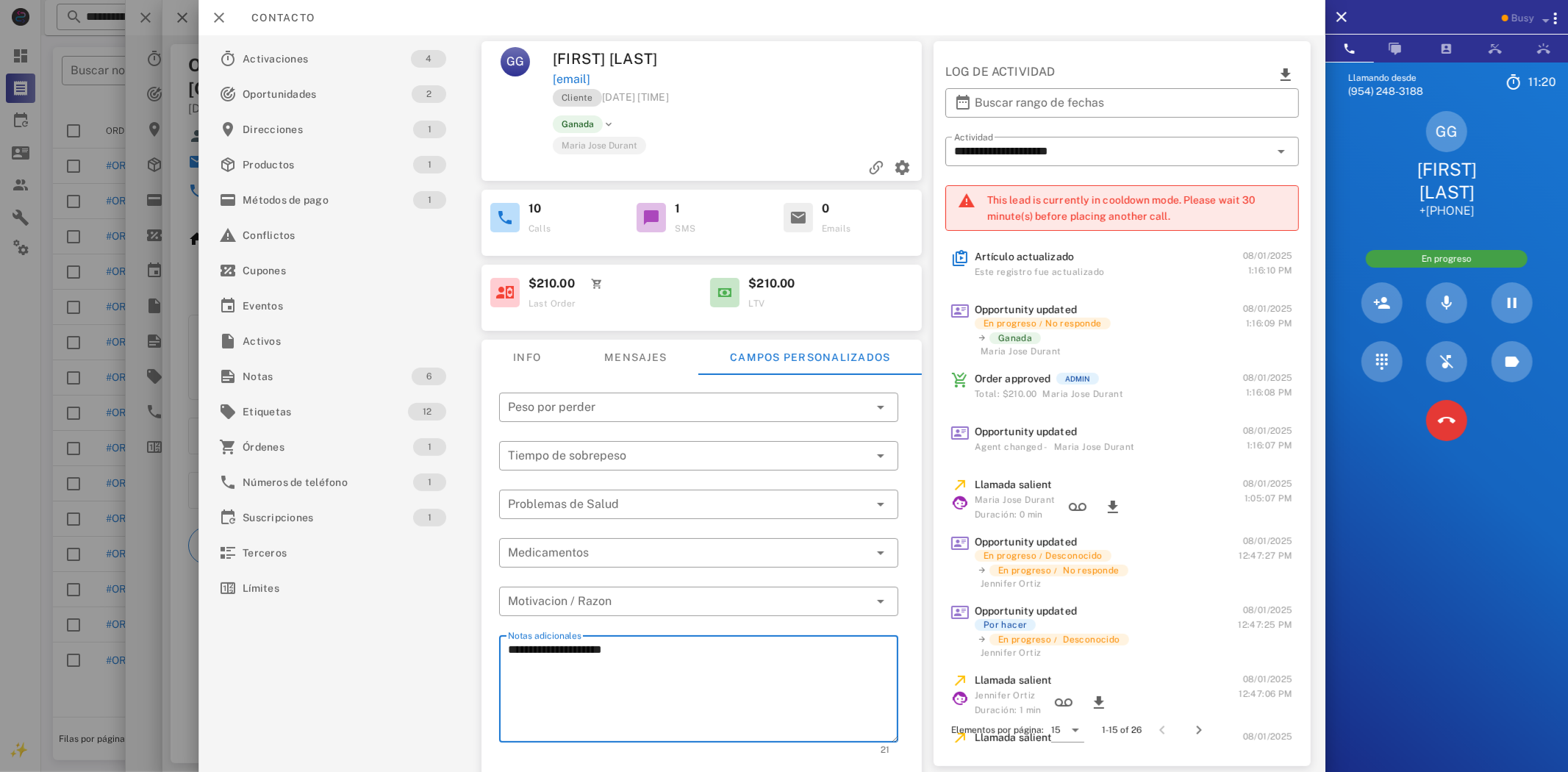 click on "**********" at bounding box center (703, 691) 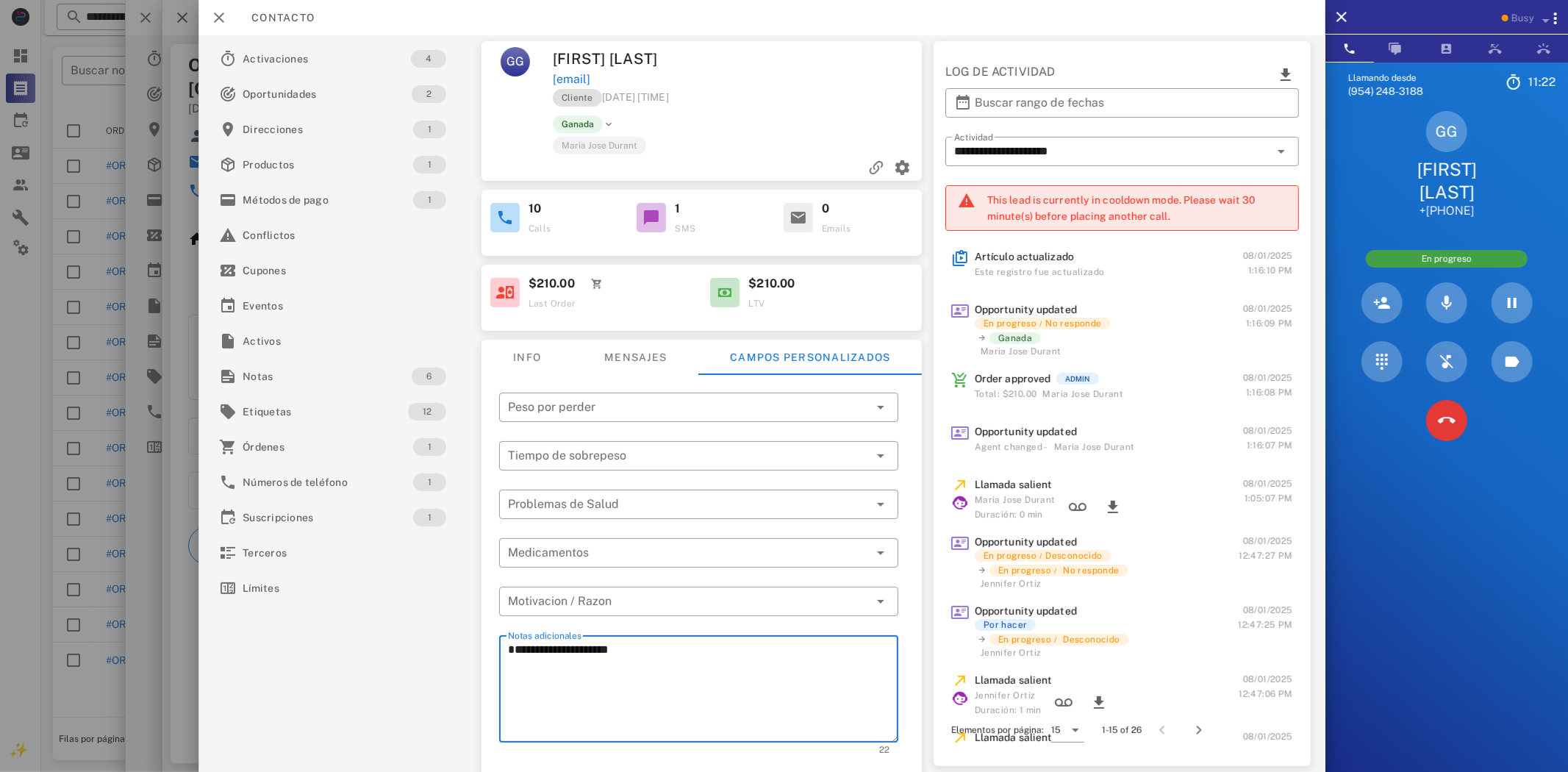 click on "**********" at bounding box center (703, 691) 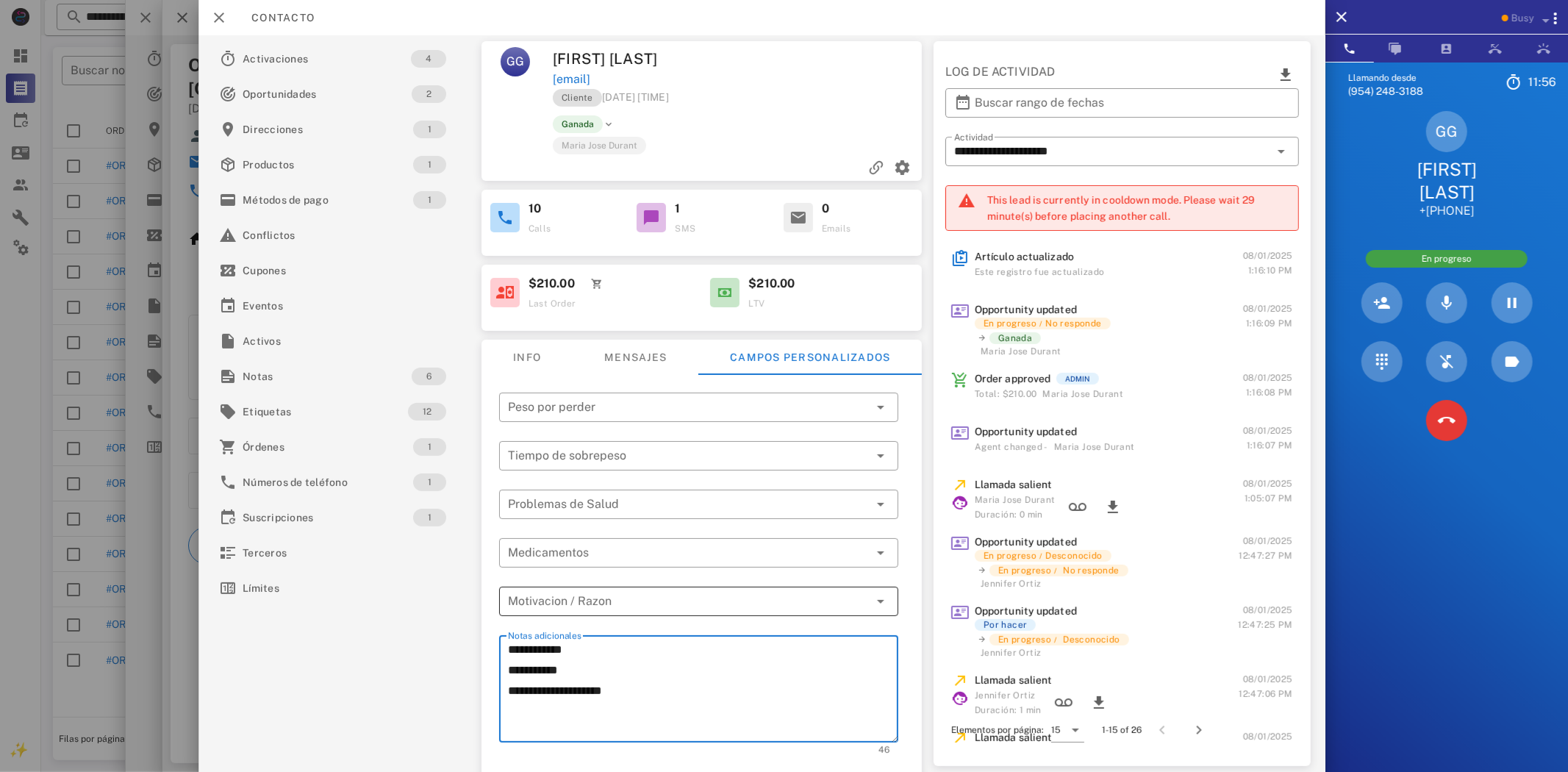 click at bounding box center [688, 601] 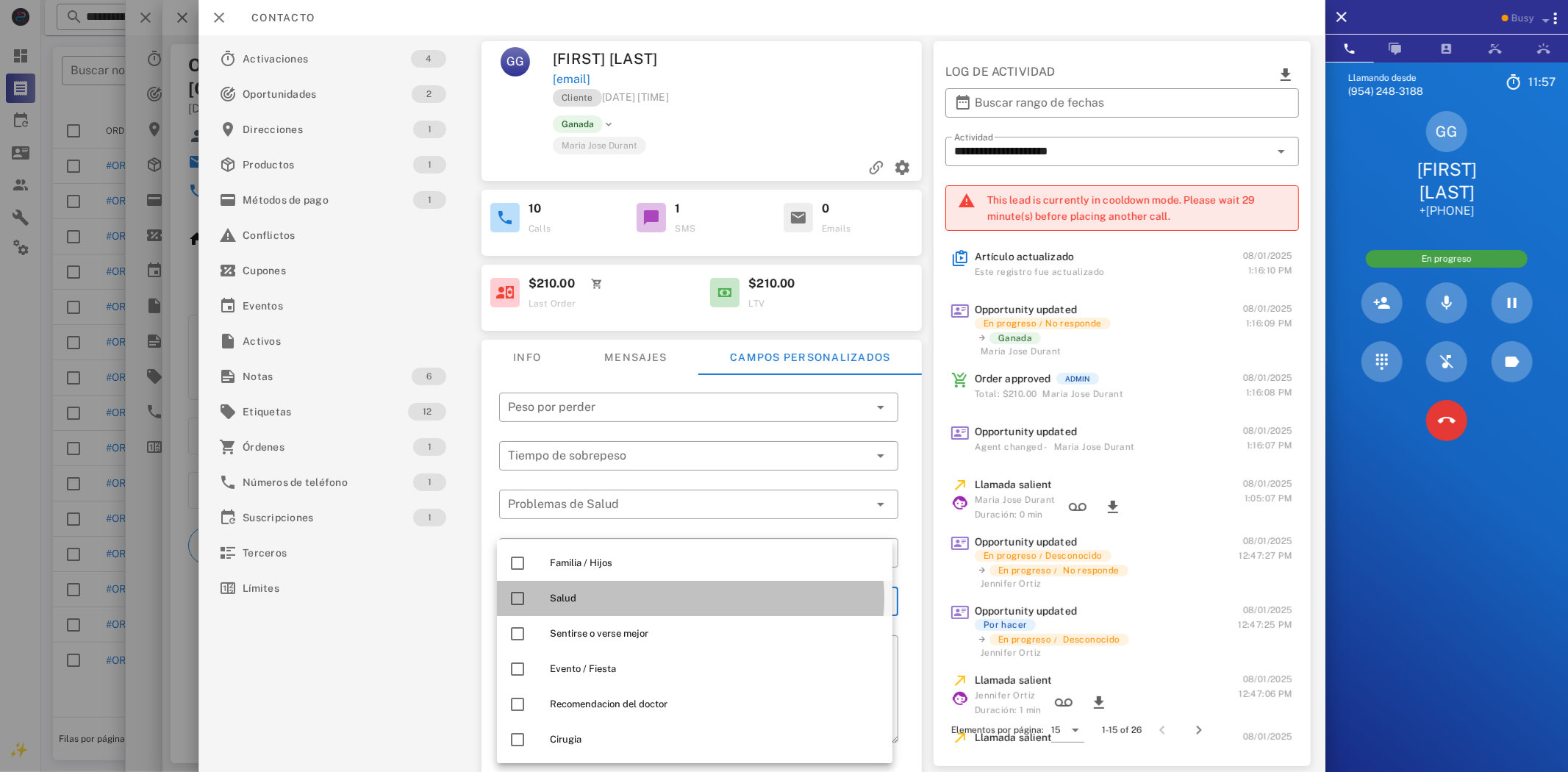 click on "Salud" at bounding box center [715, 598] 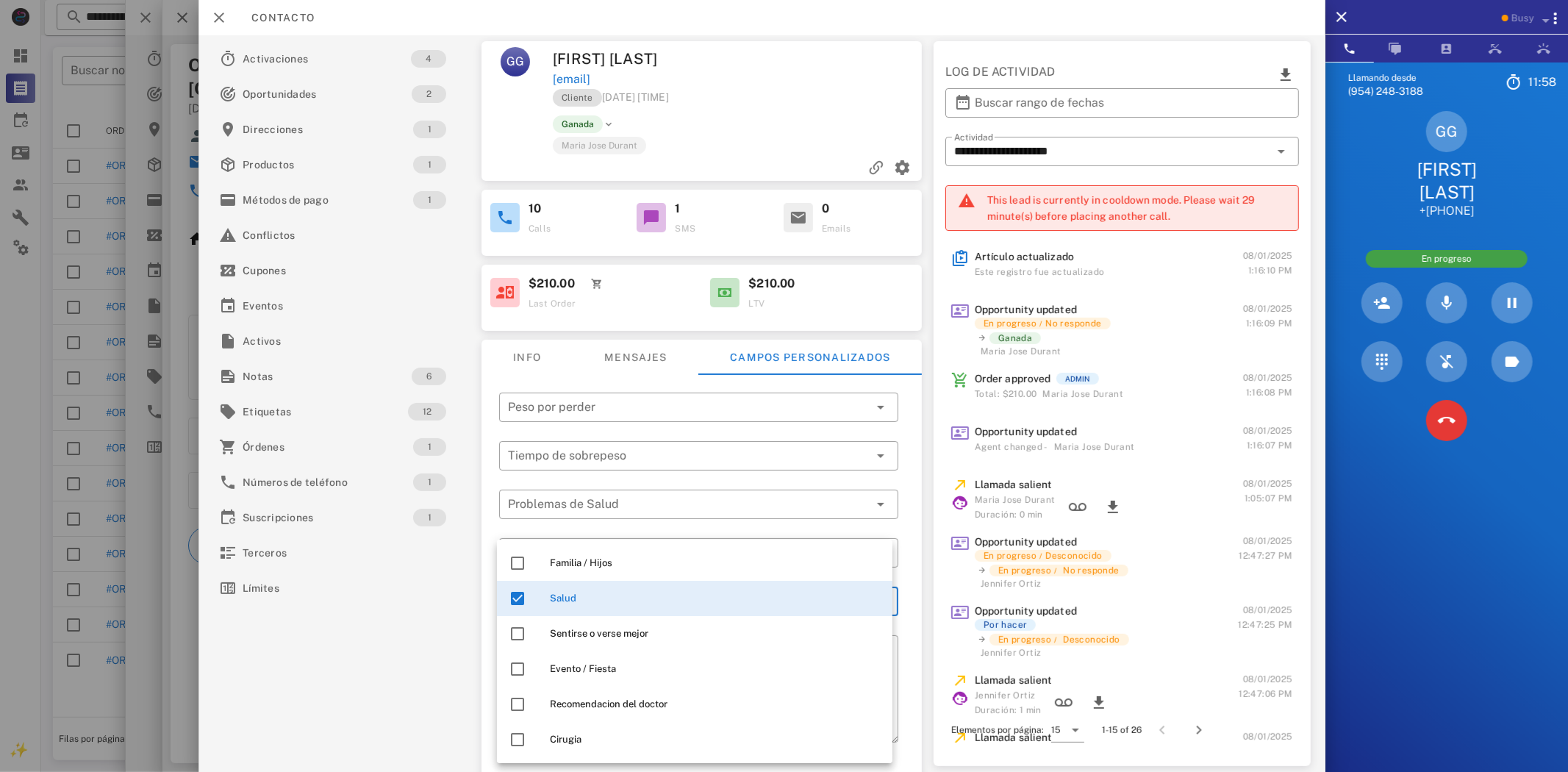 click on "**********" at bounding box center (701, 637) 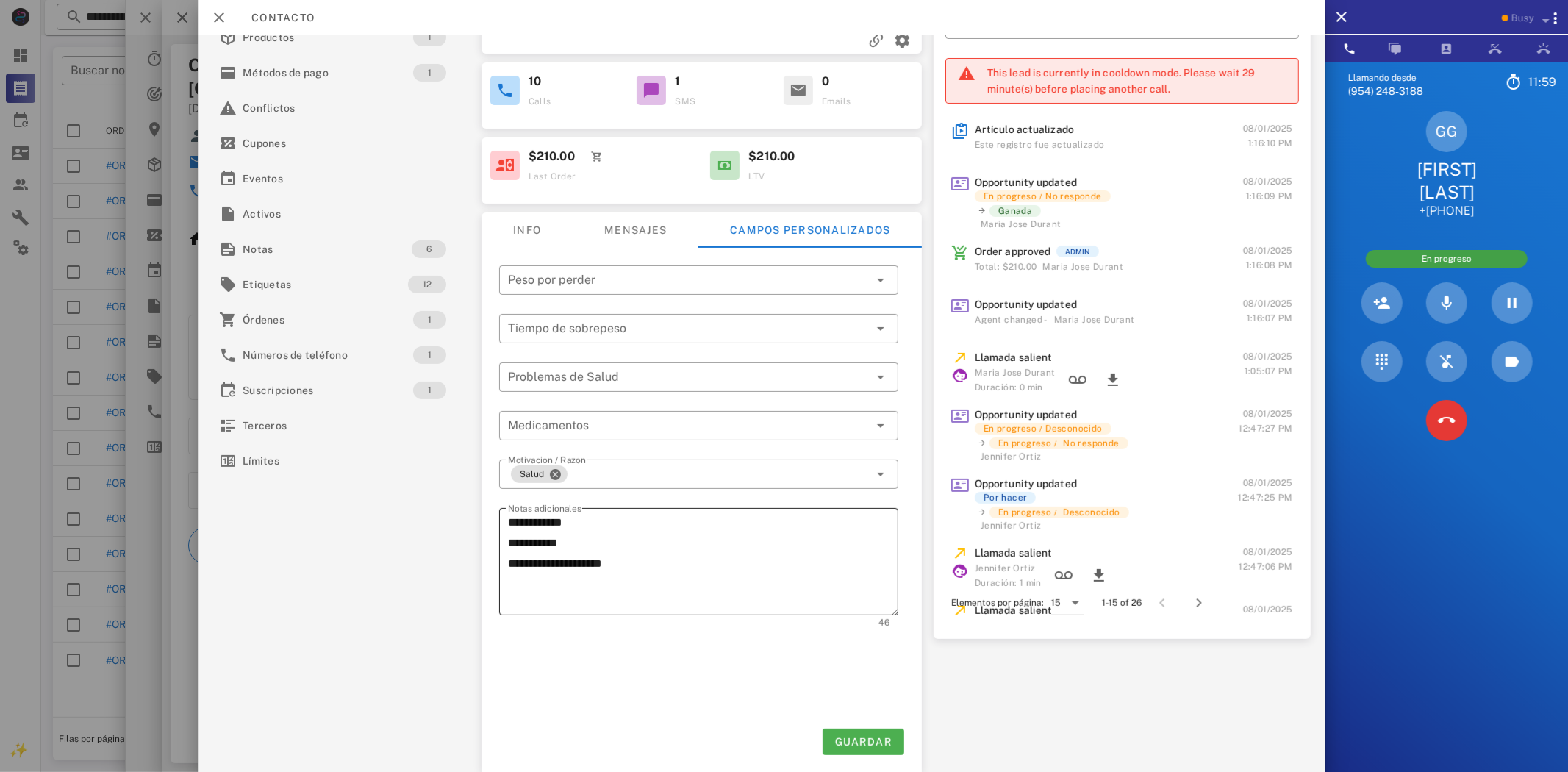 scroll, scrollTop: 129, scrollLeft: 0, axis: vertical 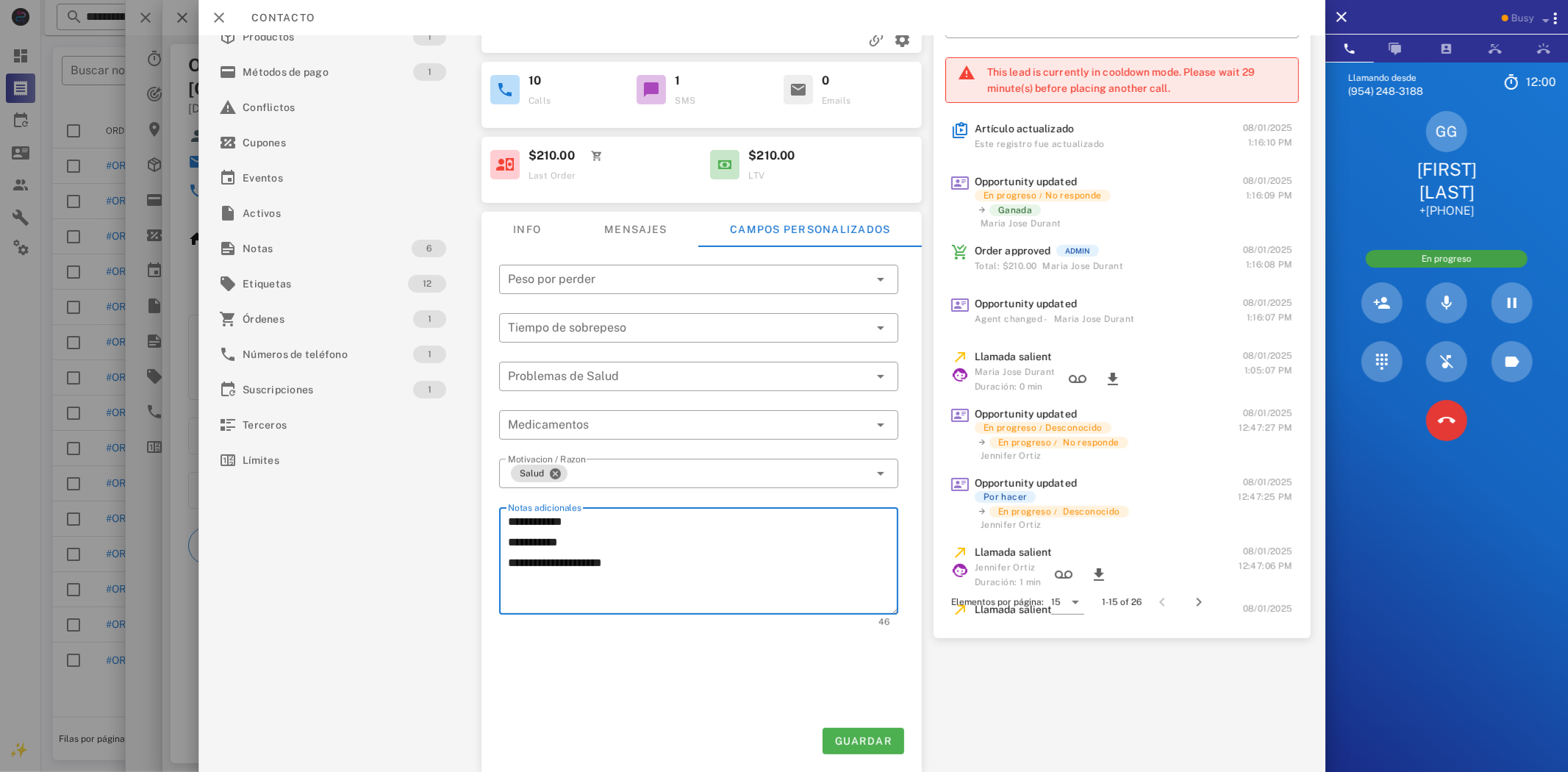 click on "**********" at bounding box center (703, 563) 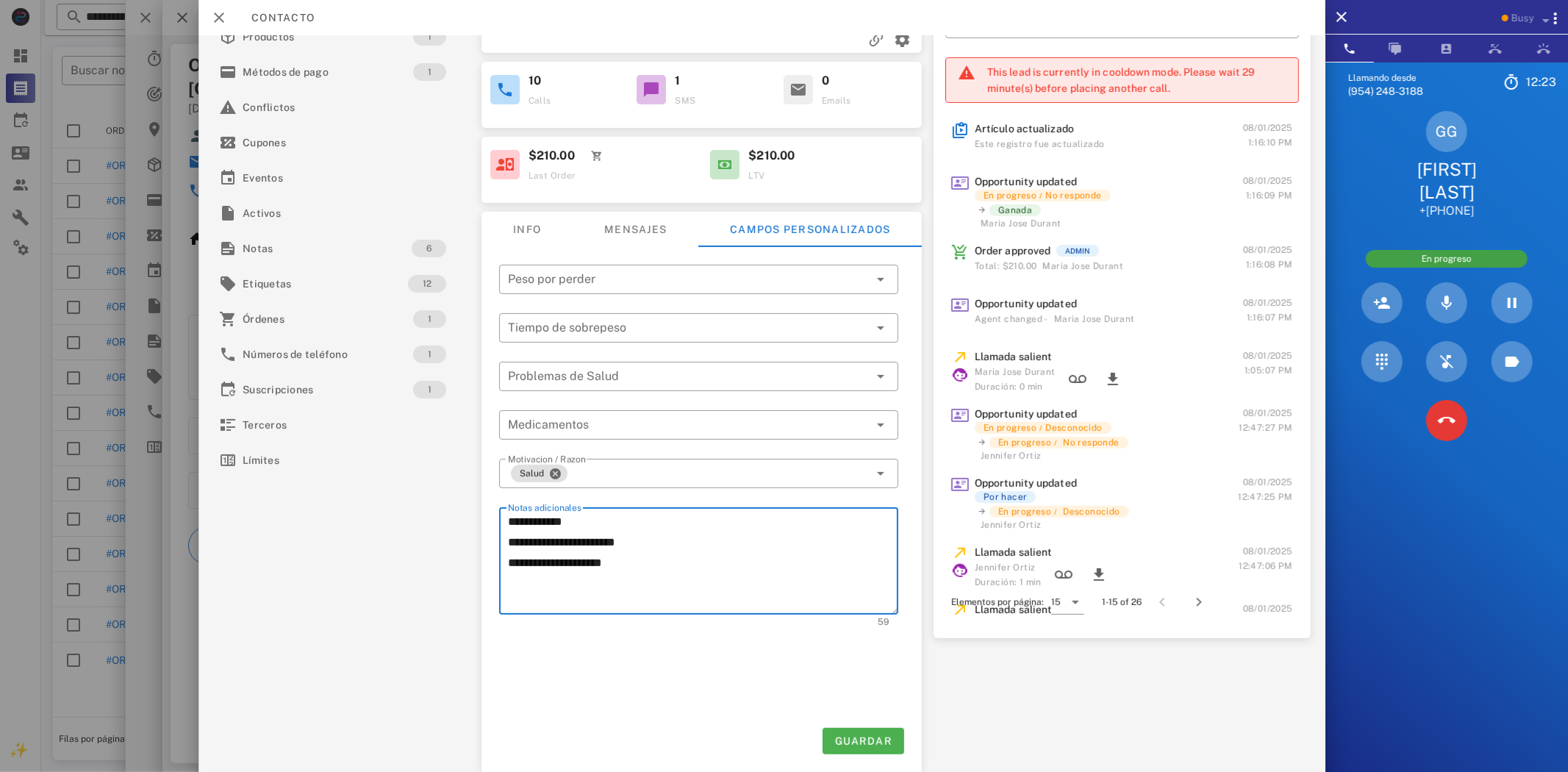 click on "**********" at bounding box center (703, 563) 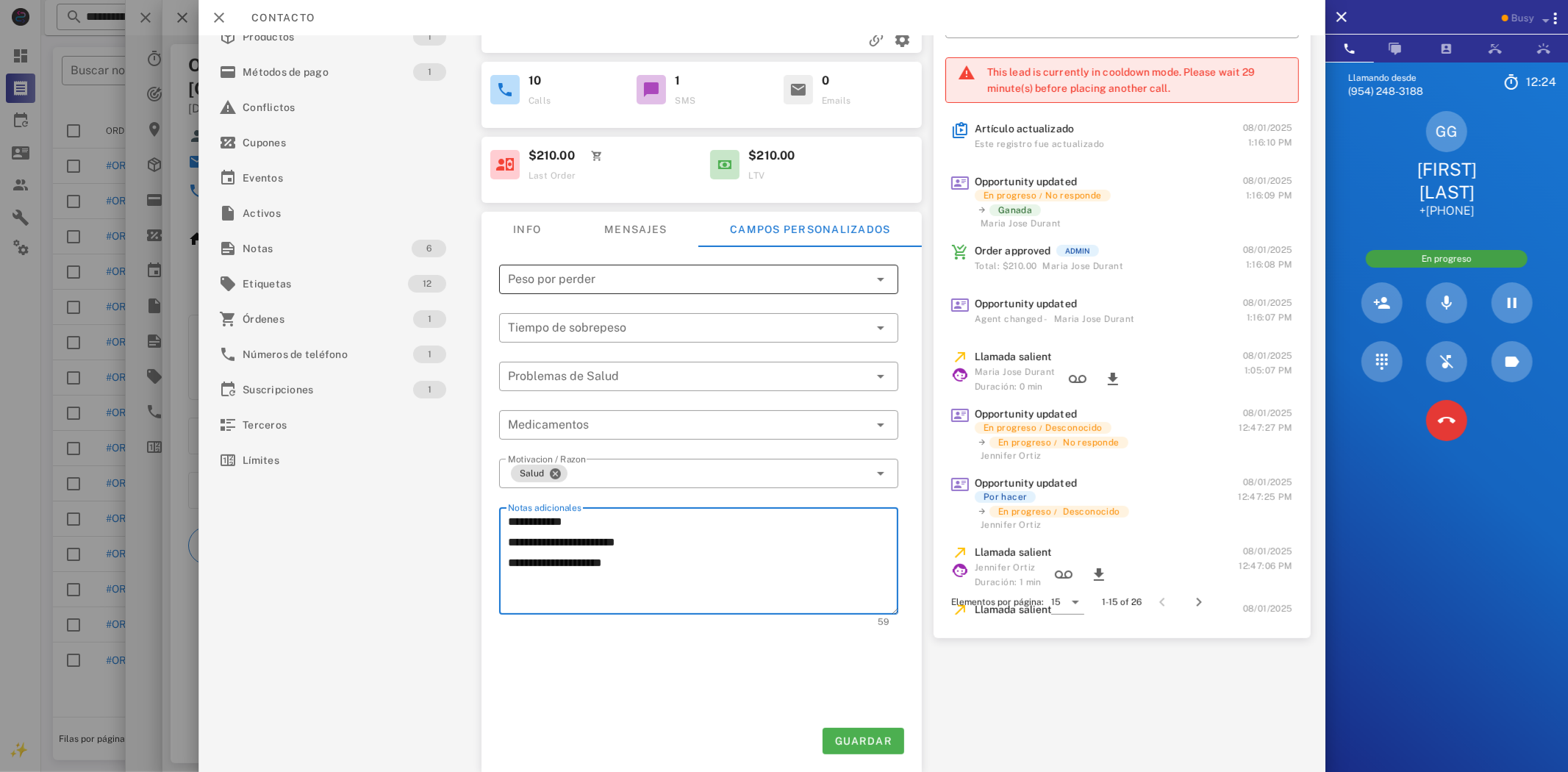 click at bounding box center [688, 279] 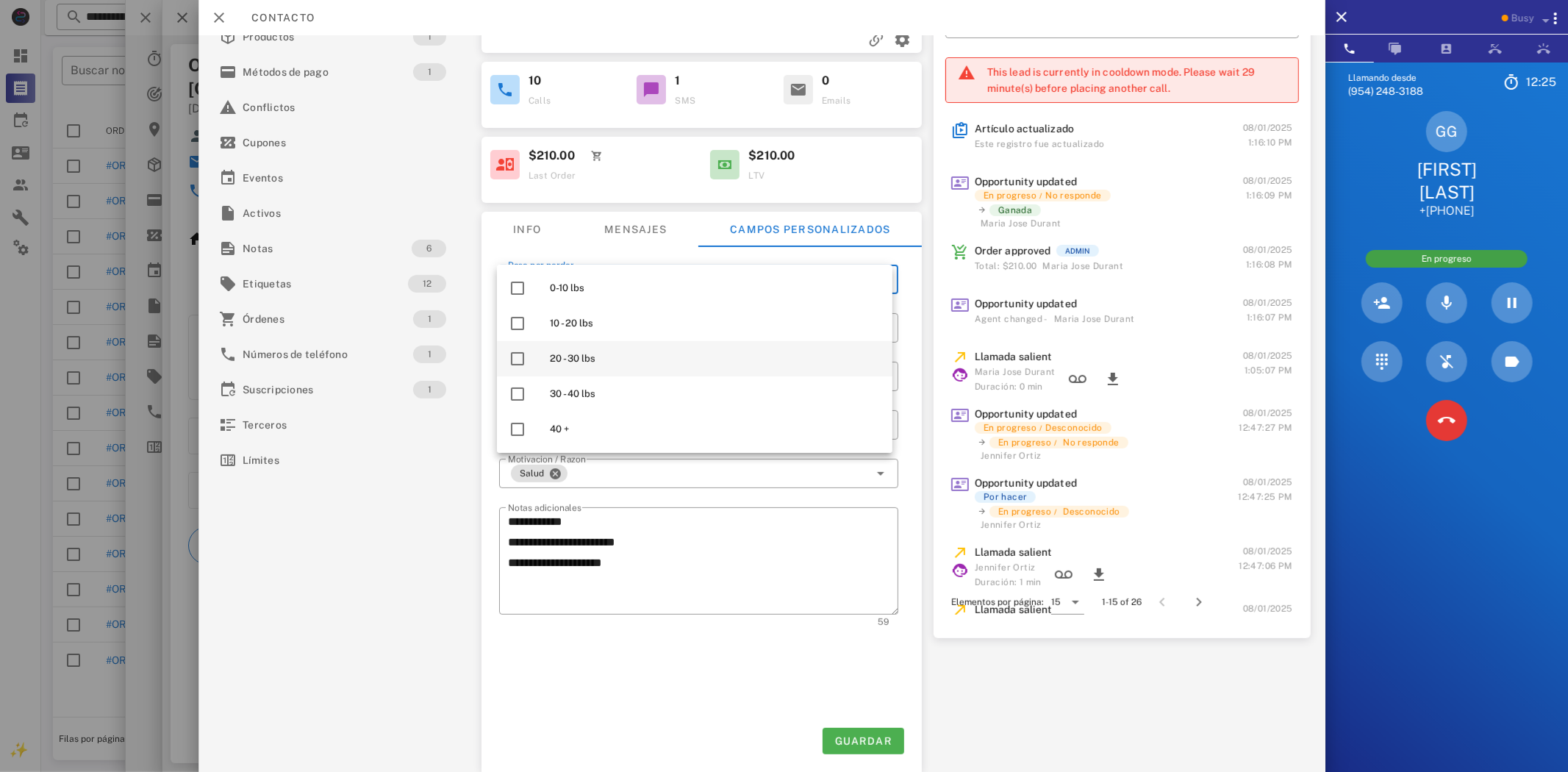 click on "20 - 30 lbs" at bounding box center [715, 359] 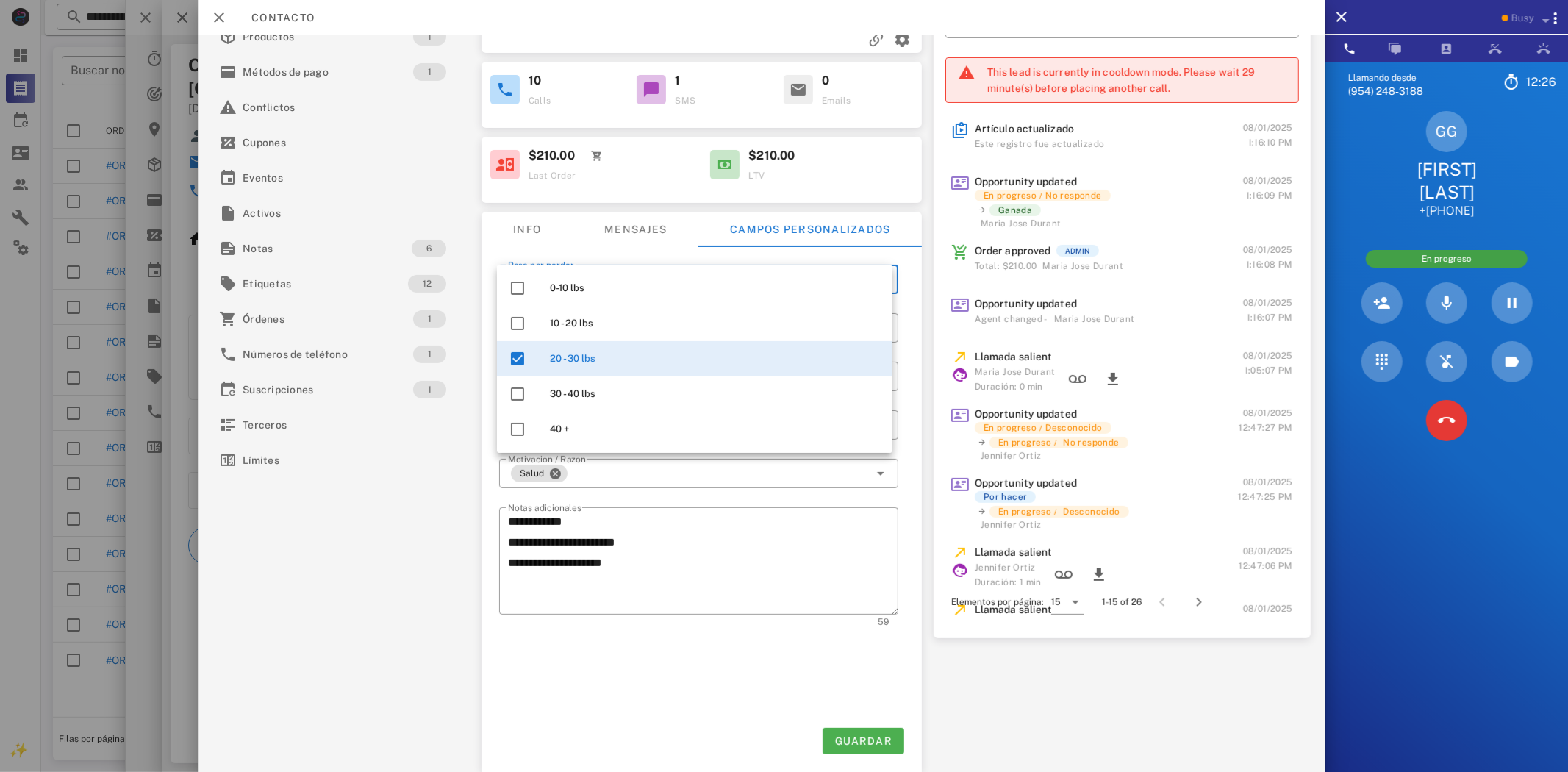 click on "**********" at bounding box center [701, 490] 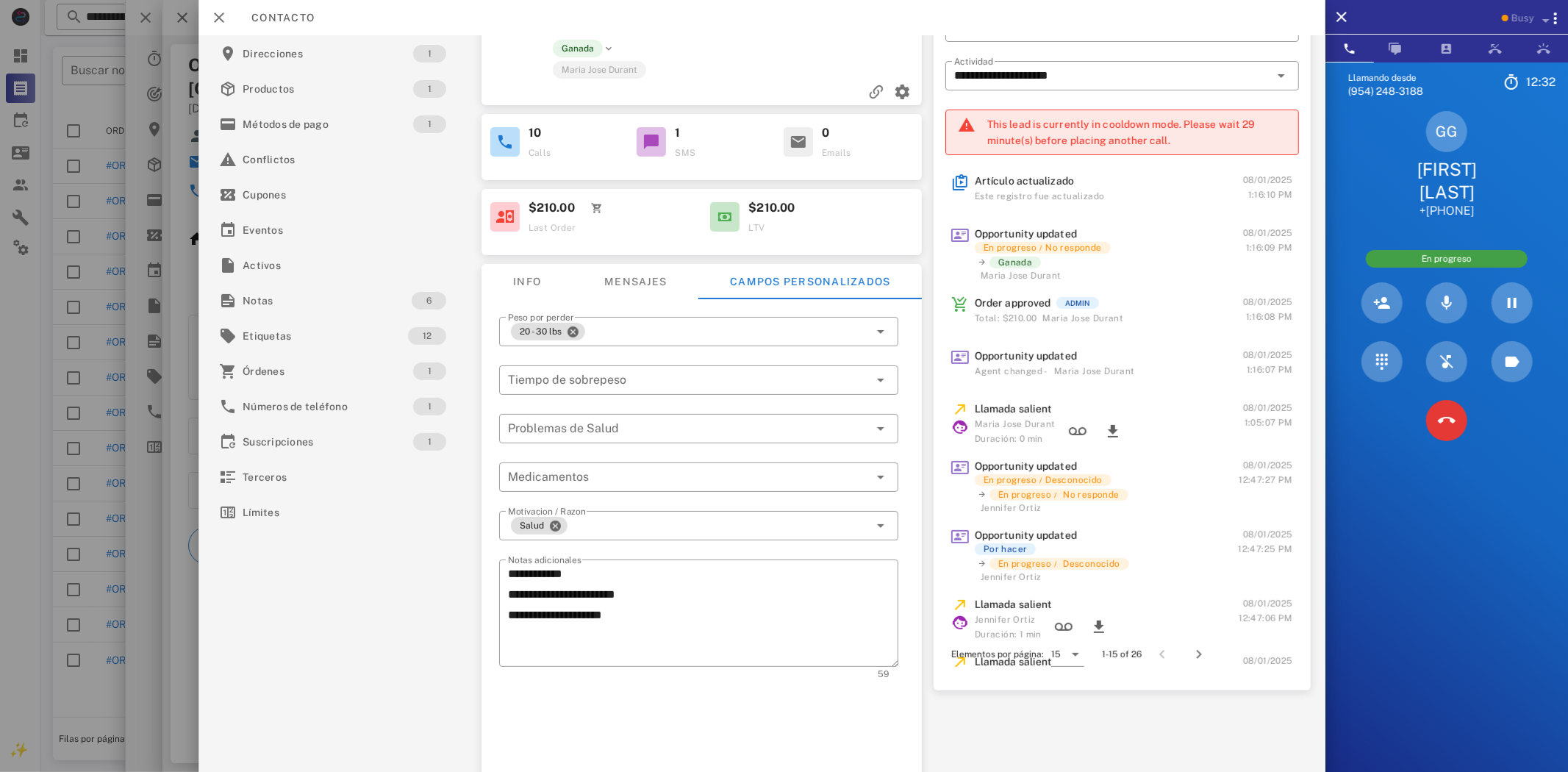 scroll, scrollTop: 47, scrollLeft: 0, axis: vertical 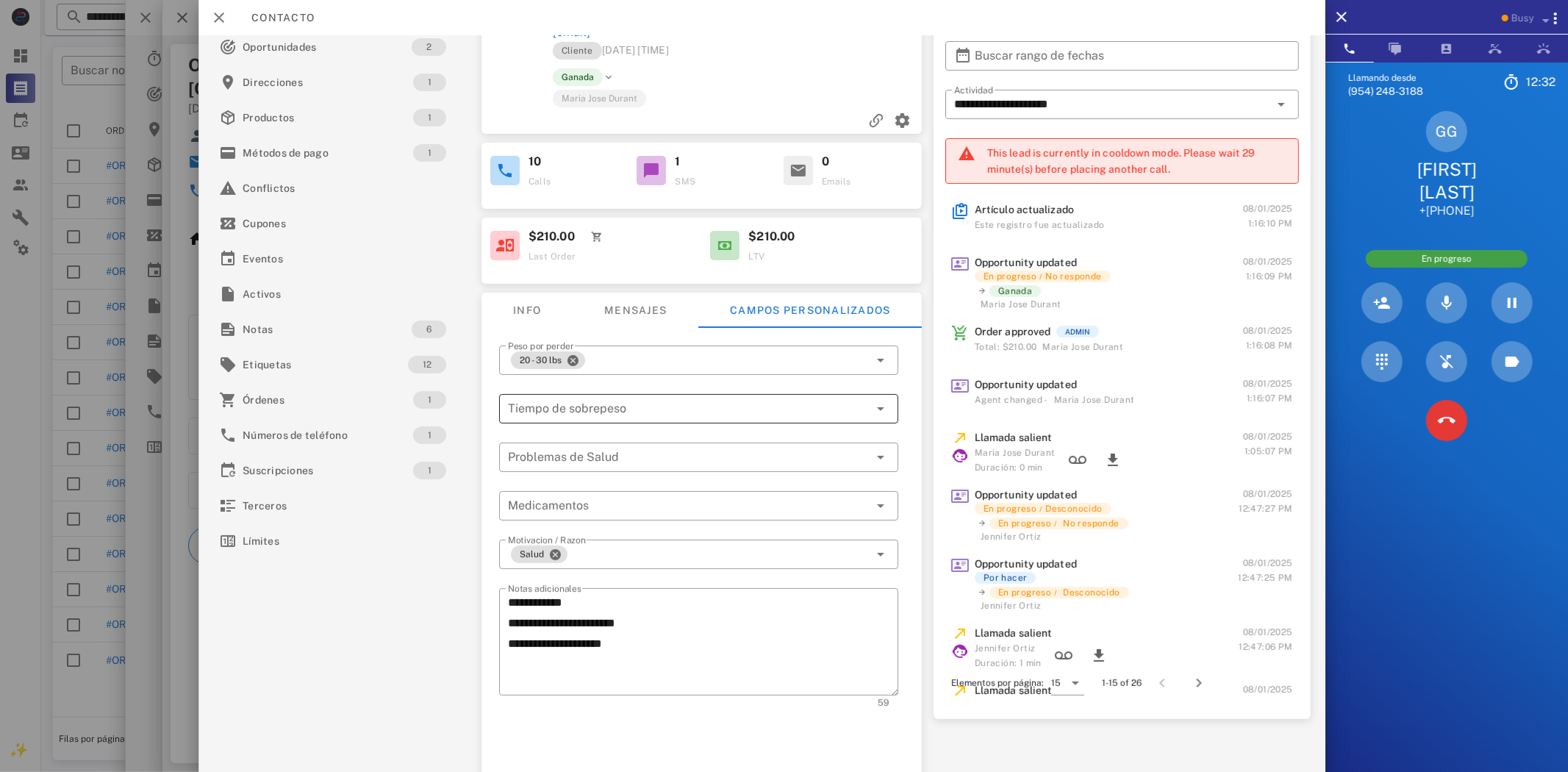 click at bounding box center [678, 409] 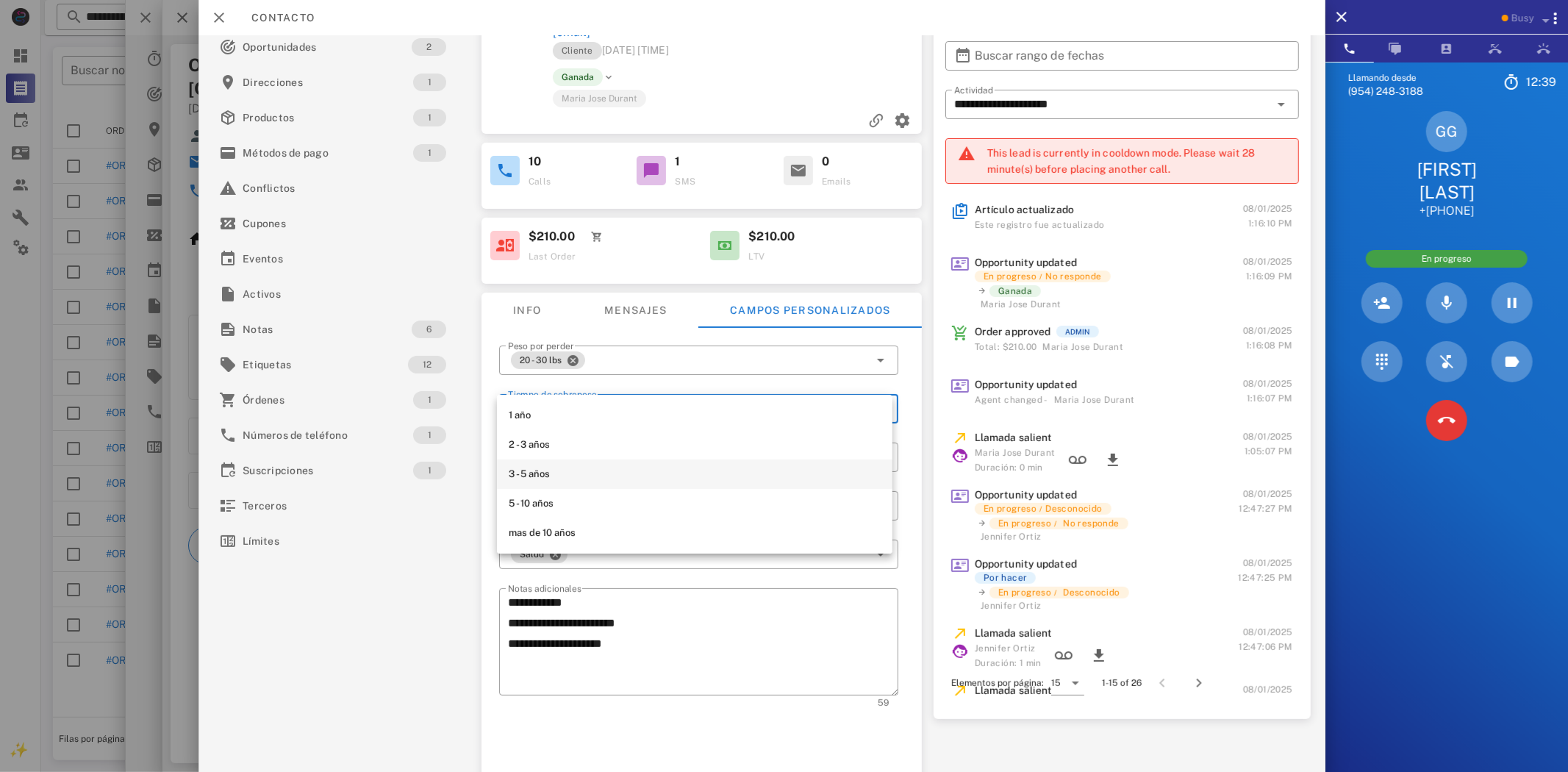 click on "3 - 5 años" at bounding box center (695, 474) 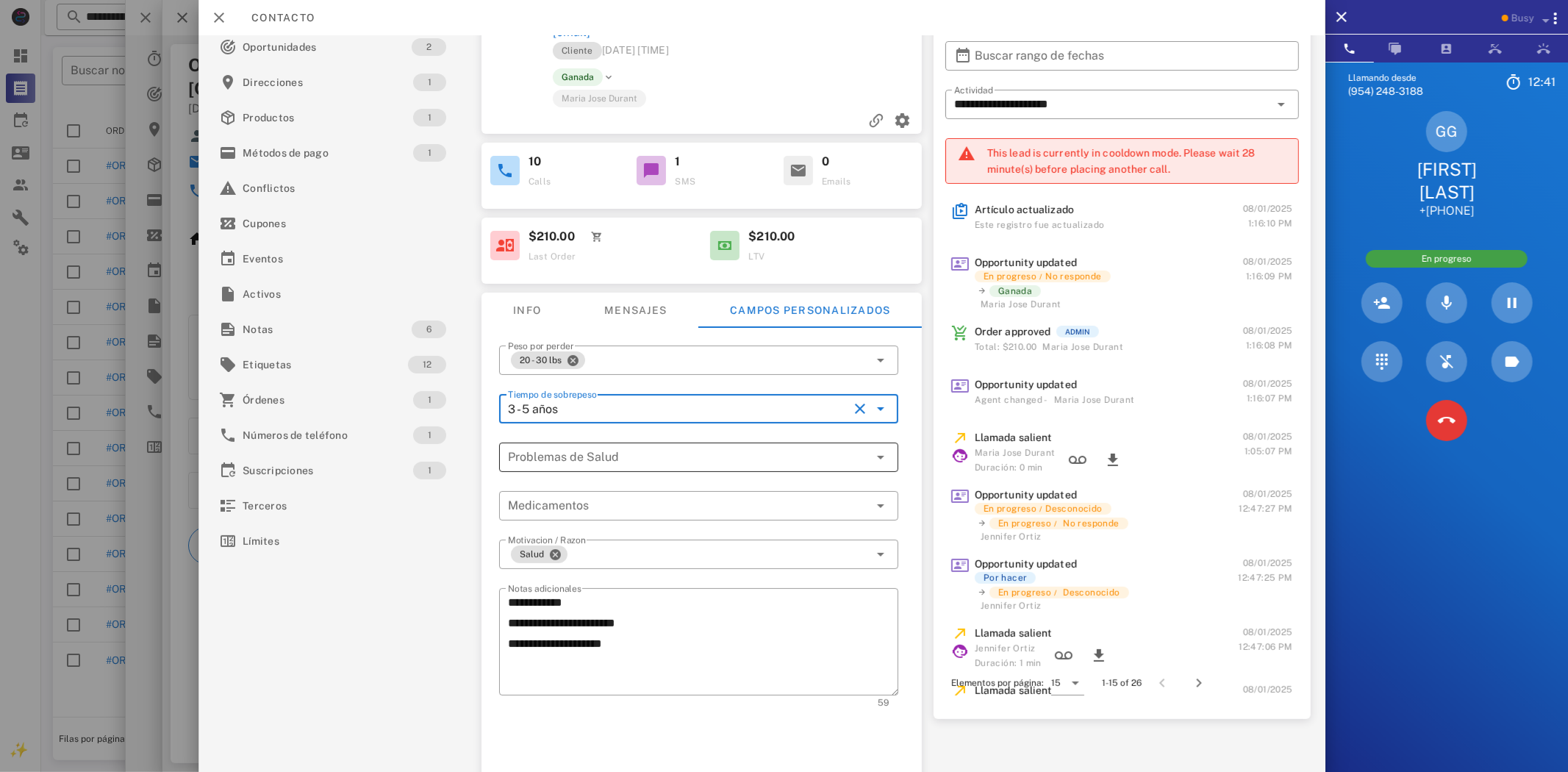 click at bounding box center [688, 457] 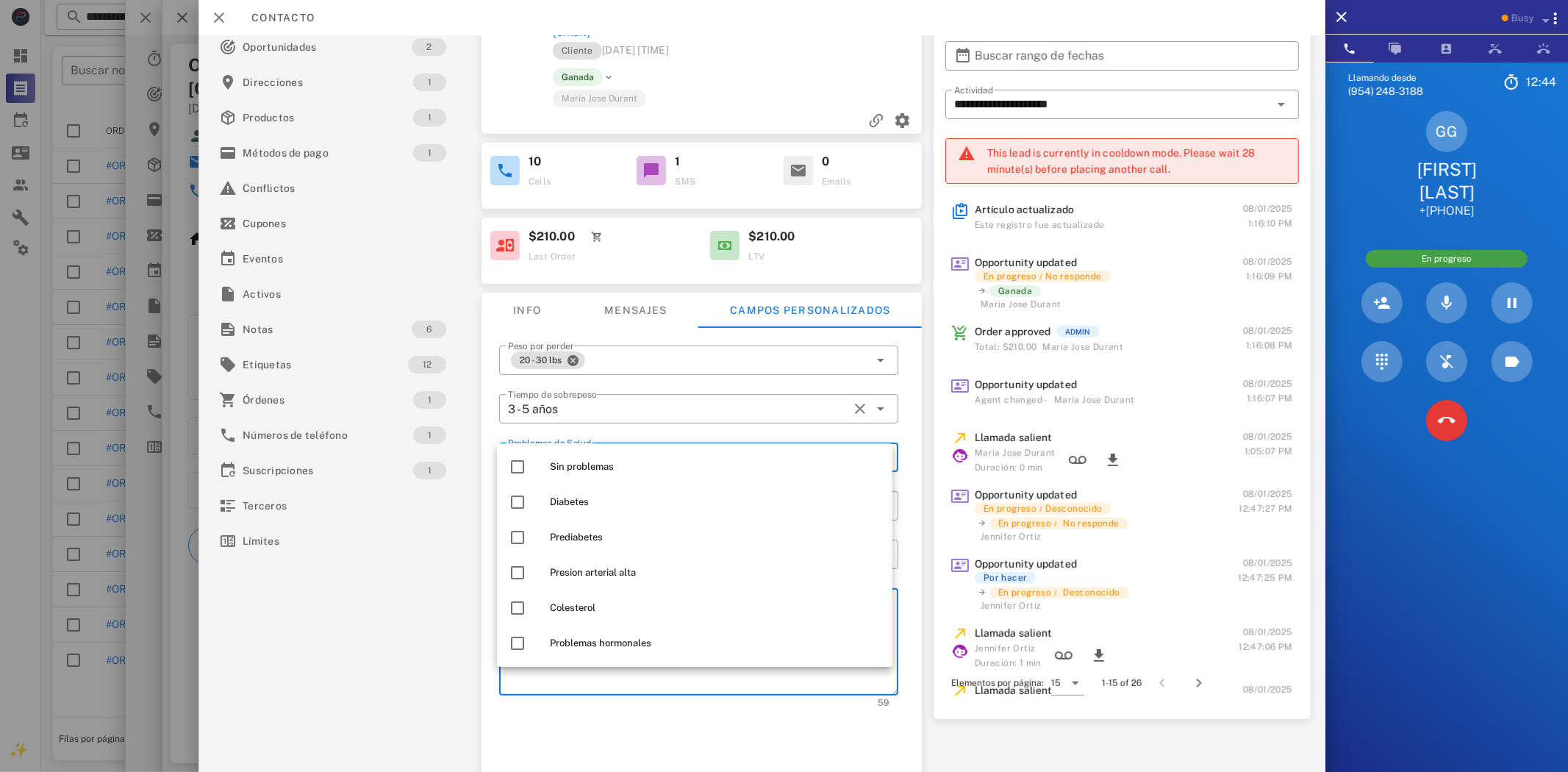 click on "**********" at bounding box center [703, 644] 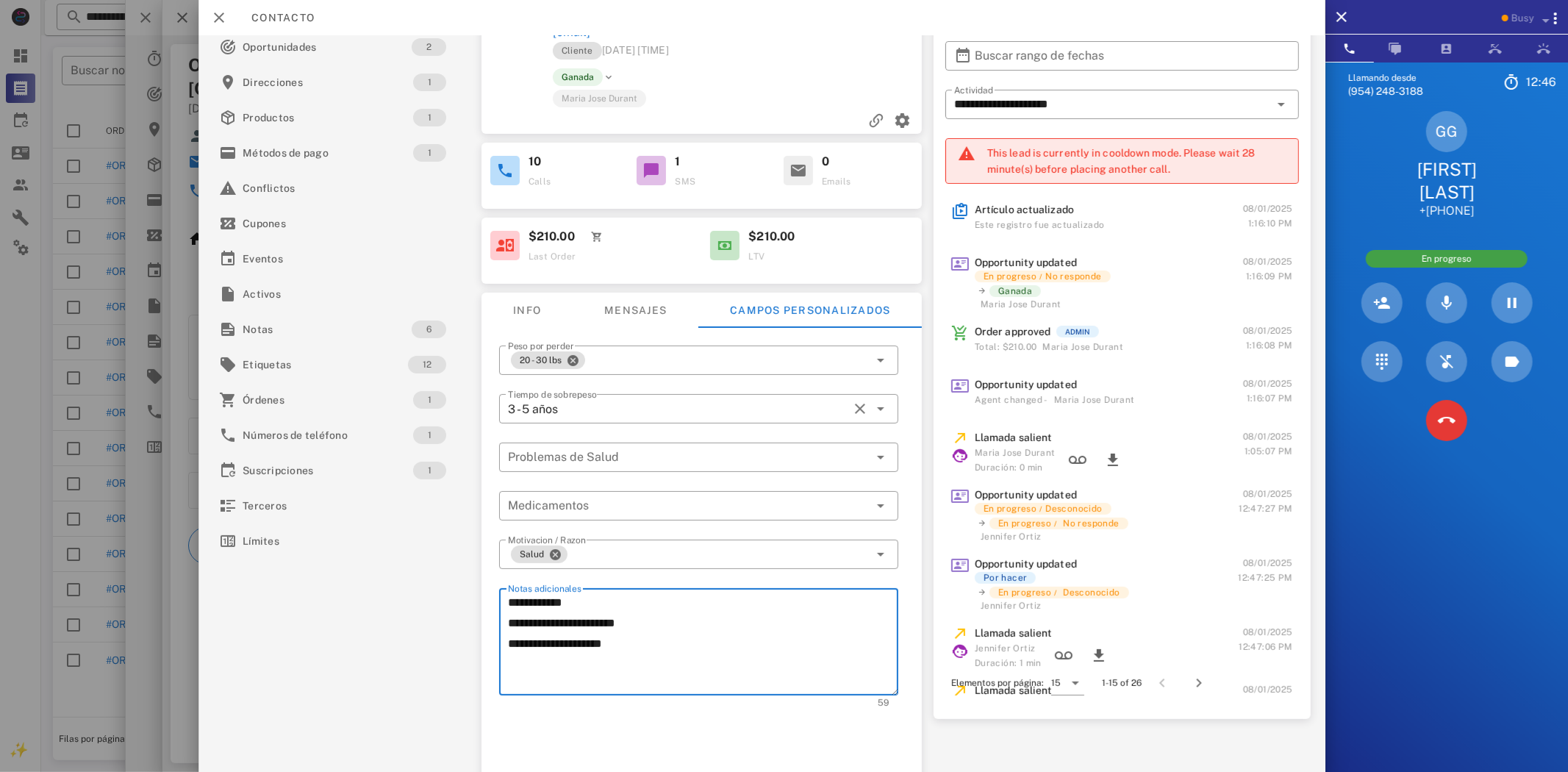 click on "**********" at bounding box center (703, 644) 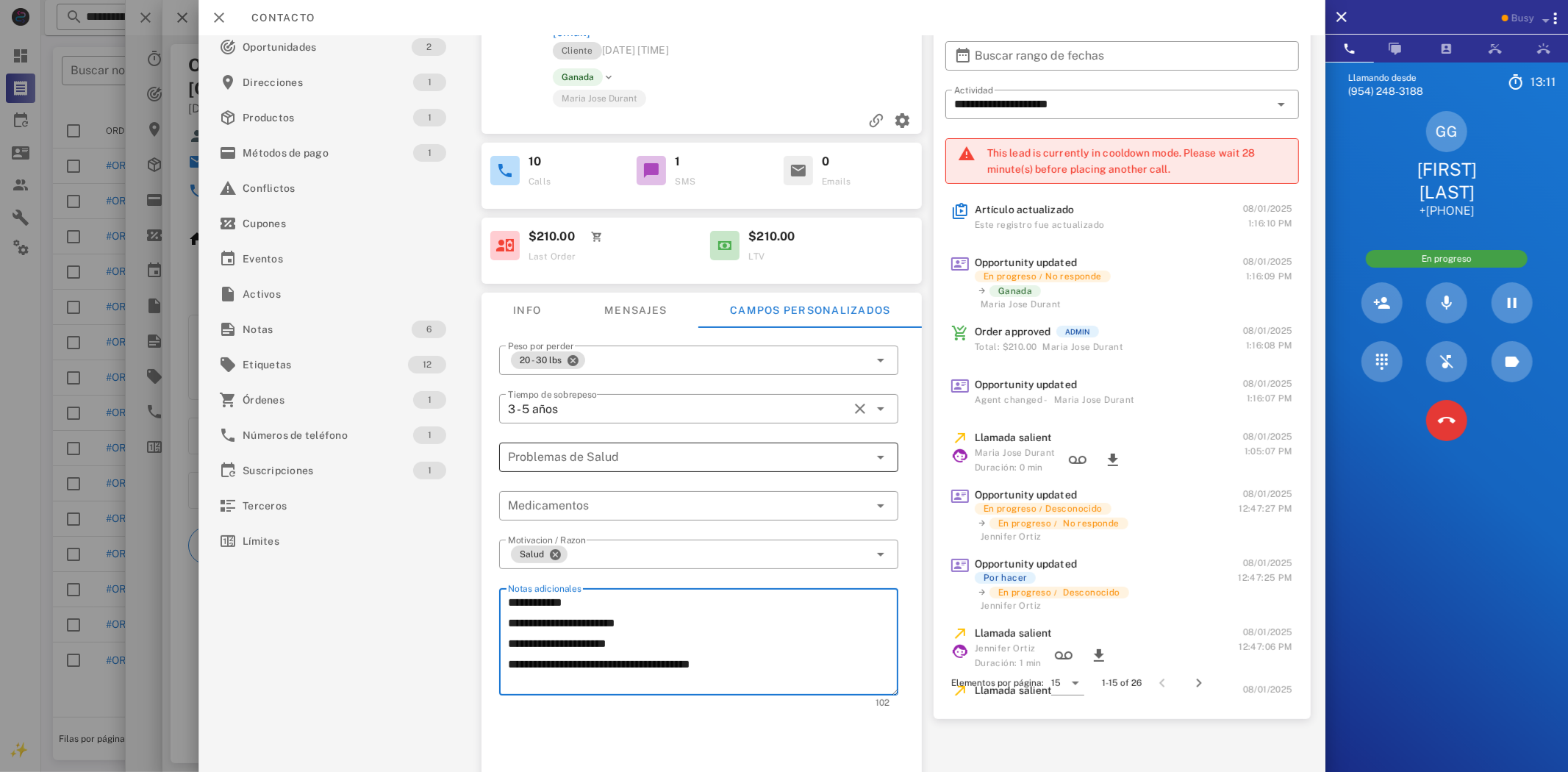 click at bounding box center (688, 457) 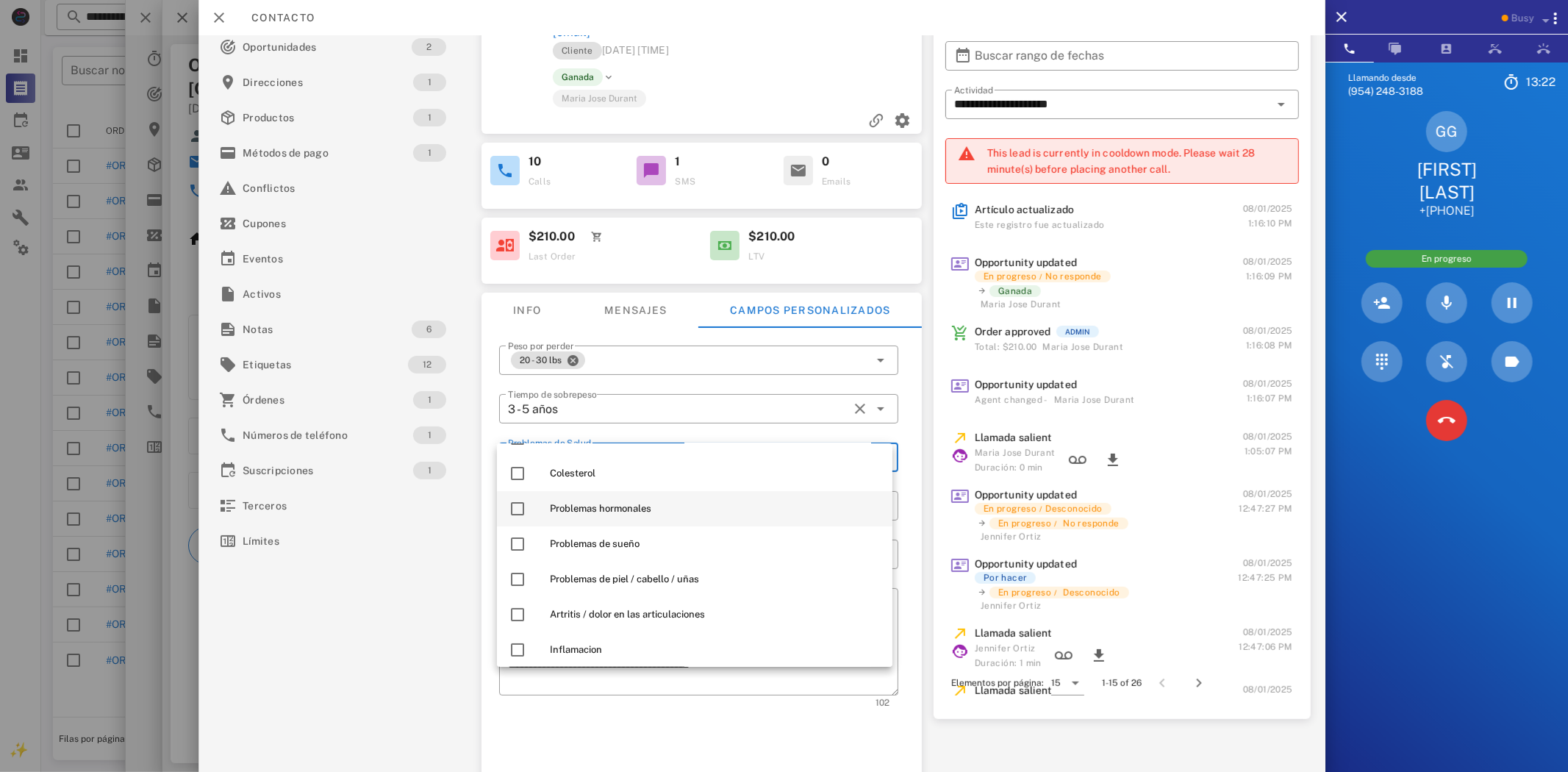 scroll, scrollTop: 163, scrollLeft: 0, axis: vertical 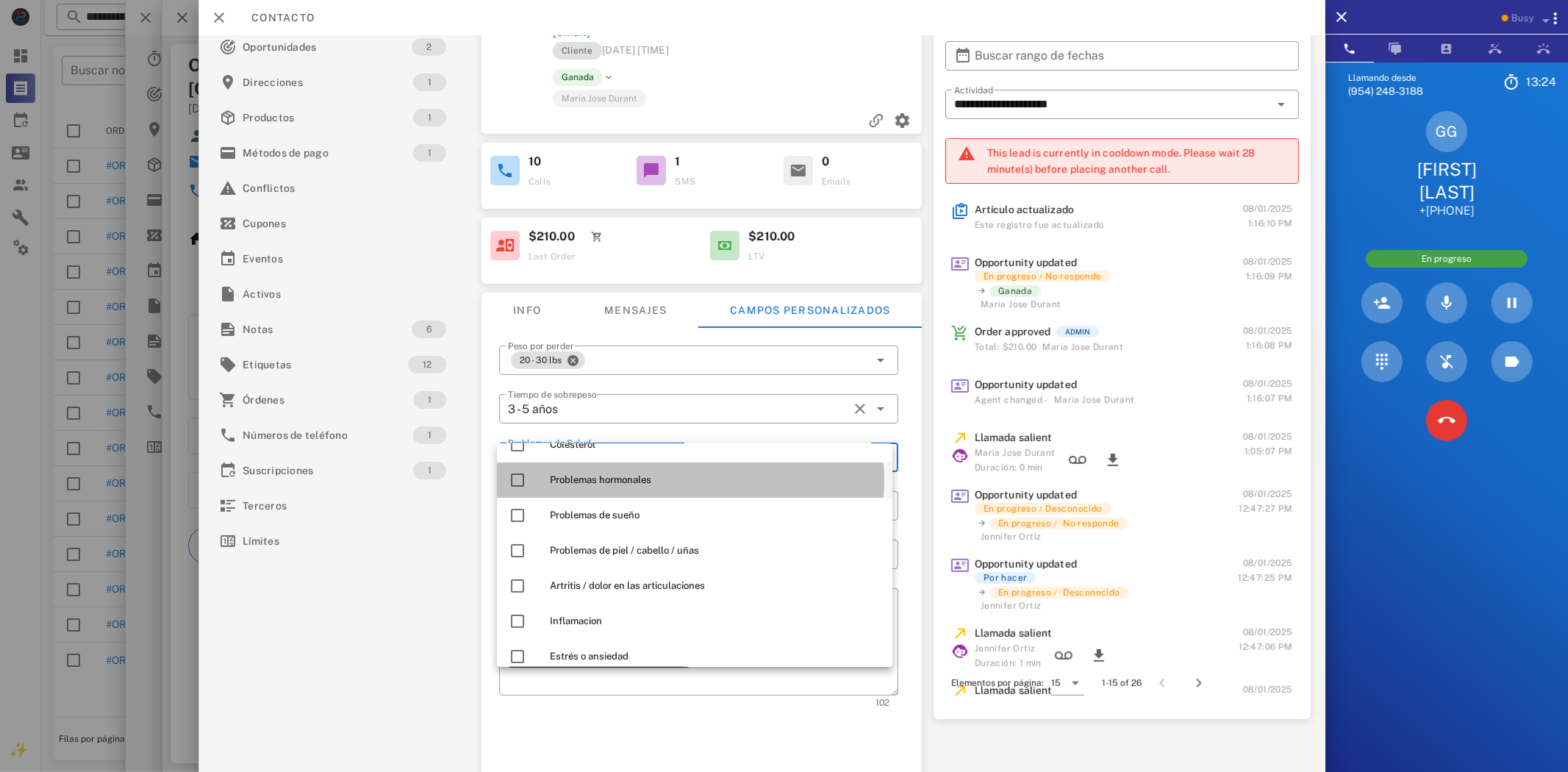 click on "Problemas hormonales" at bounding box center [715, 480] 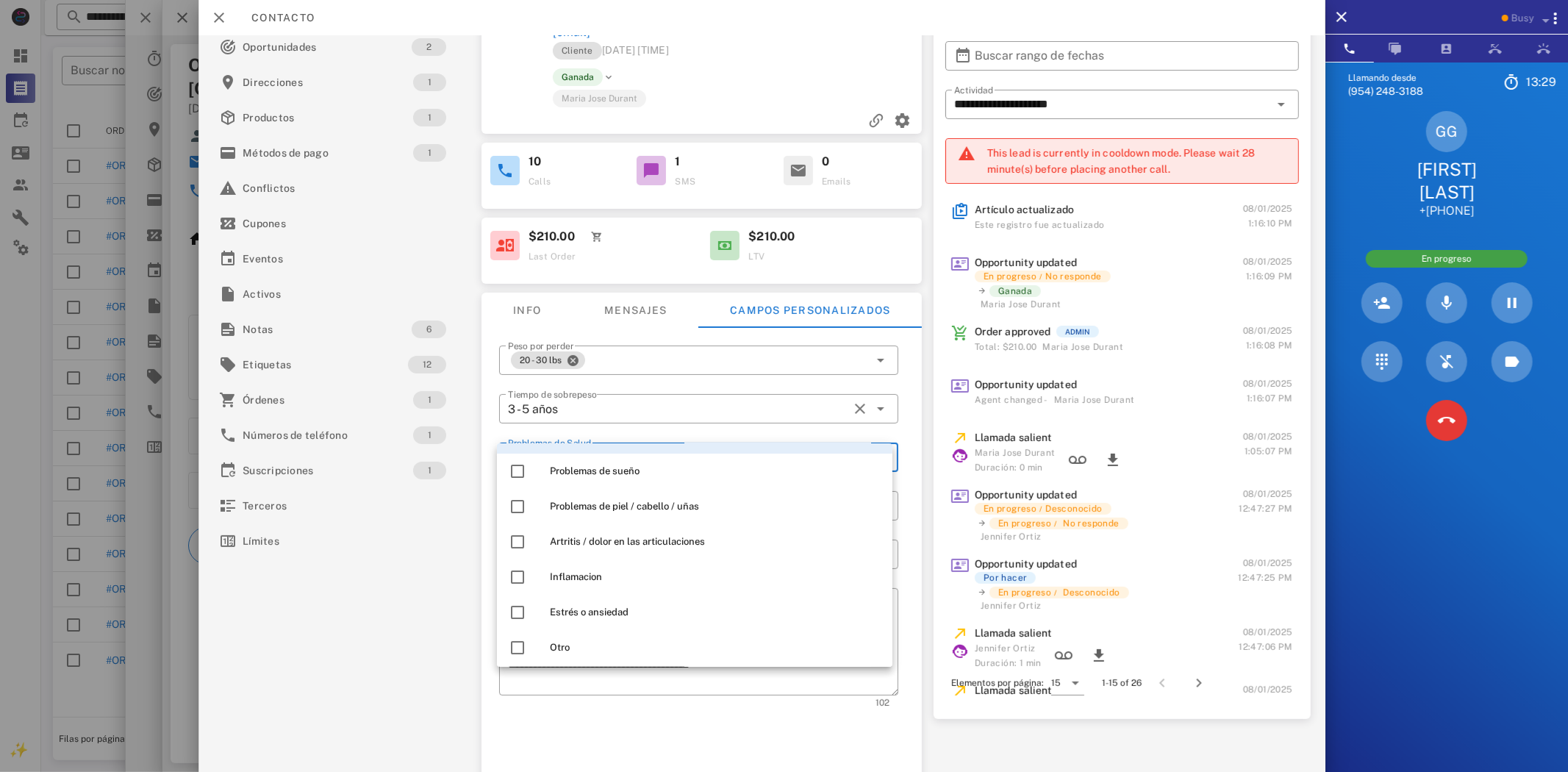 scroll, scrollTop: 211, scrollLeft: 0, axis: vertical 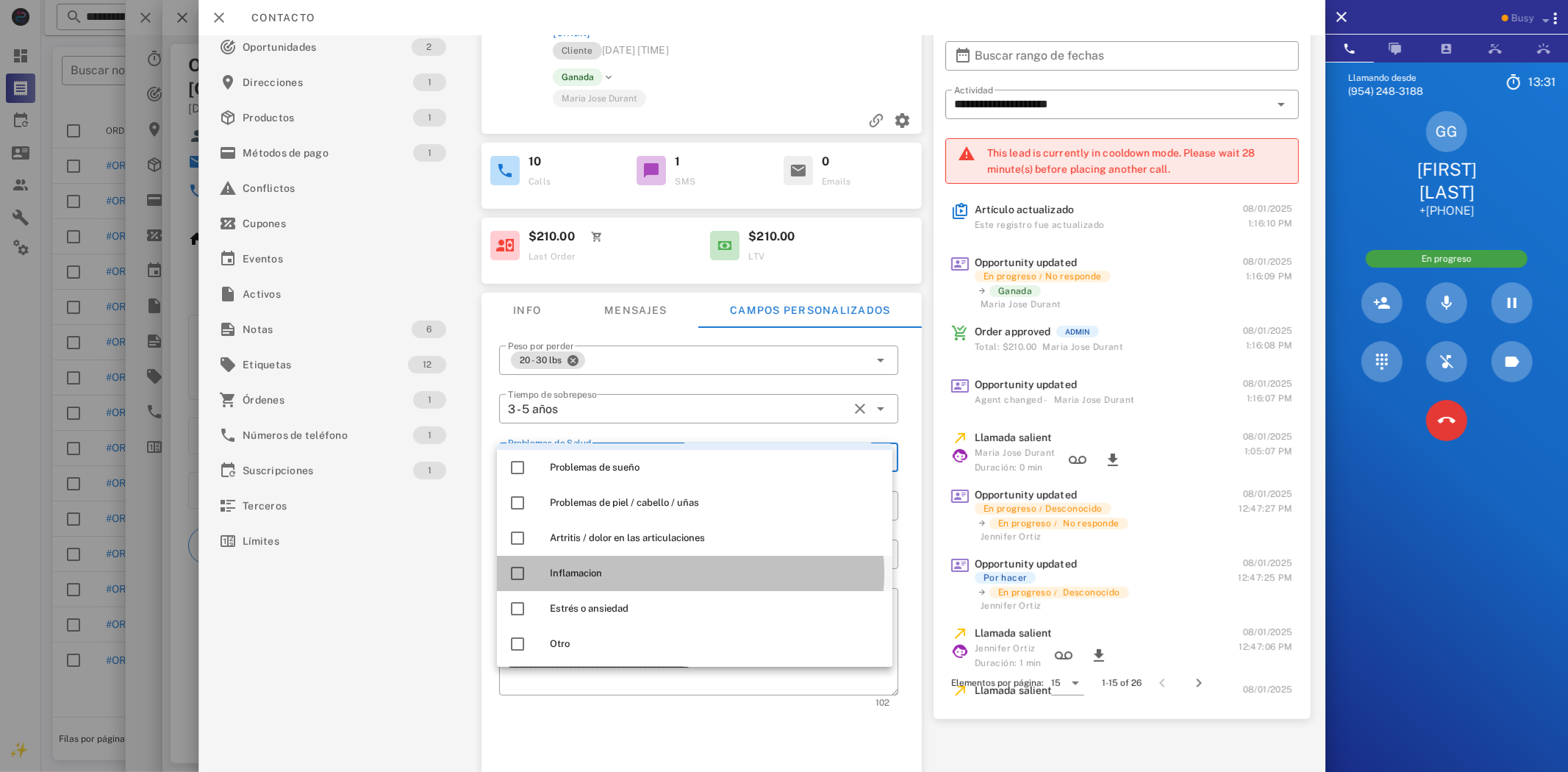 drag, startPoint x: 634, startPoint y: 563, endPoint x: 619, endPoint y: 698, distance: 135.83078 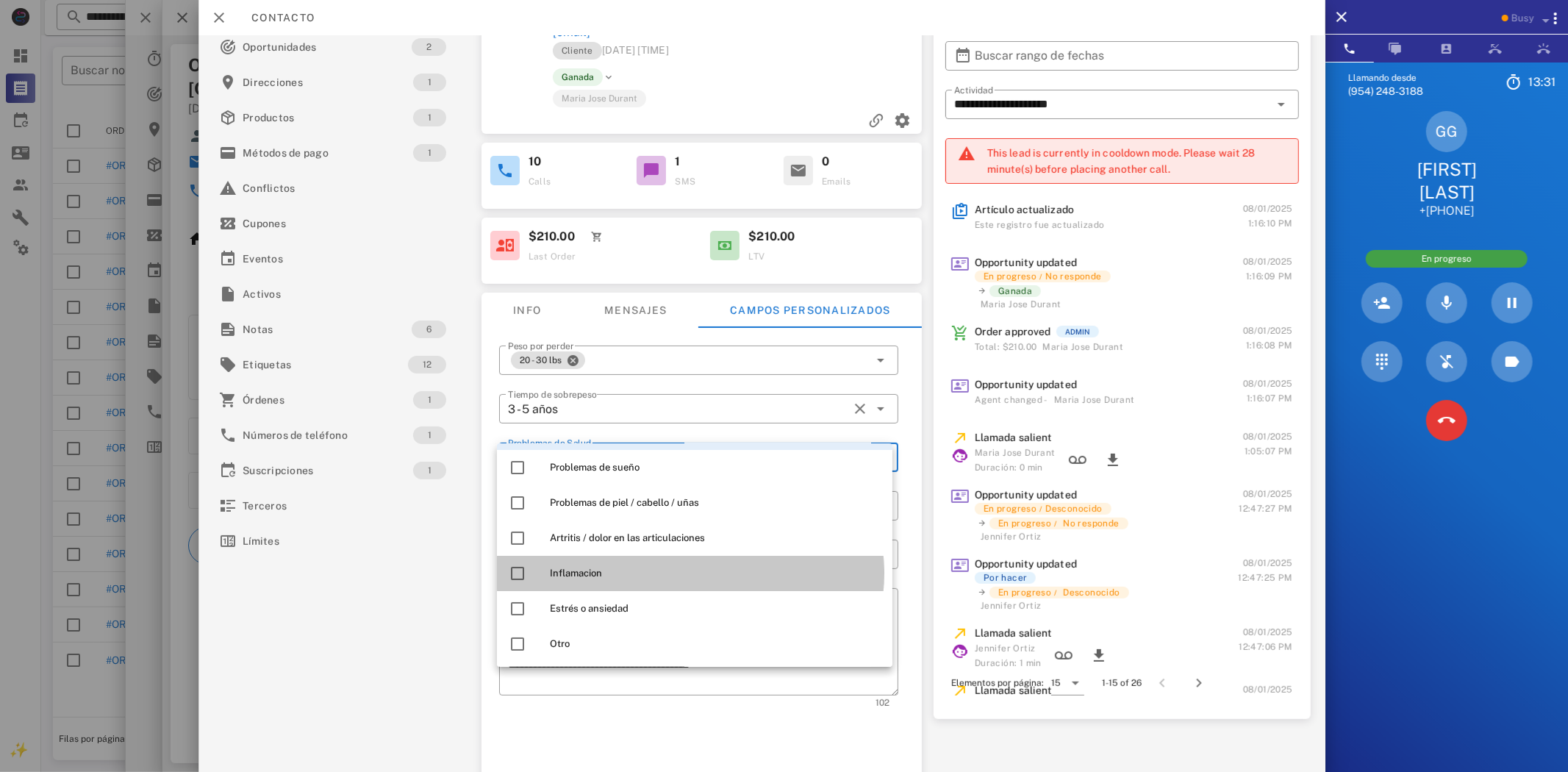 click on "Inflamacion" at bounding box center [715, 573] 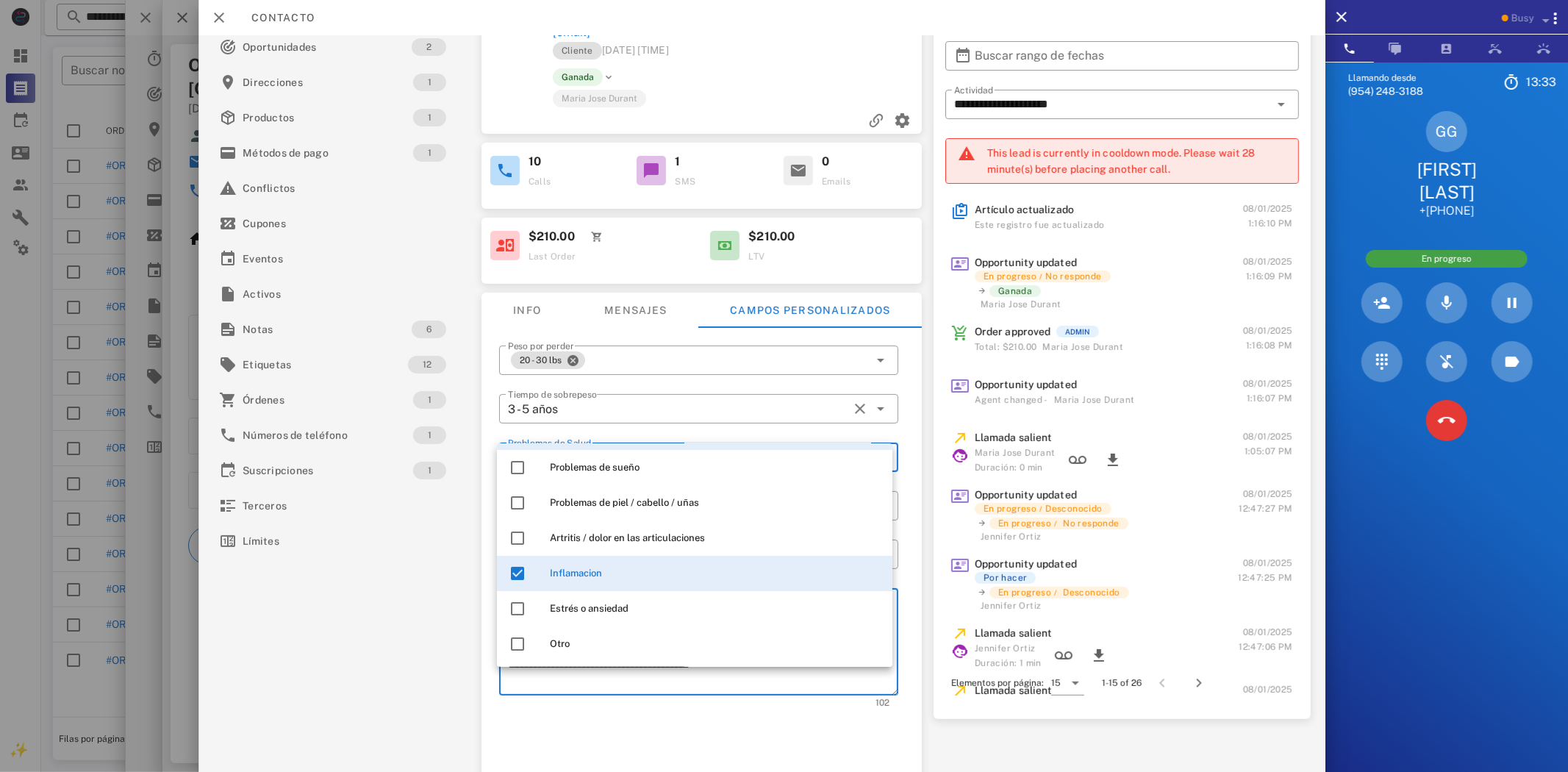 click on "**********" at bounding box center [703, 644] 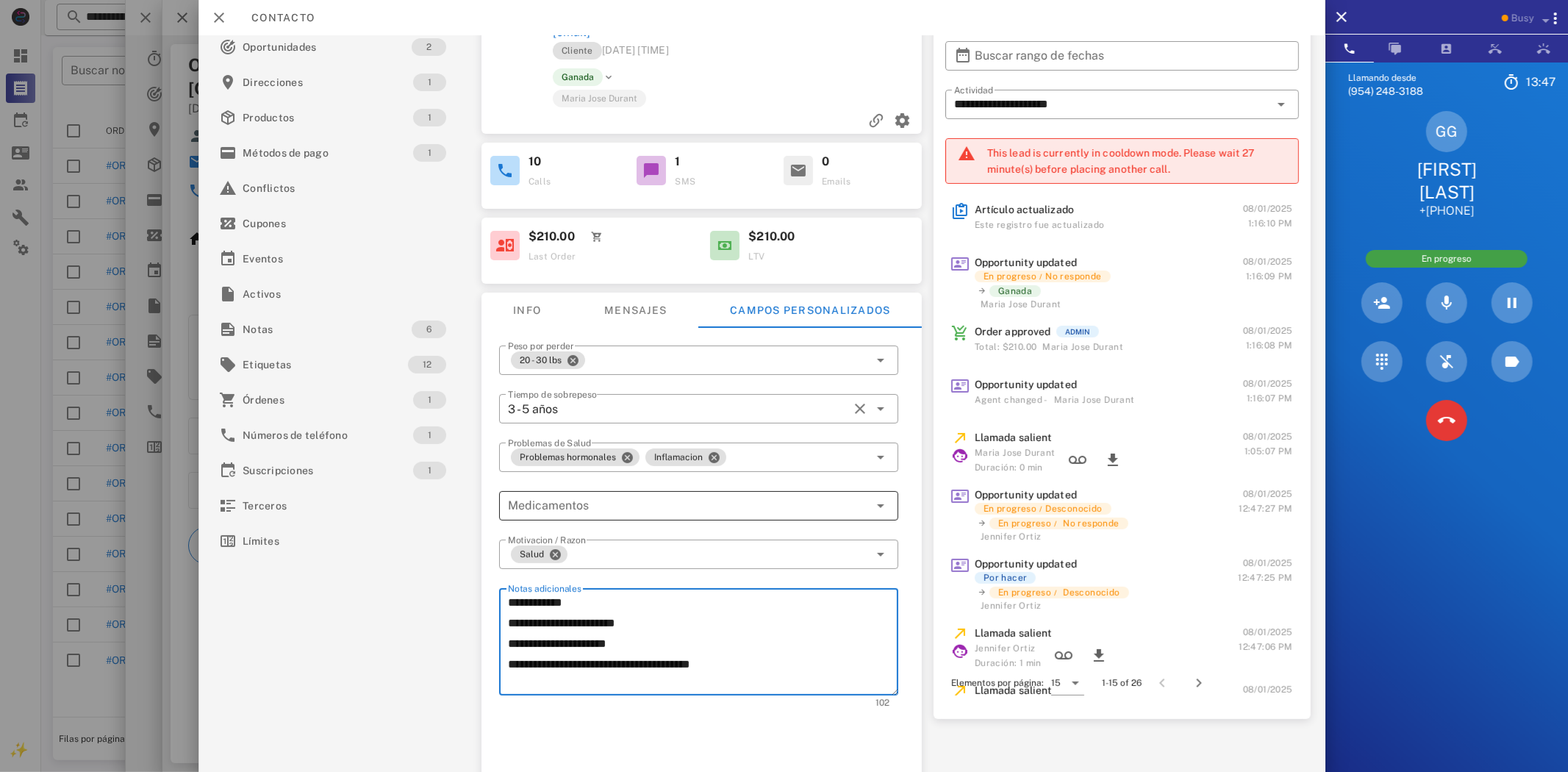 click at bounding box center [688, 506] 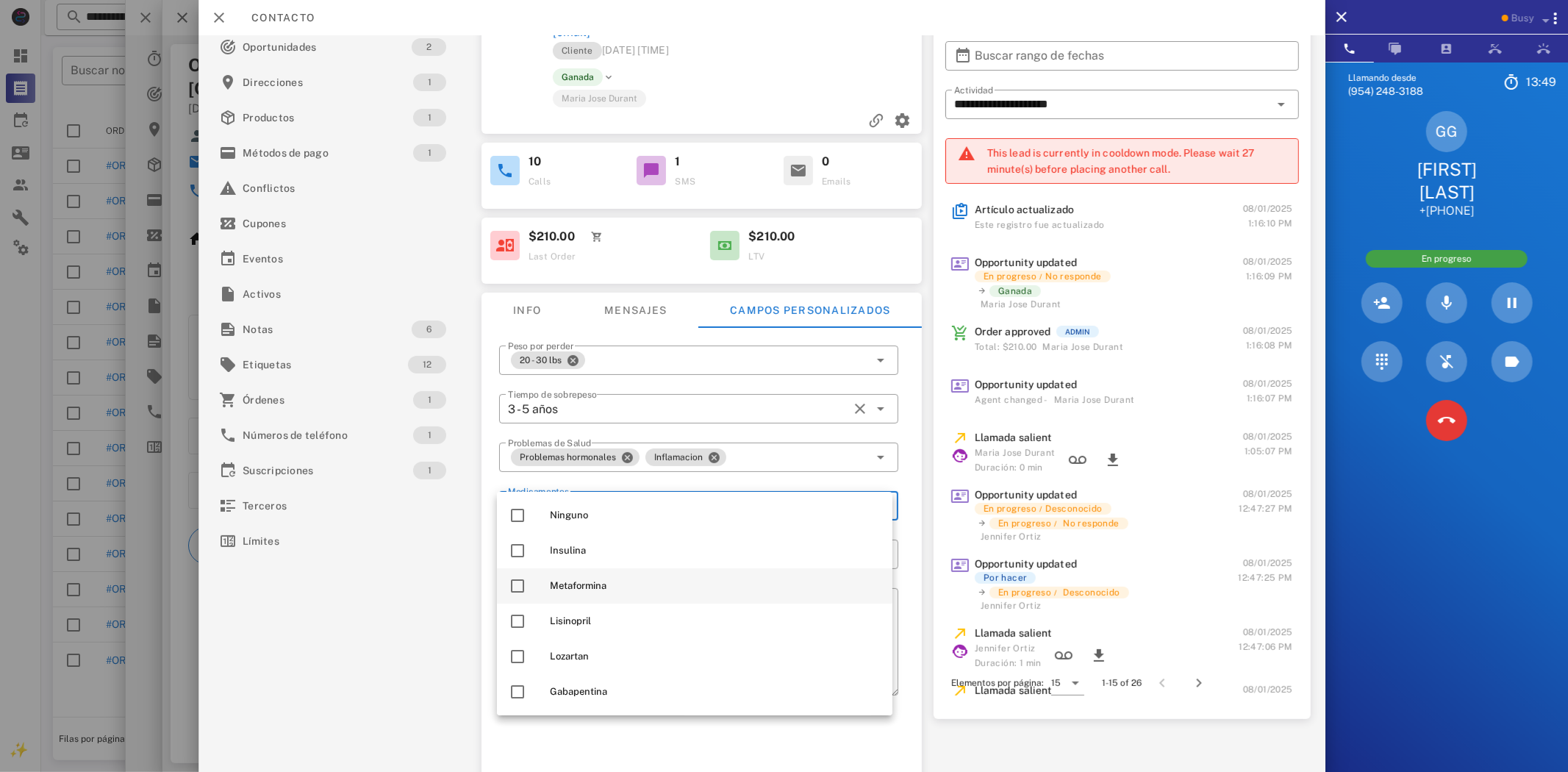 scroll, scrollTop: 35, scrollLeft: 0, axis: vertical 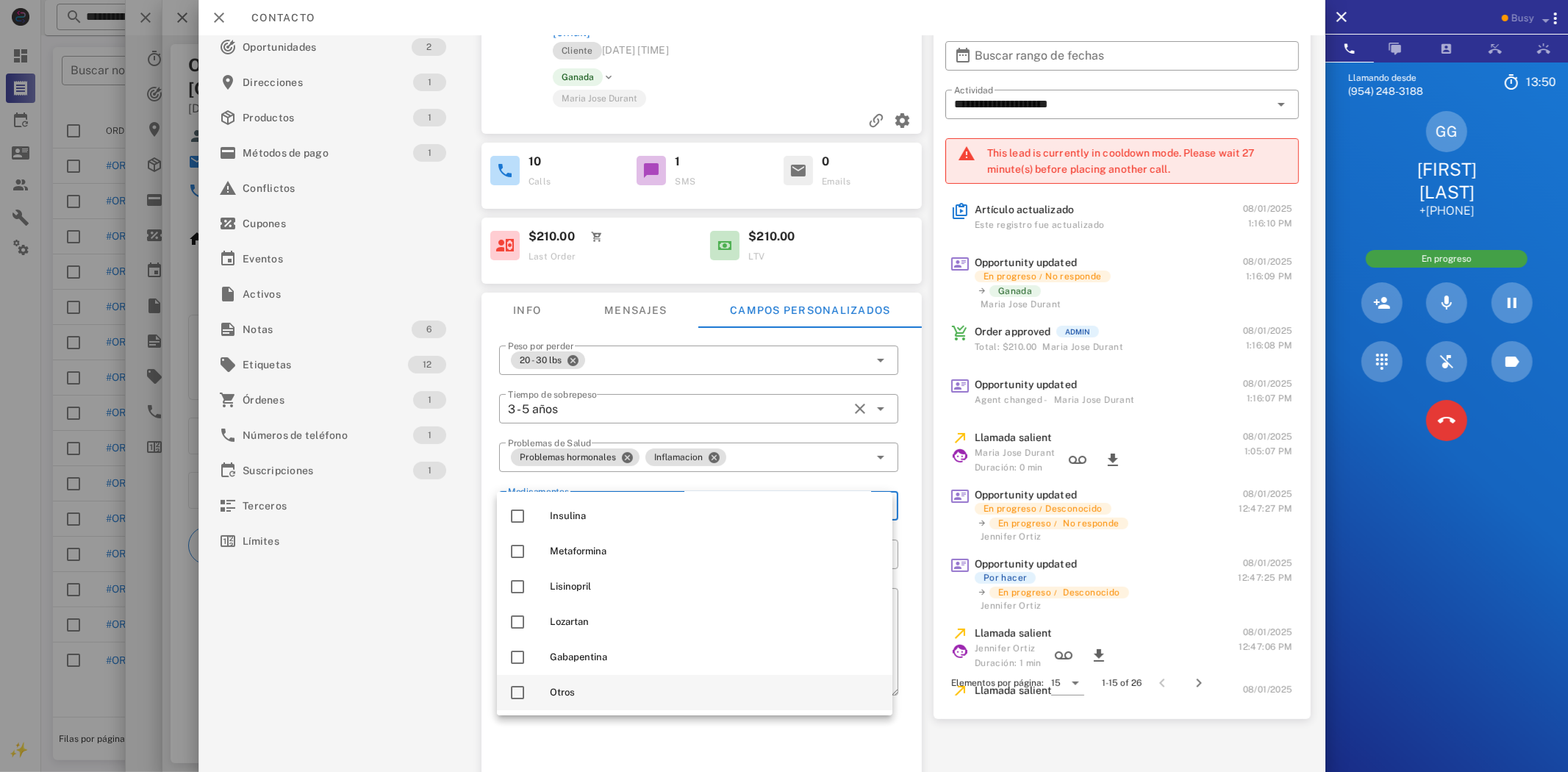 click on "Otros" at bounding box center (695, 693) 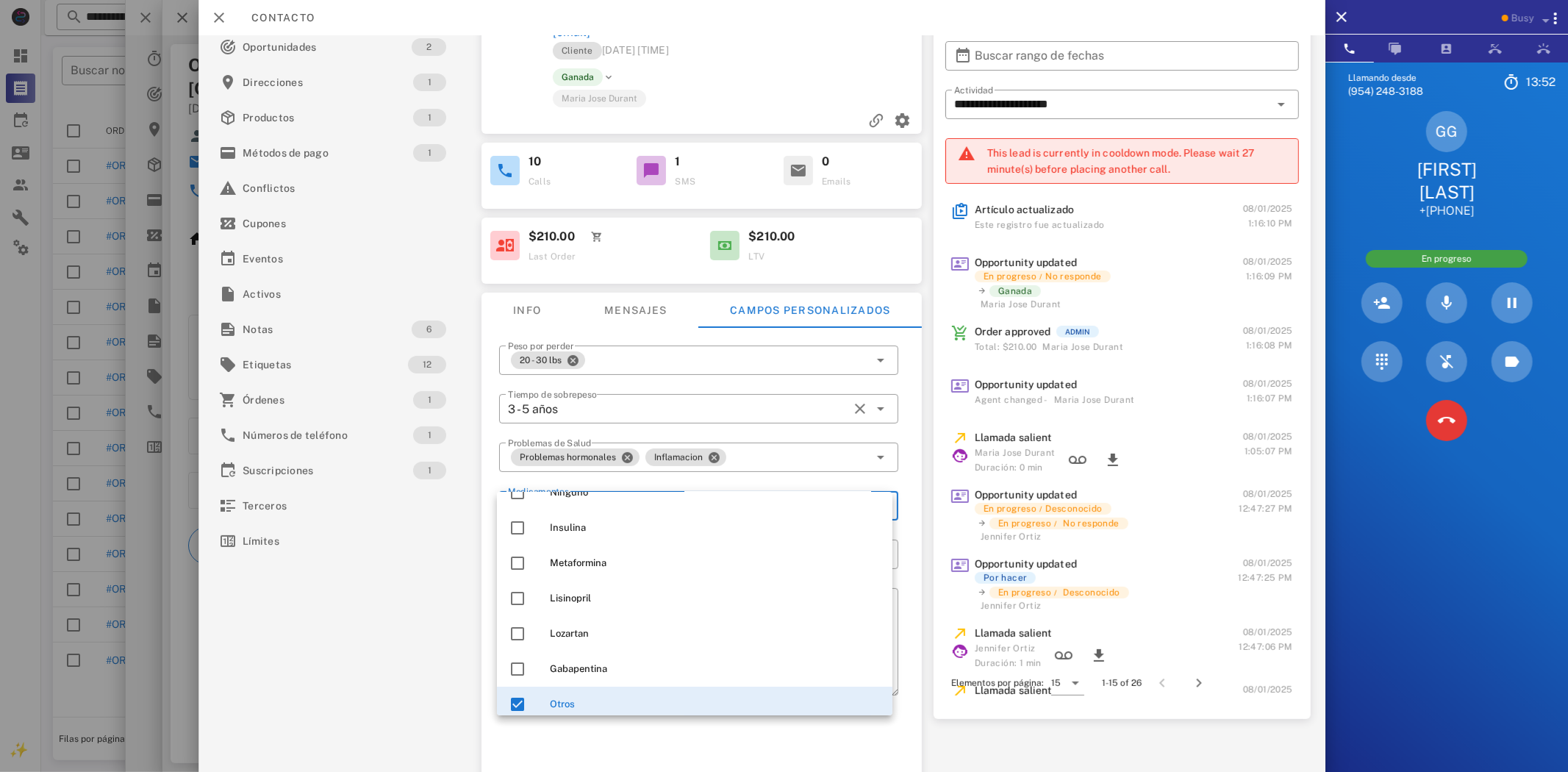 scroll, scrollTop: 35, scrollLeft: 0, axis: vertical 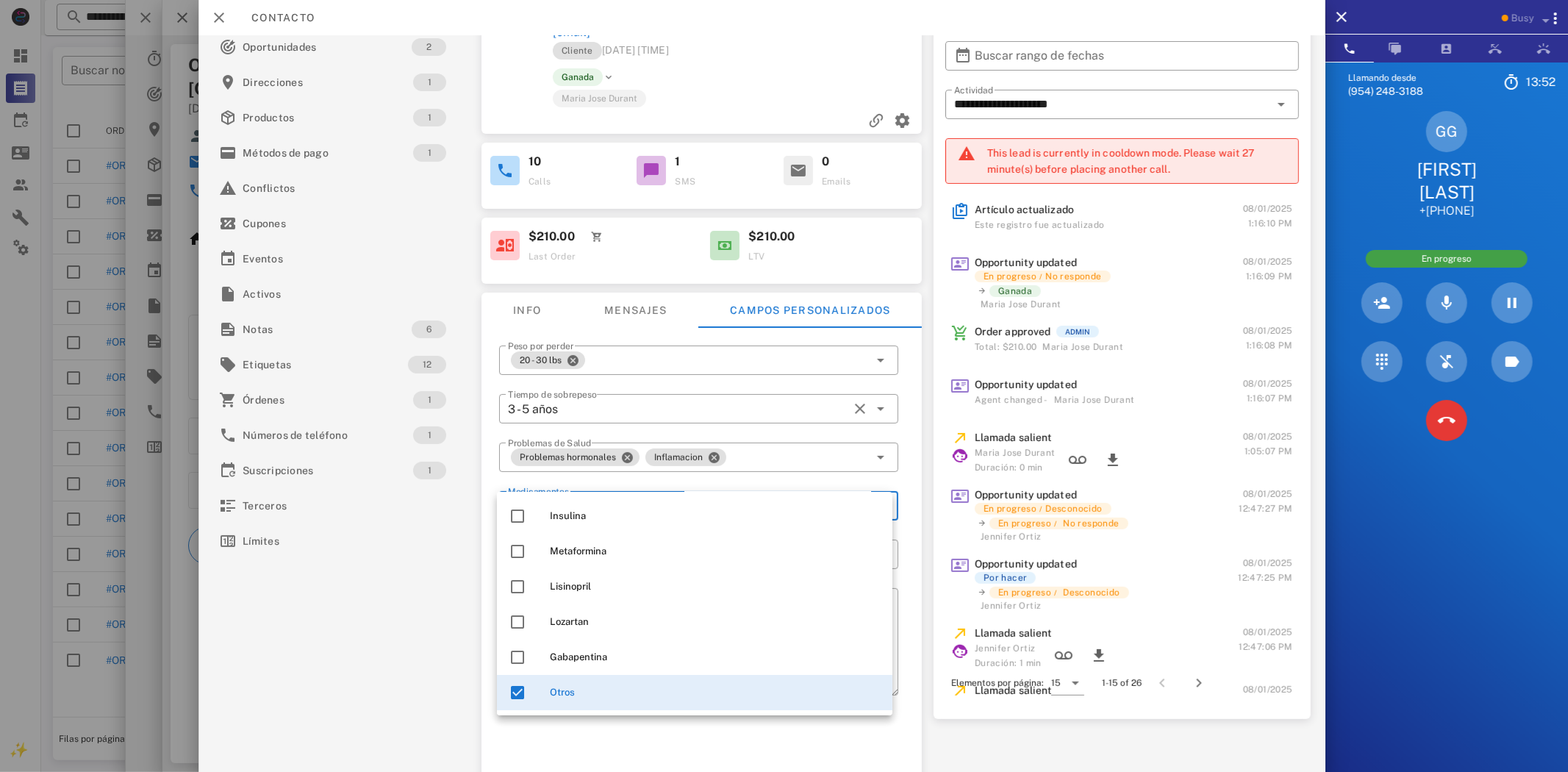 click on "**********" at bounding box center (701, 571) 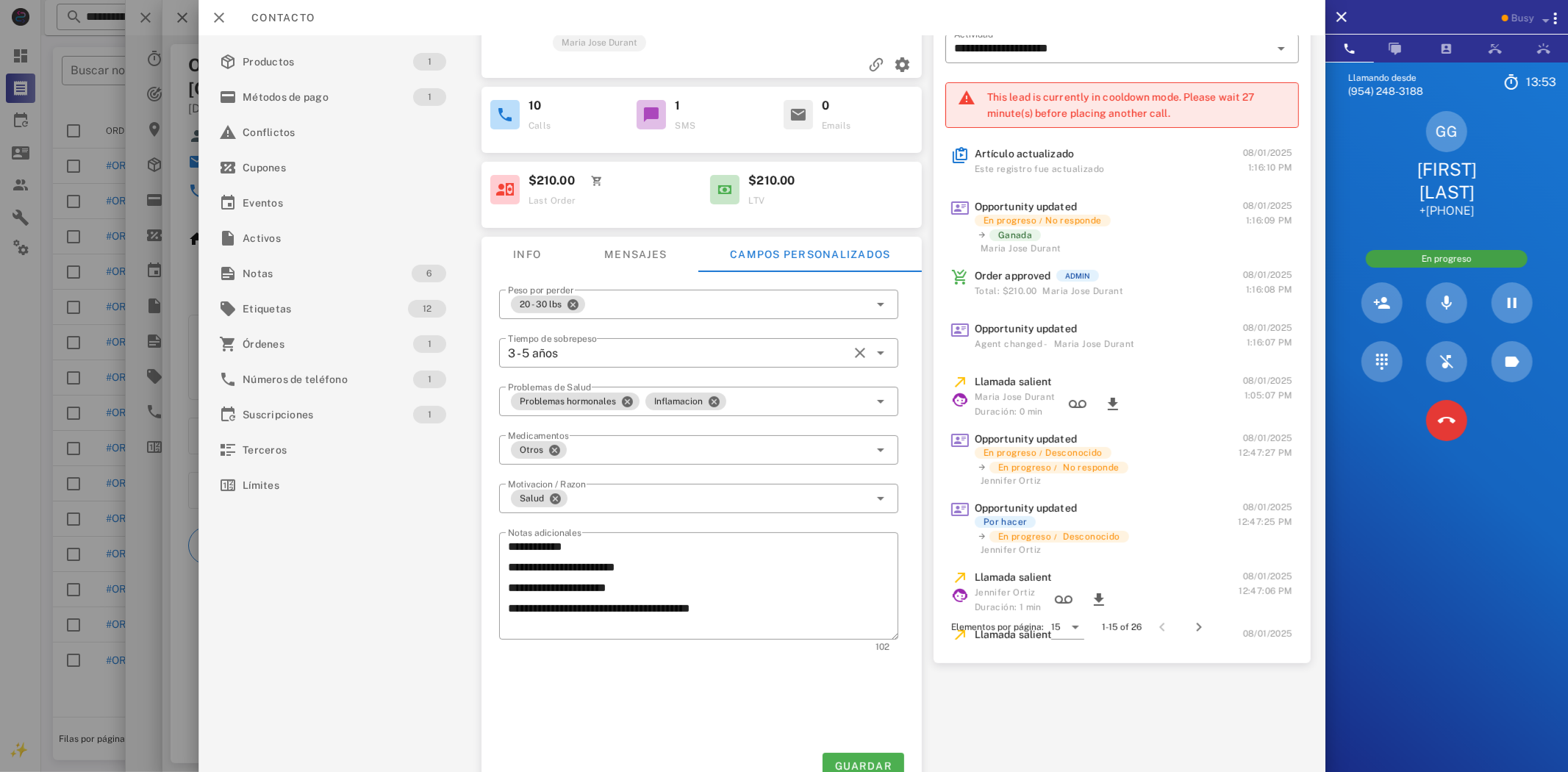 scroll, scrollTop: 129, scrollLeft: 0, axis: vertical 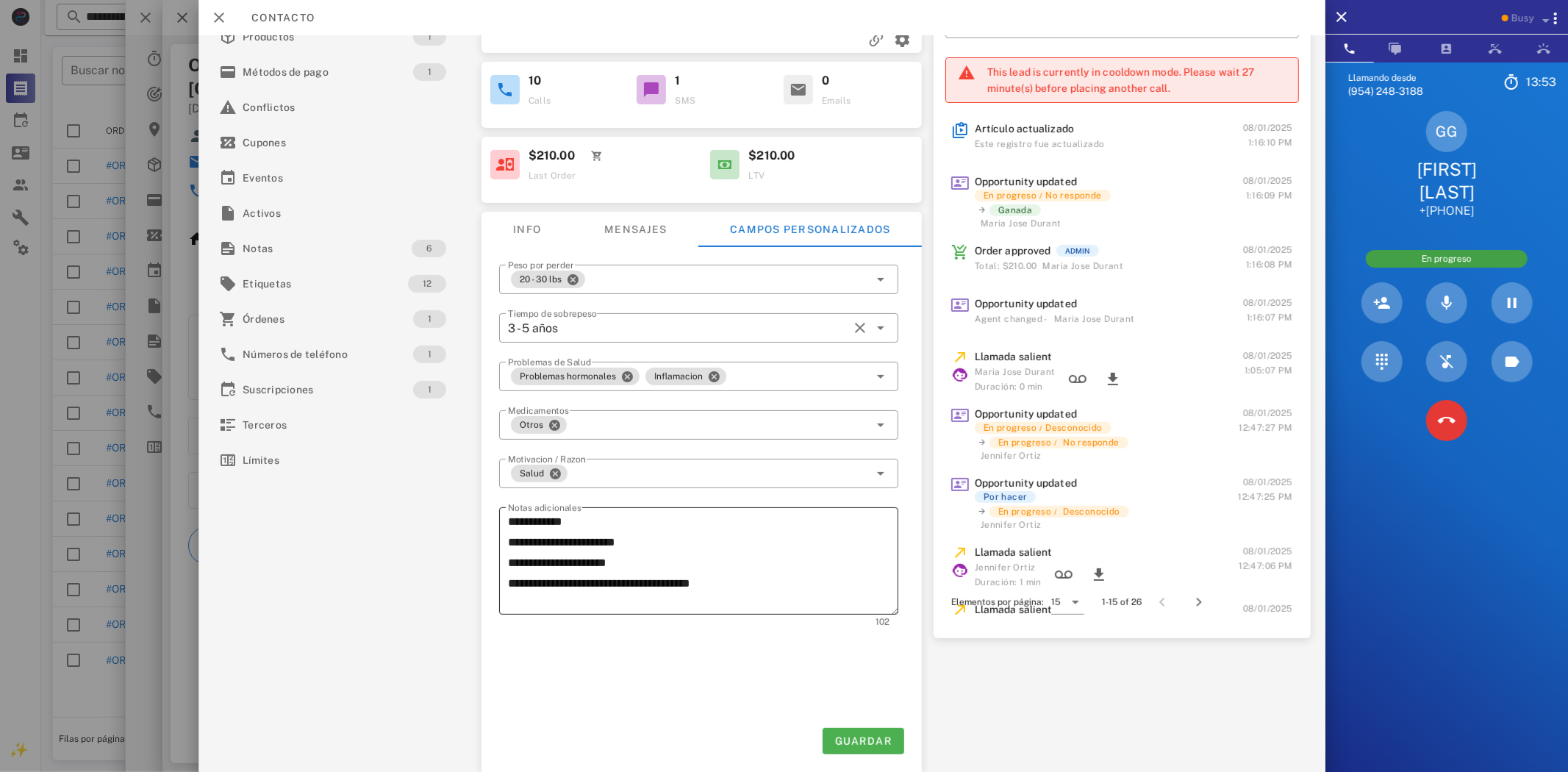 click on "**********" at bounding box center [703, 563] 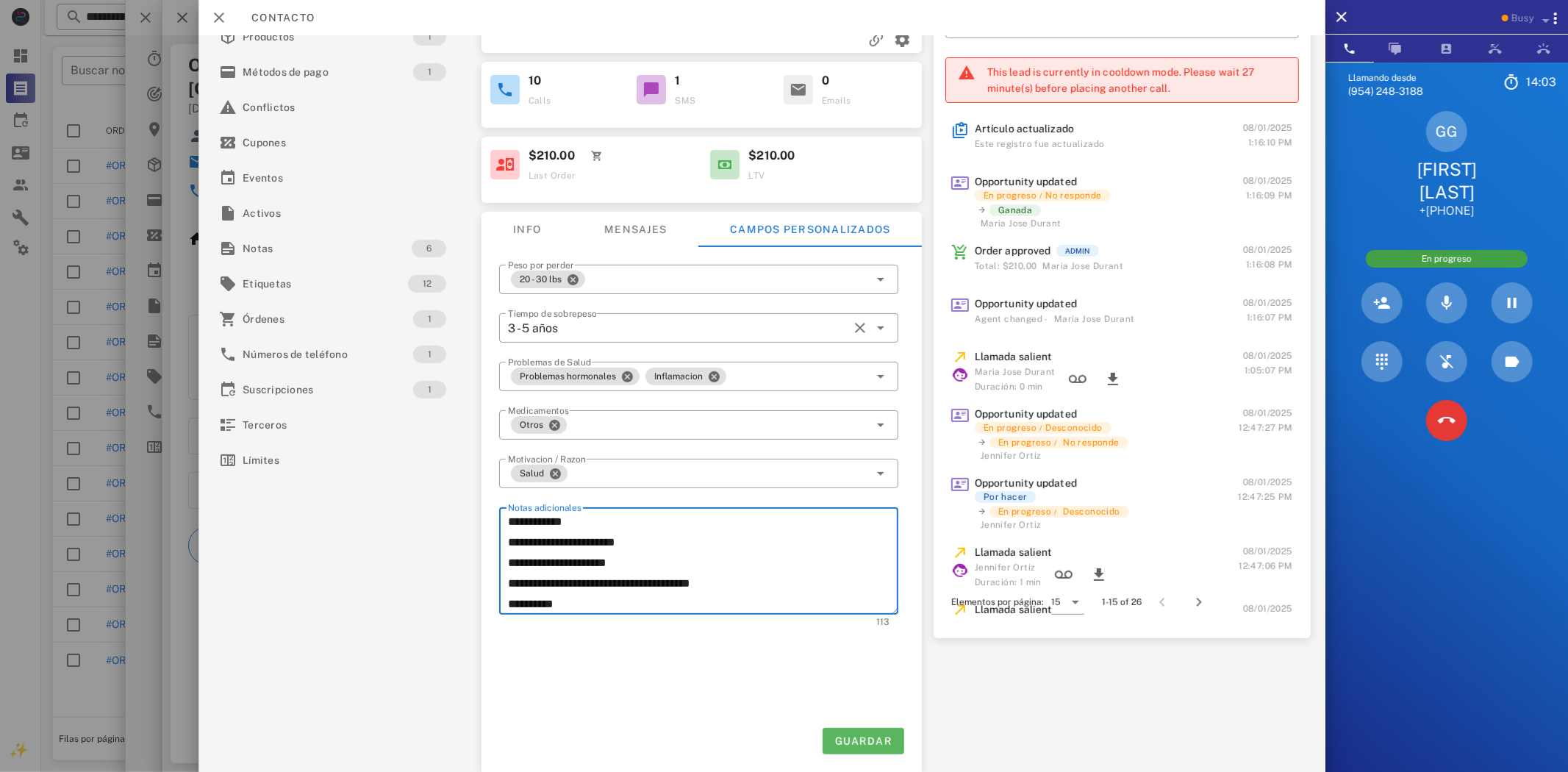 type on "**********" 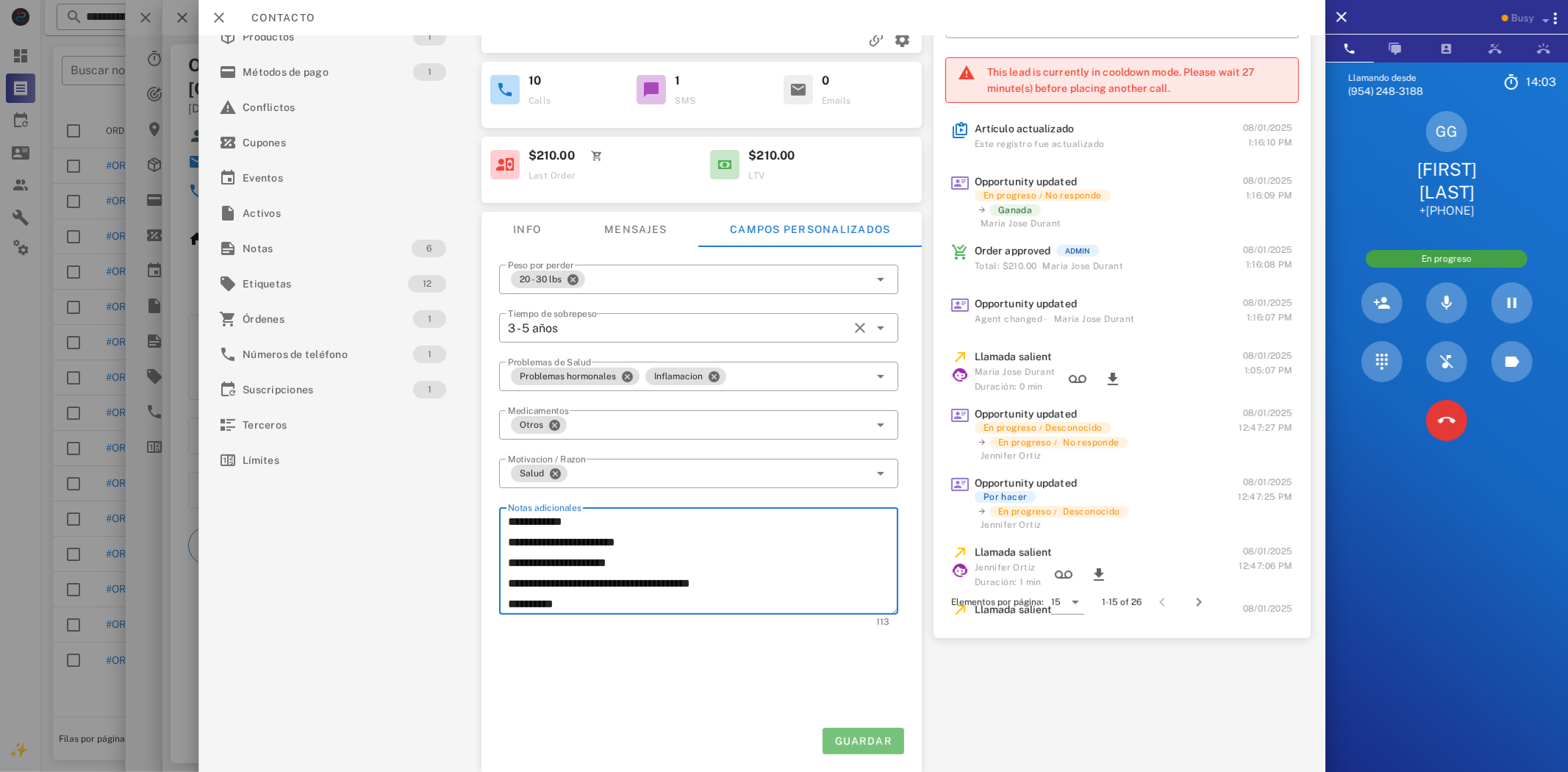 click on "Guardar" at bounding box center (863, 741) 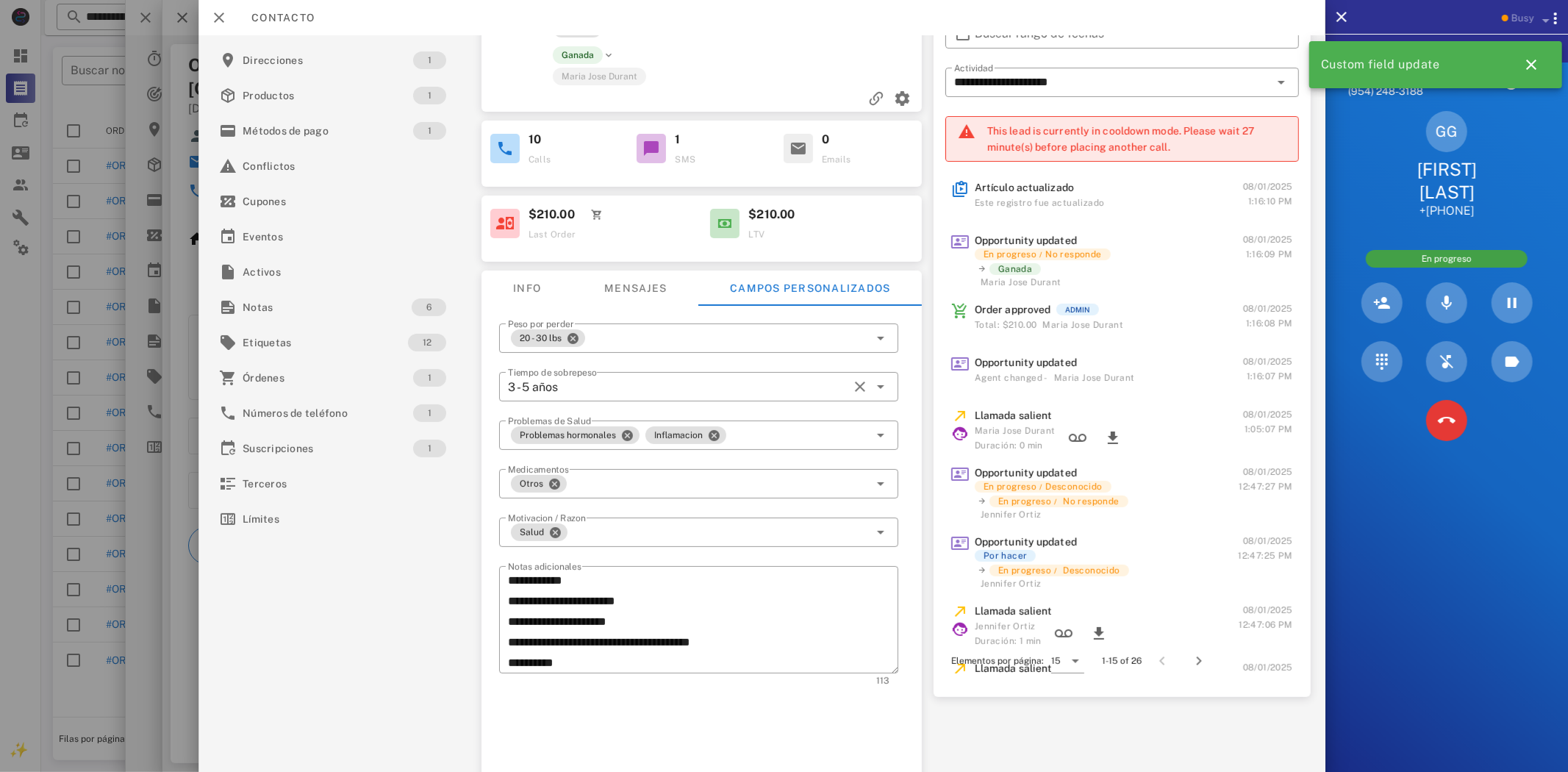 scroll, scrollTop: 0, scrollLeft: 0, axis: both 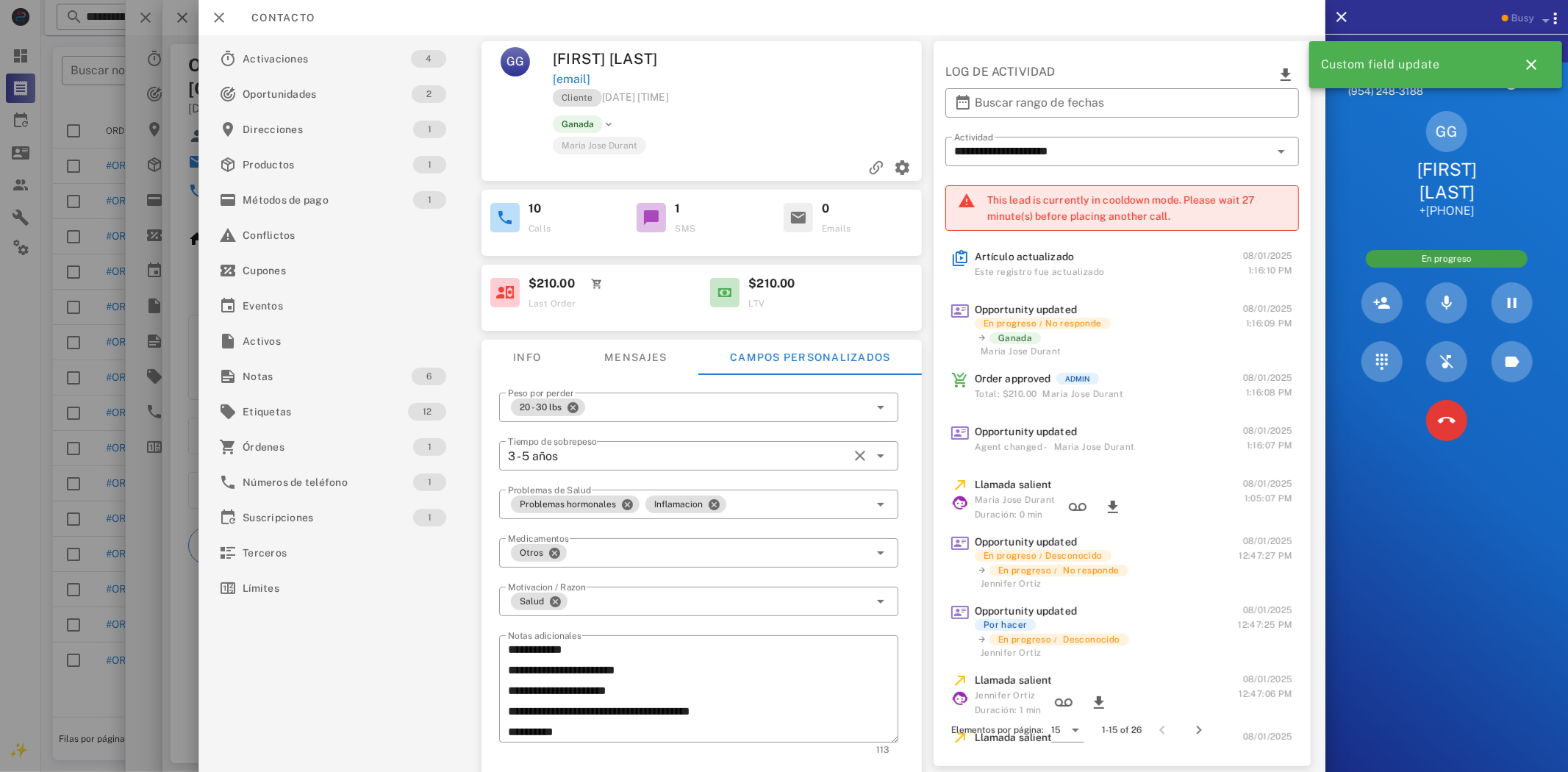 drag, startPoint x: 665, startPoint y: 76, endPoint x: 554, endPoint y: 78, distance: 111.01802 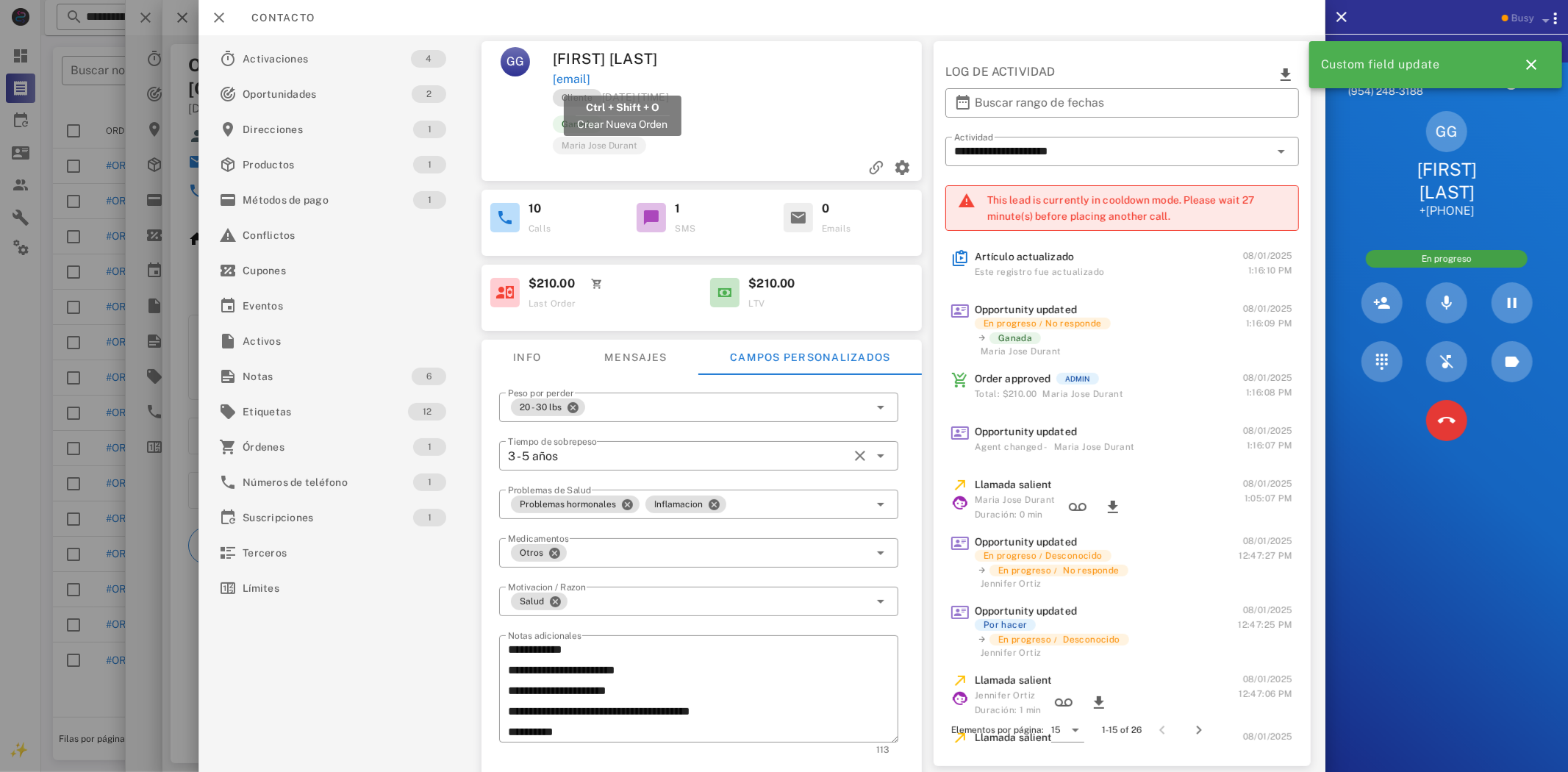 copy on "[EMAIL]" 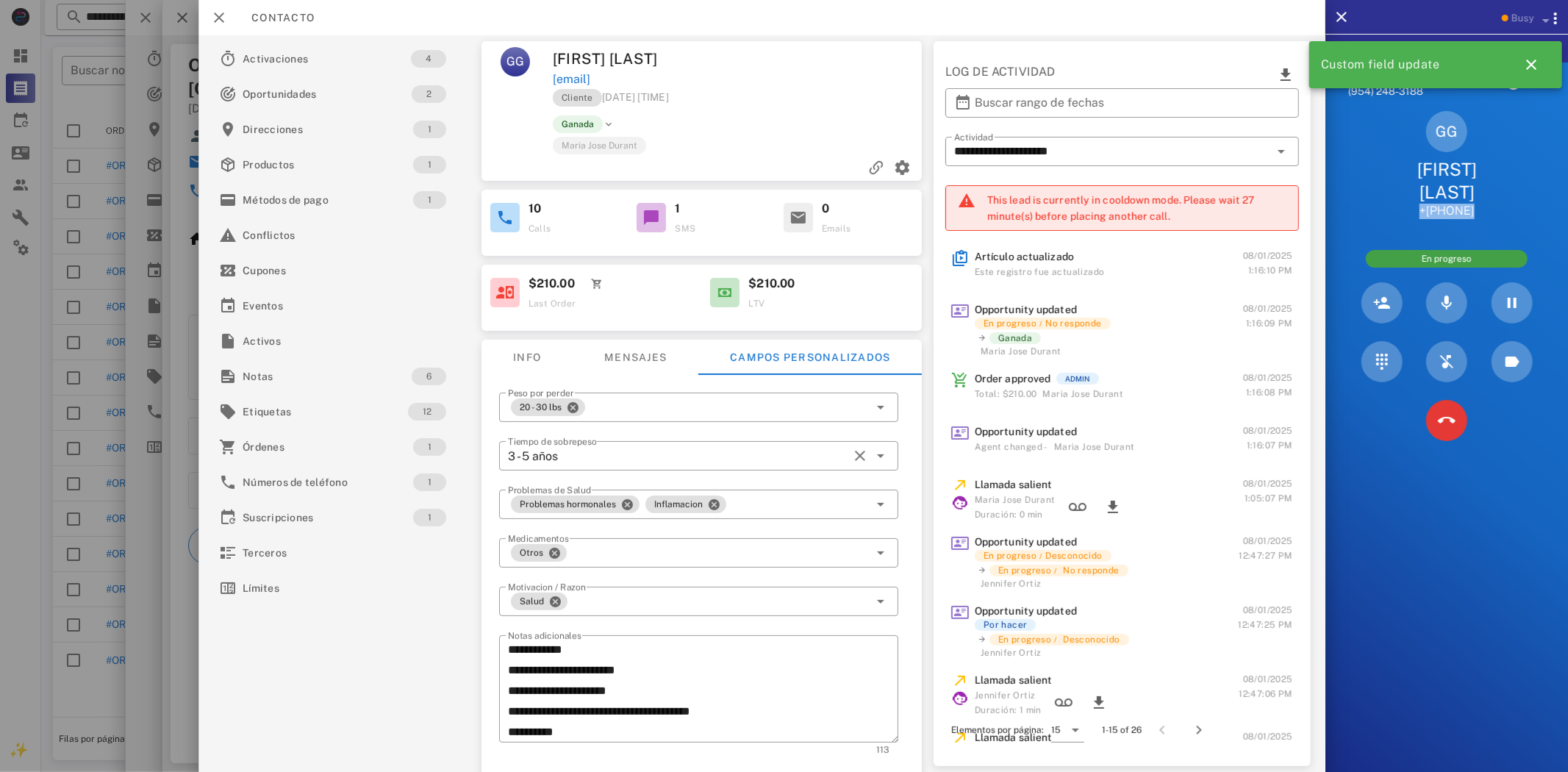 drag, startPoint x: 1405, startPoint y: 207, endPoint x: 1494, endPoint y: 224, distance: 90.60905 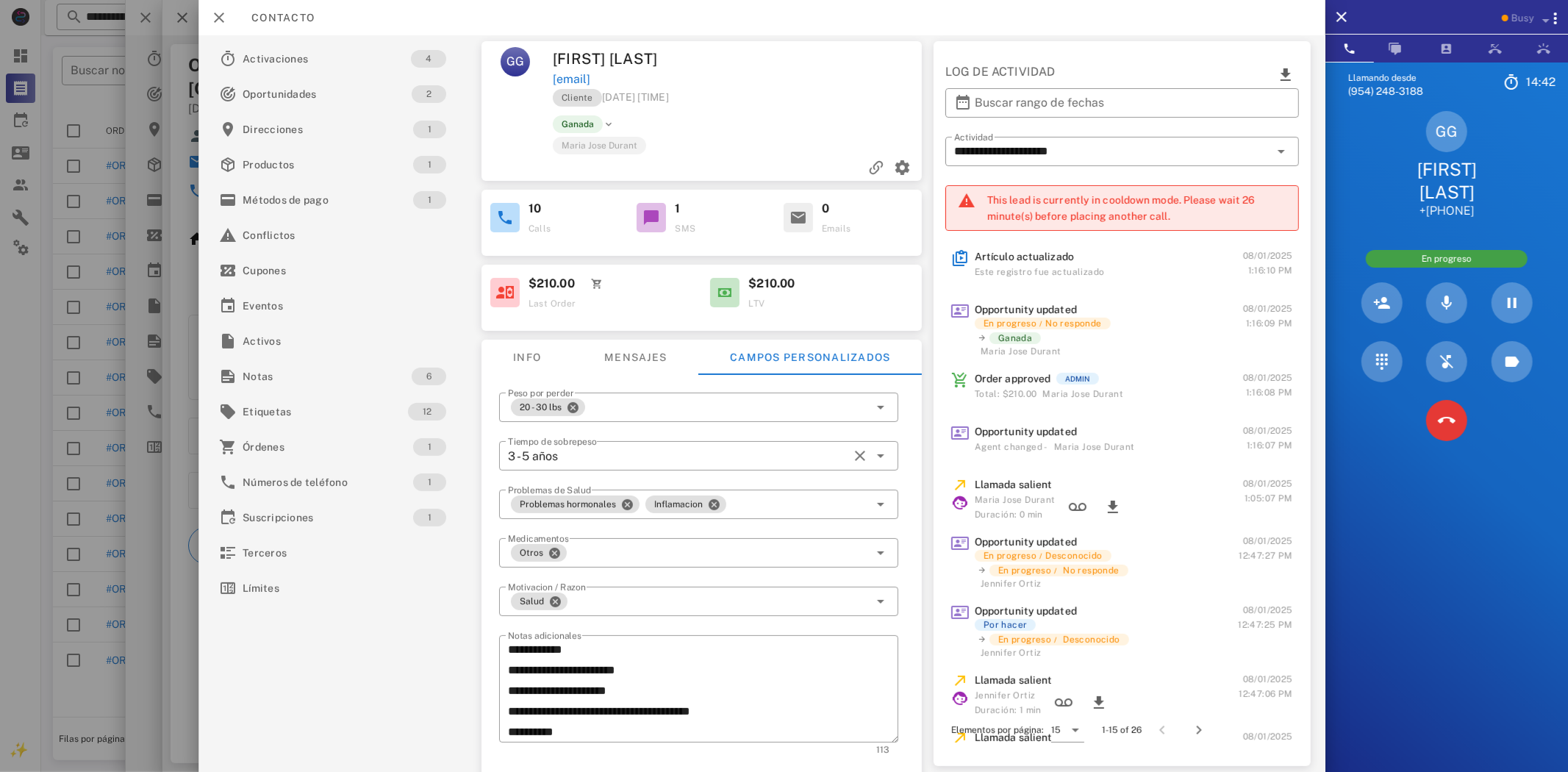 click on "Contacto" at bounding box center [762, 18] 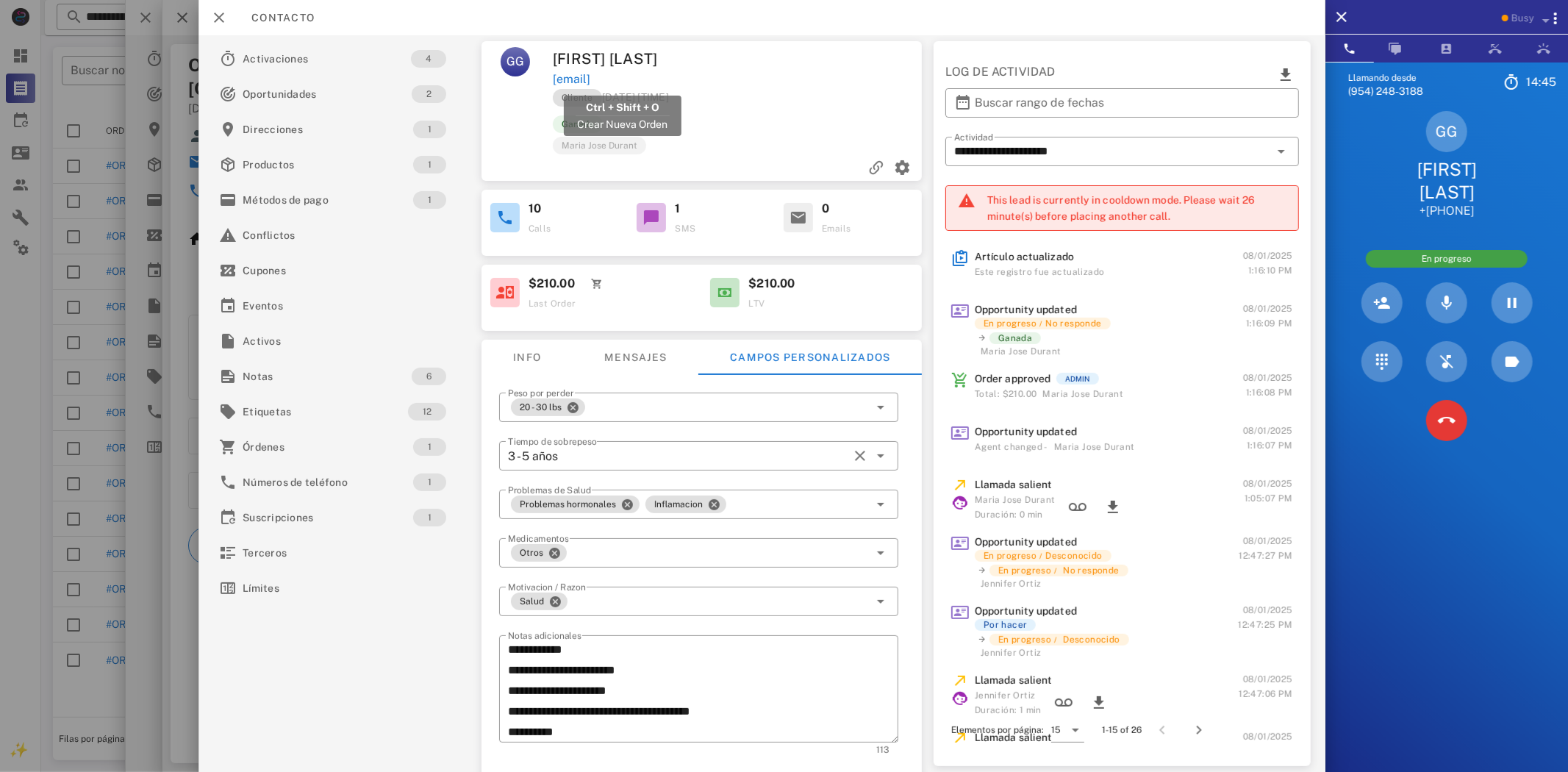 drag, startPoint x: 701, startPoint y: 75, endPoint x: 552, endPoint y: 84, distance: 149.27156 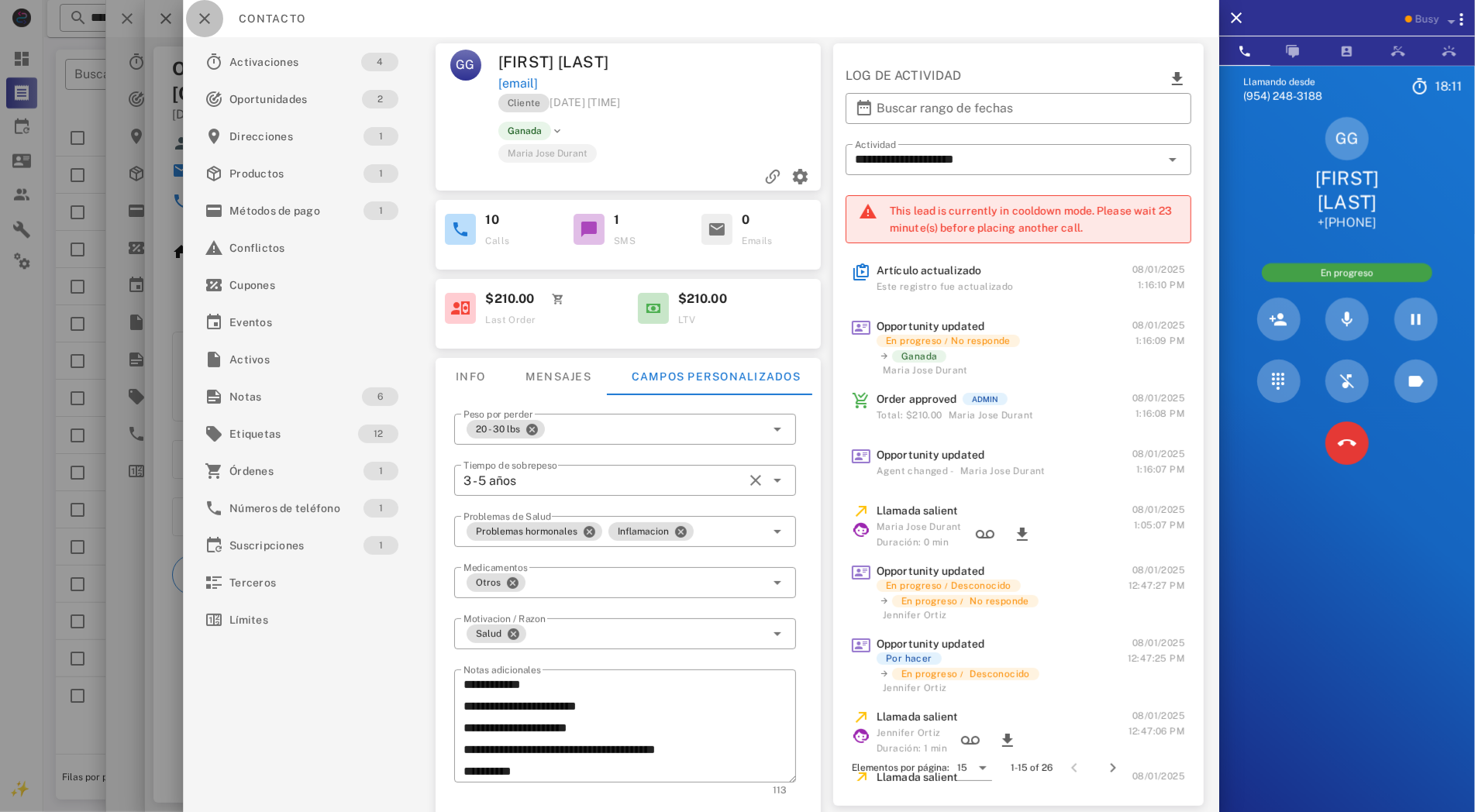 click at bounding box center [205, 19] 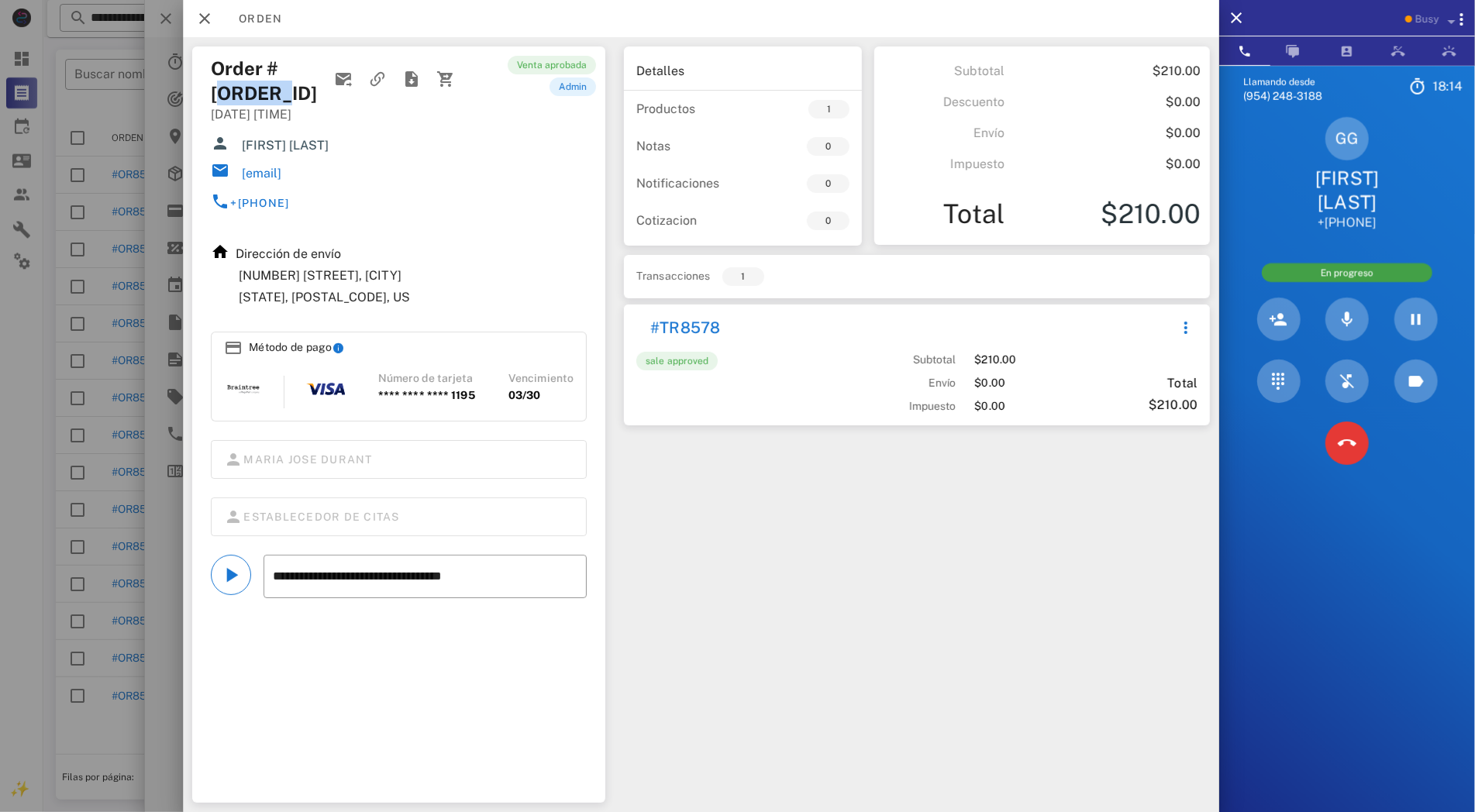 drag, startPoint x: 226, startPoint y: 90, endPoint x: 307, endPoint y: 84, distance: 81.221918 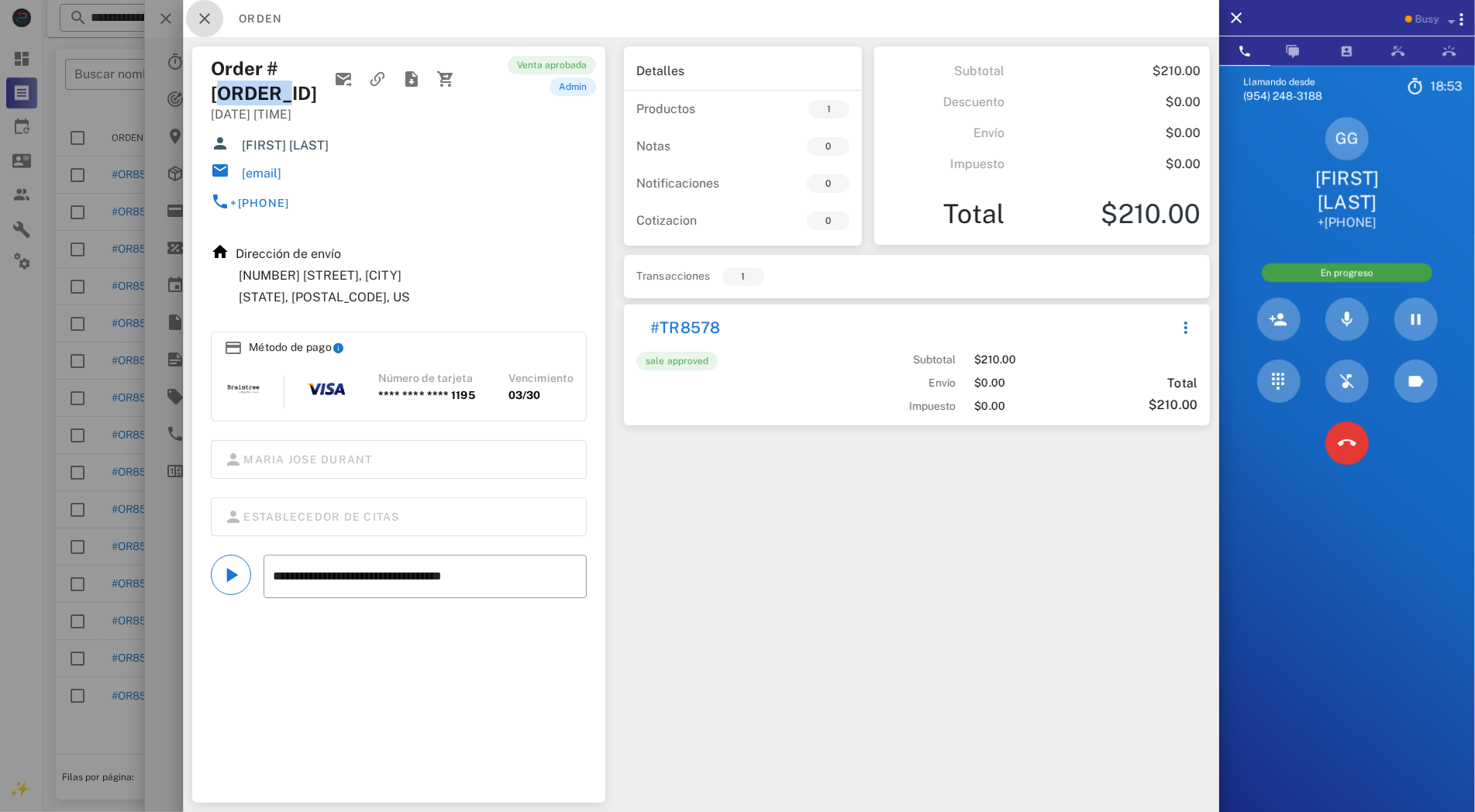 click at bounding box center [205, 19] 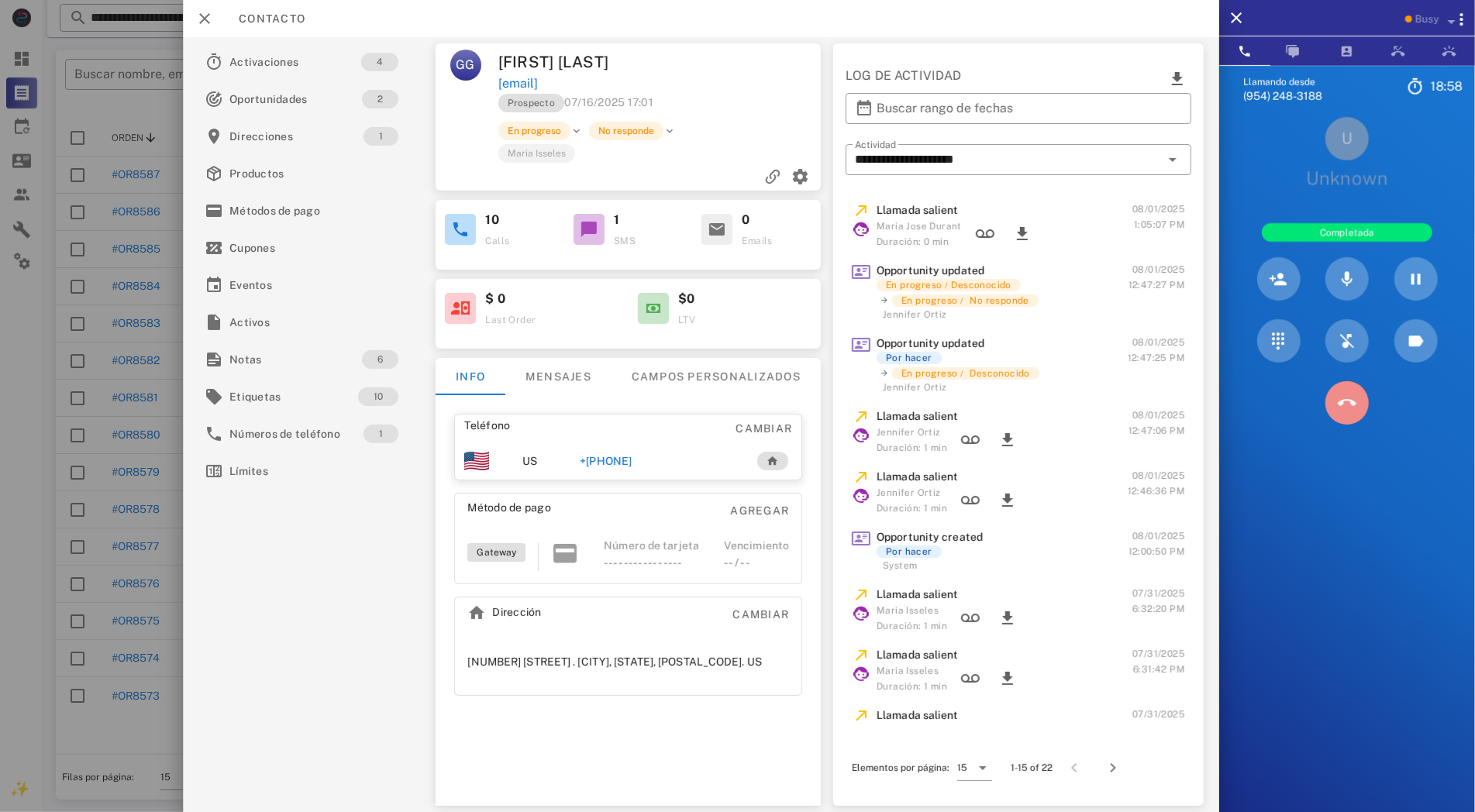 click at bounding box center (1347, 403) 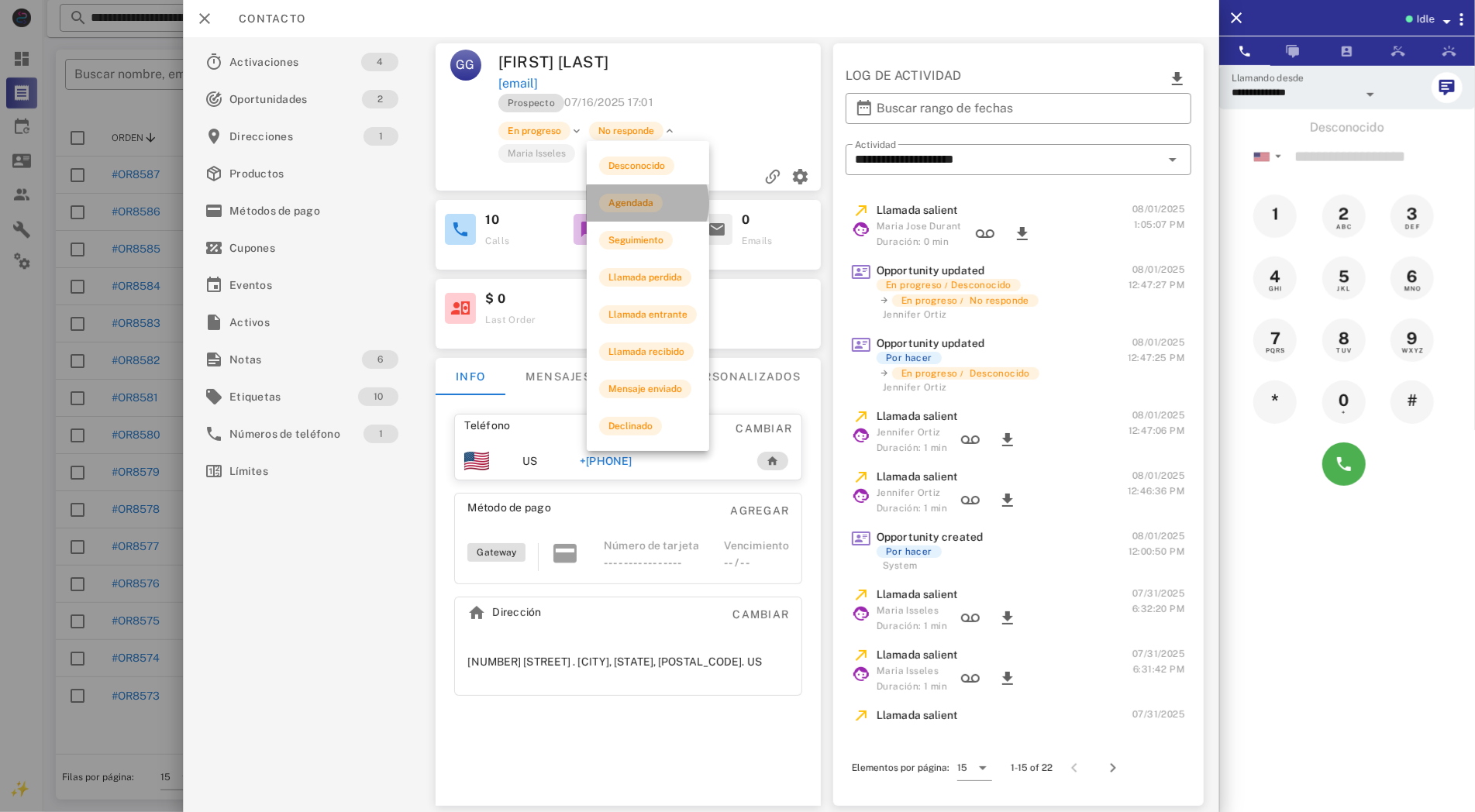 click on "Agendada" at bounding box center [631, 203] 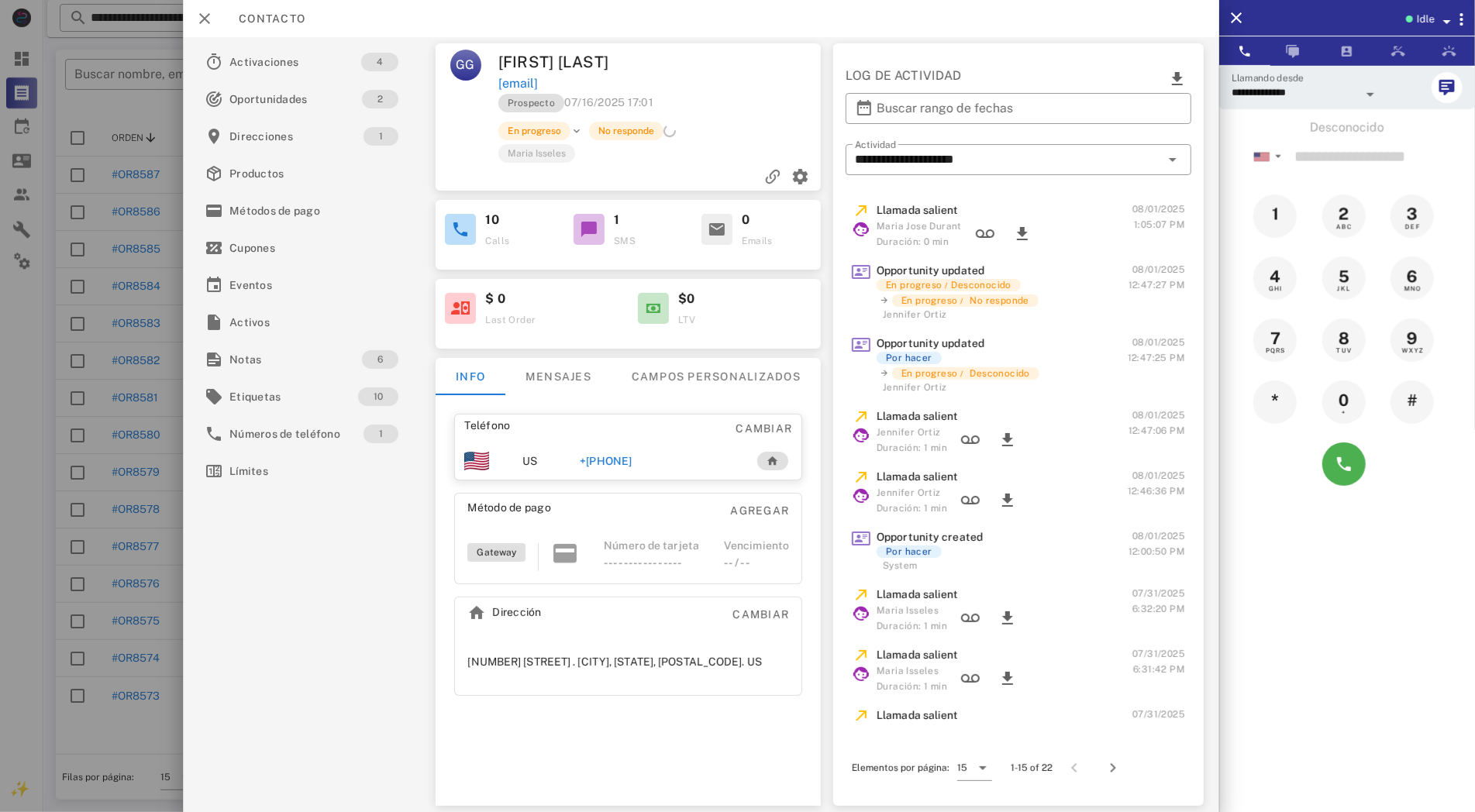 click on "Prospecto   [DATE] [TIME]" at bounding box center [661, 107] 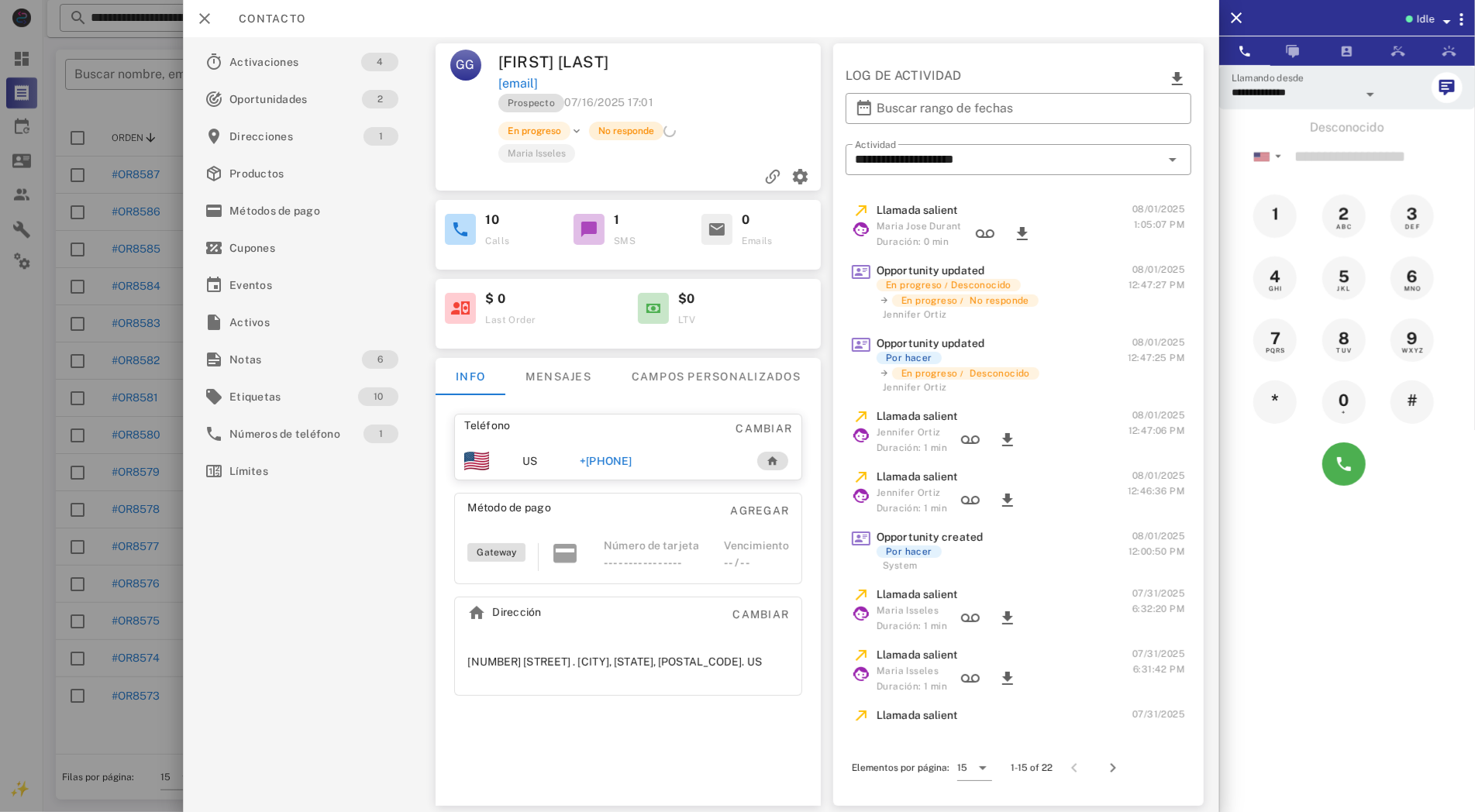 click on "No responde" at bounding box center (626, 131) 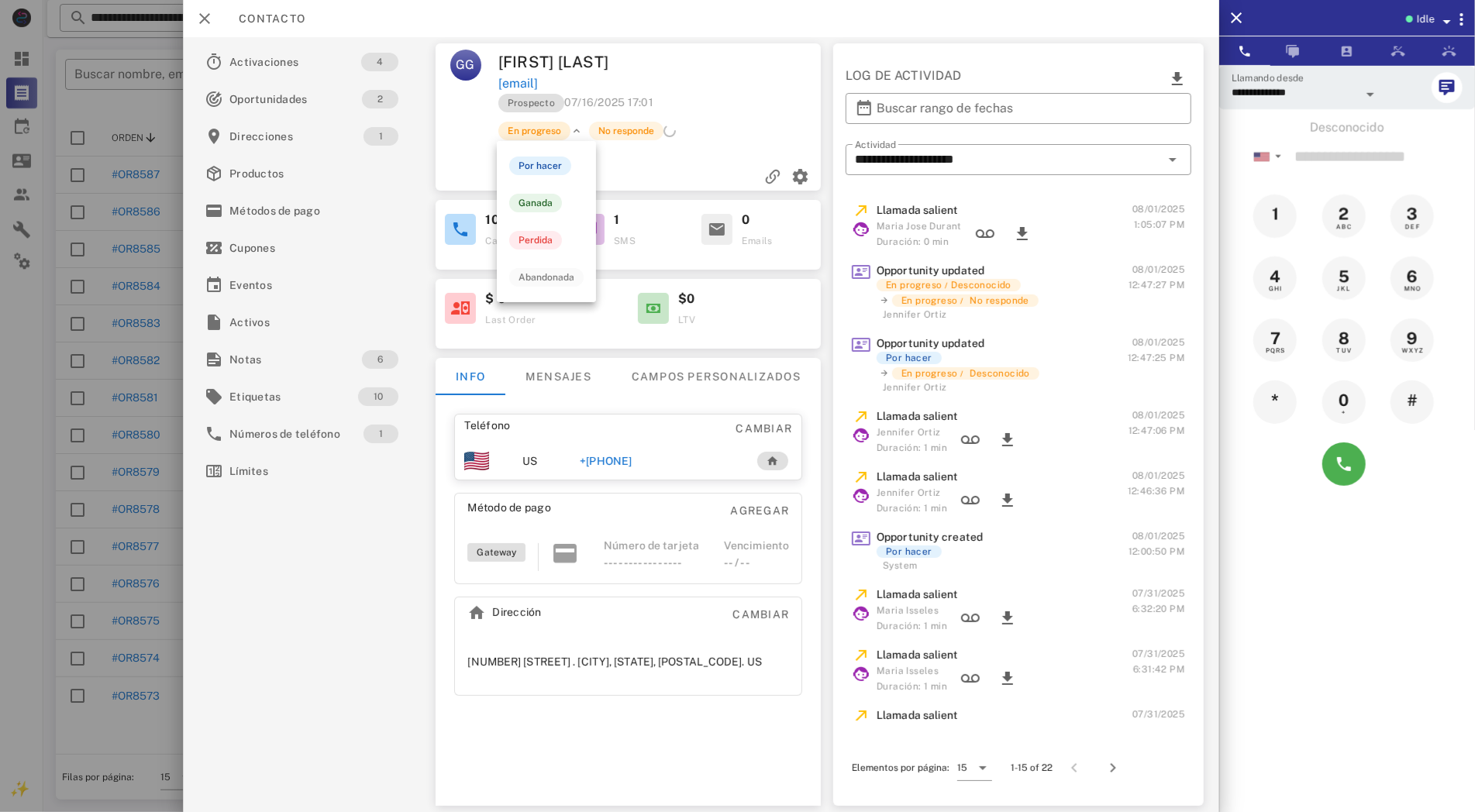 click on "En progreso" at bounding box center [534, 131] 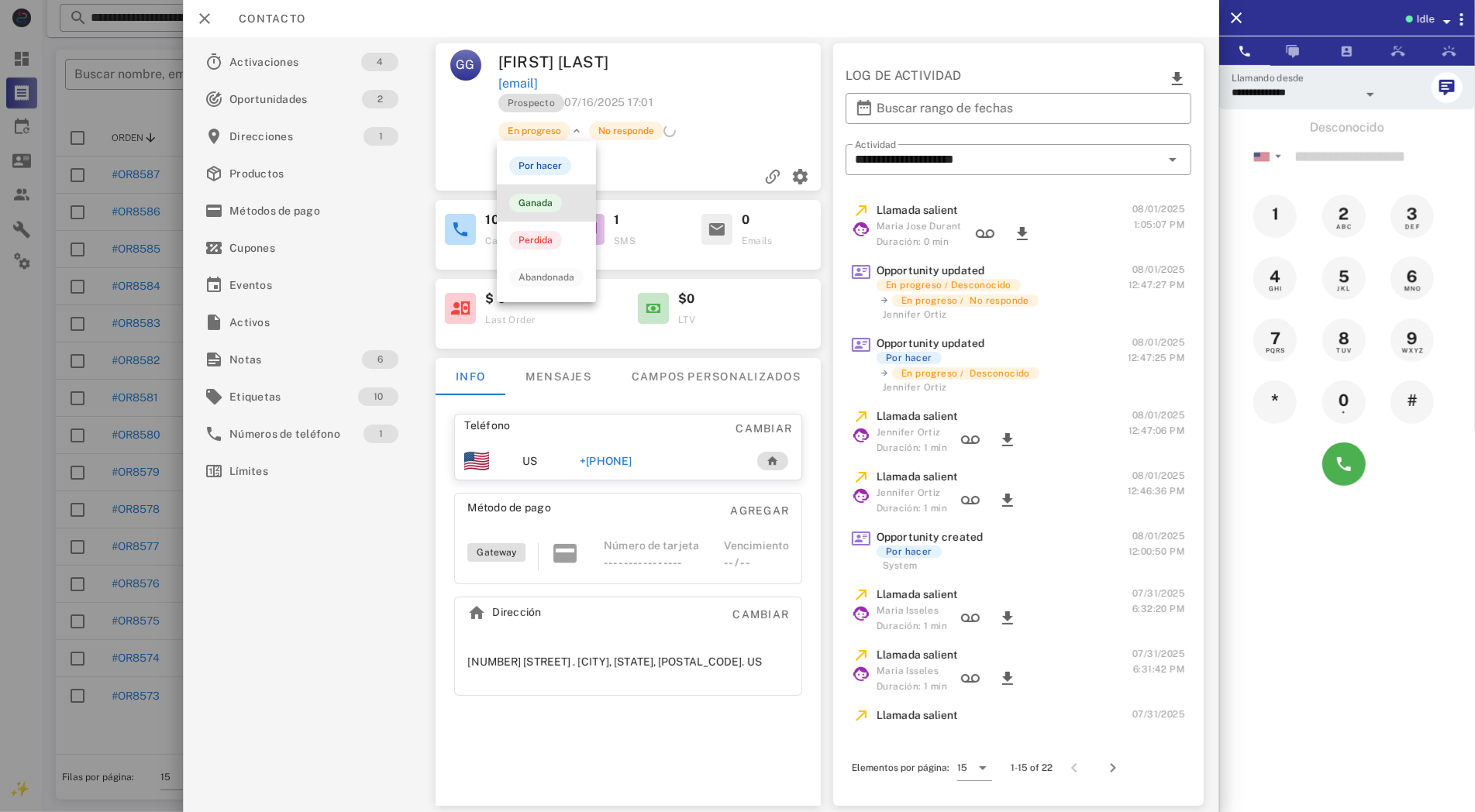 click on "Ganada" at bounding box center [546, 203] 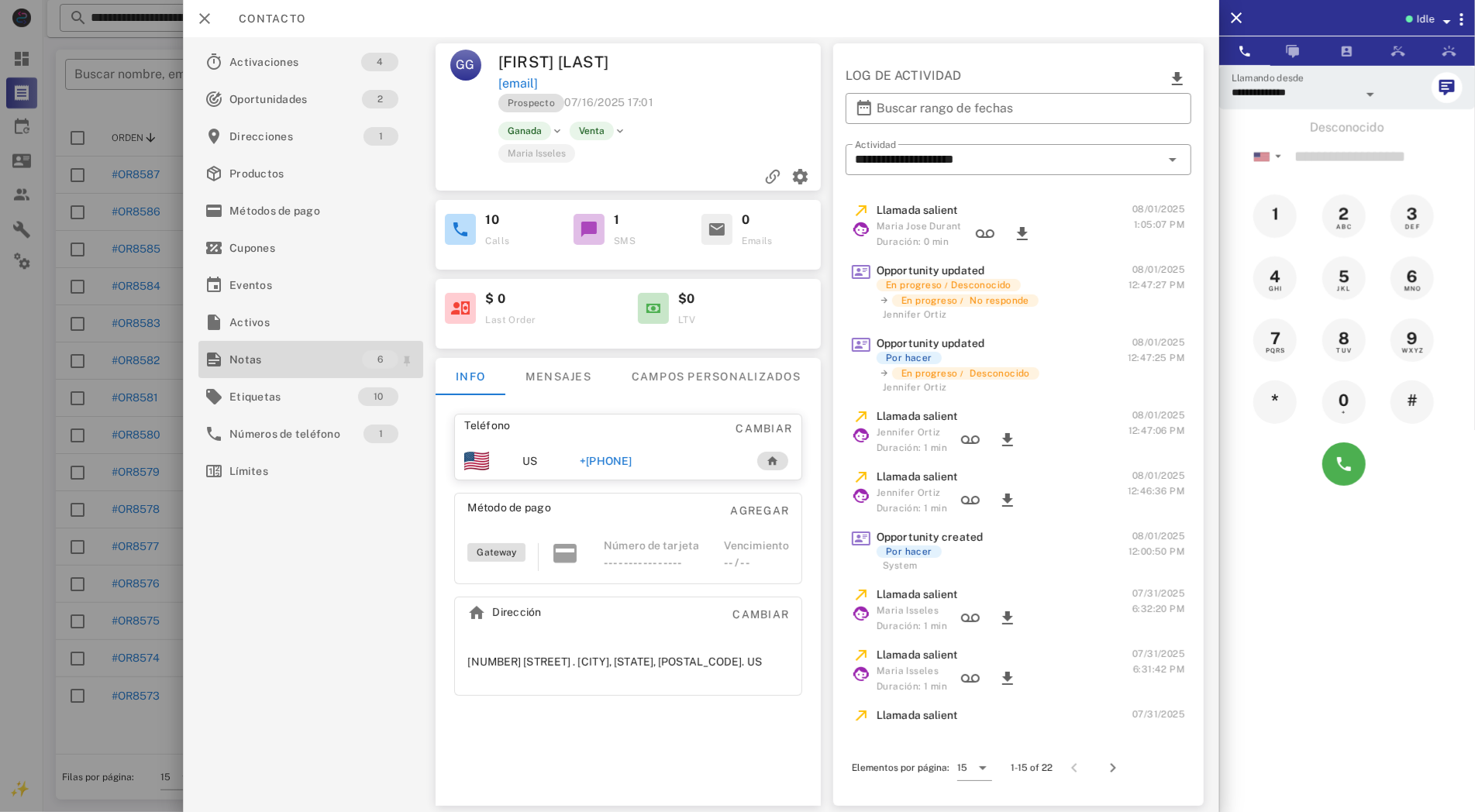 click on "Notas" at bounding box center [295, 360] 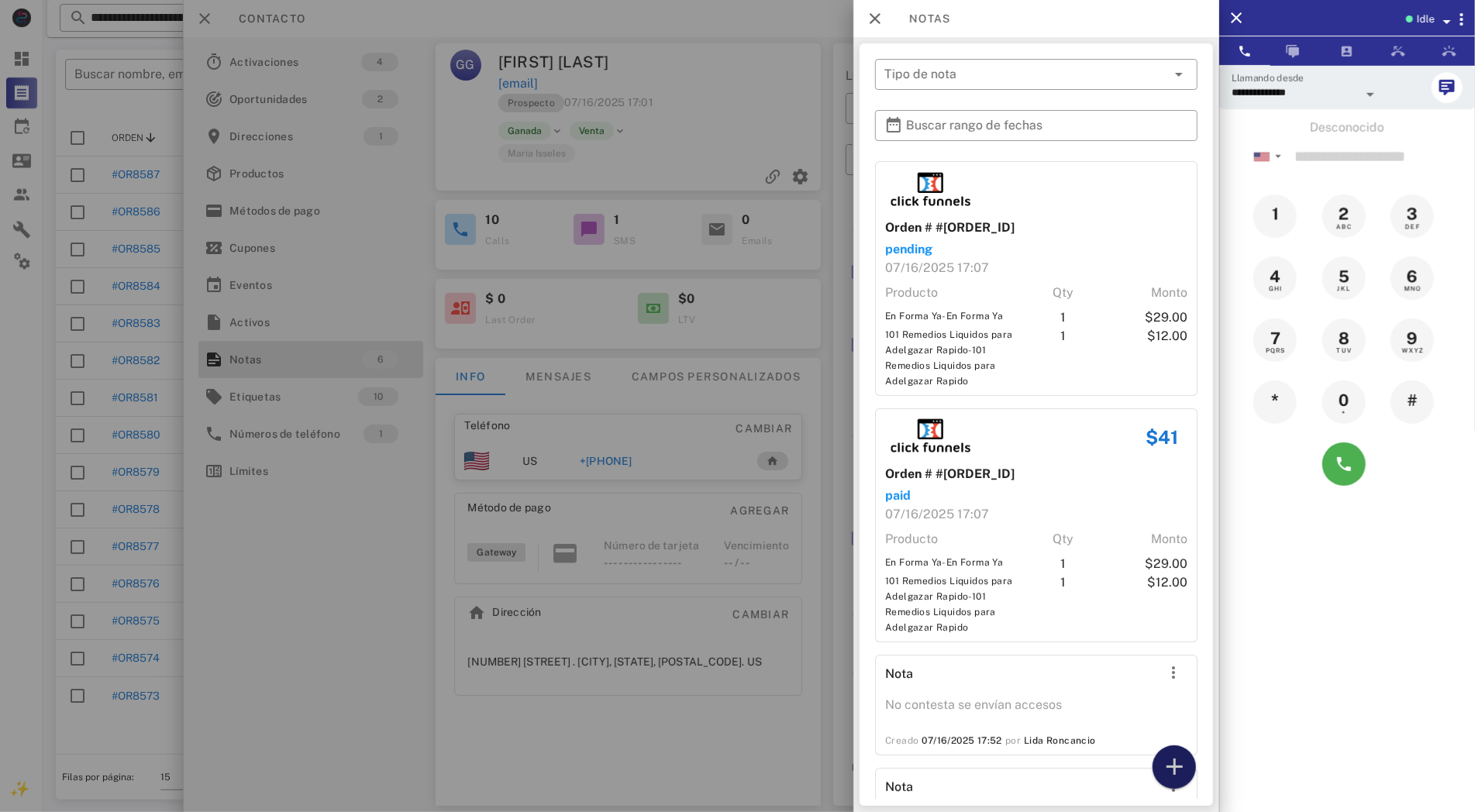 click at bounding box center [1174, 767] 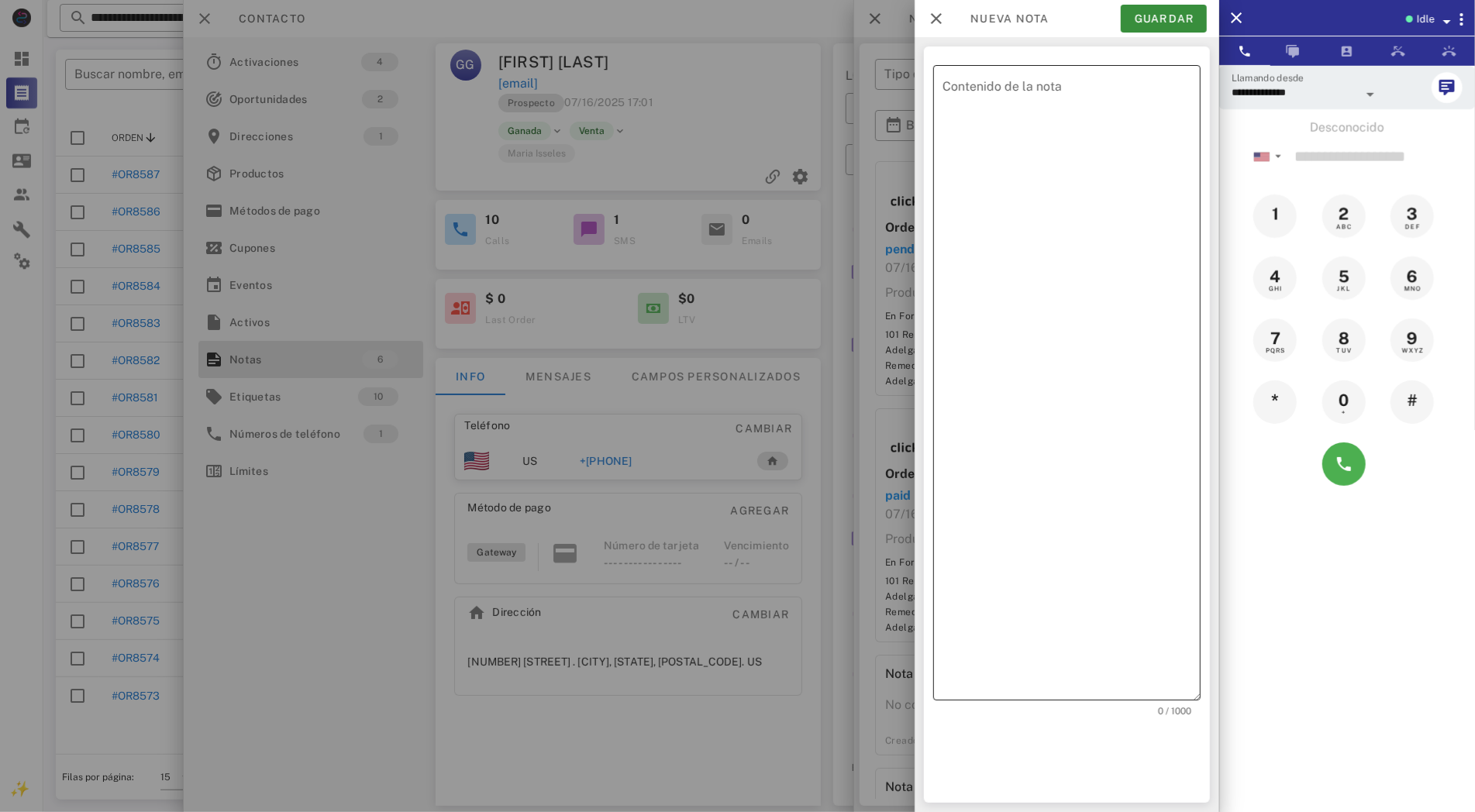 click on "Contenido de la nota" at bounding box center [1071, 387] 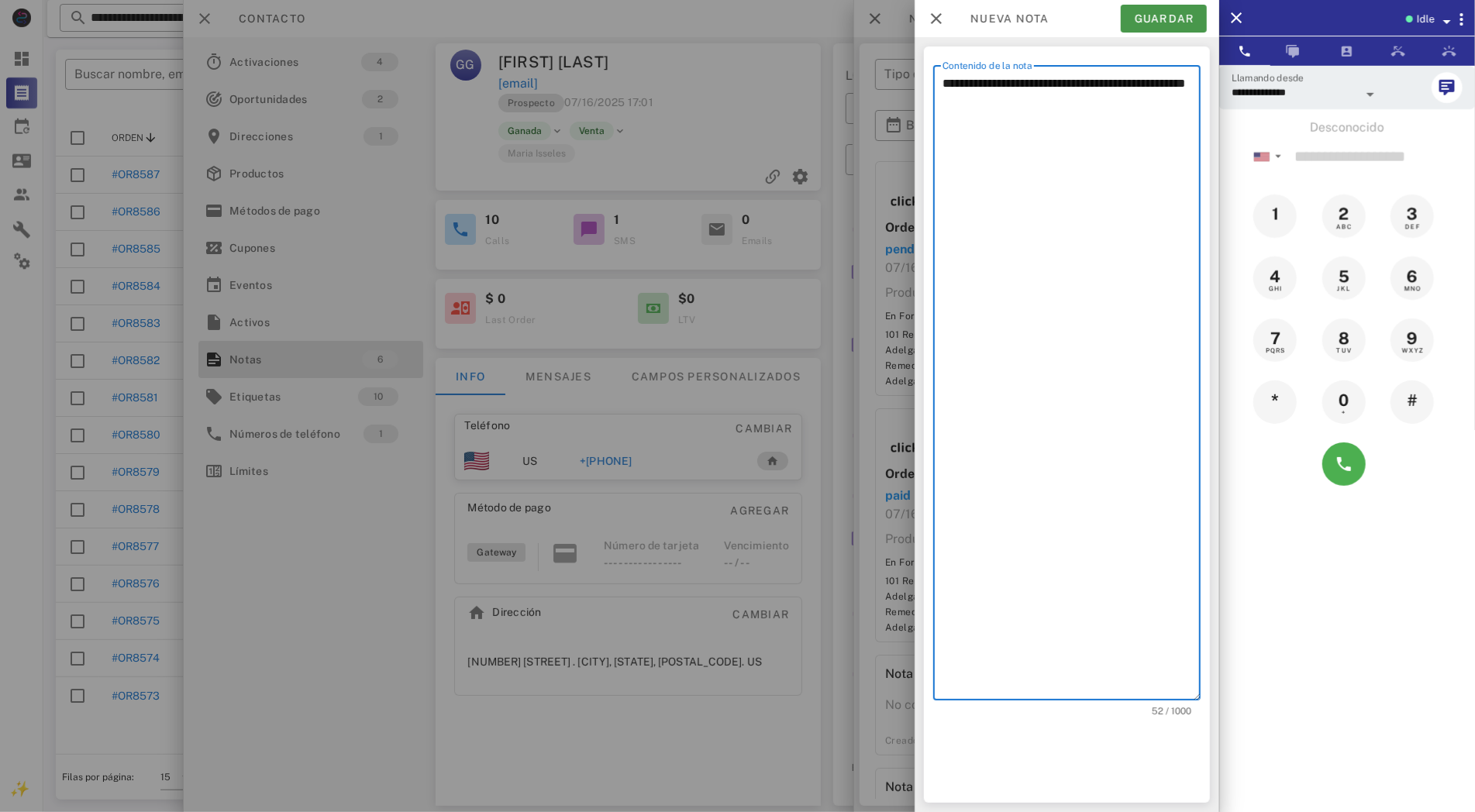 type on "**********" 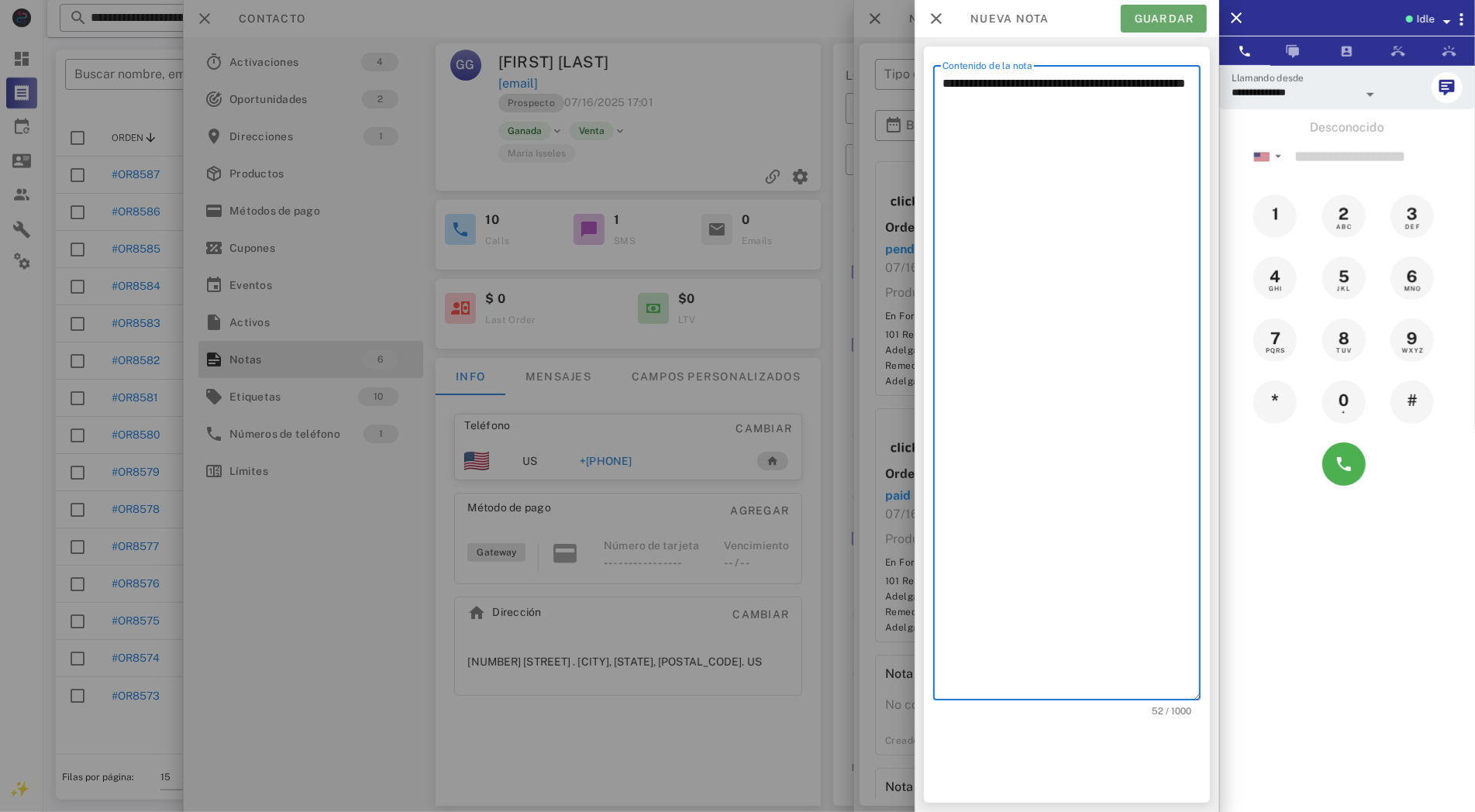 click on "Guardar" at bounding box center [1163, 19] 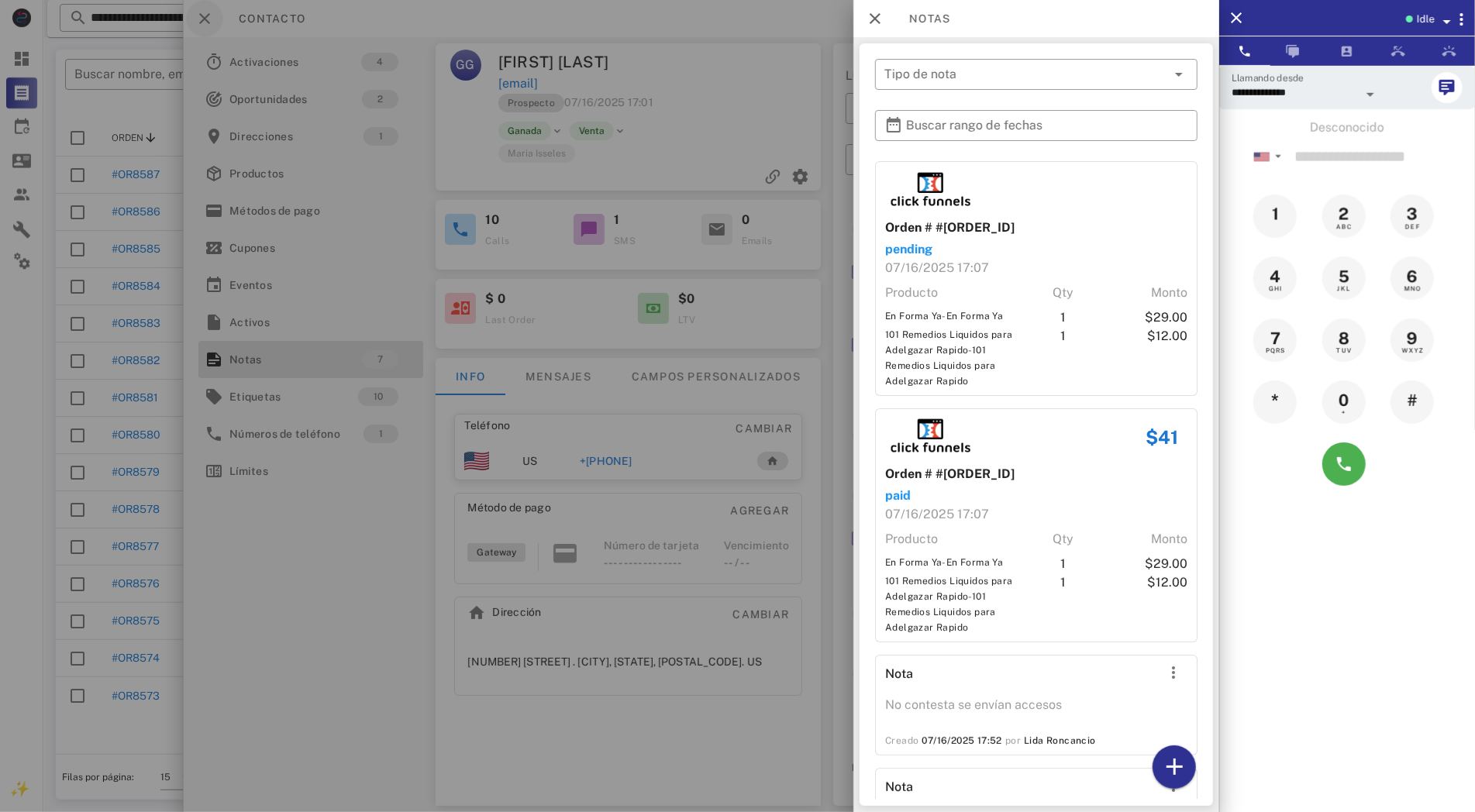 drag, startPoint x: 215, startPoint y: 12, endPoint x: 208, endPoint y: 18, distance: 9.219544 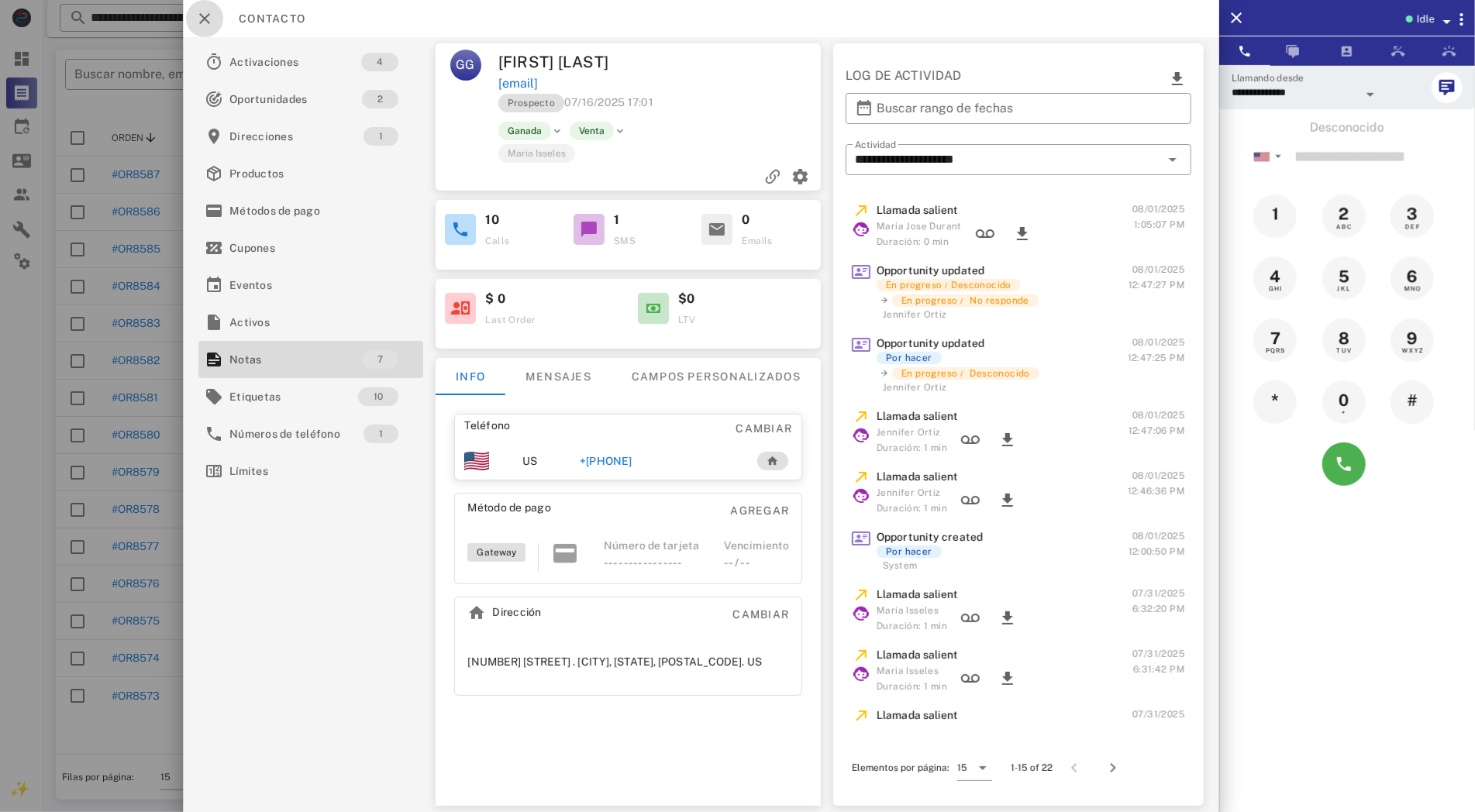click at bounding box center [205, 19] 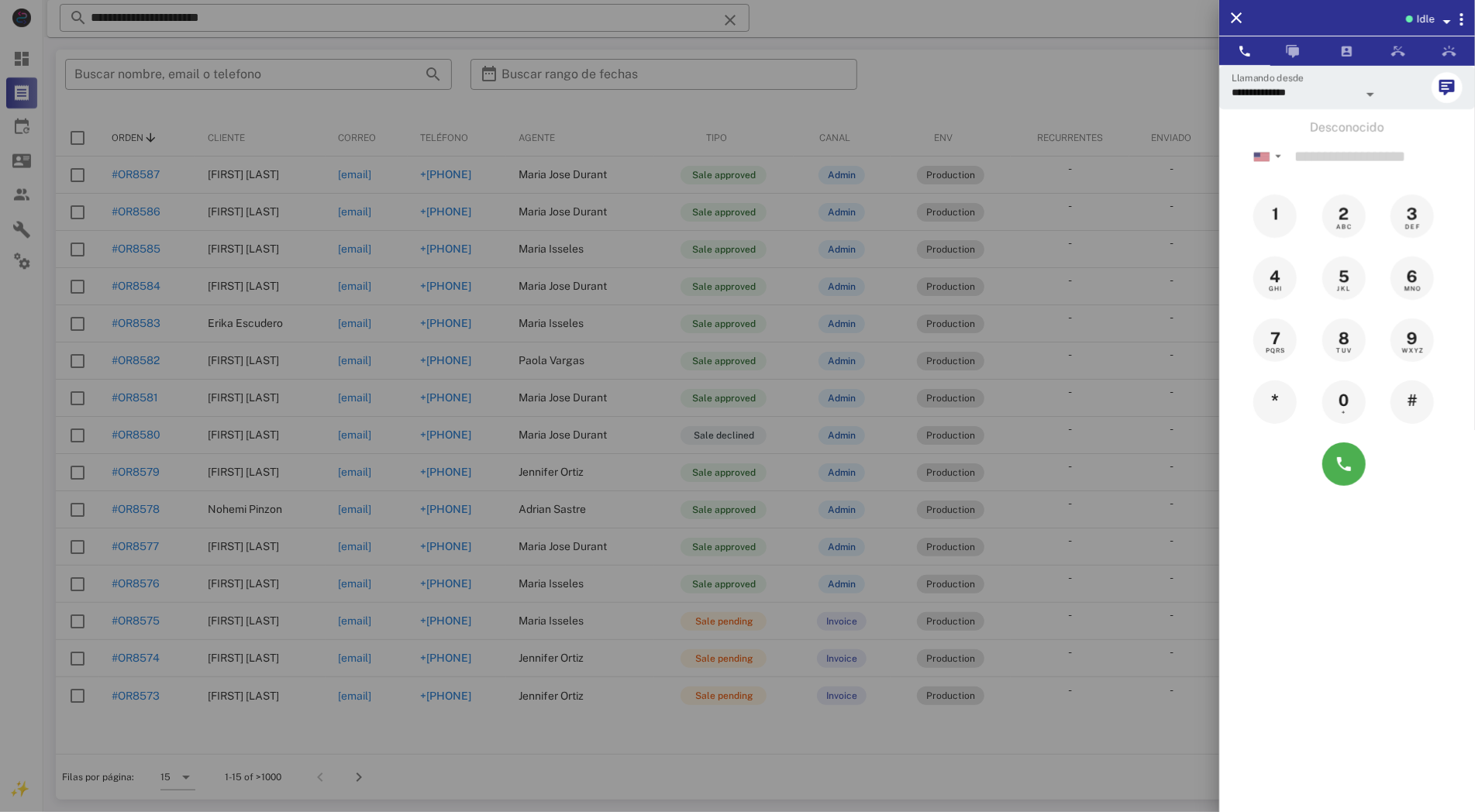 drag, startPoint x: 417, startPoint y: 710, endPoint x: 413, endPoint y: 724, distance: 14.56022 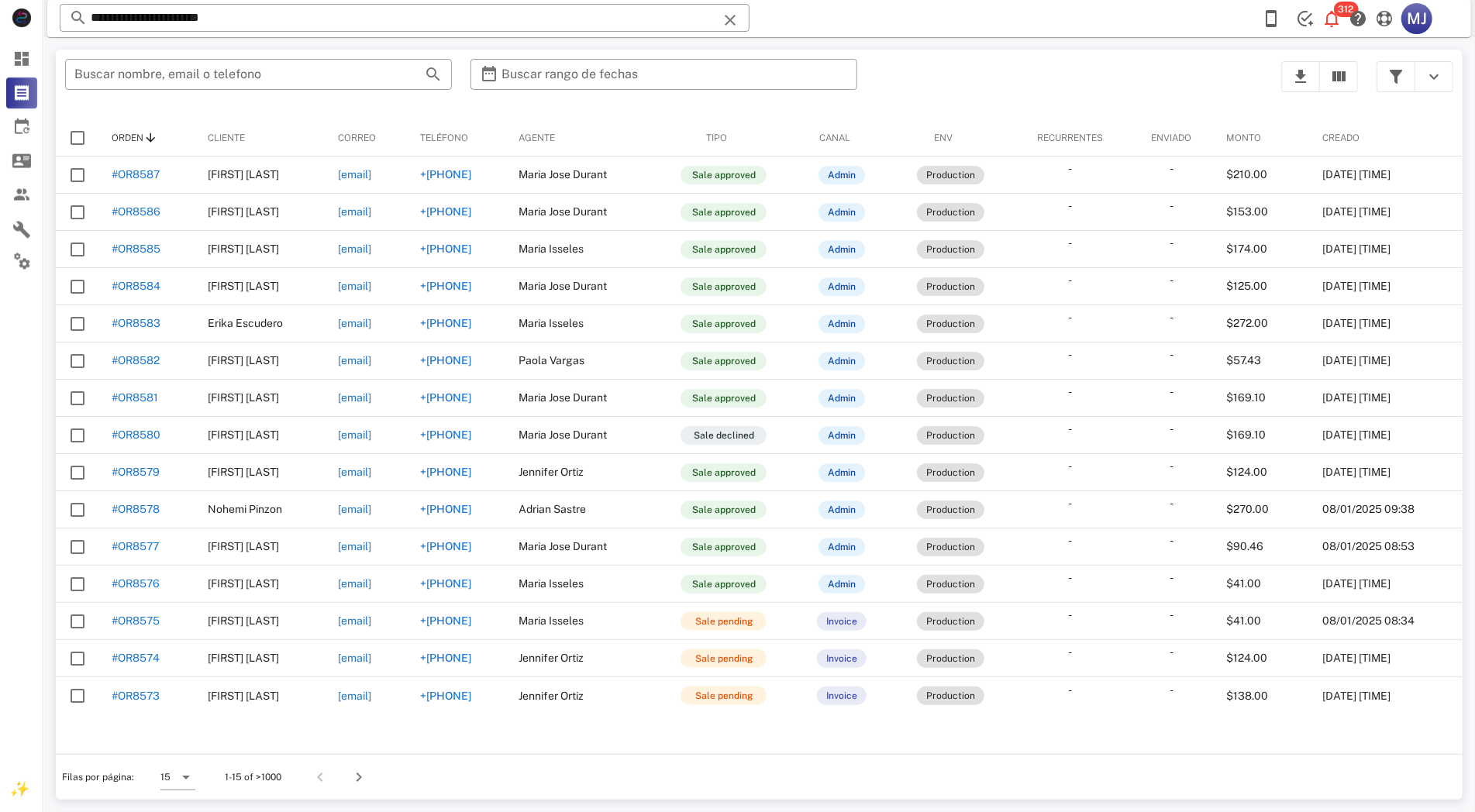 drag, startPoint x: 477, startPoint y: 806, endPoint x: 523, endPoint y: 801, distance: 46.270941 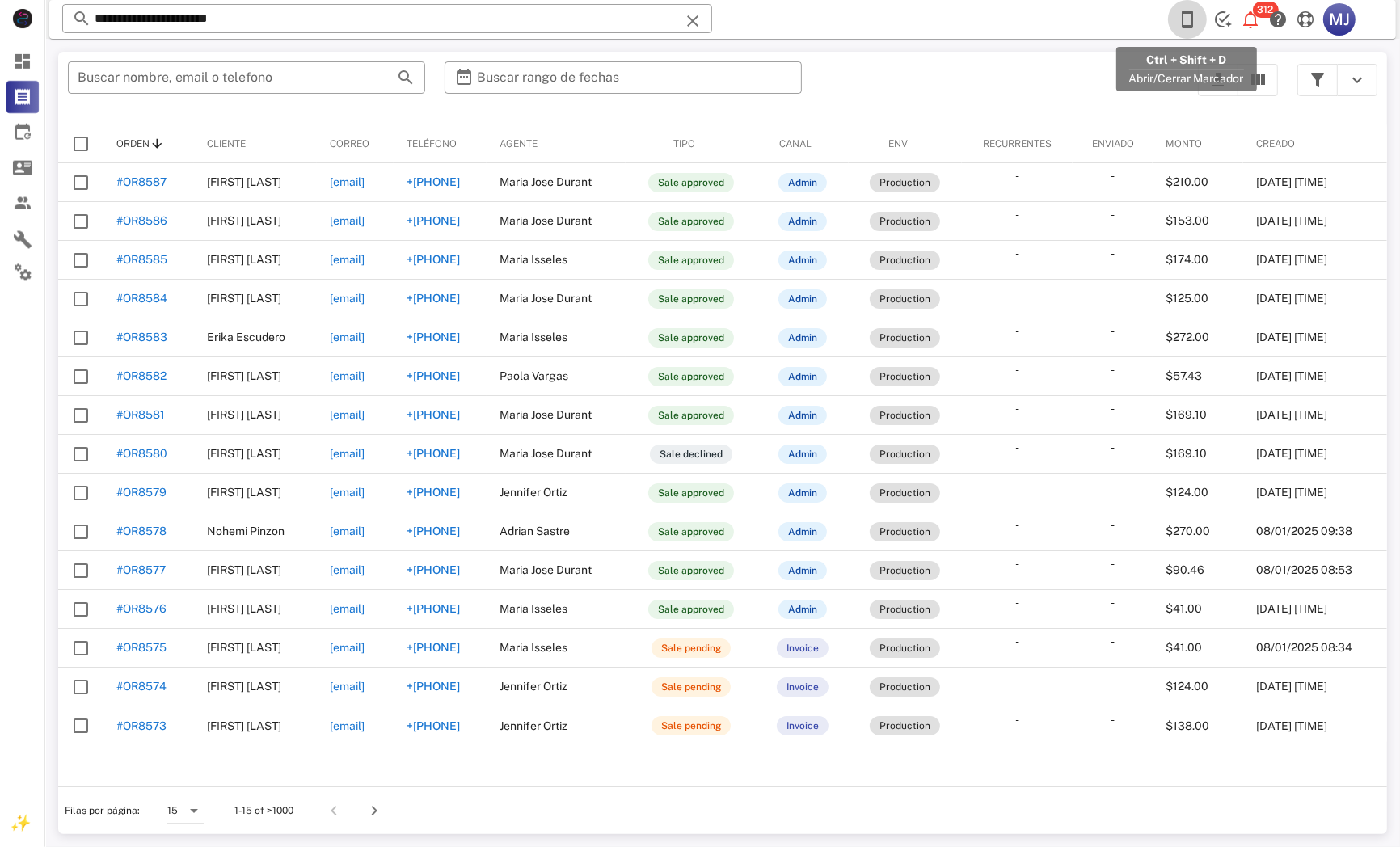 click at bounding box center (1187, 19) 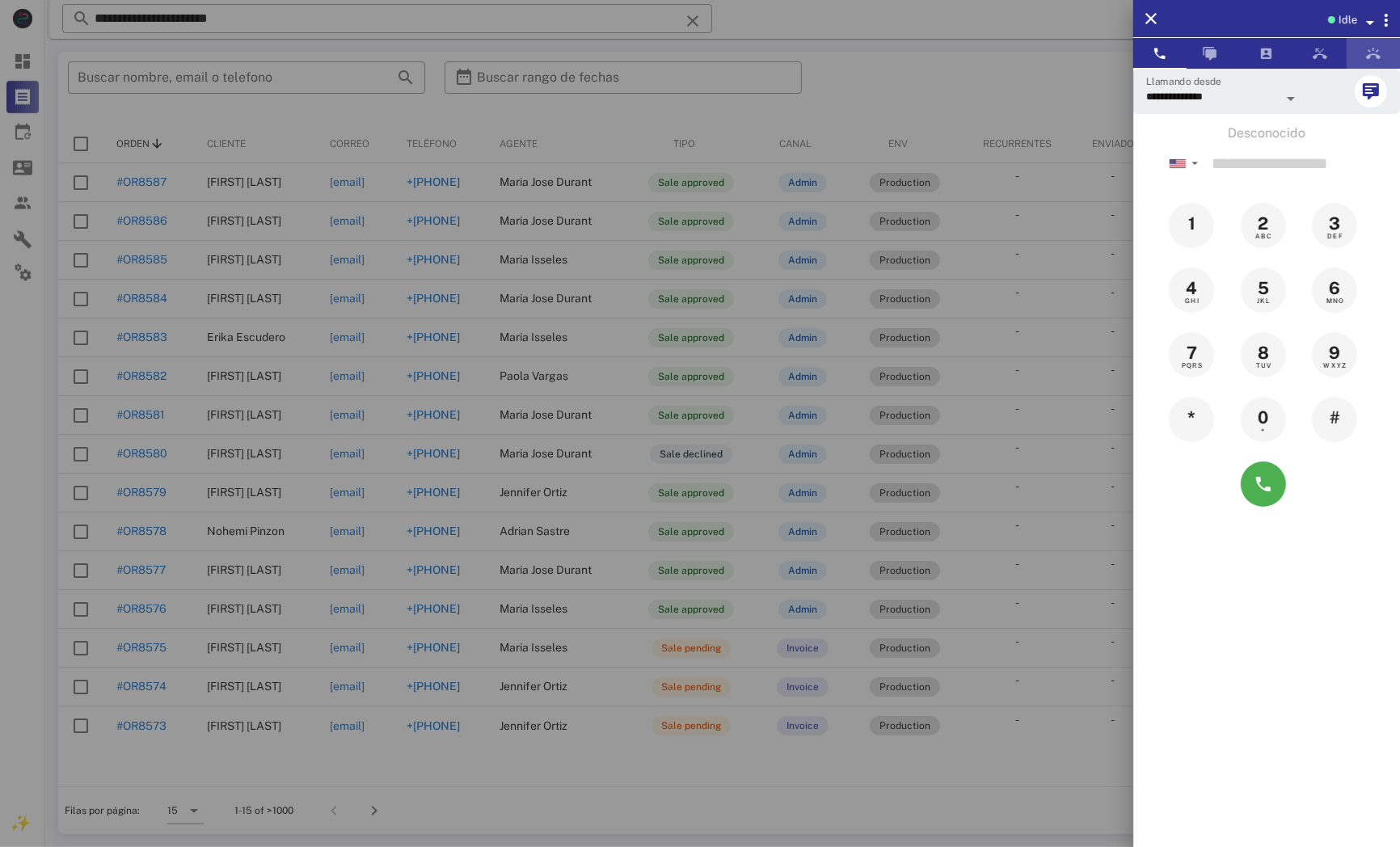 click at bounding box center (1373, 53) 